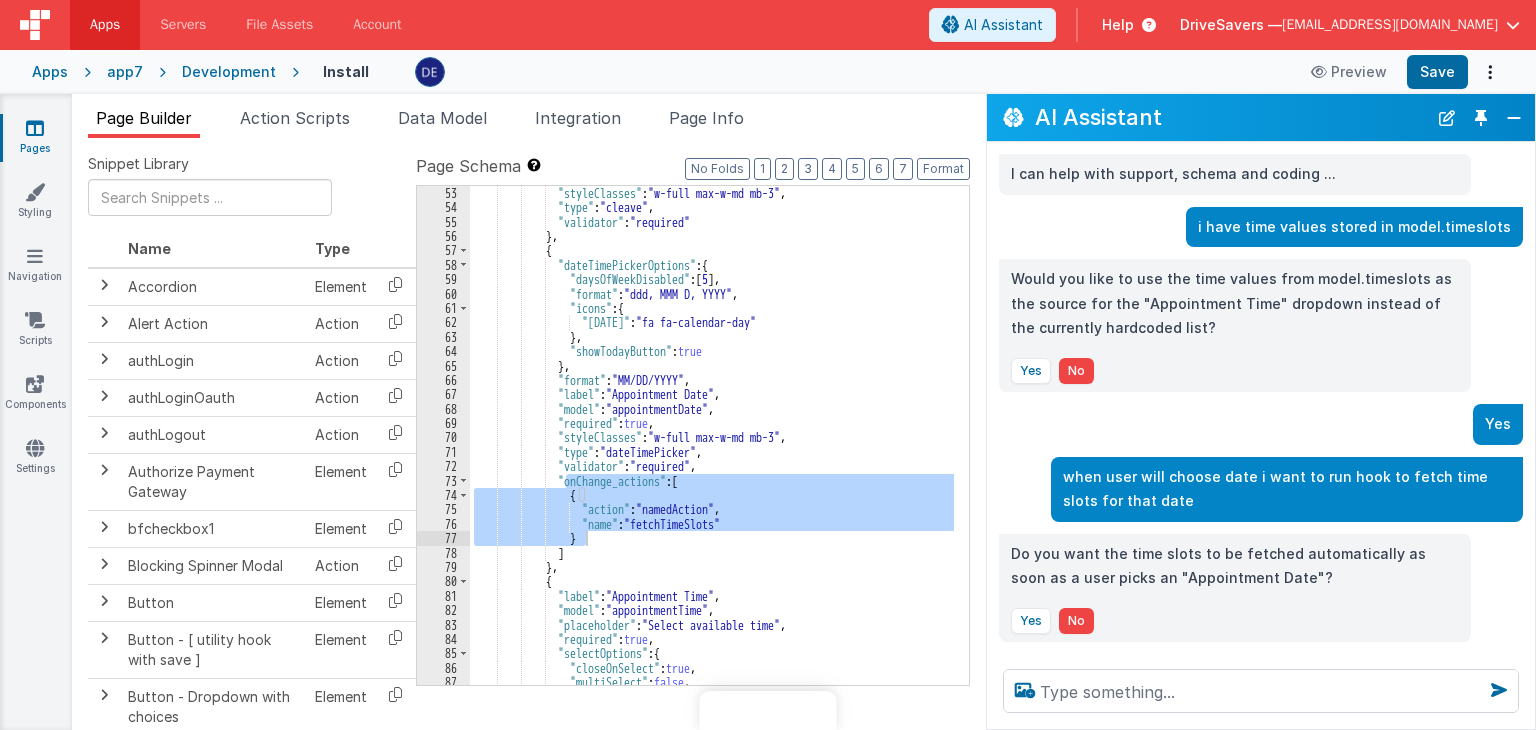 scroll, scrollTop: 0, scrollLeft: 0, axis: both 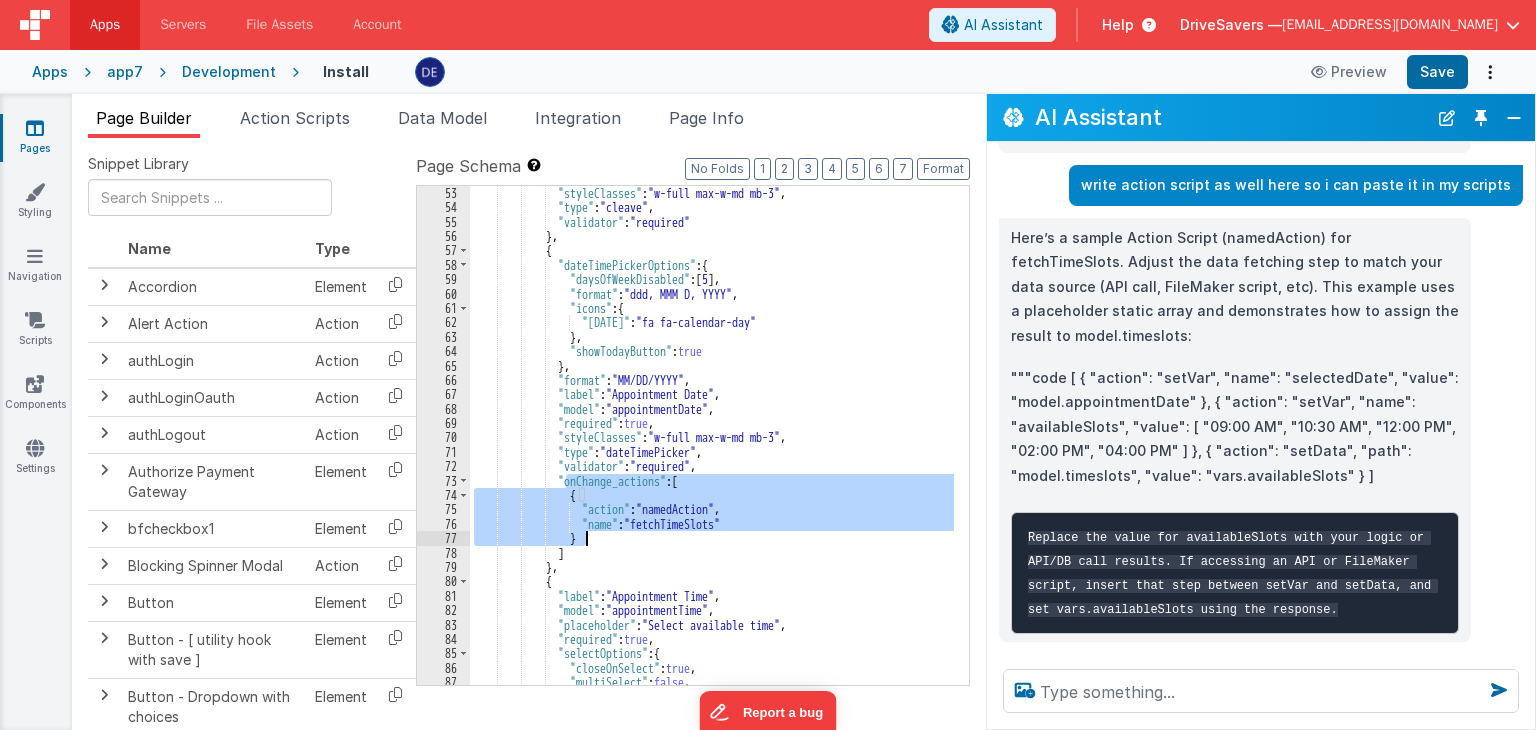 click on ""styleClasses" :  "w-full max-w-md mb-3" ,                   "type" :  "cleave" ,                   "validator" :  "required"                } ,                {                   "dateTimePickerOptions" :  {                     "daysOfWeekDisabled" :  [ 5 ] ,                     "format" :  "ddd, MMM D, YYYY" ,                     "icons" :  {                        "today" :  "fa fa-calendar-day"                     } ,                     "showTodayButton" :  true                   } ,                   "format" :  "MM/DD/YYYY" ,                   "label" :  "Appointment Date" ,                   "model" :  "appointmentDate" ,                   "required" :  true ,                   "styleClasses" :  "w-full max-w-md mb-3" ,                   "type" :  "dateTimePicker" ,                   "validator" :  "required" ,                   "onChange_actions" :  [                     {                        "action" :  "namedAction" ,                        "name" :  "fetchTimeSlots"" at bounding box center [712, 435] 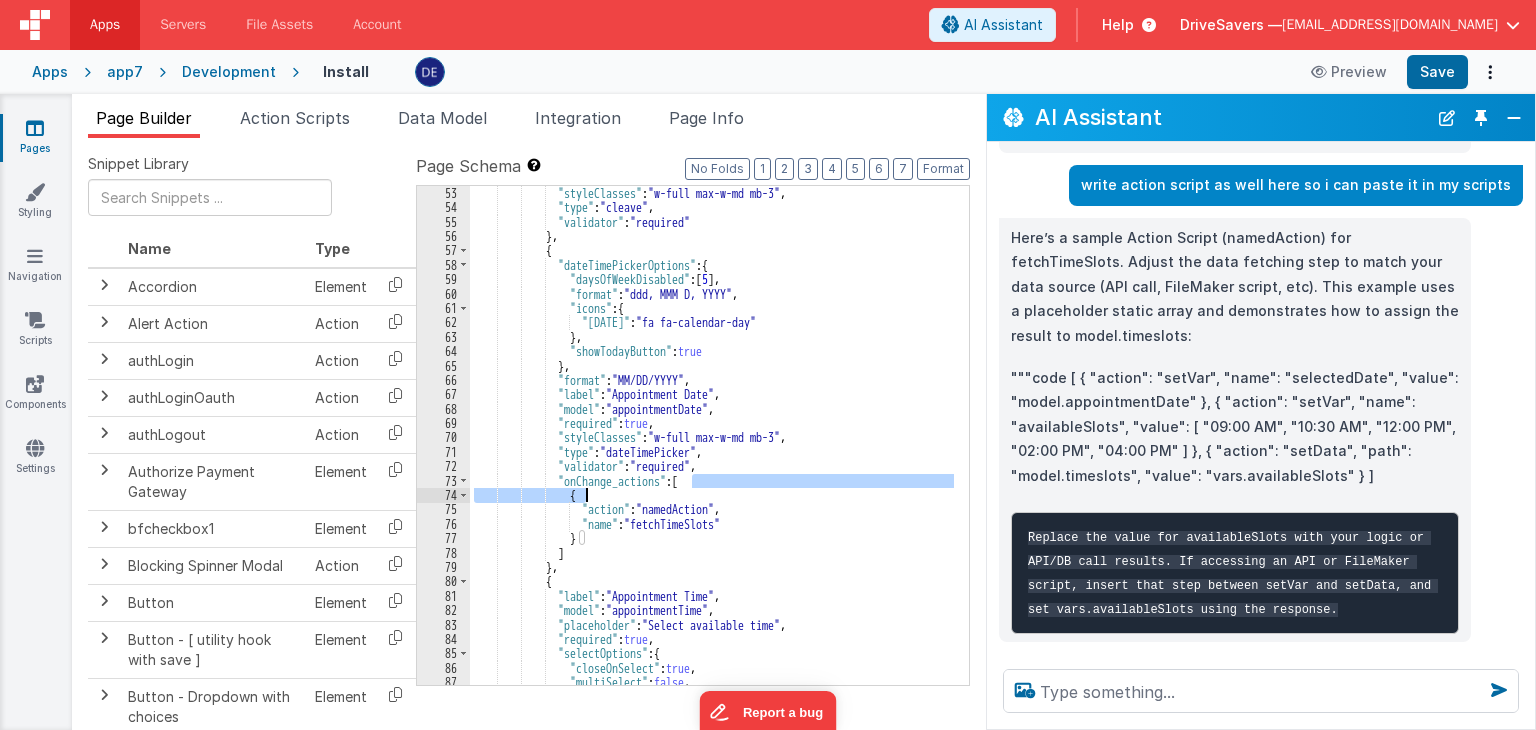 drag, startPoint x: 694, startPoint y: 485, endPoint x: 700, endPoint y: 497, distance: 13.416408 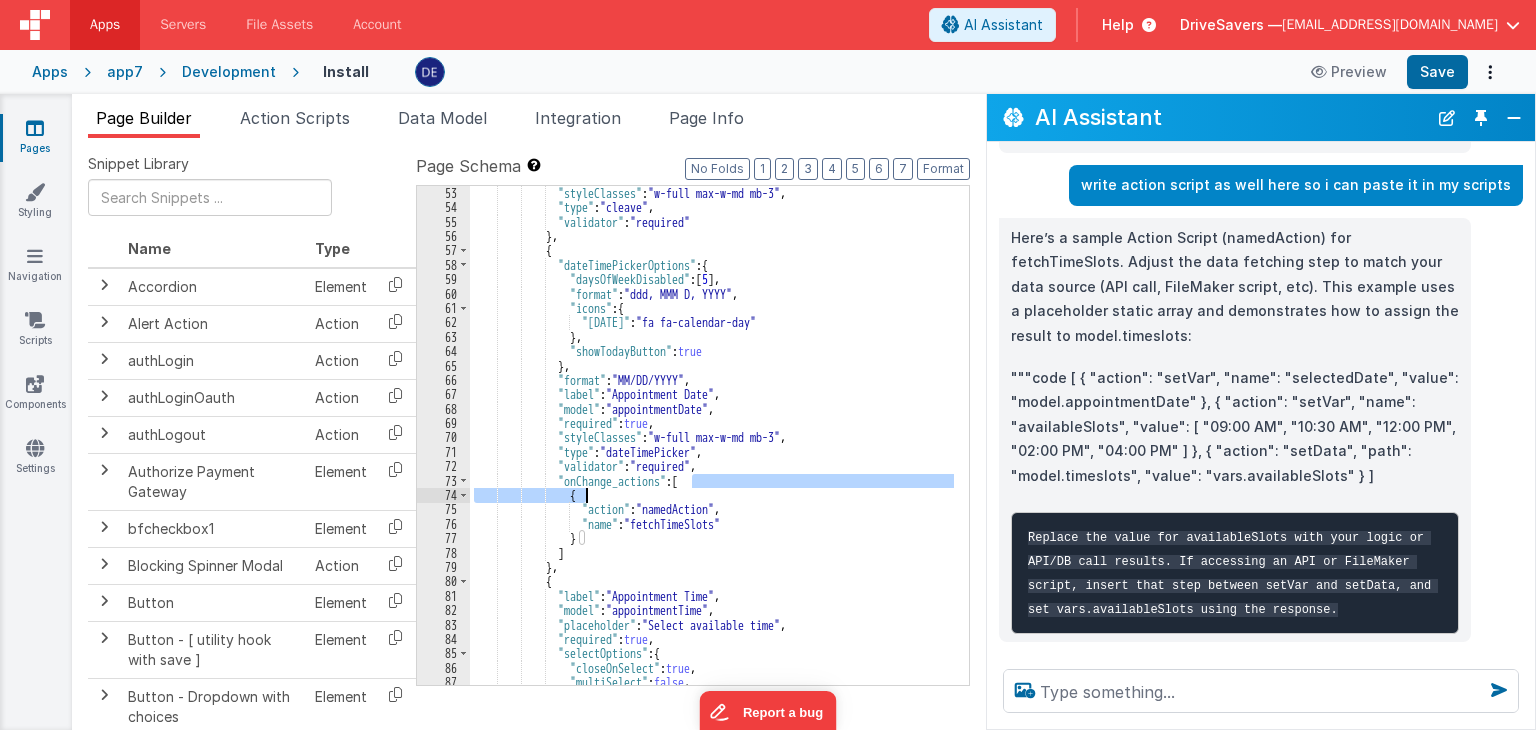 click on ""styleClasses" :  "w-full max-w-md mb-3" ,                   "type" :  "cleave" ,                   "validator" :  "required"                } ,                {                   "dateTimePickerOptions" :  {                     "daysOfWeekDisabled" :  [ 5 ] ,                     "format" :  "ddd, MMM D, YYYY" ,                     "icons" :  {                        "today" :  "fa fa-calendar-day"                     } ,                     "showTodayButton" :  true                   } ,                   "format" :  "MM/DD/YYYY" ,                   "label" :  "Appointment Date" ,                   "model" :  "appointmentDate" ,                   "required" :  true ,                   "styleClasses" :  "w-full max-w-md mb-3" ,                   "type" :  "dateTimePicker" ,                   "validator" :  "required" ,                   "onChange_actions" :  [                     {                        "action" :  "namedAction" ,                        "name" :  "fetchTimeSlots"" at bounding box center (712, 450) 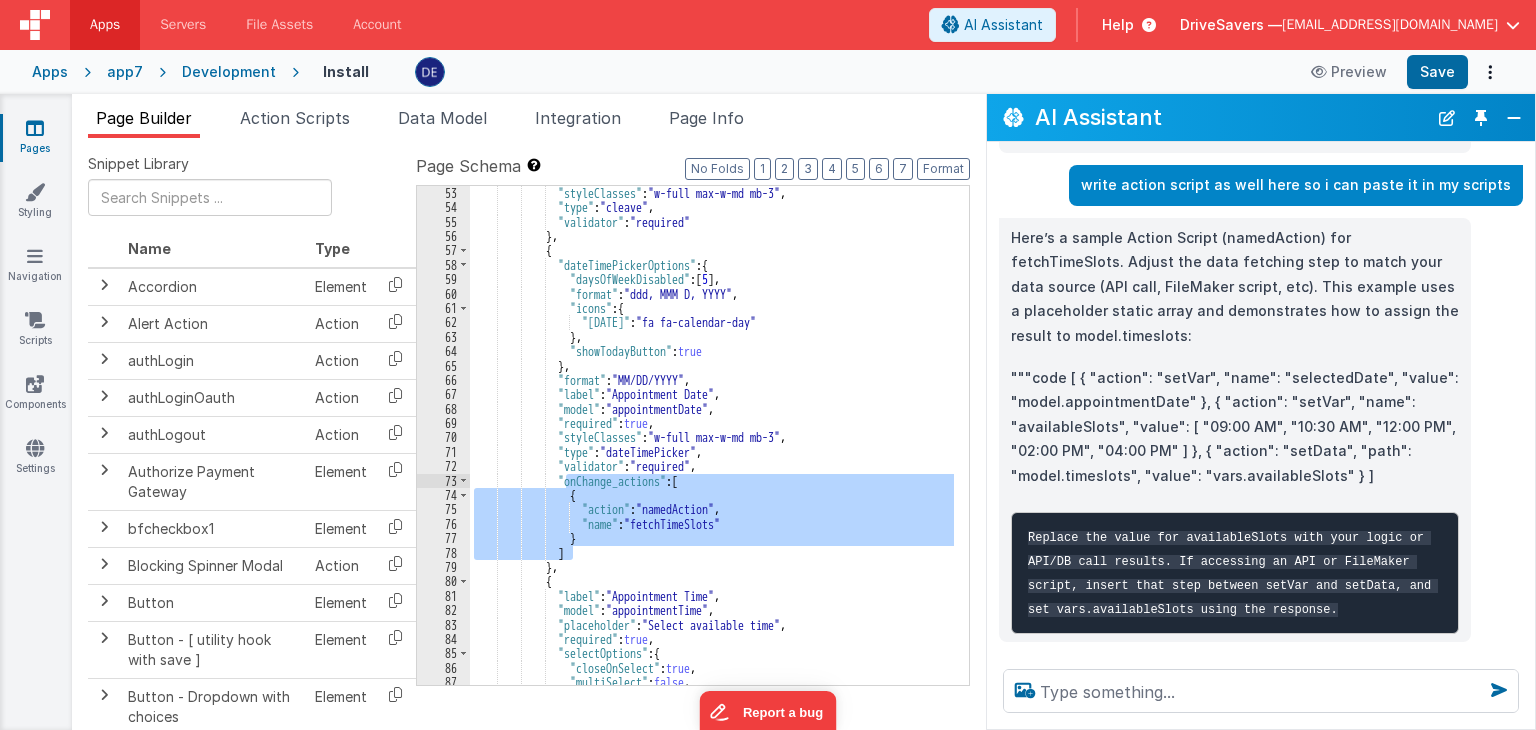 drag, startPoint x: 584, startPoint y: 553, endPoint x: 566, endPoint y: 481, distance: 74.215904 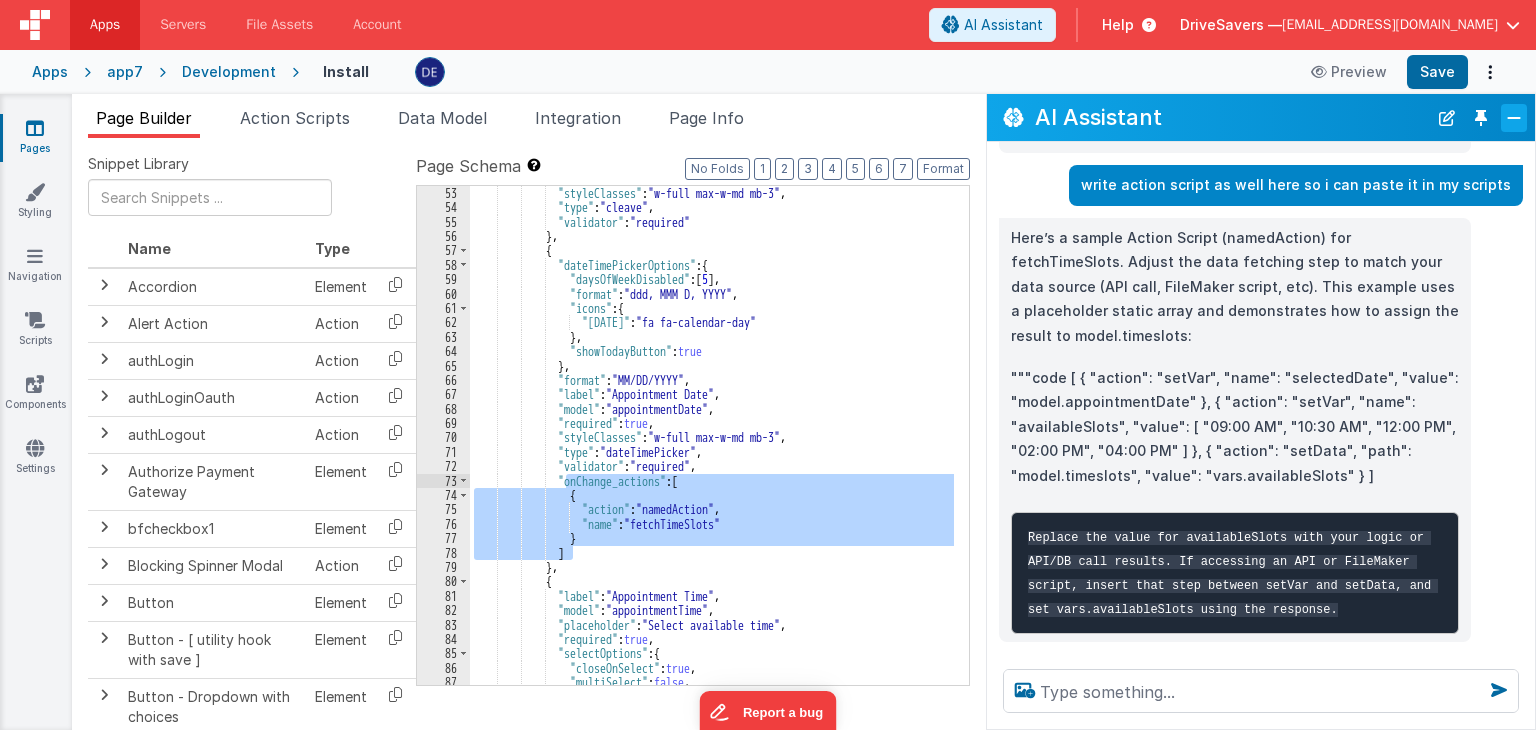 click at bounding box center [1514, 118] 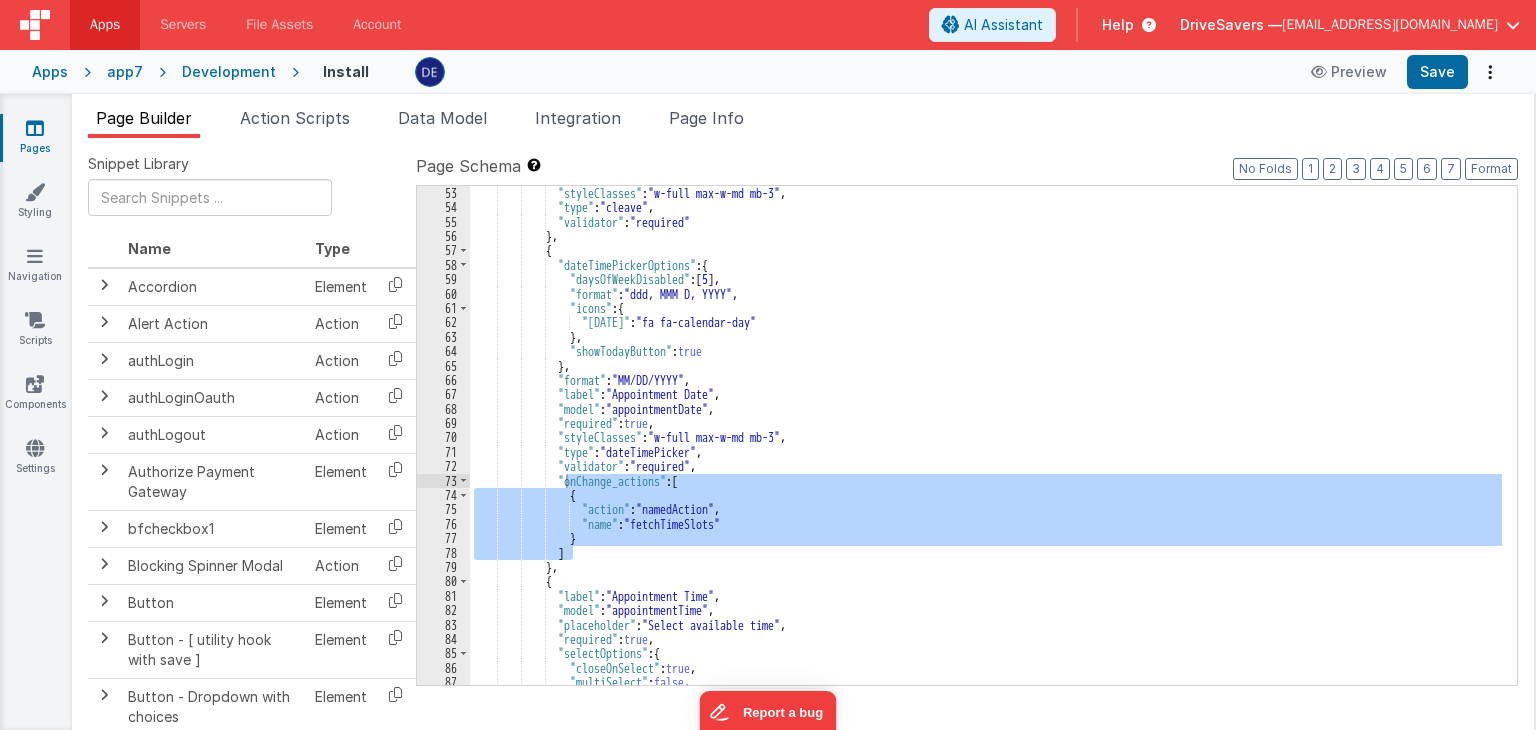 scroll, scrollTop: 2671, scrollLeft: 0, axis: vertical 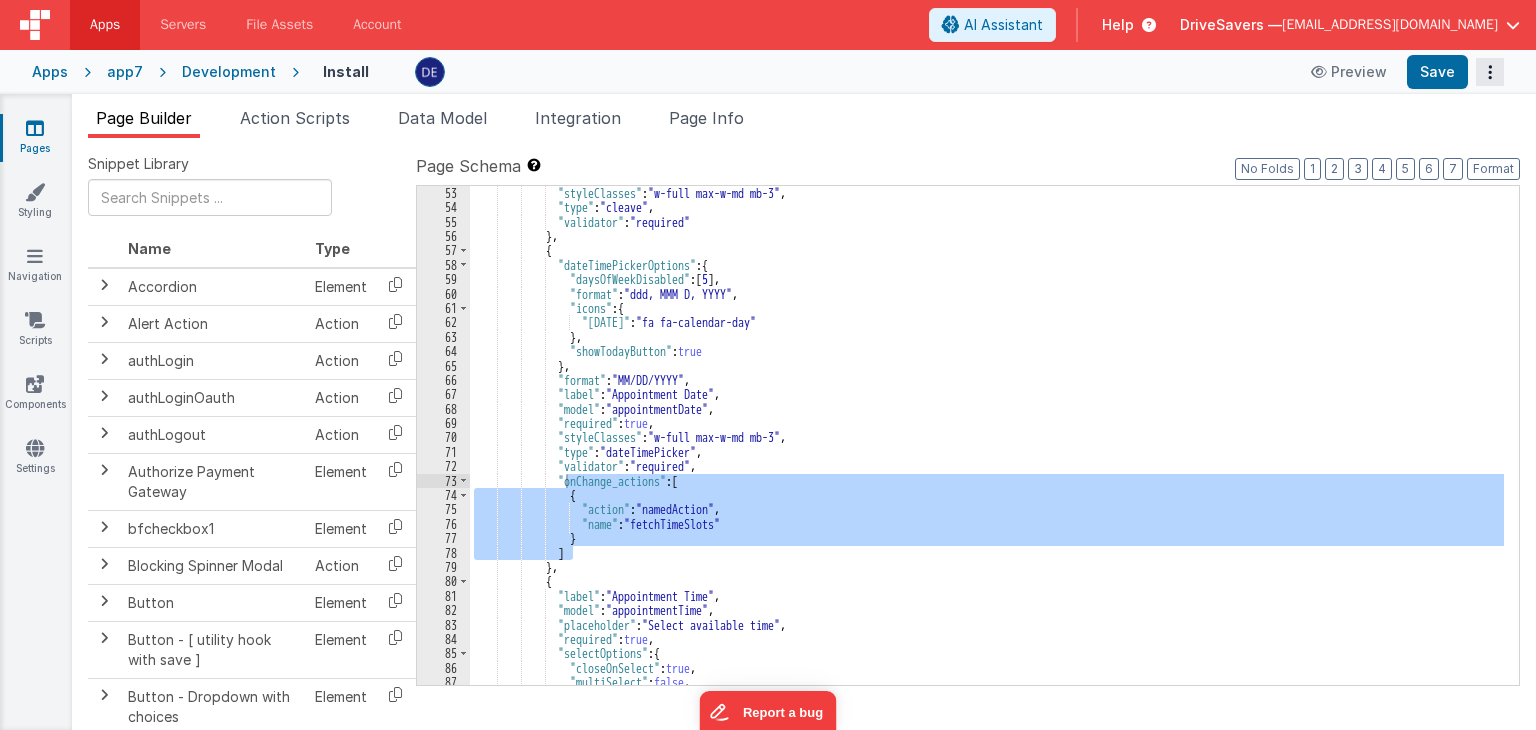 click at bounding box center (1490, 72) 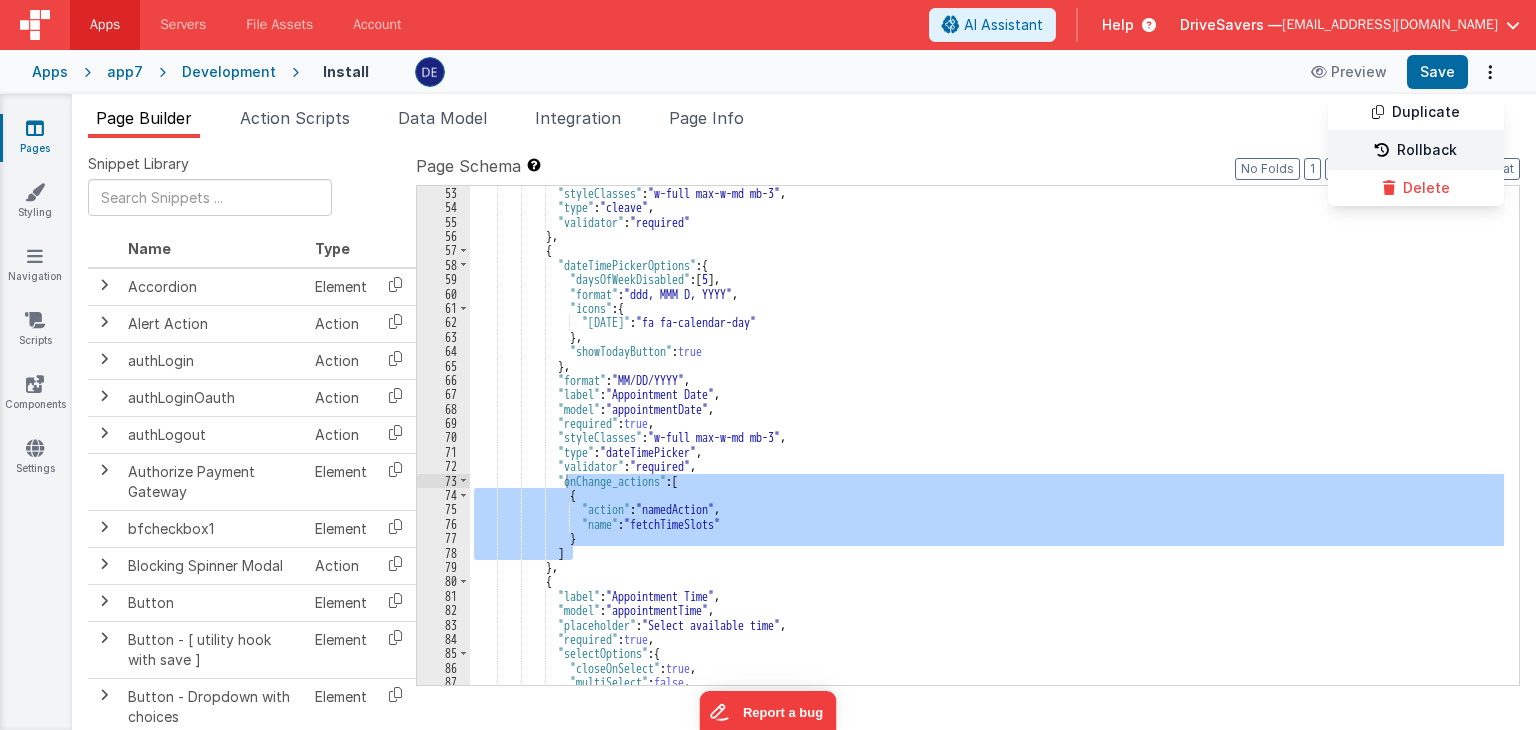 click on "Rollback" at bounding box center [1416, 151] 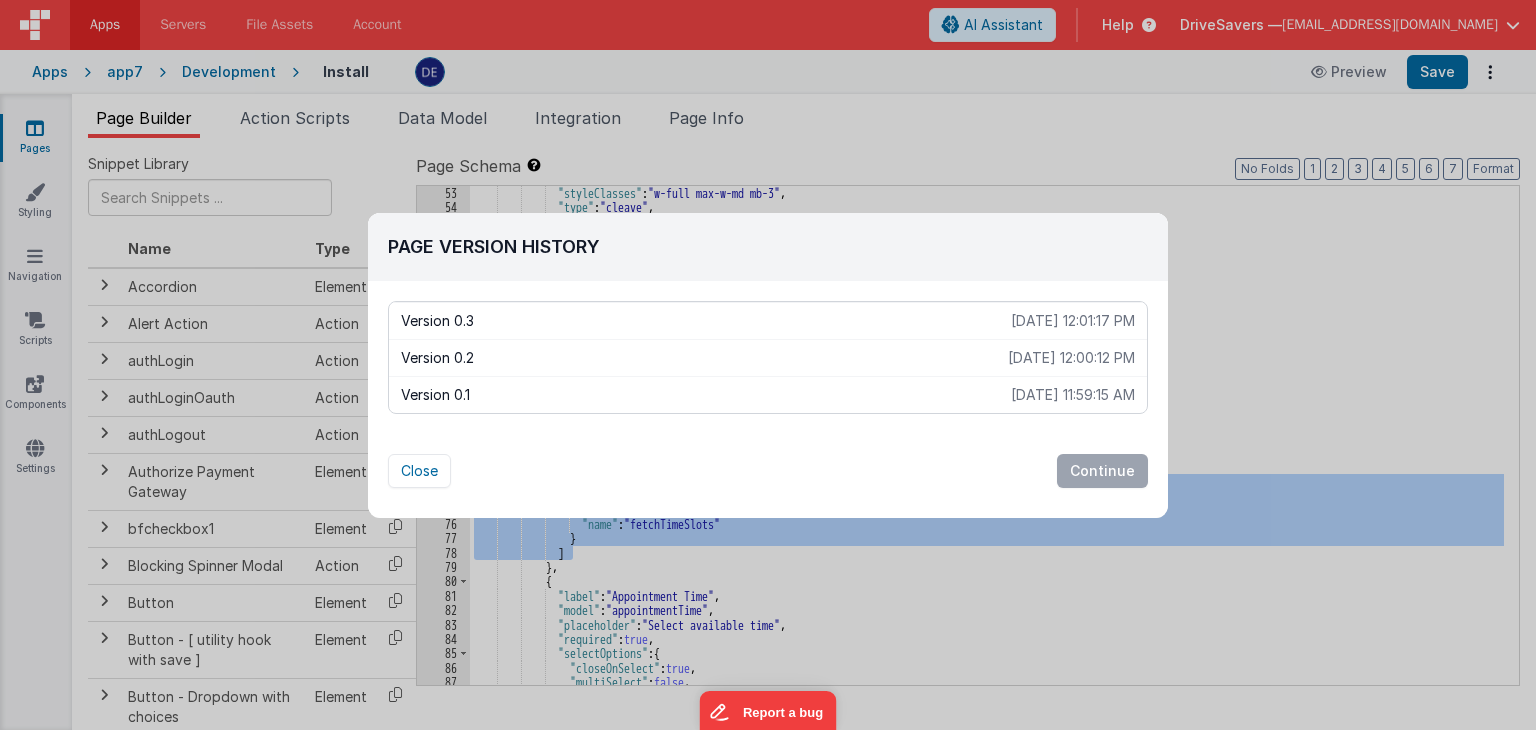 click on "Version 0.1" at bounding box center (706, 395) 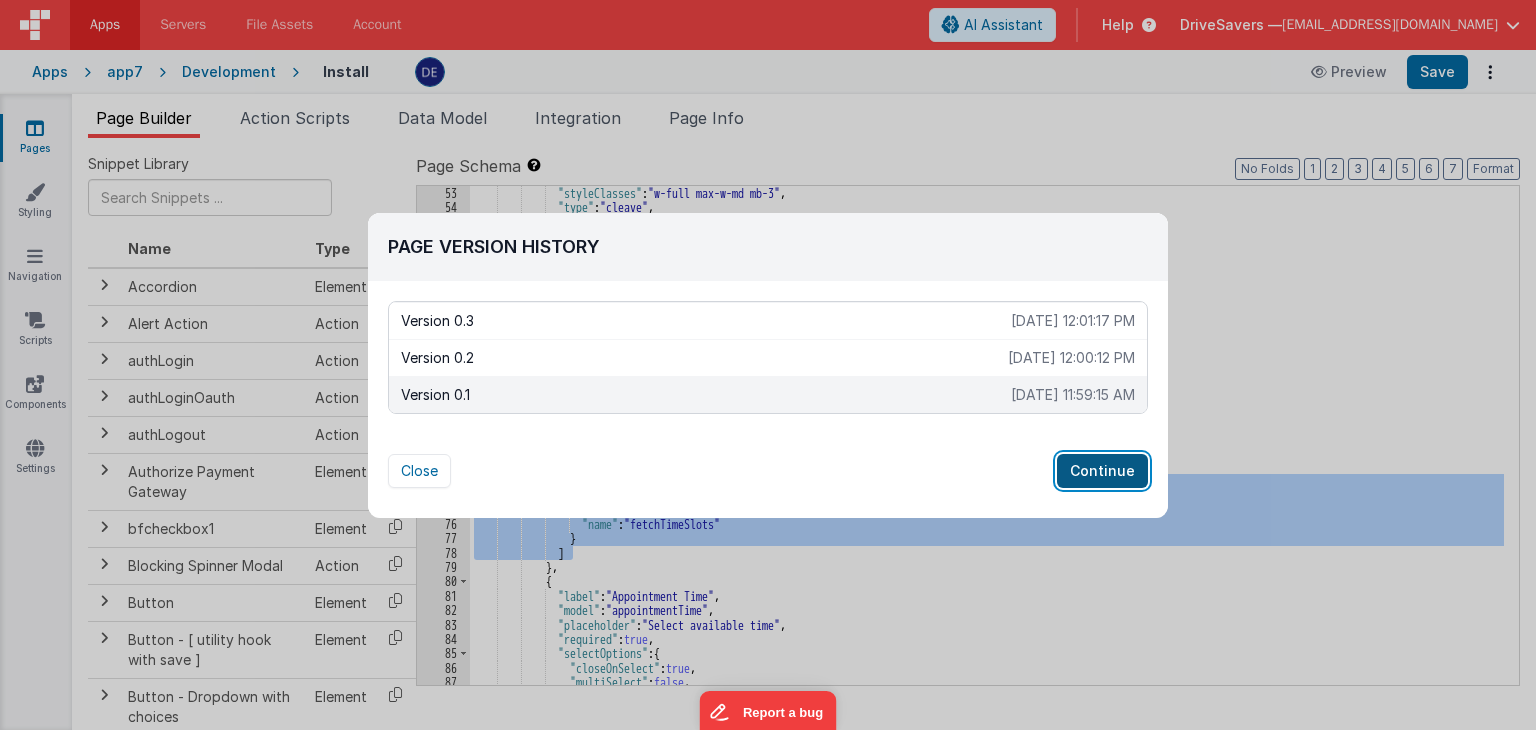 click on "Continue" at bounding box center (1102, 471) 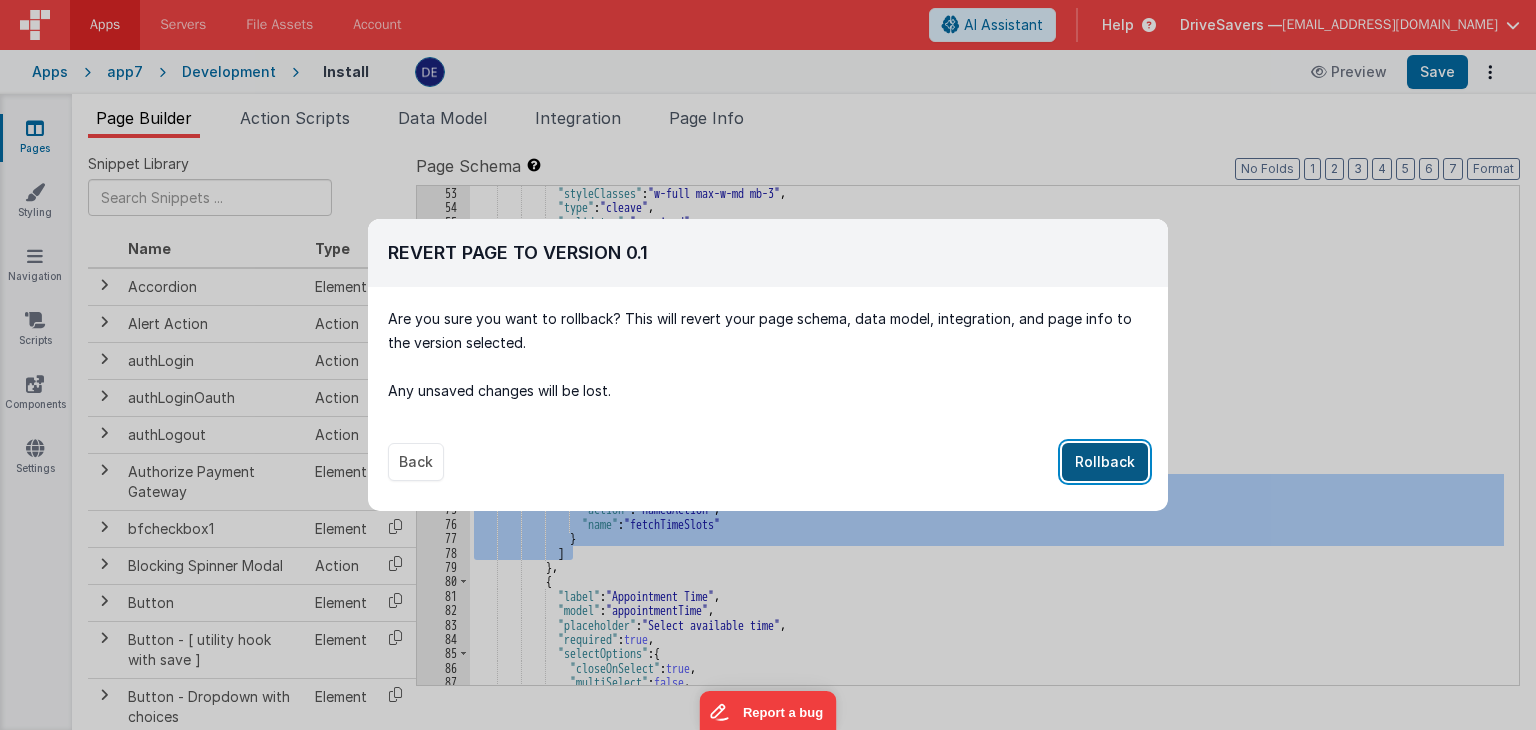 click on "Rollback" at bounding box center (1105, 462) 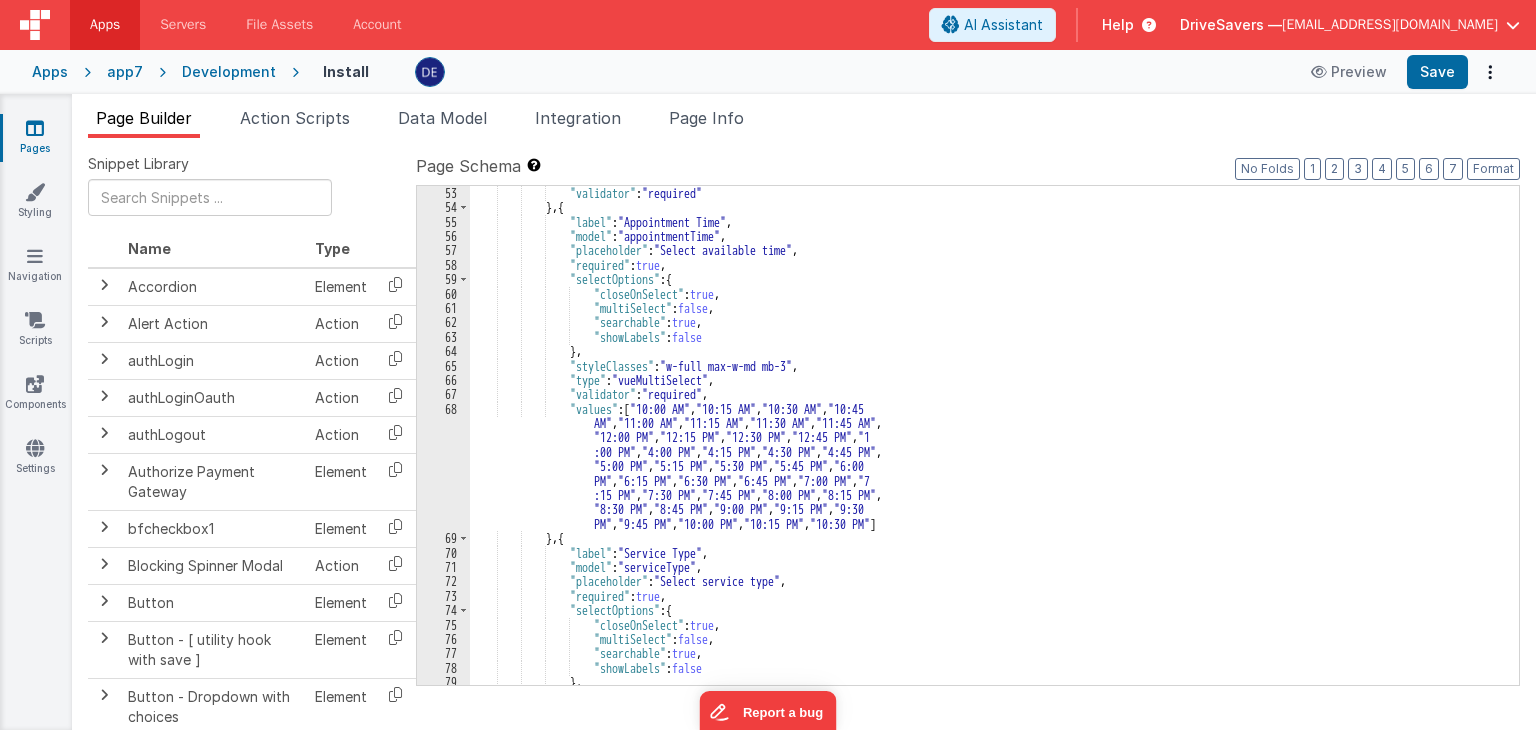 scroll, scrollTop: 806, scrollLeft: 0, axis: vertical 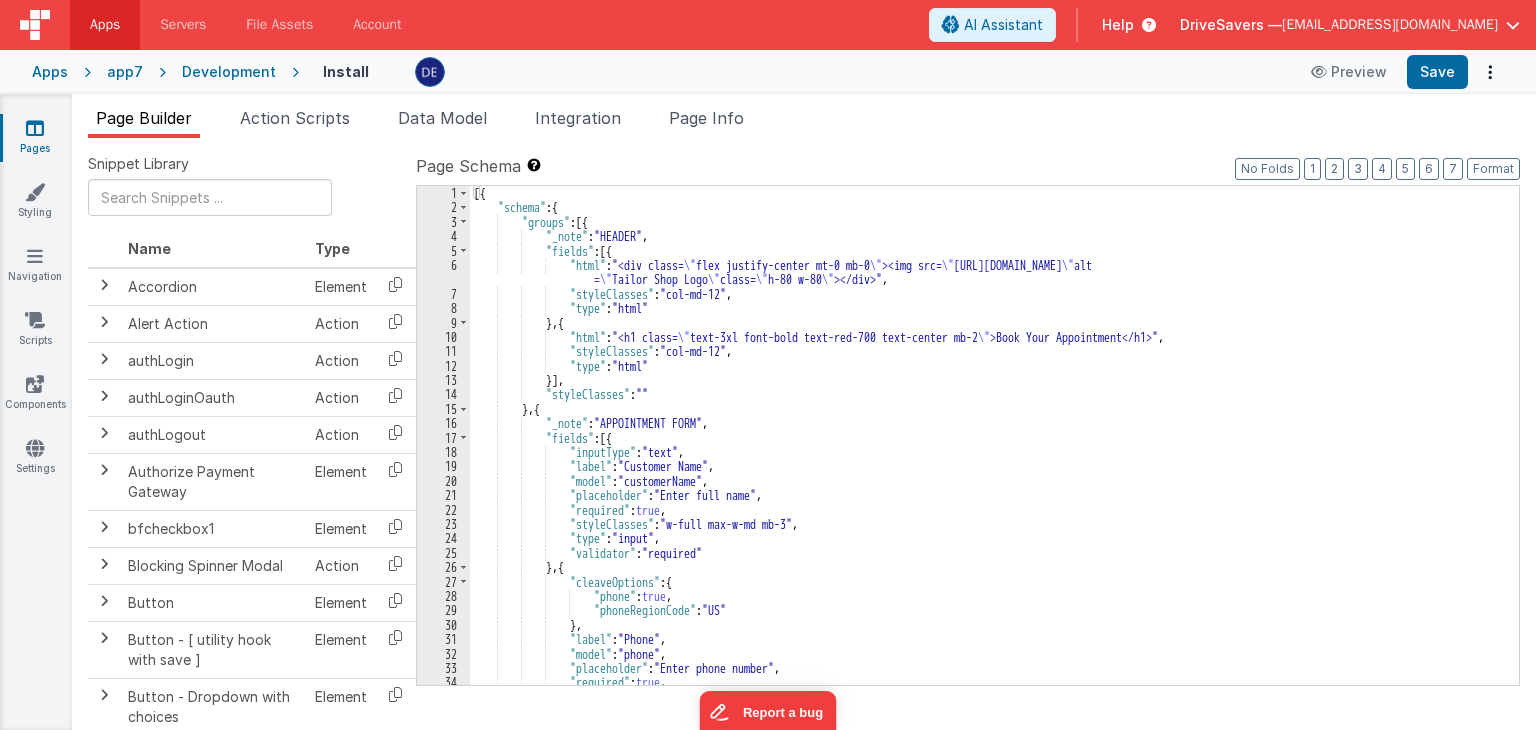 click on "[{      "schema" :  {           "groups" :  [{                "_note" :  "HEADER" ,                "fields" :  [{                     "html" :  "<div class= \" flex justify-center mt-0 mb-0 \" ><img src= \" [URL][DOMAIN_NAME] \"  alt                      = \" Tailor Shop Logo \"  class= \" h-80 w-80 \" ></div>" ,                     "styleClasses" :  "col-md-12" ,                     "type" :  "html"                } ,  {                     "html" :  "<h1 class= \" text-3xl font-bold text-red-700 text-center mb-2 \" >Book Your Appointment</h1>" ,                     "styleClasses" :  "col-md-12" ,                     "type" :  "html"                }] ,                "styleClasses" :  ""           } ,  {                "_note" :  "APPOINTMENT FORM" ,                "fields" :  [{                     "inputType" :  "text" ,                     "label" :  "Customer Name" ,                     "model" :  "customerName" ," at bounding box center (987, 450) 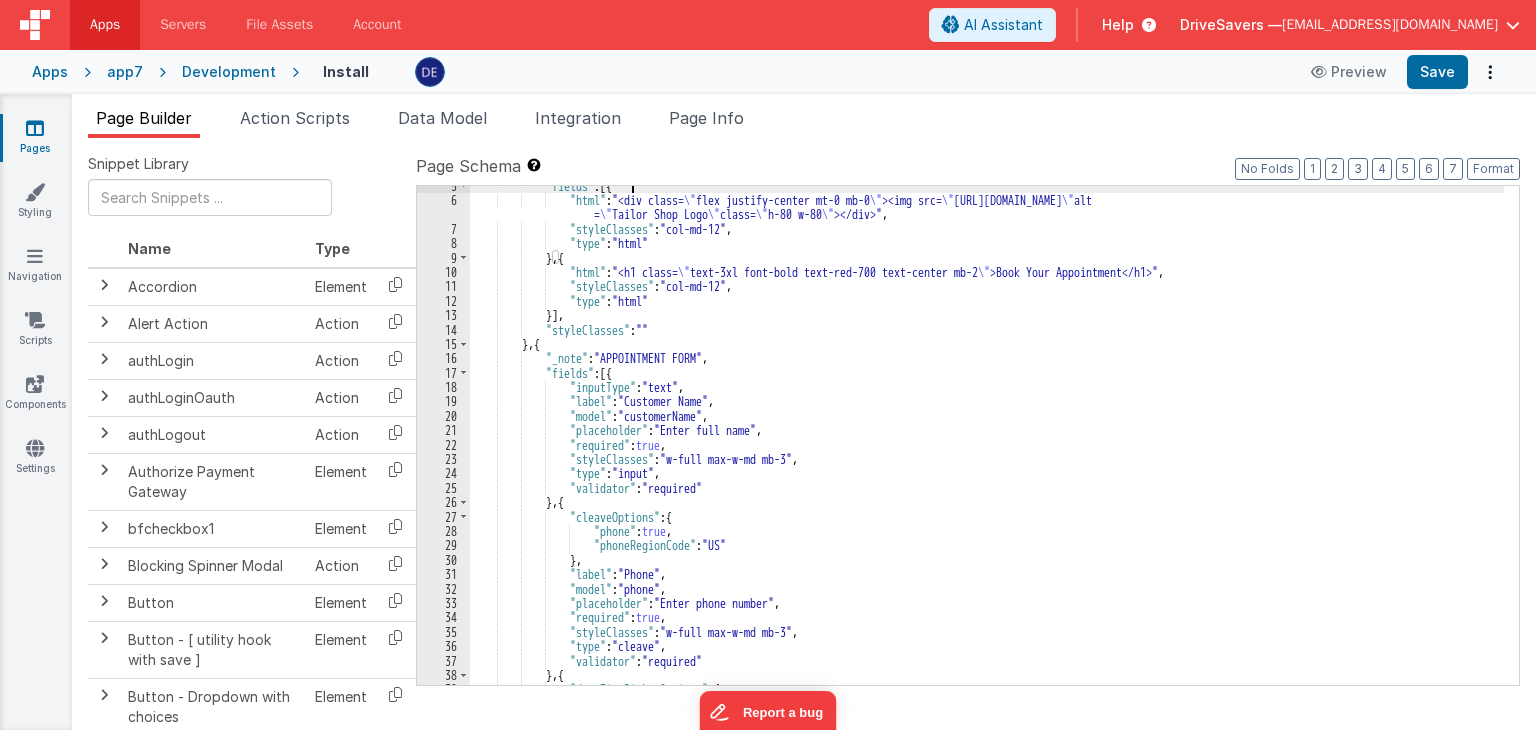 scroll, scrollTop: 0, scrollLeft: 0, axis: both 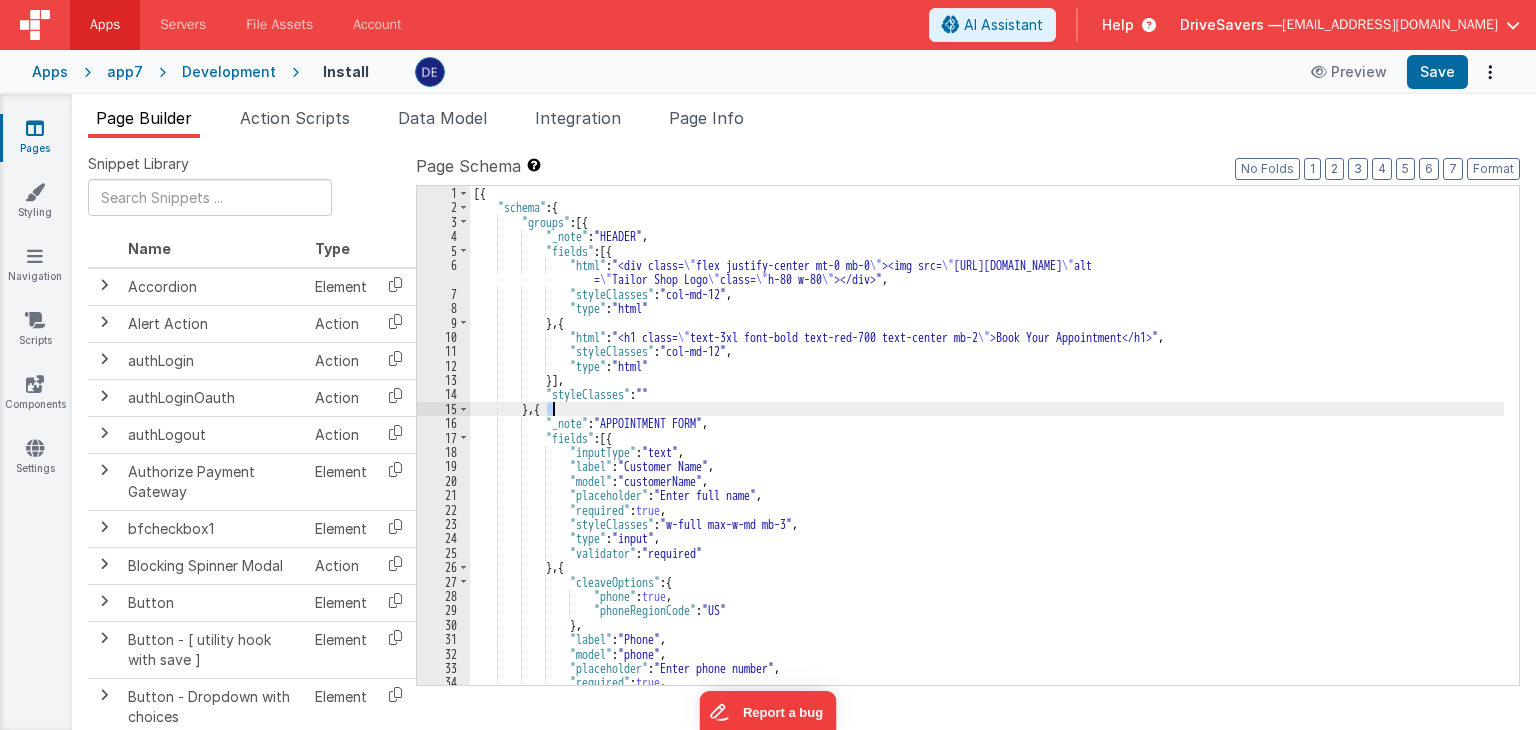 drag, startPoint x: 544, startPoint y: 410, endPoint x: 556, endPoint y: 409, distance: 12.0415945 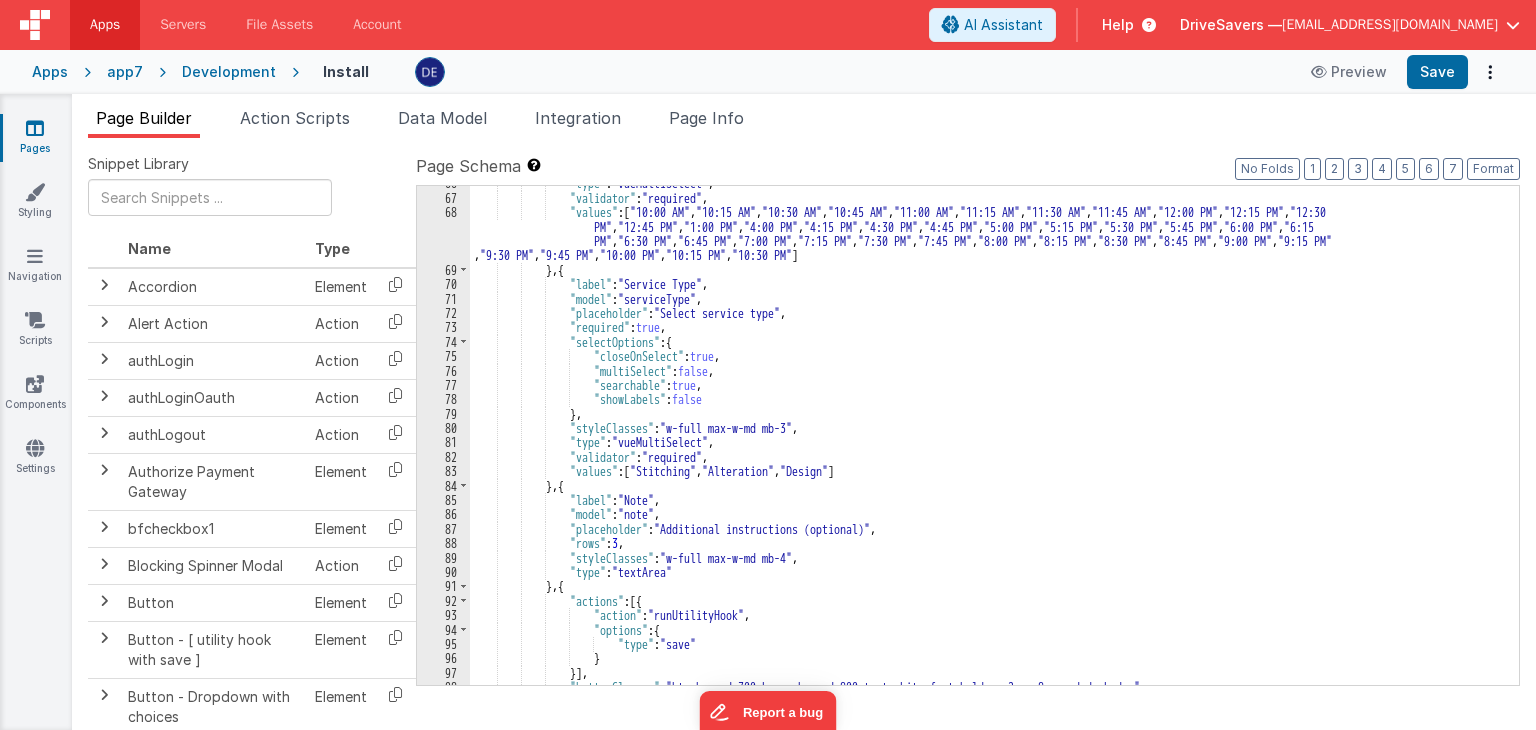 scroll, scrollTop: 1084, scrollLeft: 0, axis: vertical 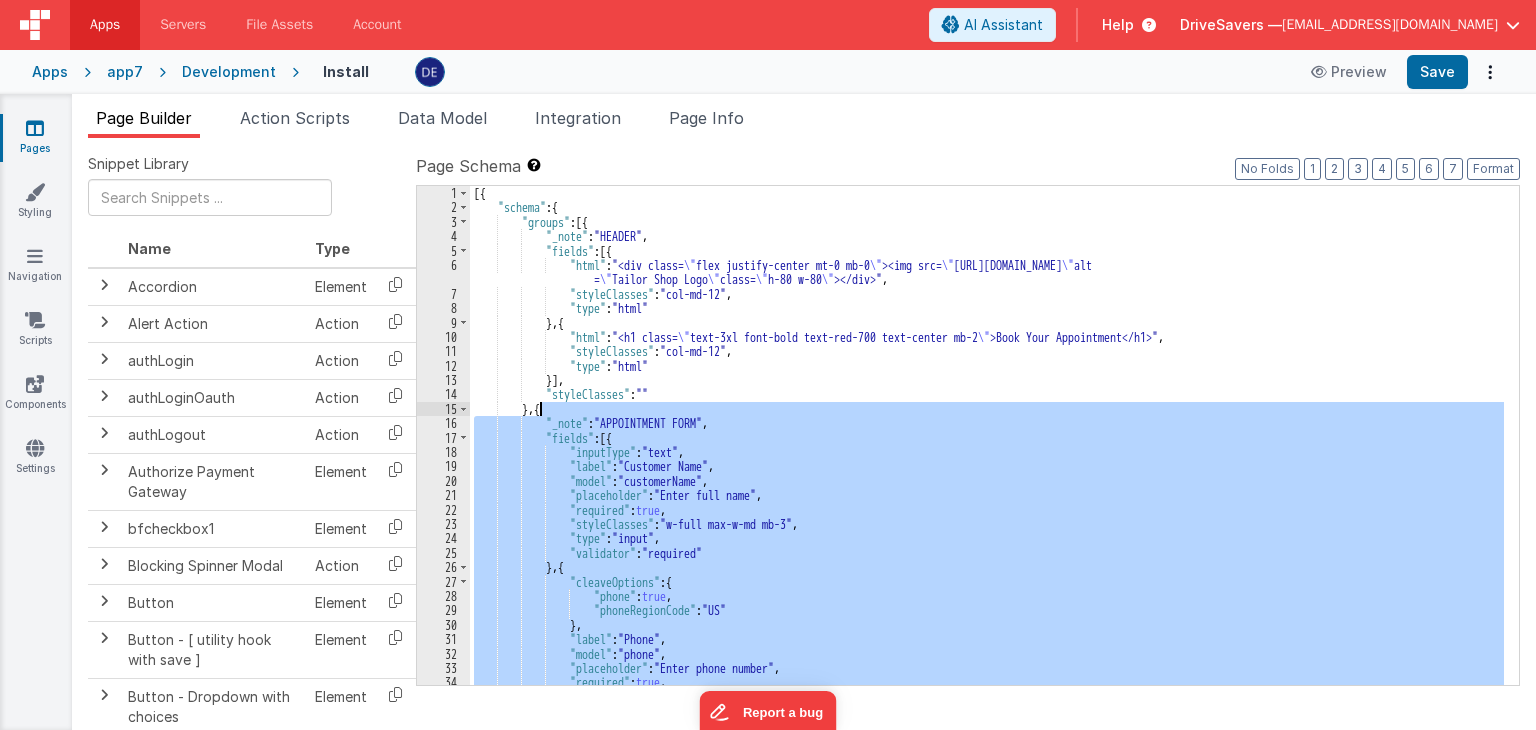 drag, startPoint x: 532, startPoint y: 651, endPoint x: 542, endPoint y: 415, distance: 236.21178 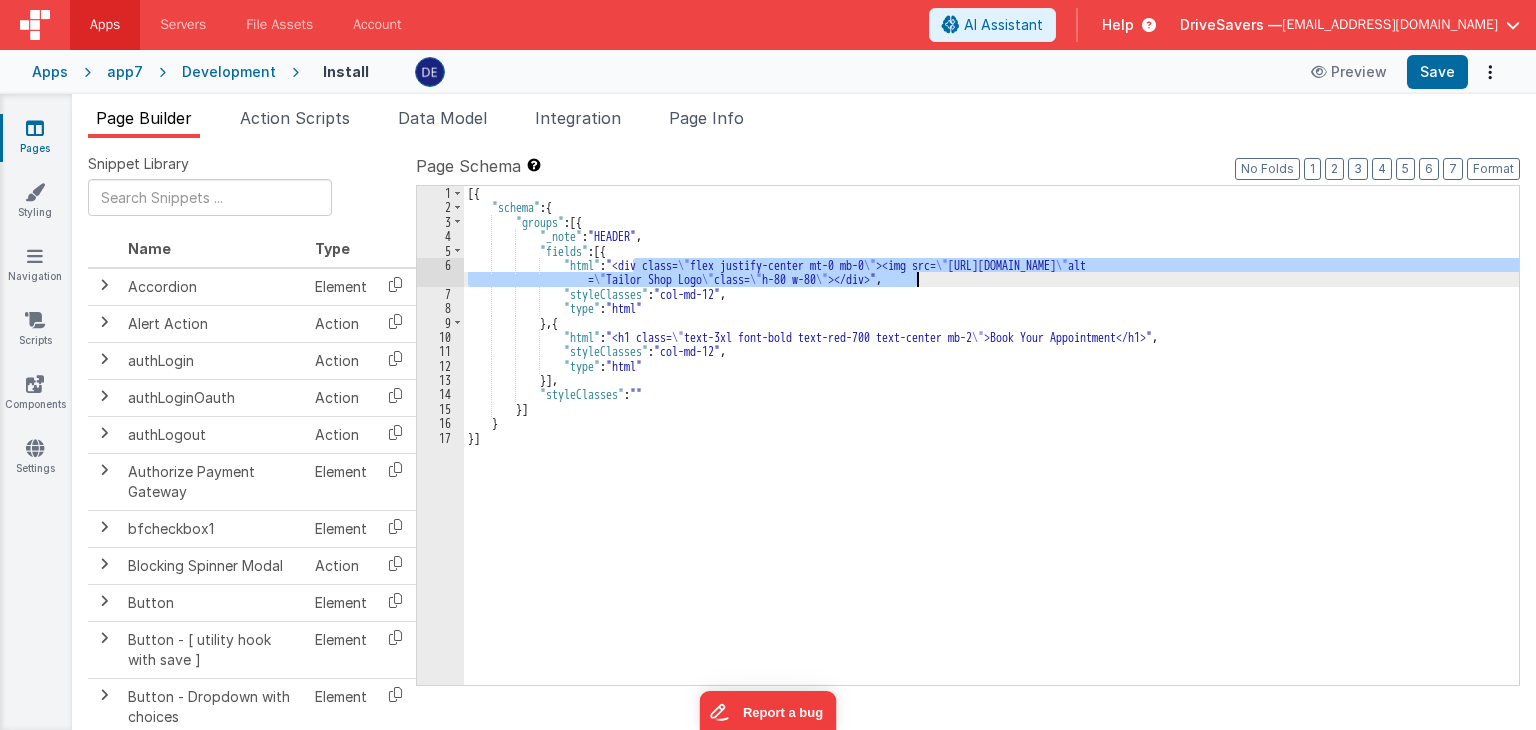drag, startPoint x: 630, startPoint y: 268, endPoint x: 916, endPoint y: 285, distance: 286.5048 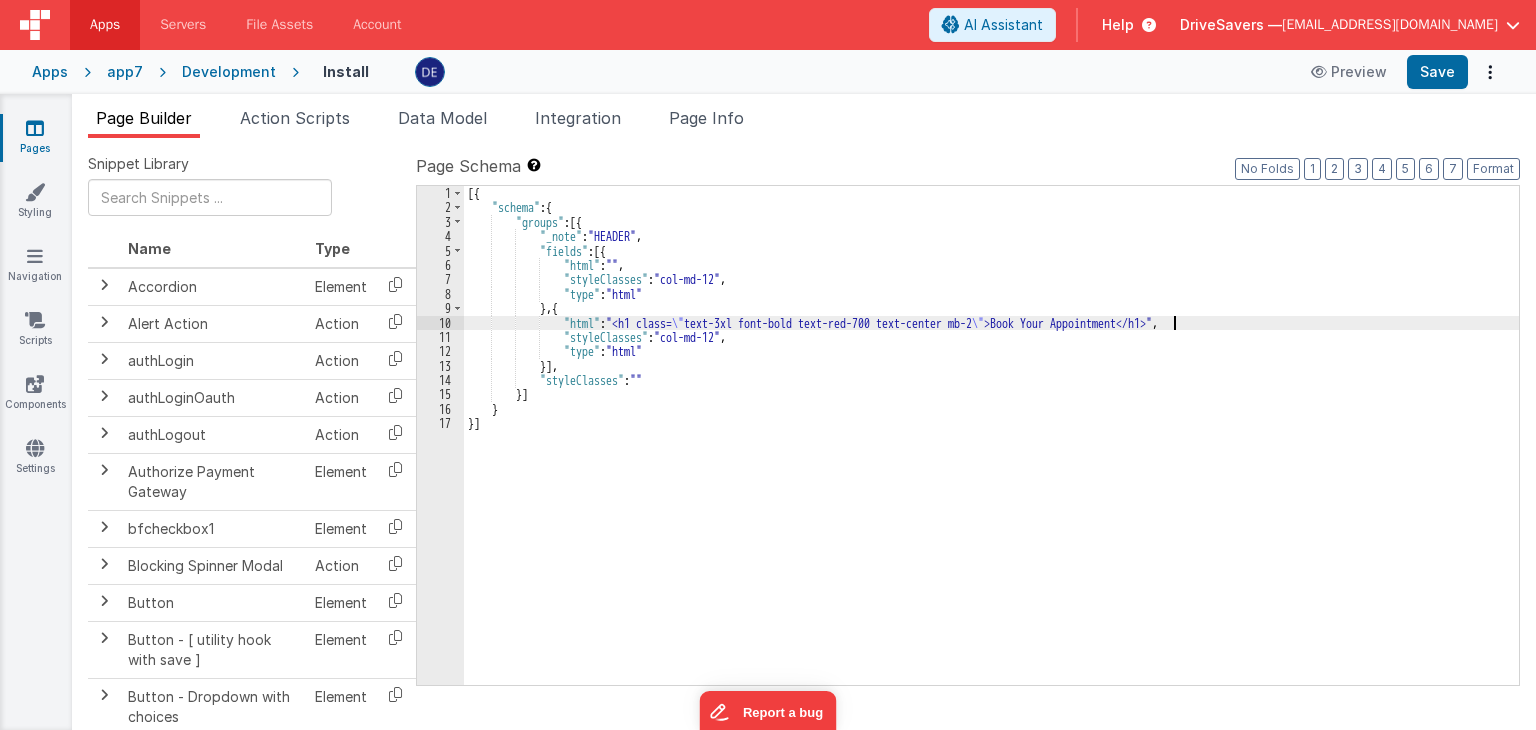 click on "[{      "schema" :  {           "groups" :  [{                "_note" :  "HEADER" ,                "fields" :  [{                     "html" :  "" ,                     "styleClasses" :  "col-md-12" ,                     "type" :  "html"                } ,  {                     "html" :  "<h1 class= \" text-3xl font-bold text-red-700 text-center mb-2 \" >Book Your Appointment</h1>" ,                     "styleClasses" :  "col-md-12" ,                     "type" :  "html"                }] ,                "styleClasses" :  ""           }]      } }]" at bounding box center (991, 450) 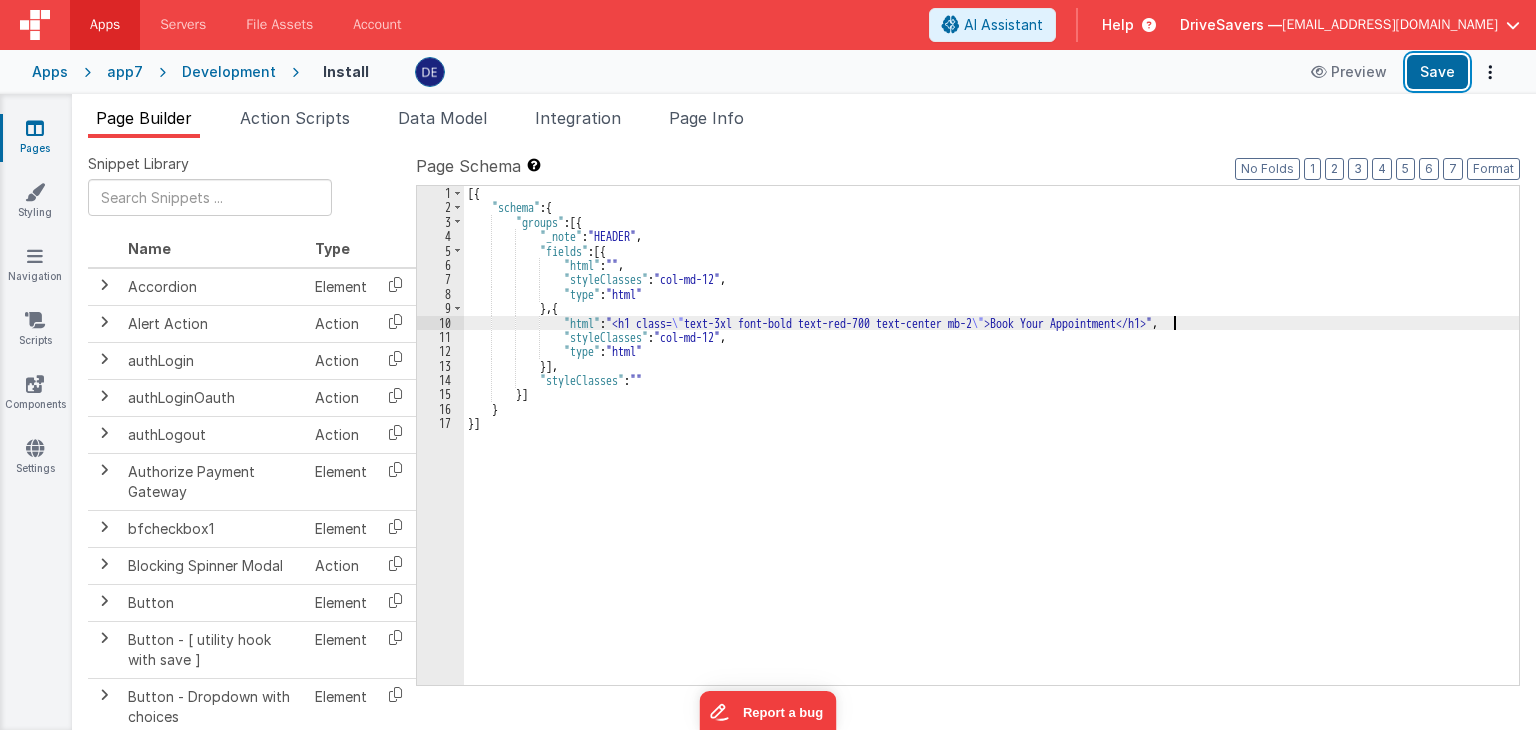 click on "Save" at bounding box center (1437, 72) 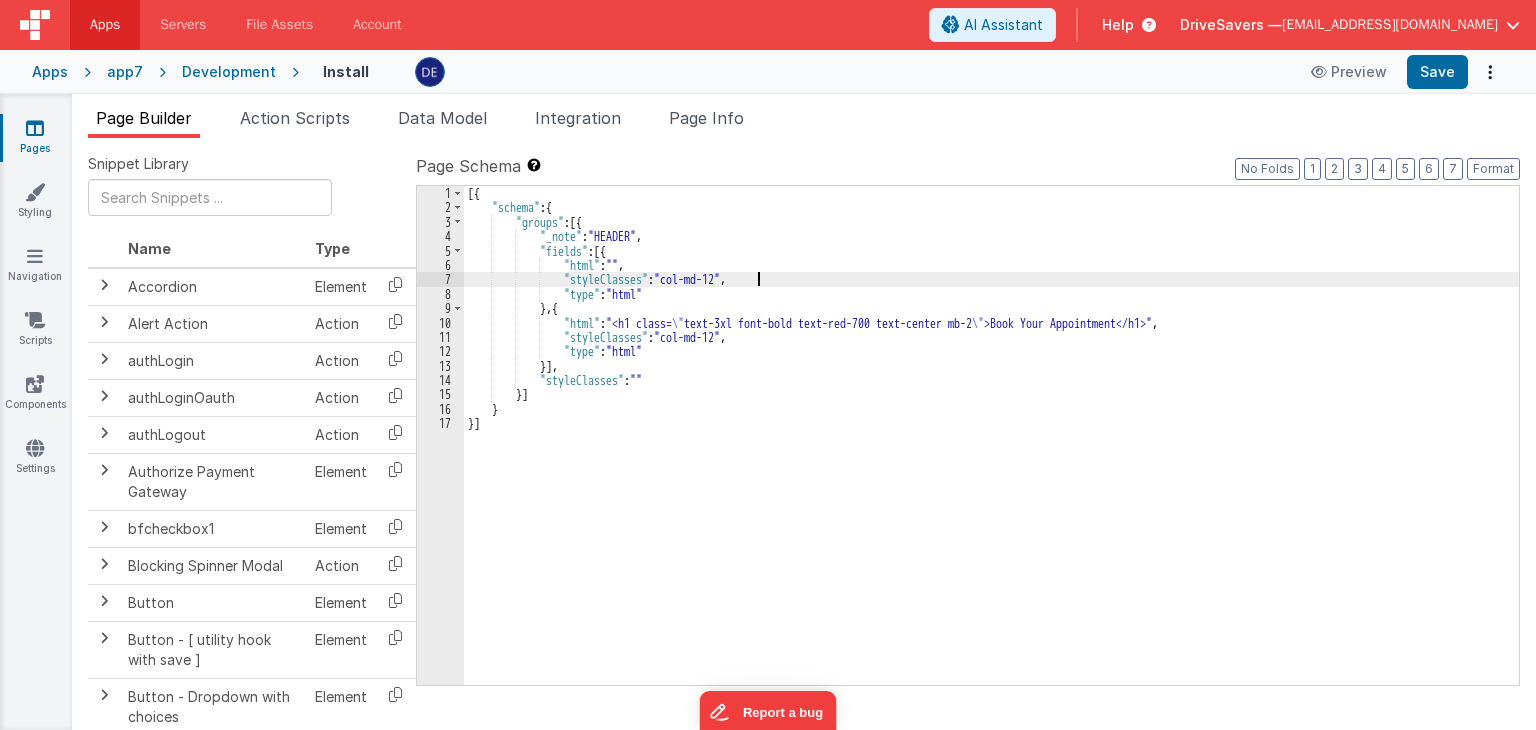 click on "[{      "schema" :  {           "groups" :  [{                "_note" :  "HEADER" ,                "fields" :  [{                     "html" :  "" ,                     "styleClasses" :  "col-md-12" ,                     "type" :  "html"                } ,  {                     "html" :  "<h1 class= \" text-3xl font-bold text-red-700 text-center mb-2 \" >Book Your Appointment</h1>" ,                     "styleClasses" :  "col-md-12" ,                     "type" :  "html"                }] ,                "styleClasses" :  ""           }]      } }]" at bounding box center (991, 450) 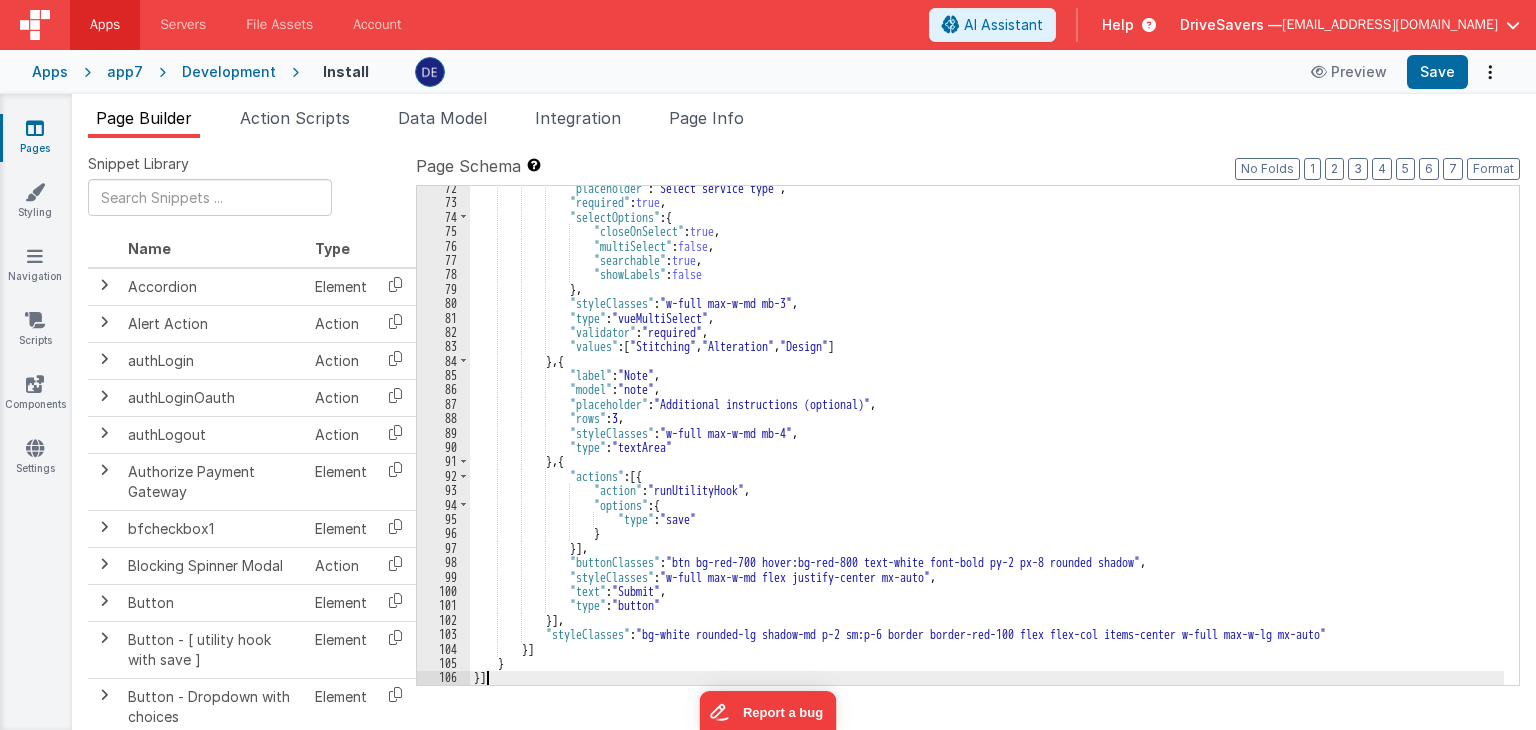 scroll, scrollTop: 964, scrollLeft: 0, axis: vertical 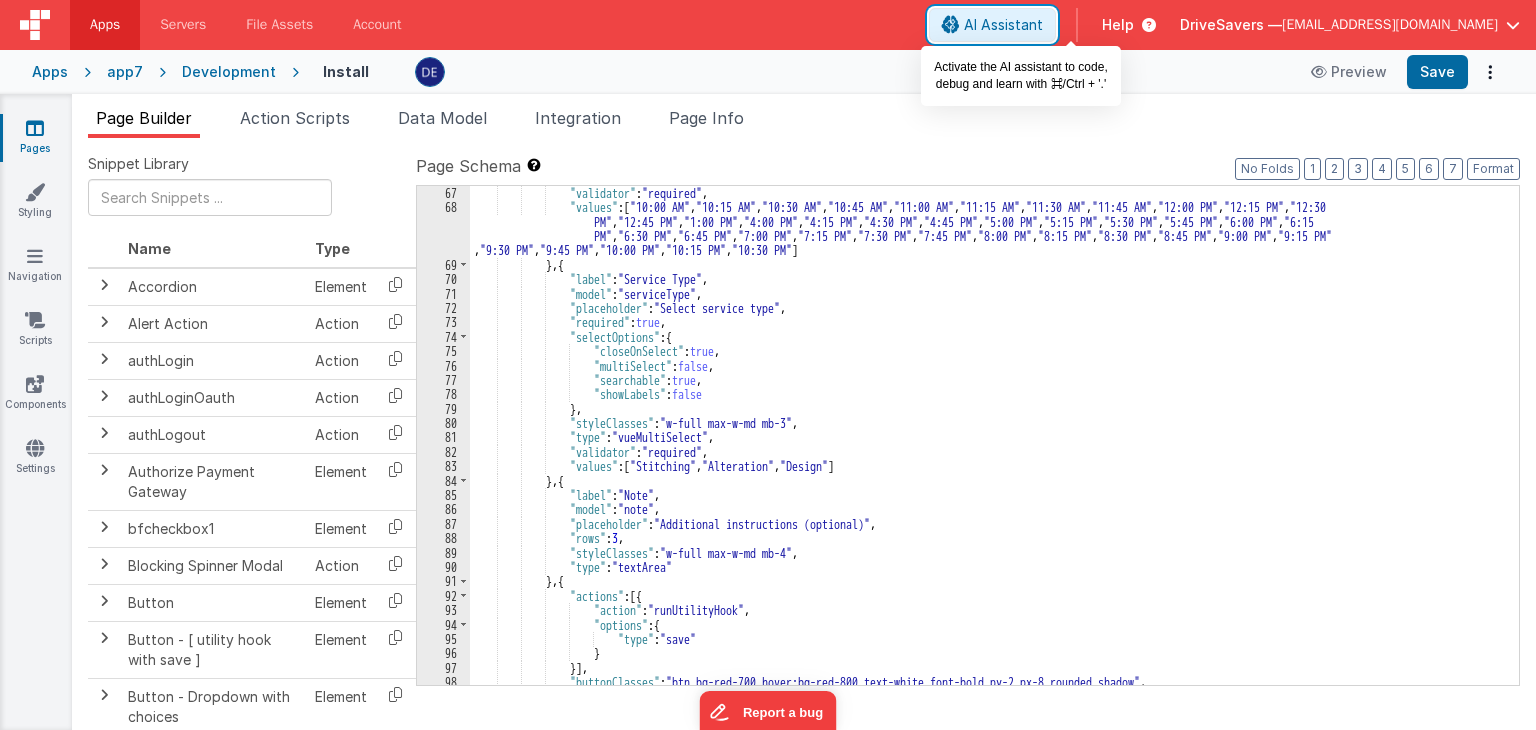 click on "AI Assistant" at bounding box center (1003, 25) 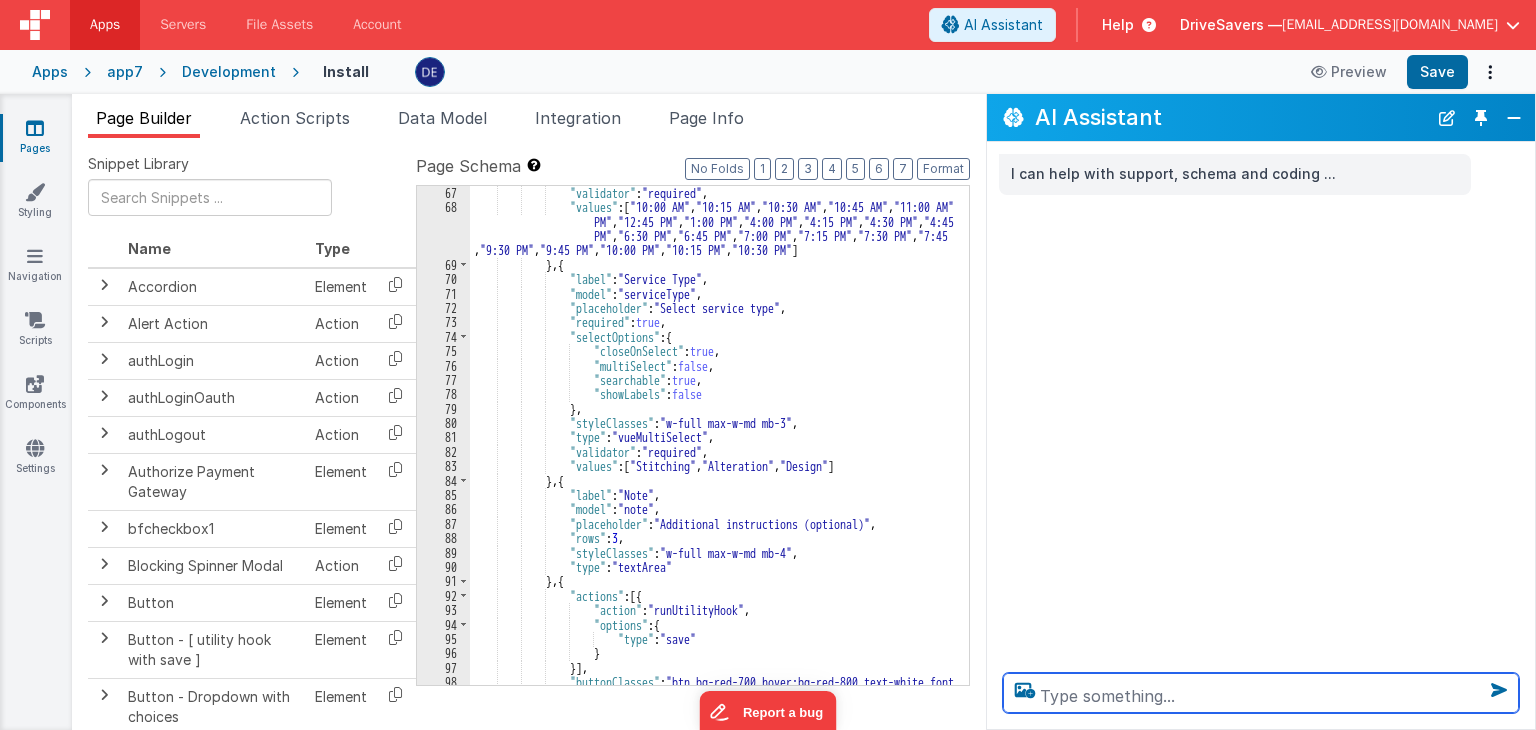scroll, scrollTop: 1008, scrollLeft: 0, axis: vertical 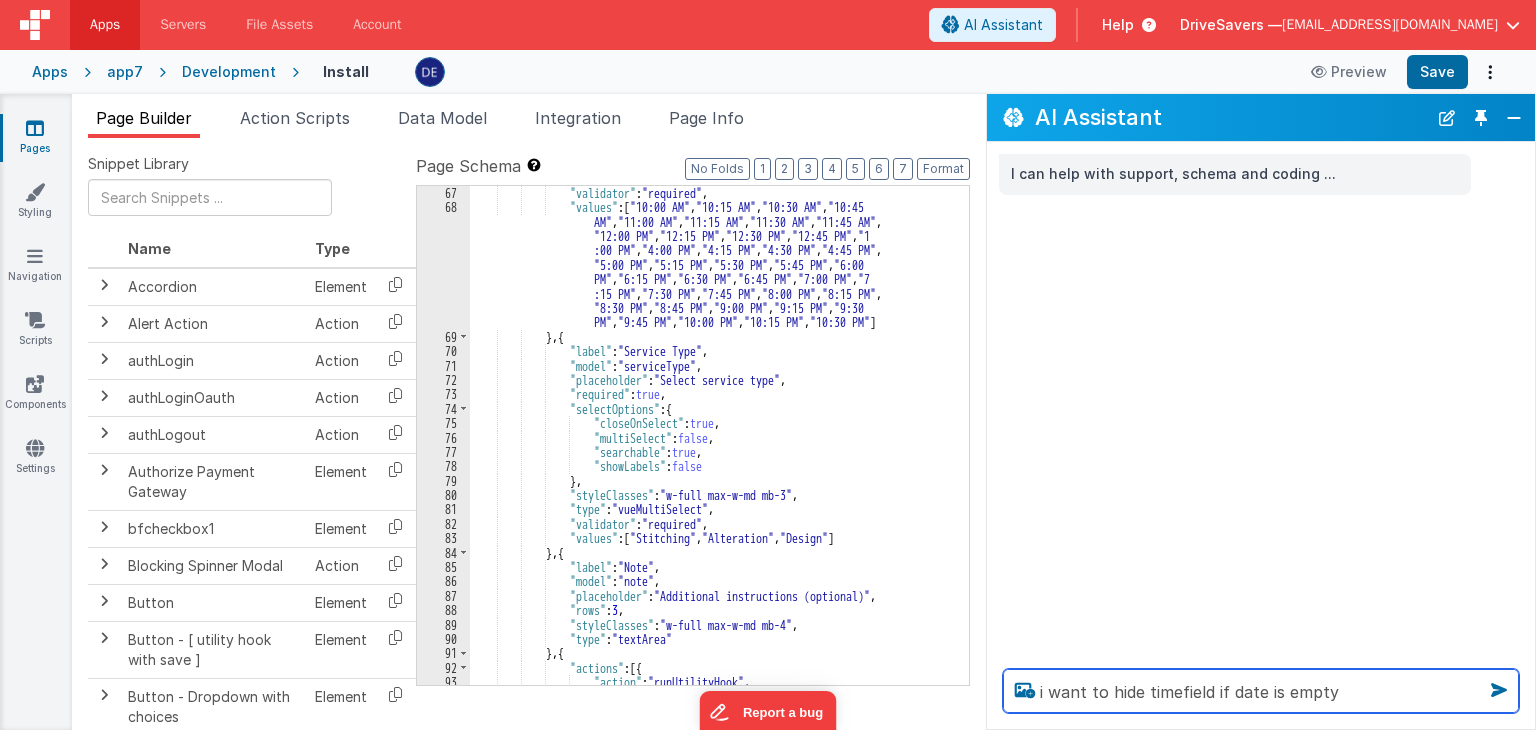 type on "i want to hide timefield if date is empty" 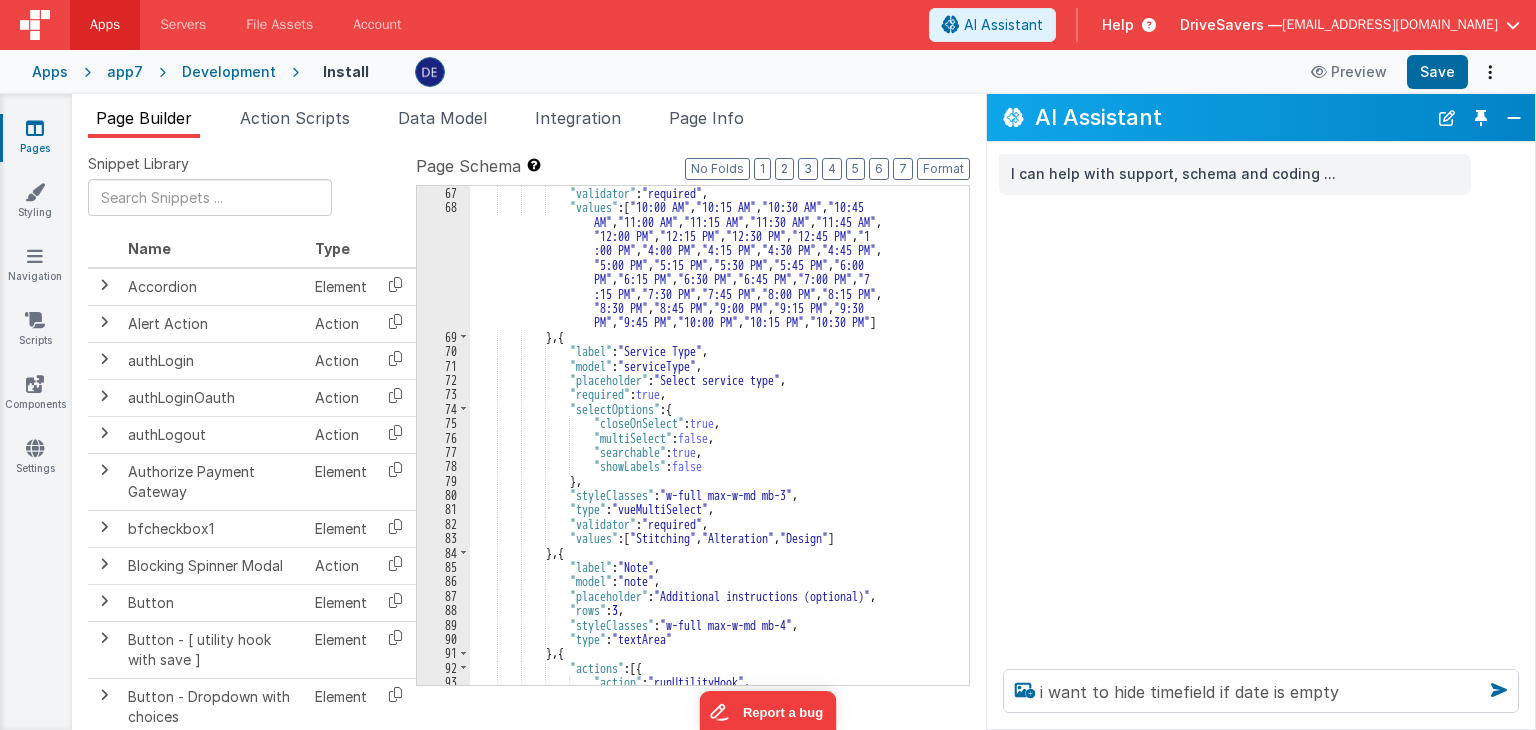 type 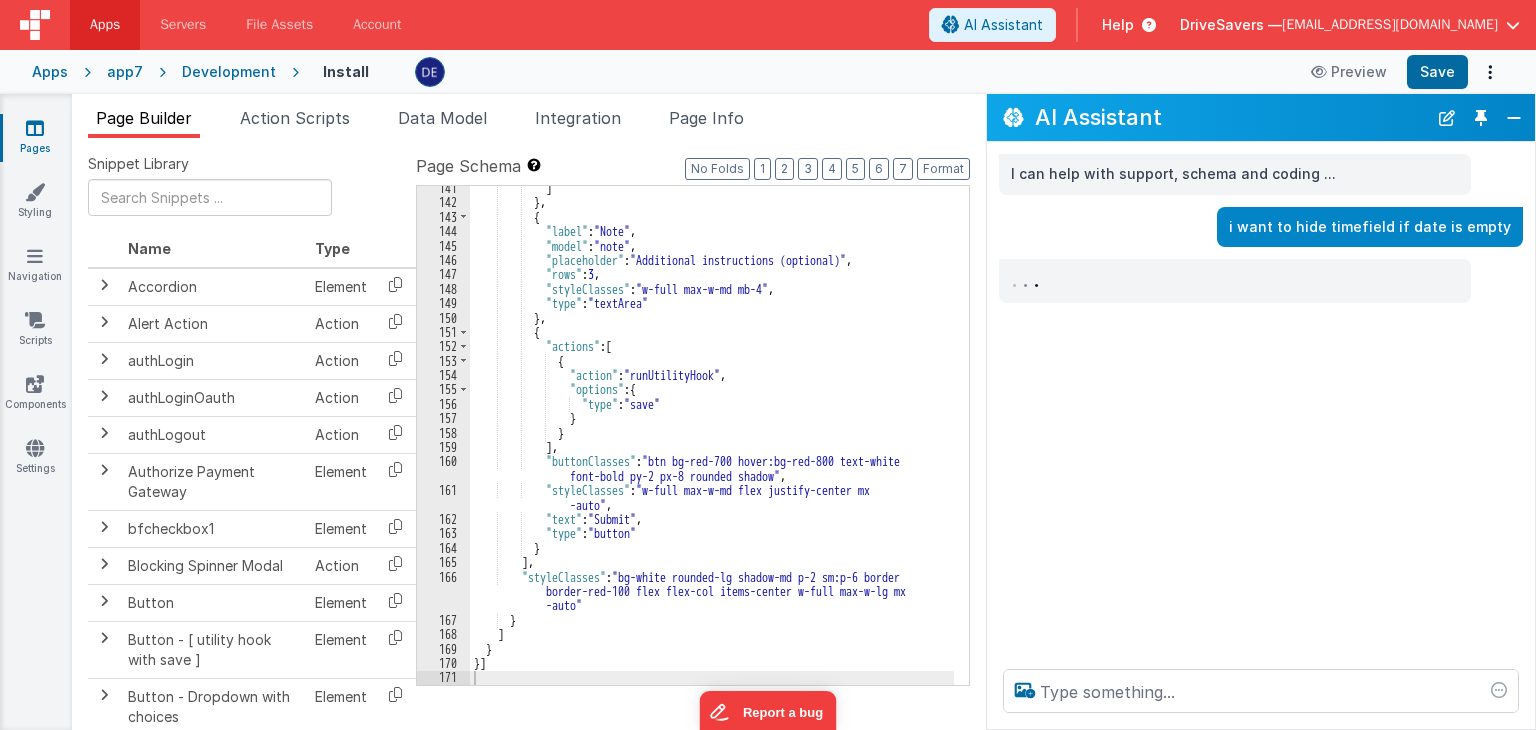 scroll, scrollTop: 2092, scrollLeft: 0, axis: vertical 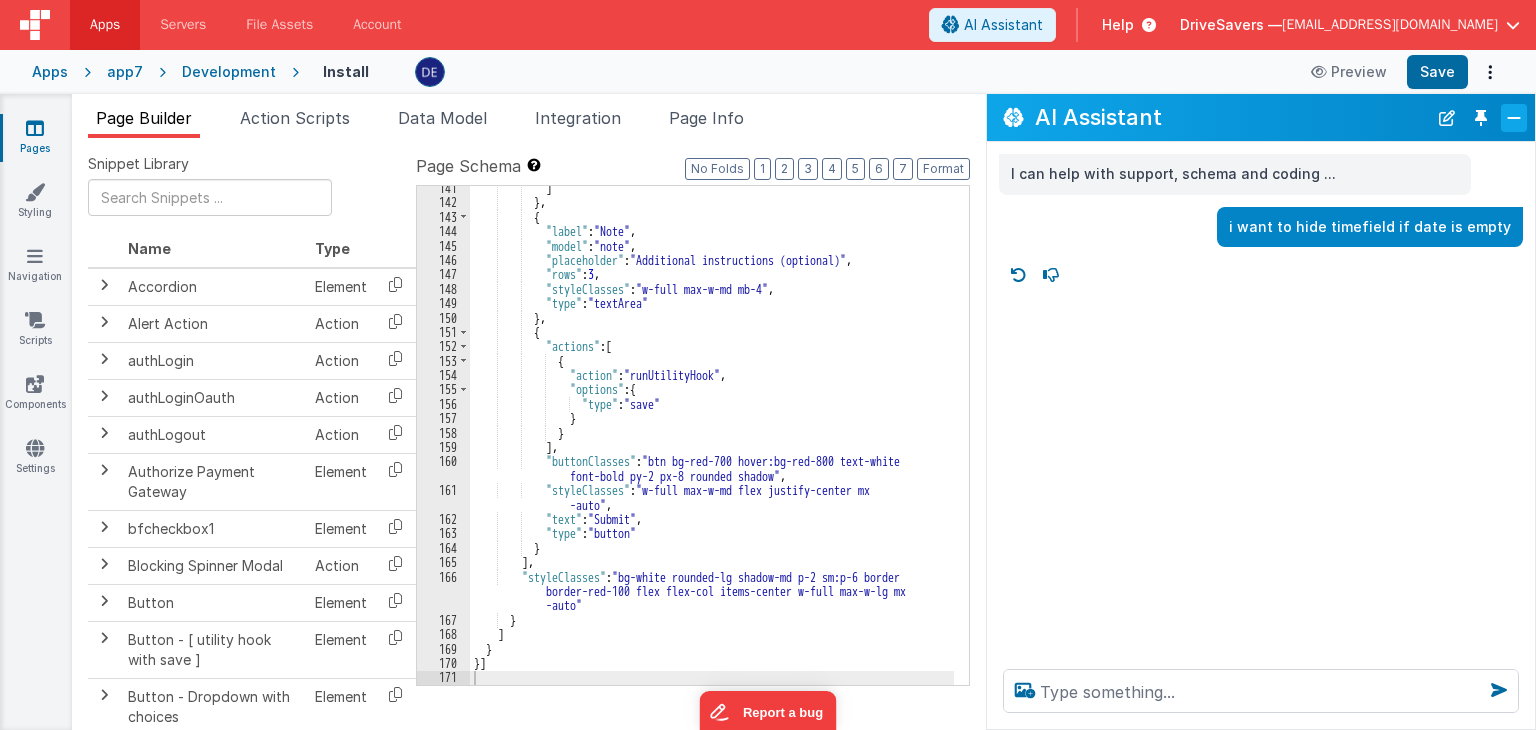 click at bounding box center [1514, 118] 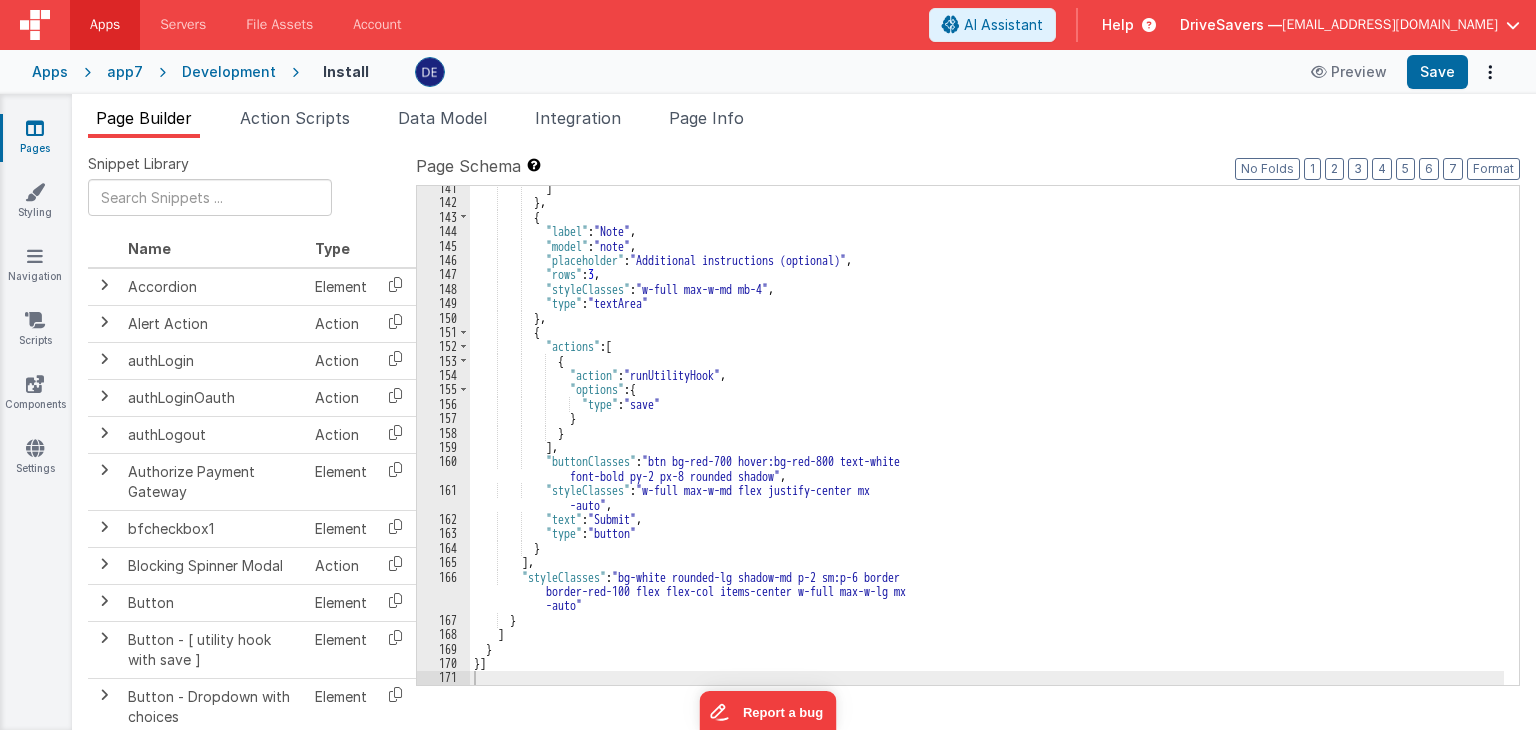 click on "]              } ,              {                "label" :  "Note" ,                "model" :  "note" ,                "placeholder" :  "Additional instructions (optional)" ,                "rows" :  3 ,                "styleClasses" :  "w-full max-w-md mb-4" ,                "type" :  "textArea"              } ,              {                "actions" :  [                   {                     "action" :  "runUtilityHook" ,                     "options" :  {                        "type" :  "save"                     }                   }                ] ,                "buttonClasses" :  "btn bg-red-700 hover:bg-red-800 text-white                   font-bold py-2 px-8 rounded shadow" ,                "styleClasses" :  "w-full max-w-md flex justify-center mx                  -auto" ,                "text" :  "Submit" ,                "type" :  "button"              }           ] ,           "styleClasses" :  "bg-white rounded-lg shadow-md p-2 sm:p-6 border" at bounding box center [987, 445] 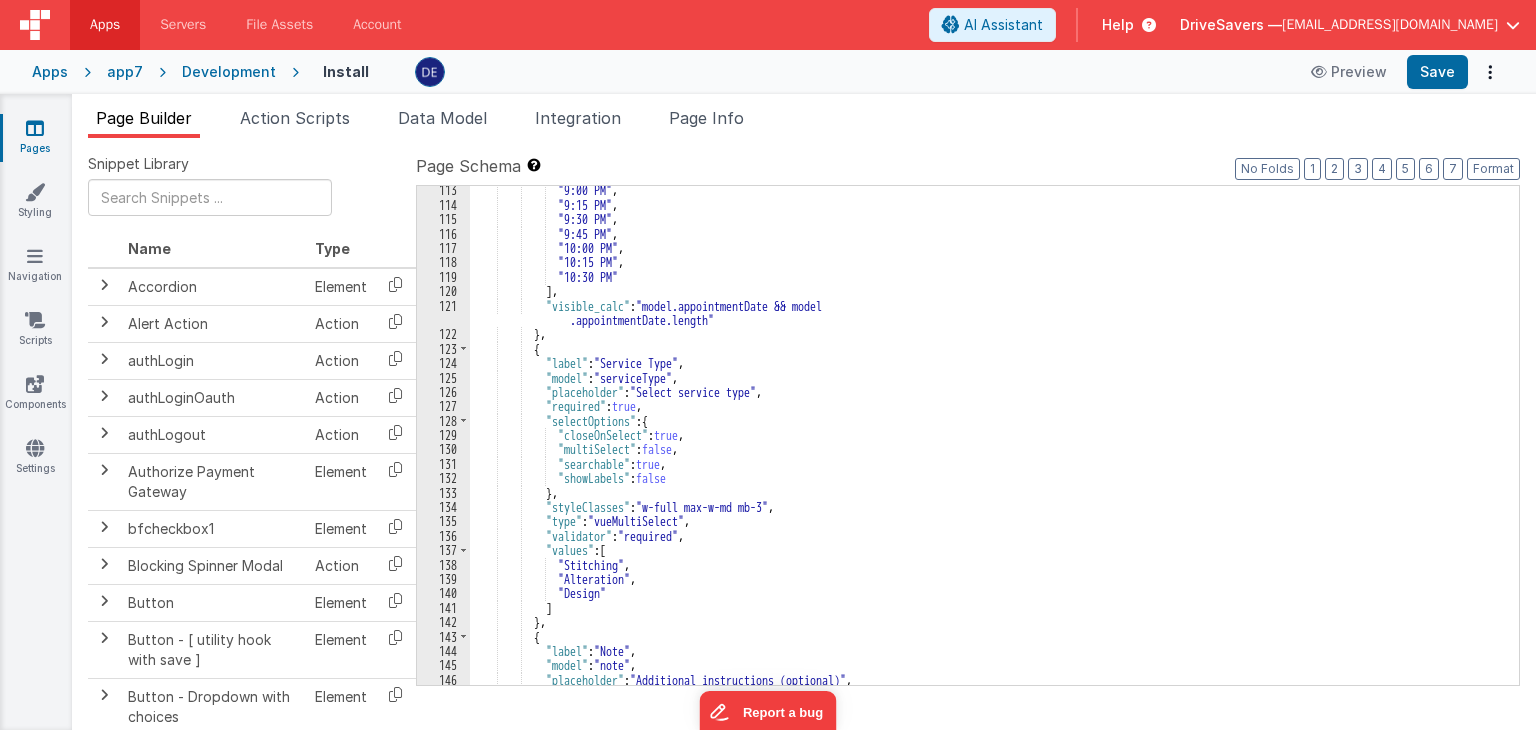 scroll, scrollTop: 1612, scrollLeft: 0, axis: vertical 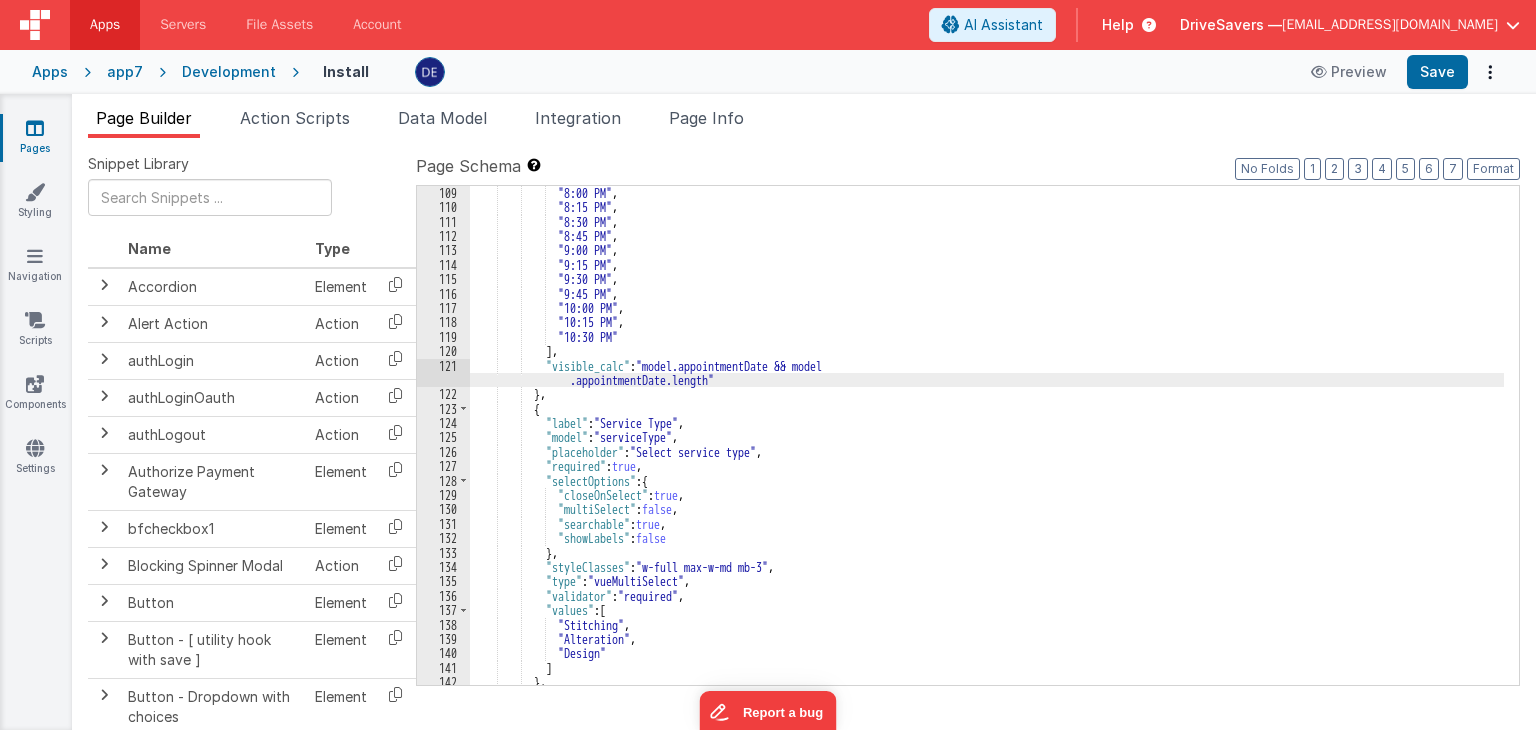 click on ""8:00 PM" ,                   "8:15 PM" ,                   "8:30 PM" ,                   "8:45 PM" ,                   "9:00 PM" ,                   "9:15 PM" ,                   "9:30 PM" ,                   "9:45 PM" ,                   "10:00 PM" ,                   "10:15 PM" ,                   "10:30 PM"                ] ,                "visible_calc" :  "model.appointmentDate && model                  .appointmentDate.length"              } ,              {                "label" :  "Service Type" ,                "model" :  "serviceType" ,                "placeholder" :  "Select service type" ,                "required" :  true ,                "selectOptions" :  {                   "closeOnSelect" :  true ,                   "multiSelect" :  false ,                   "searchable" :  true ,                   "showLabels" :  false                } ,                "styleClasses" :  "w-full max-w-md mb-3" ,                "type" :  "vueMultiSelect" ,                :" at bounding box center (987, 450) 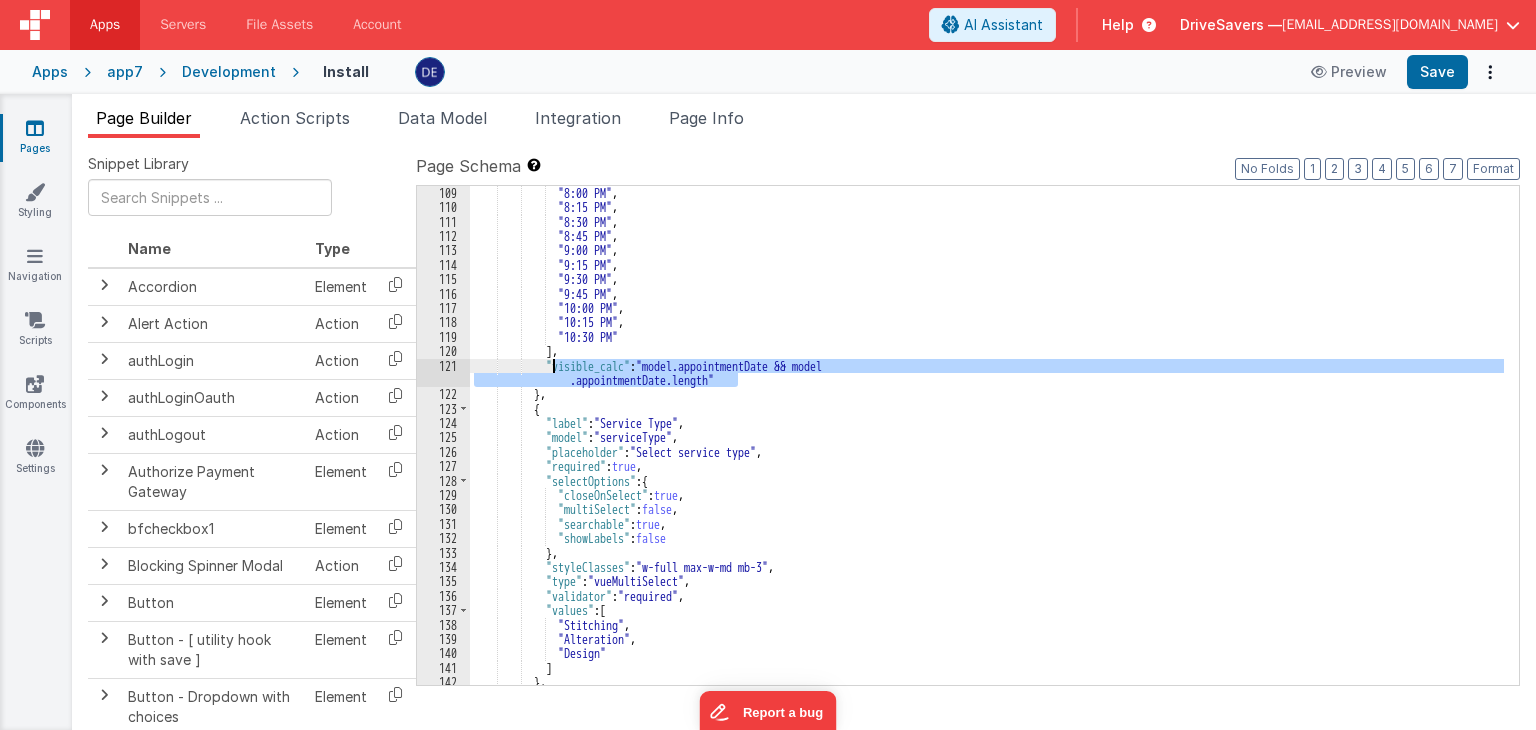 drag, startPoint x: 752, startPoint y: 382, endPoint x: 550, endPoint y: 371, distance: 202.29929 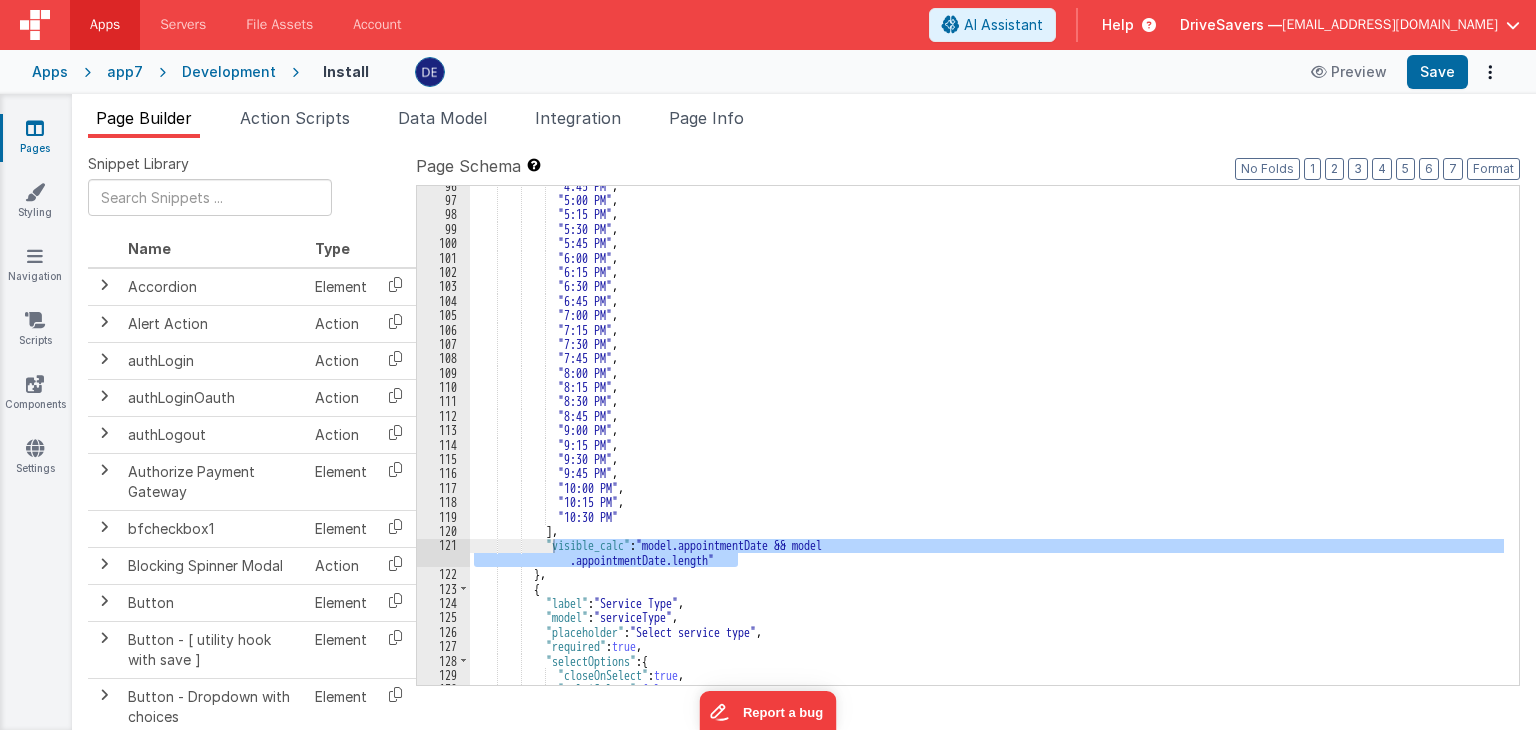 scroll, scrollTop: 1312, scrollLeft: 0, axis: vertical 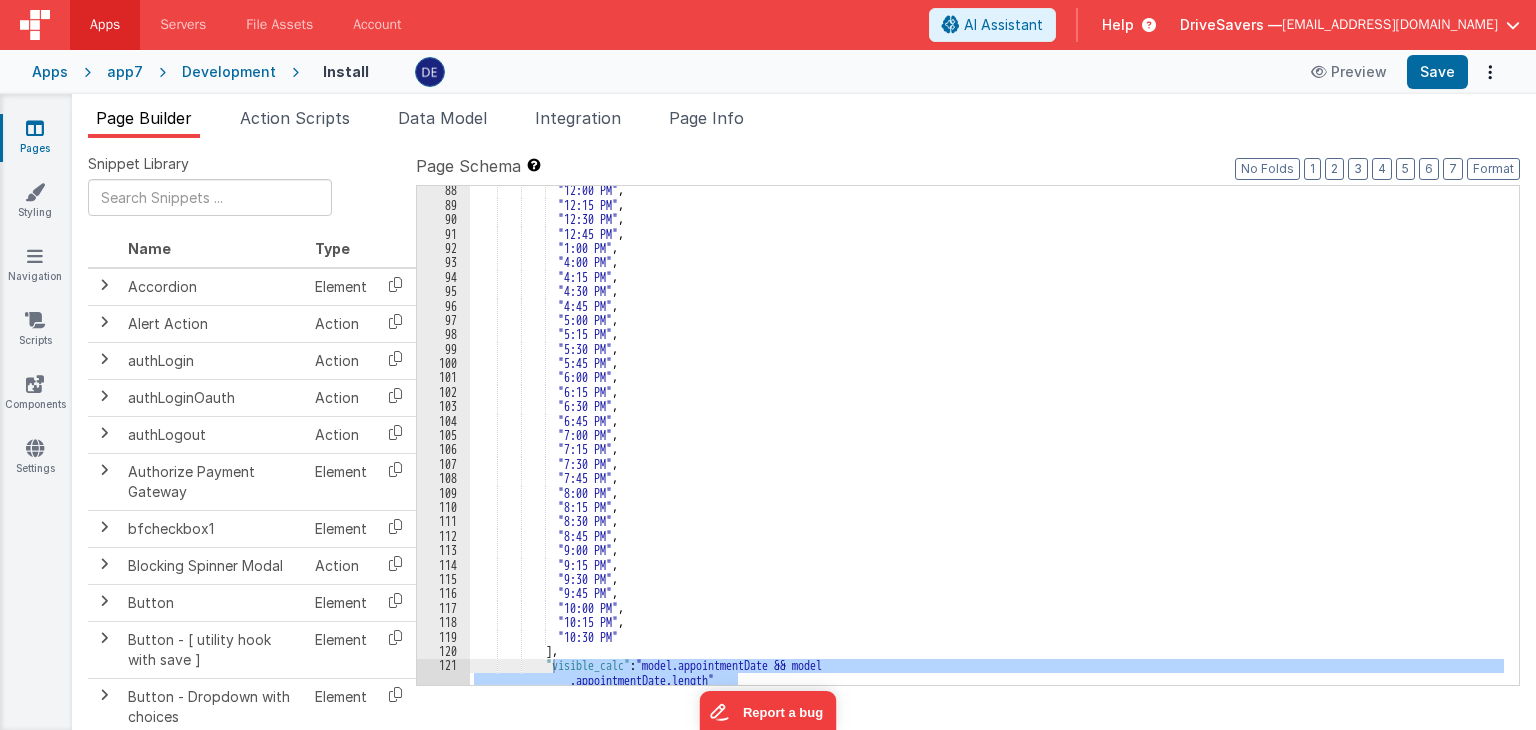 click on ""12:00 PM" ,                   "12:15 PM" ,                   "12:30 PM" ,                   "12:45 PM" ,                   "1:00 PM" ,                   "4:00 PM" ,                   "4:15 PM" ,                   "4:30 PM" ,                   "4:45 PM" ,                   "5:00 PM" ,                   "5:15 PM" ,                   "5:30 PM" ,                   "5:45 PM" ,                   "6:00 PM" ,                   "6:15 PM" ,                   "6:30 PM" ,                   "6:45 PM" ,                   "7:00 PM" ,                   "7:15 PM" ,                   "7:30 PM" ,                   "7:45 PM" ,                   "8:00 PM" ,                   "8:15 PM" ,                   "8:30 PM" ,                   "8:45 PM" ,                   "9:00 PM" ,                   "9:15 PM" ,                   "9:30 PM" ,                   "9:45 PM" ,                   "10:00 PM" ,                   "10:15 PM" ,                   "10:30 PM"                ] ,                "visible_calc" :" at bounding box center [987, 447] 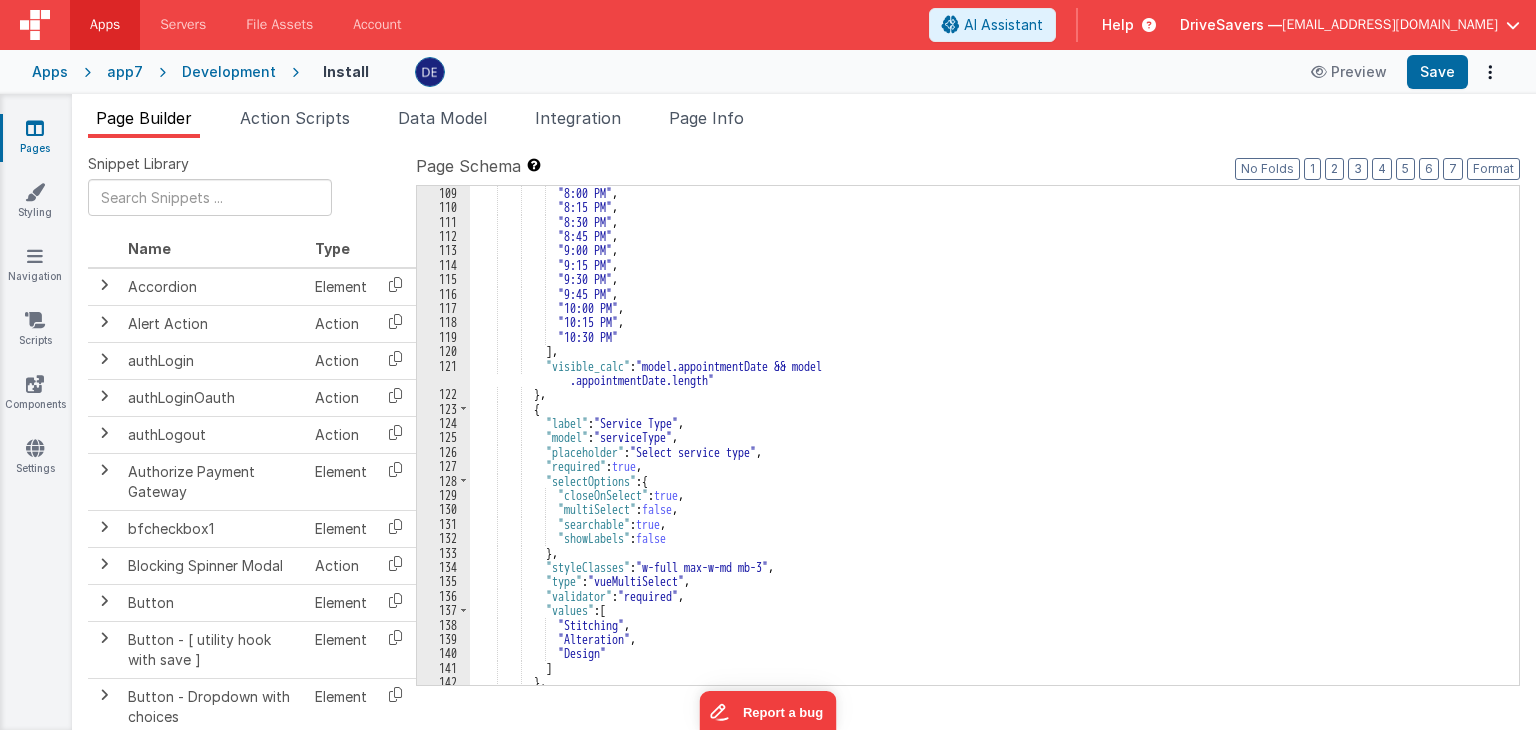 scroll, scrollTop: 1492, scrollLeft: 0, axis: vertical 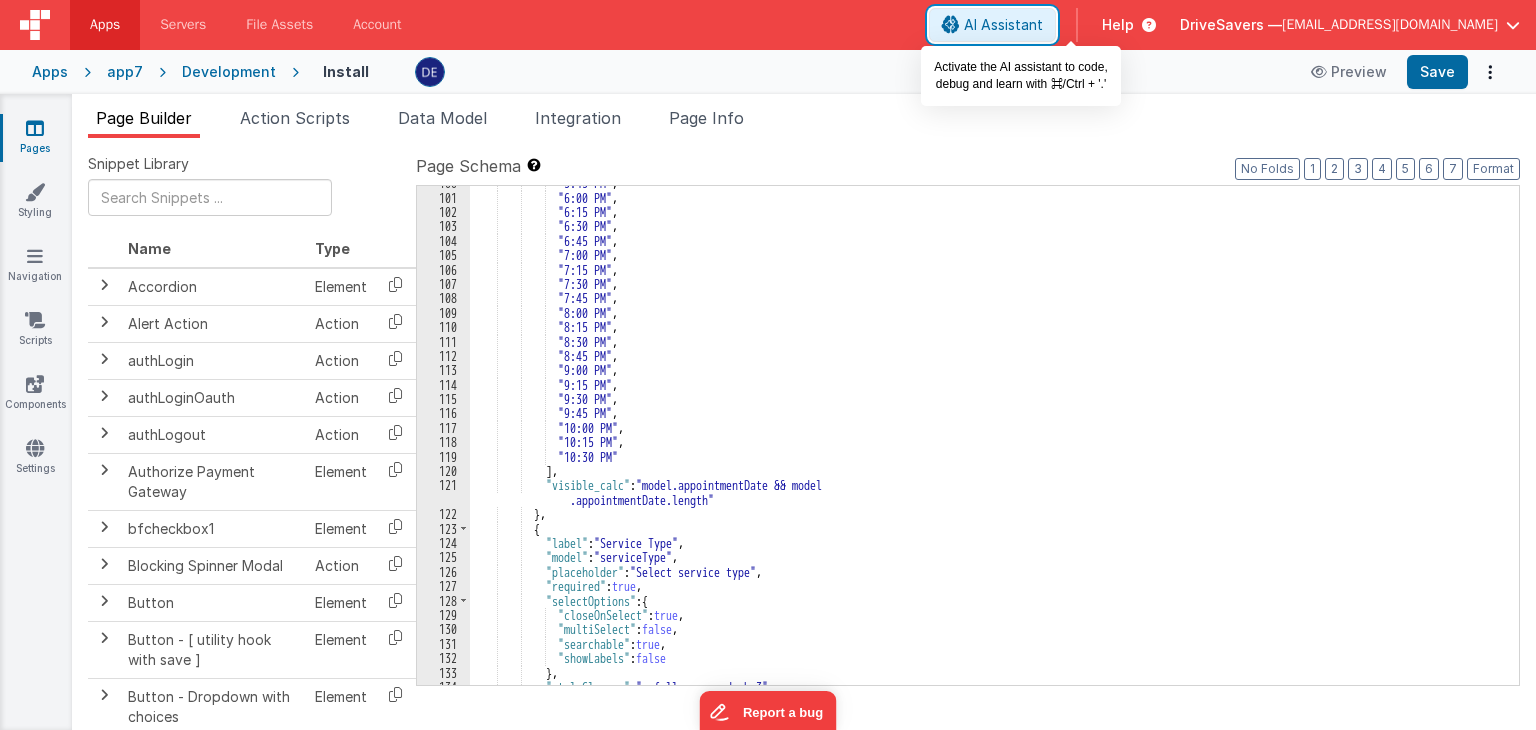 click on "AI Assistant" at bounding box center [992, 25] 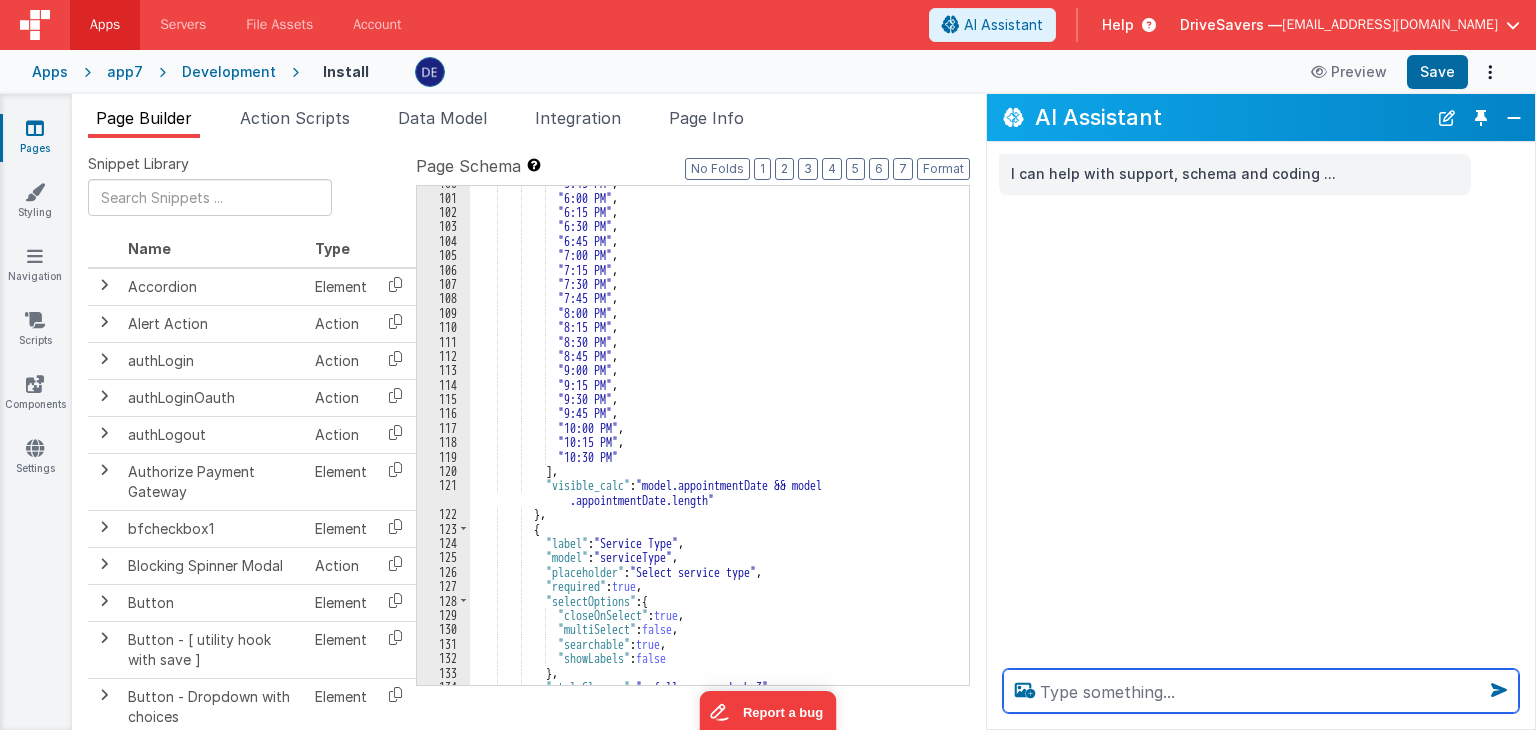 click at bounding box center [1261, 691] 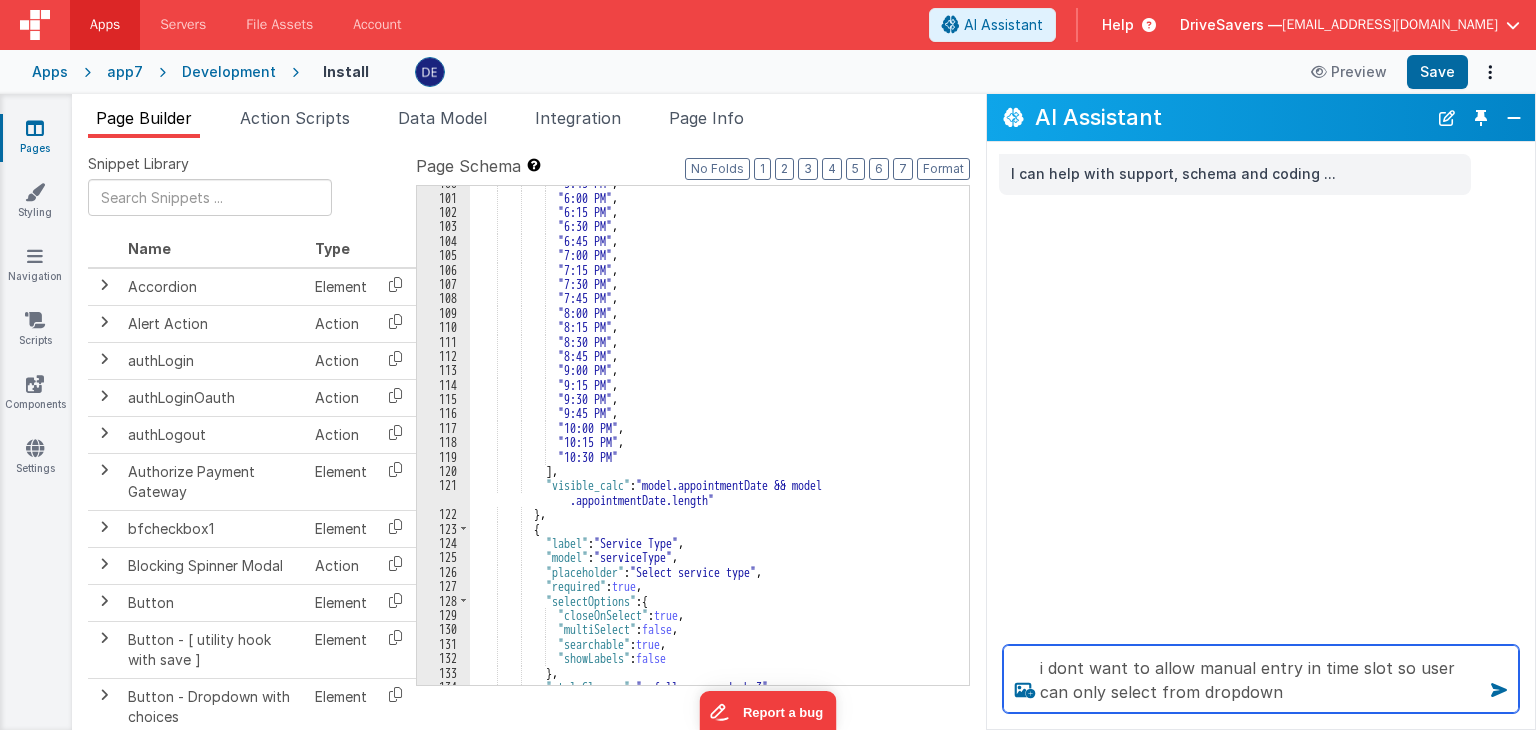 type on "i dont want to allow manual entry in time slot so user can only select from dropdown" 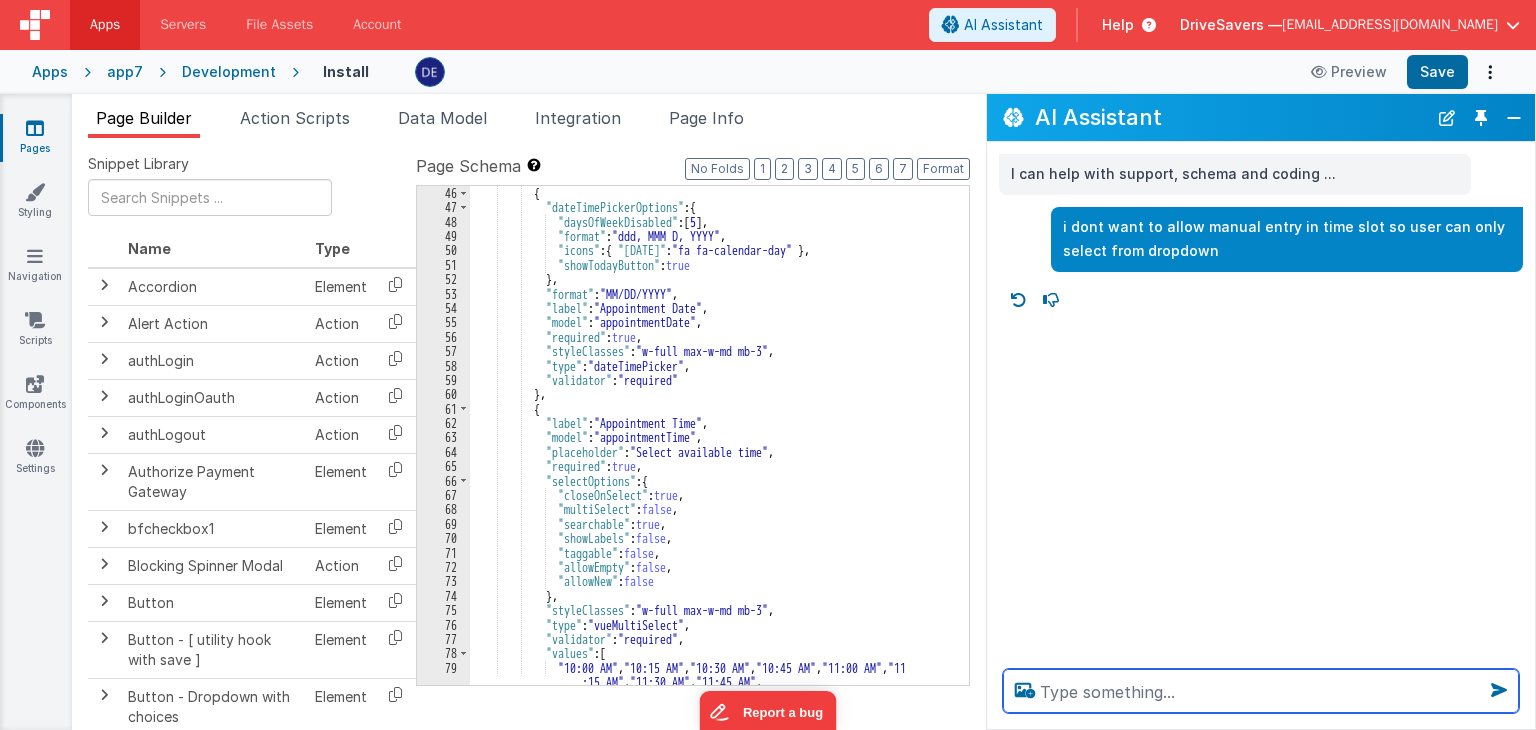 scroll, scrollTop: 765, scrollLeft: 0, axis: vertical 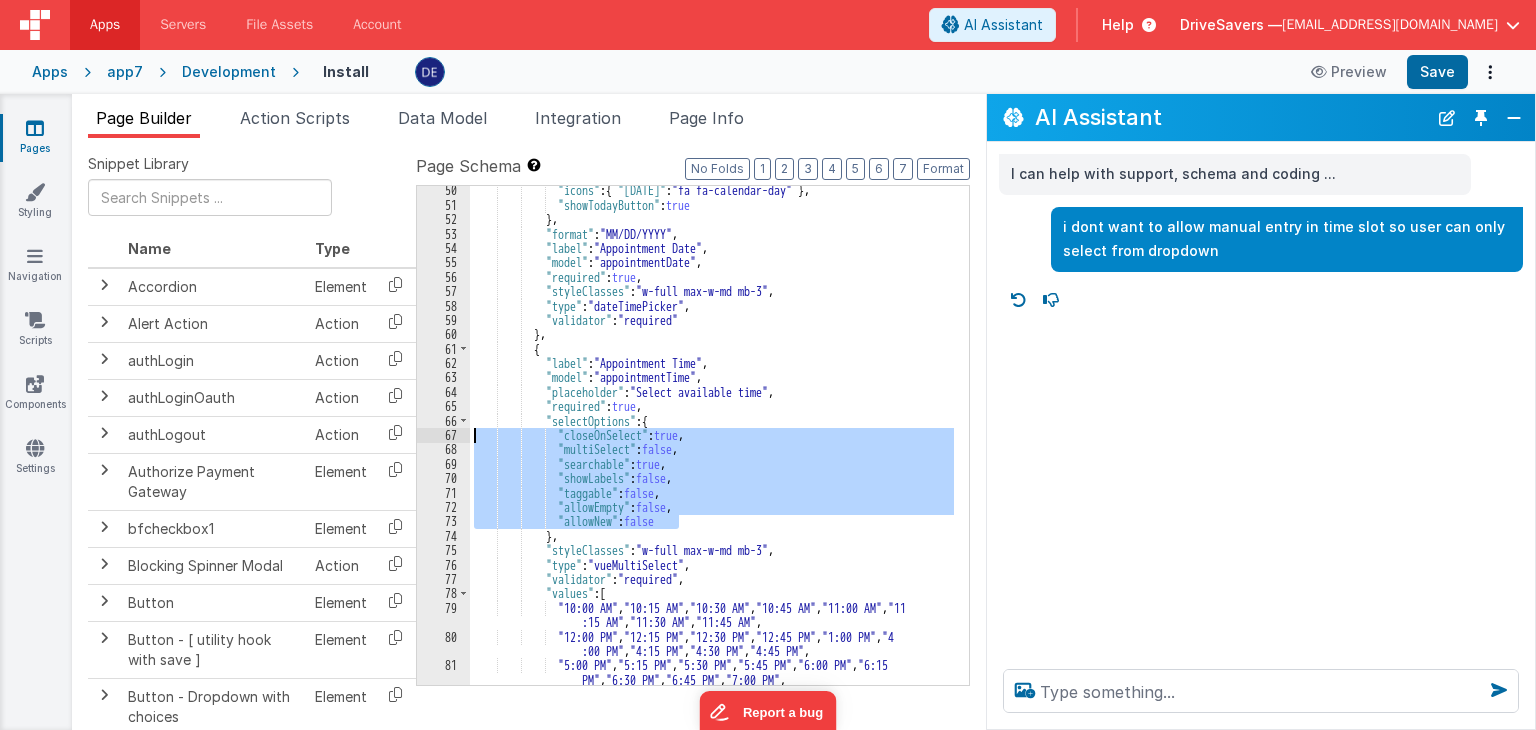 drag, startPoint x: 689, startPoint y: 524, endPoint x: 470, endPoint y: 436, distance: 236.01907 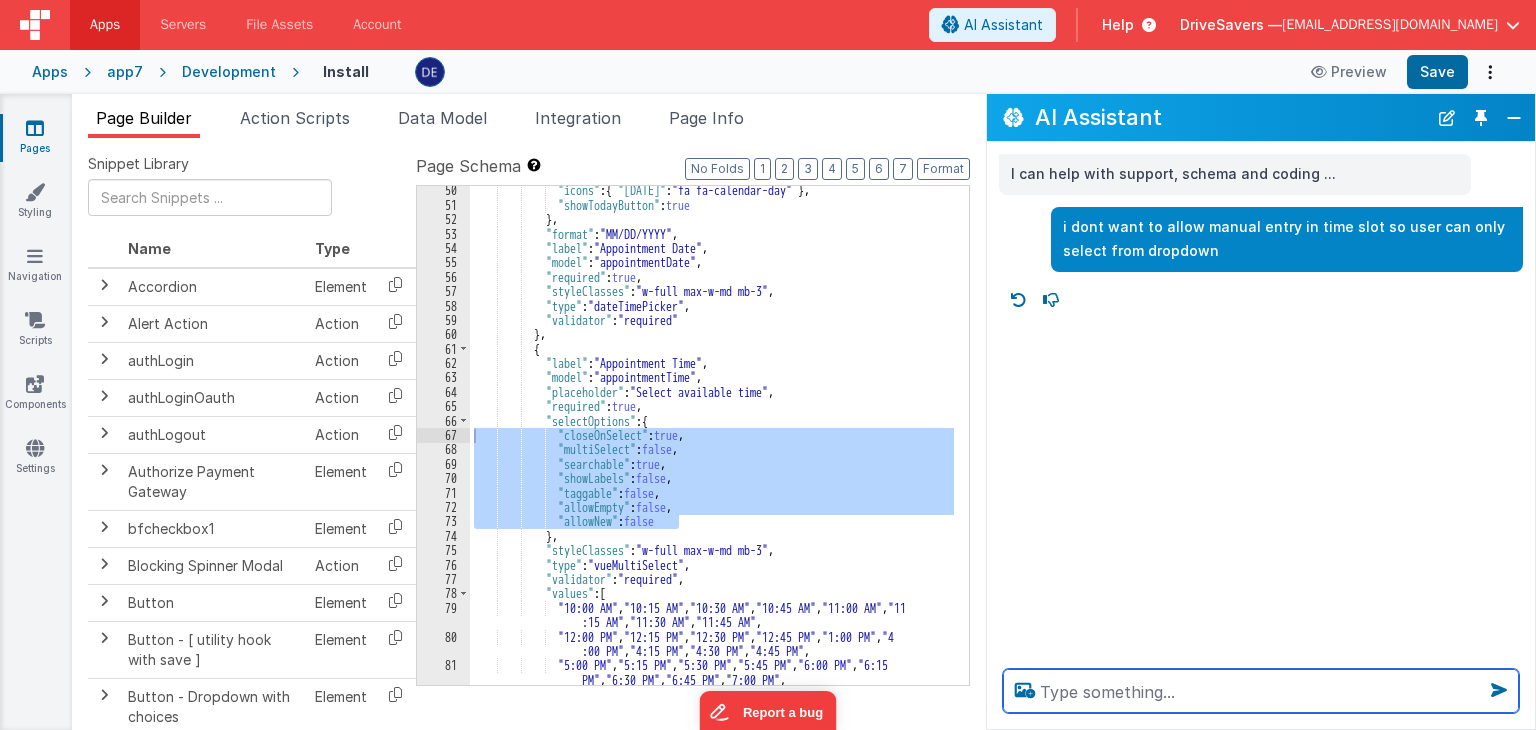 click at bounding box center (1261, 691) 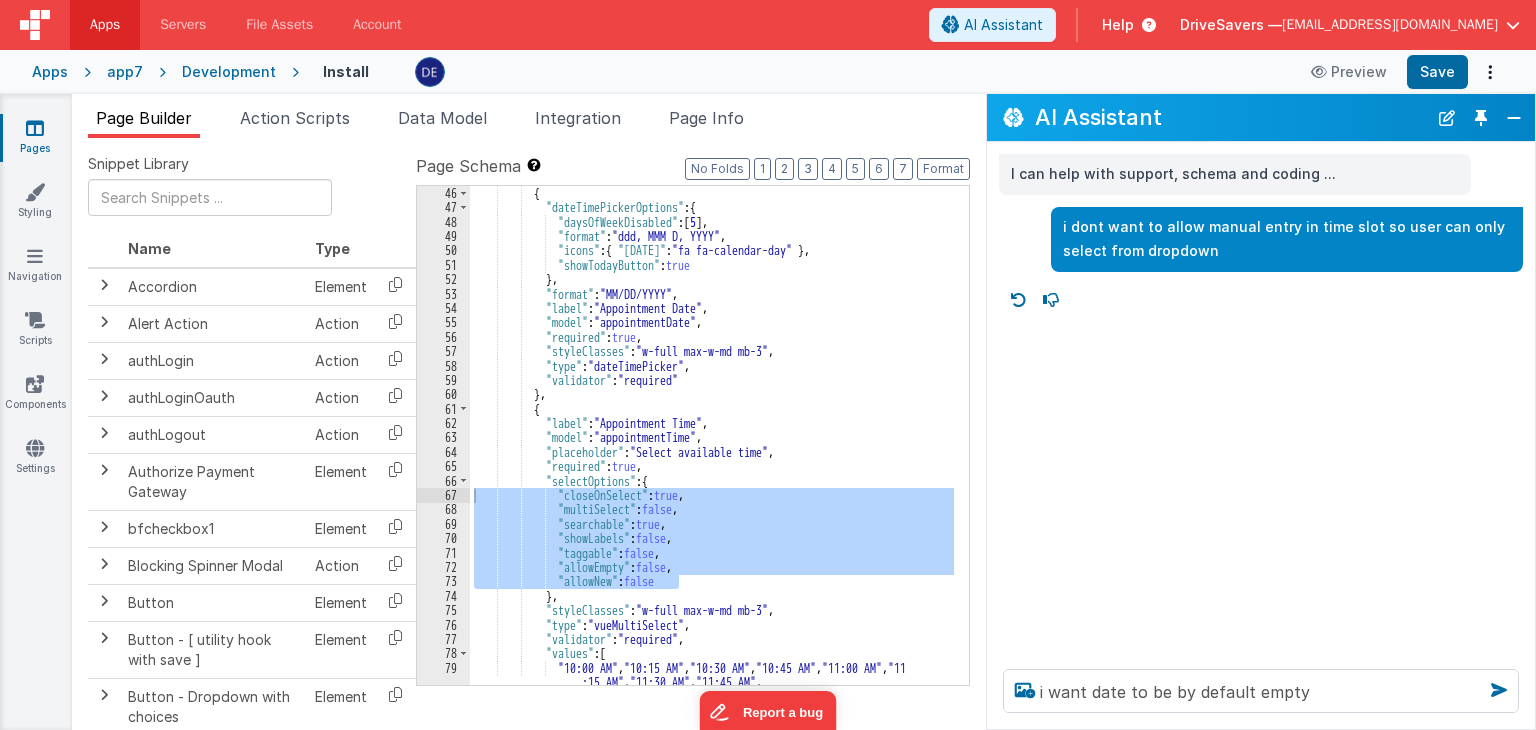 scroll, scrollTop: 585, scrollLeft: 0, axis: vertical 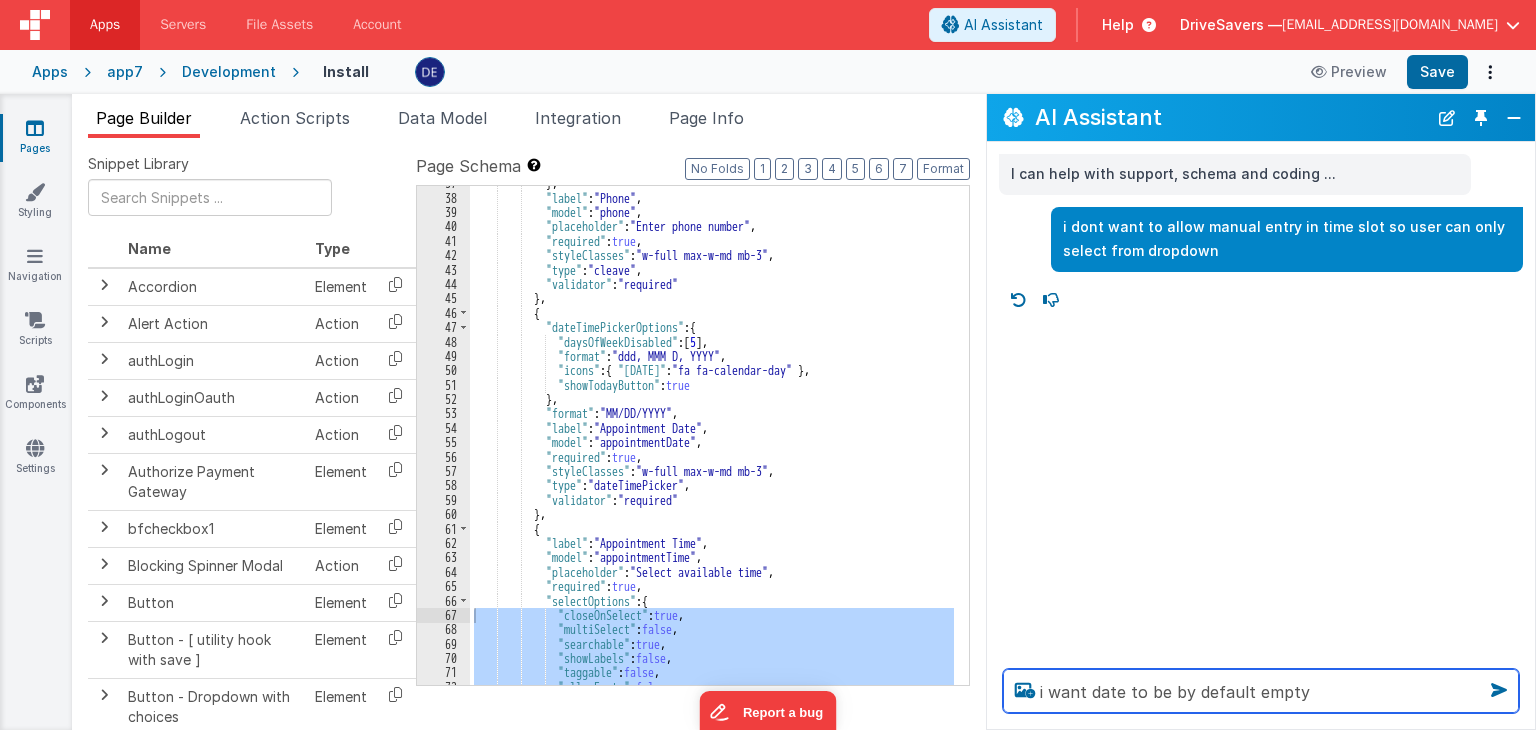 click on "i want date to be by default empty" at bounding box center [1261, 691] 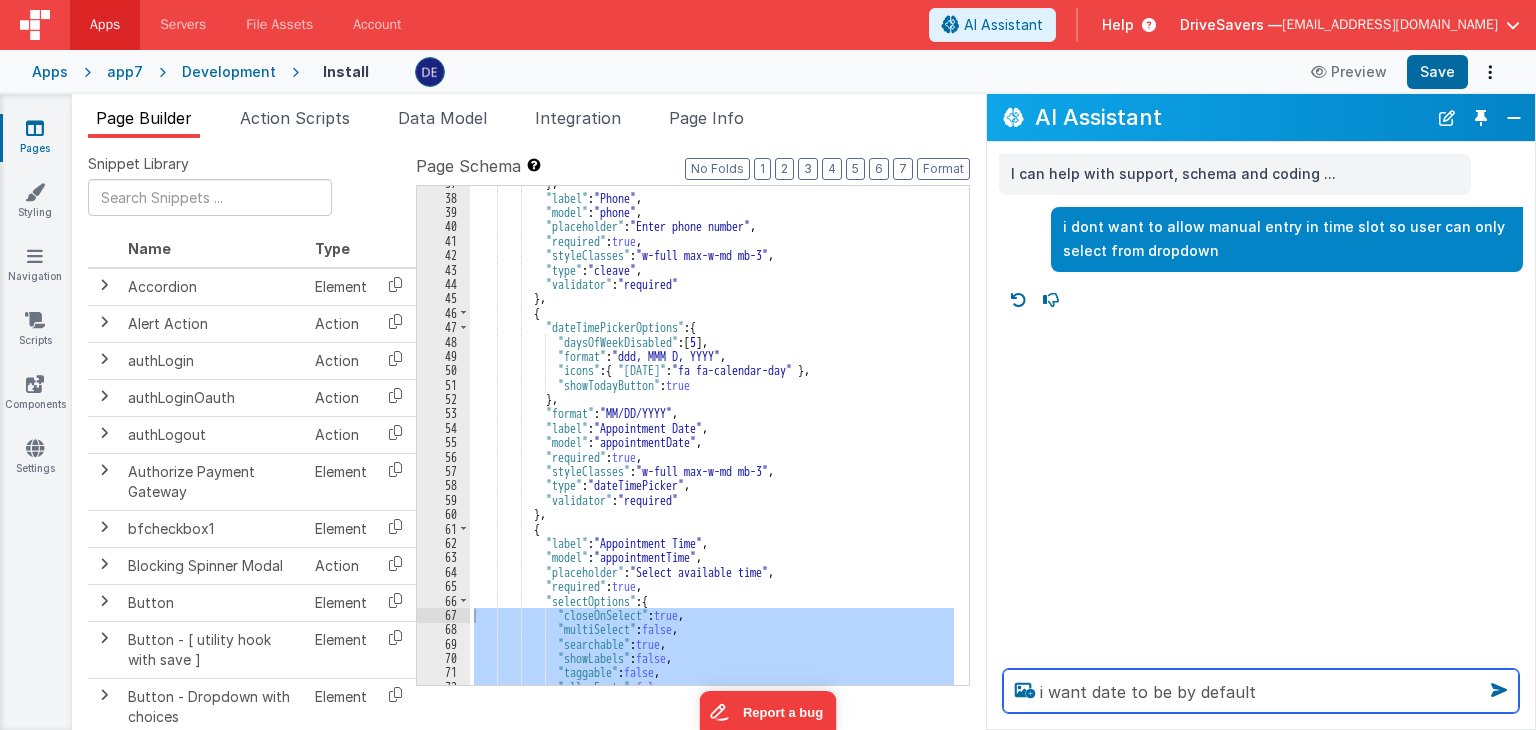 type on "i want date to be by default" 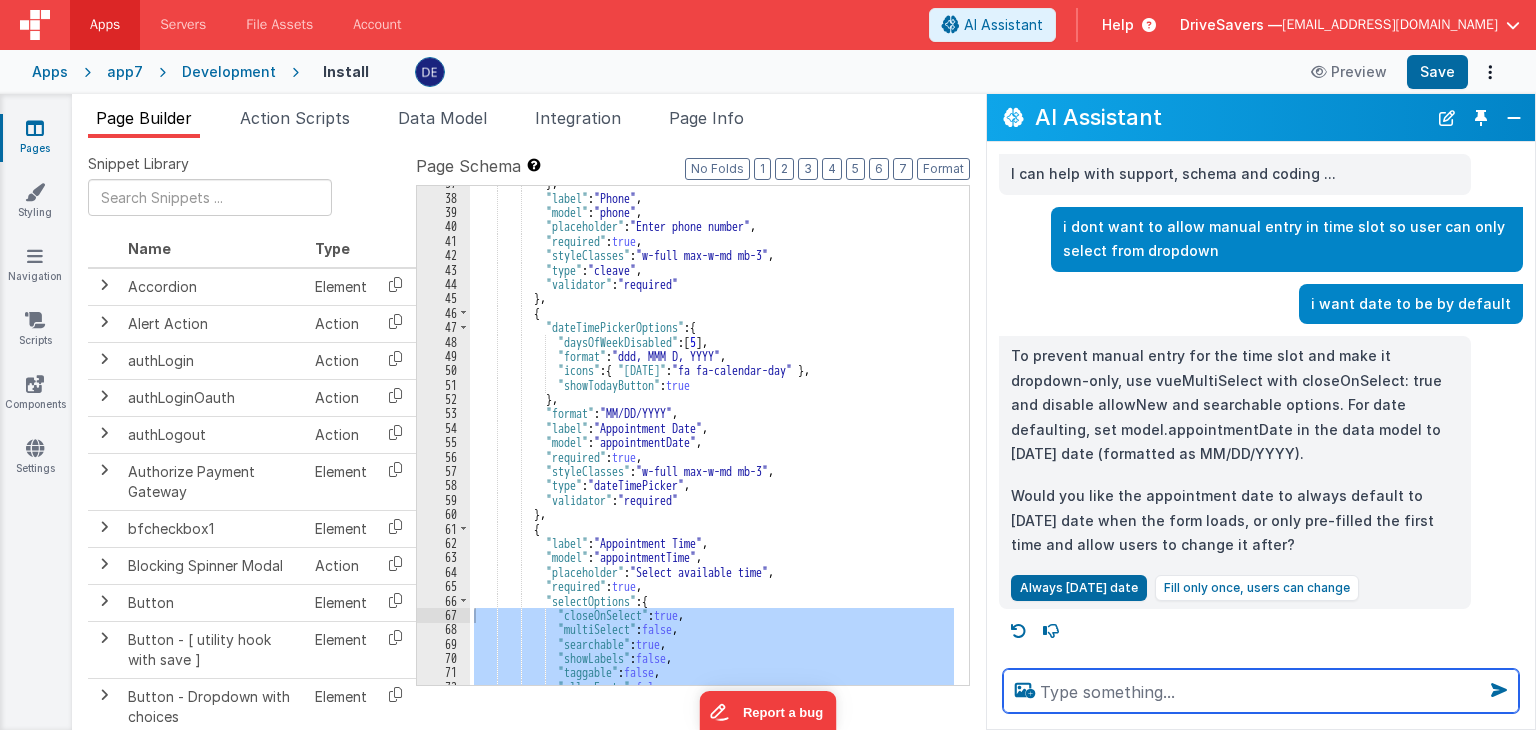 click at bounding box center (1261, 691) 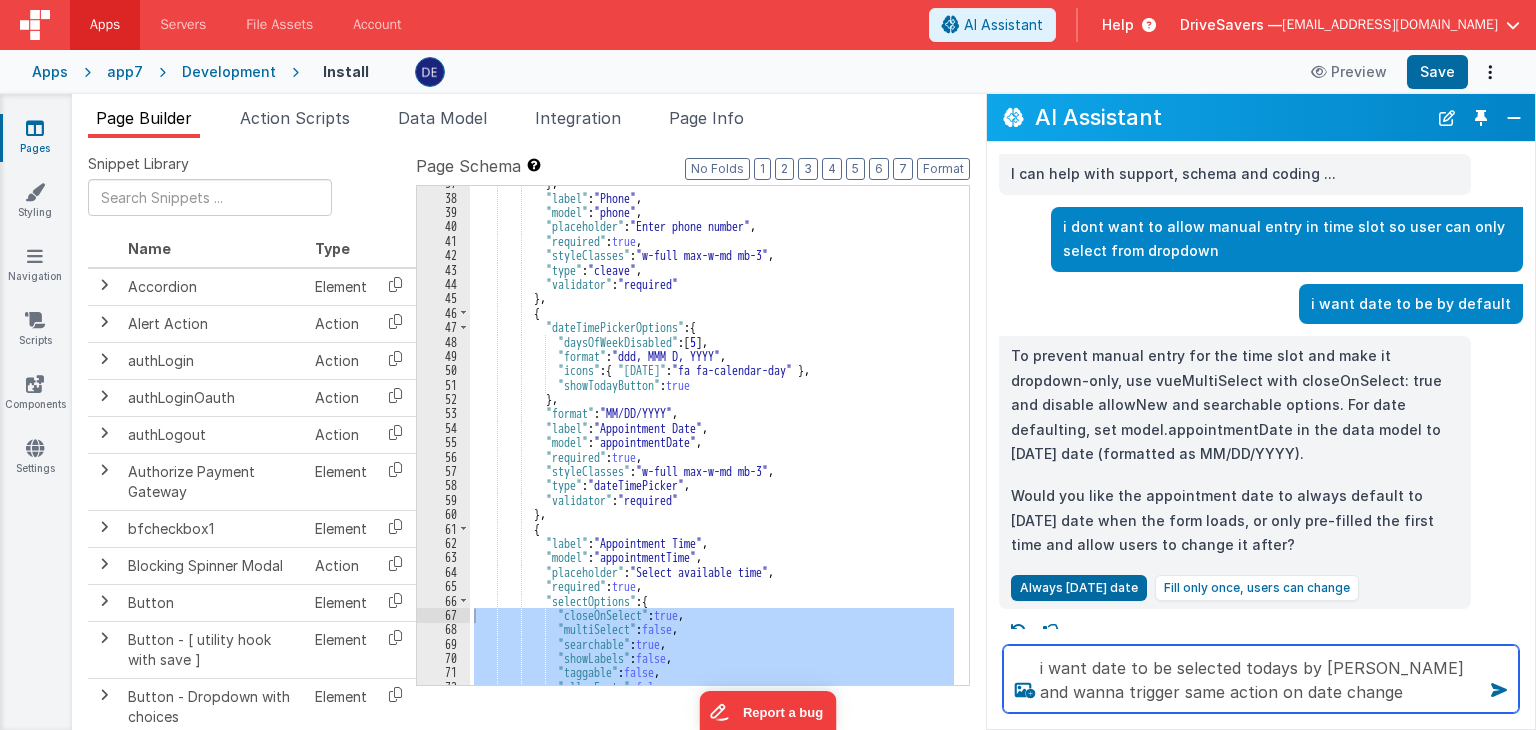 type on "i want date to be selected todays by [PERSON_NAME] and wanna trigger same action on date change" 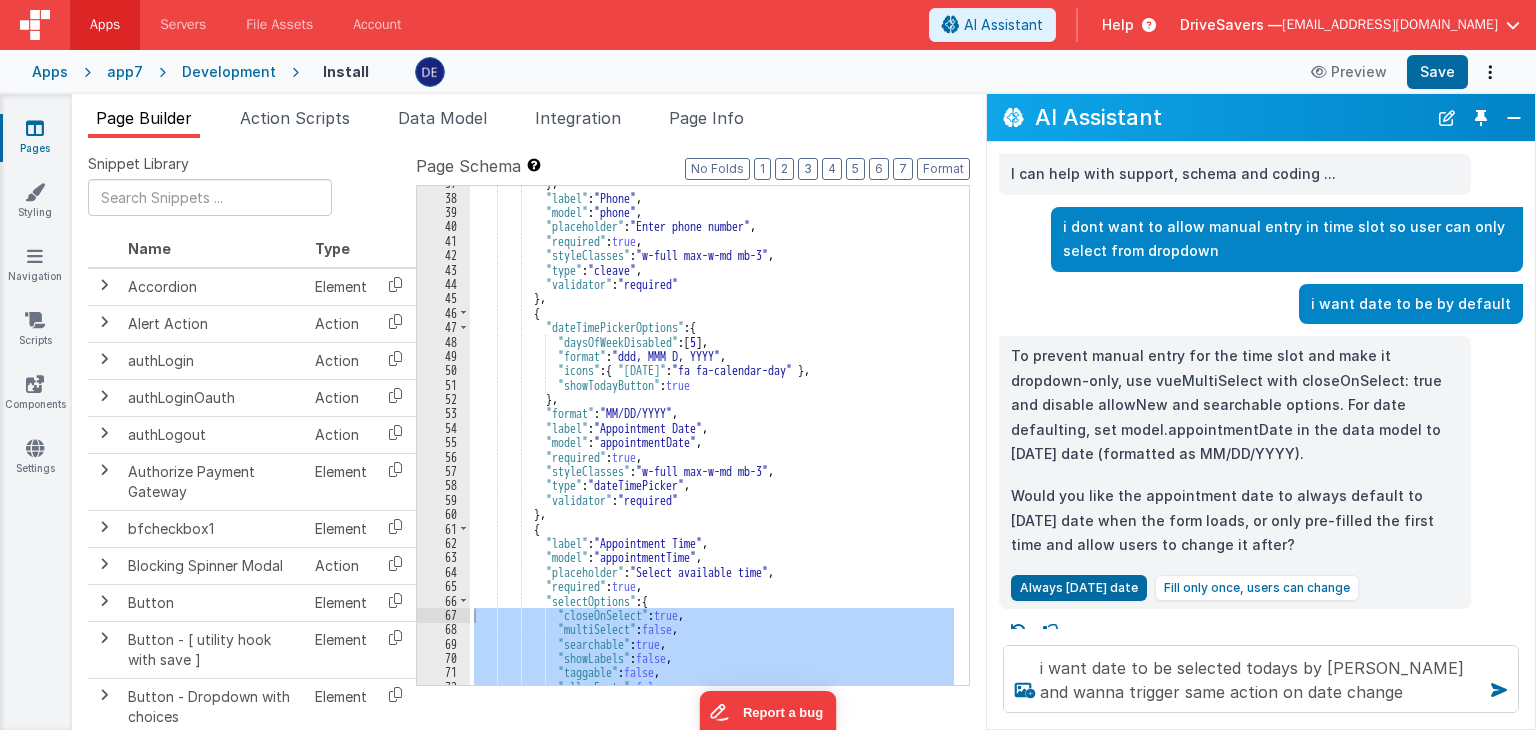 type 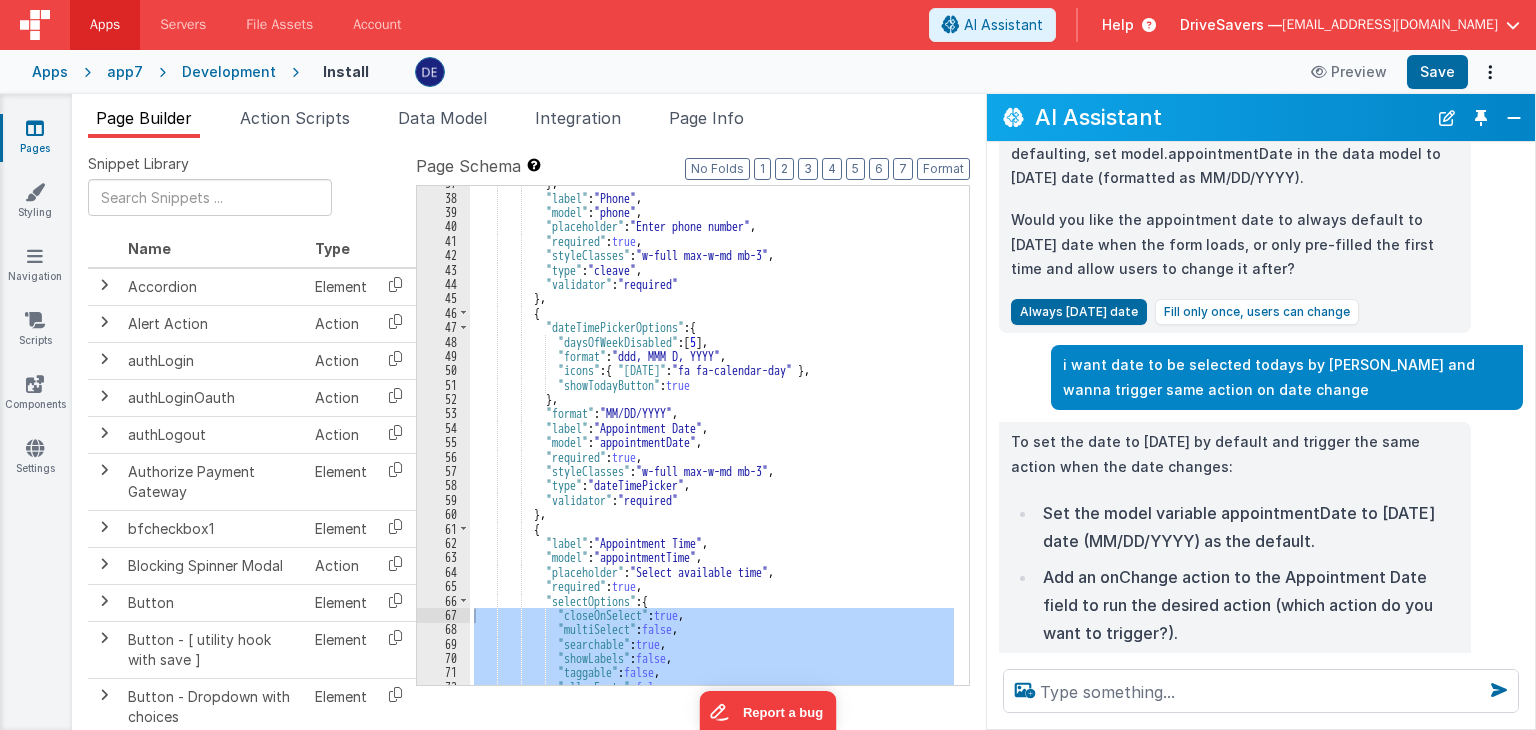 scroll, scrollTop: 321, scrollLeft: 0, axis: vertical 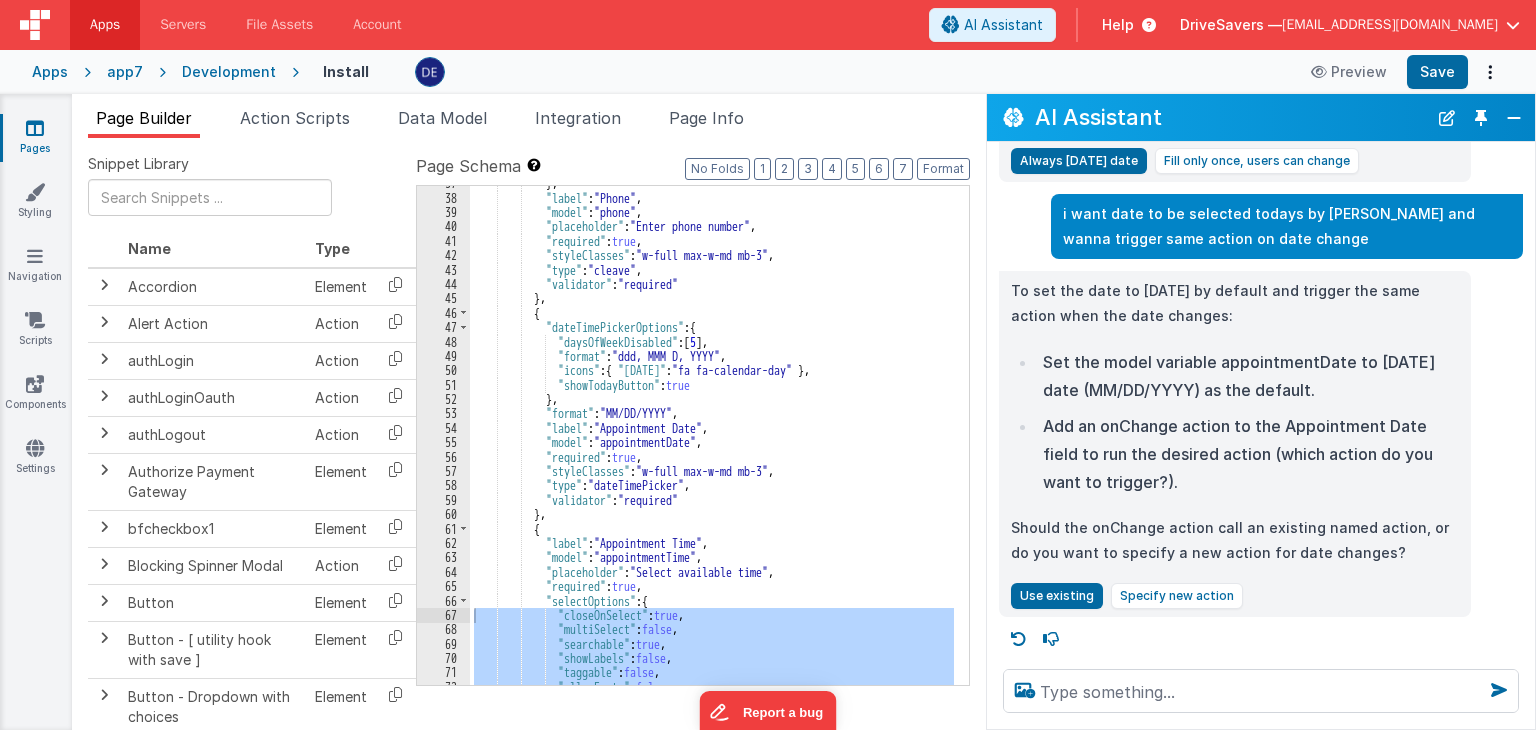 click on "Add an onChange action to the Appointment Date field to run the desired action (which action do you want to trigger?)." at bounding box center (1248, 454) 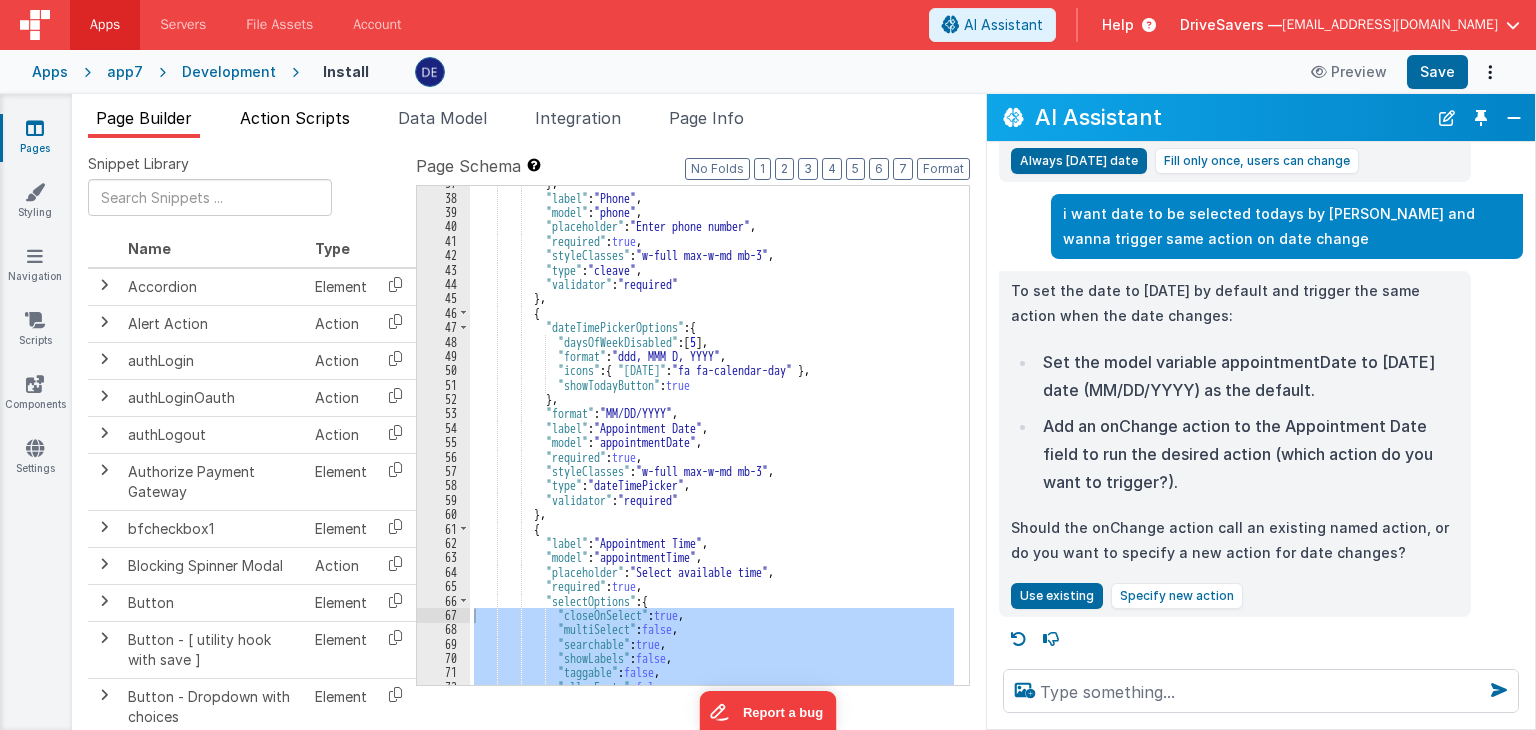 click on "Action Scripts" at bounding box center (295, 122) 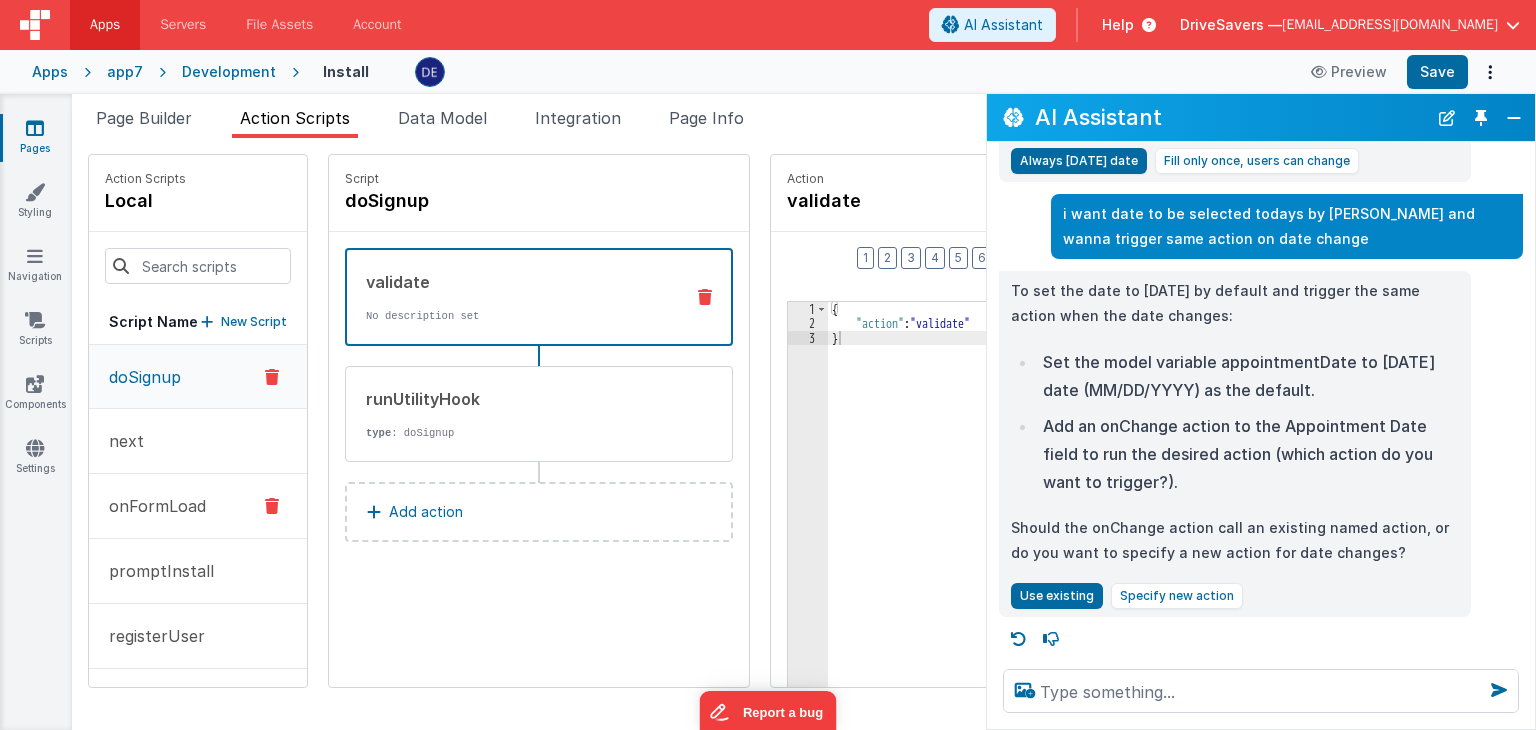 click on "onFormLoad" at bounding box center (151, 506) 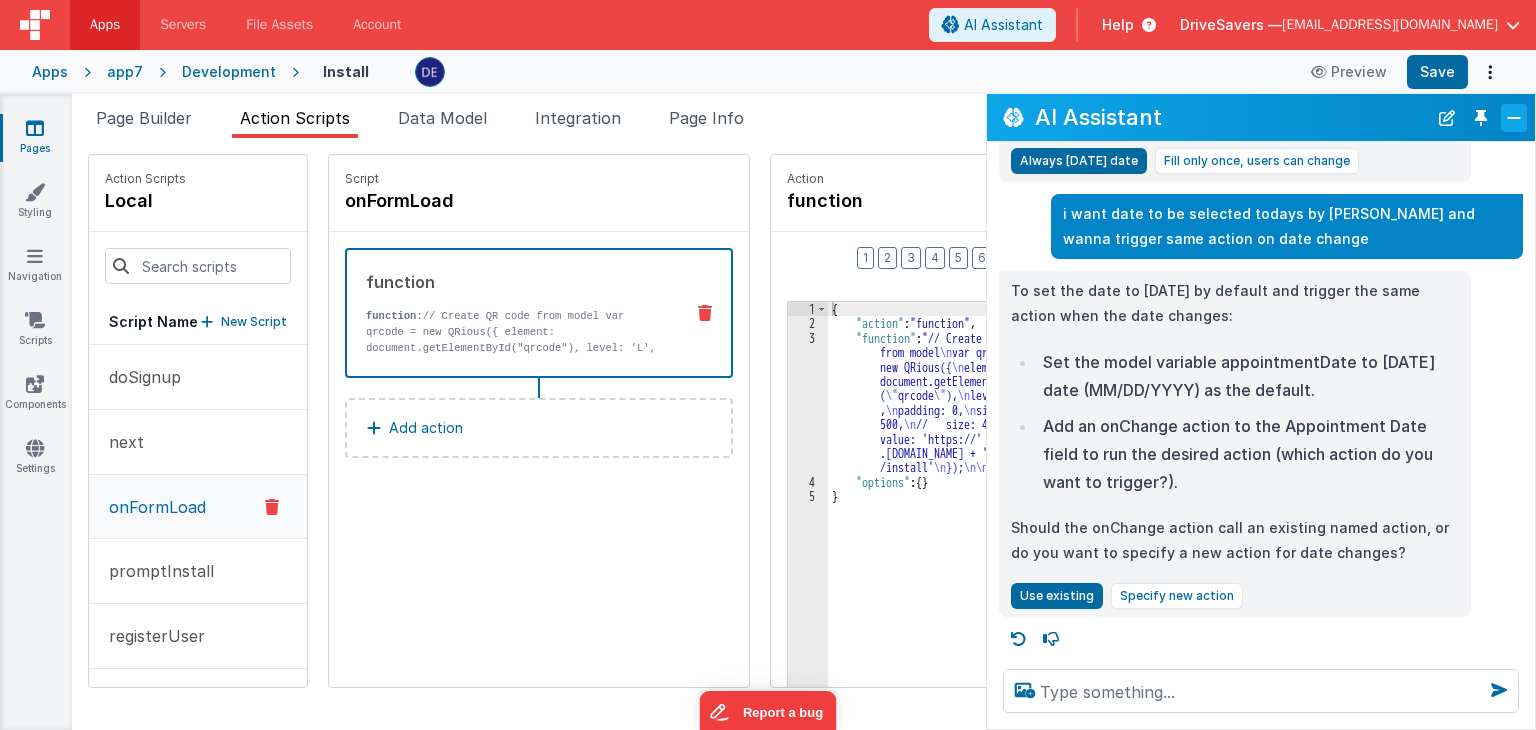click at bounding box center [1514, 118] 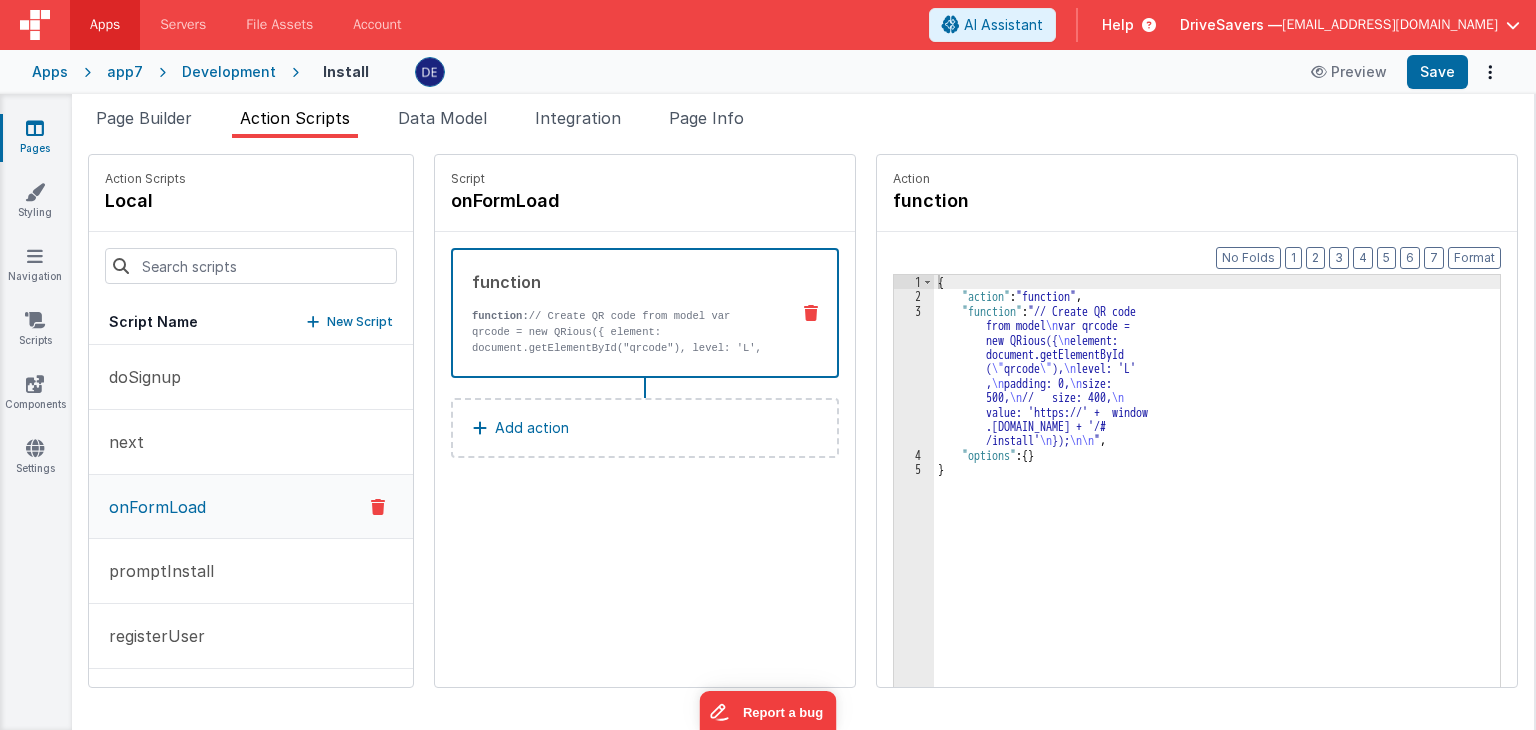 scroll, scrollTop: 696, scrollLeft: 0, axis: vertical 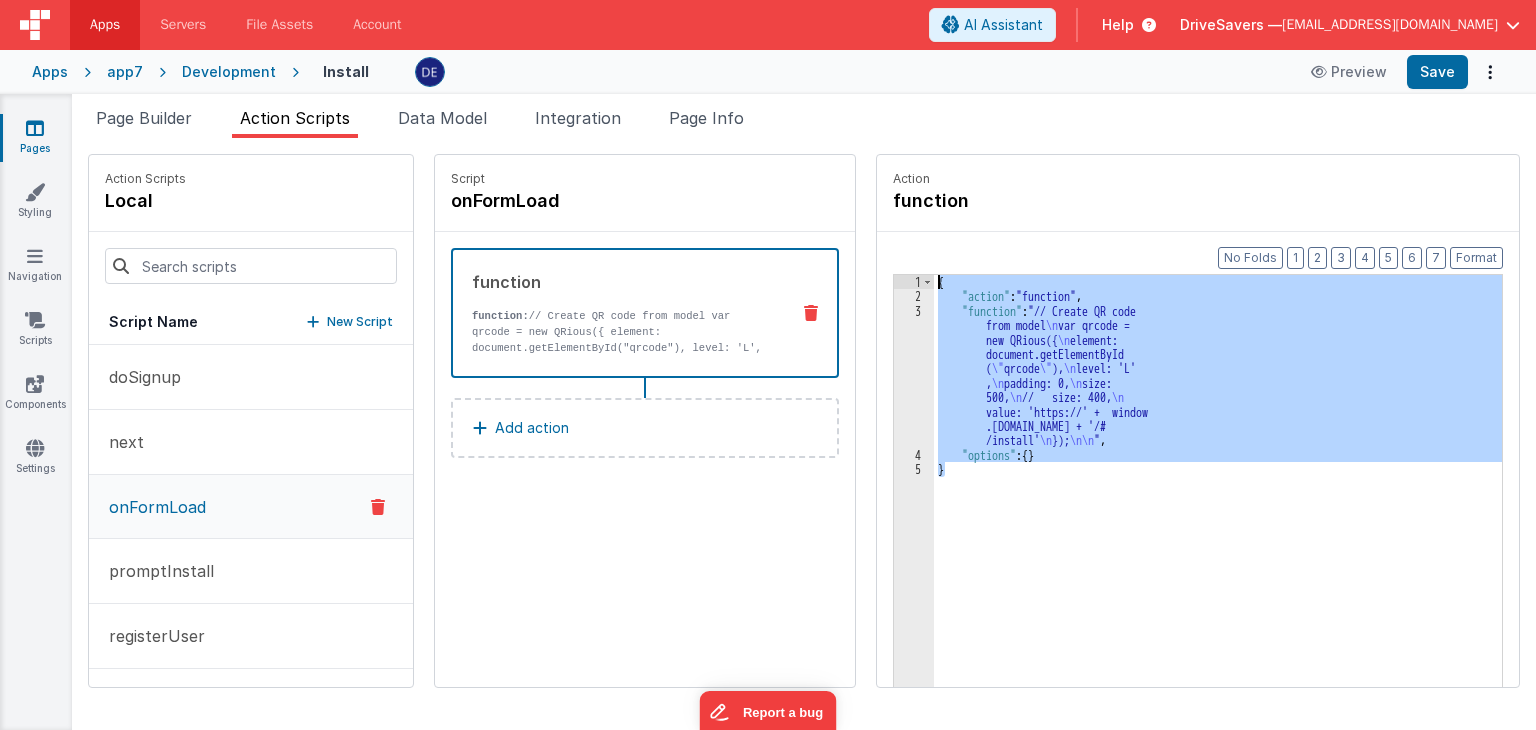 drag, startPoint x: 1081, startPoint y: 509, endPoint x: 866, endPoint y: 261, distance: 328.22095 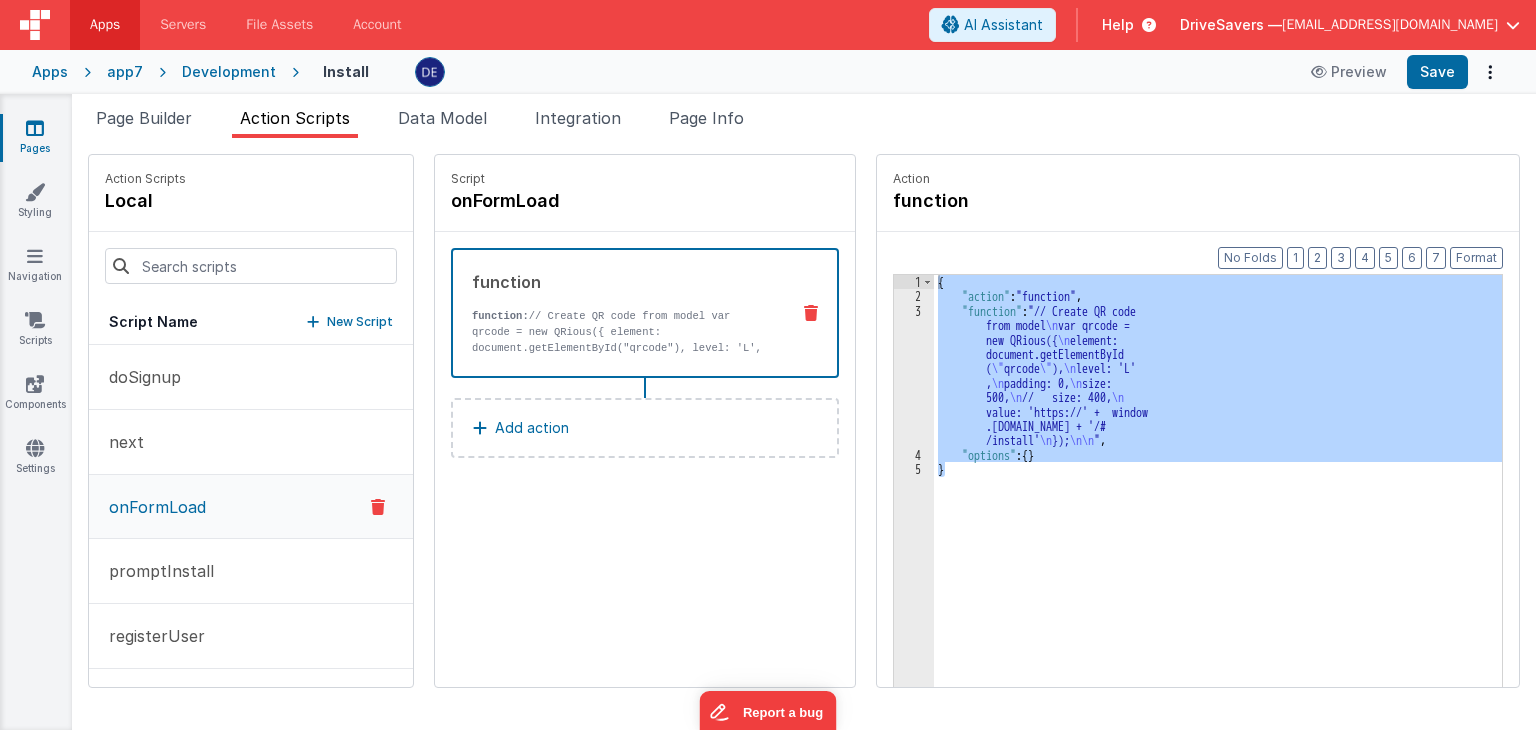 click on "Add action" at bounding box center [532, 428] 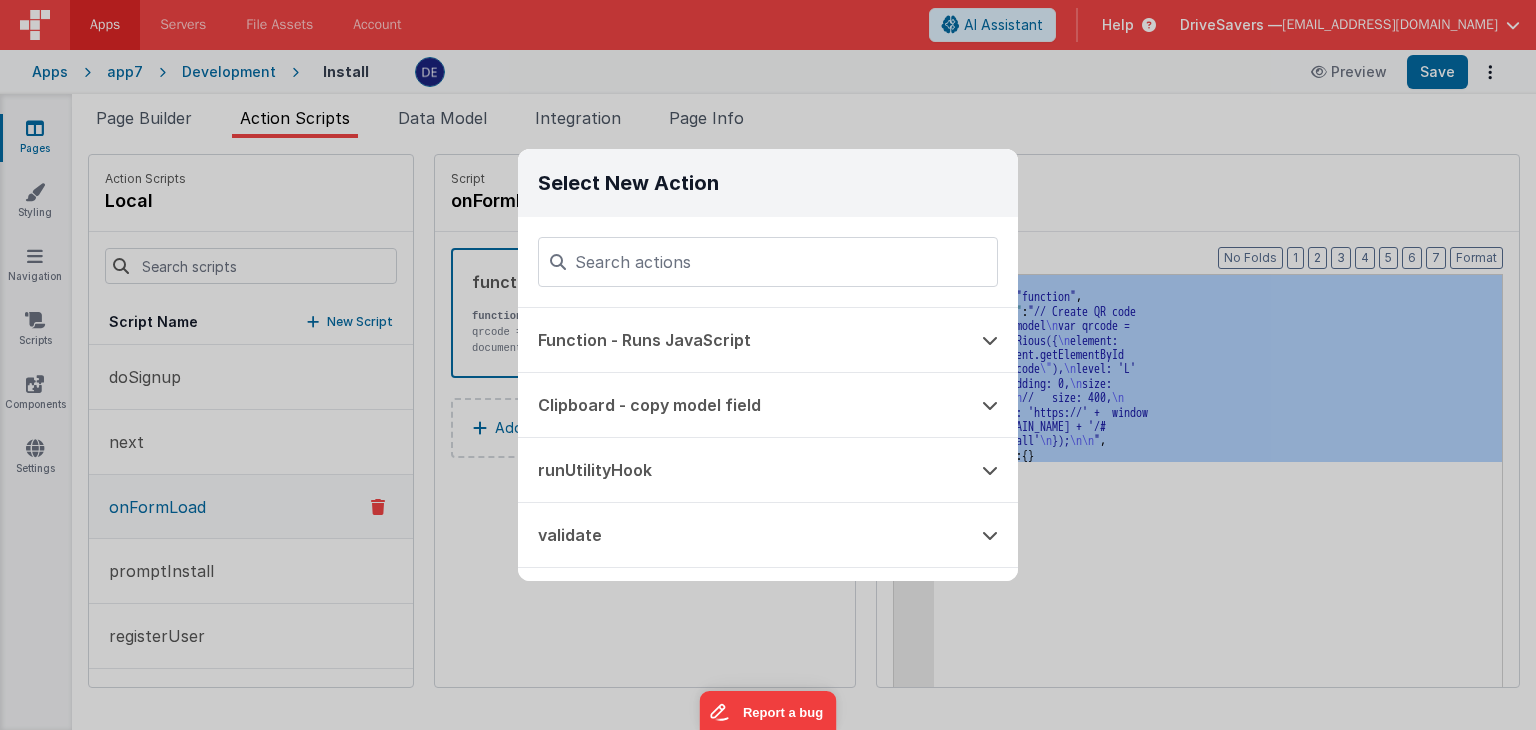 click at bounding box center [768, 262] 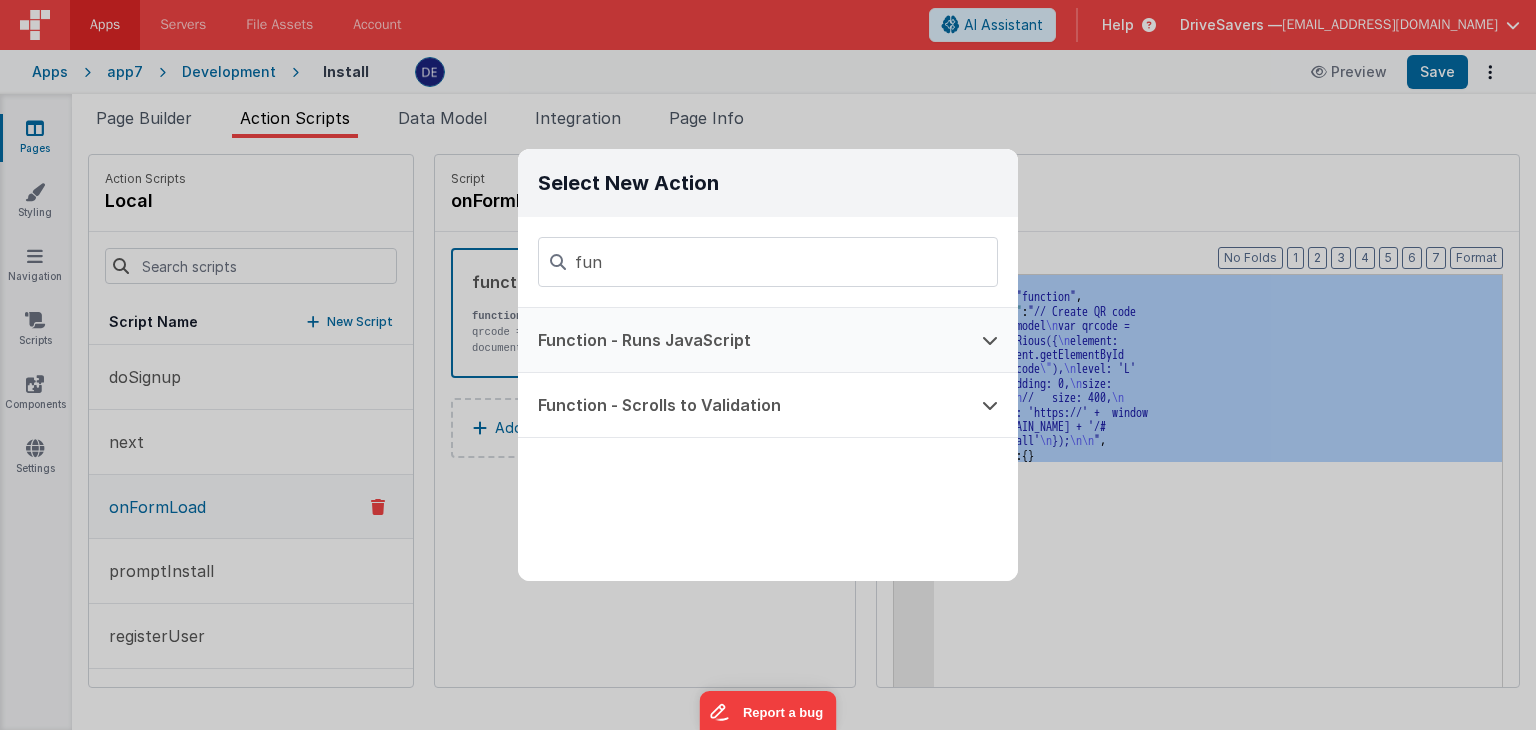type on "fun" 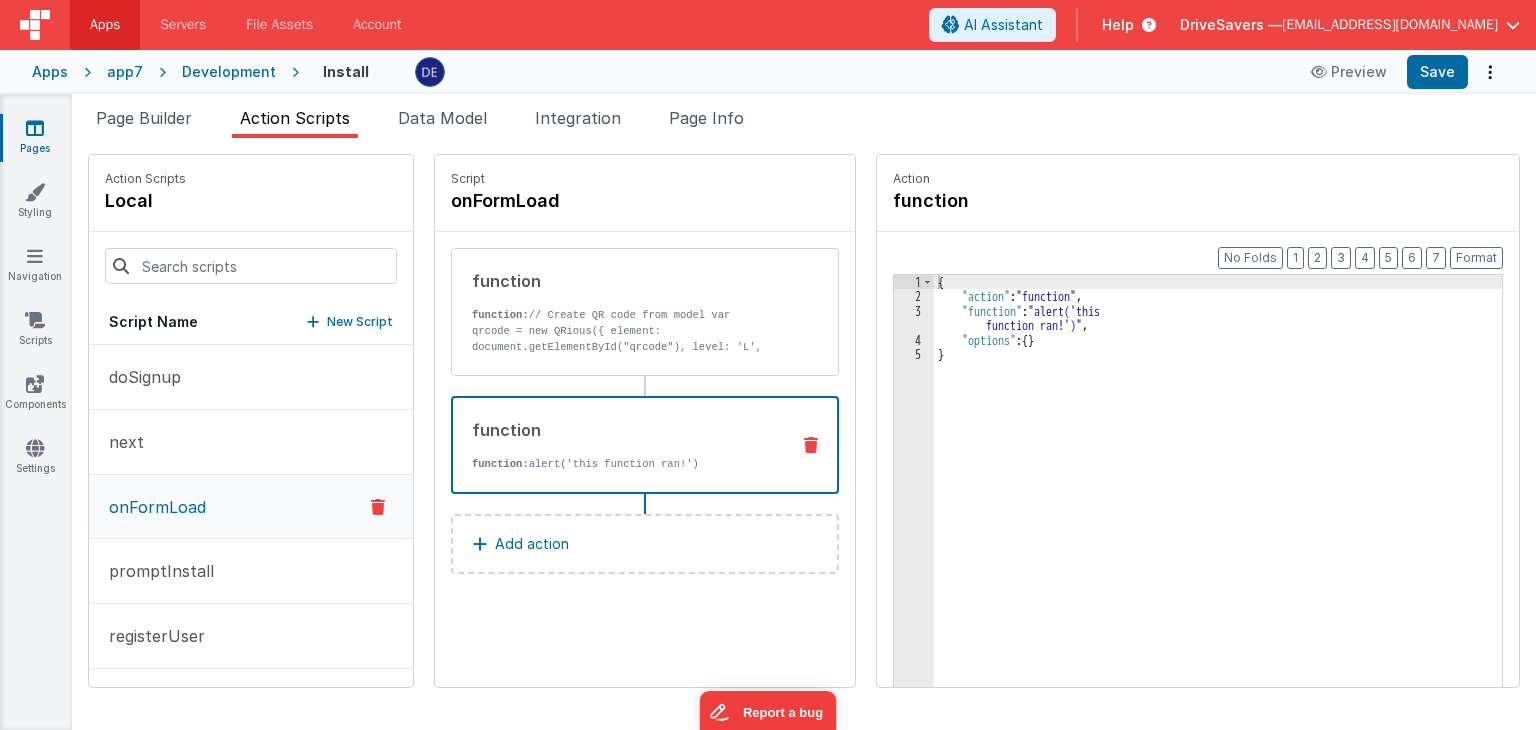 click on "{      "action" :  "function" ,      "function" :  "alert('this           function ran!')" ,      "options" :  { } }" at bounding box center (1218, 526) 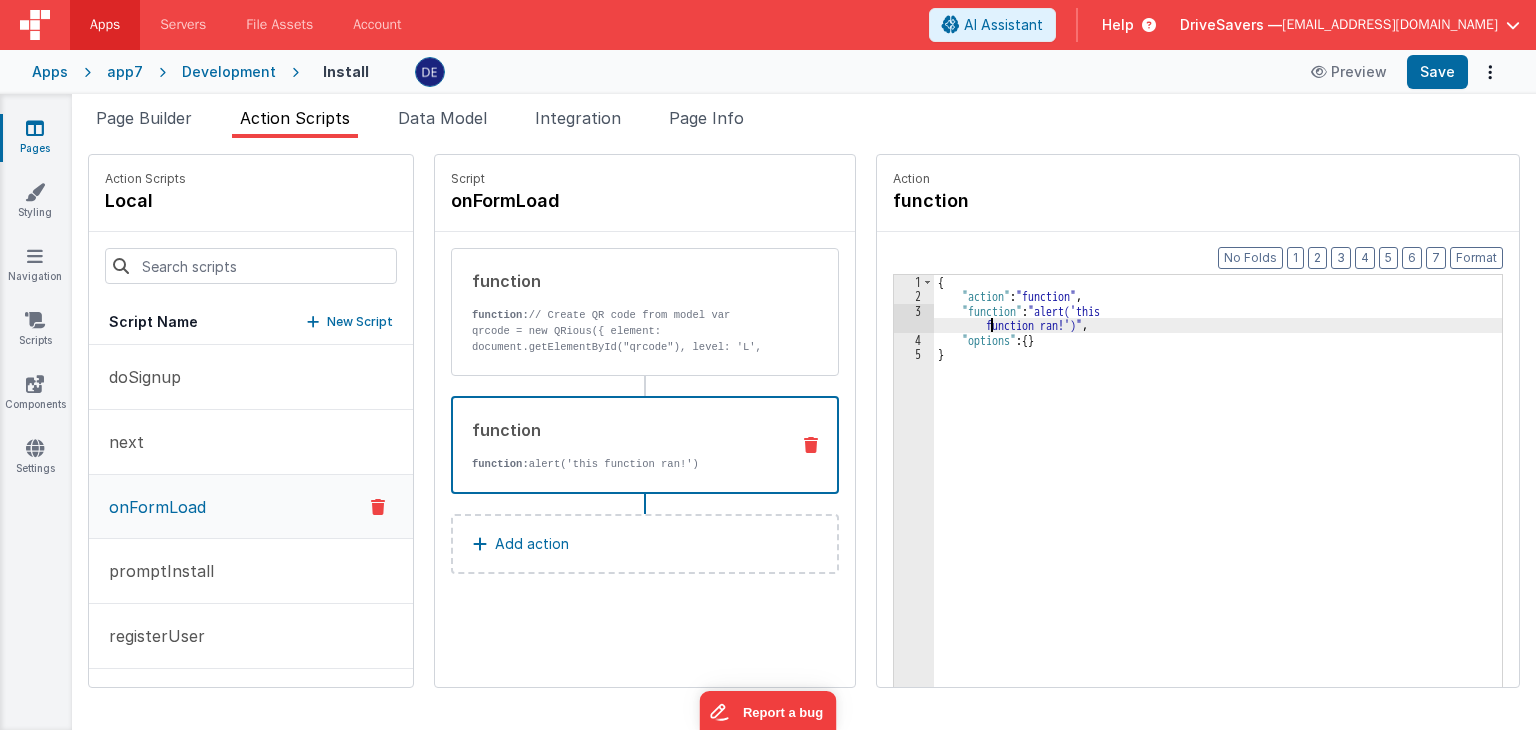 click on "{      "action" :  "function" ,      "function" :  "alert('this           function ran!')" ,      "options" :  { } }" at bounding box center (1218, 526) 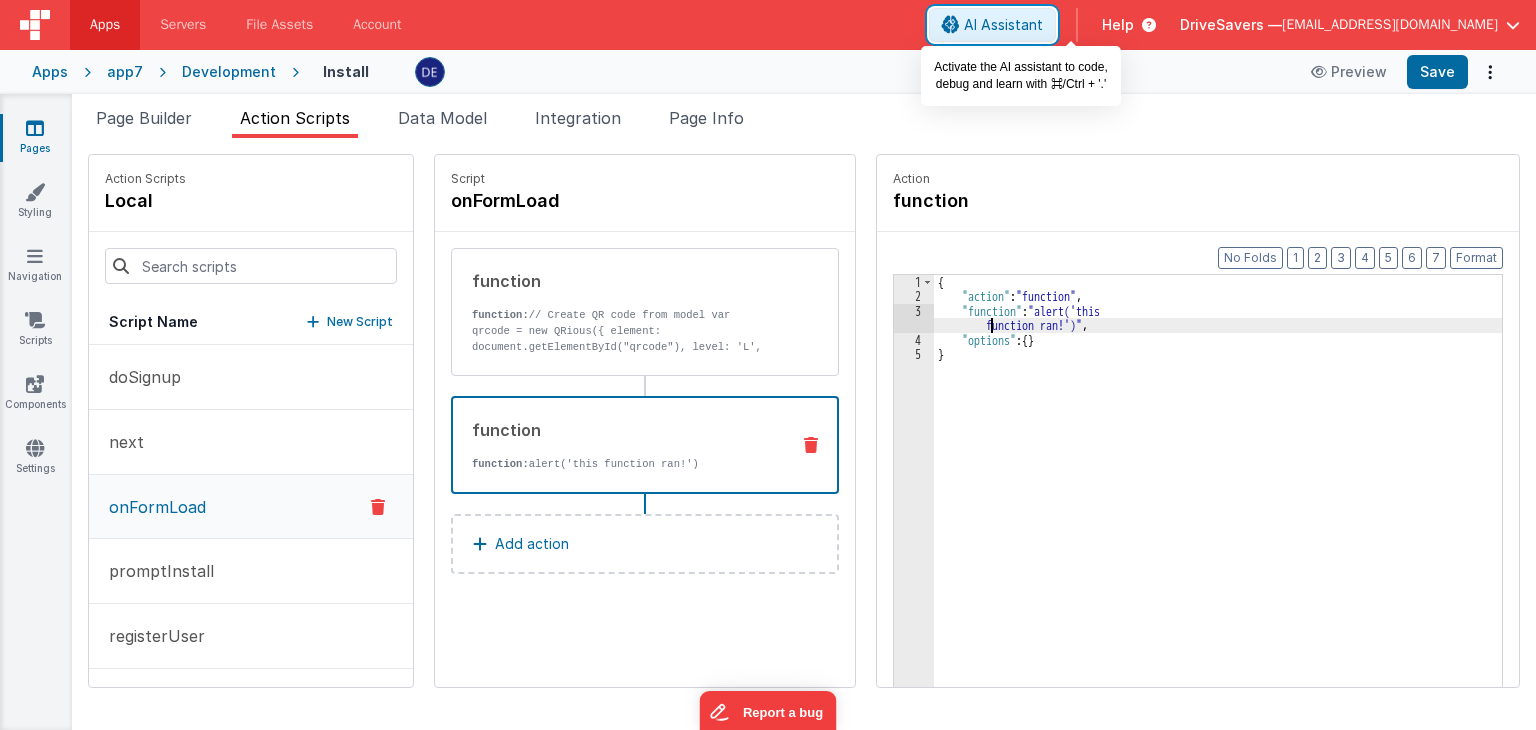 drag, startPoint x: 1068, startPoint y: 31, endPoint x: 1040, endPoint y: 161, distance: 132.9812 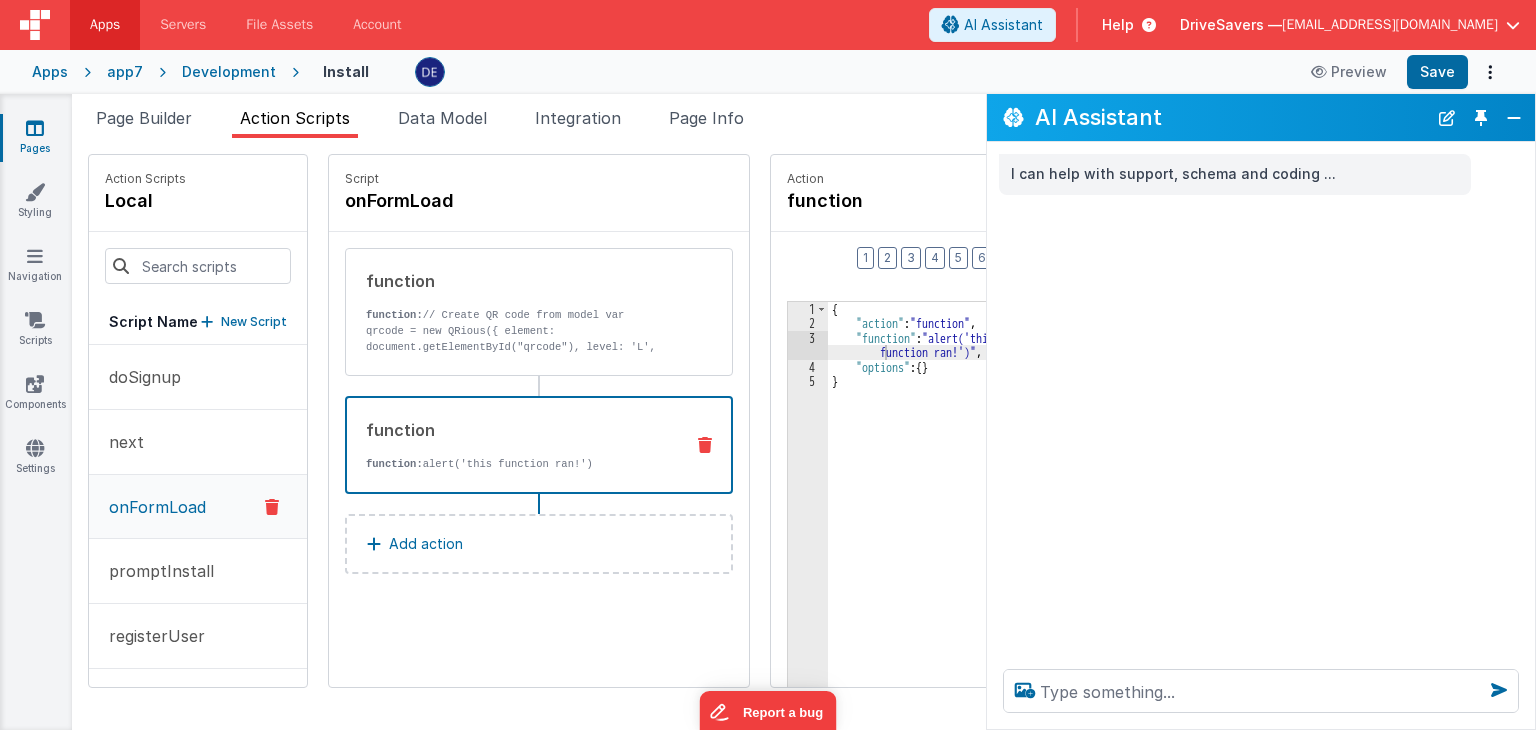 click on "I can help with support, schema and coding ..." at bounding box center (1261, 397) 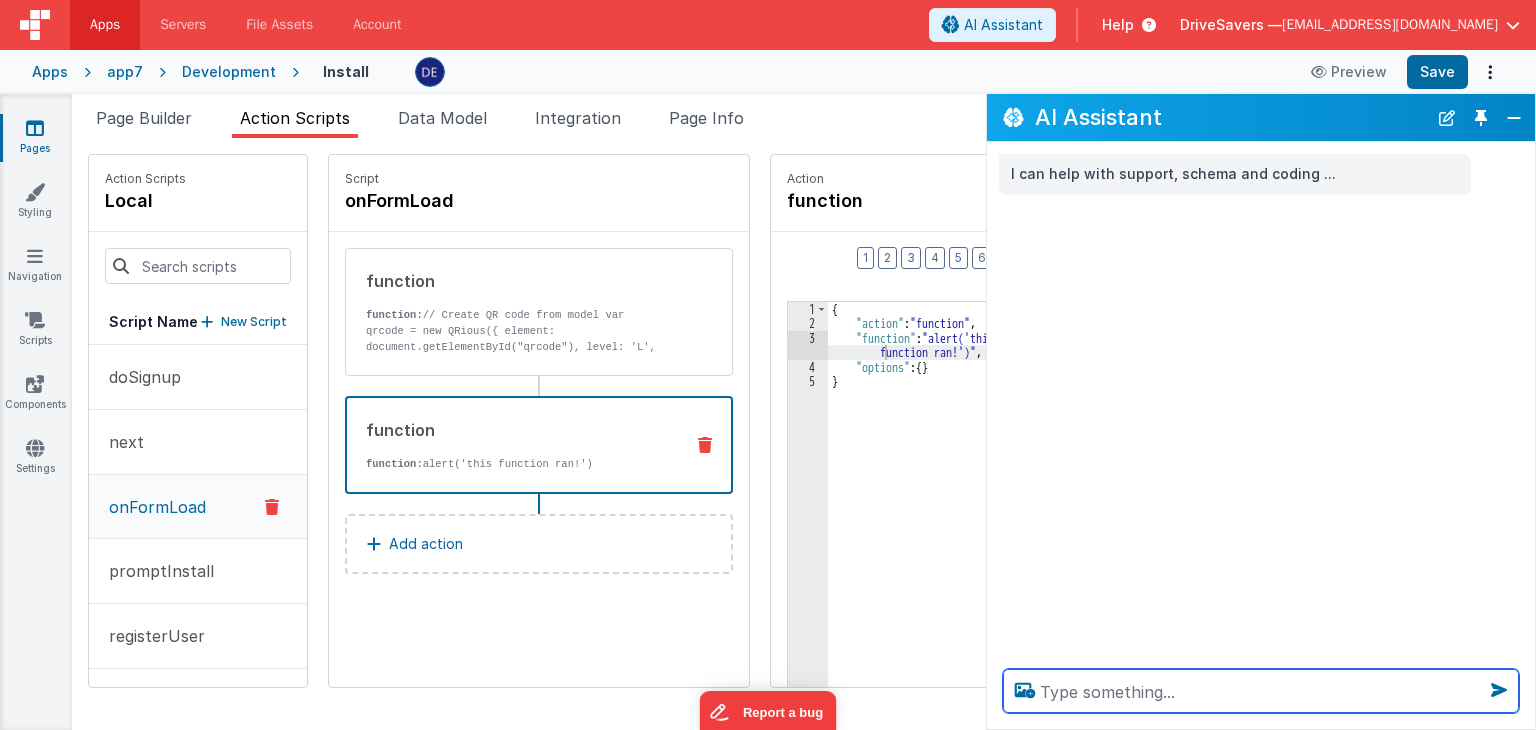 click at bounding box center [1261, 691] 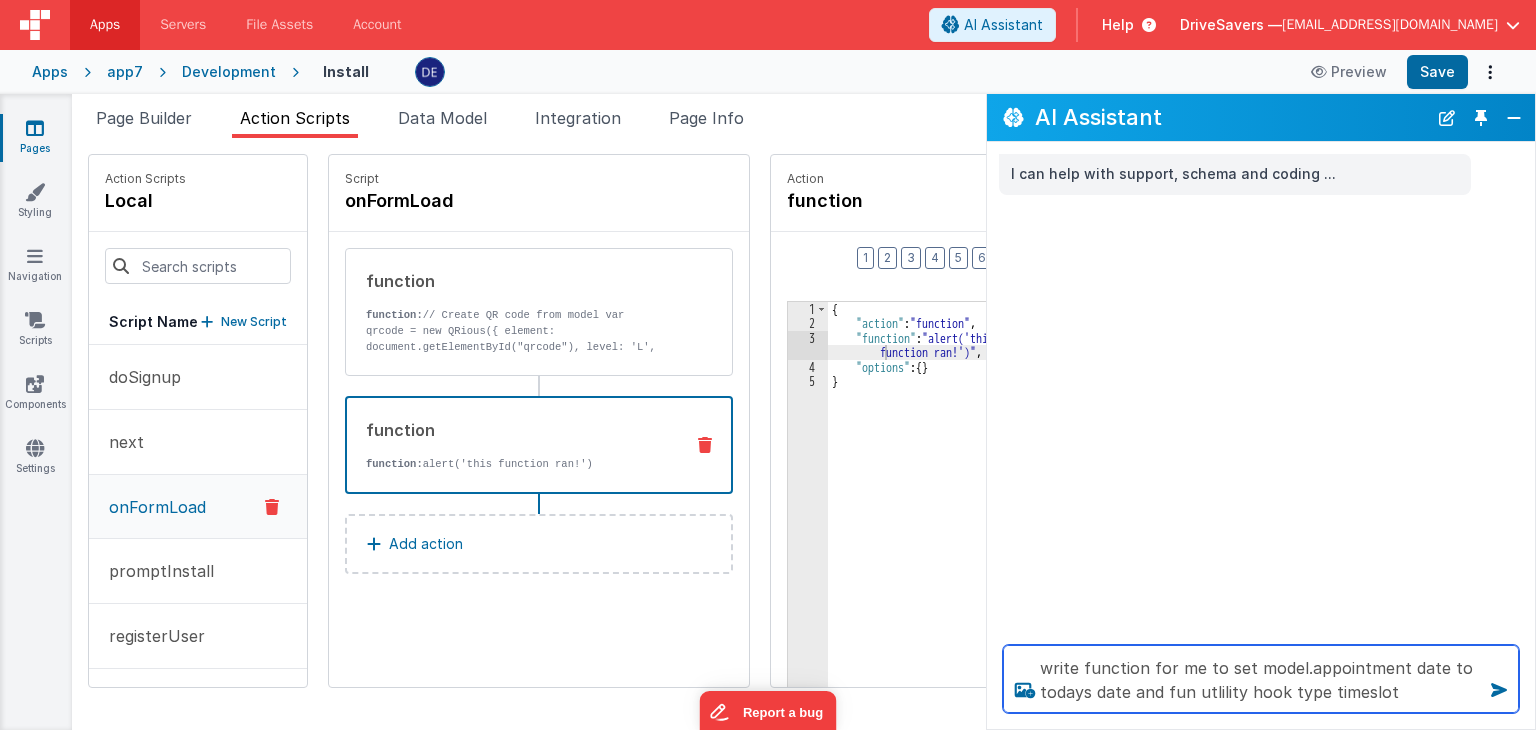type on "write function for me to set model.appointment date to todays date and fun utlility hook type timeslot" 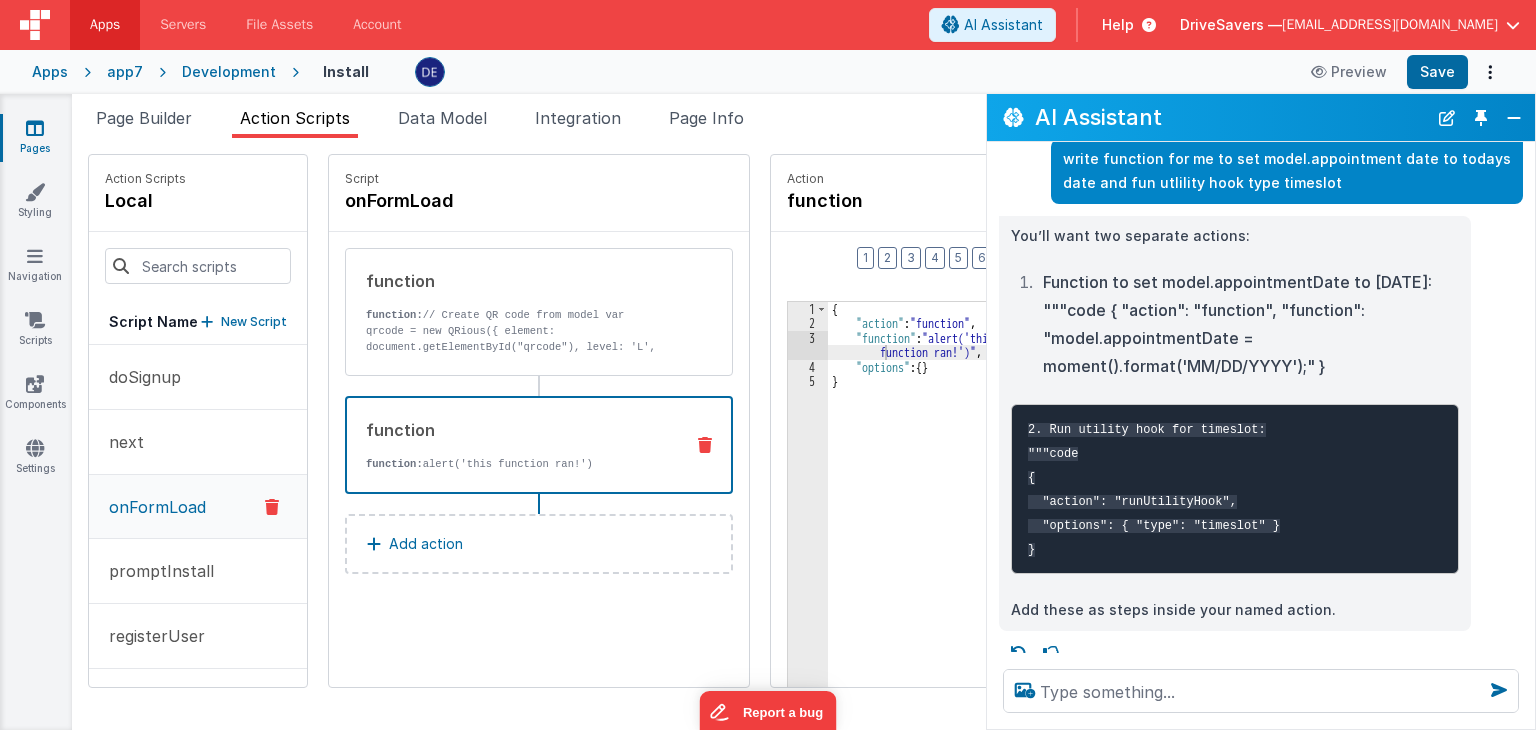 scroll, scrollTop: 107, scrollLeft: 0, axis: vertical 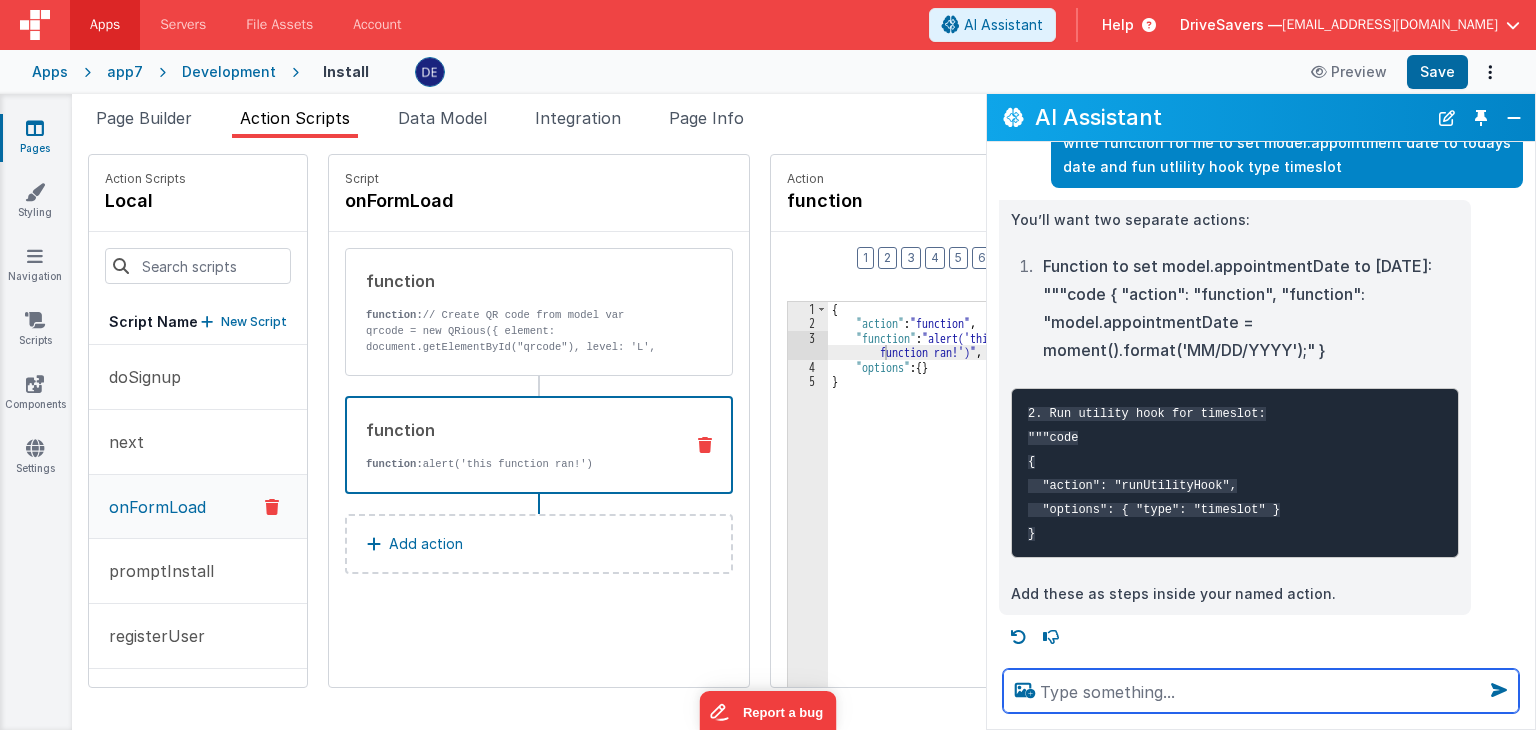 click at bounding box center [1261, 691] 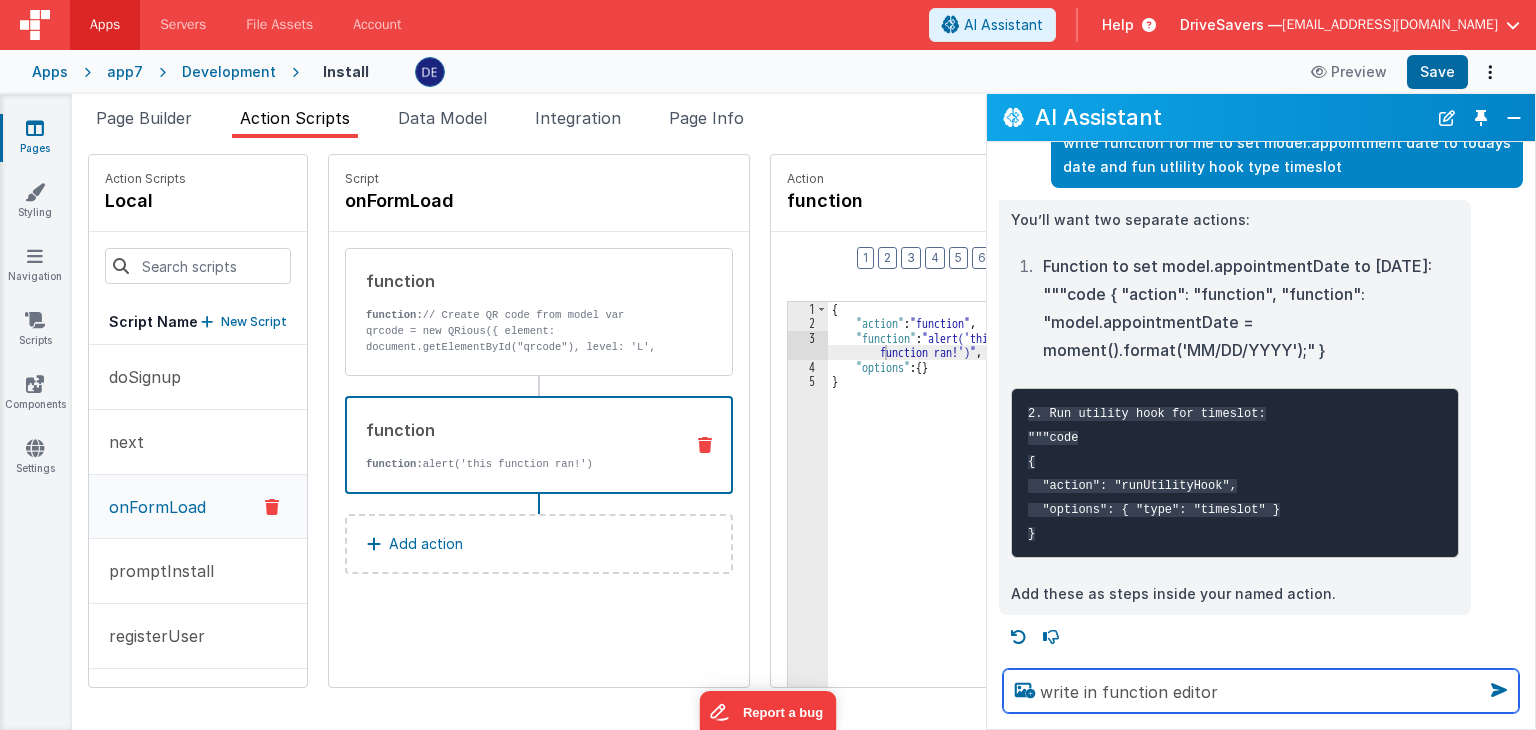 type on "write in function editor" 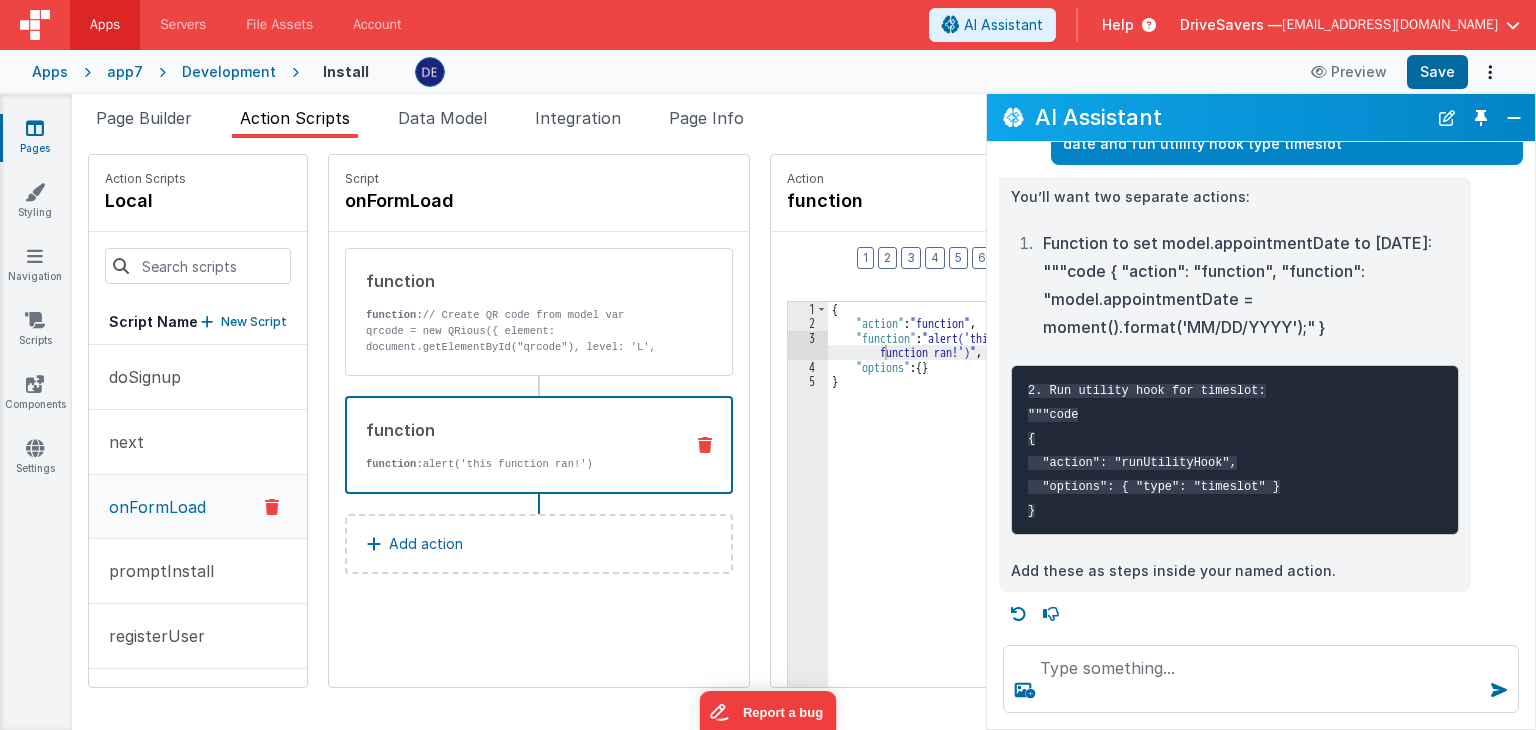 scroll, scrollTop: 177, scrollLeft: 0, axis: vertical 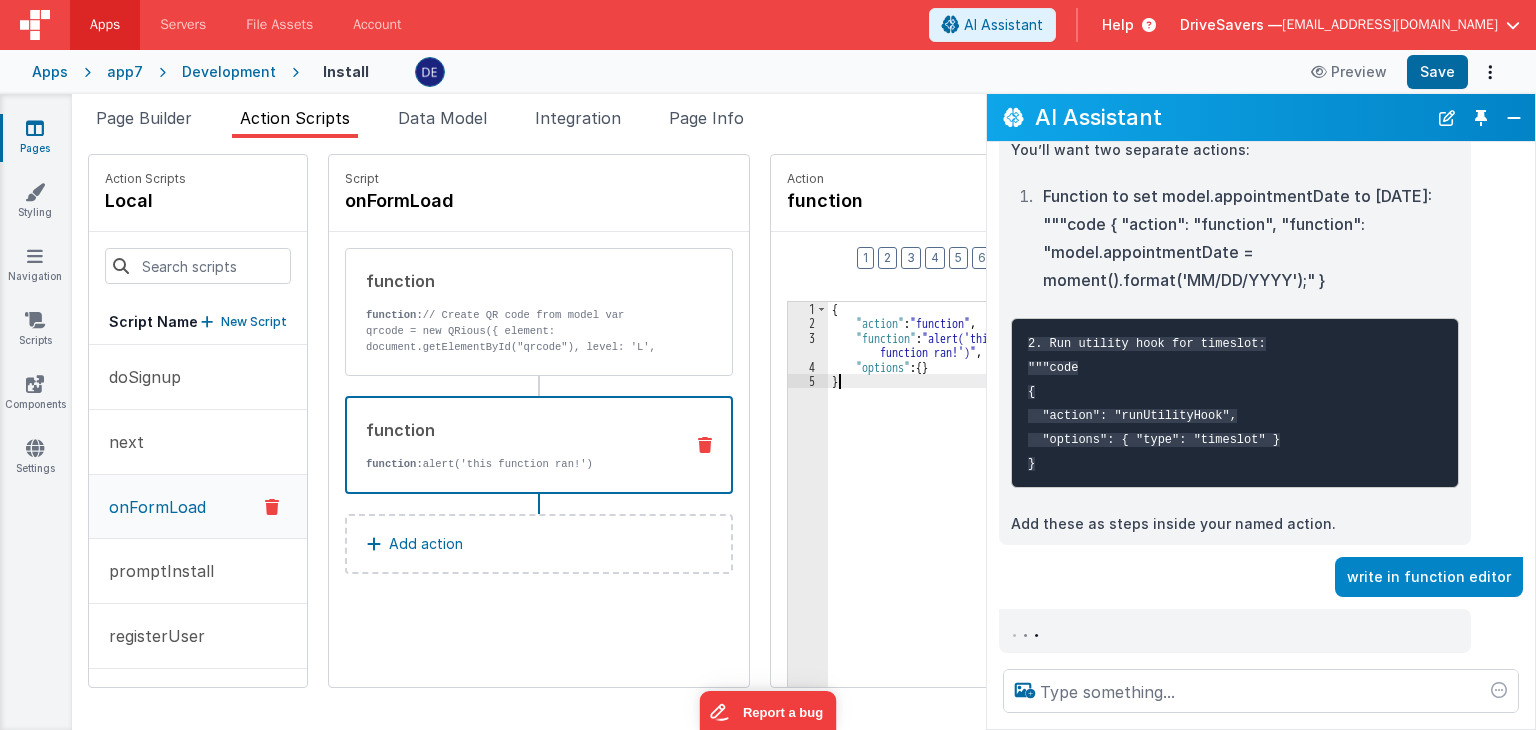 click on "{      "action" :  "function" ,      "function" :  "alert('this           function ran!')" ,      "options" :  { } }" at bounding box center [950, 553] 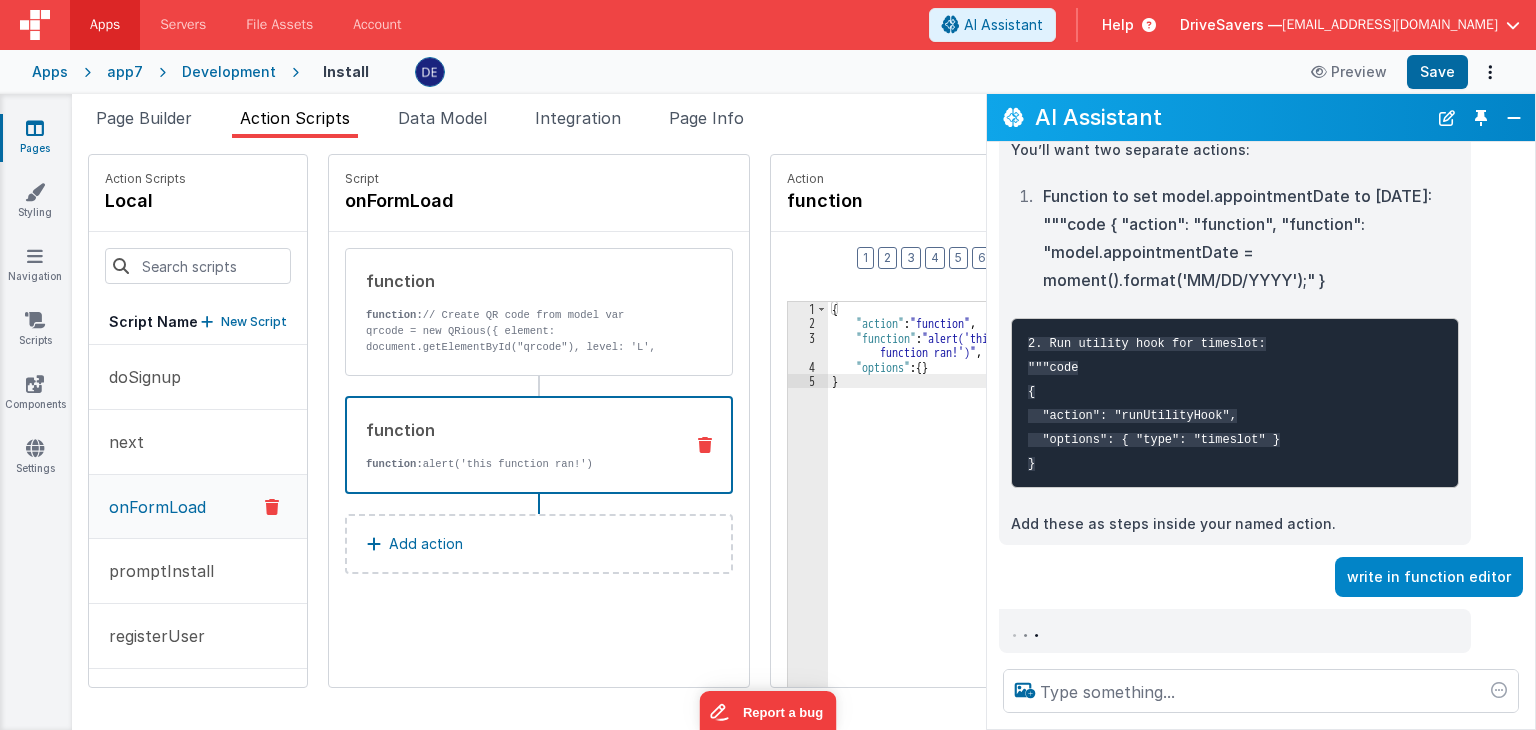 click on "{      "action" :  "function" ,      "function" :  "alert('this           function ran!')" ,      "options" :  { } }" at bounding box center (950, 553) 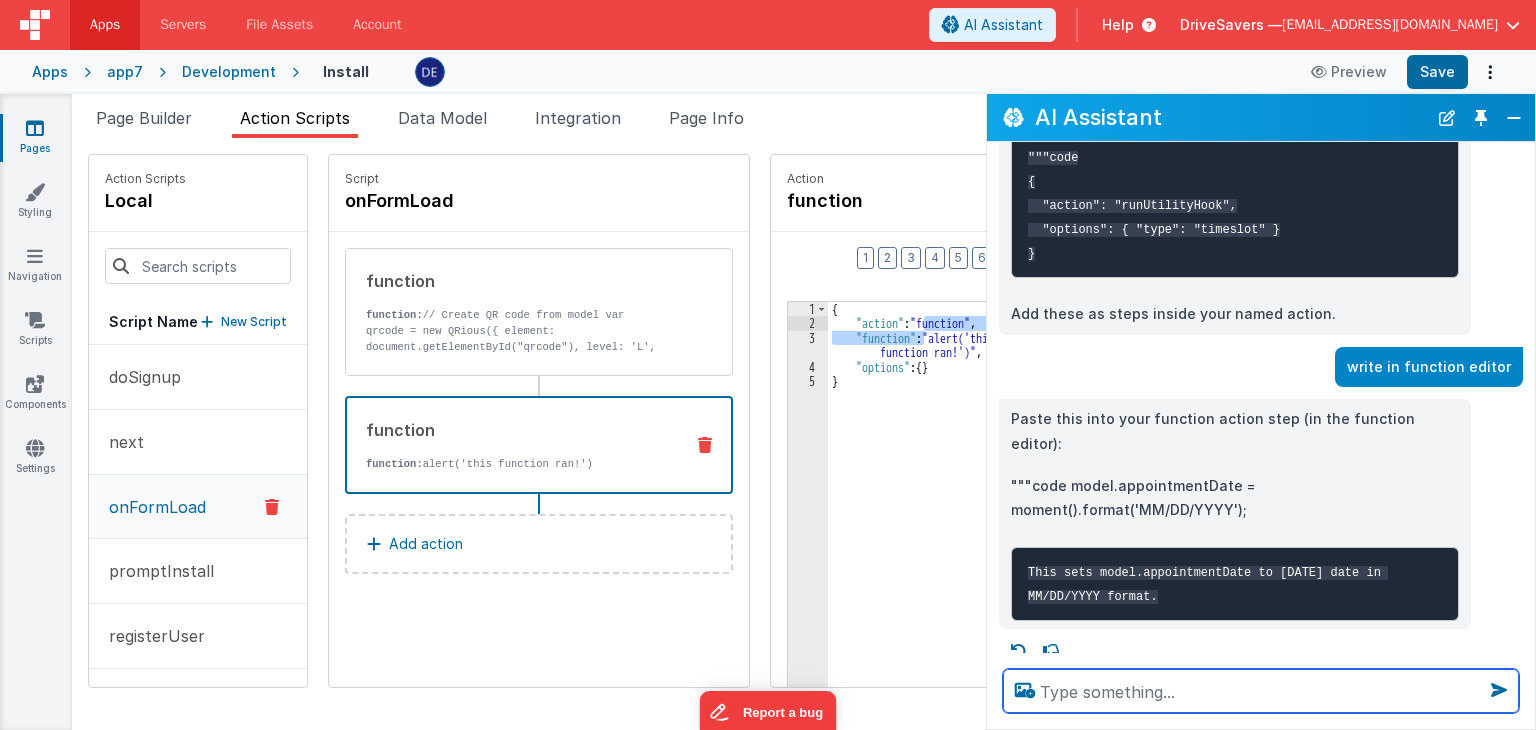 scroll, scrollTop: 376, scrollLeft: 0, axis: vertical 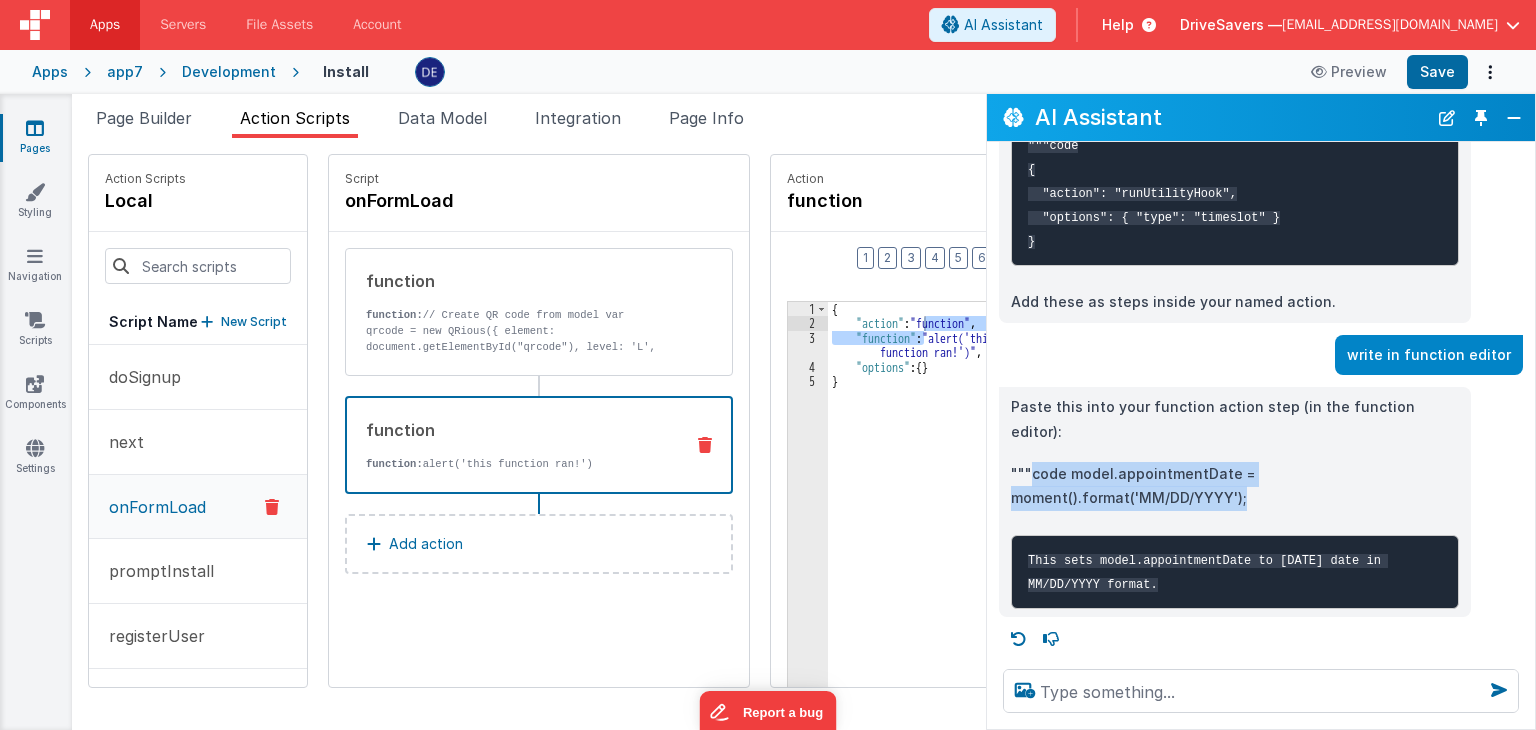 drag, startPoint x: 1035, startPoint y: 476, endPoint x: 1243, endPoint y: 491, distance: 208.54016 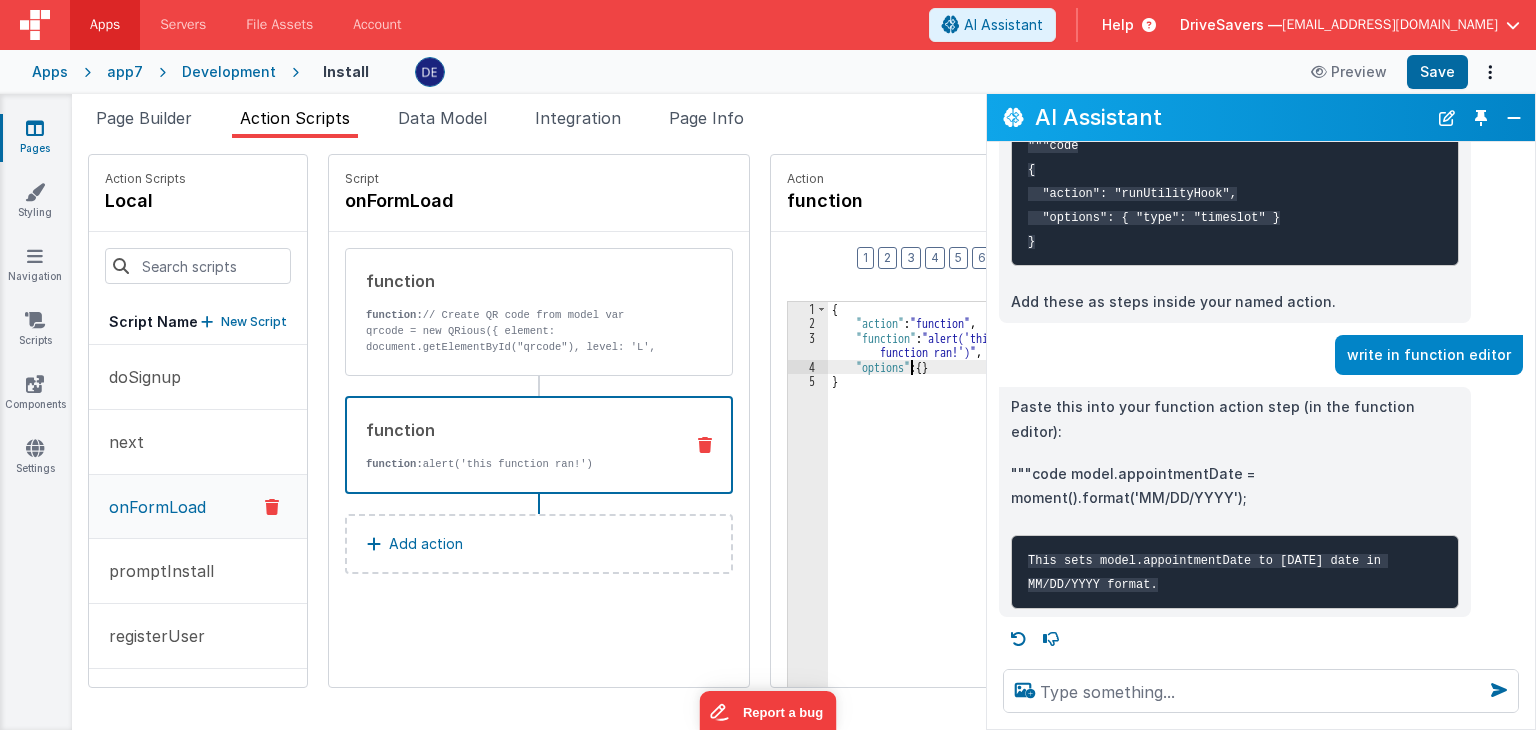 click on "{      "action" :  "function" ,      "function" :  "alert('this           function ran!')" ,      "options" :  { } }" at bounding box center [950, 553] 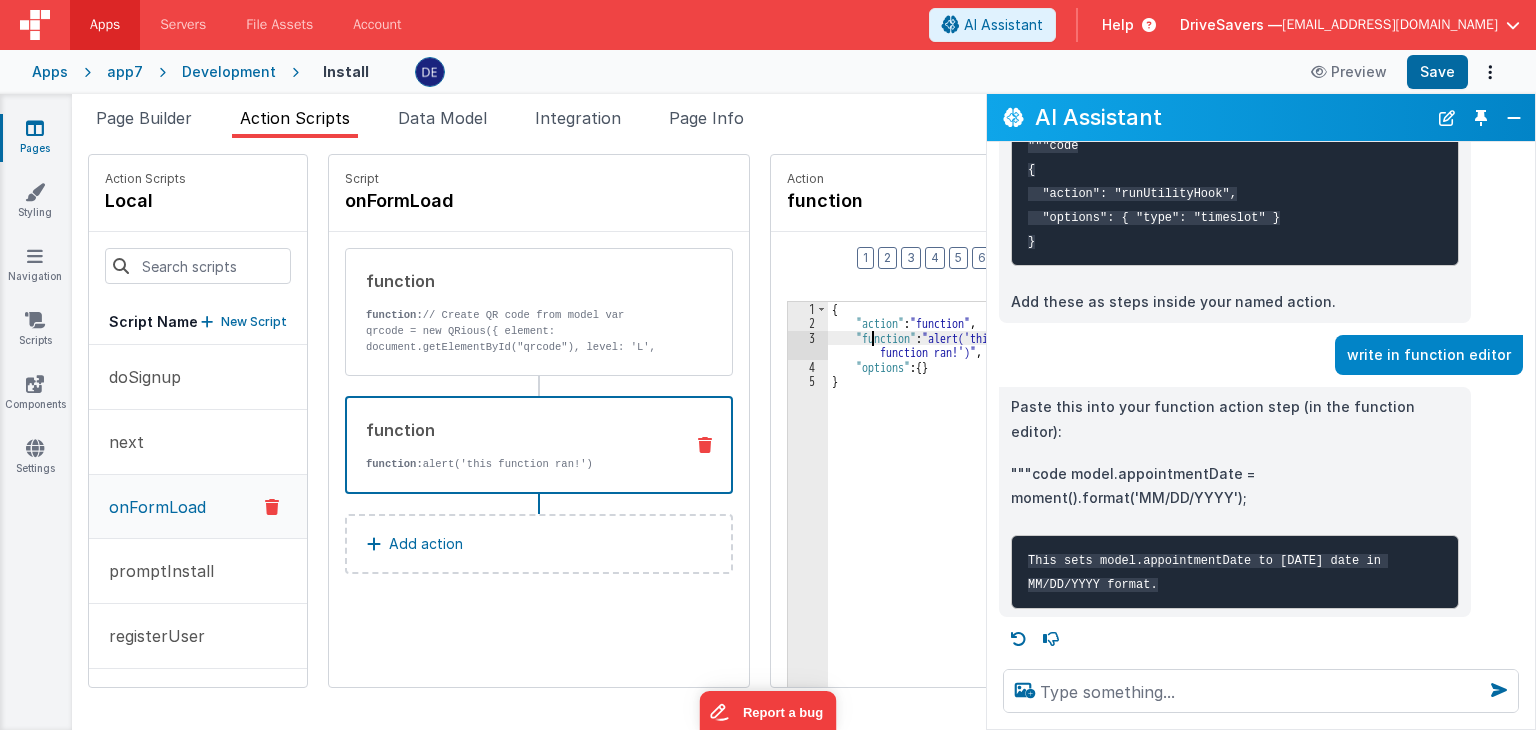 click on "3" at bounding box center [808, 345] 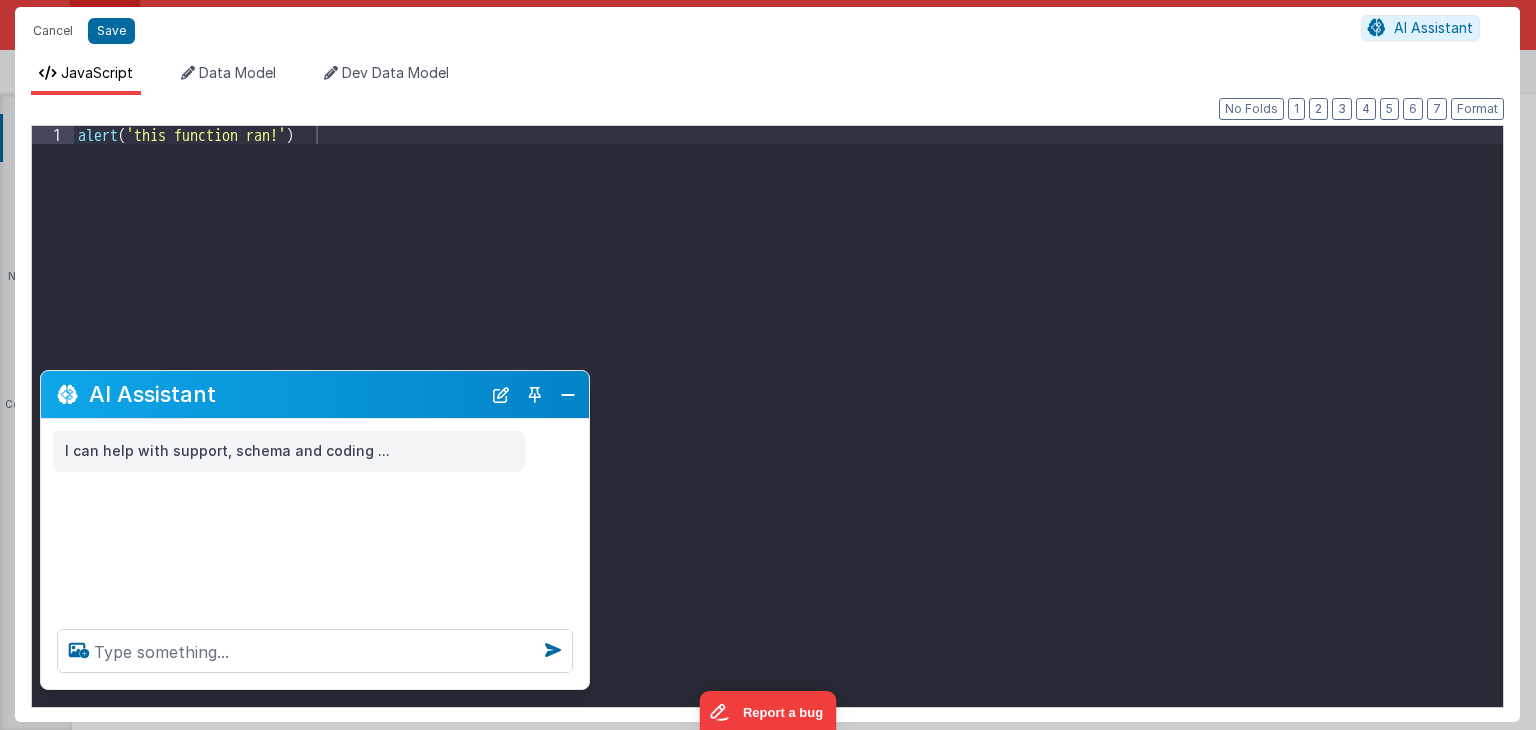 scroll, scrollTop: 0, scrollLeft: 0, axis: both 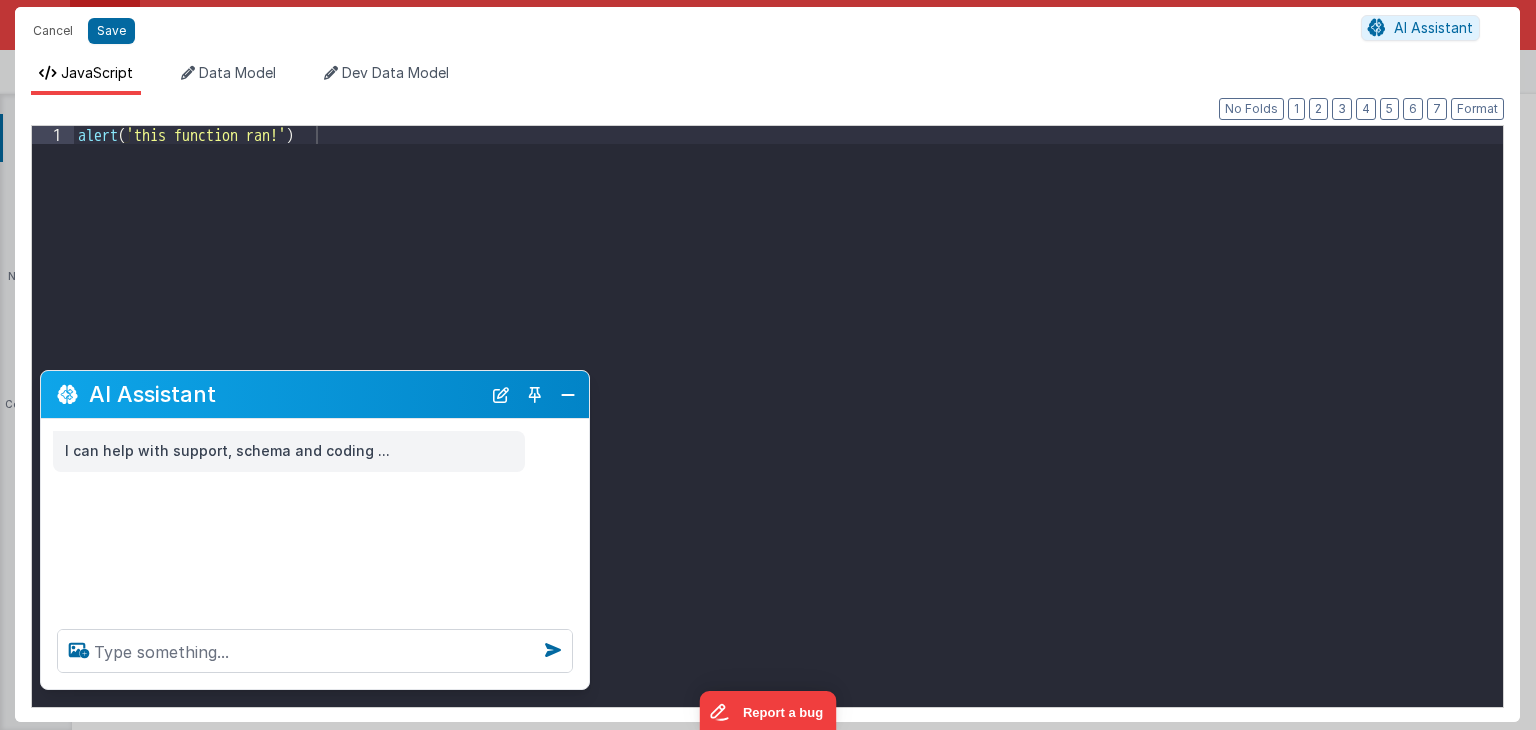 click on "alert ( 'this function ran!' )" at bounding box center (789, 435) 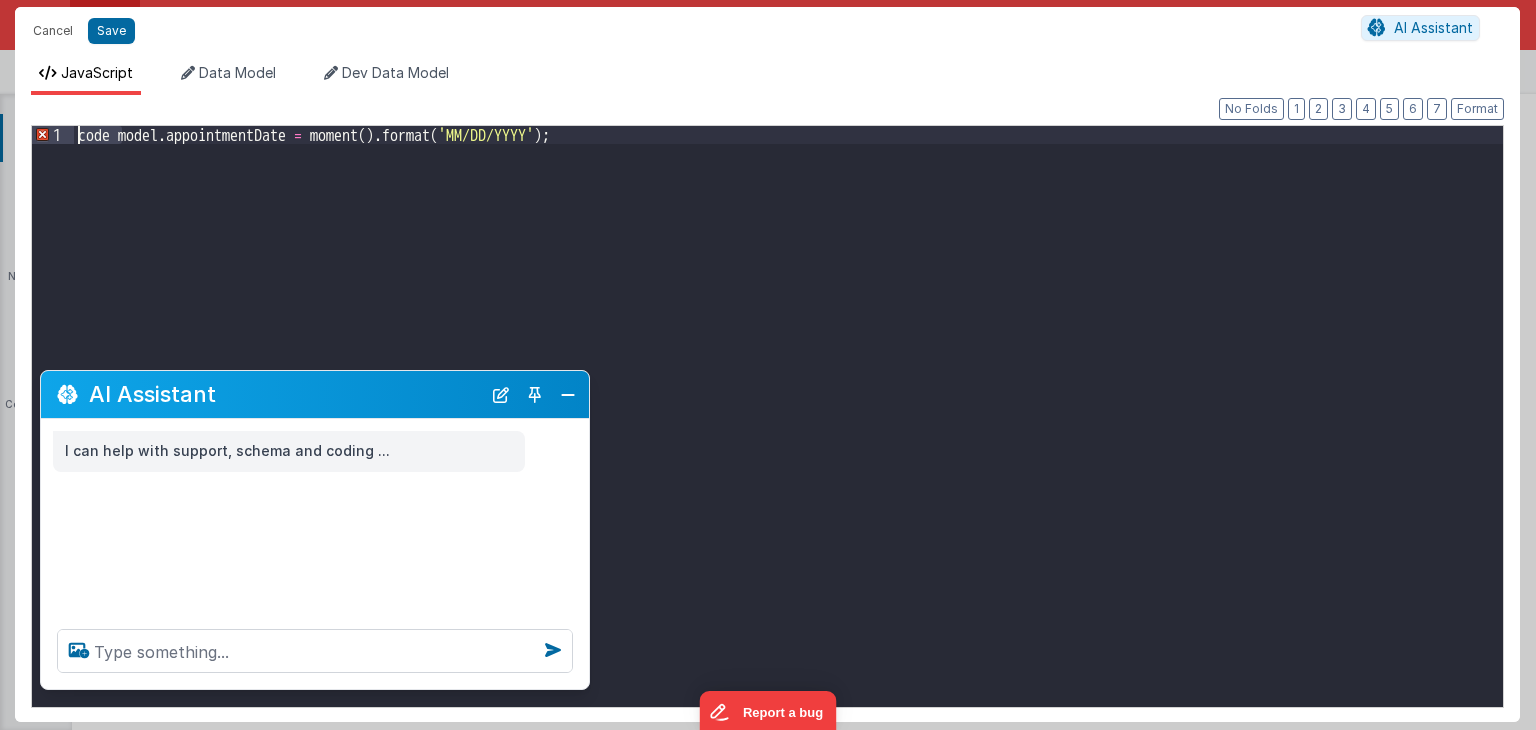 drag, startPoint x: 123, startPoint y: 140, endPoint x: 68, endPoint y: 138, distance: 55.03635 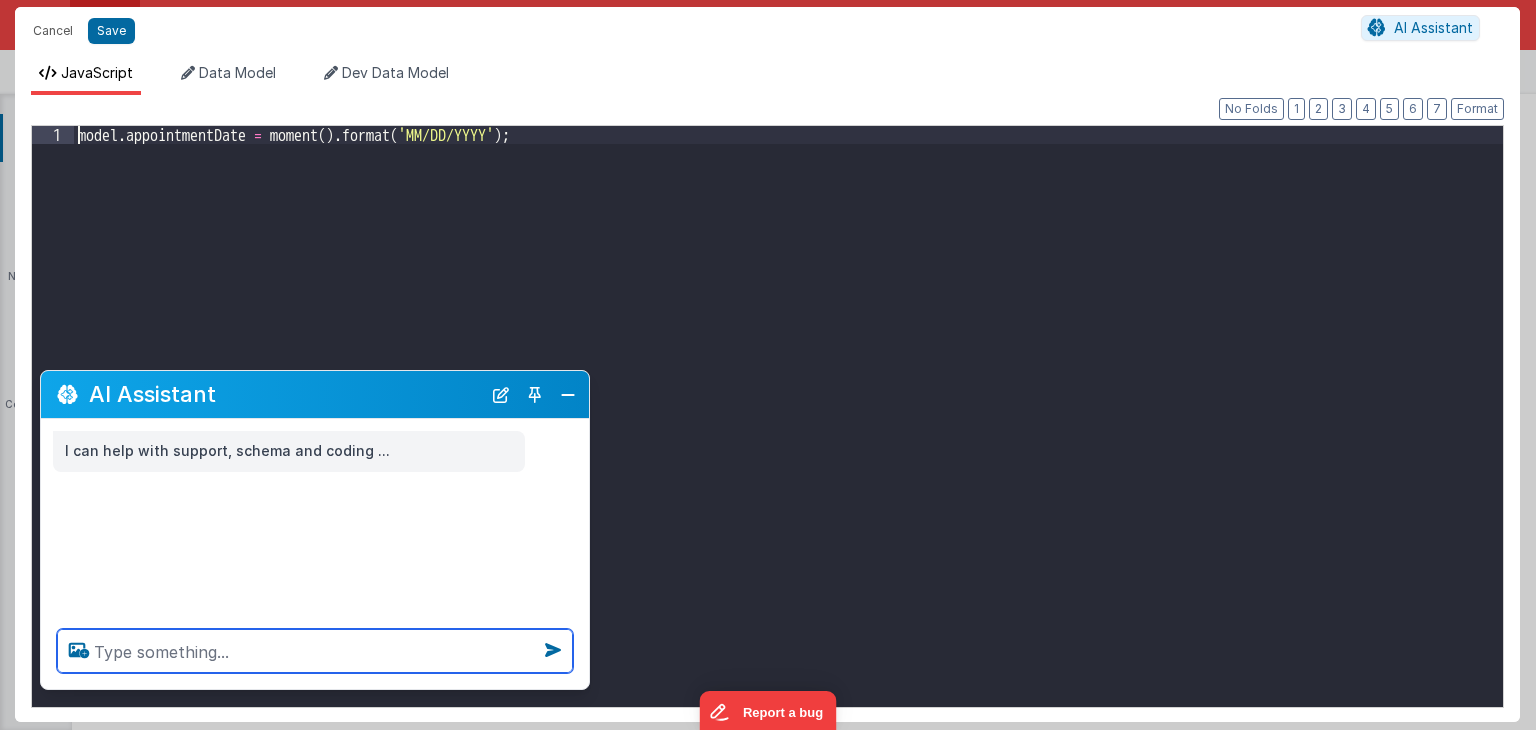 click at bounding box center [315, 651] 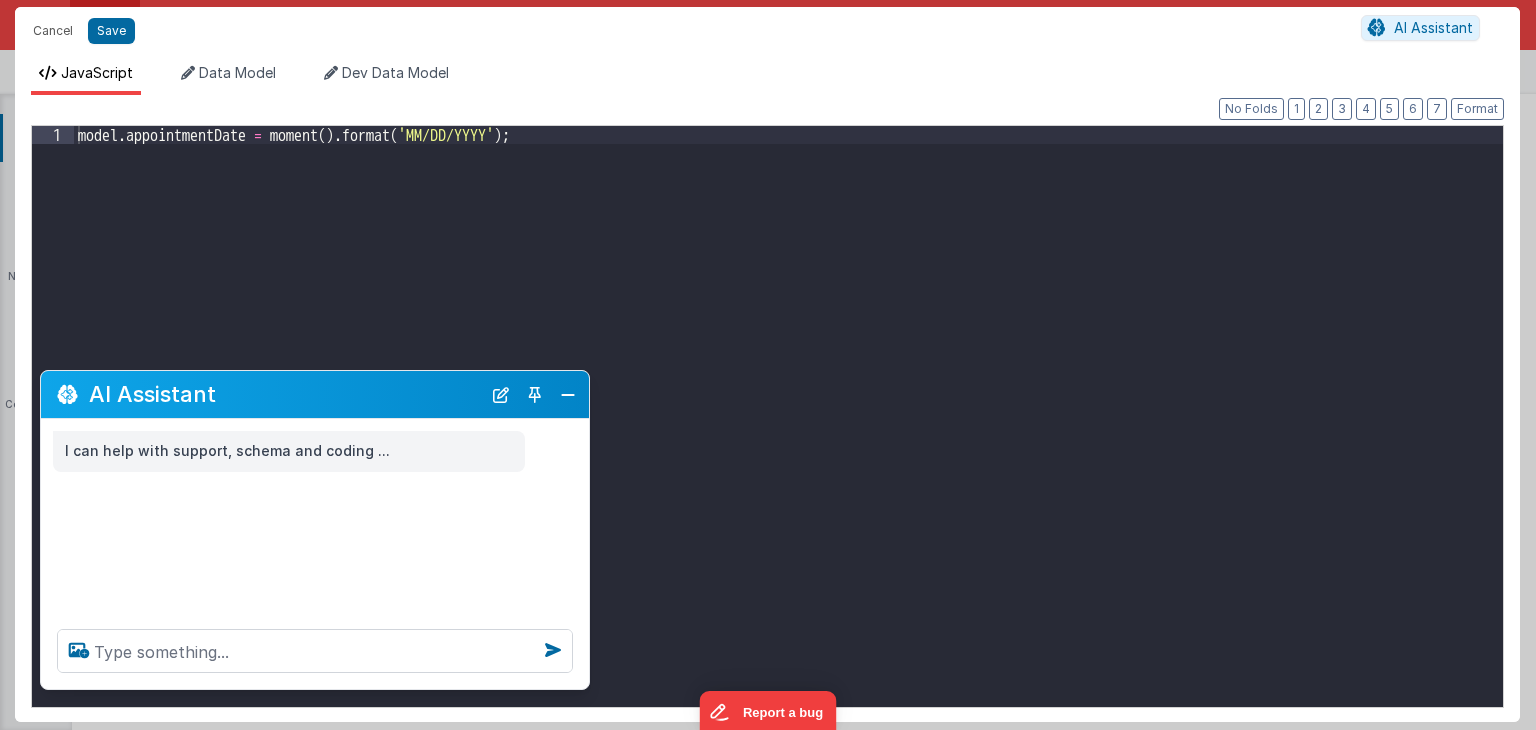 click on "model . appointmentDate   =   moment ( ) . format ( 'MM/DD/YYYY' ) ;" at bounding box center (789, 435) 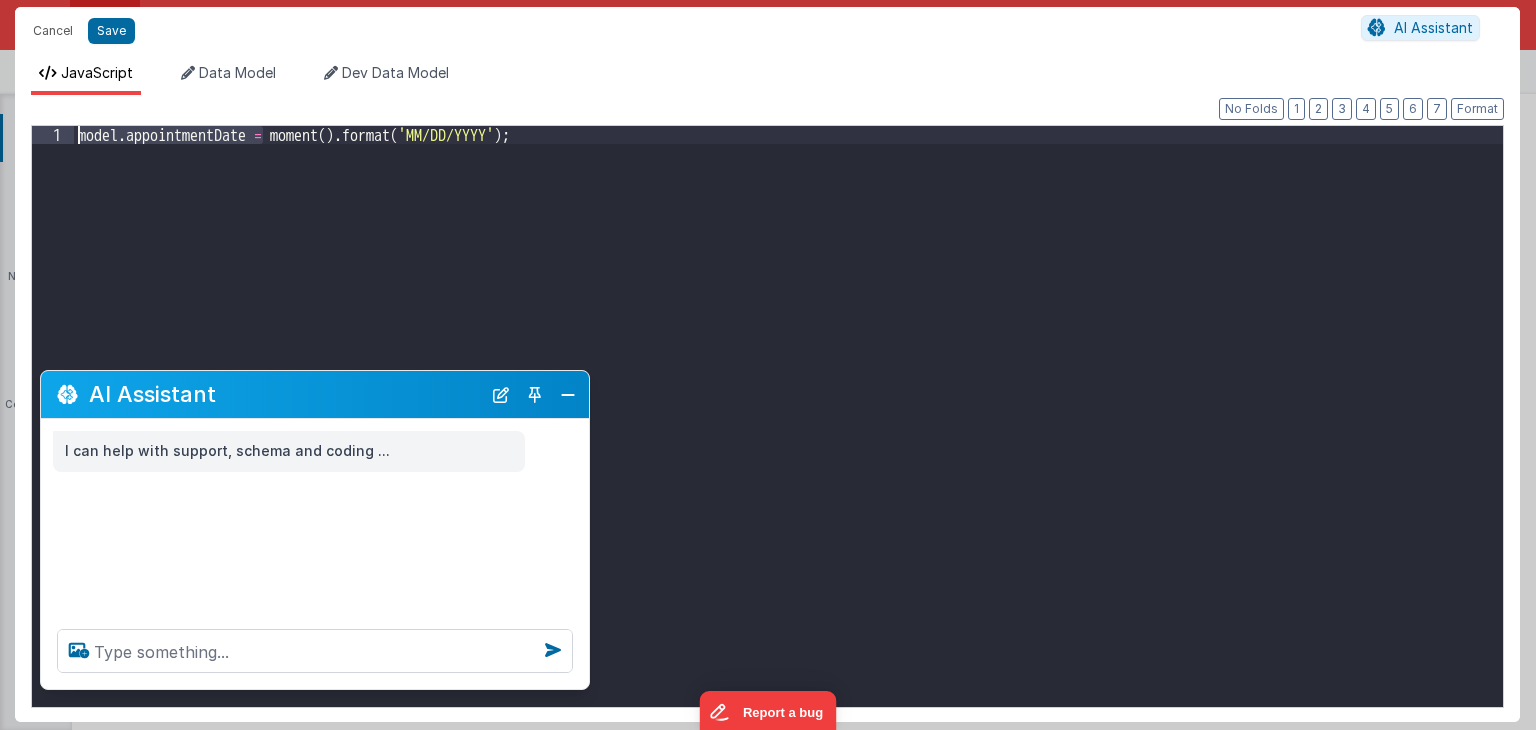 drag, startPoint x: 260, startPoint y: 135, endPoint x: 74, endPoint y: 137, distance: 186.01076 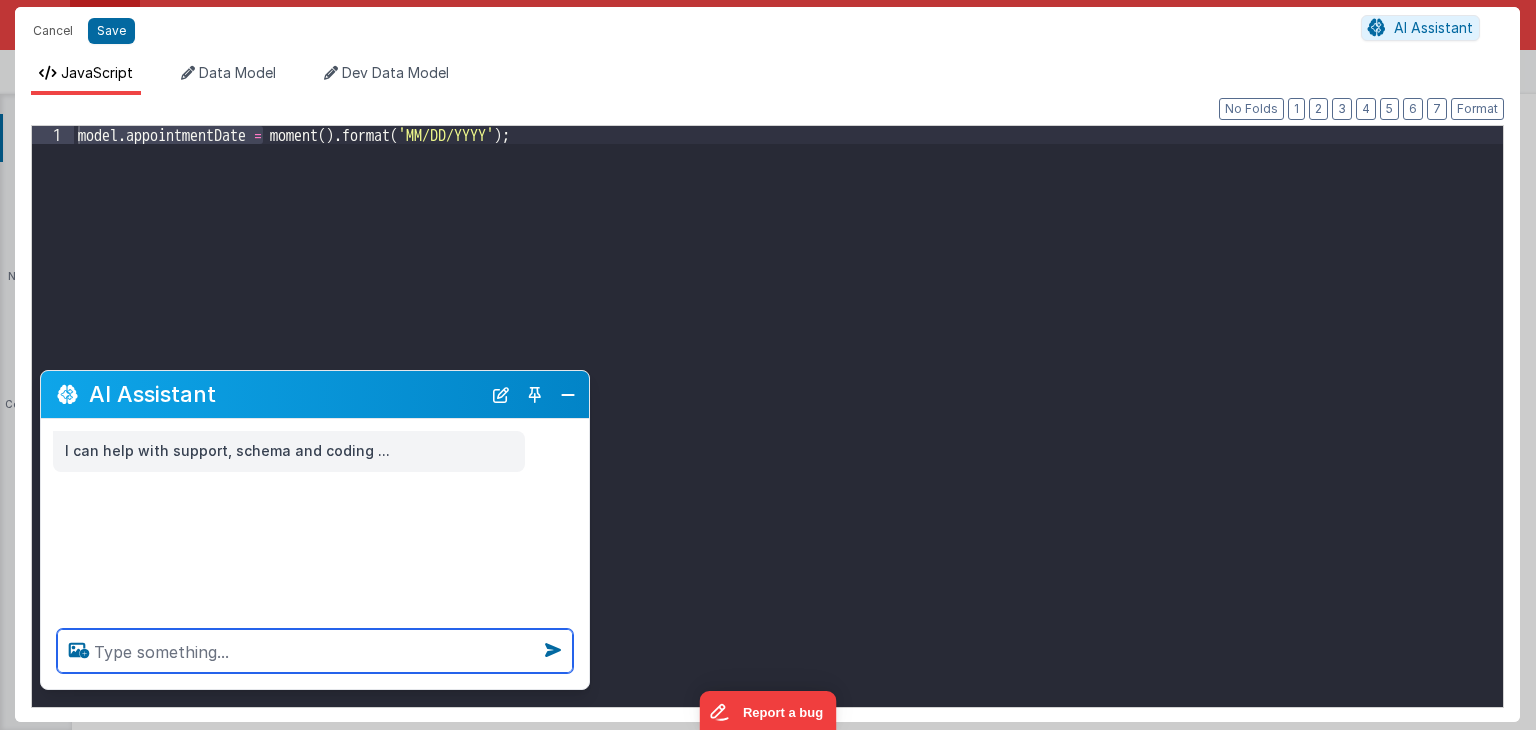 click at bounding box center [315, 651] 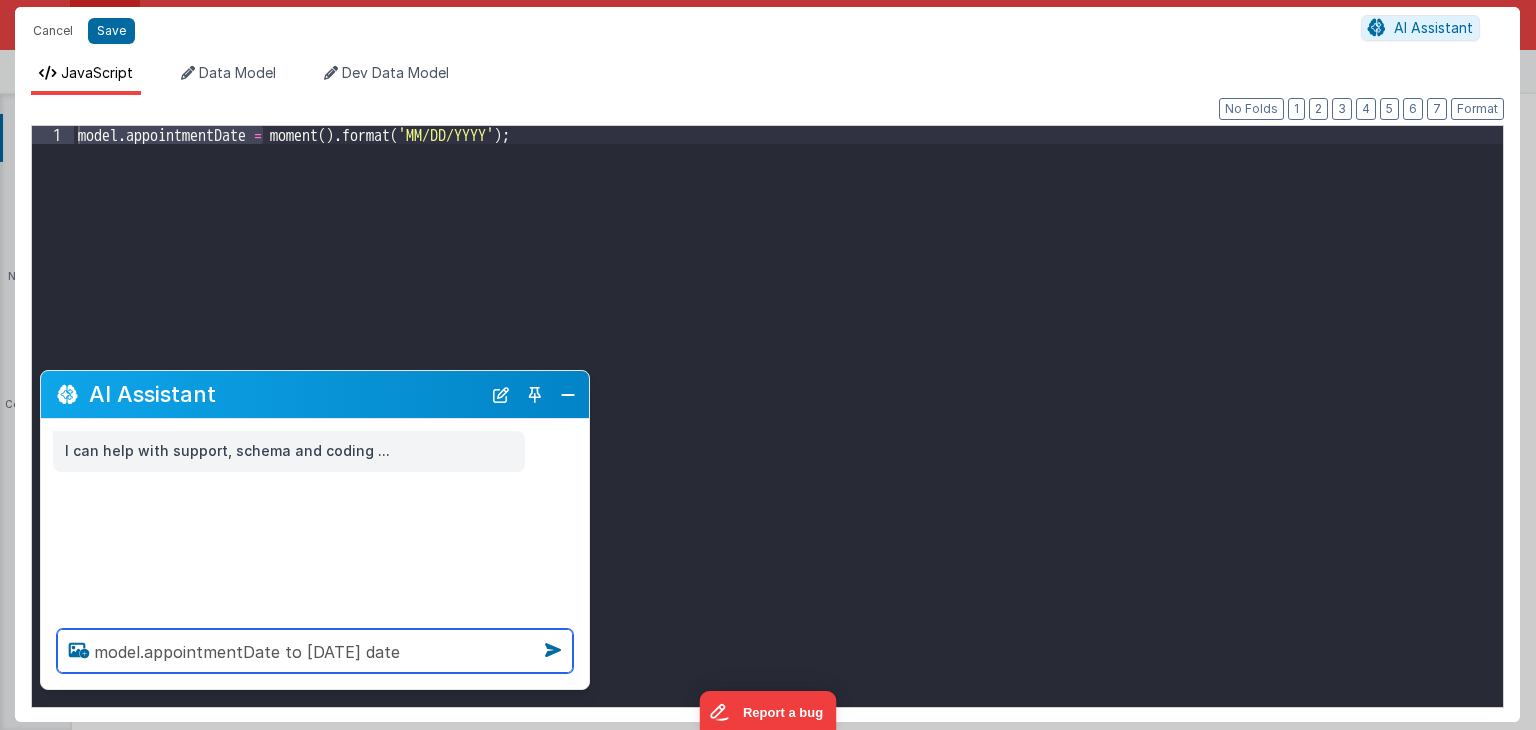 type on "model.appointmentDate to [DATE] date" 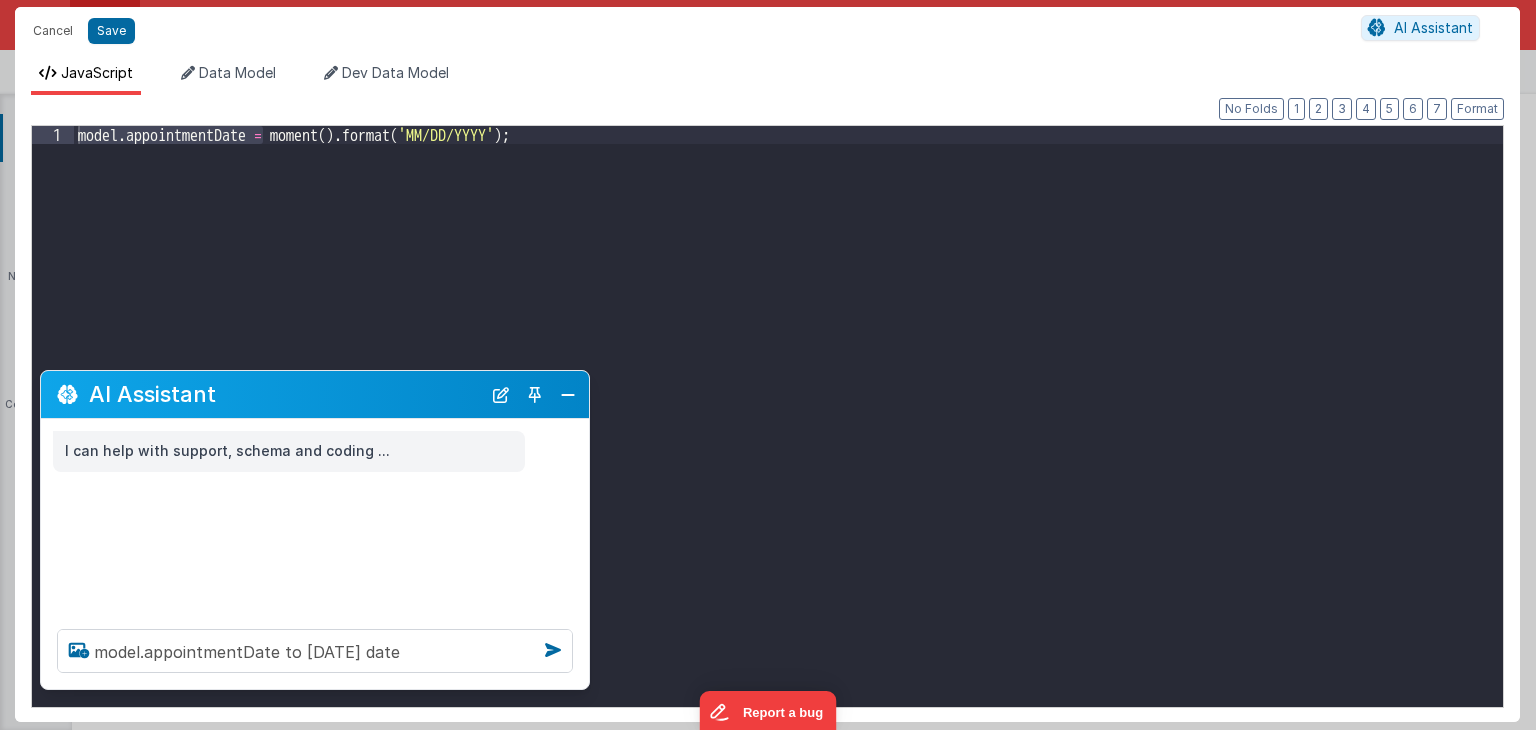 type 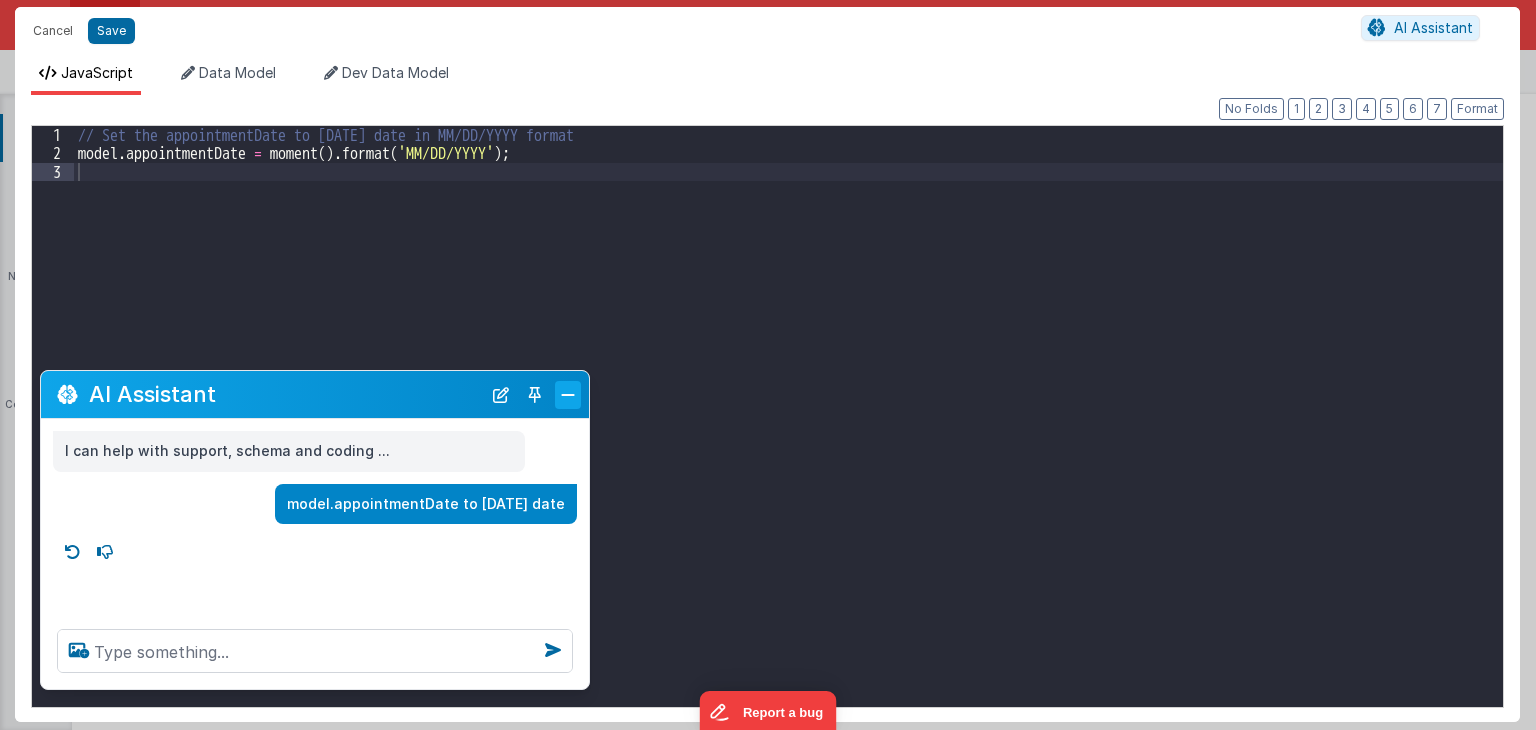 click at bounding box center (568, 395) 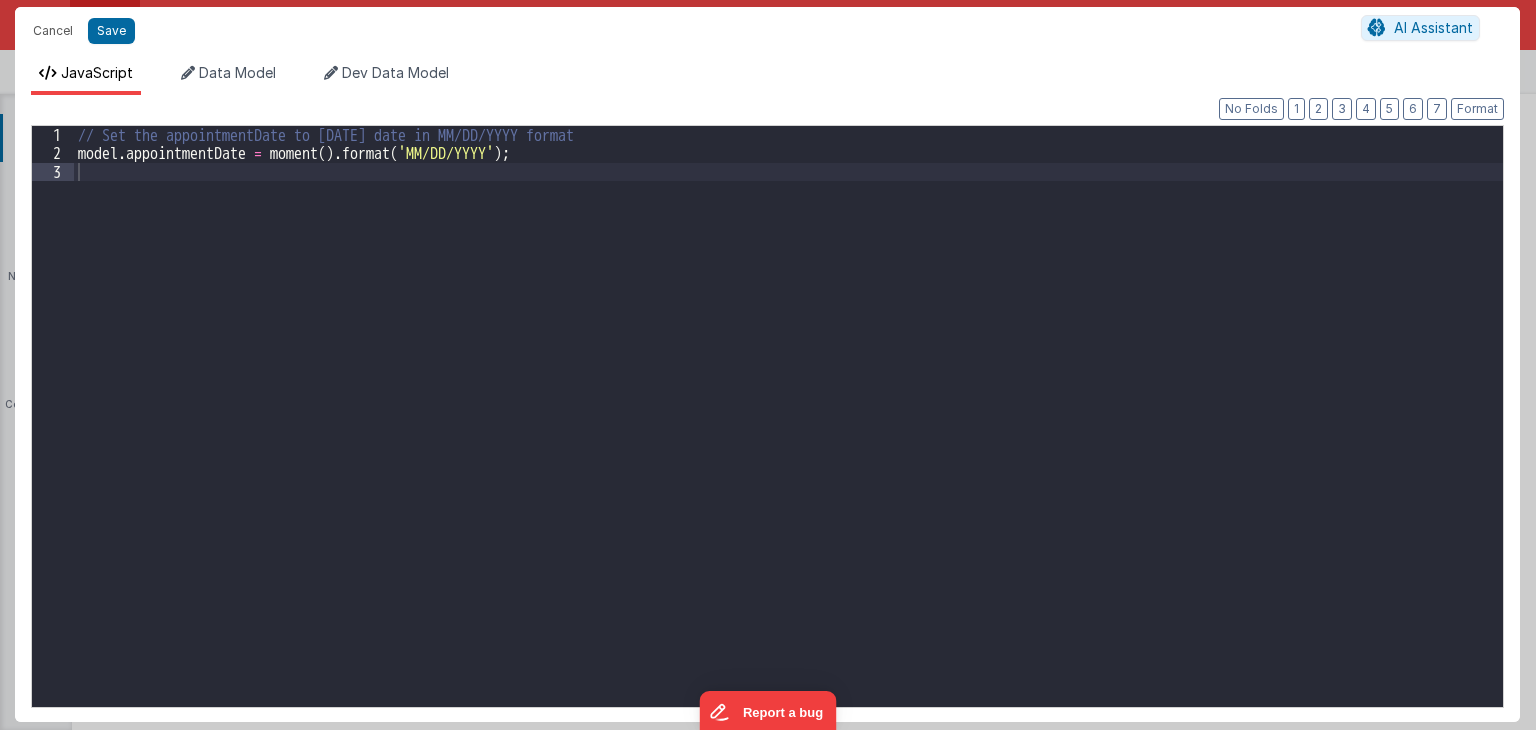 click on "// Set the appointmentDate to [DATE] date in MM/DD/YYYY format model . appointmentDate   =   moment ( ) . format ( 'MM/DD/YYYY' ) ;" at bounding box center (789, 435) 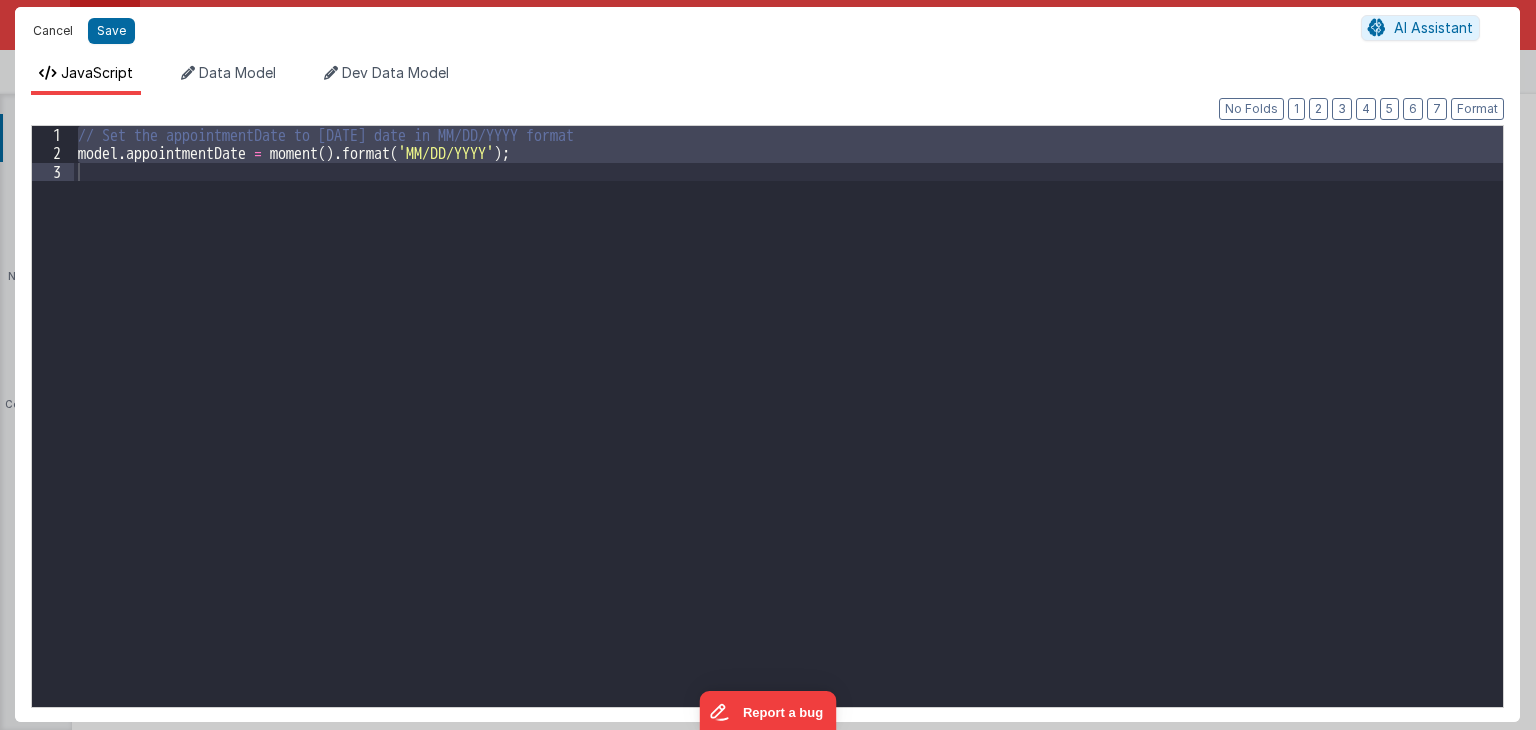 click on "Cancel" at bounding box center (53, 31) 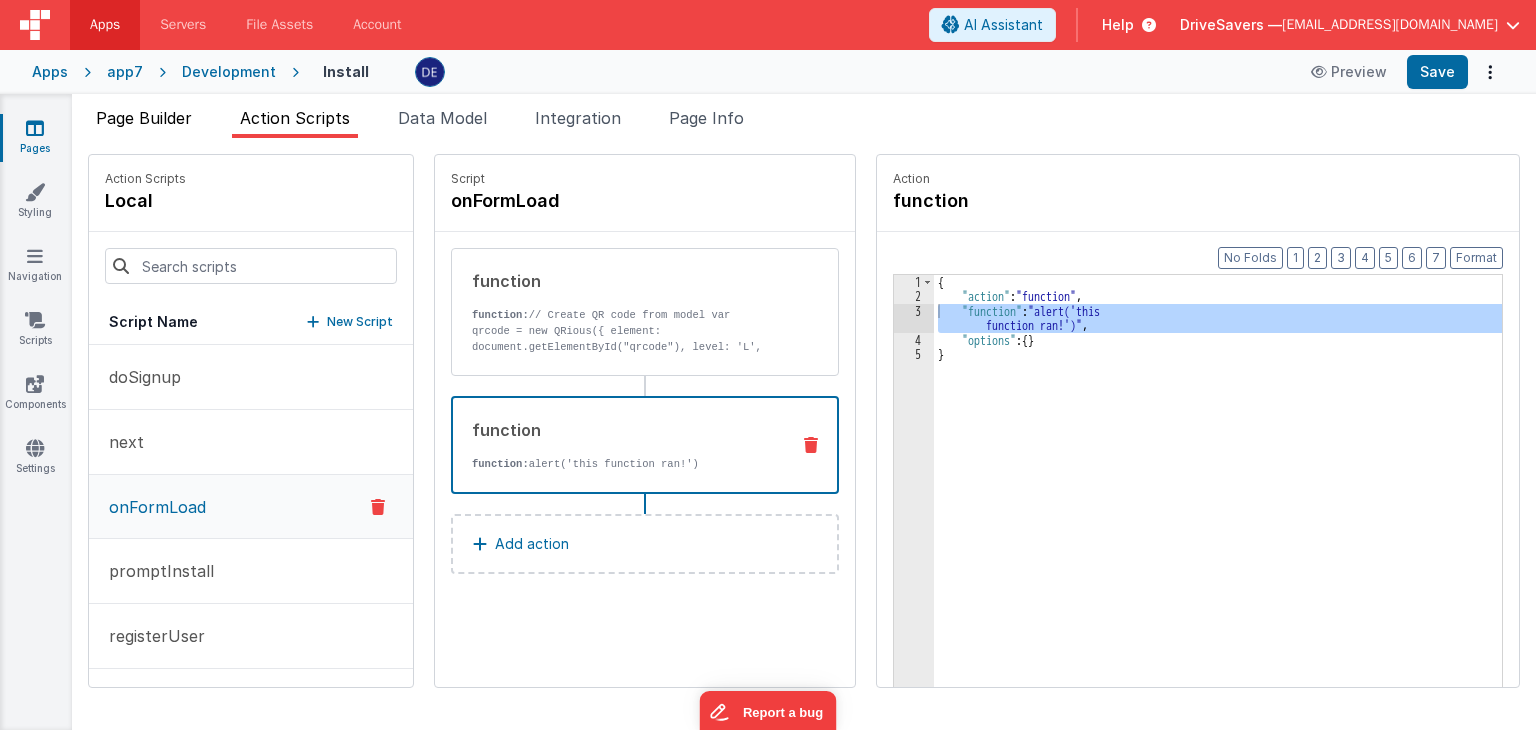 click on "Page Builder" at bounding box center (144, 122) 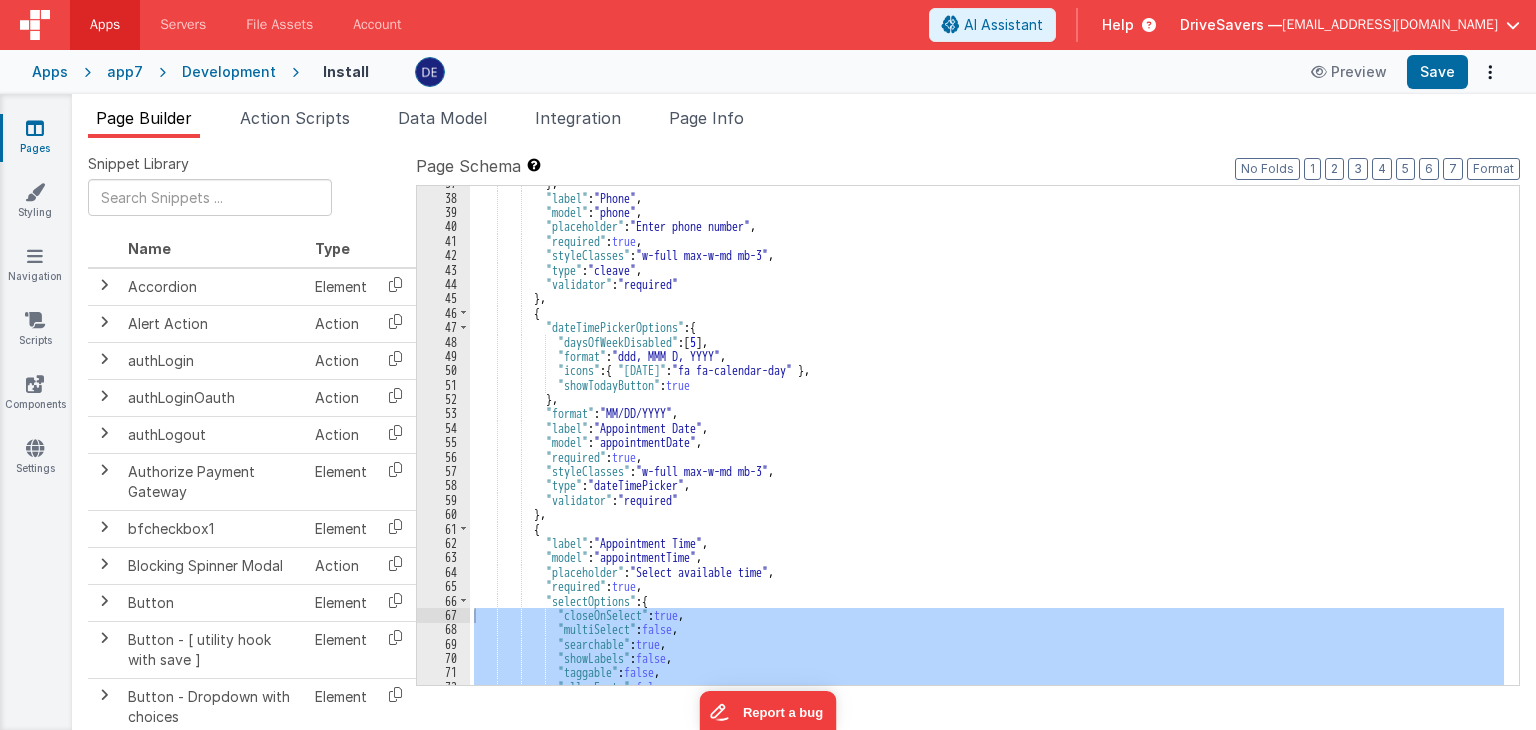 click on "} ,                "label" :  "Phone" ,                "model" :  "phone" ,                "placeholder" :  "Enter phone number" ,                "required" :  true ,                "styleClasses" :  "w-full max-w-md mb-3" ,                "type" :  "cleave" ,                "validator" :  "required"              } ,              {                "dateTimePickerOptions" :  {                   "daysOfWeekDisabled" :  [ 5 ] ,                   "format" :  "ddd, MMM D, YYYY" ,                   "icons" :  {   "[DATE]" :  "fa fa-calendar-day"   } ,                   "showTodayButton" :  true                } ,                "format" :  "MM/DD/YYYY" ,                "label" :  "Appointment Date" ,                "model" :  "appointmentDate" ,                "required" :  true ,                "styleClasses" :  "w-full max-w-md mb-3" ,                "type" :  "dateTimePicker" ,                "validator" :  "required"              } ,              {                "label" :  "Appointment Time" , :" at bounding box center (987, 440) 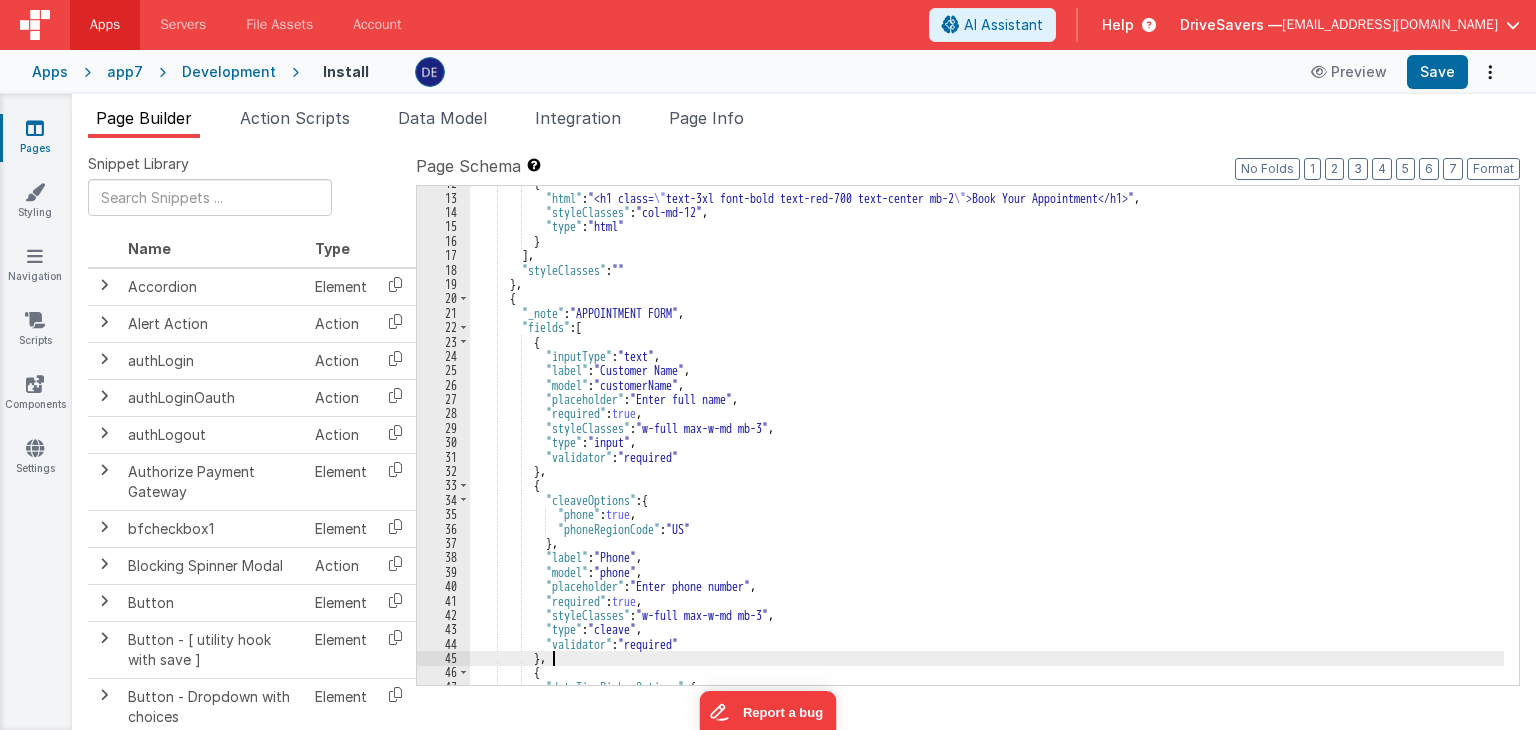 scroll, scrollTop: 182, scrollLeft: 0, axis: vertical 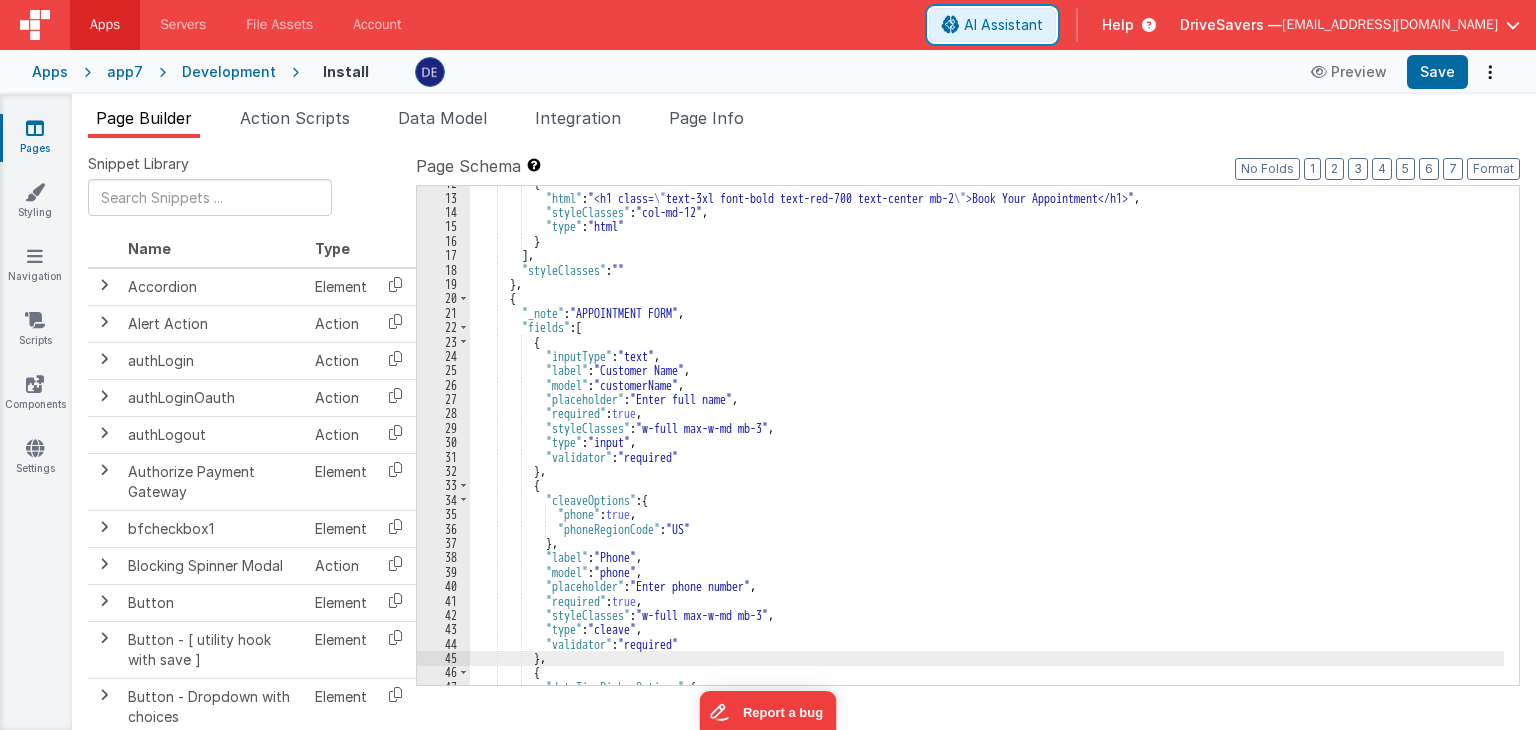 click on "AI Assistant" at bounding box center [1003, 25] 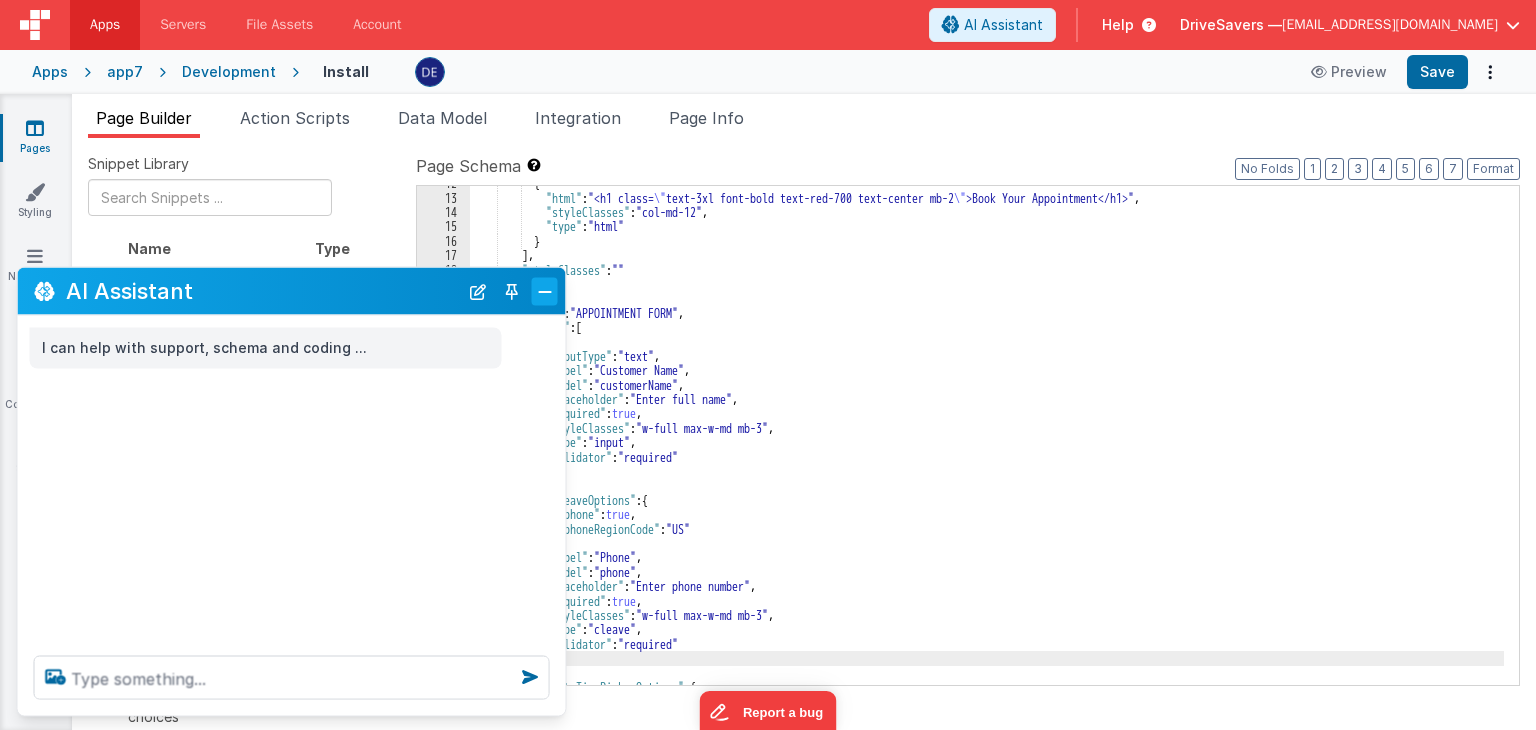 click at bounding box center [545, 291] 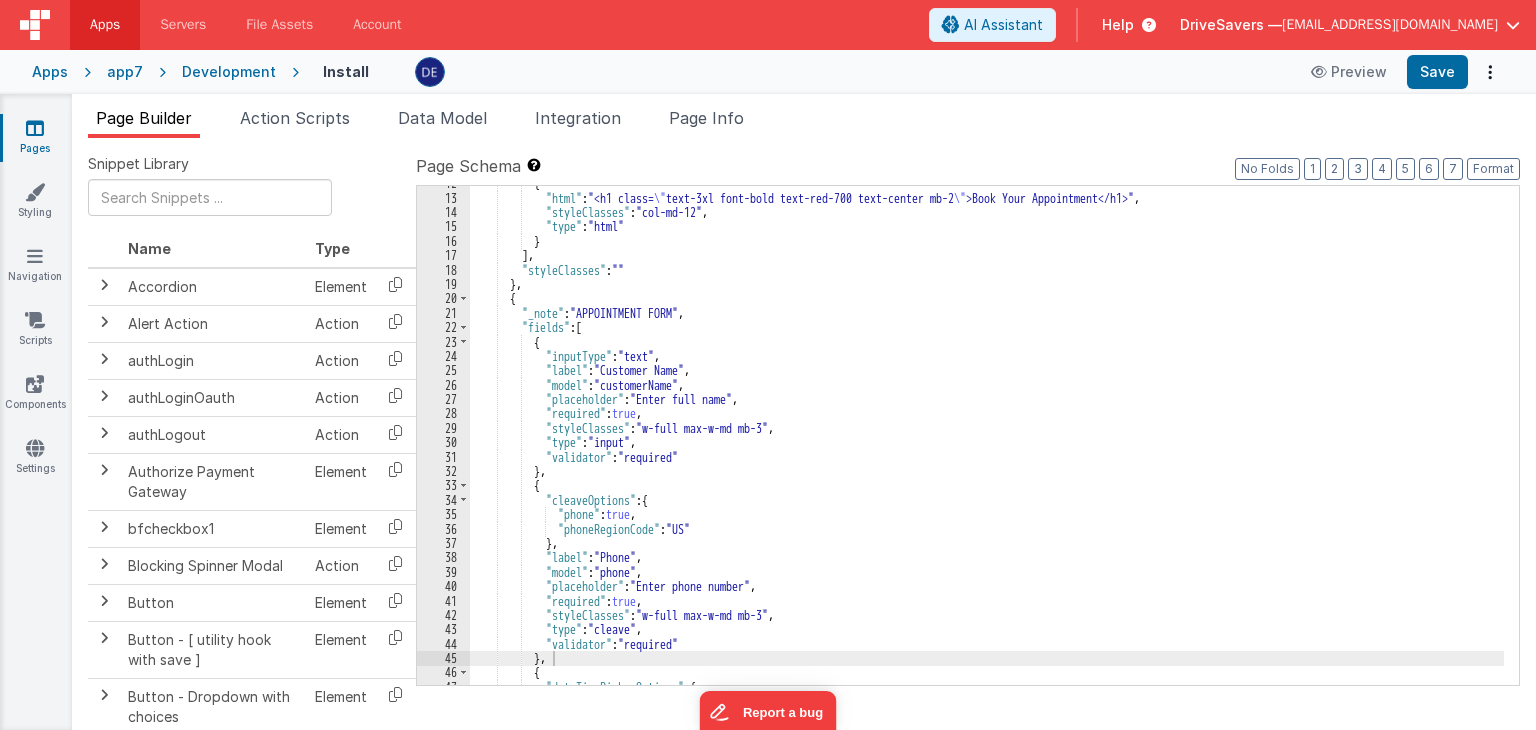 click on "{                "html" :  "<h1 class= \" text-3xl font-bold text-red-700 text-center mb-2 \" >Book Your Appointment</h1>" ,                "styleClasses" :  "col-md-12" ,                "type" :  "html"              }           ] ,           "styleClasses" :  ""         } ,         {           "_note" :  "APPOINTMENT FORM" ,           "fields" :  [              {                "inputType" :  "text" ,                "label" :  "Customer Name" ,                "model" :  "customerName" ,                "placeholder" :  "Enter full name" ,                "required" :  true ,                "styleClasses" :  "w-full max-w-md mb-3" ,                "type" :  "input" ,                "validator" :  "required"              } ,              {                "cleaveOptions" :  {                   "phone" :  true ,                   "phoneRegionCode" :  "US"                } ,                "label" :  "Phone" ,                "model" :  "phone" ,                "placeholder" :  "Enter phone number" , :" at bounding box center (987, 440) 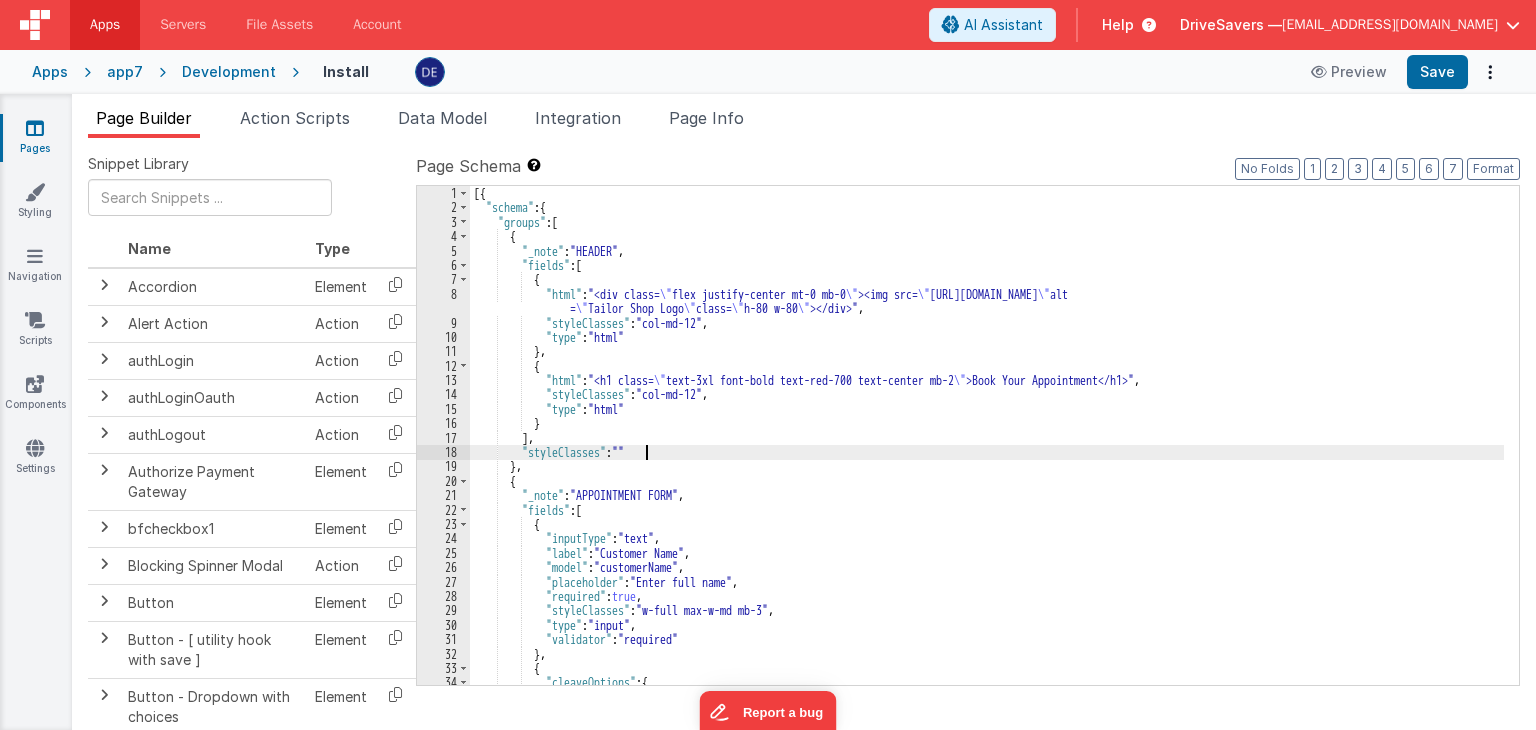 scroll, scrollTop: 0, scrollLeft: 0, axis: both 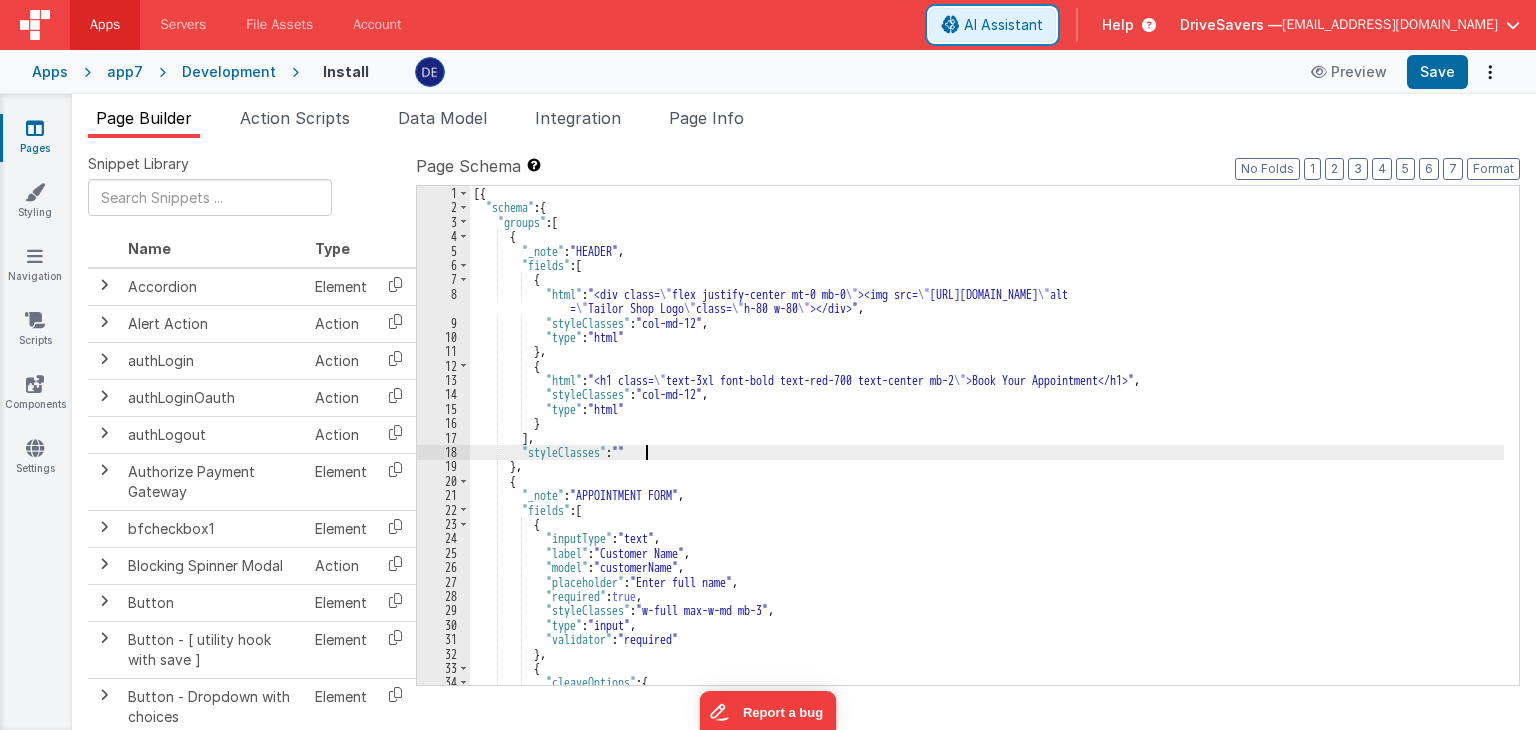 click on "AI Assistant" at bounding box center (1003, 25) 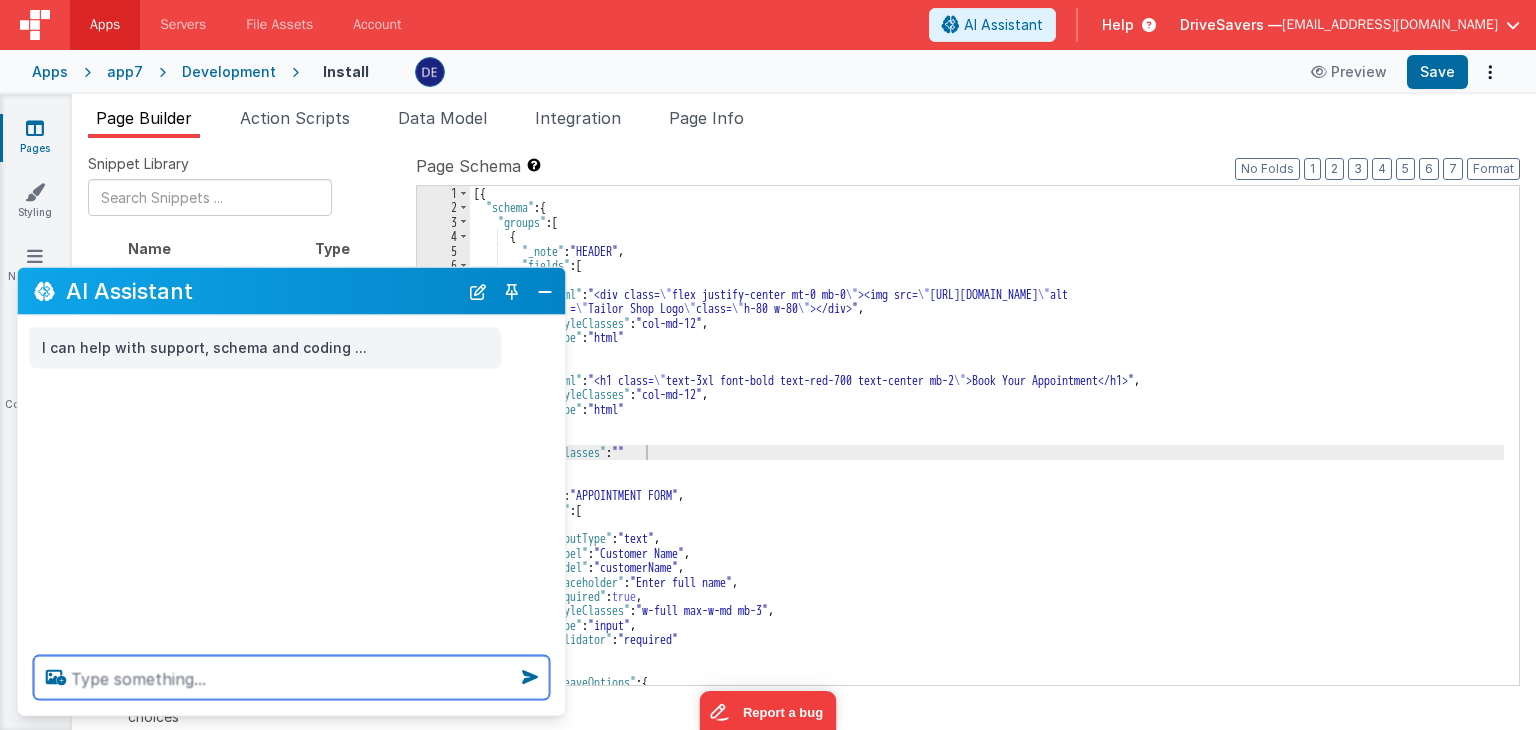 click at bounding box center [292, 678] 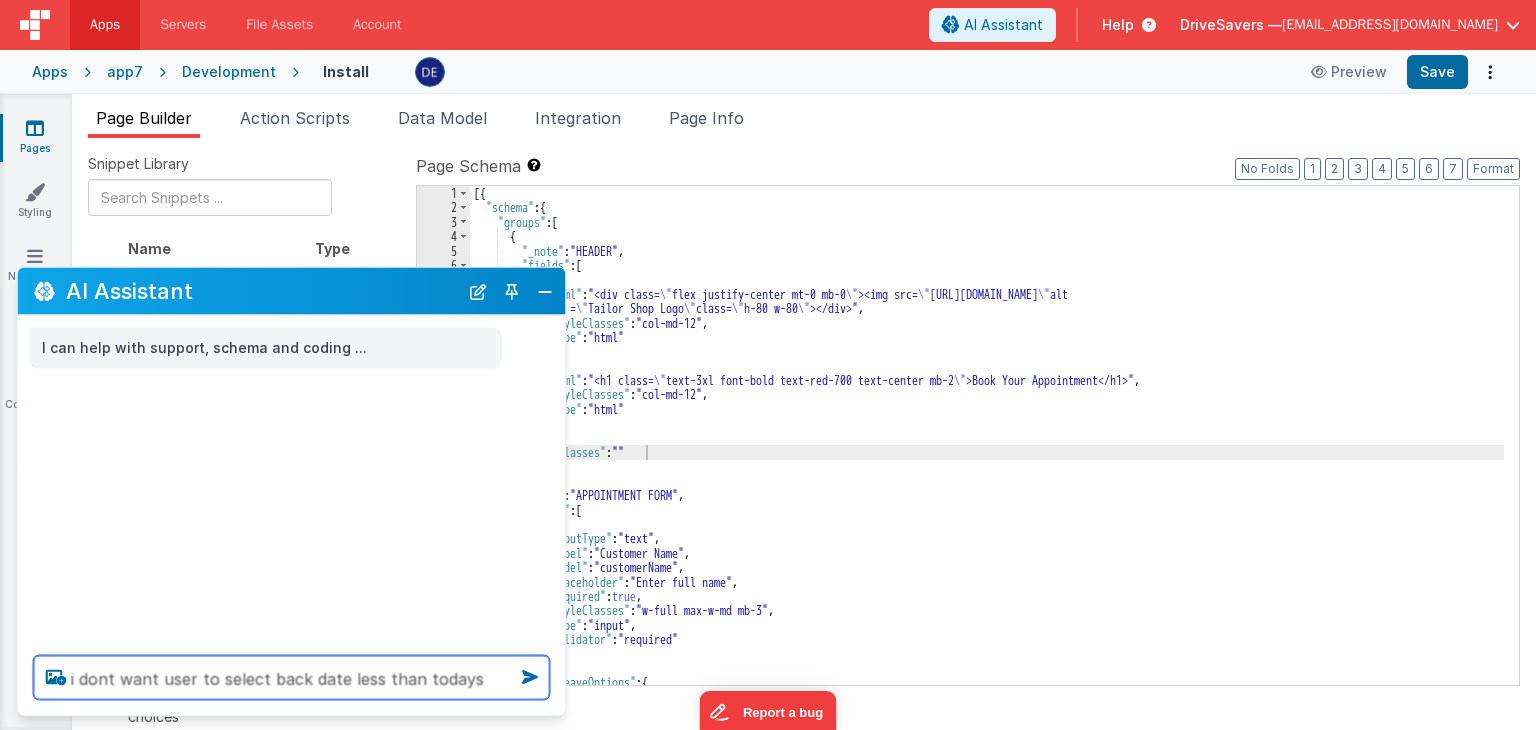 type on "i dont want user to select back date less than todays" 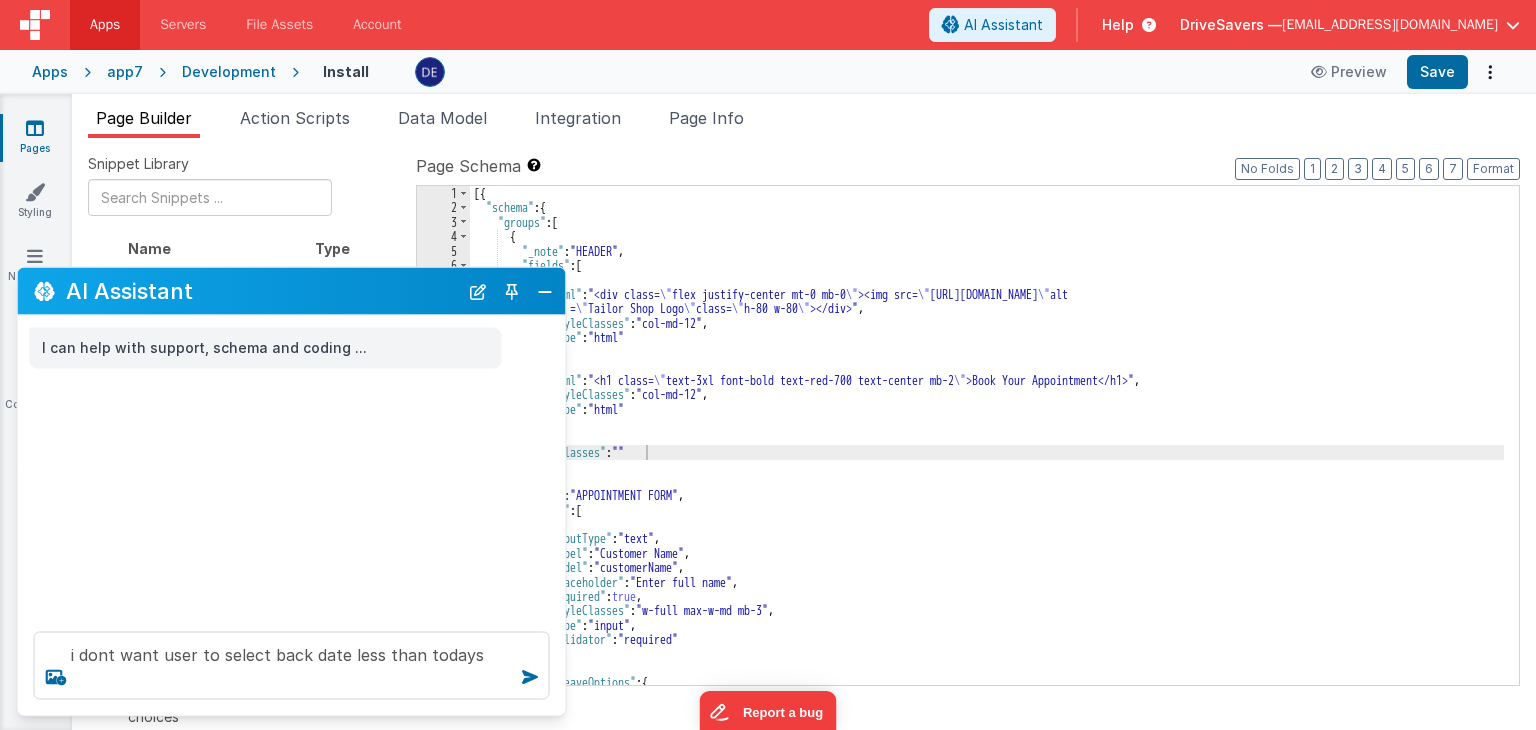 type 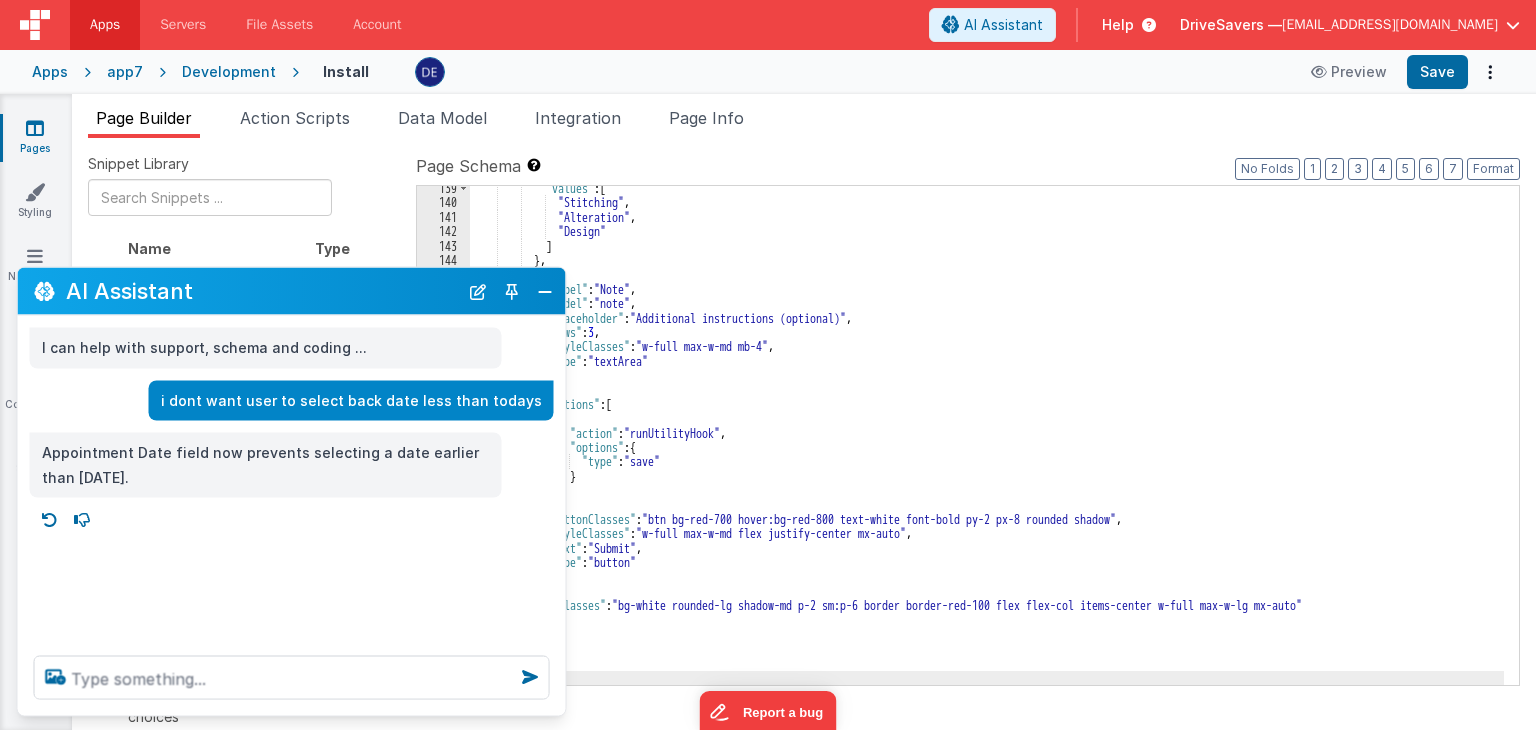 scroll, scrollTop: 2006, scrollLeft: 0, axis: vertical 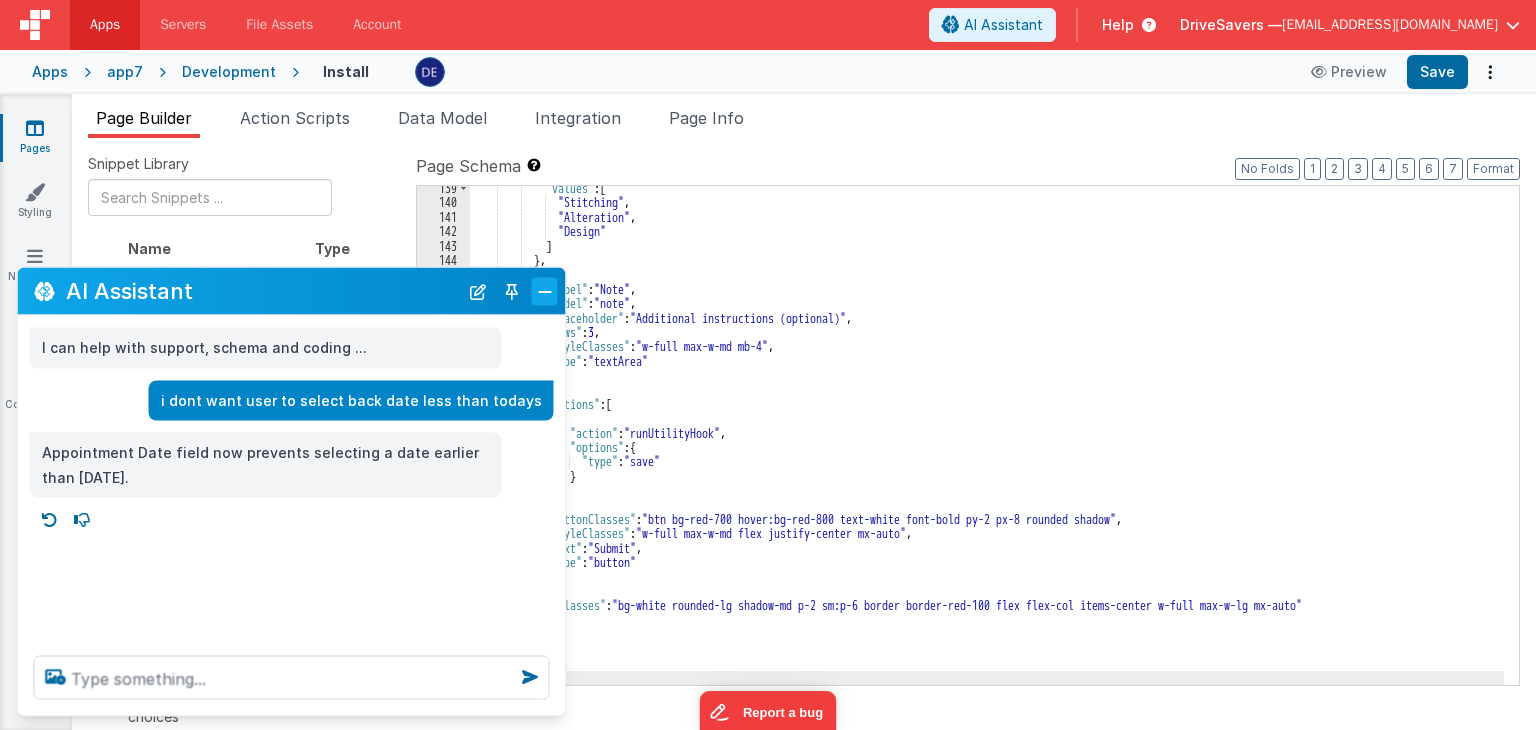 click at bounding box center (545, 291) 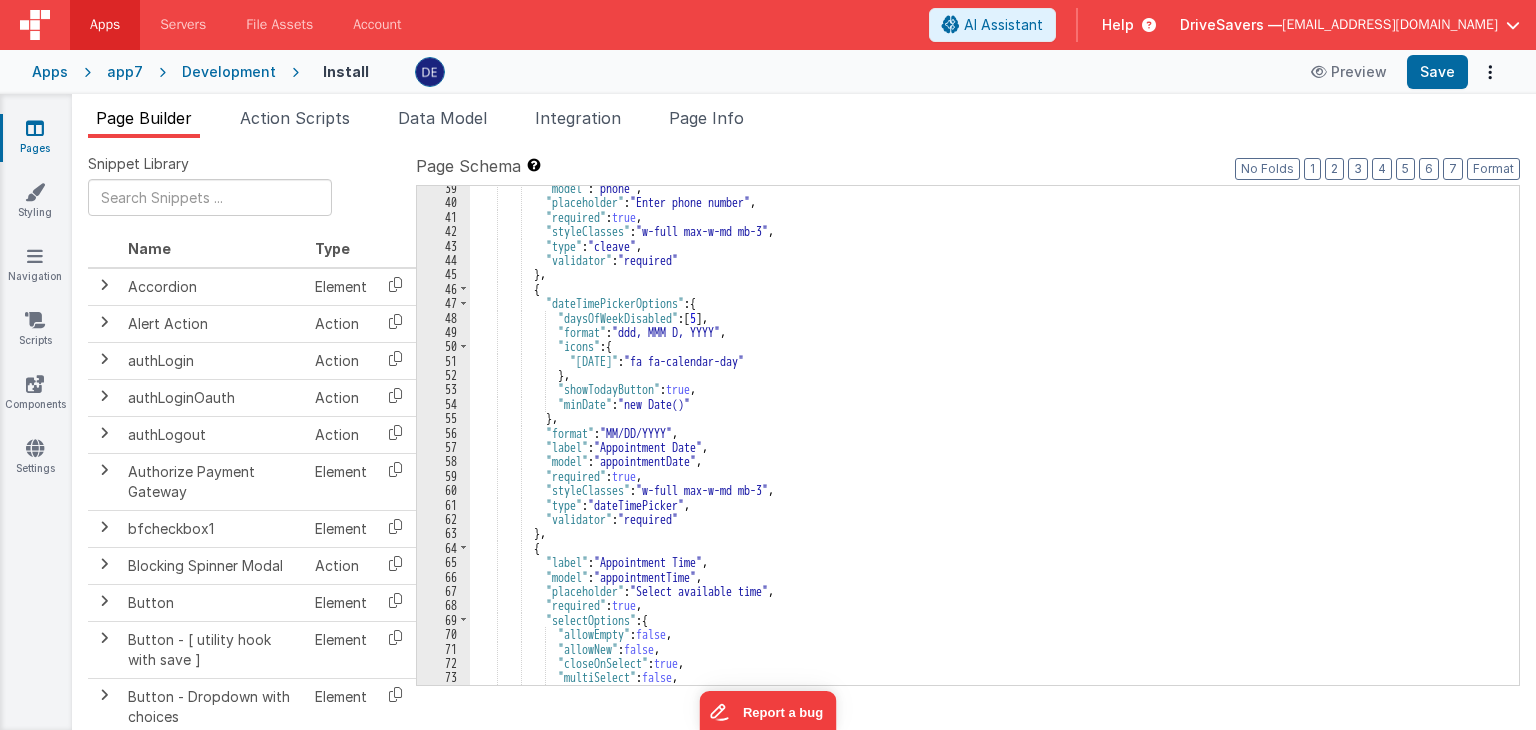 scroll, scrollTop: 626, scrollLeft: 0, axis: vertical 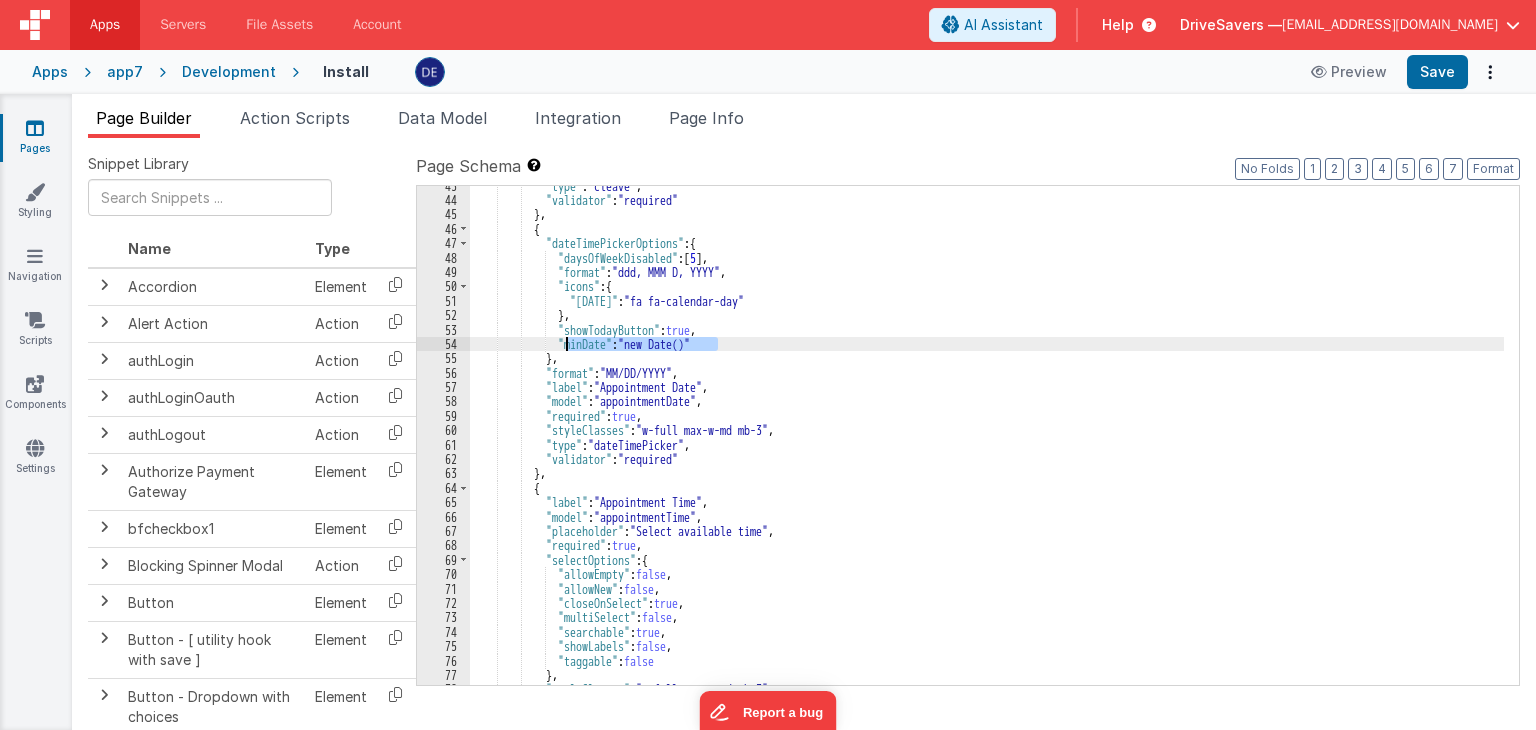 drag, startPoint x: 734, startPoint y: 342, endPoint x: 561, endPoint y: 342, distance: 173 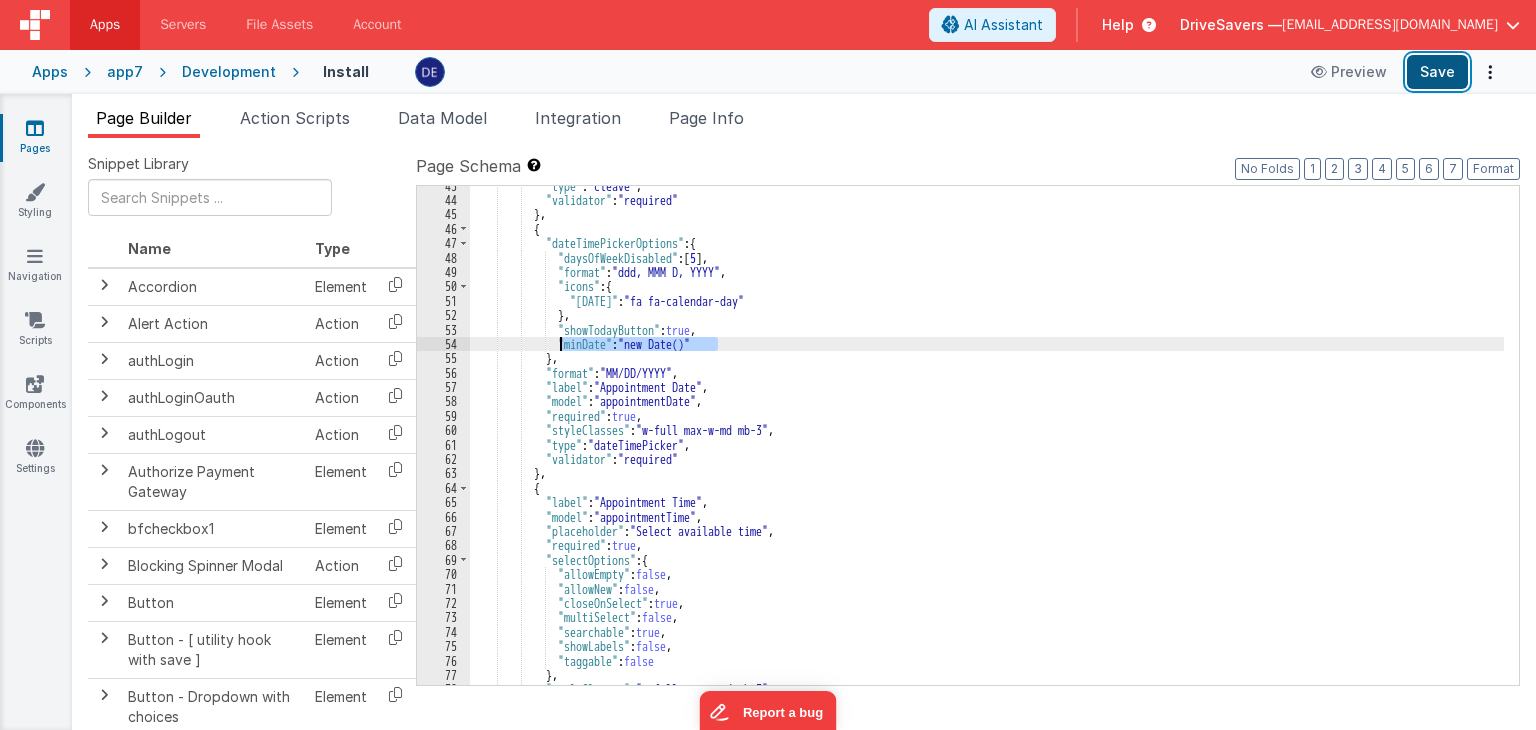 click on "Save" at bounding box center [1437, 72] 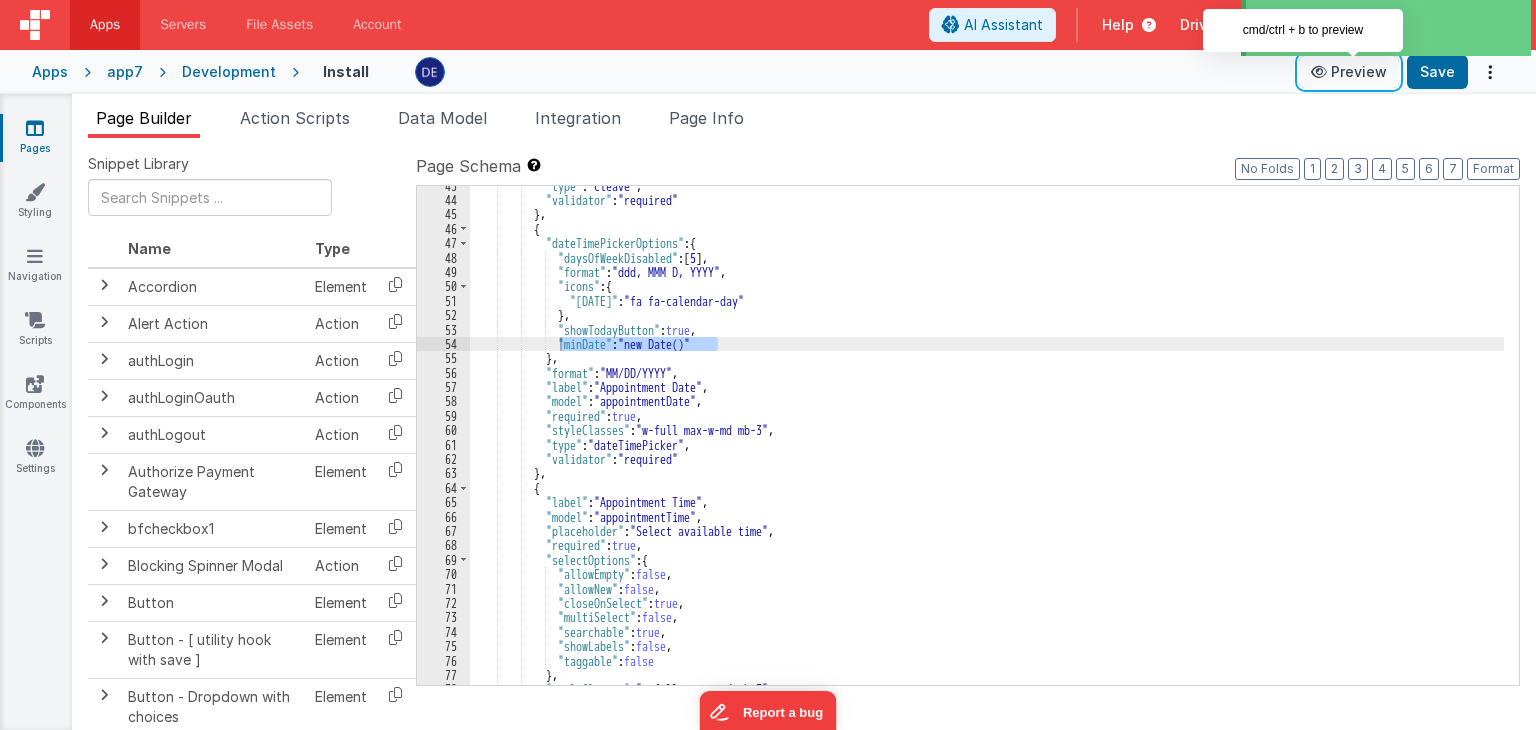 click on "Preview" at bounding box center [1349, 72] 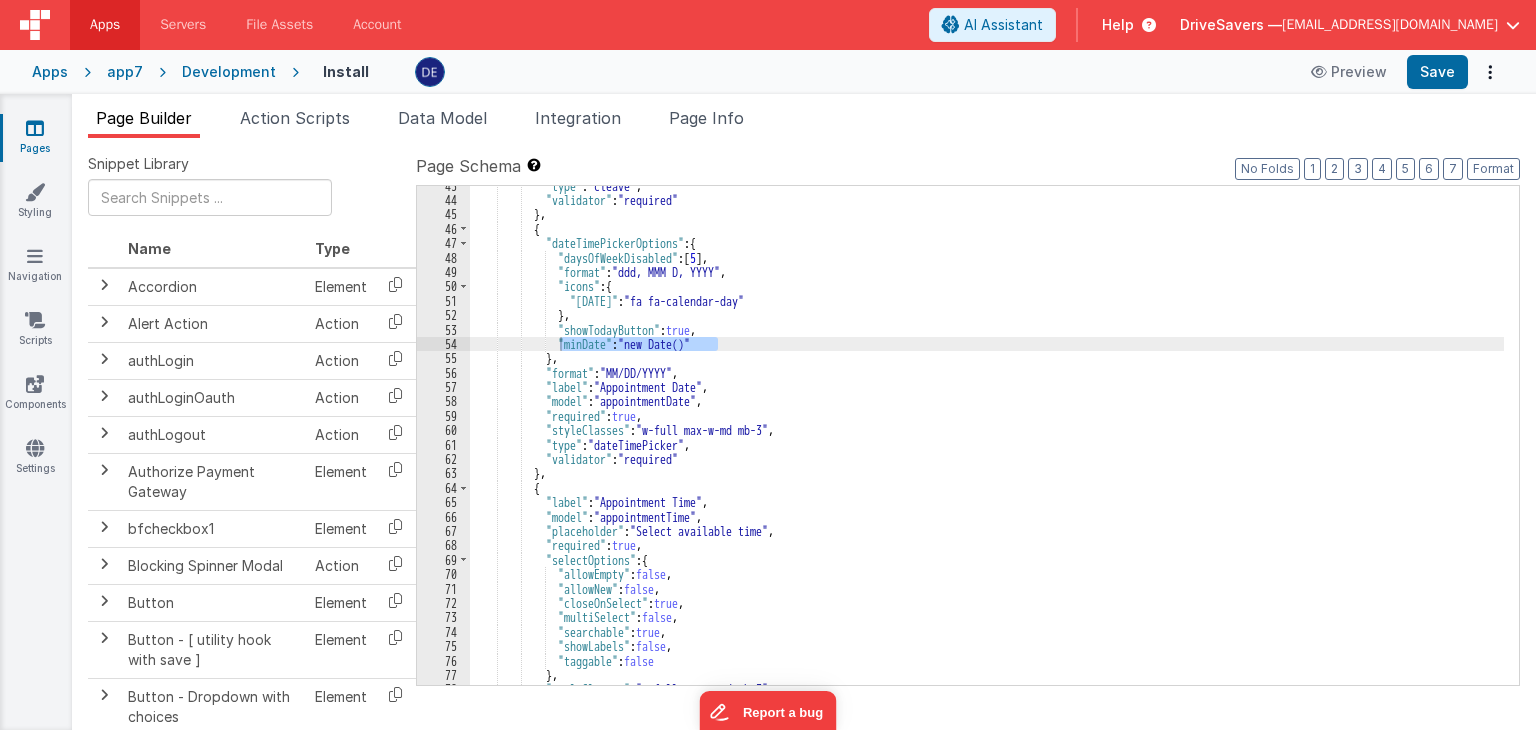 scroll, scrollTop: 566, scrollLeft: 0, axis: vertical 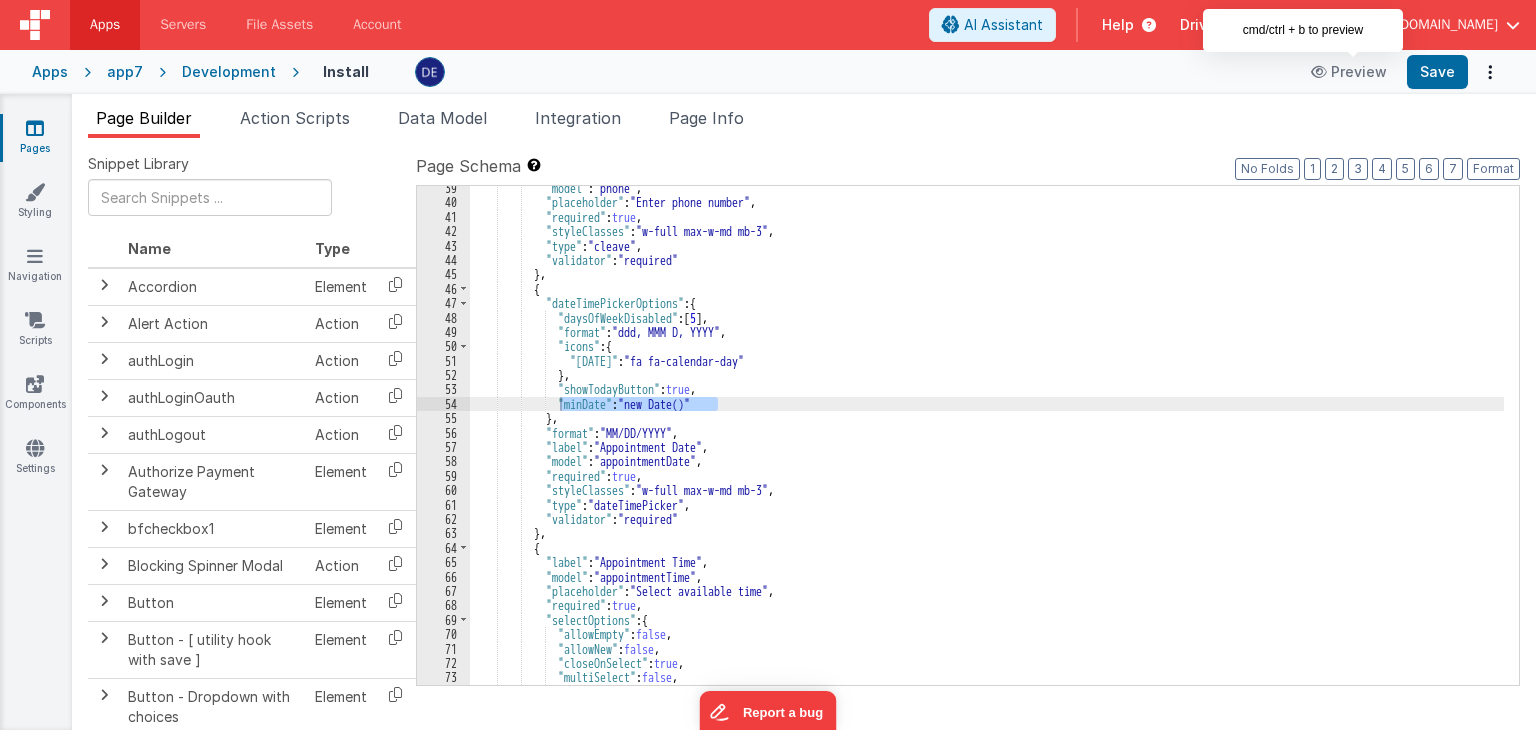 click on ""model" :  "phone" ,                "placeholder" :  "Enter phone number" ,                "required" :  true ,                "styleClasses" :  "w-full max-w-md mb-3" ,                "type" :  "cleave" ,                "validator" :  "required"              } ,              {                "dateTimePickerOptions" :  {                   "daysOfWeekDisabled" :  [ 5 ] ,                   "format" :  "ddd, MMM D, YYYY" ,                   "icons" :  {                     "[DATE]" :  "fa fa-calendar-day"                   } ,                   "showTodayButton" :  true ,                   "minDate" :  "new Date()"                } ,                "format" :  "MM/DD/YYYY" ,                "label" :  "Appointment Date" ,                "model" :  "appointmentDate" ,                "required" :  true ,                "styleClasses" :  "w-full max-w-md mb-3" ,                "type" :  "dateTimePicker" ,                "validator" :  "required"              } ,              {                "label" :" at bounding box center [987, 445] 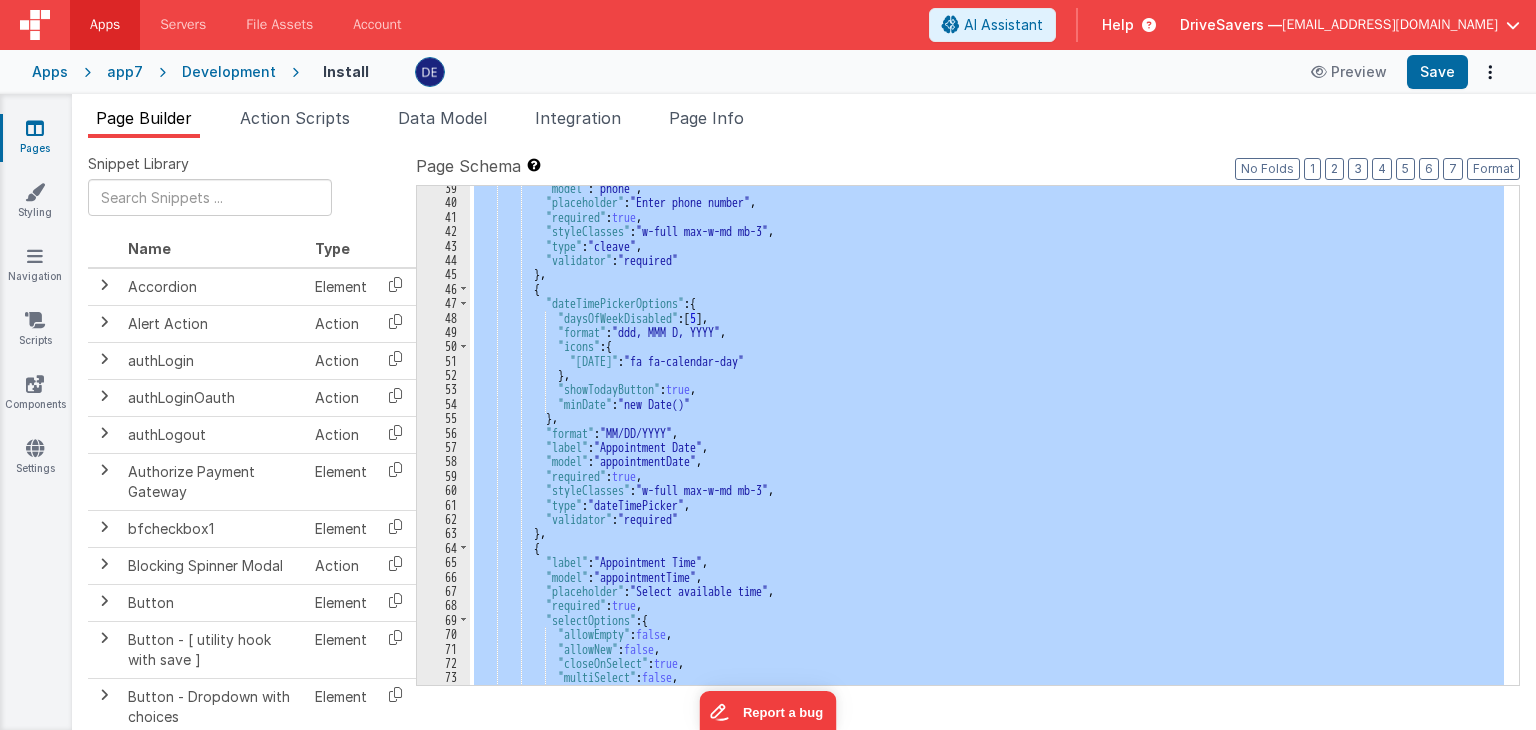 scroll, scrollTop: 1084, scrollLeft: 0, axis: vertical 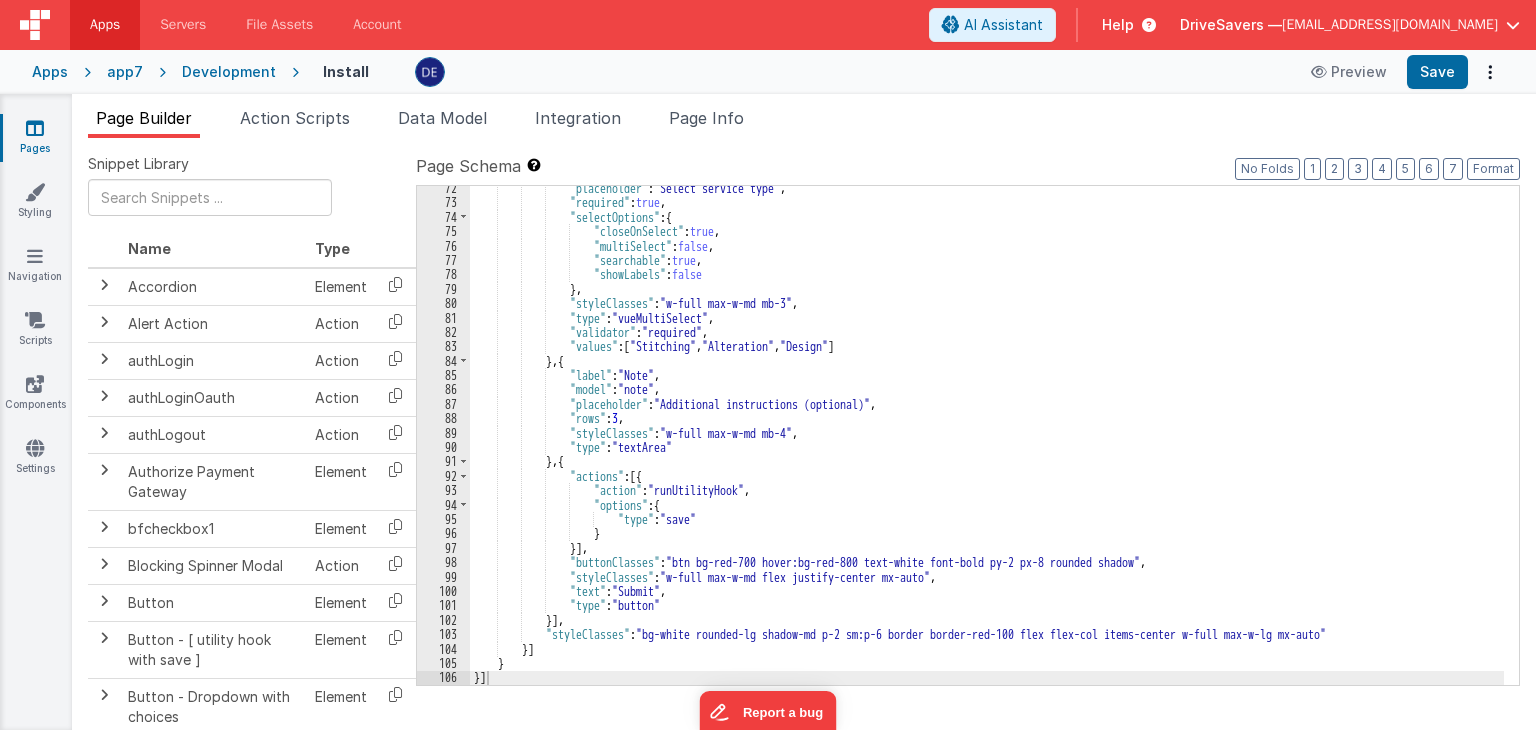 click on "Page Builder
Action Scripts
Data Model
Integration
Page Info" at bounding box center [804, 122] 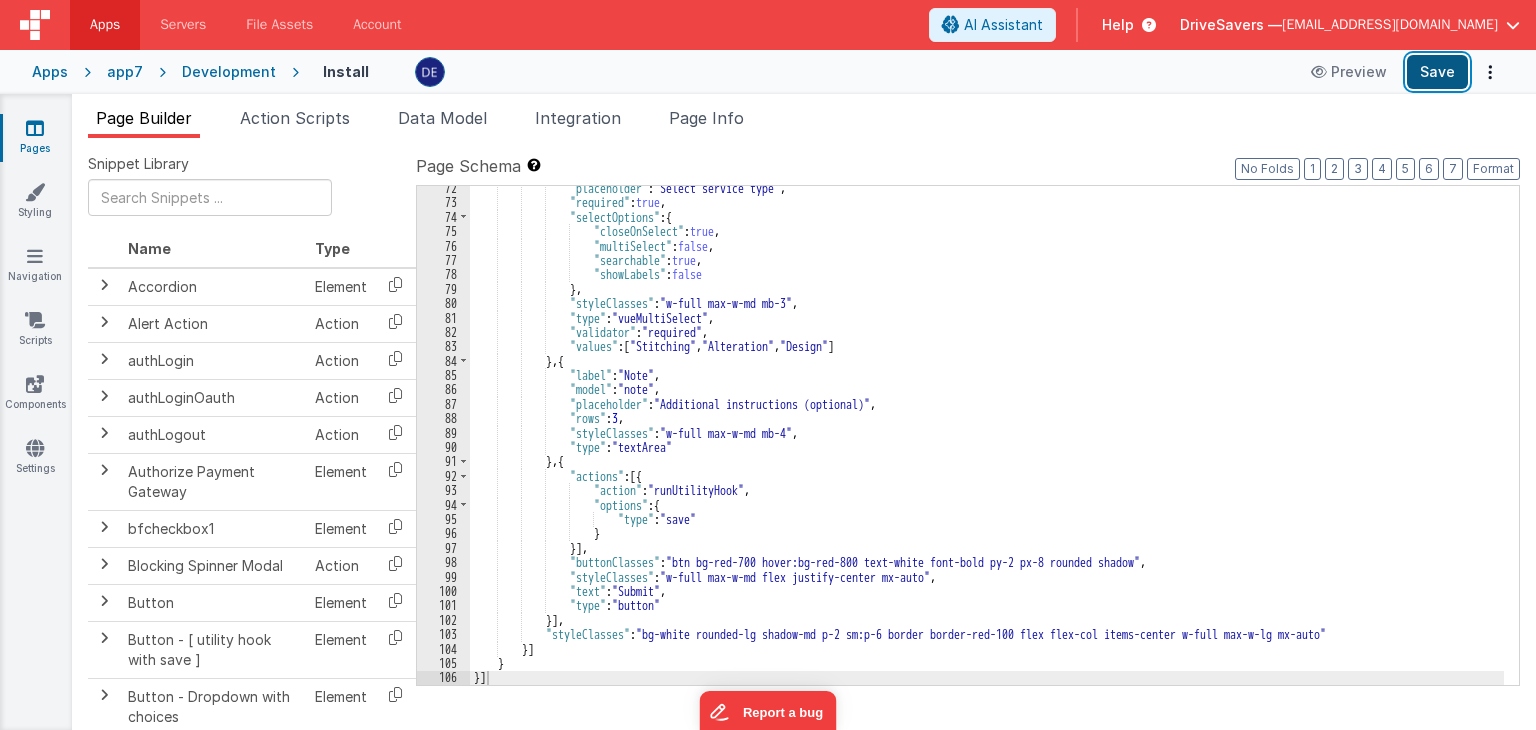 click on "Save" at bounding box center (1437, 72) 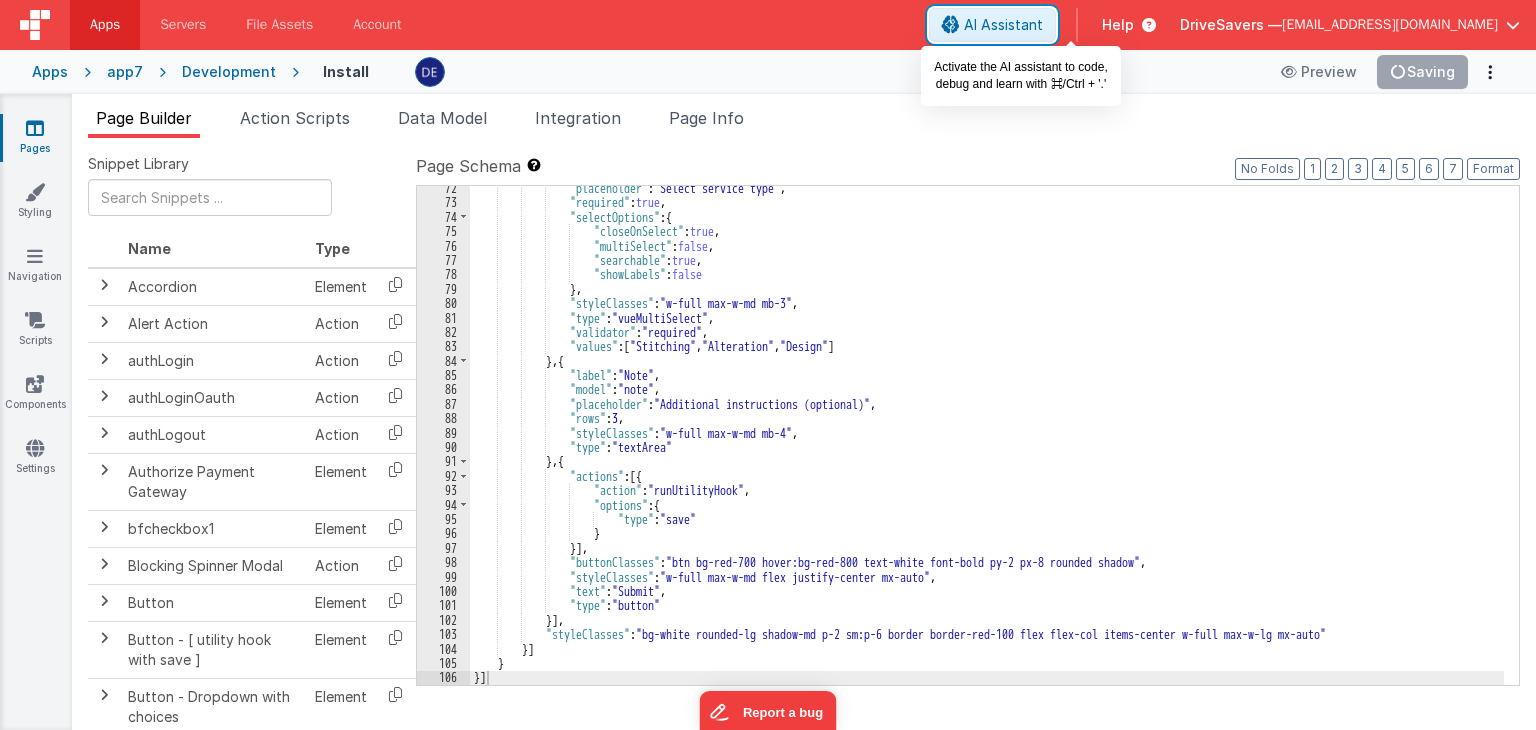 click on "AI Assistant" at bounding box center [1003, 25] 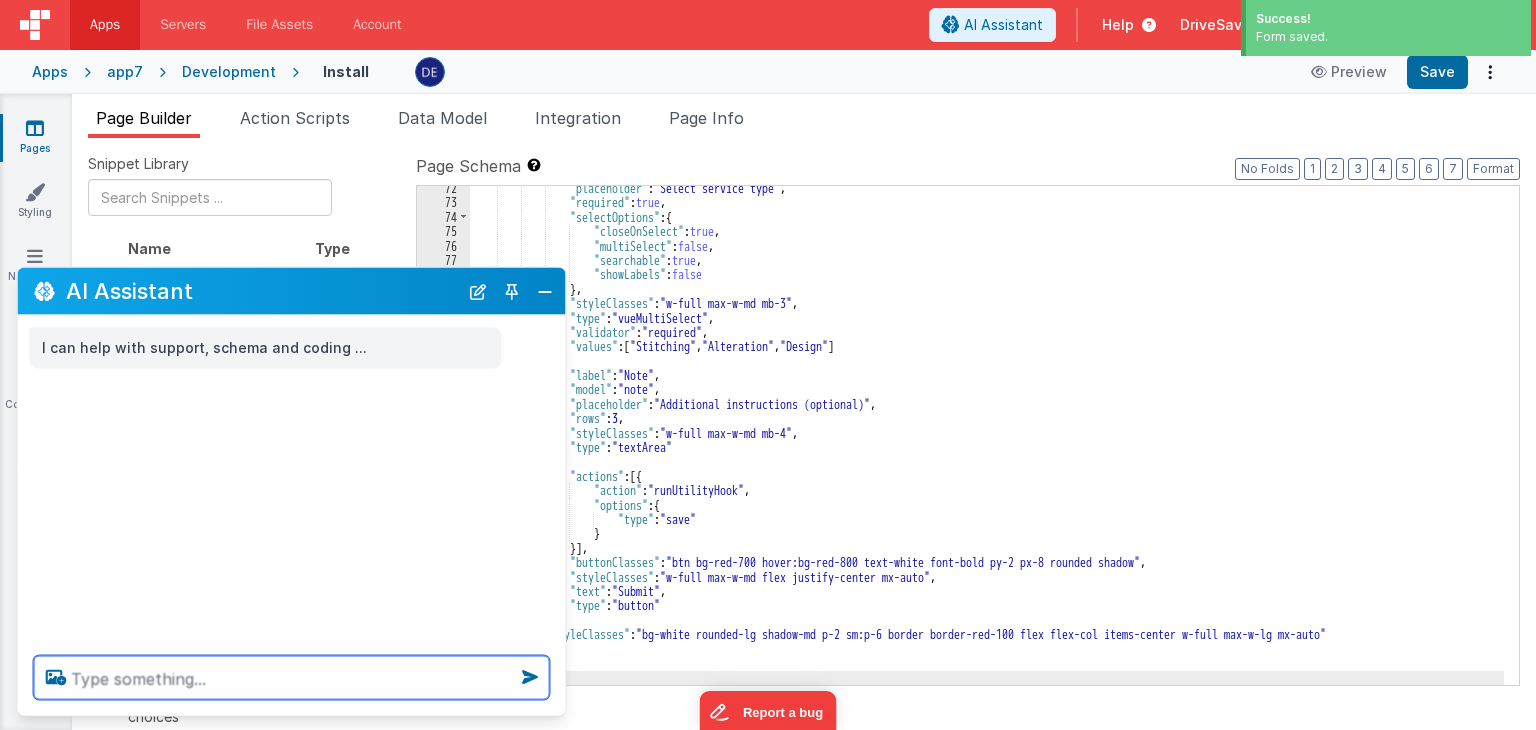 click at bounding box center [292, 678] 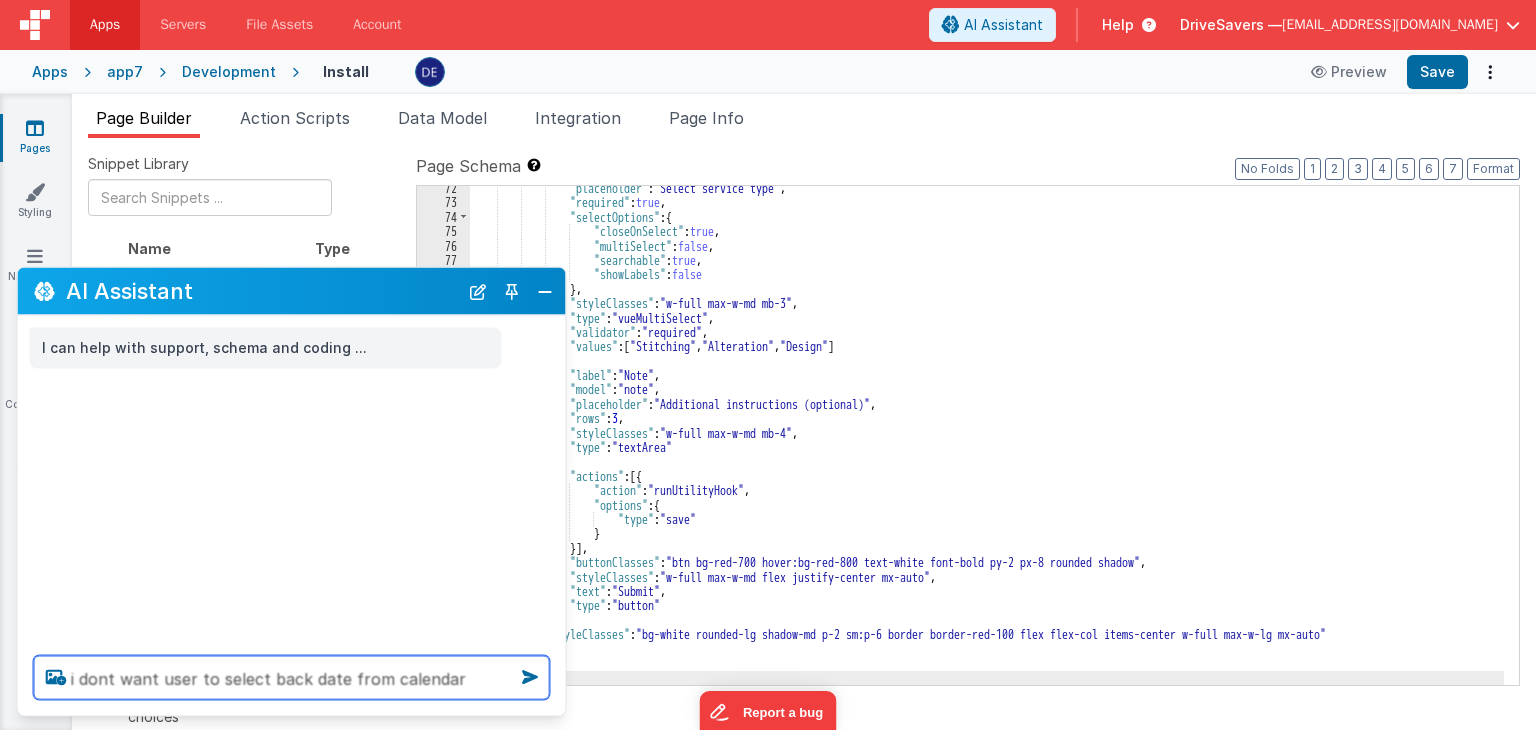 type on "i dont want user to select back date from calendar" 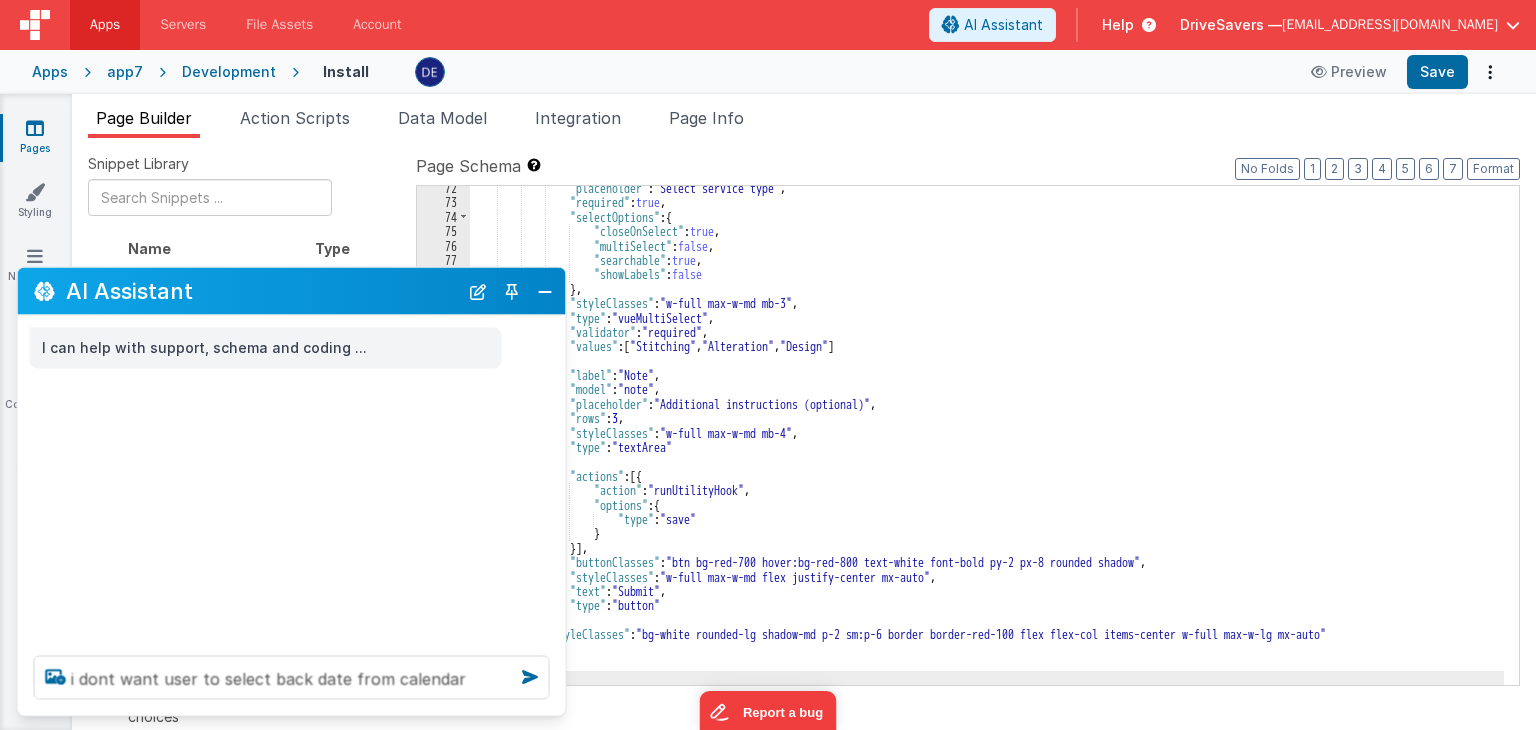 type 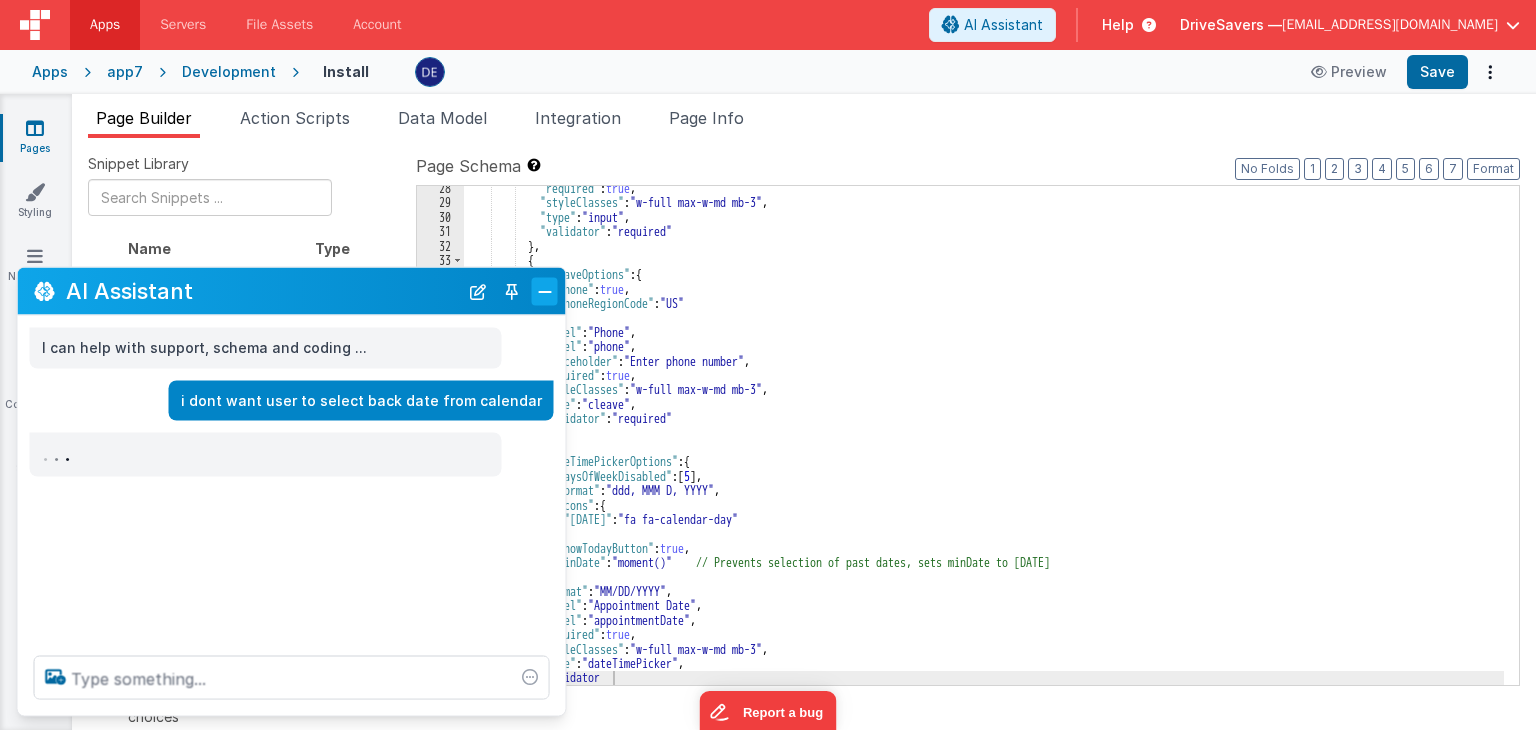 click at bounding box center (545, 291) 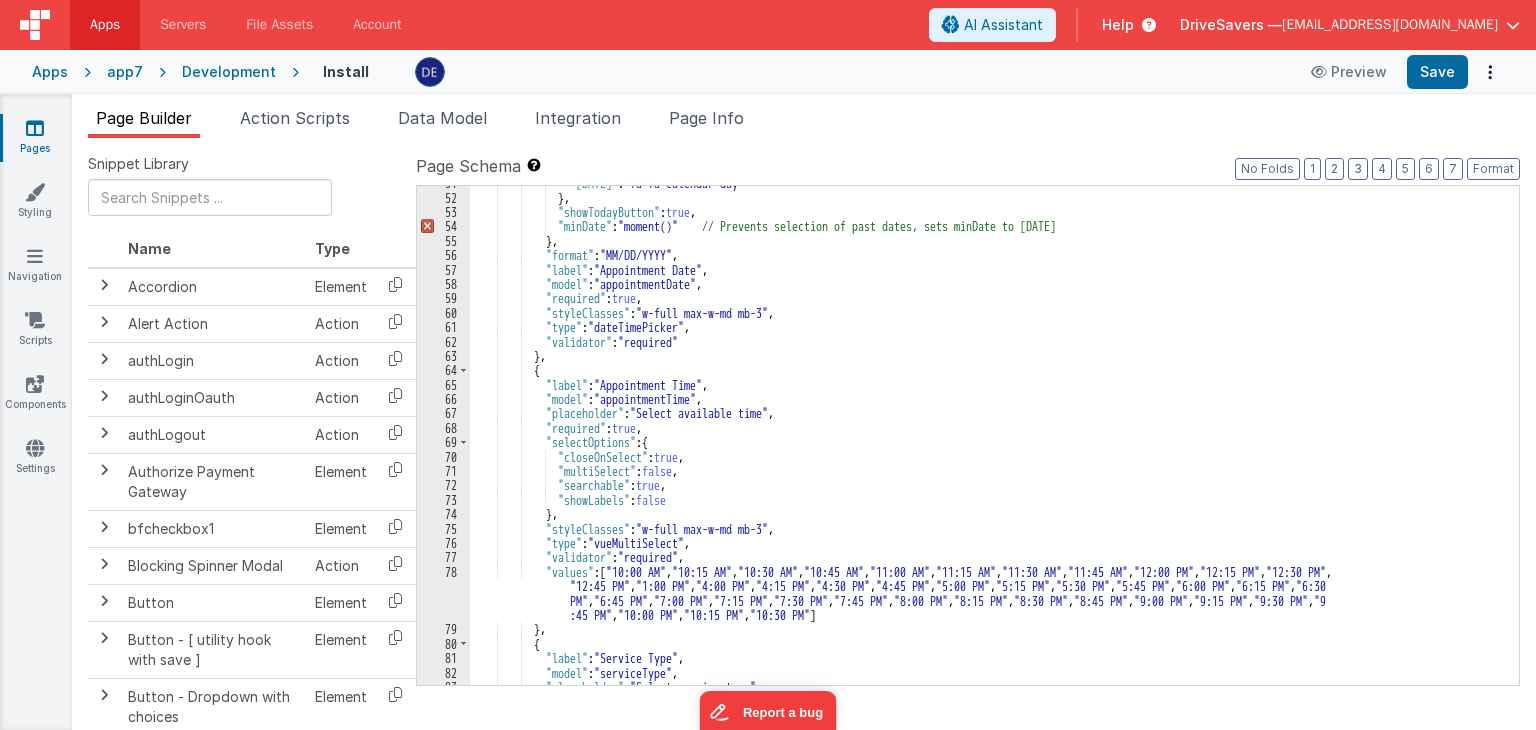 scroll, scrollTop: 624, scrollLeft: 0, axis: vertical 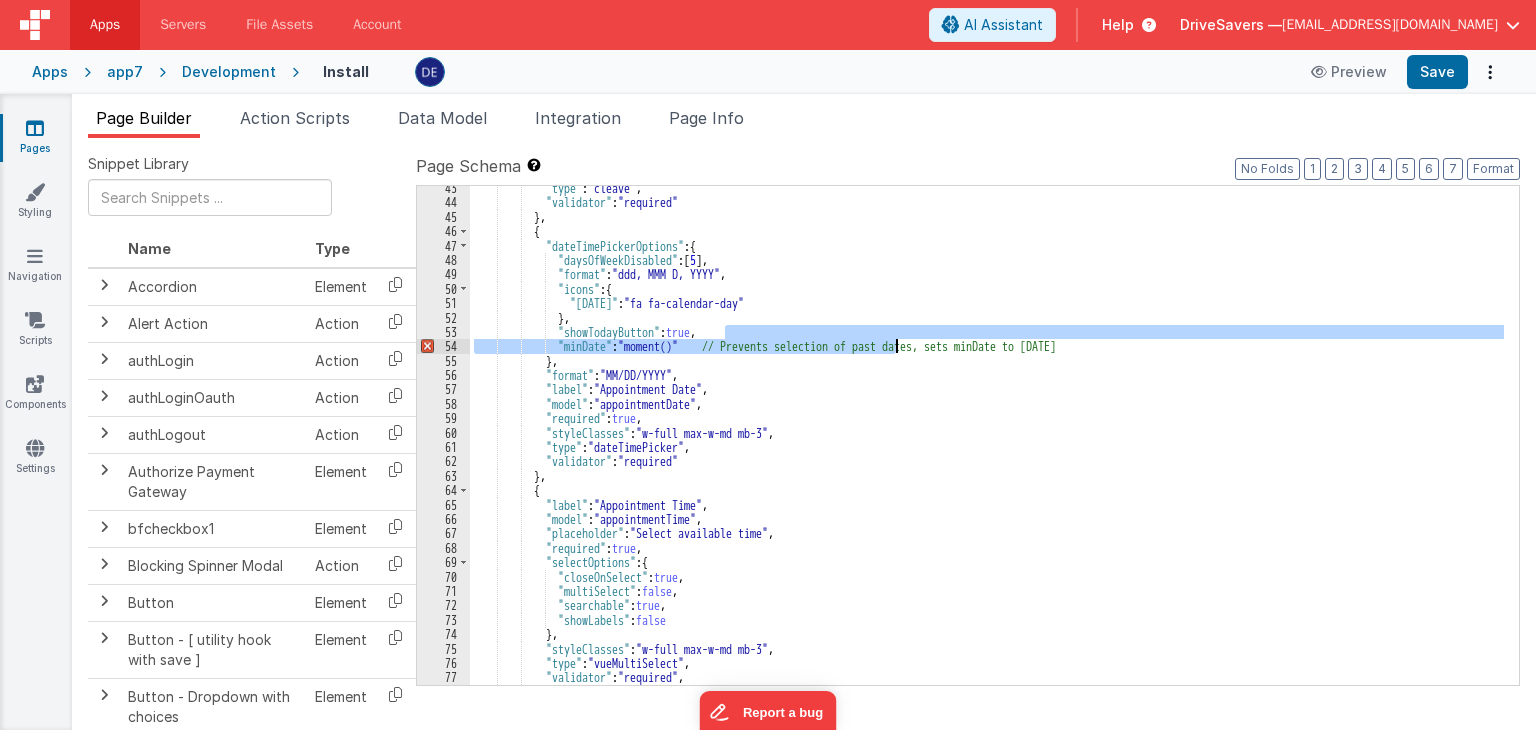 drag, startPoint x: 1121, startPoint y: 337, endPoint x: 867, endPoint y: 352, distance: 254.44254 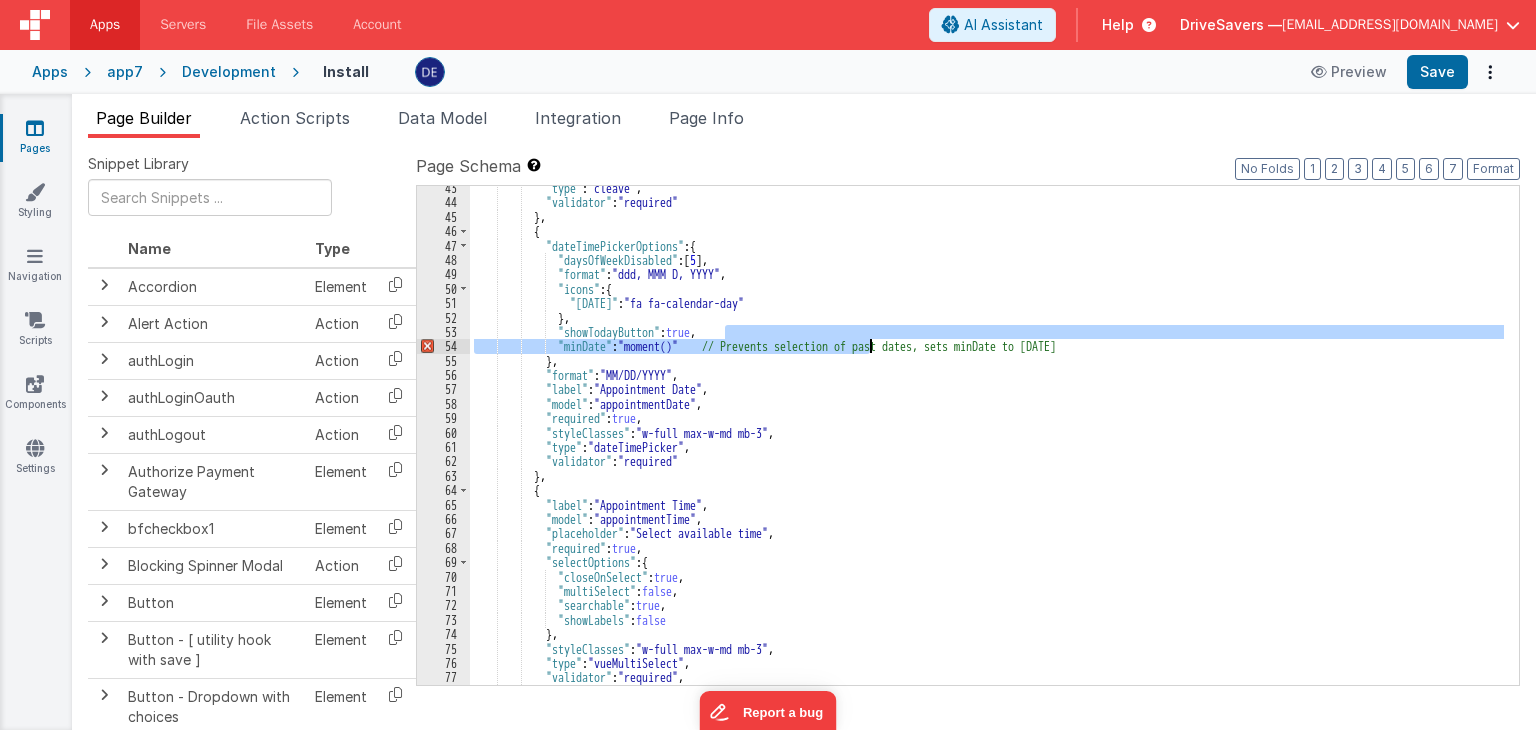 click on ""type" :  "cleave" ,                "validator" :  "required"              } ,              {                "dateTimePickerOptions" :  {                   "daysOfWeekDisabled" :  [ 5 ] ,                   "format" :  "ddd, MMM D, YYYY" ,                   "icons" :  {                     "[DATE]" :  "fa fa-calendar-day"                   } ,                   "showTodayButton" :  true ,                   "minDate" :  "moment()"      // Prevents selection of past dates, sets minDate to [DATE]                } ,                "format" :  "MM/DD/YYYY" ,                "label" :  "Appointment Date" ,                "model" :  "appointmentDate" ,                "required" :  true ,                "styleClasses" :  "w-full max-w-md mb-3" ,                "type" :  "dateTimePicker" ,                "validator" :  "required"              } ,              {                "label" :  "Appointment Time" ,                "model" :  "appointmentTime" ,                "placeholder" :  "Select available time"" at bounding box center (987, 466) 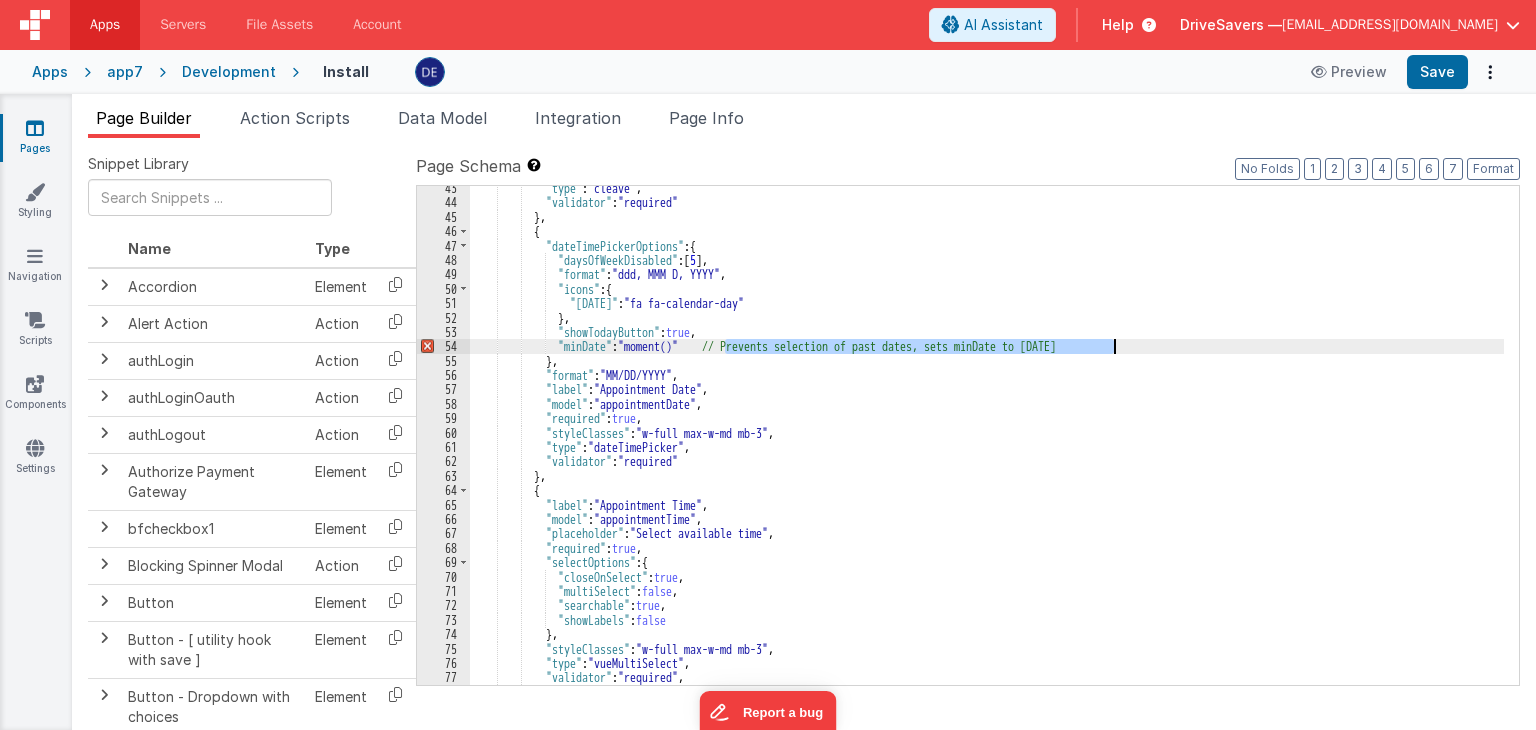 drag, startPoint x: 724, startPoint y: 344, endPoint x: 1249, endPoint y: 353, distance: 525.07715 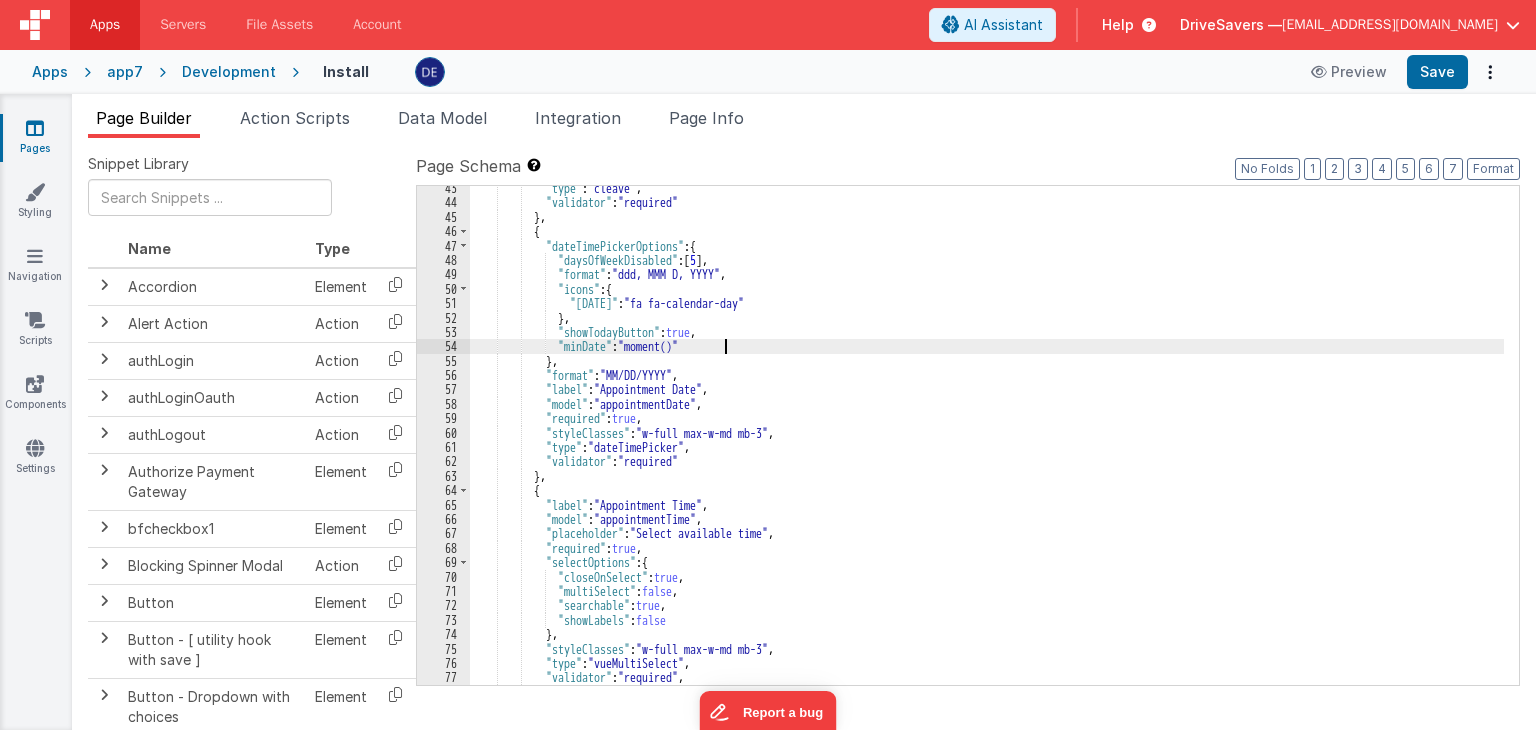 click on "Apps
app7
Development
Install
Preview
Save" at bounding box center [768, 72] 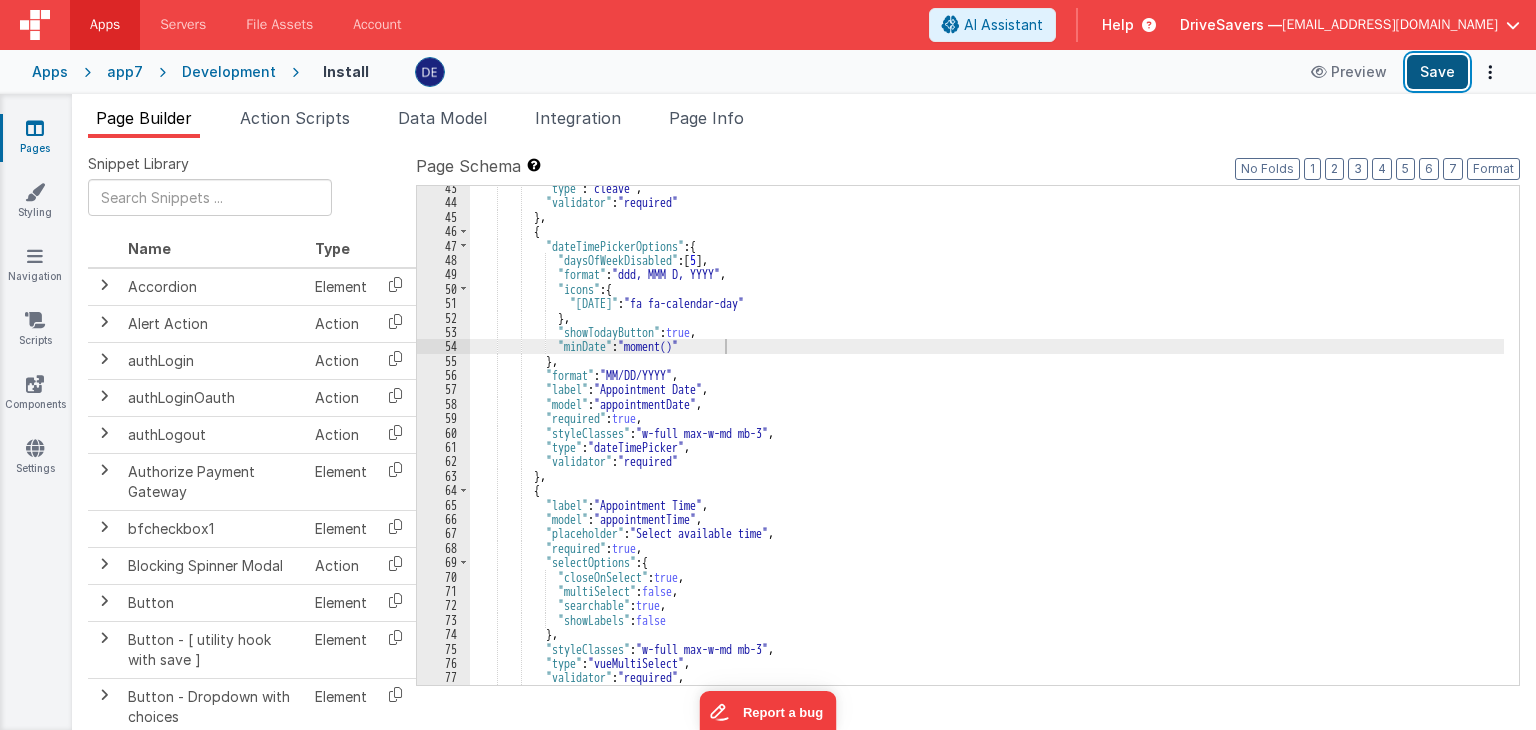 click on "Save" at bounding box center (1437, 72) 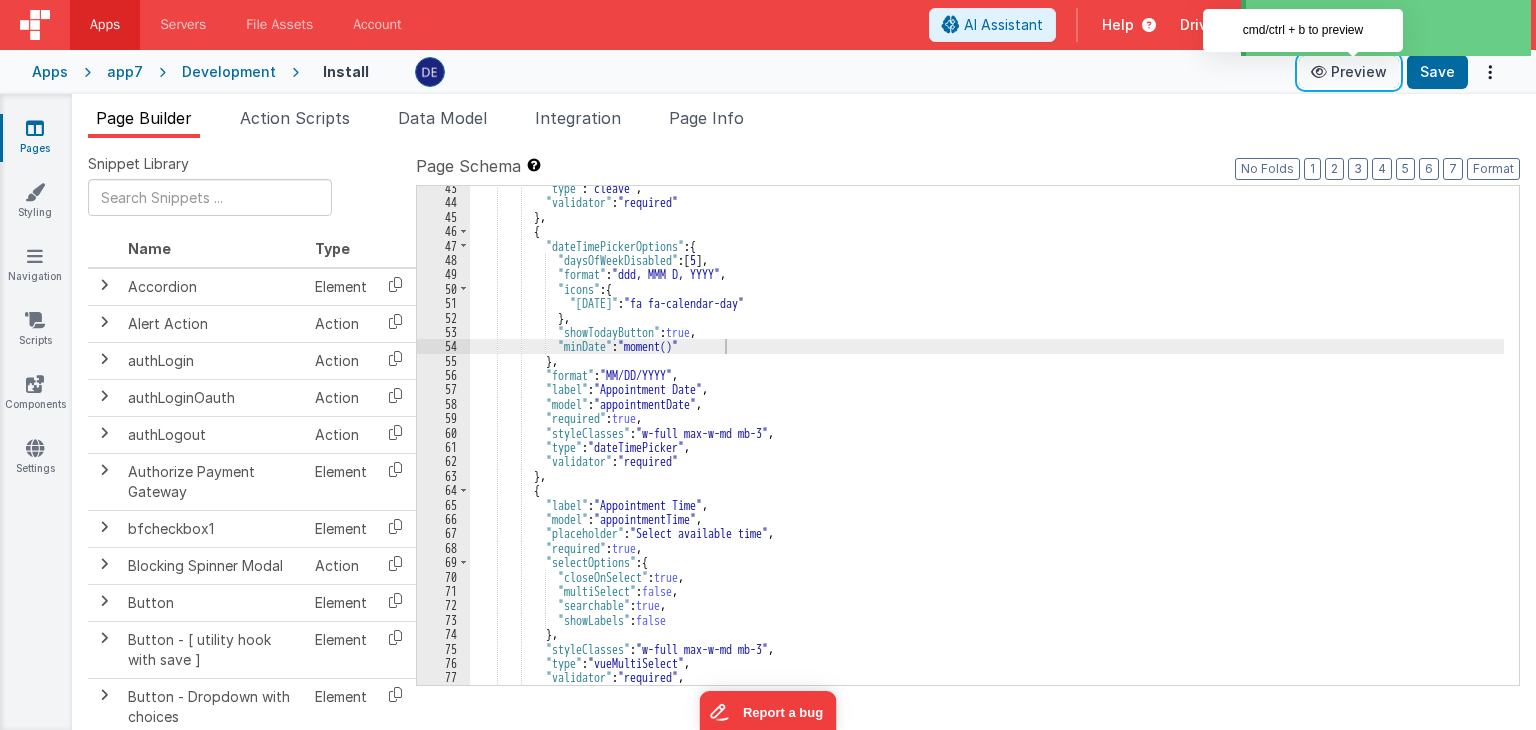 click at bounding box center (1321, 72) 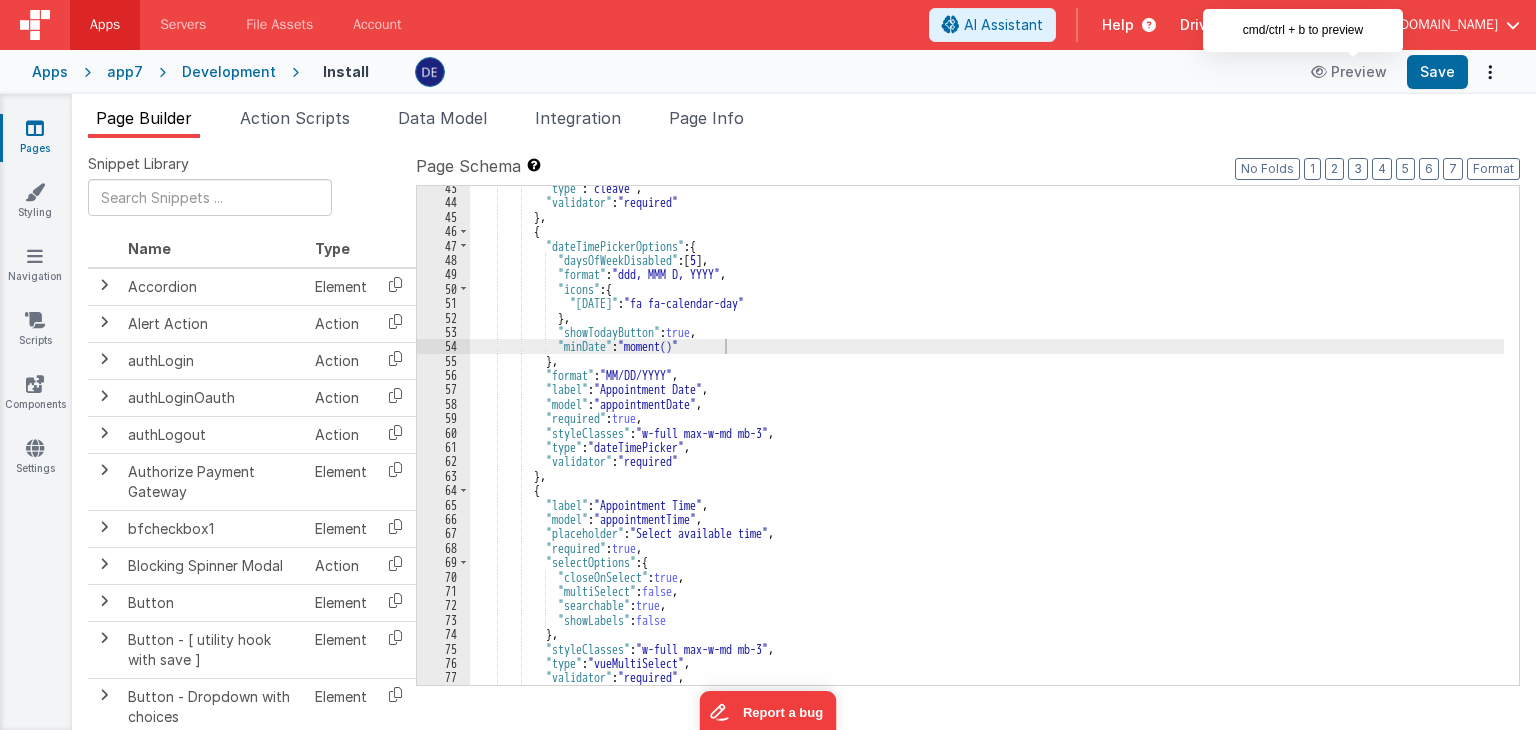 click on "Page Builder
Action Scripts
Data Model
Integration
Page Info
Snippet Library Name Type Accordion Element Alert Action Action authLogin Action authLoginOauth Action authLogout Action Authorize Payment Gateway Element bfcheckbox1 Element Blocking Spinner Modal Action Button Element Button - [ utility hook with save ] Element Button - Dropdown with choices Element Button Group (Button Bar) Element channelJoinAnonymous Action checklist Element ClearFix Element Cleave - Credit Card Element Cleave Phone input Element Clipboard - copy model field Action Code Editor Element Component - HTML Element Component BF Element cookie - set Action Date Time Picker Element debounce Action DropZone File Upload Element Focus Action Action Function - Runs JavaScript  Action Action <" at bounding box center (804, 412) 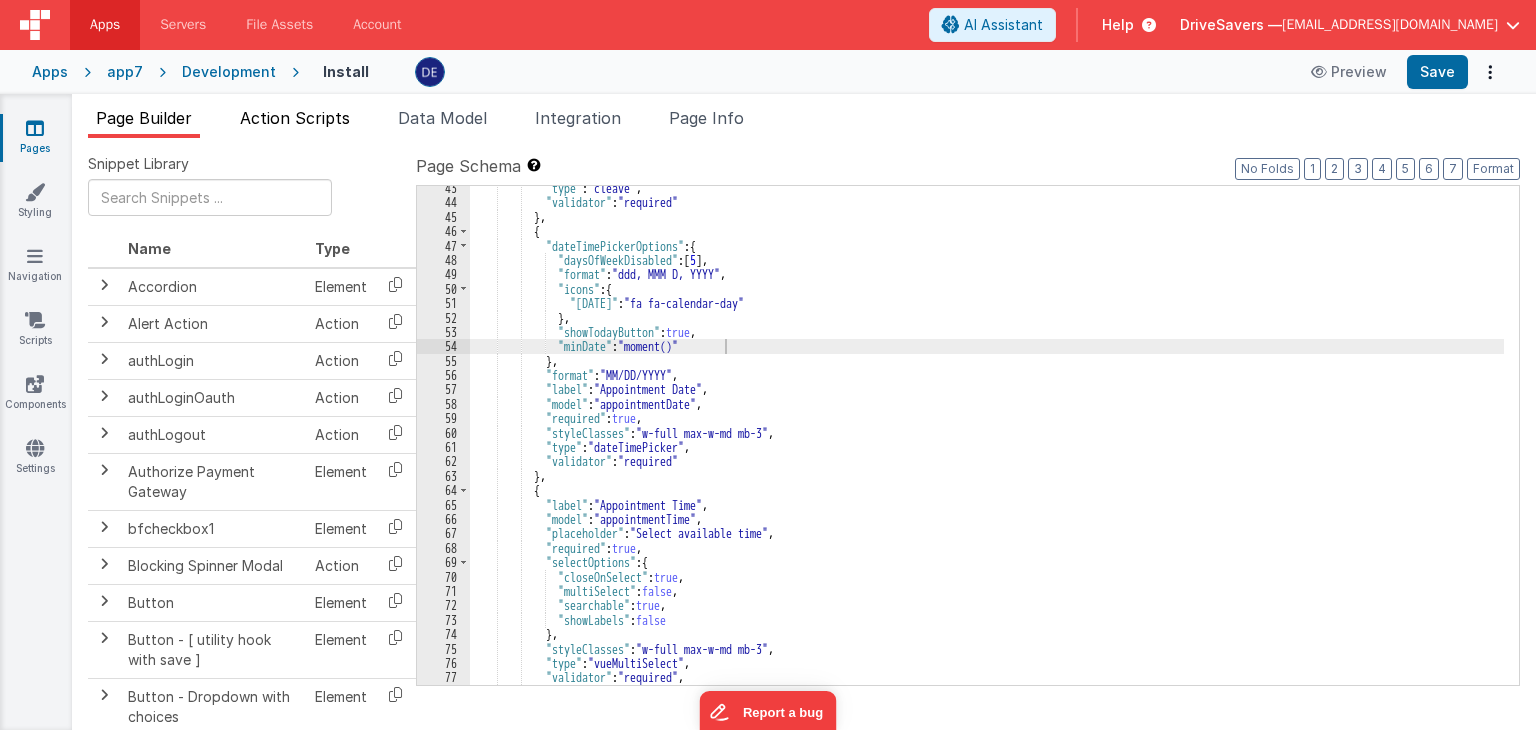 click on "Action Scripts" at bounding box center [295, 118] 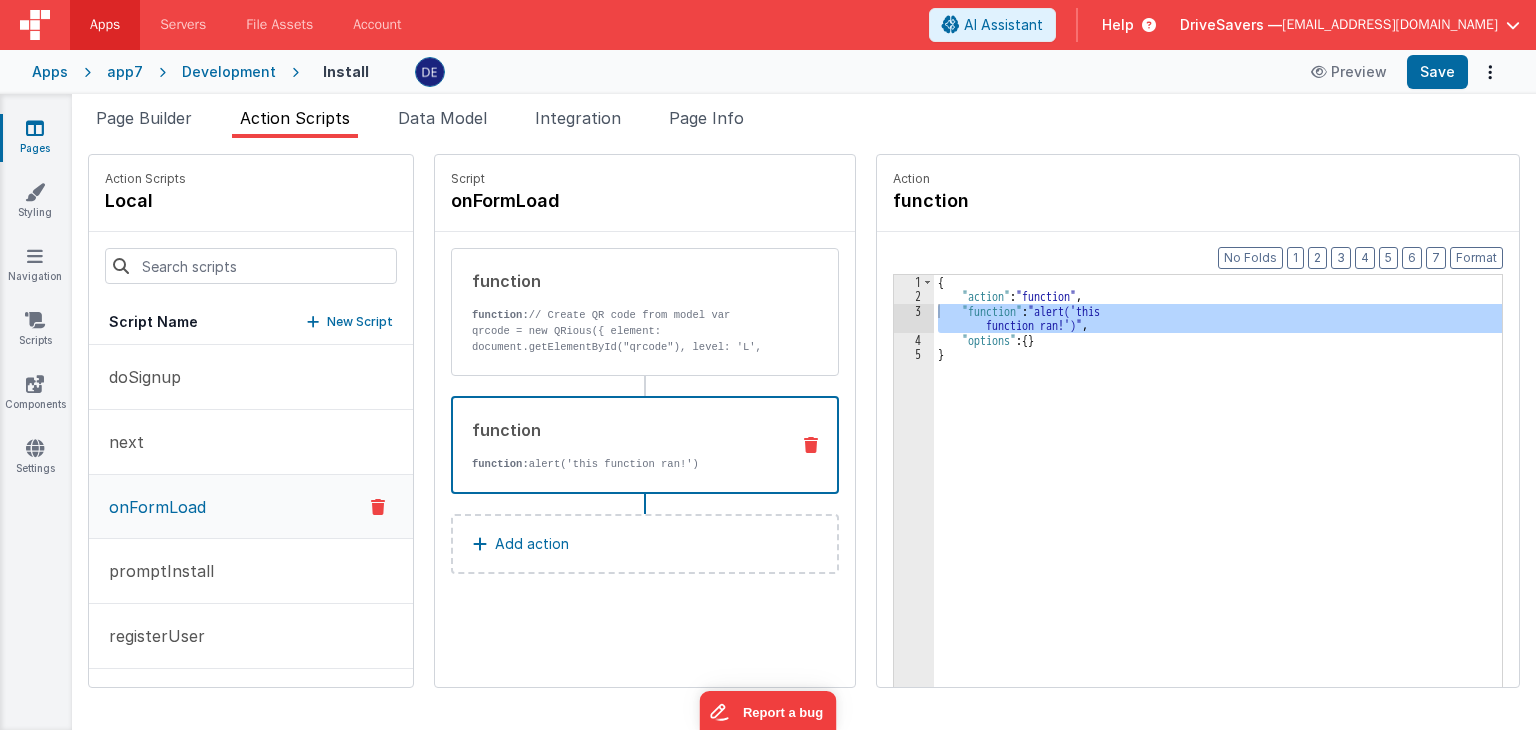 click at bounding box center [811, 445] 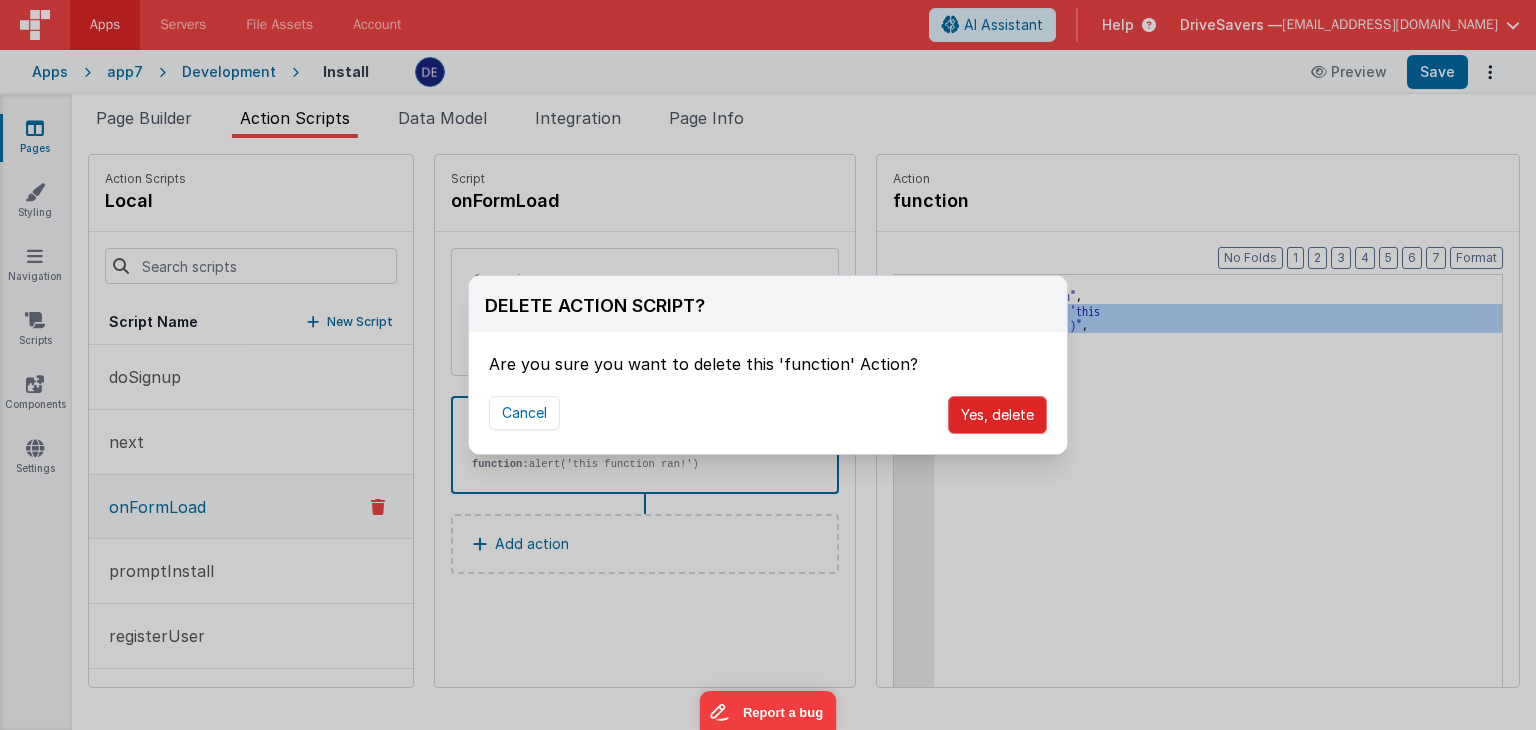 click on "Yes, delete" at bounding box center (997, 415) 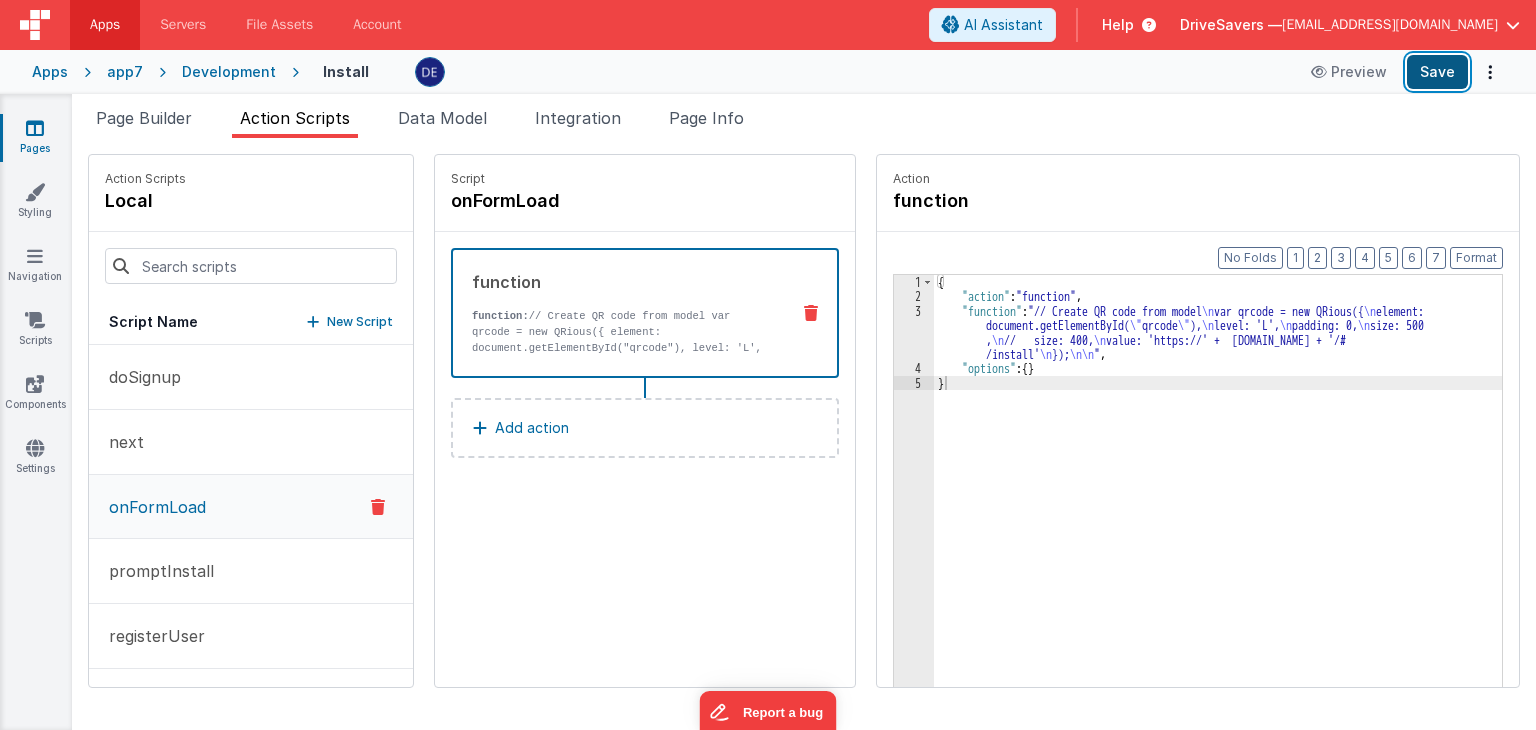 click on "Save" at bounding box center (1437, 72) 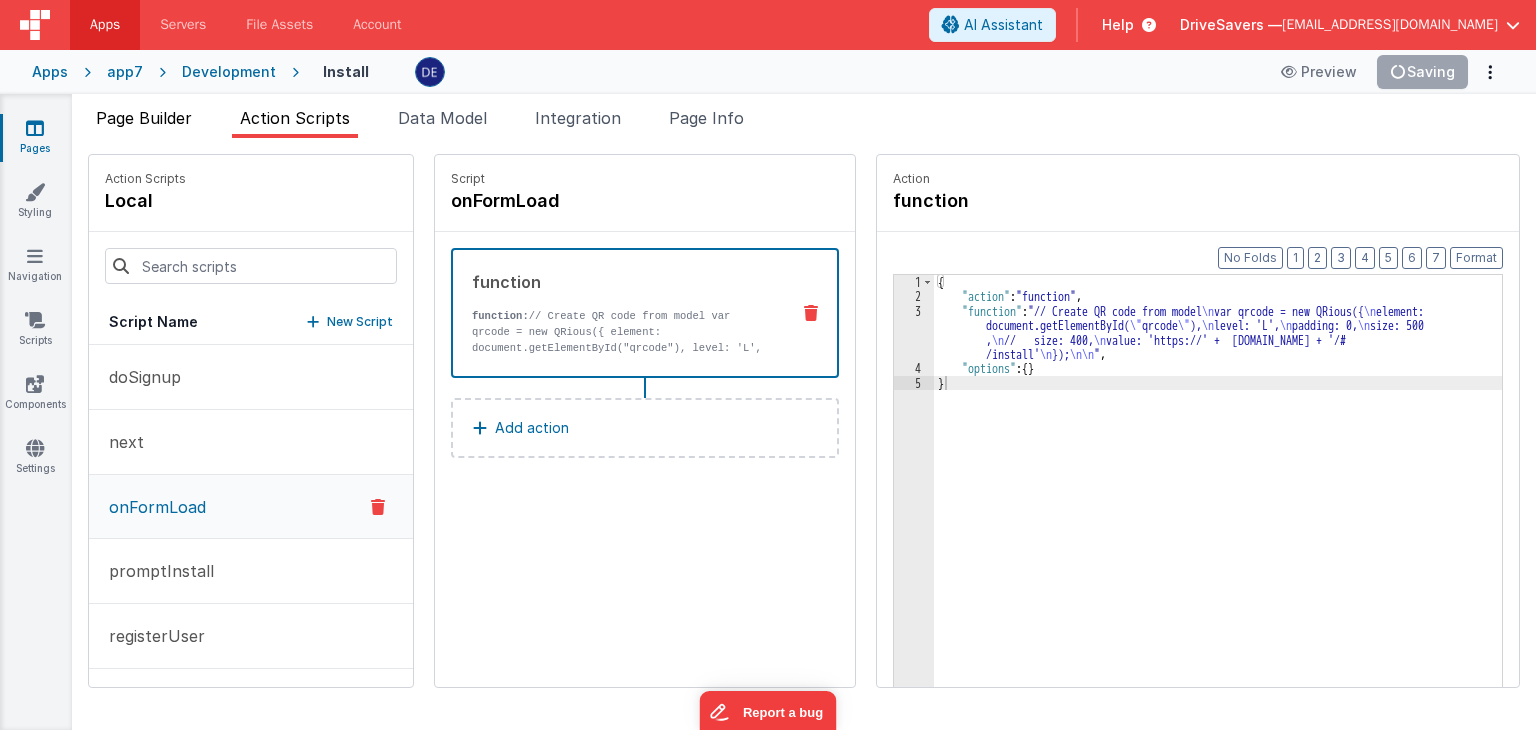 click on "Page Builder" at bounding box center [144, 118] 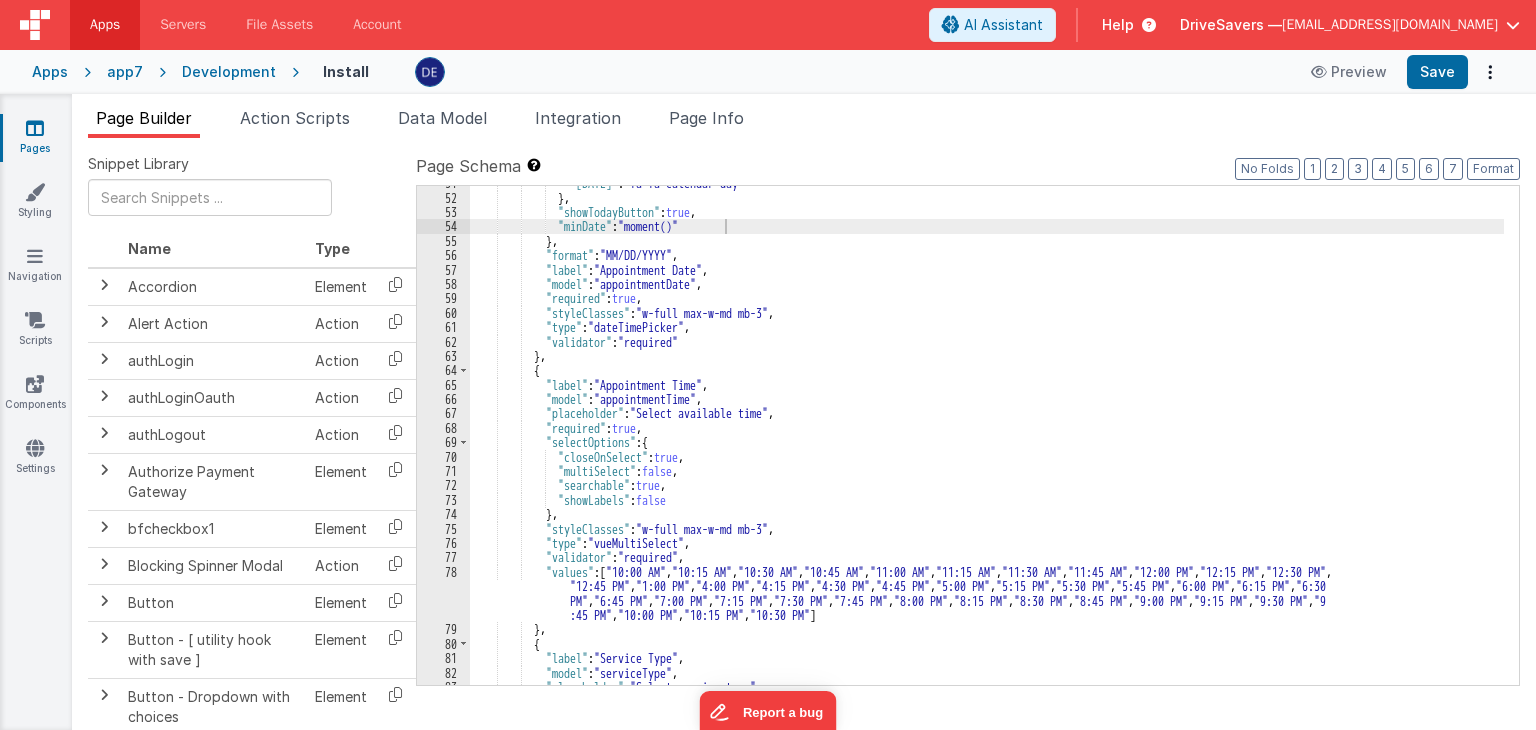 scroll, scrollTop: 684, scrollLeft: 0, axis: vertical 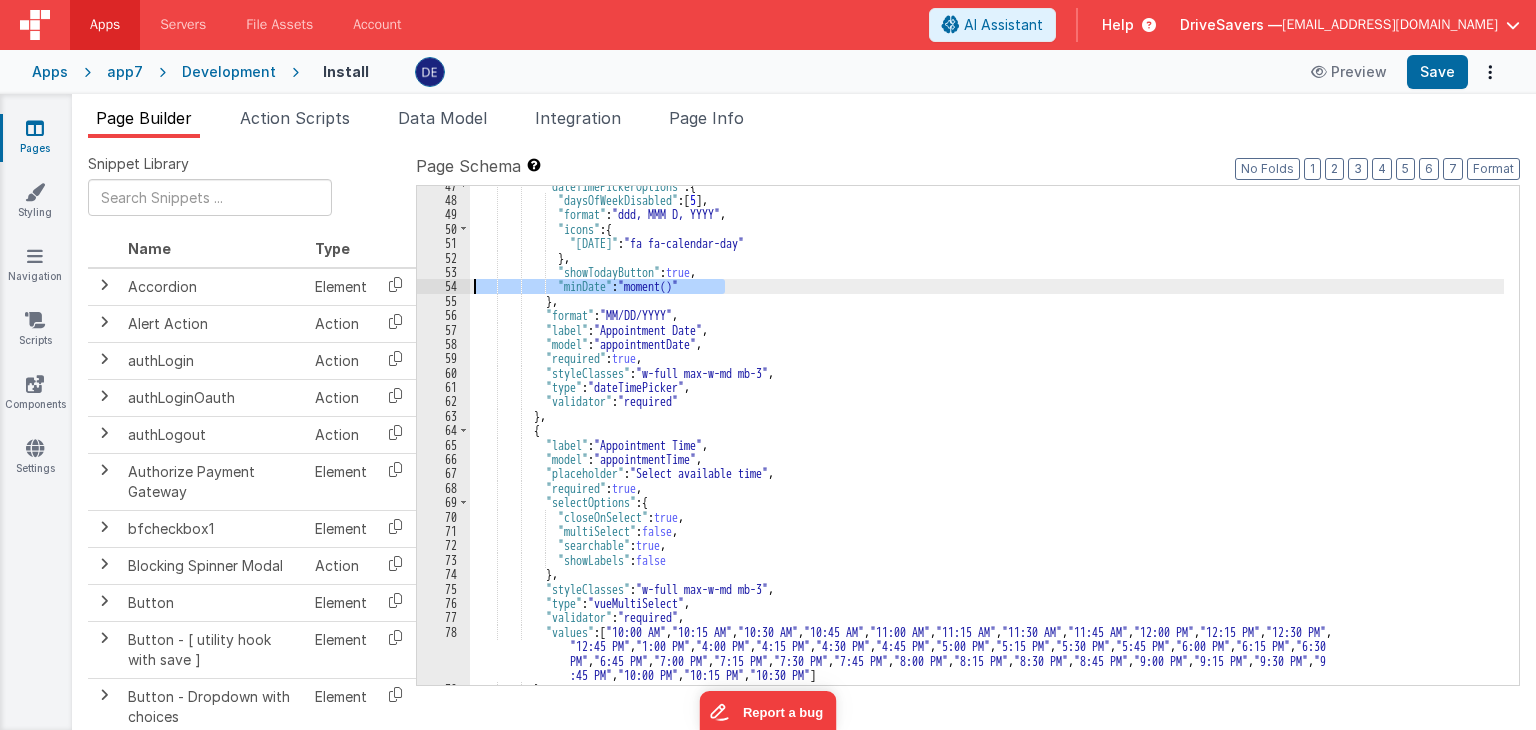 drag, startPoint x: 722, startPoint y: 289, endPoint x: 453, endPoint y: 283, distance: 269.0669 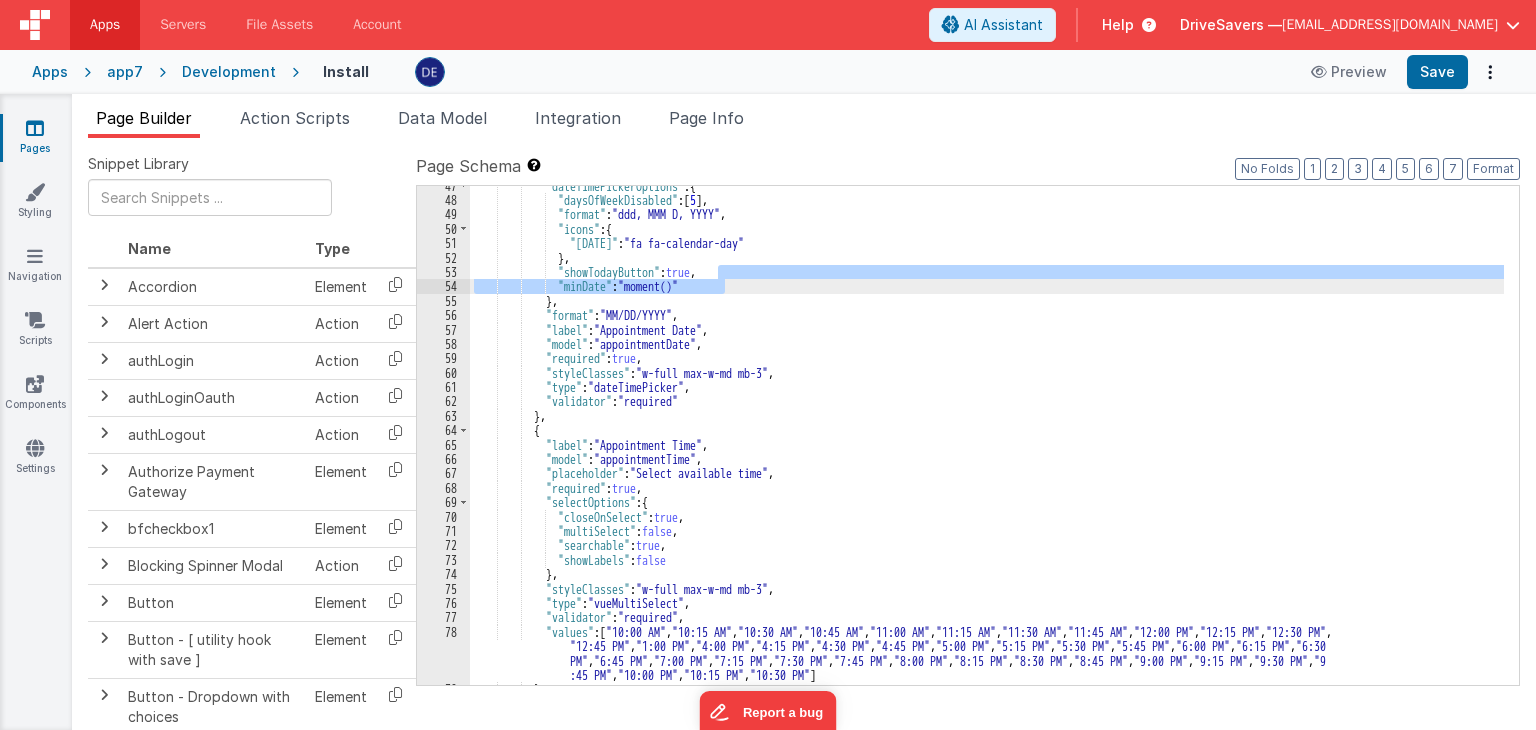 click on ""dateTimePickerOptions" :  {                   "daysOfWeekDisabled" :  [ 5 ] ,                   "format" :  "ddd, MMM D, YYYY" ,                   "icons" :  {                     "[DATE]" :  "fa fa-calendar-day"                   } ,                   "showTodayButton" :  true ,                   "minDate" :  "moment()"                    } ,                "format" :  "MM/DD/YYYY" ,                "label" :  "Appointment Date" ,                "model" :  "appointmentDate" ,                "required" :  true ,                "styleClasses" :  "w-full max-w-md mb-3" ,                "type" :  "dateTimePicker" ,                "validator" :  "required"              } ,              {                "label" :  "Appointment Time" ,                "model" :  "appointmentTime" ,                "placeholder" :  "Select available time" ,                "required" :  true ,                "selectOptions" :  {                   "closeOnSelect" :  true ,                   "multiSelect" :  false ," at bounding box center [987, 443] 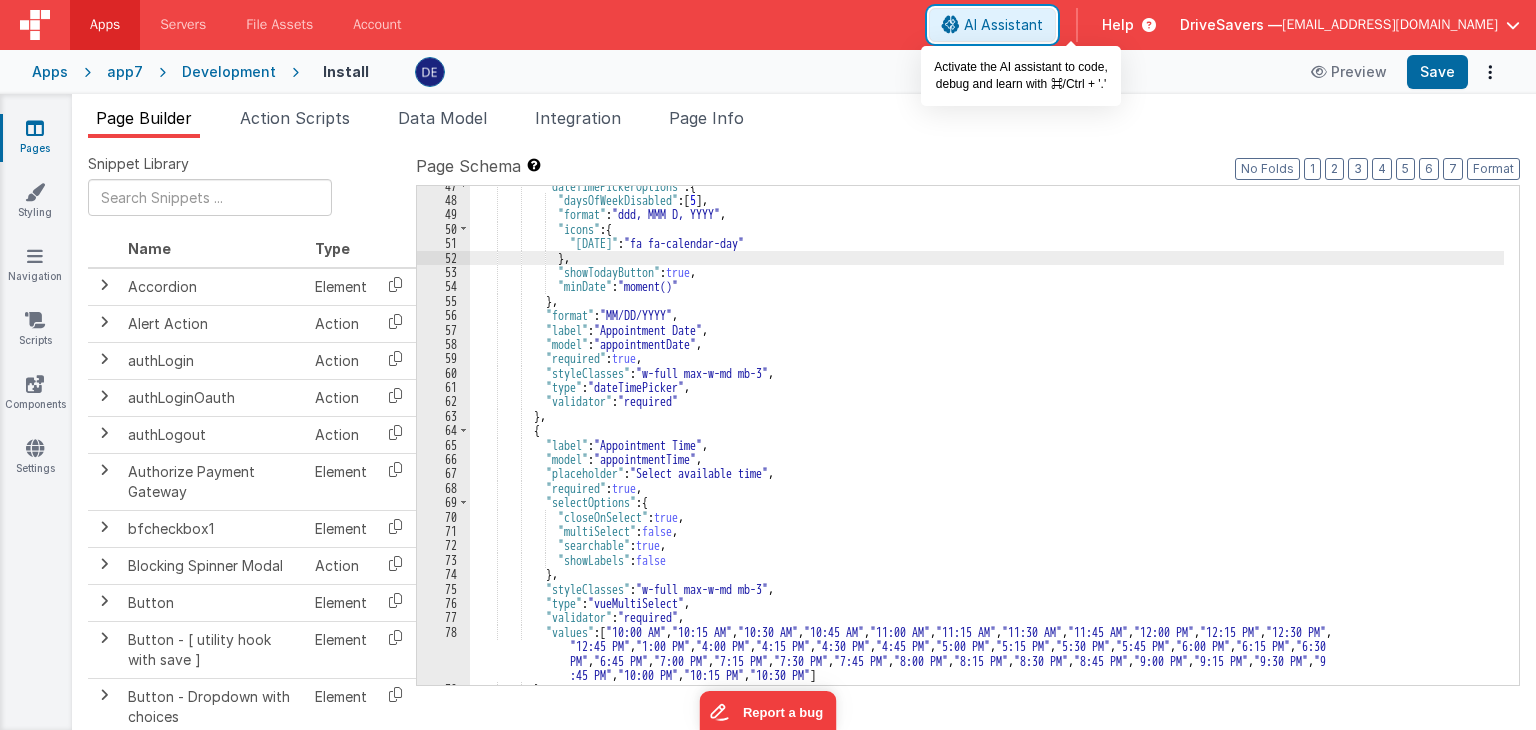 click on "AI Assistant" at bounding box center [1003, 25] 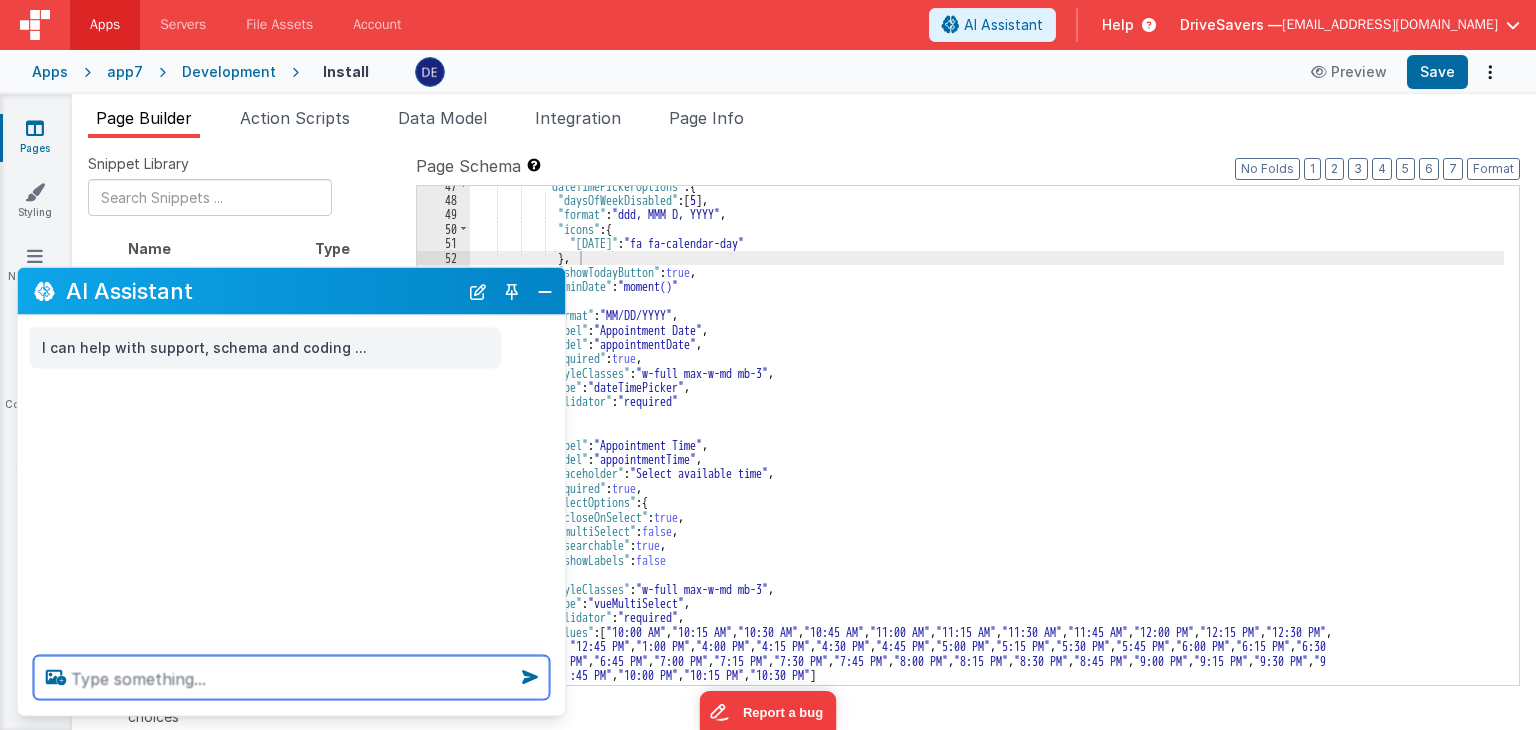 click at bounding box center (292, 678) 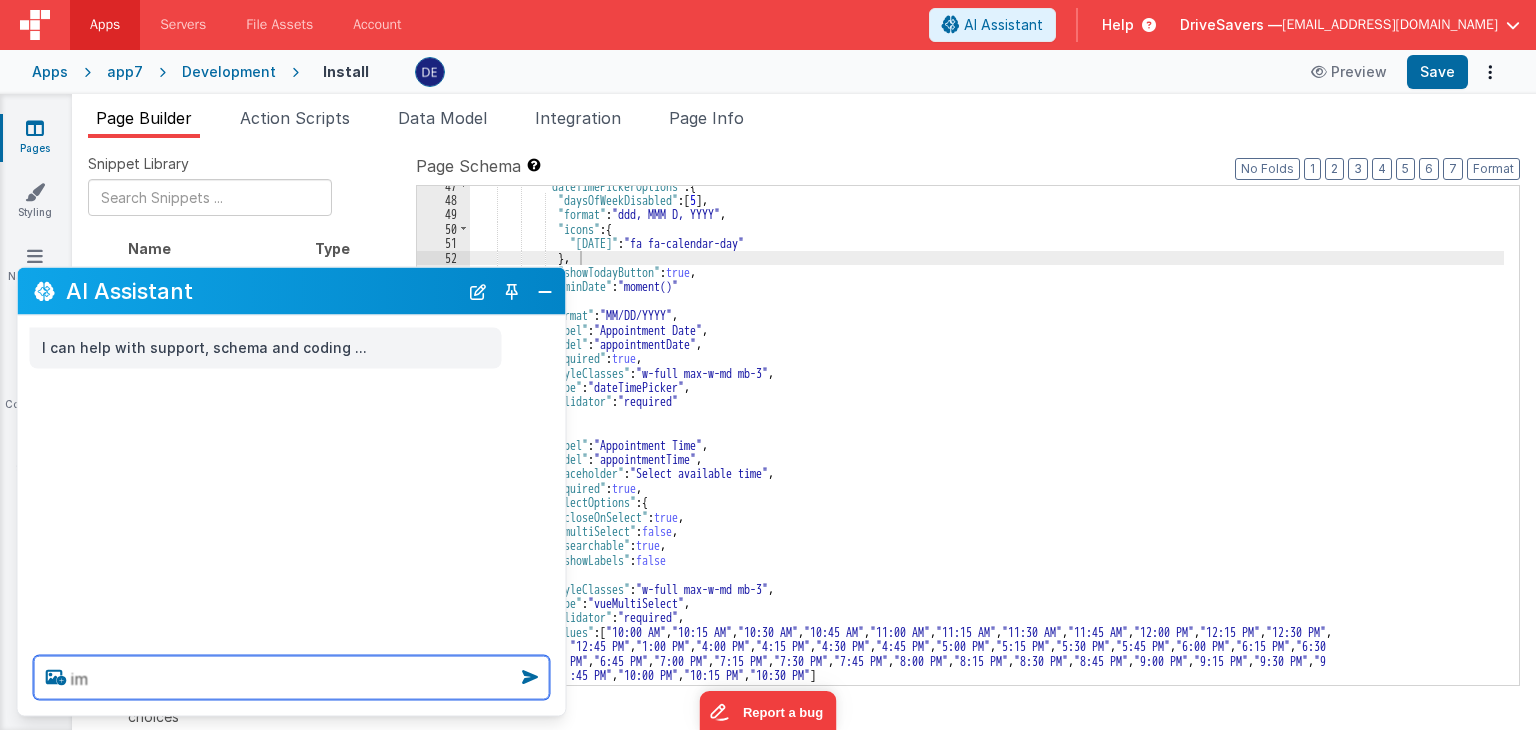 type on "i" 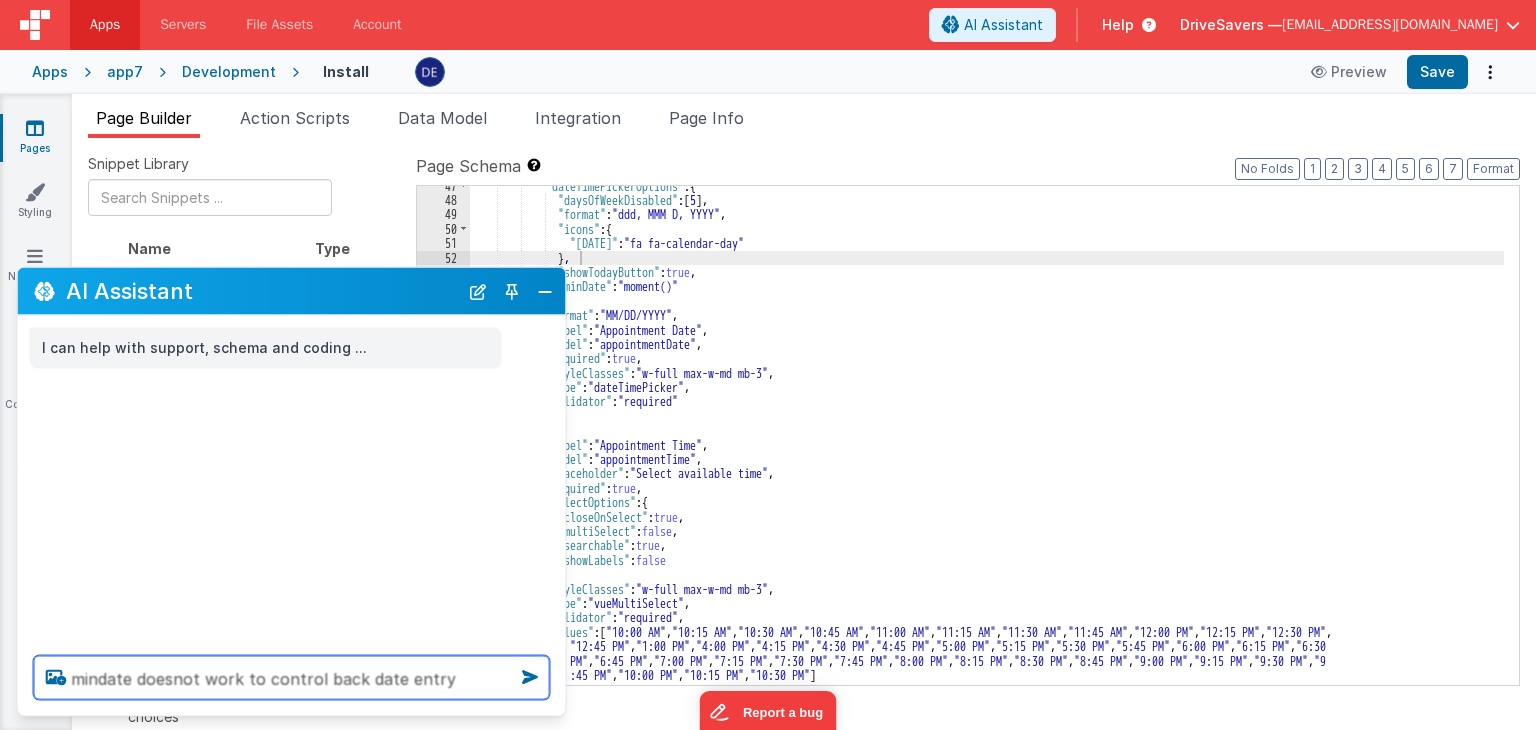 type on "mindate doesnot work to control back date entry" 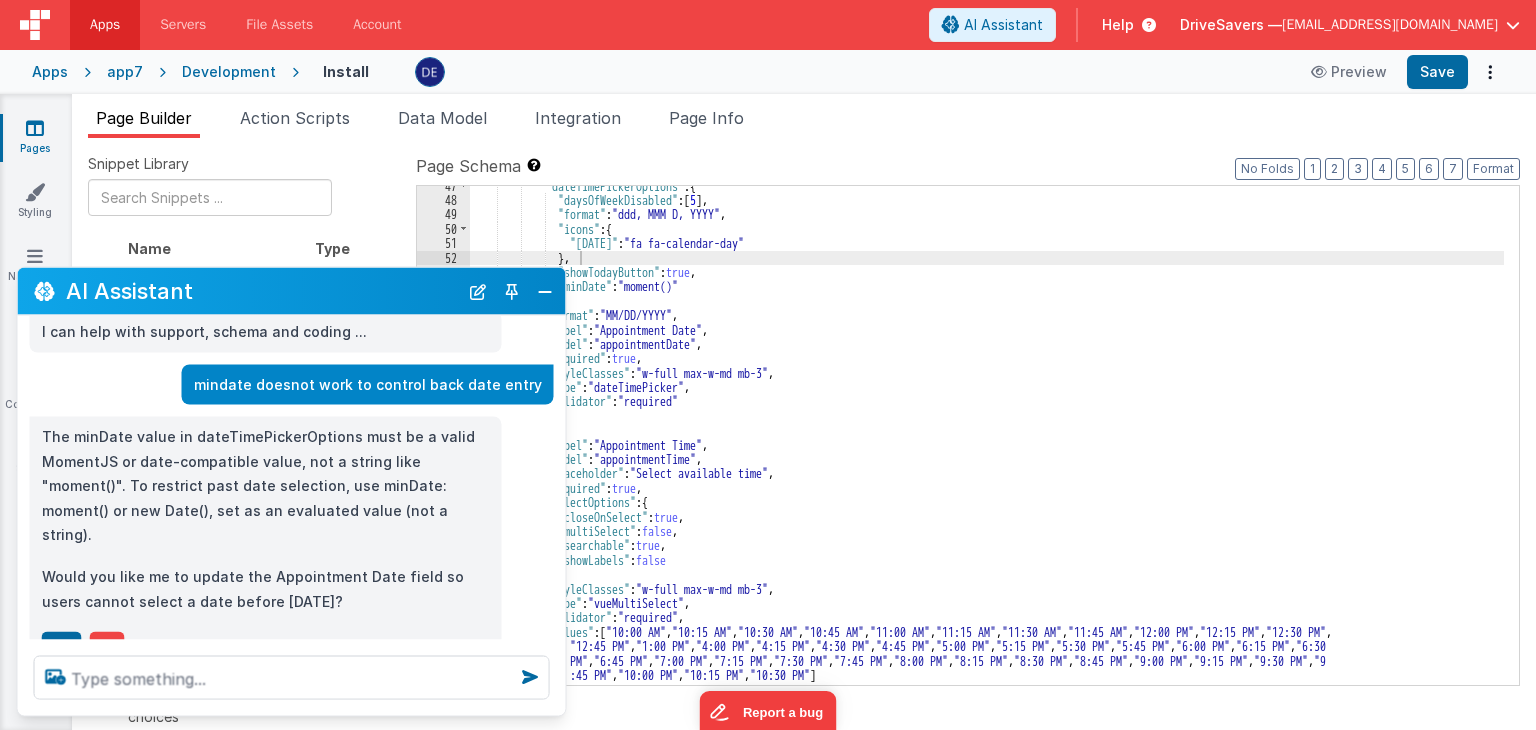 scroll, scrollTop: 53, scrollLeft: 0, axis: vertical 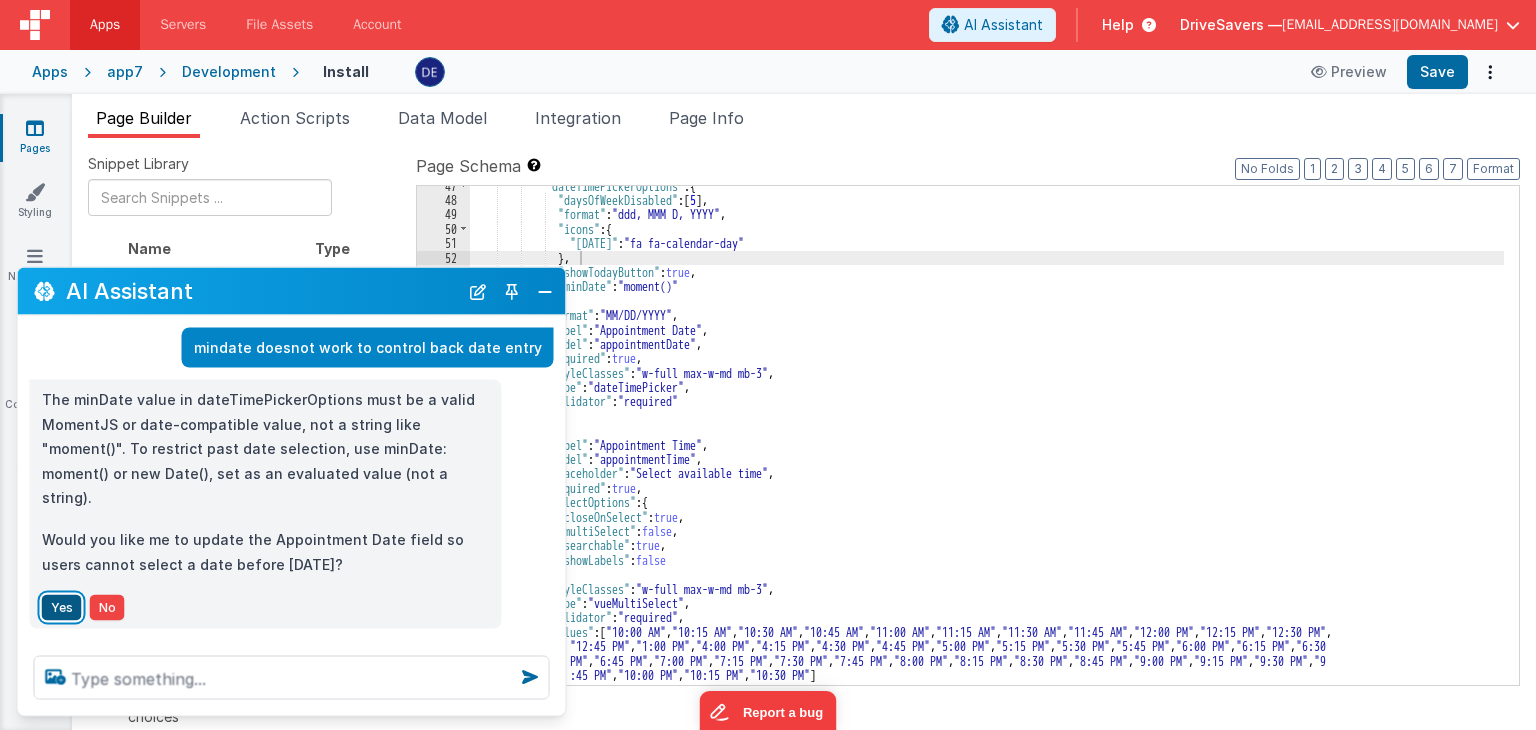 click on "Yes" at bounding box center [62, 607] 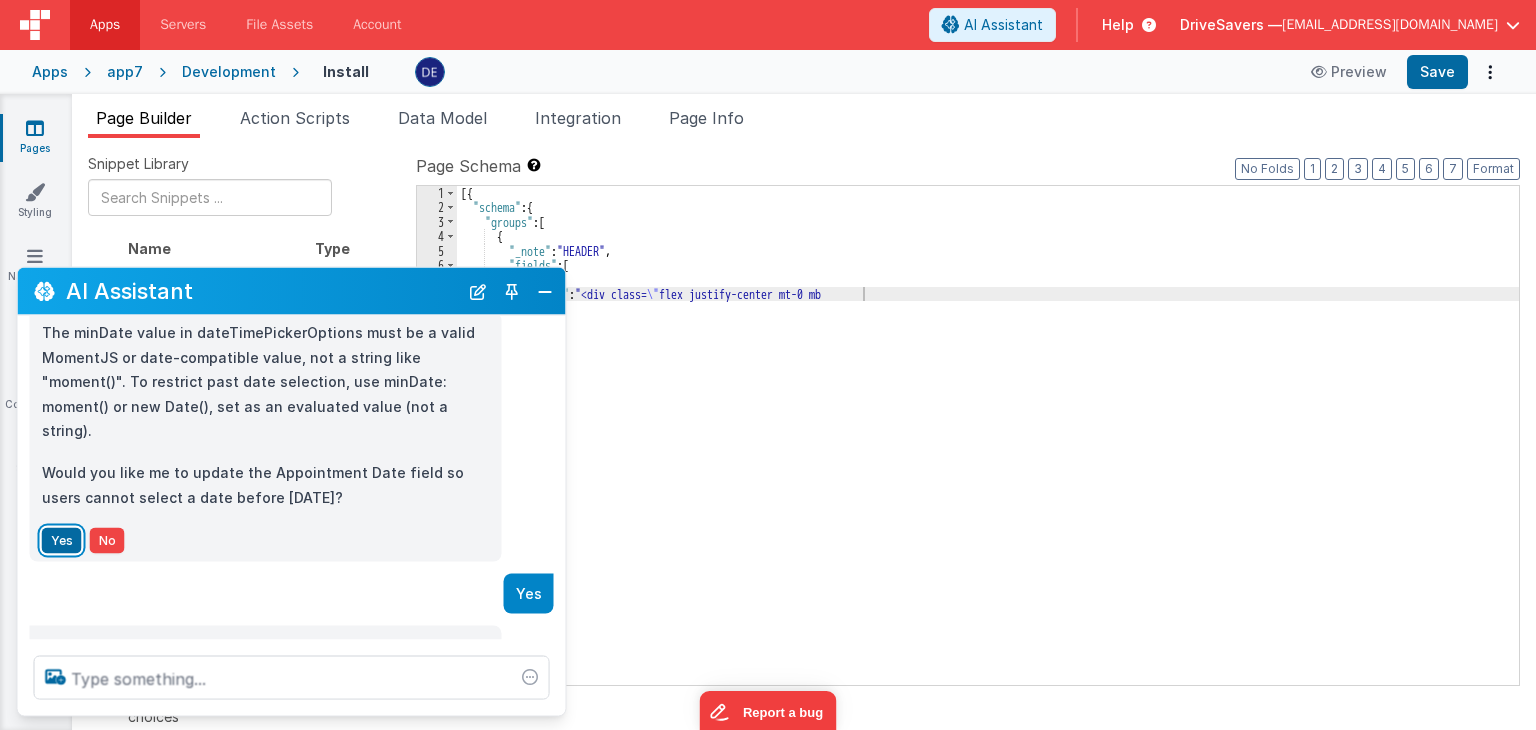 scroll, scrollTop: 124, scrollLeft: 0, axis: vertical 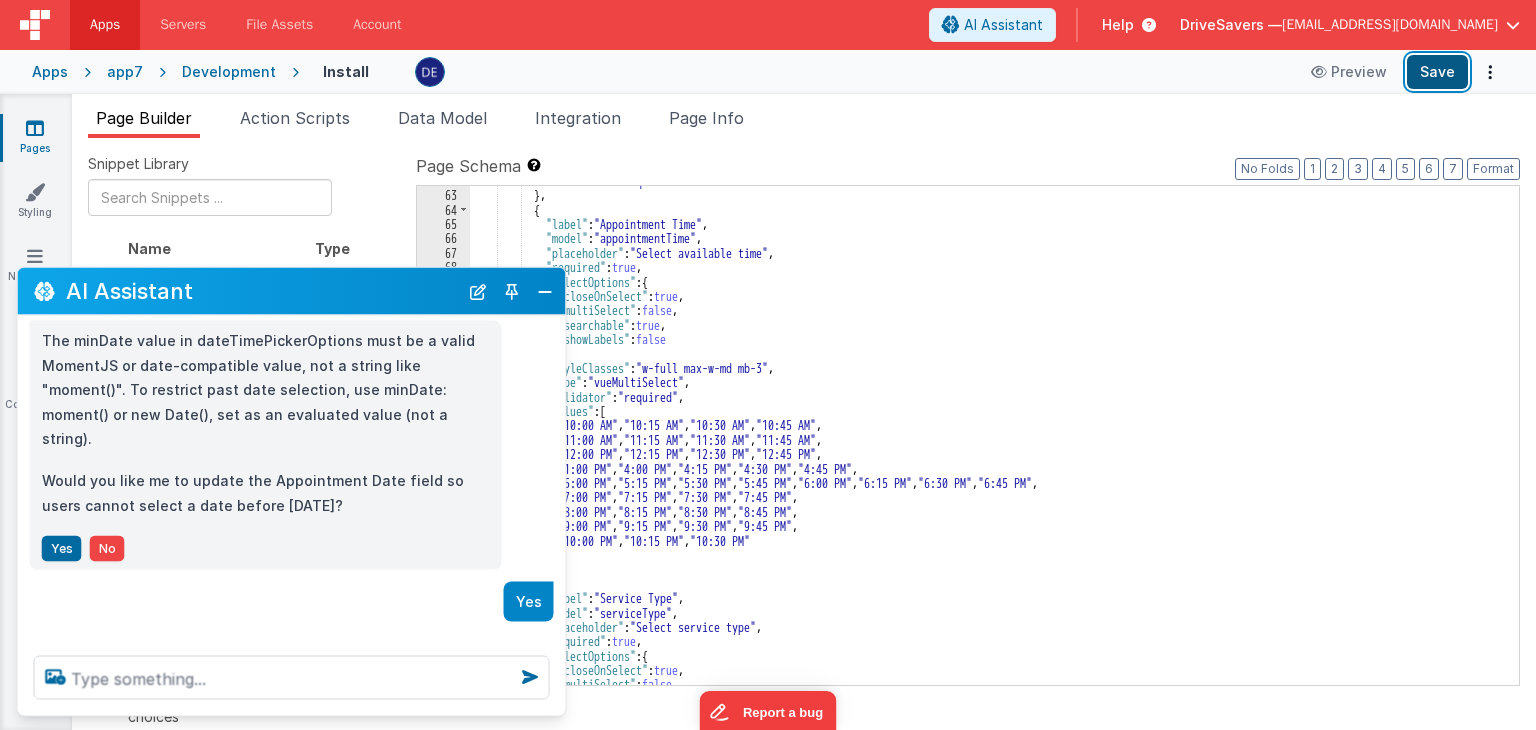 click on "Save" at bounding box center (1437, 72) 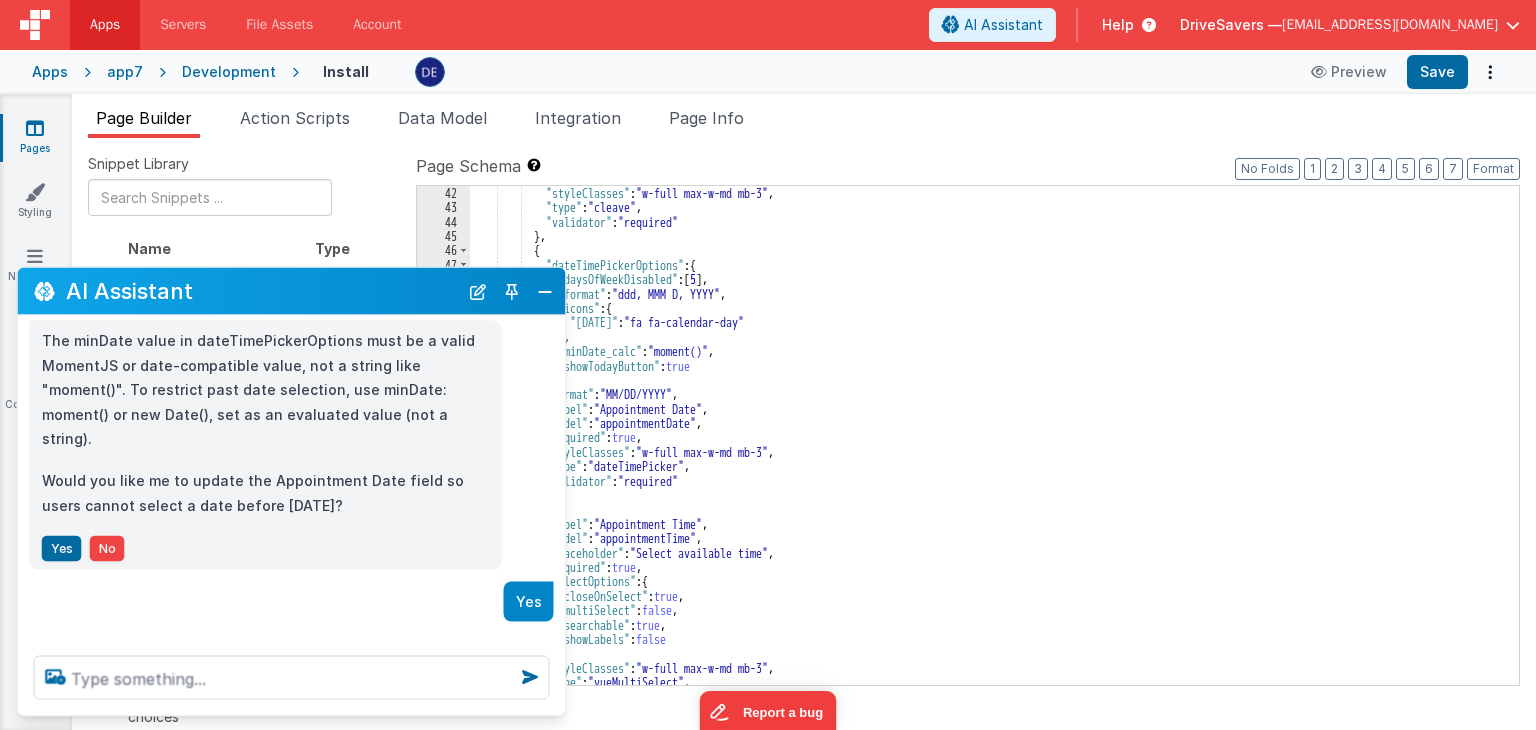 scroll, scrollTop: 604, scrollLeft: 0, axis: vertical 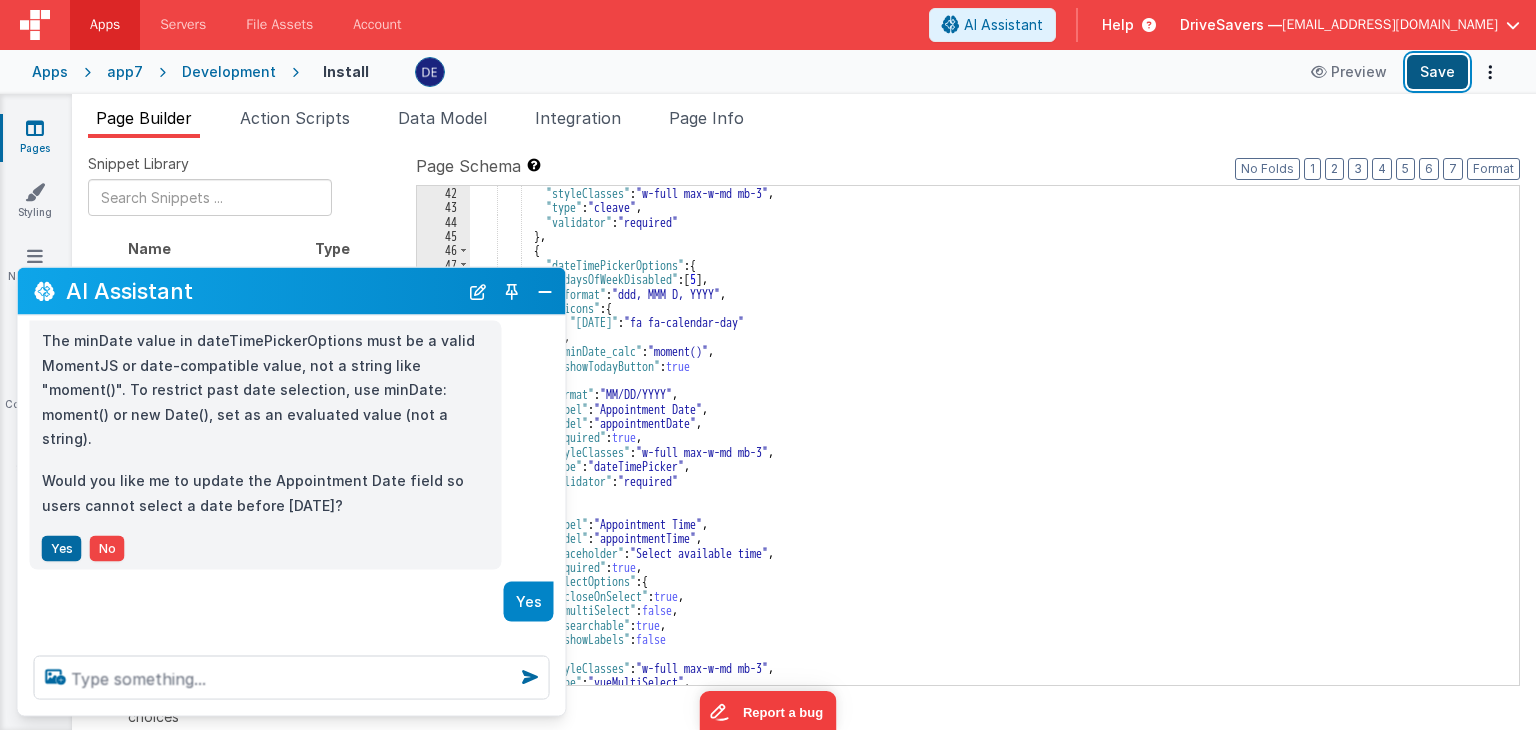 click on "Save" at bounding box center [1437, 72] 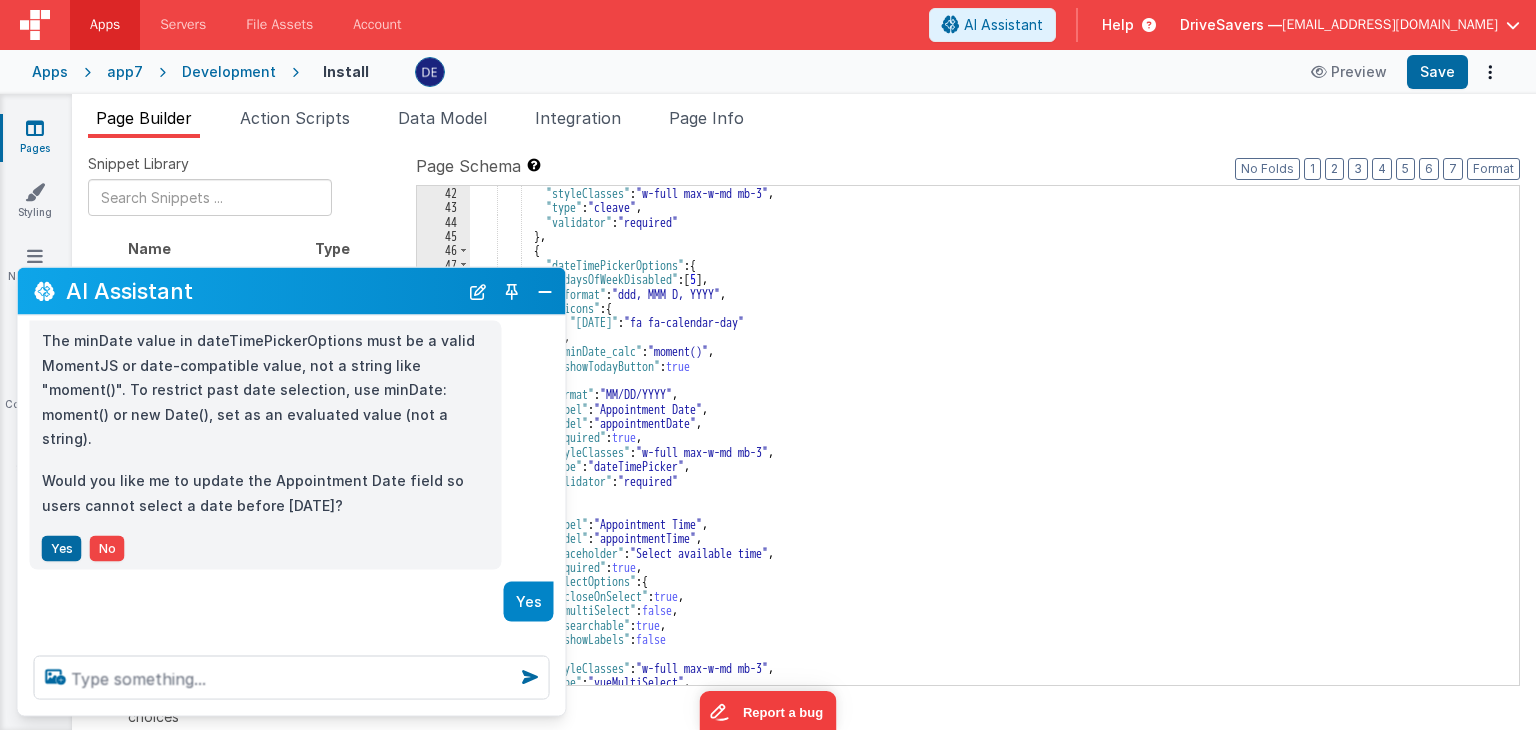 click at bounding box center (292, 678) 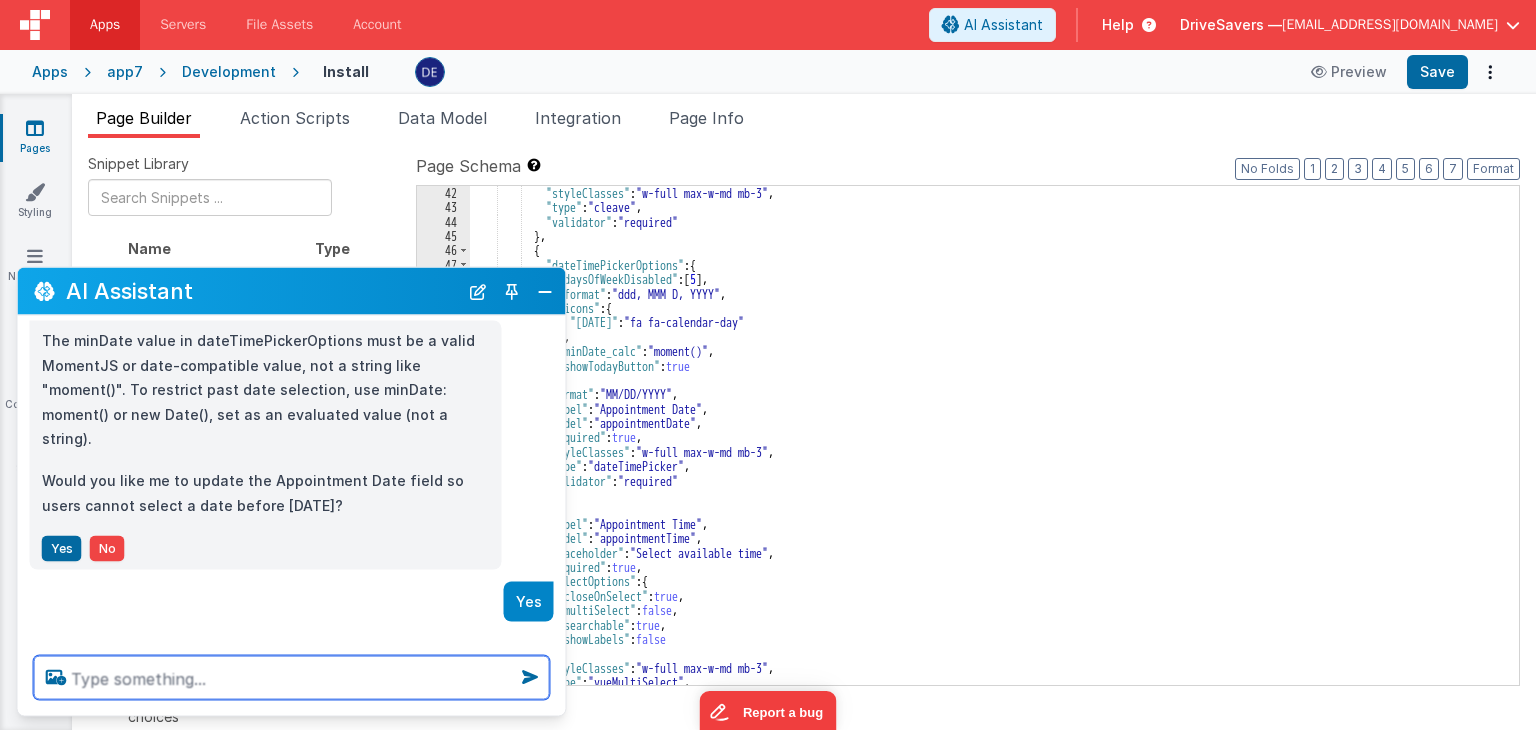 click at bounding box center (292, 678) 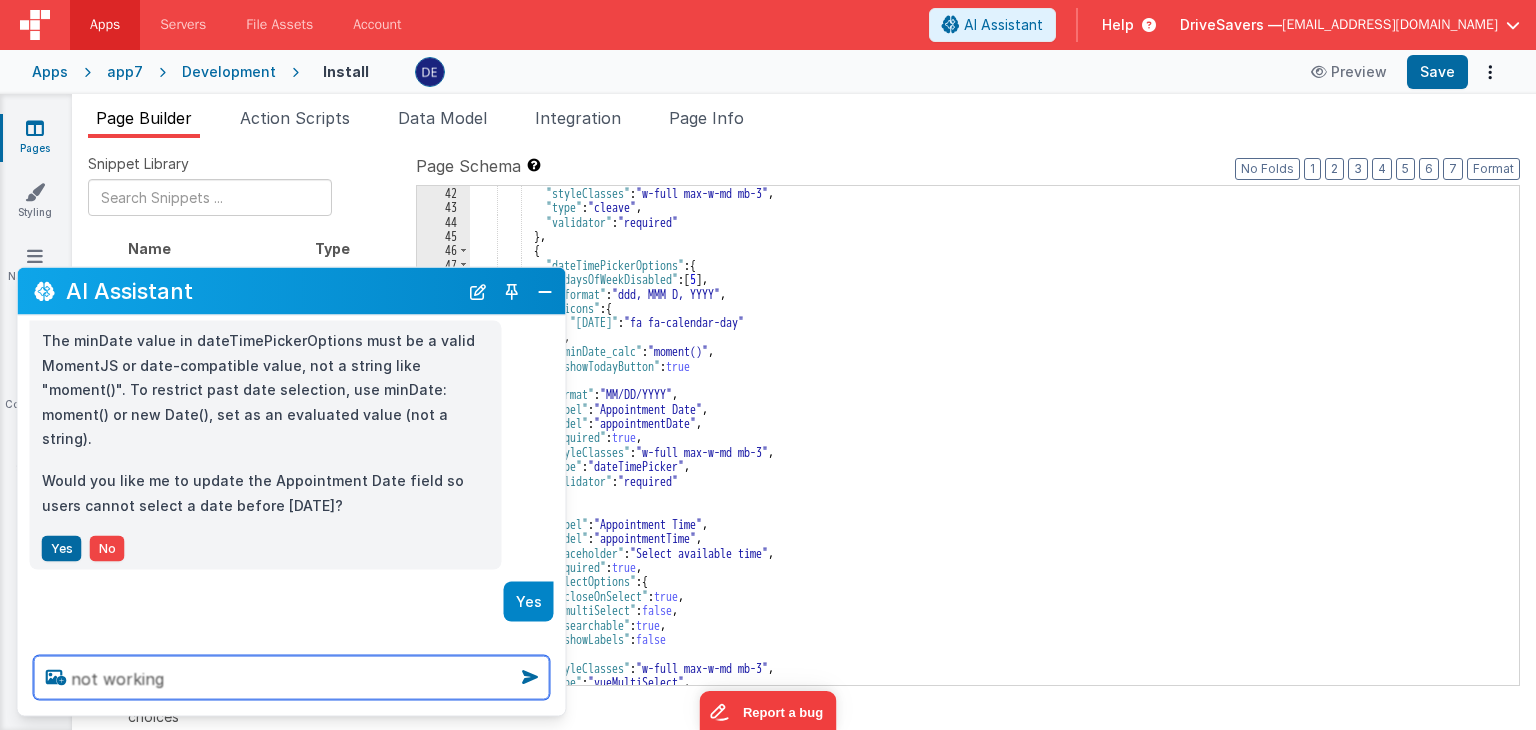 type on "not working" 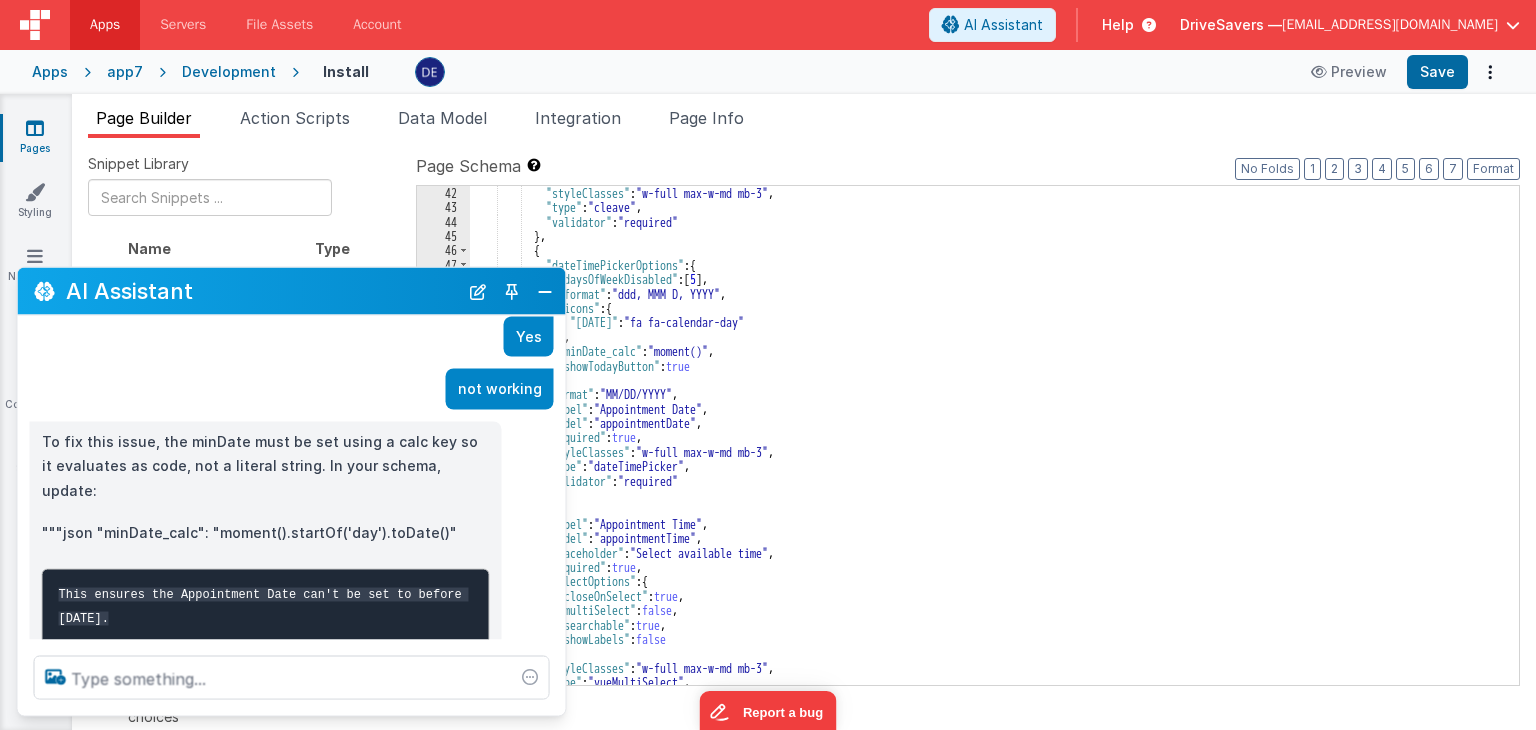 scroll, scrollTop: 357, scrollLeft: 0, axis: vertical 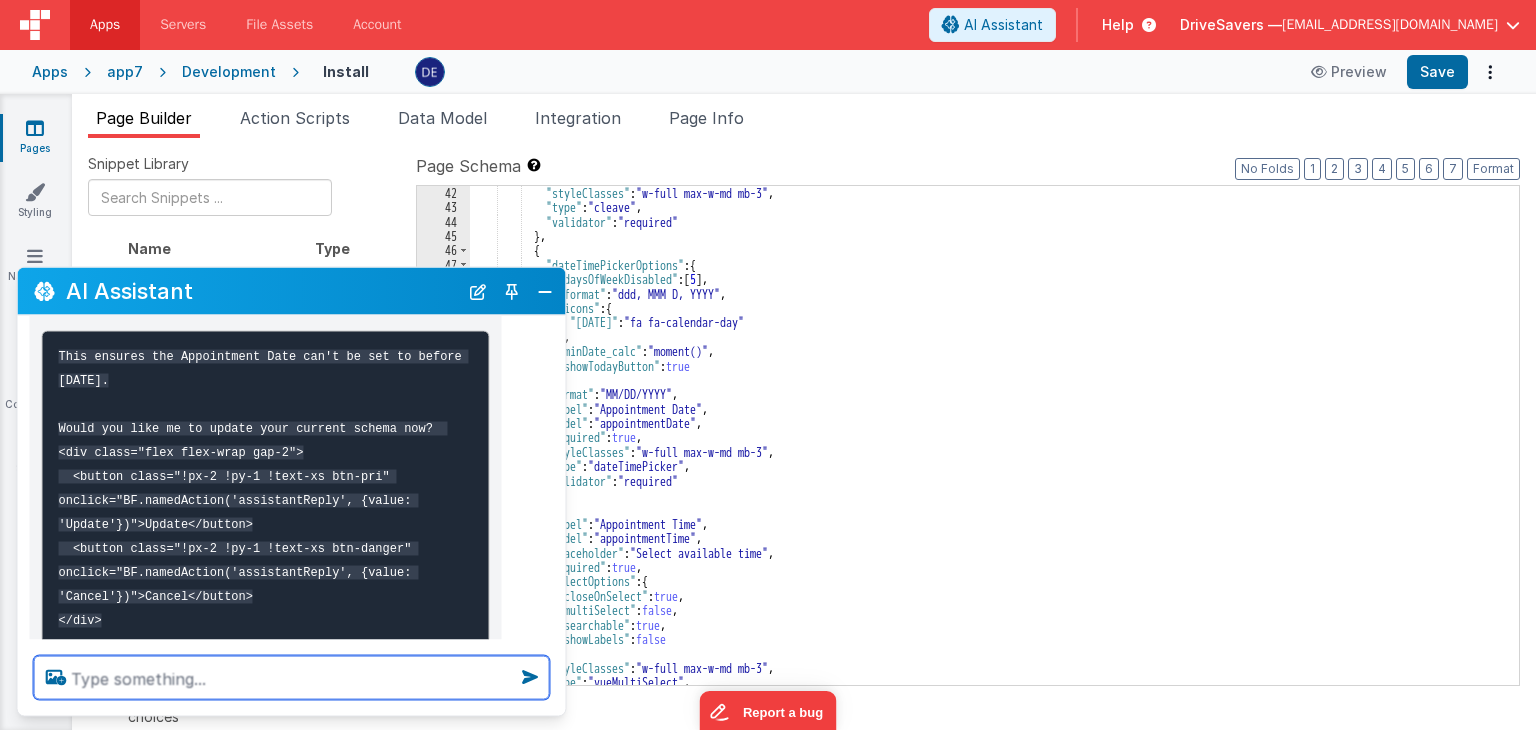 click at bounding box center (292, 678) 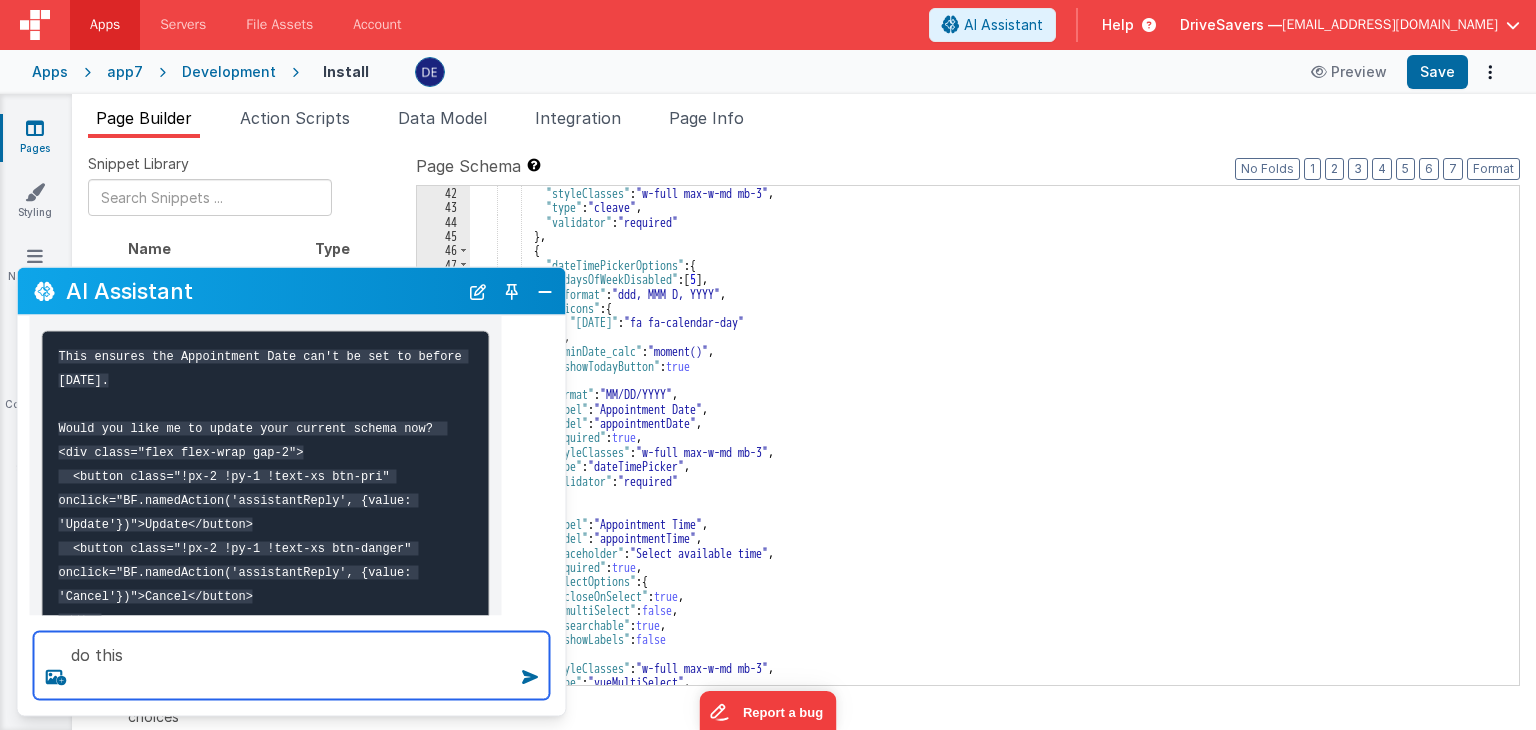 type on "do this" 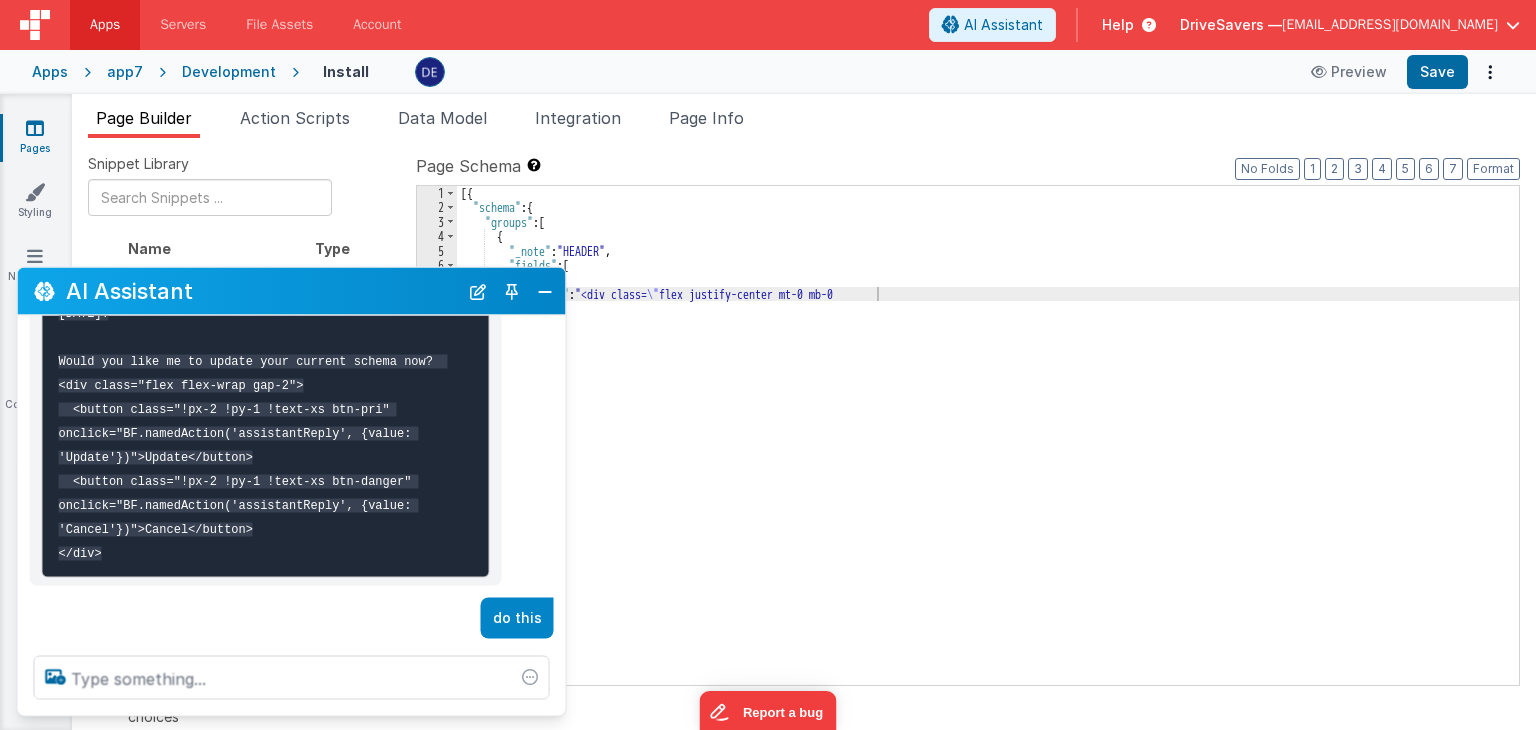 scroll, scrollTop: 685, scrollLeft: 0, axis: vertical 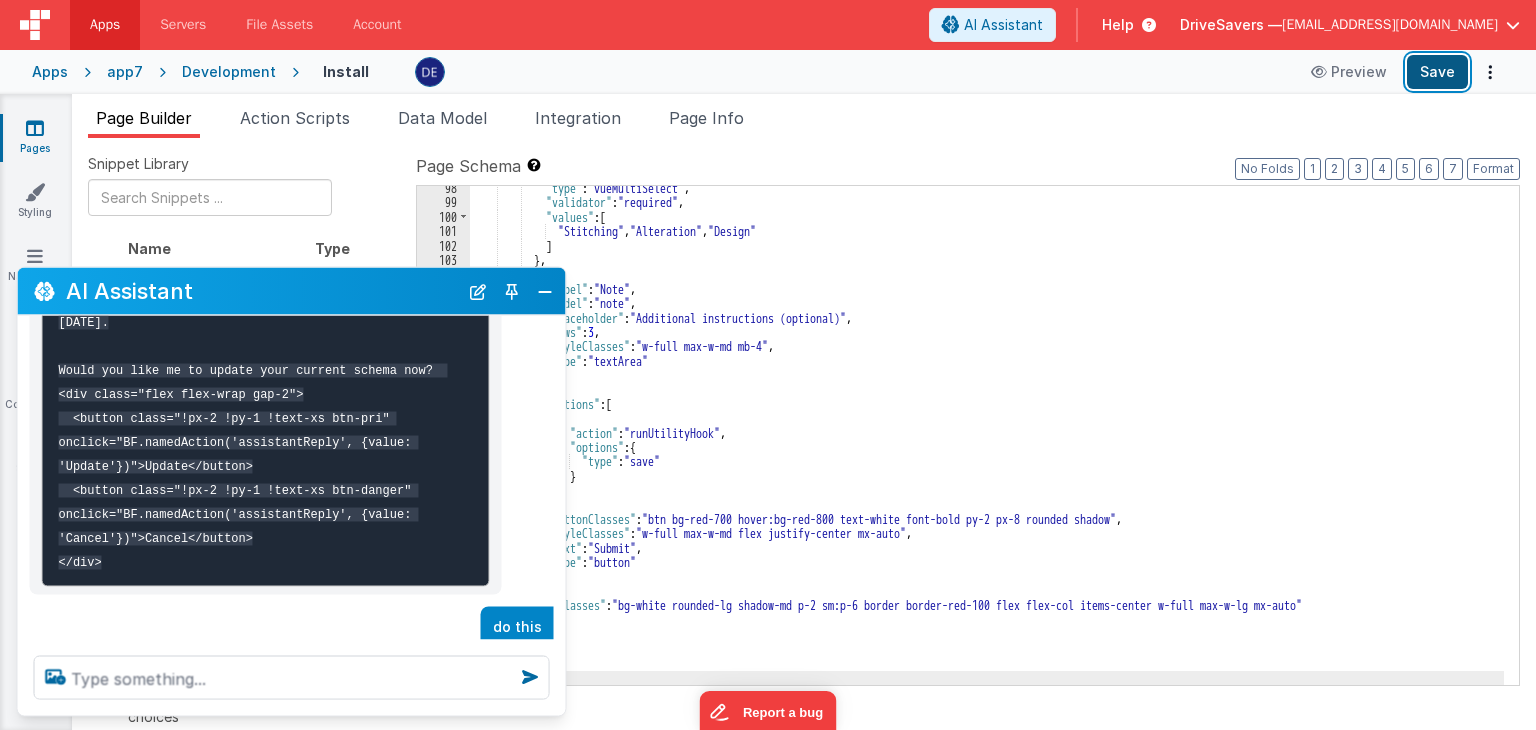 click on "Save" at bounding box center (1437, 72) 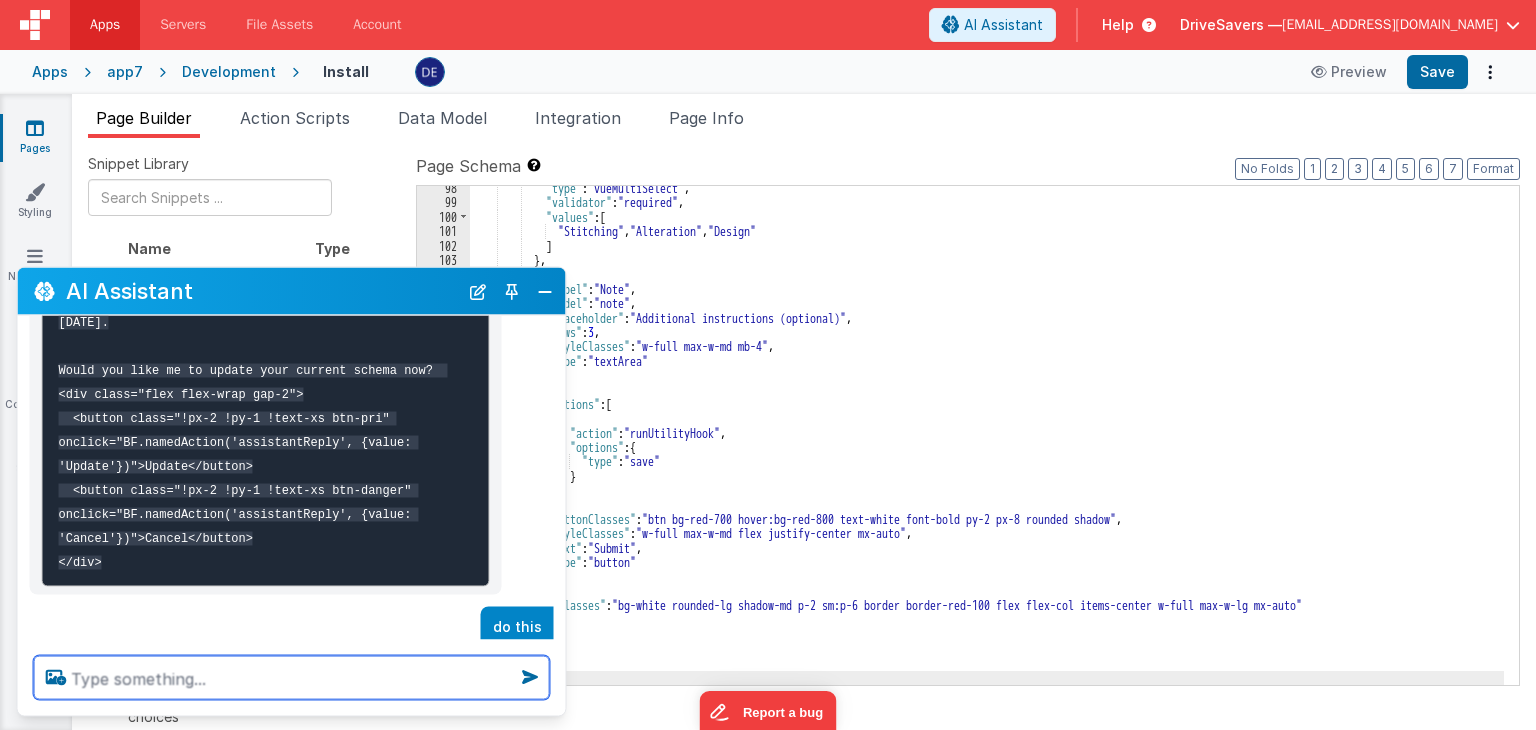 click at bounding box center [292, 678] 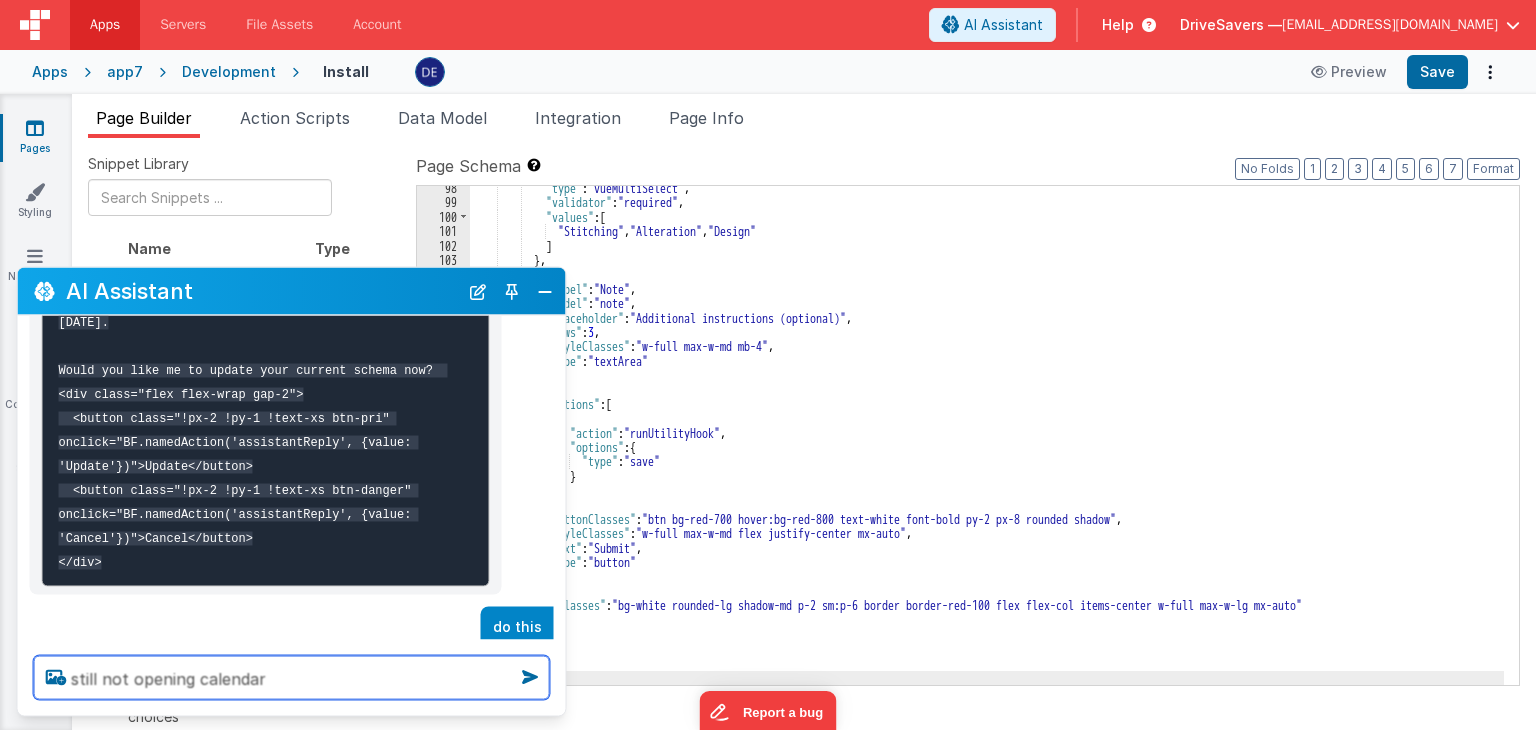 type on "still not opening calendar" 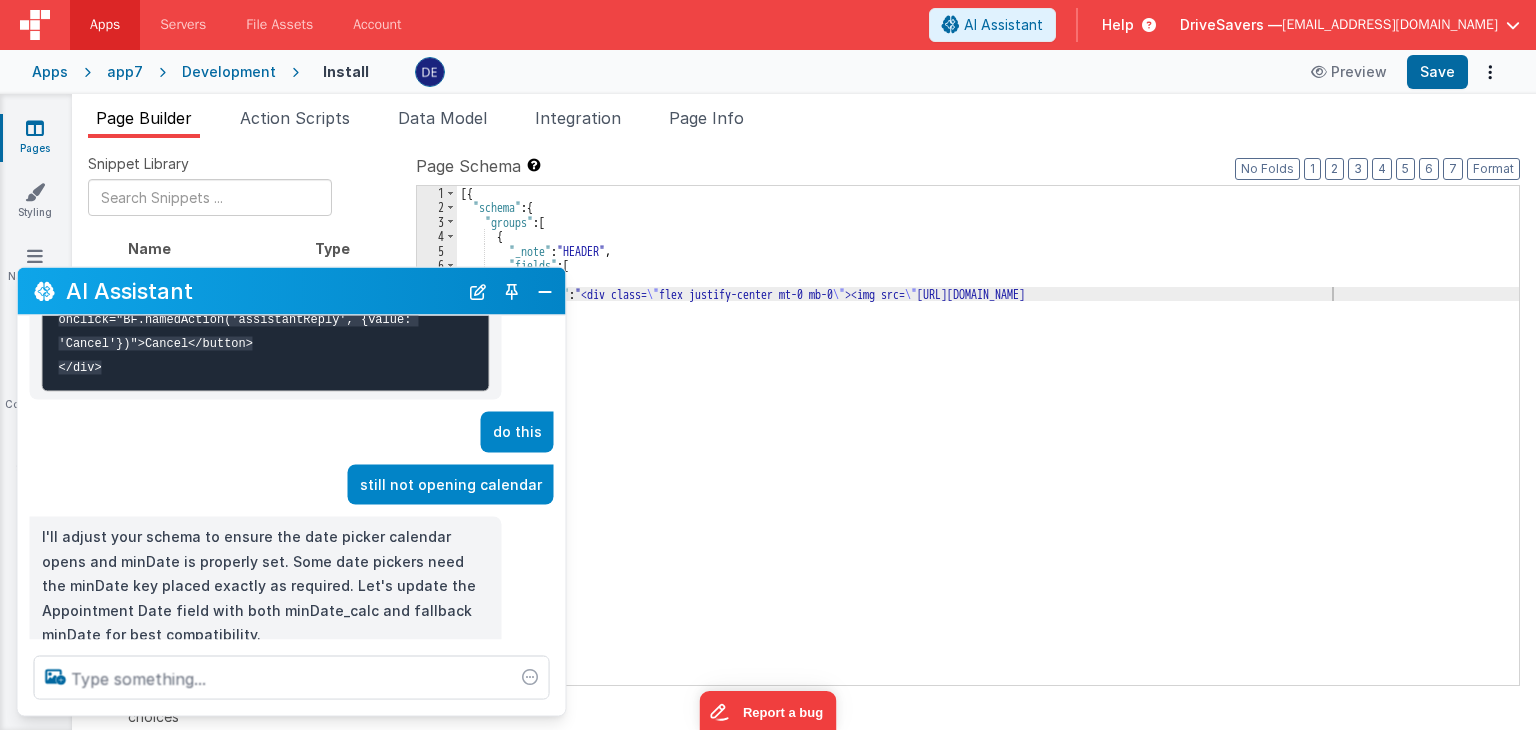 scroll, scrollTop: 875, scrollLeft: 0, axis: vertical 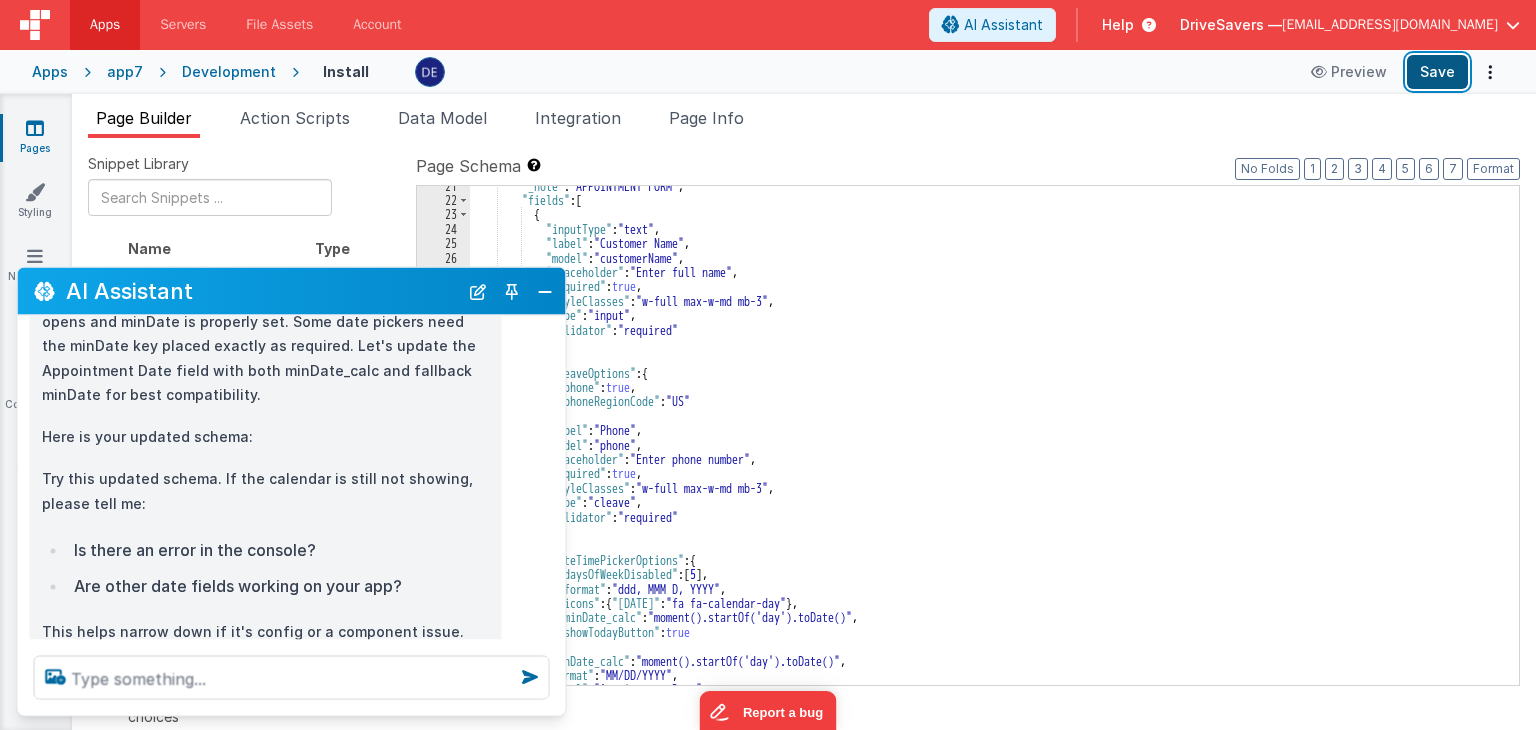click on "Save" at bounding box center (1437, 72) 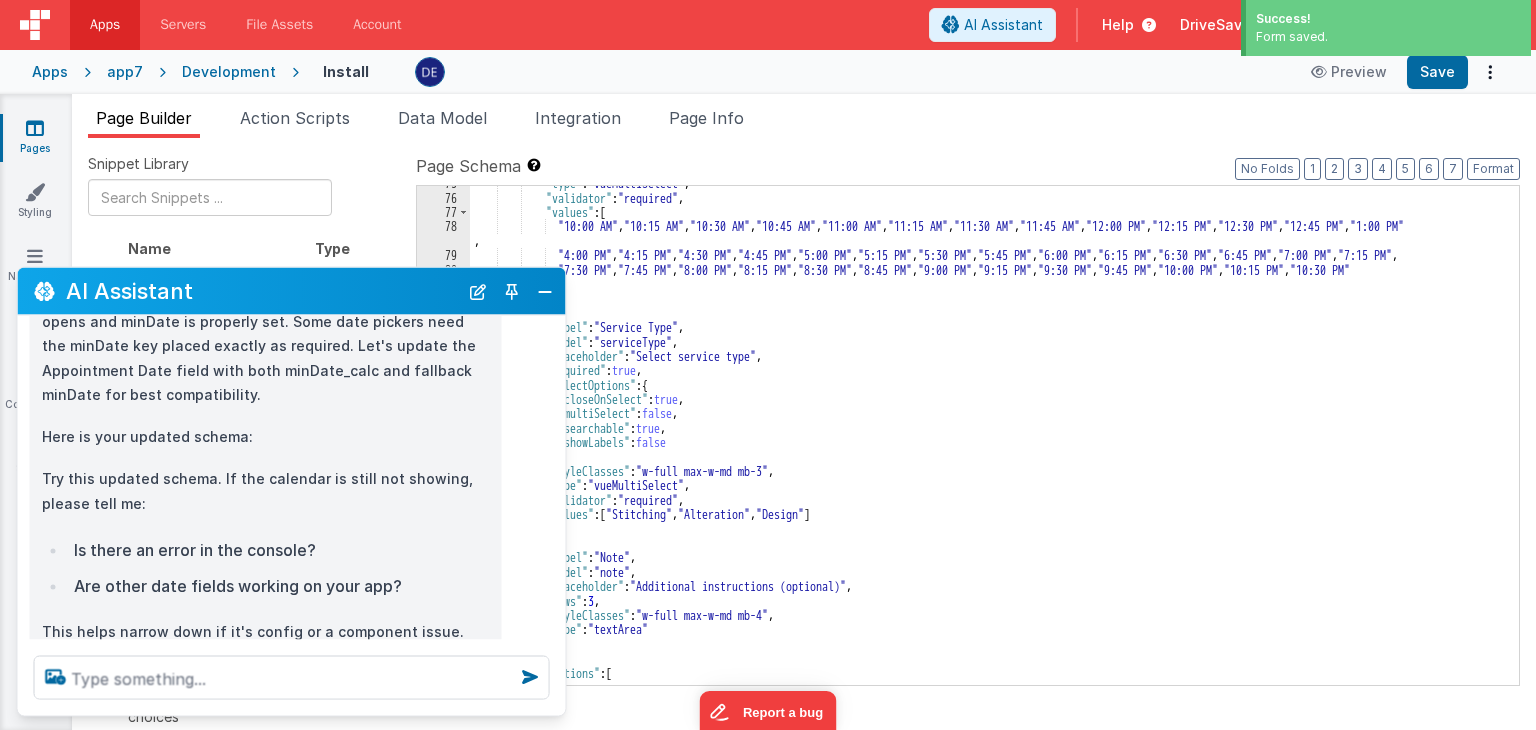 scroll, scrollTop: 1329, scrollLeft: 0, axis: vertical 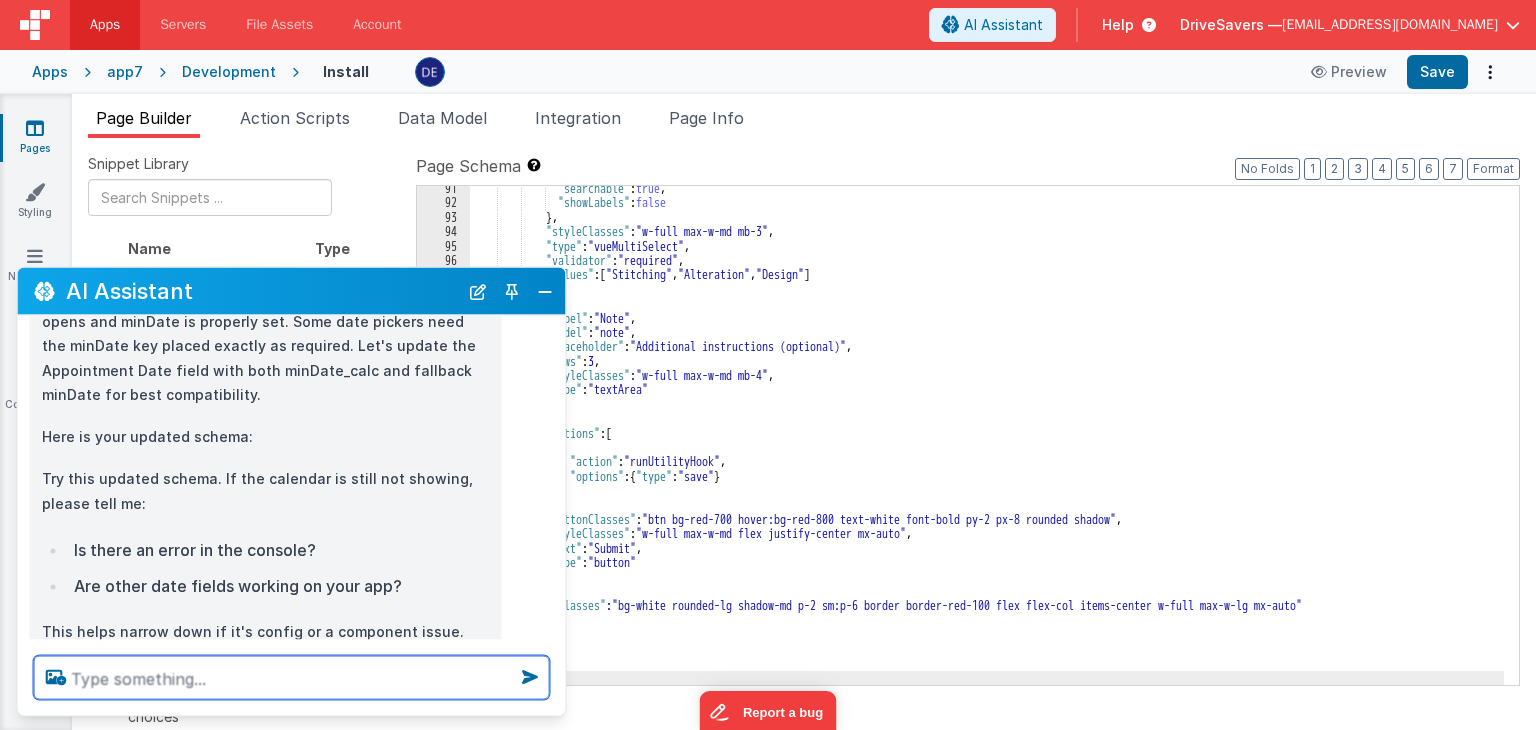 click at bounding box center [292, 678] 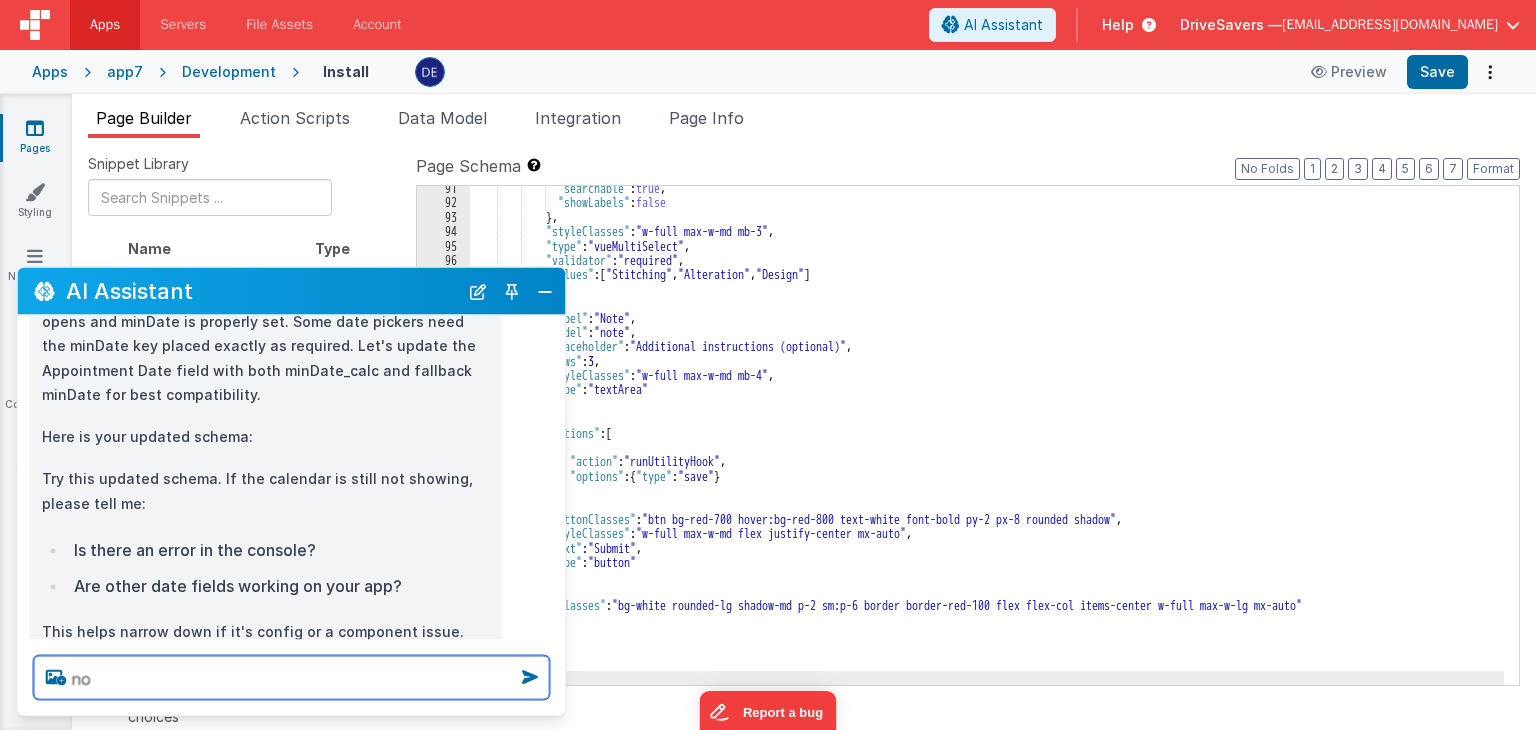 type on "no" 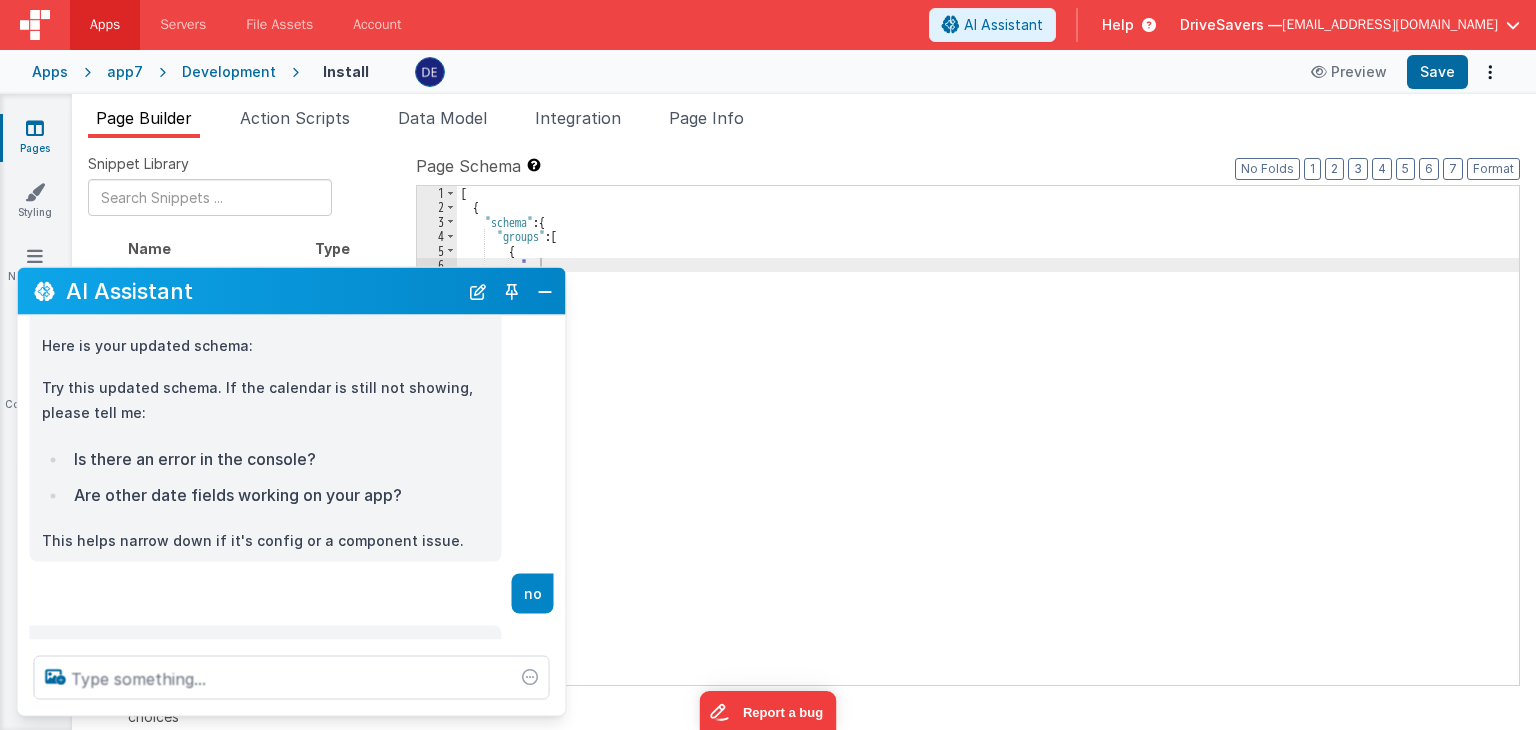 scroll, scrollTop: 1224, scrollLeft: 0, axis: vertical 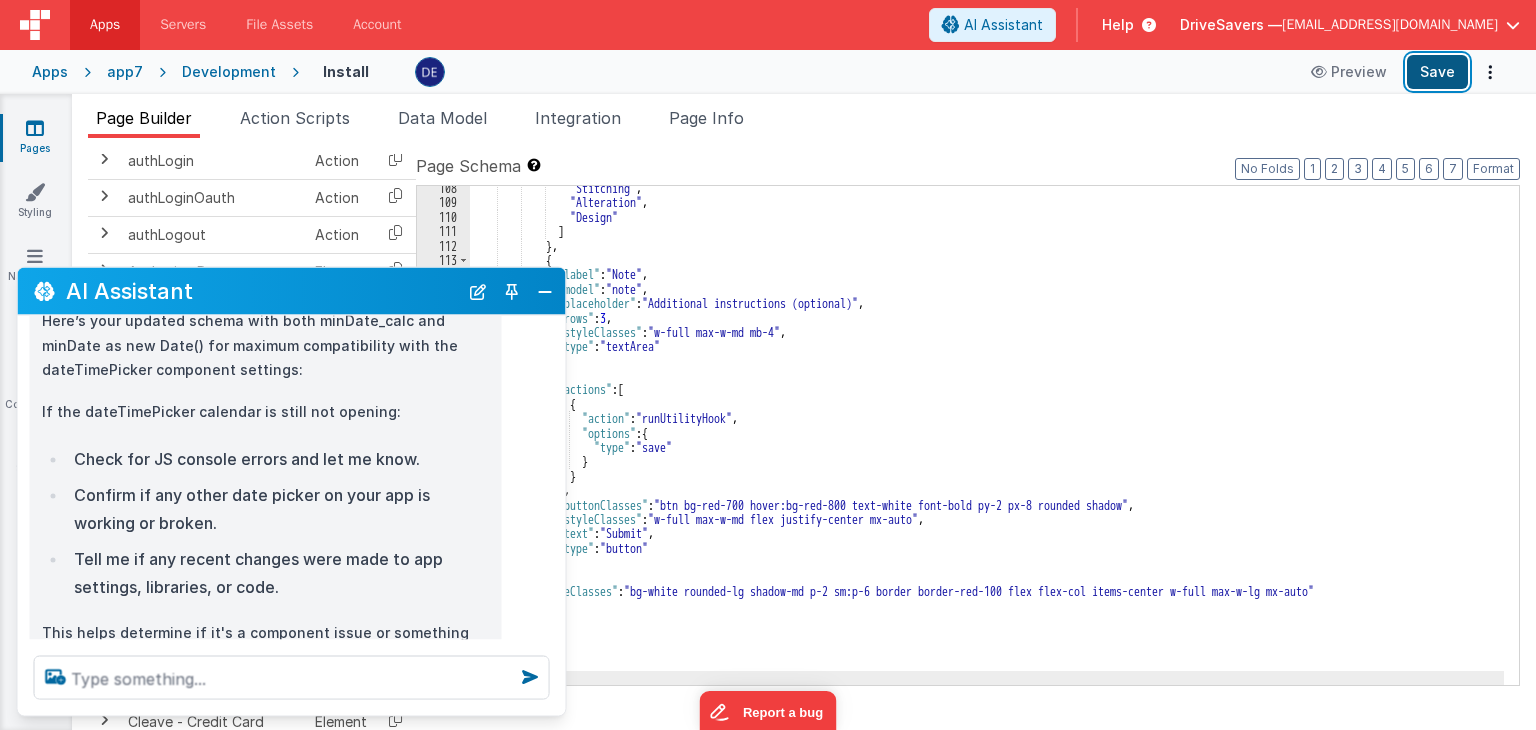 click on "Save" at bounding box center (1437, 72) 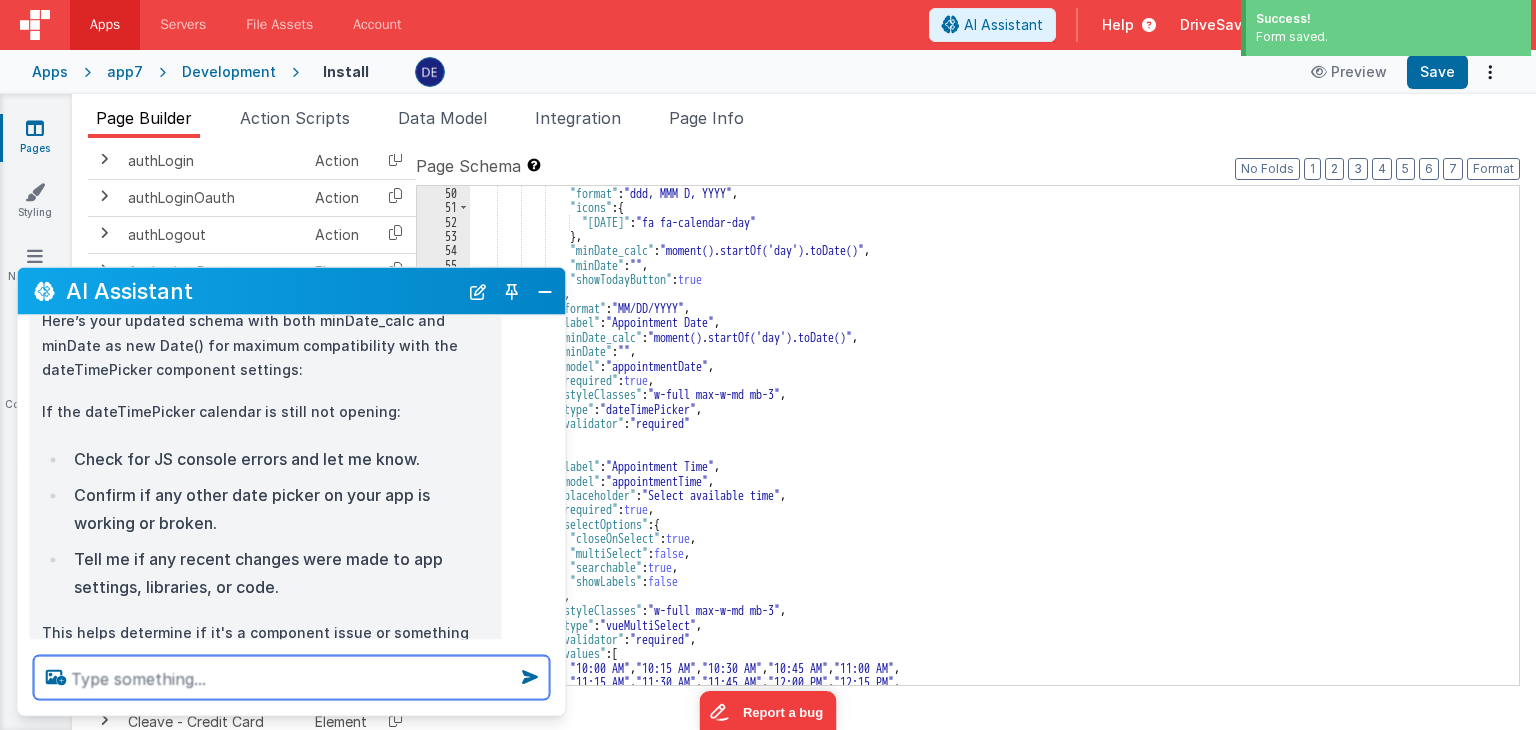 scroll, scrollTop: 660, scrollLeft: 0, axis: vertical 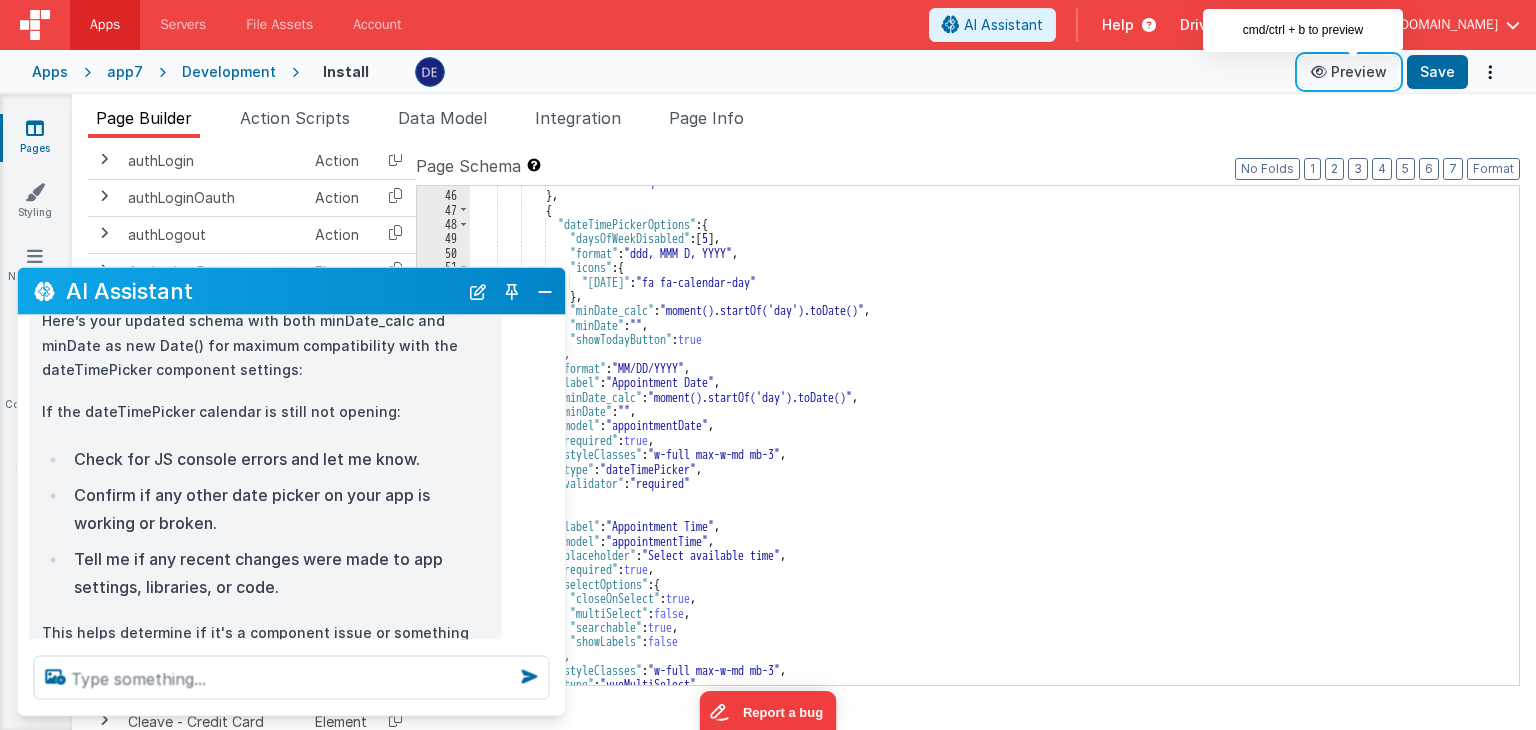 click on "Preview" at bounding box center [1349, 72] 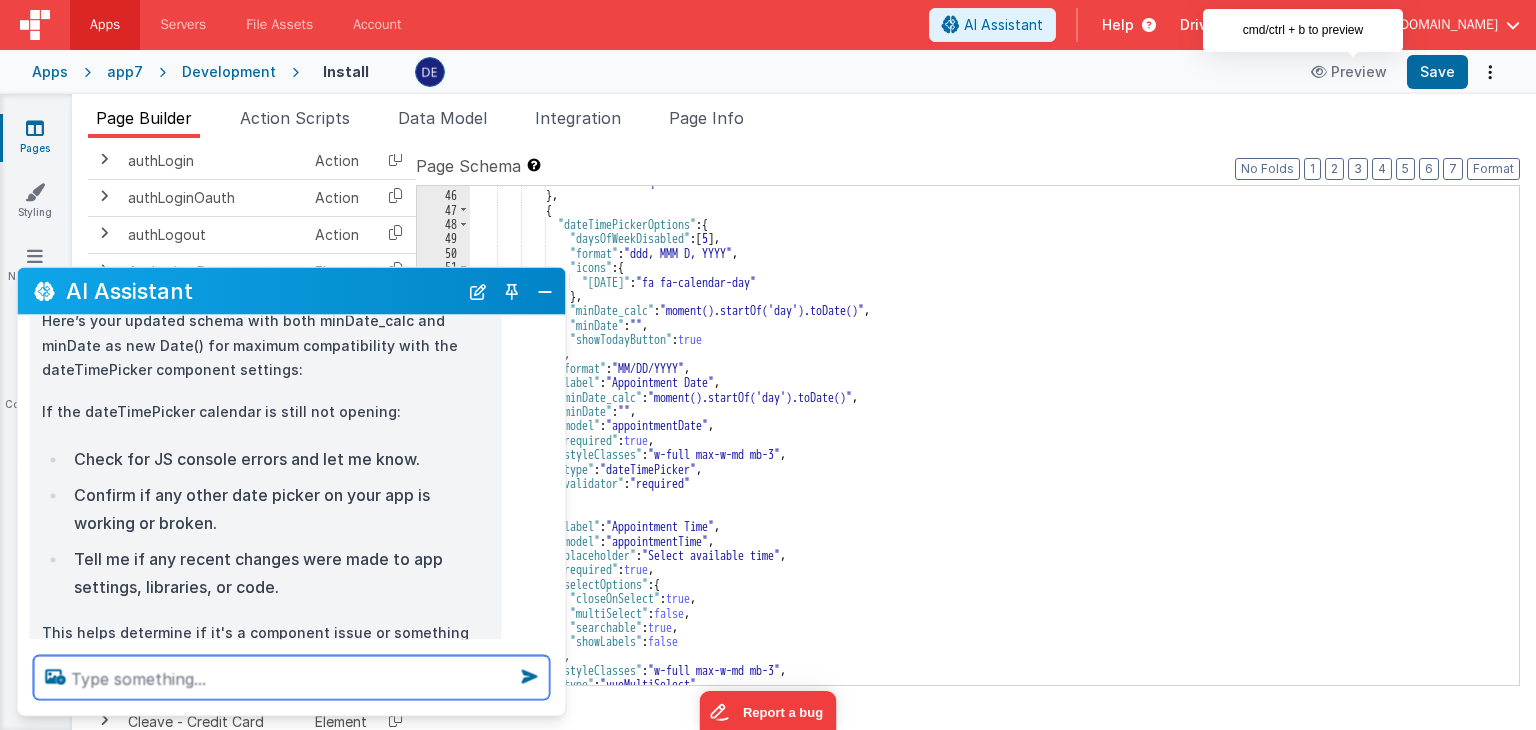 click at bounding box center (292, 678) 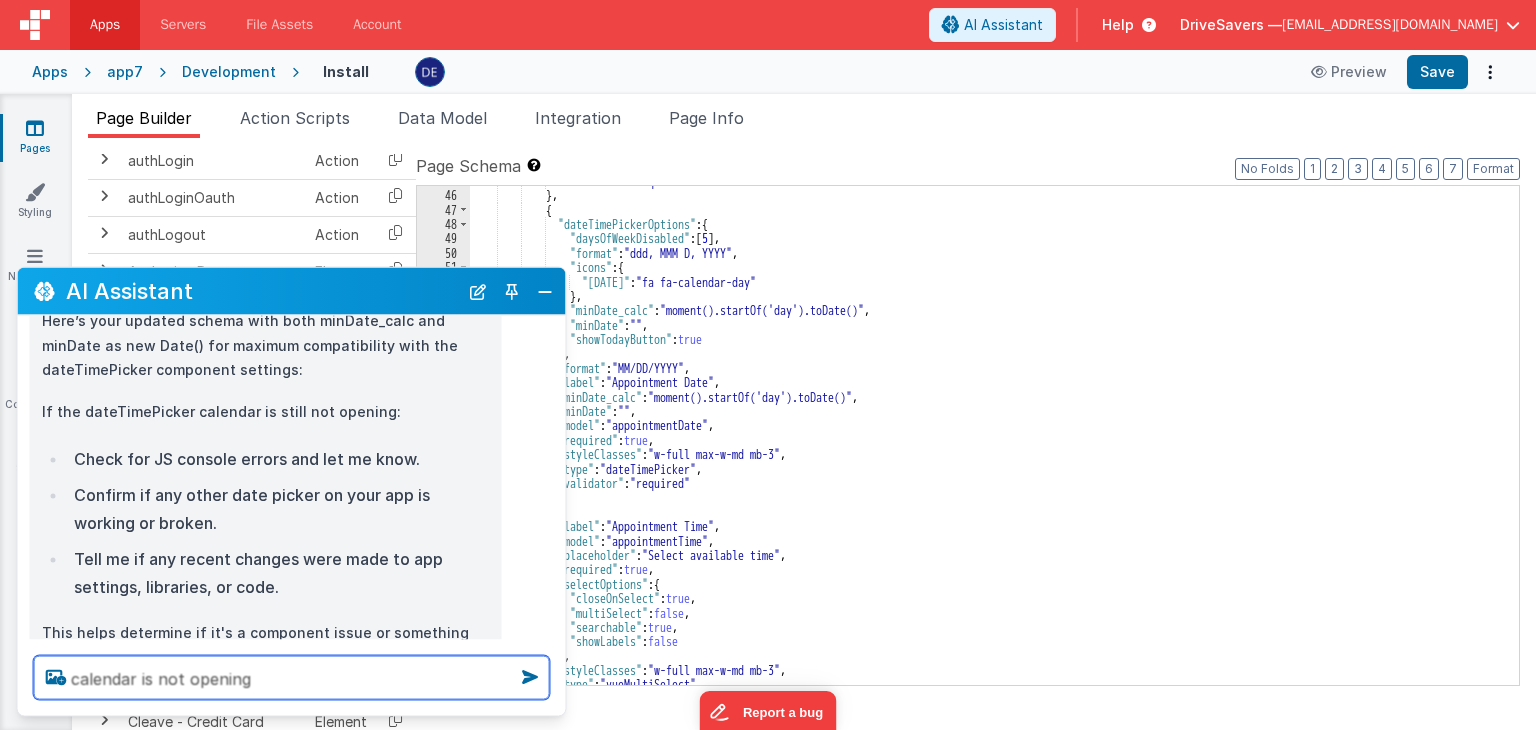 type on "calendar is not opening" 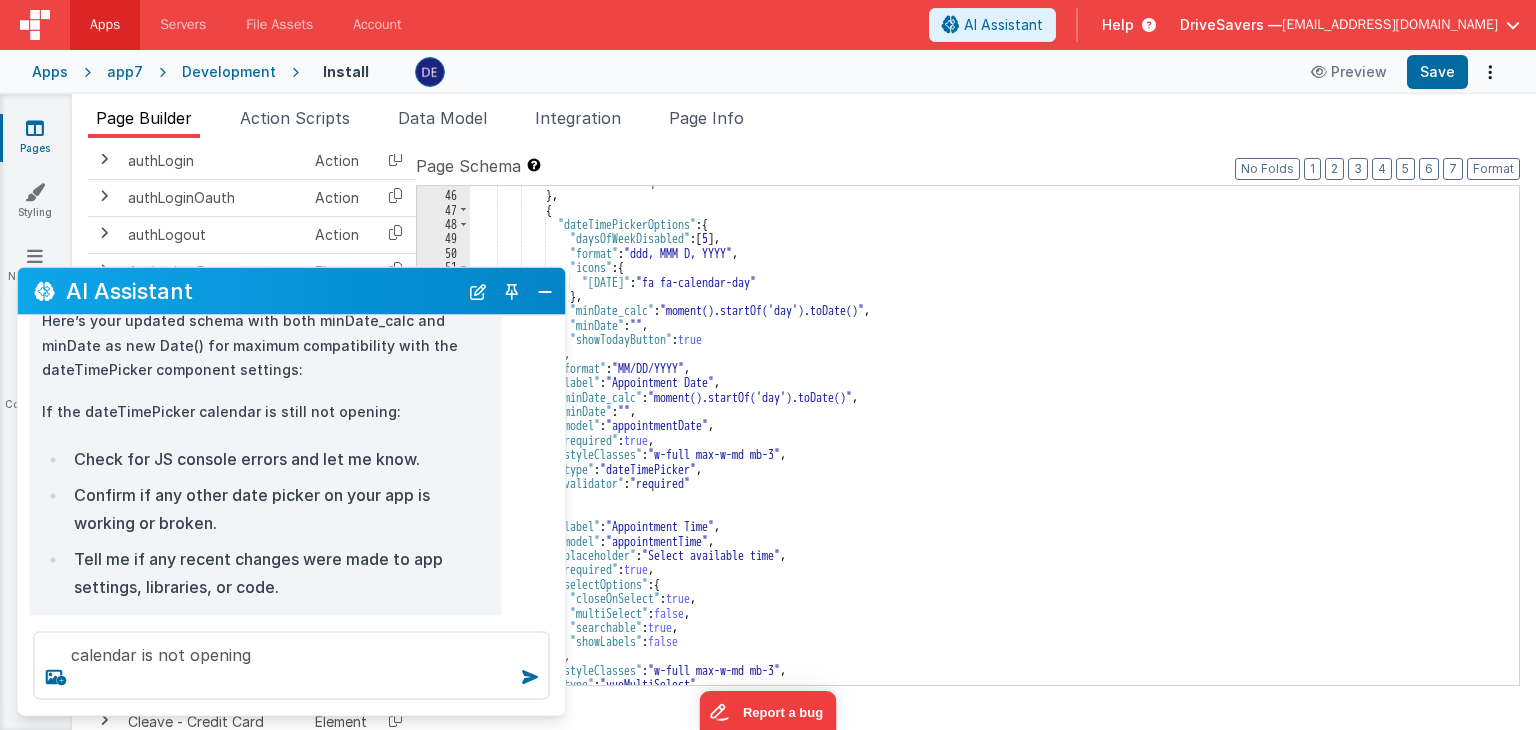 type 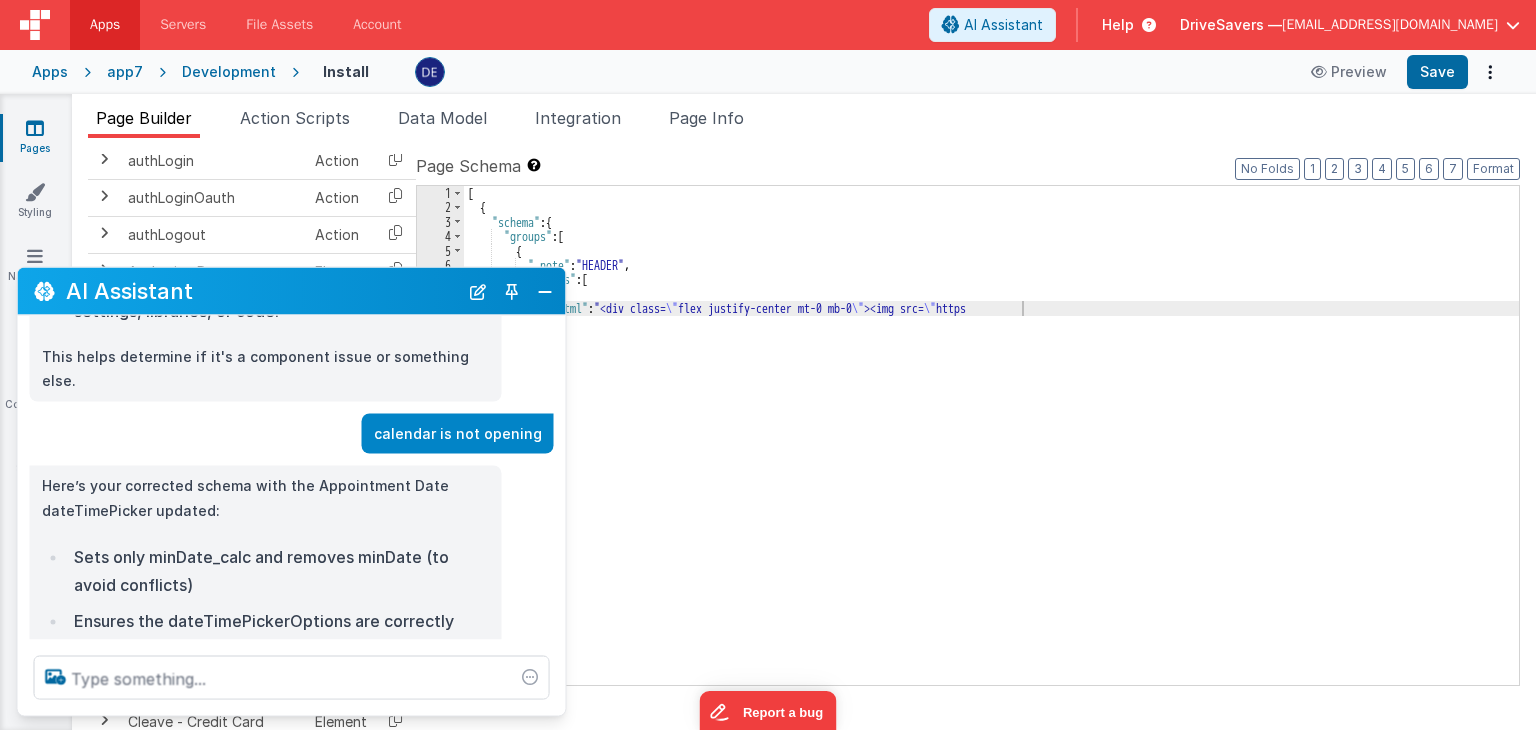 scroll, scrollTop: 1764, scrollLeft: 0, axis: vertical 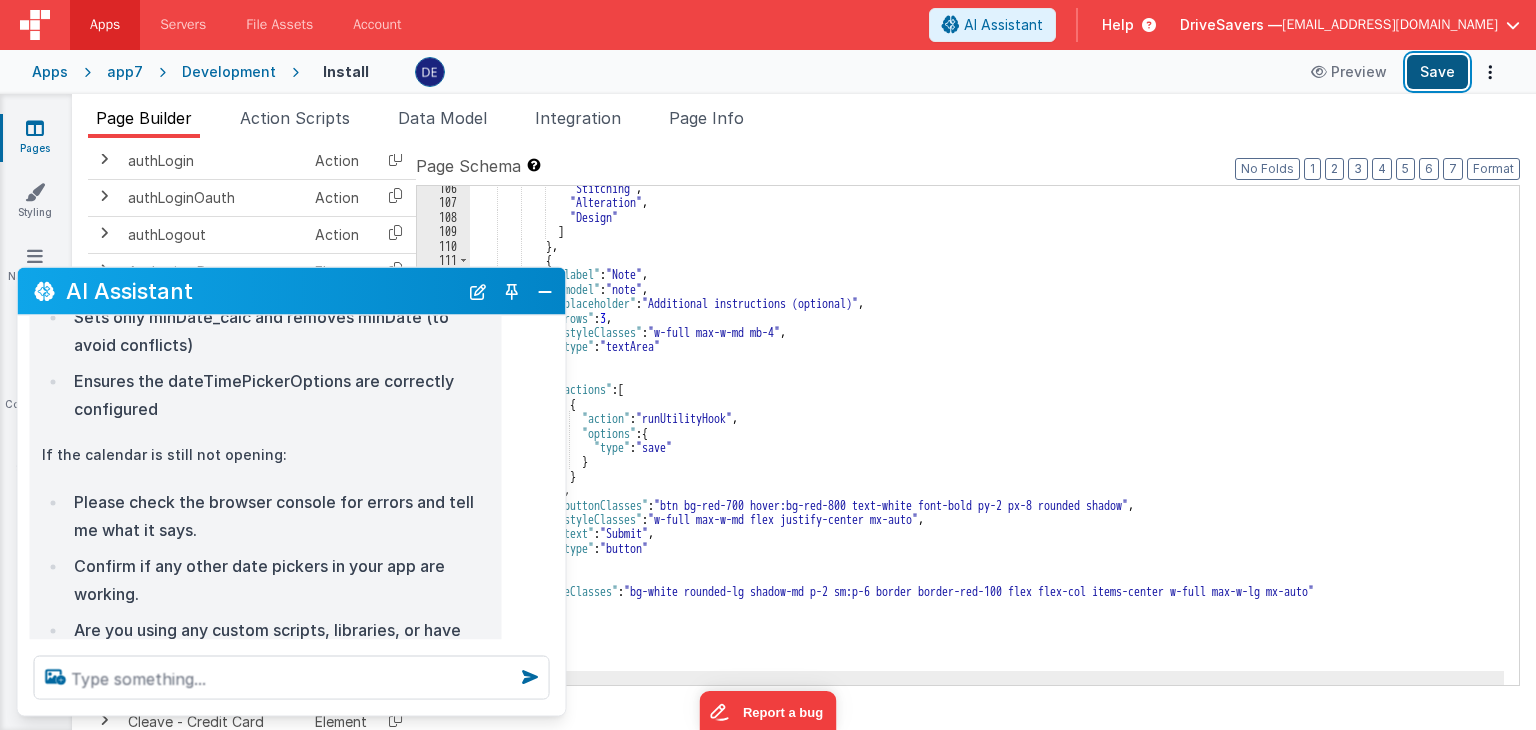 click on "Save" at bounding box center (1437, 72) 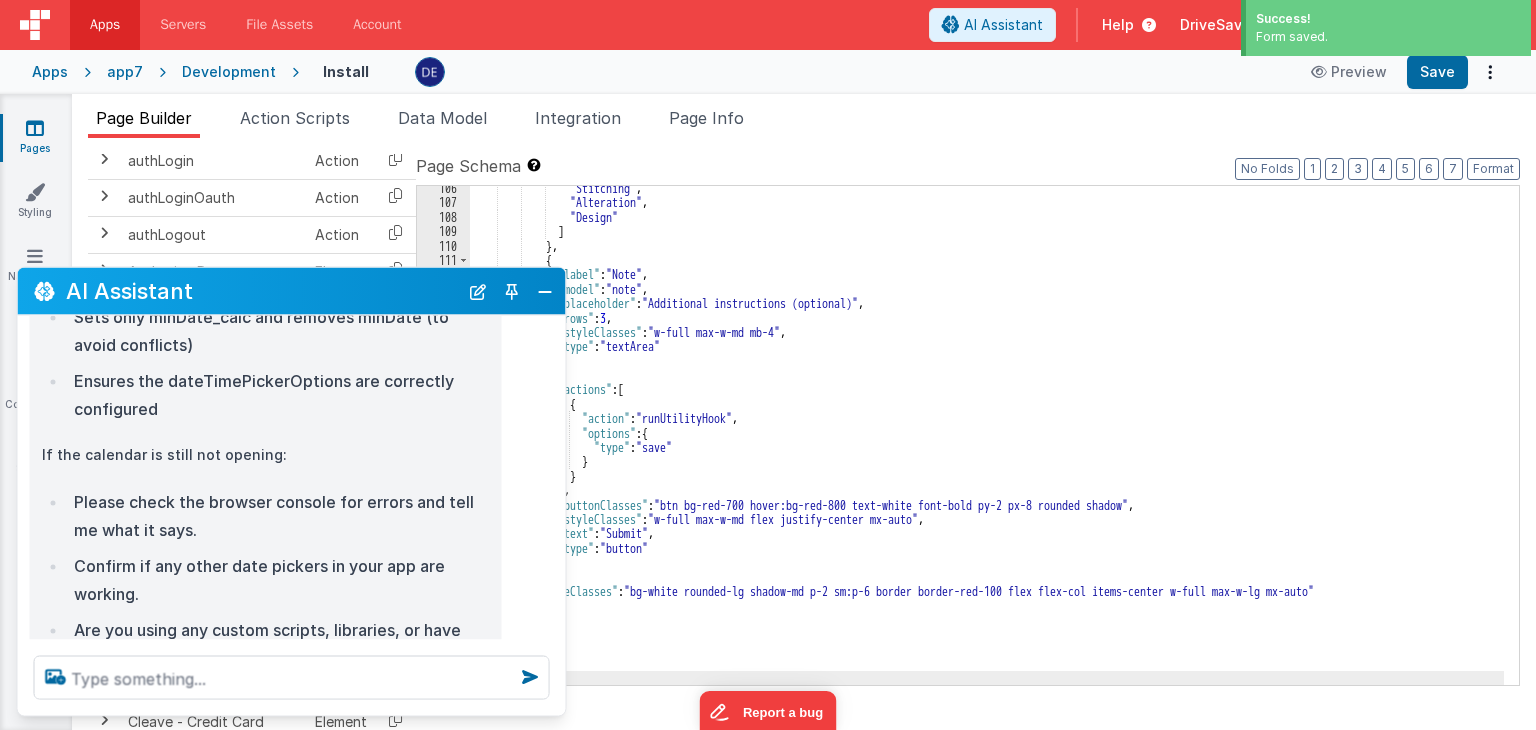 click on "Page Builder
Action Scripts
Data Model
Integration
Page Info" at bounding box center [804, 122] 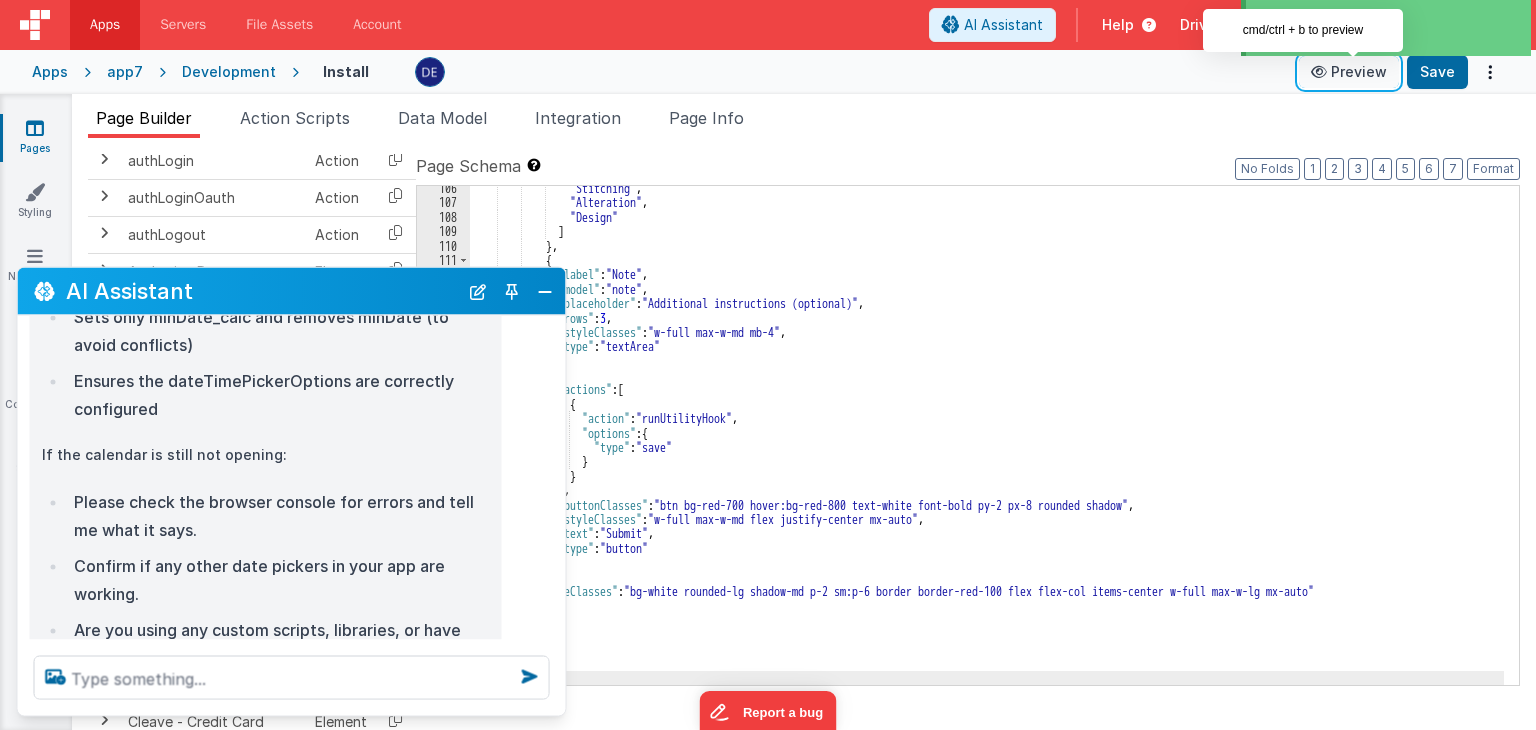 click on "Preview" at bounding box center [1349, 72] 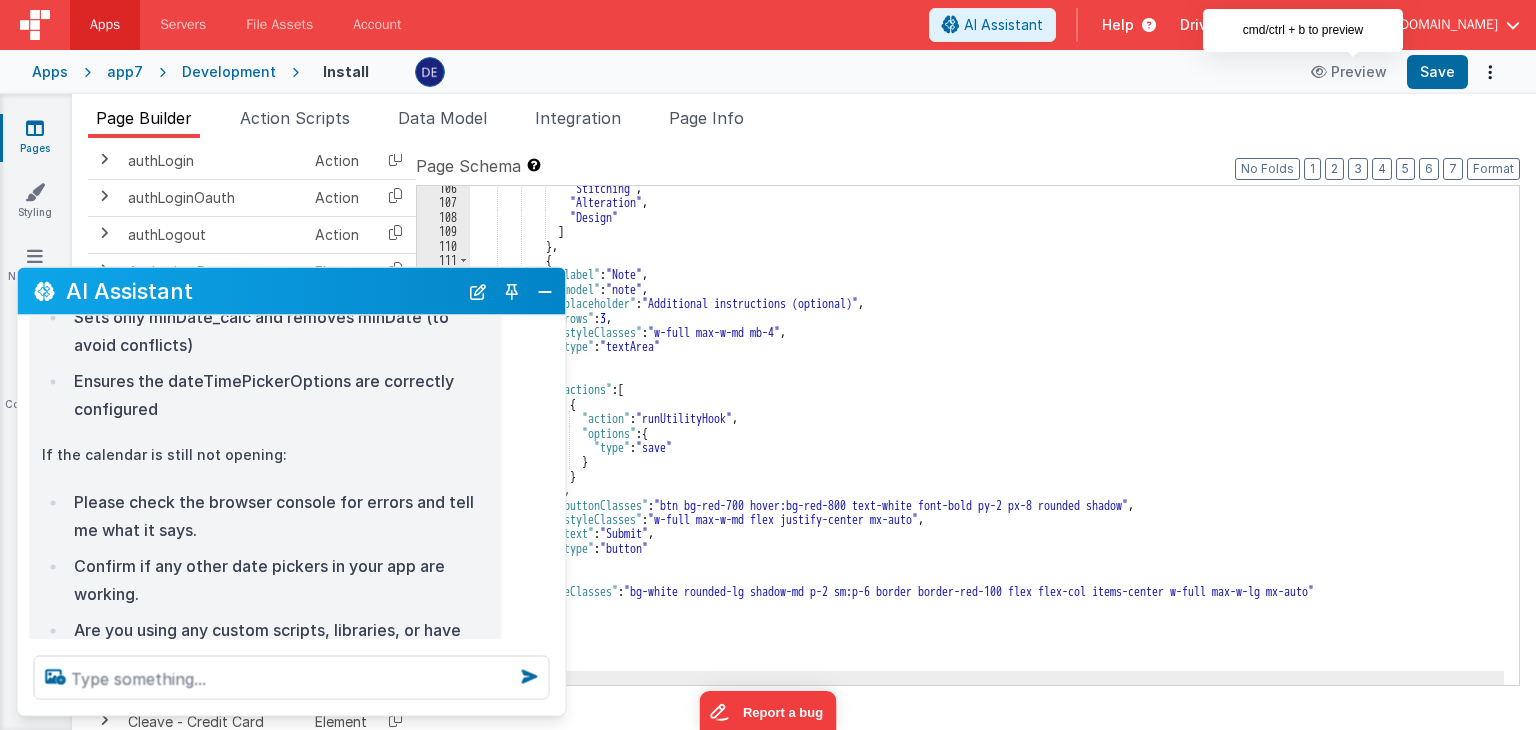 click on ""Stitching" ,                     "Alteration" ,                     "Design"                   ]                } ,                {                   "label" :  "Note" ,                   "model" :  "note" ,                   "placeholder" :  "Additional instructions (optional)" ,                   "rows" :  3 ,                   "styleClasses" :  "w-full max-w-md mb-4" ,                   "type" :  "textArea"                } ,                {                   "actions" :  [                     {                        "action" :  "runUtilityHook" ,                        "options" :  {                          "type" :  "save"                        }                     }                   ] ,                   "buttonClasses" :  "btn bg-red-700 hover:bg-red-800 text-white font-bold py-2 px-8 rounded shadow" ,                   "styleClasses" :  "w-full max-w-md flex justify-center mx-auto" ,                   "text" :  "Submit" ,                   "type" :  "button"" at bounding box center [987, 445] 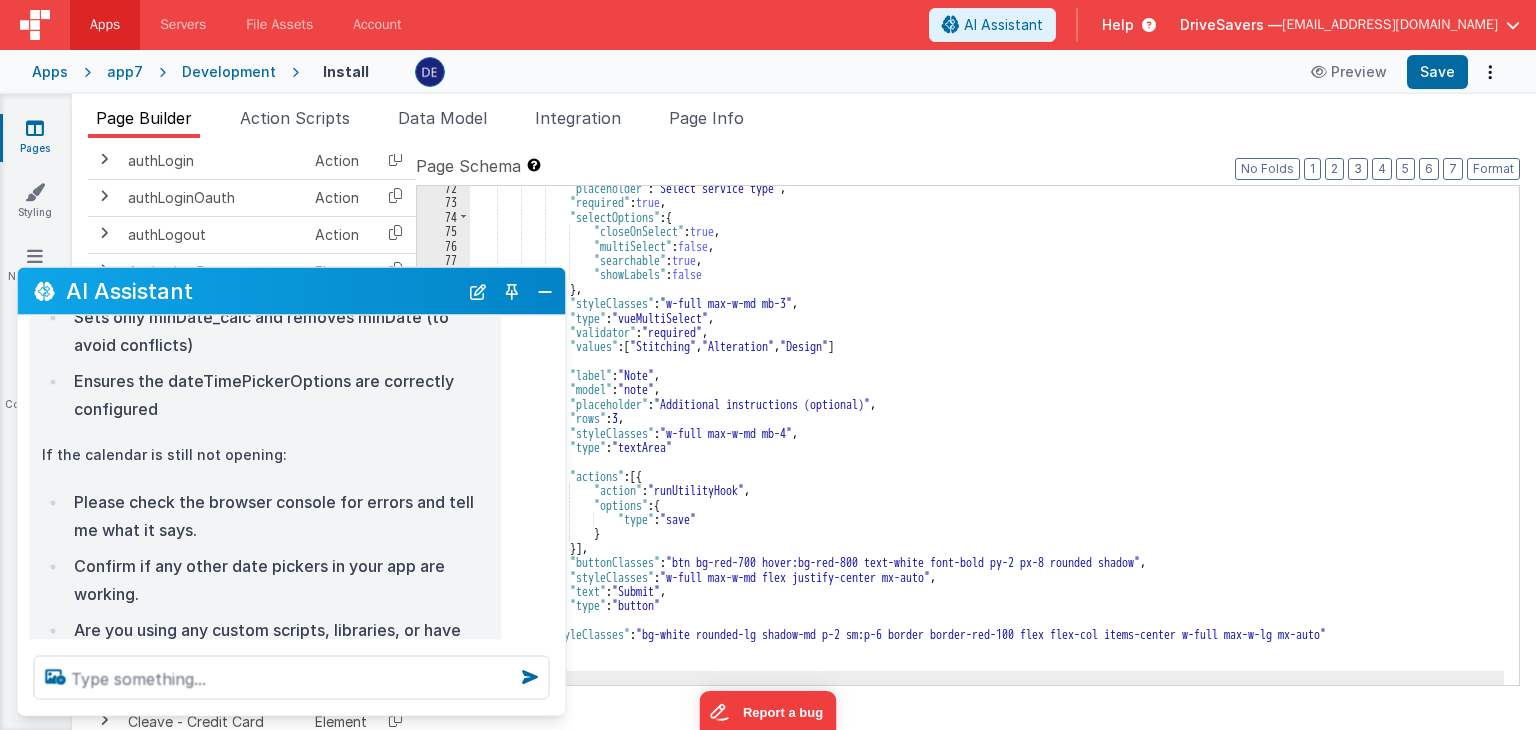 scroll, scrollTop: 1084, scrollLeft: 0, axis: vertical 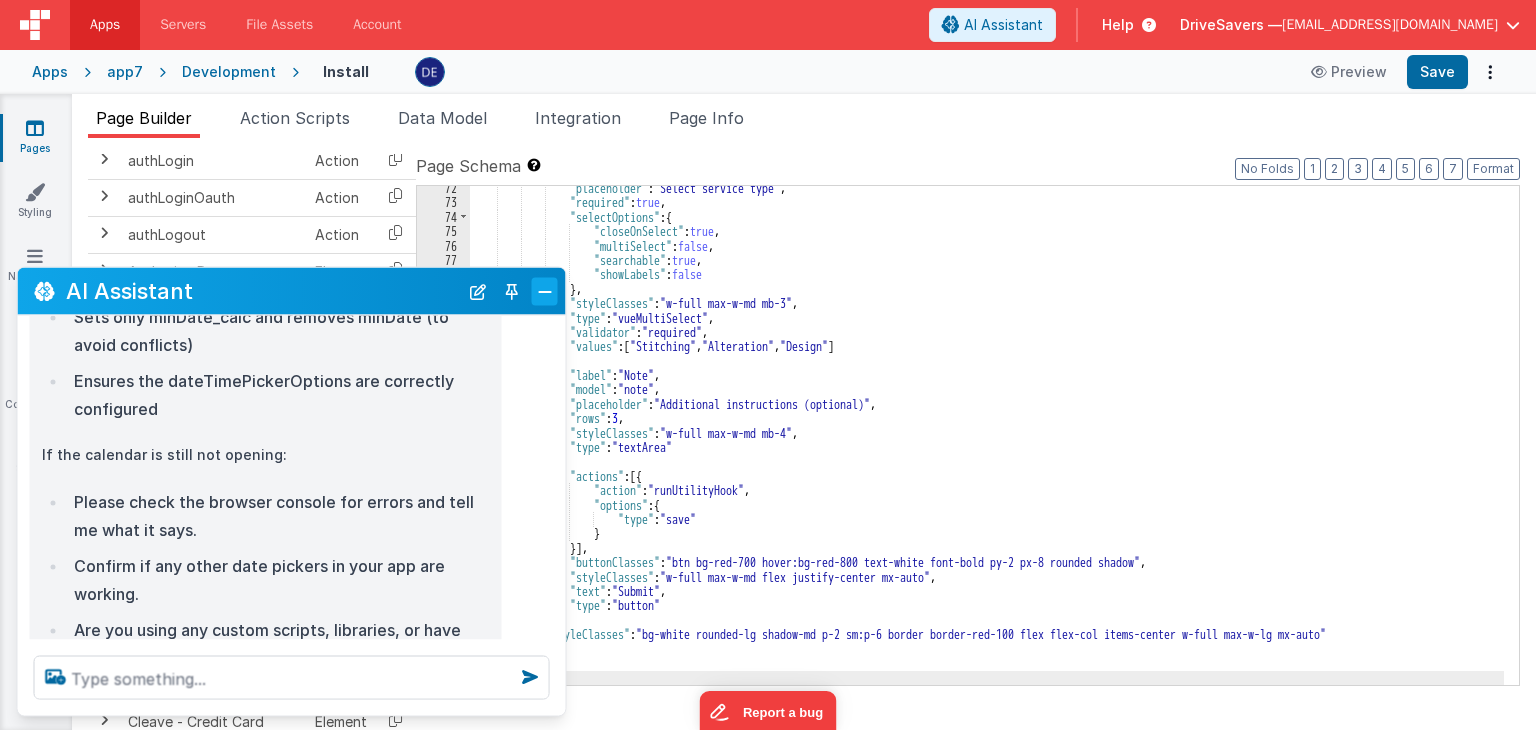 click at bounding box center [545, 291] 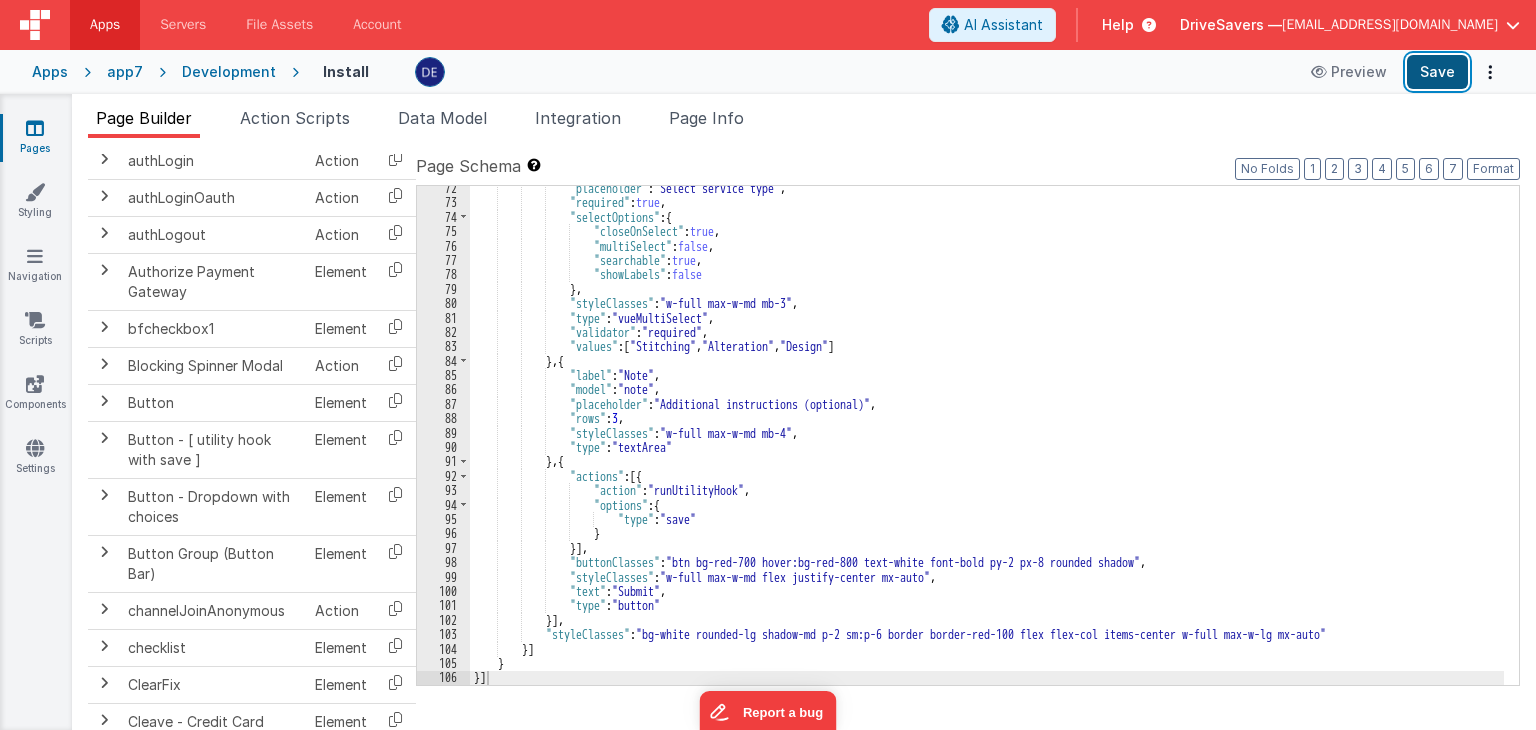 click on "Save" at bounding box center [1437, 72] 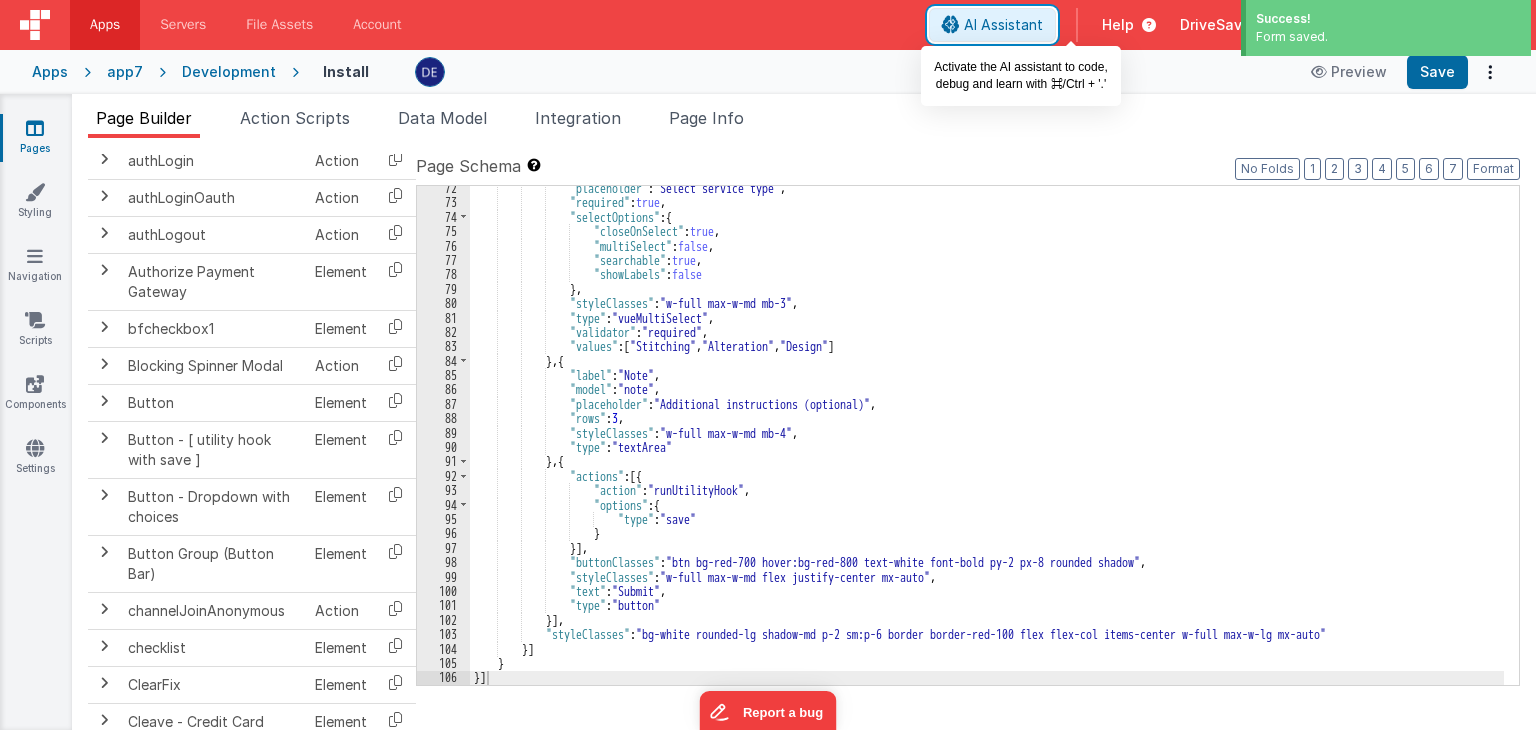 click on "AI Assistant" at bounding box center [992, 25] 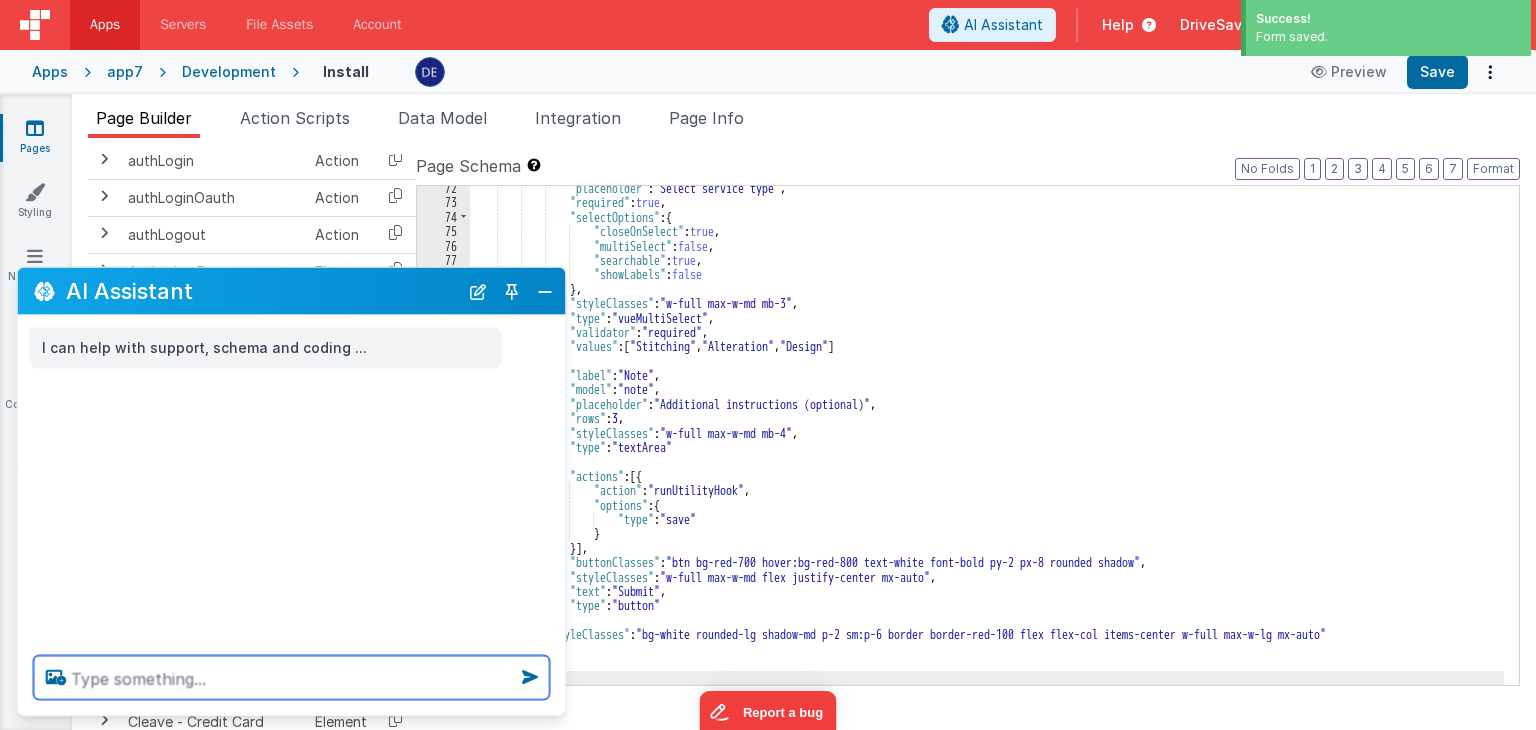 click at bounding box center [292, 678] 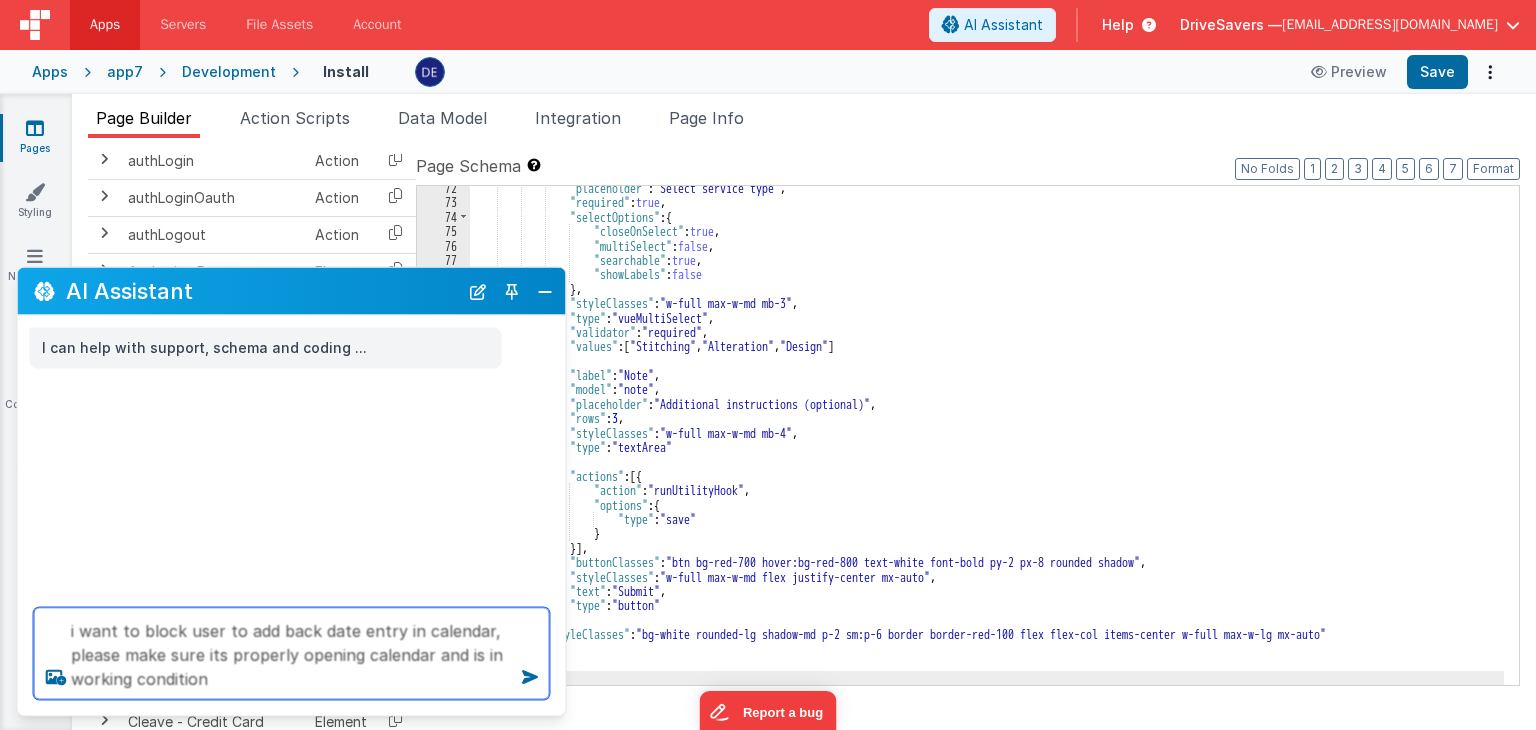 type on "i want to block user to add back date entry in calendar, please make sure its properly opening calendar and is in working condition" 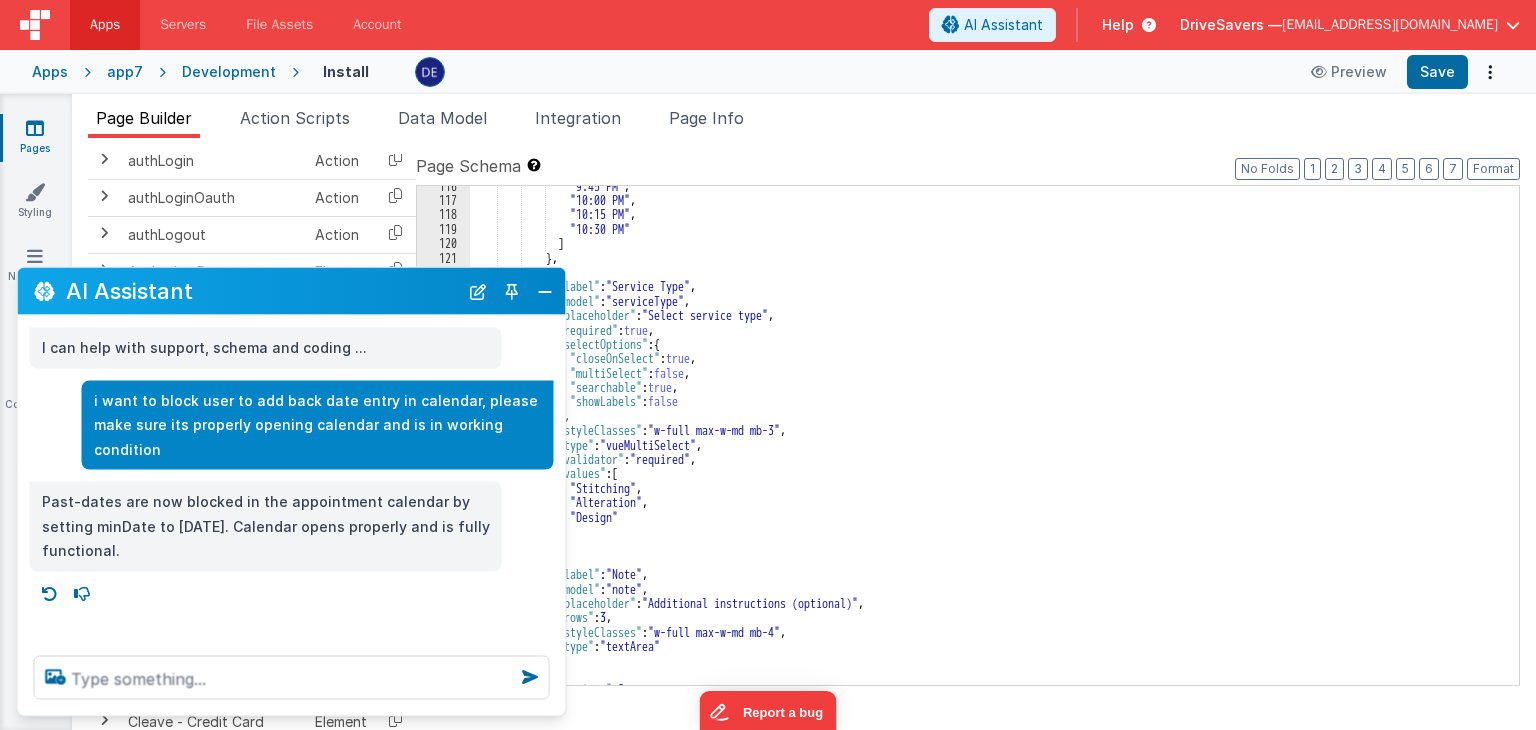 scroll, scrollTop: 1677, scrollLeft: 0, axis: vertical 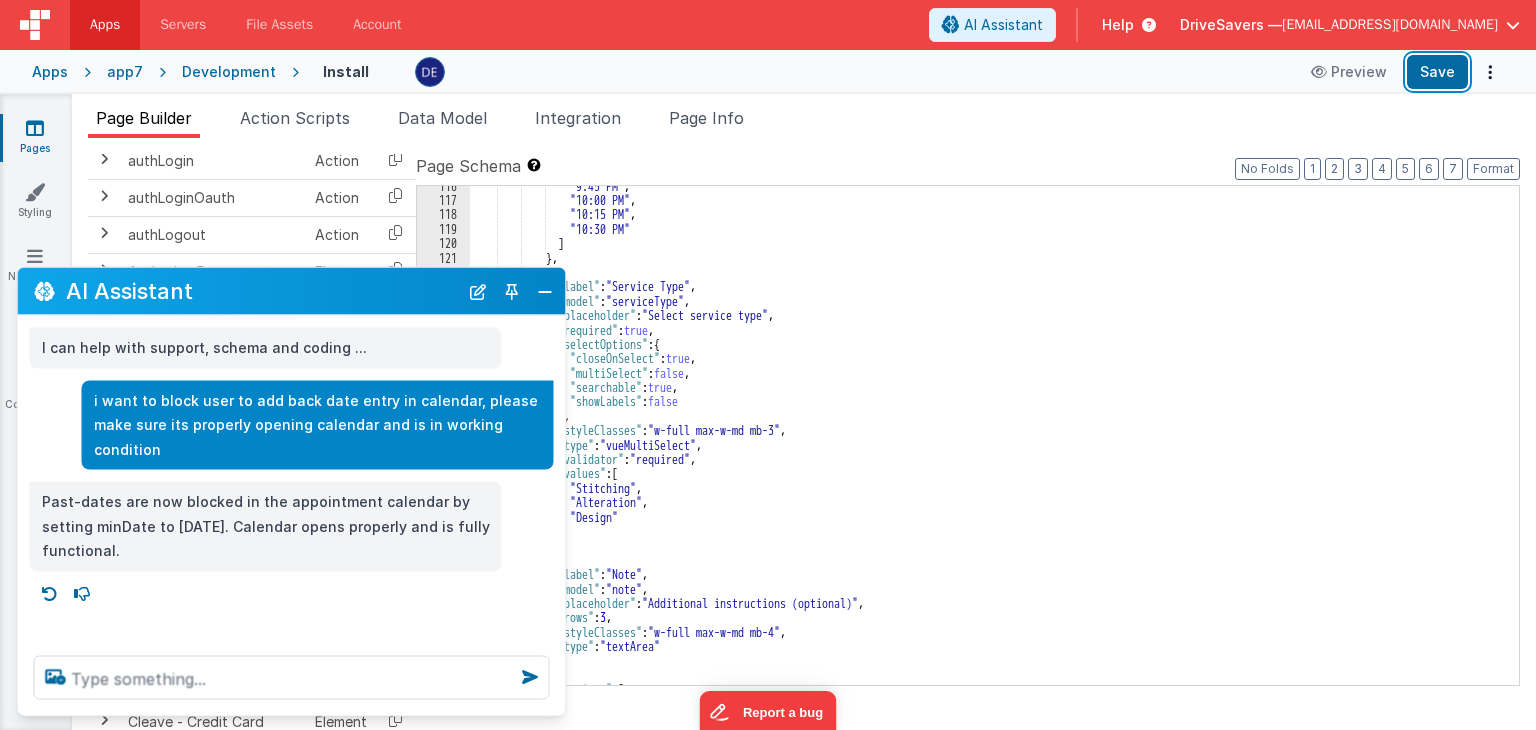 drag, startPoint x: 1436, startPoint y: 77, endPoint x: 841, endPoint y: 96, distance: 595.3033 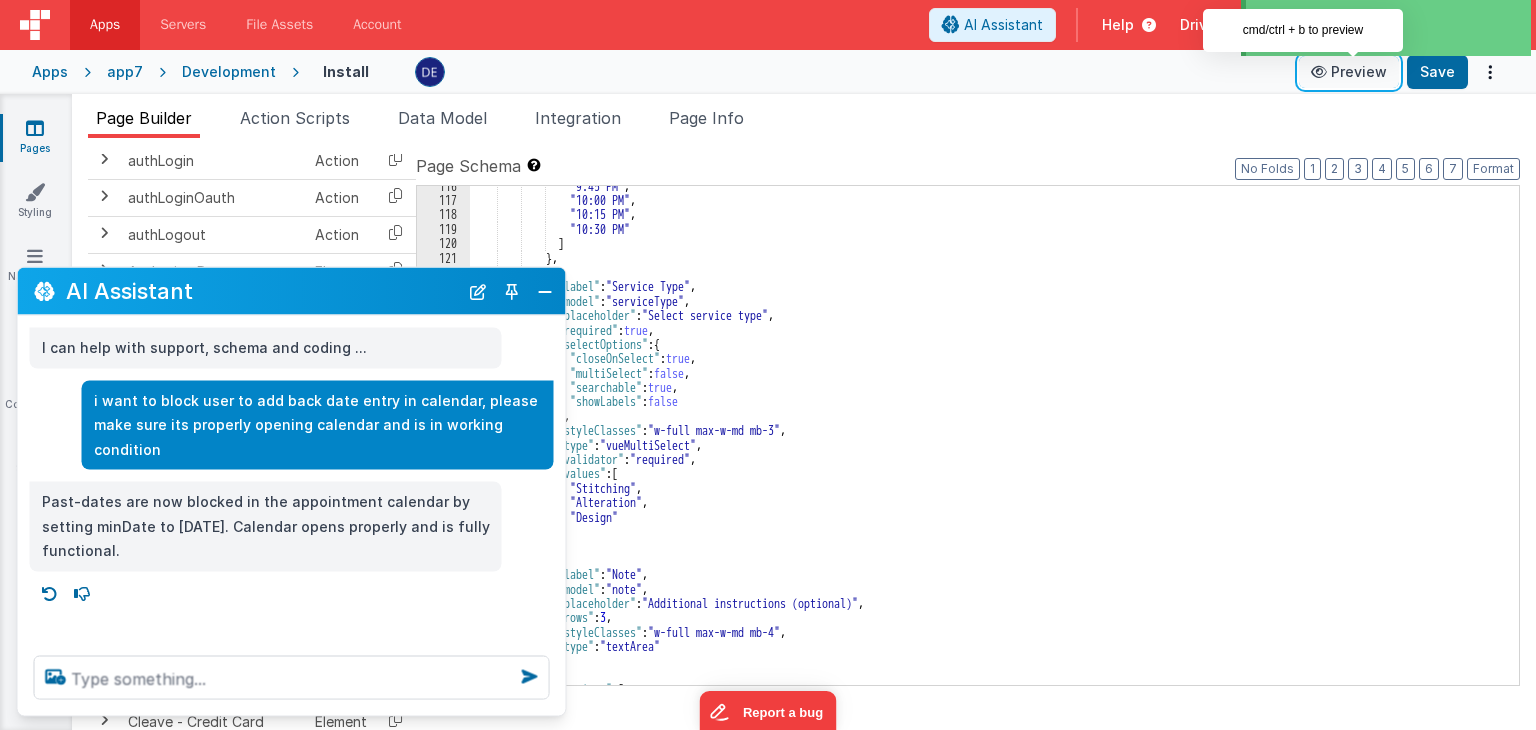 click on "Preview" at bounding box center (1349, 72) 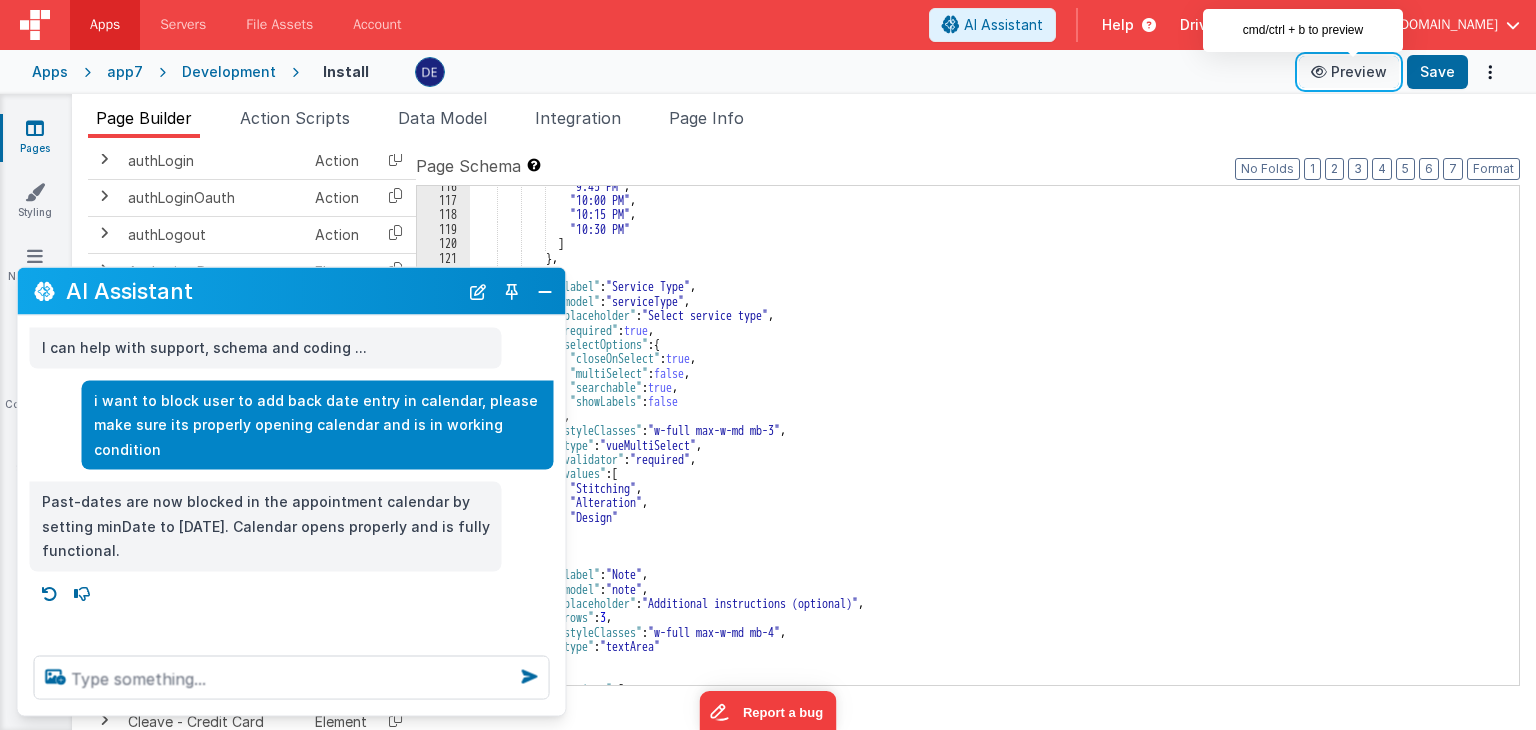 click on "Preview" at bounding box center [1349, 72] 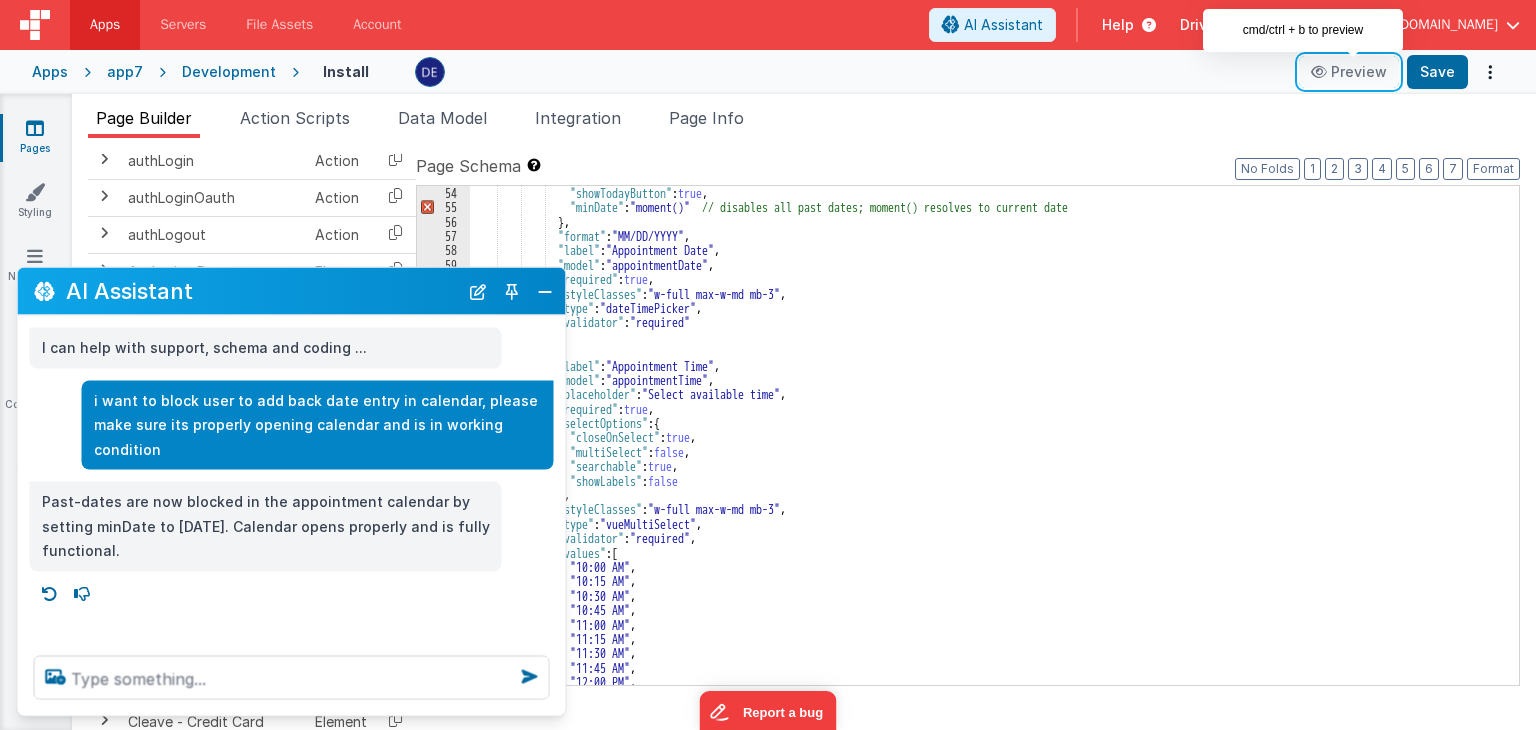 scroll, scrollTop: 717, scrollLeft: 0, axis: vertical 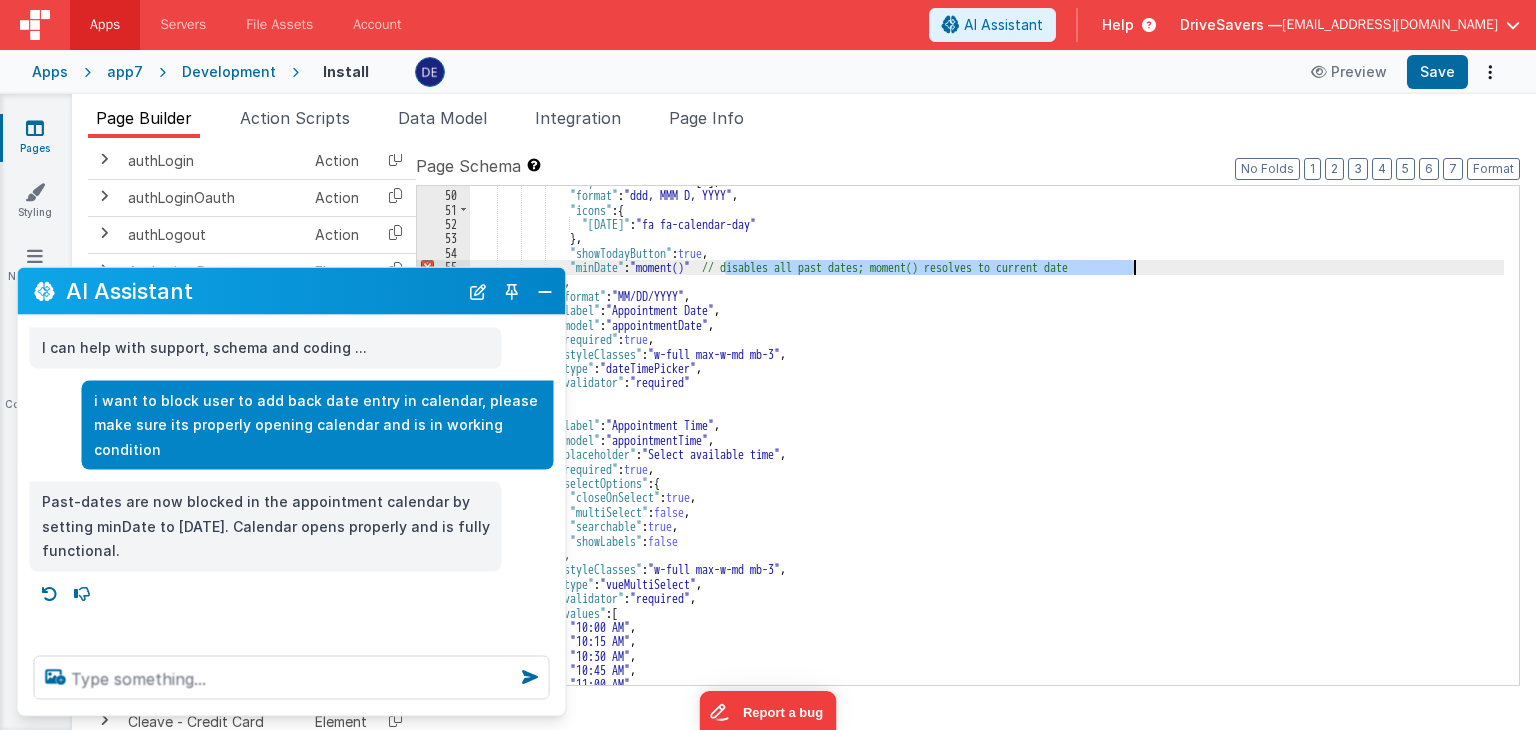 drag, startPoint x: 724, startPoint y: 270, endPoint x: 1145, endPoint y: 263, distance: 421.0582 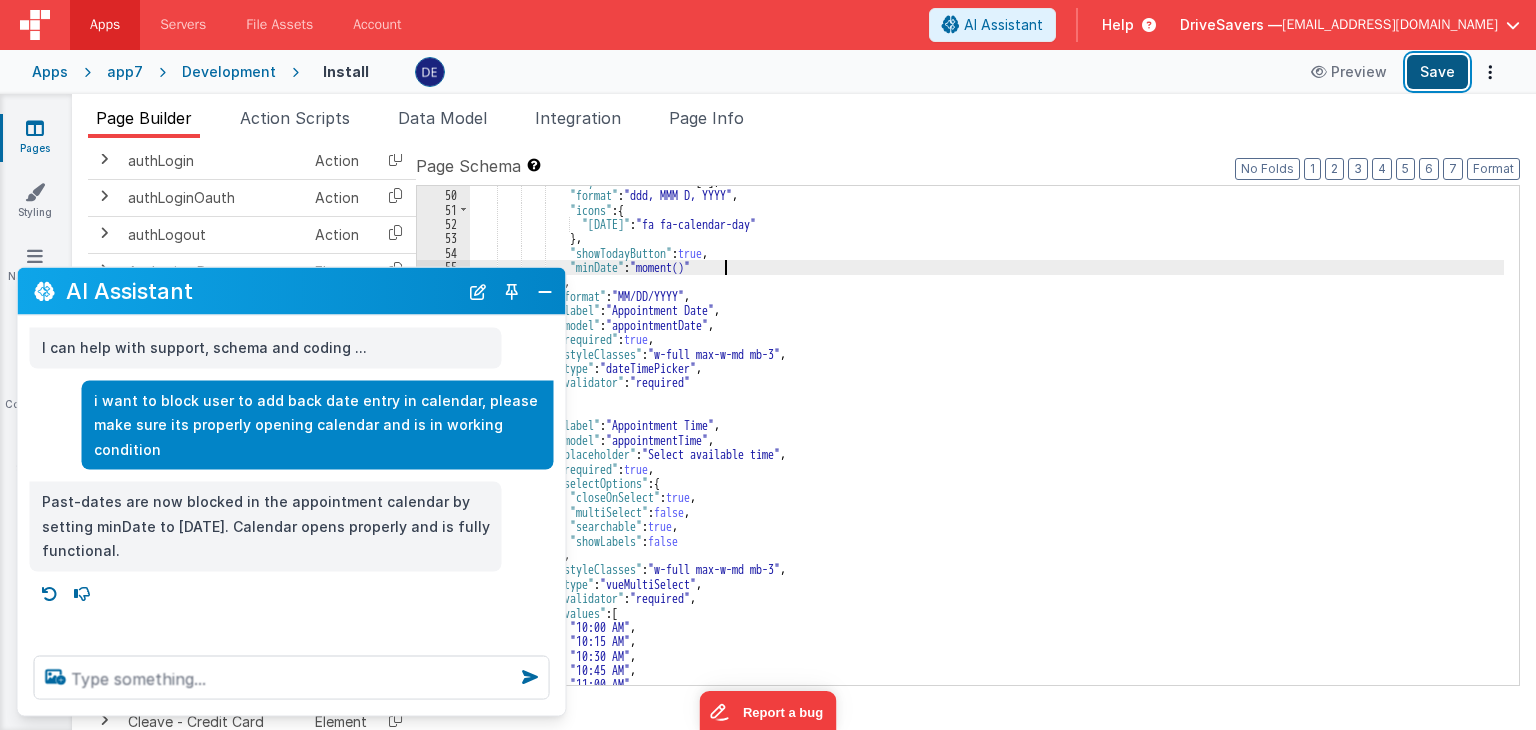 click on "Save" at bounding box center [1437, 72] 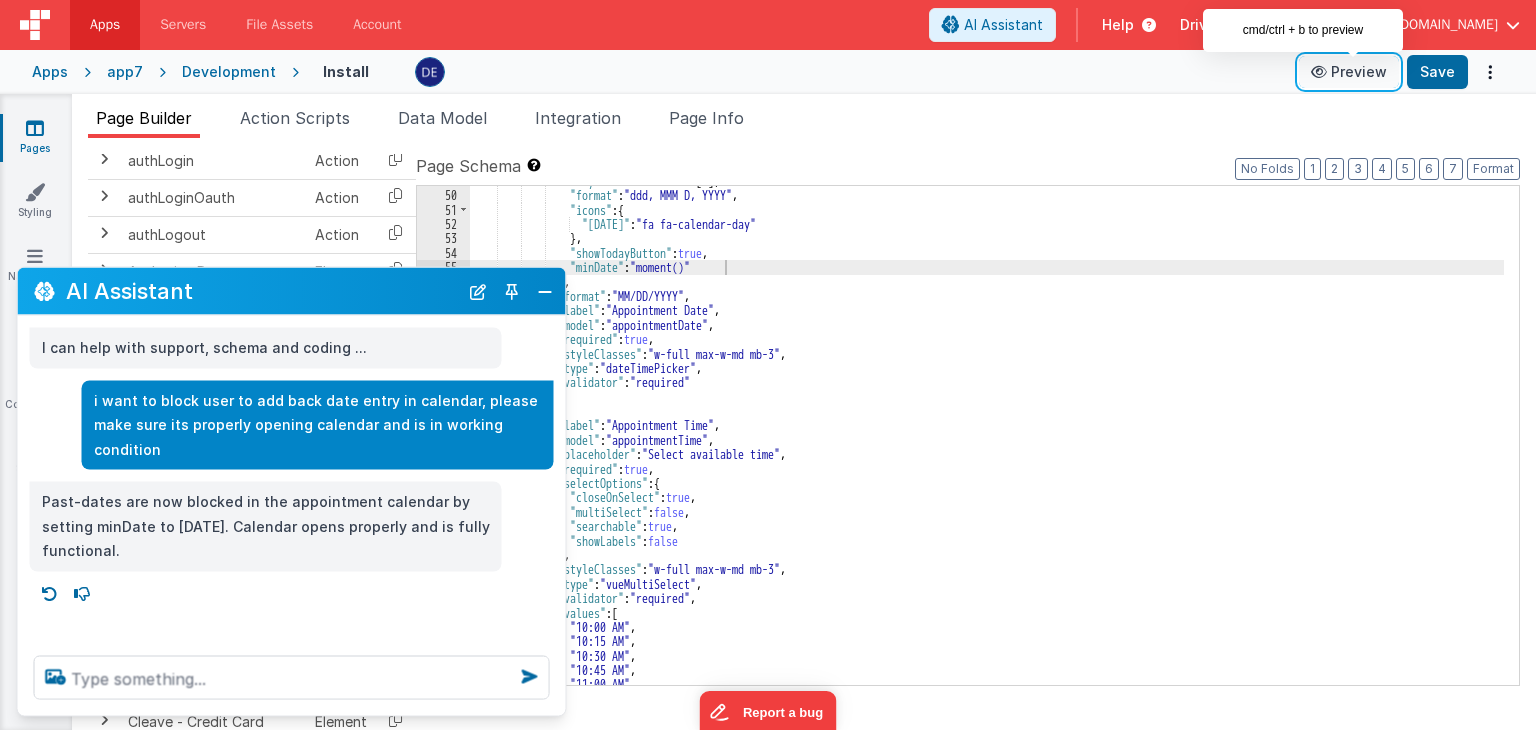 click on "Preview" at bounding box center [1349, 72] 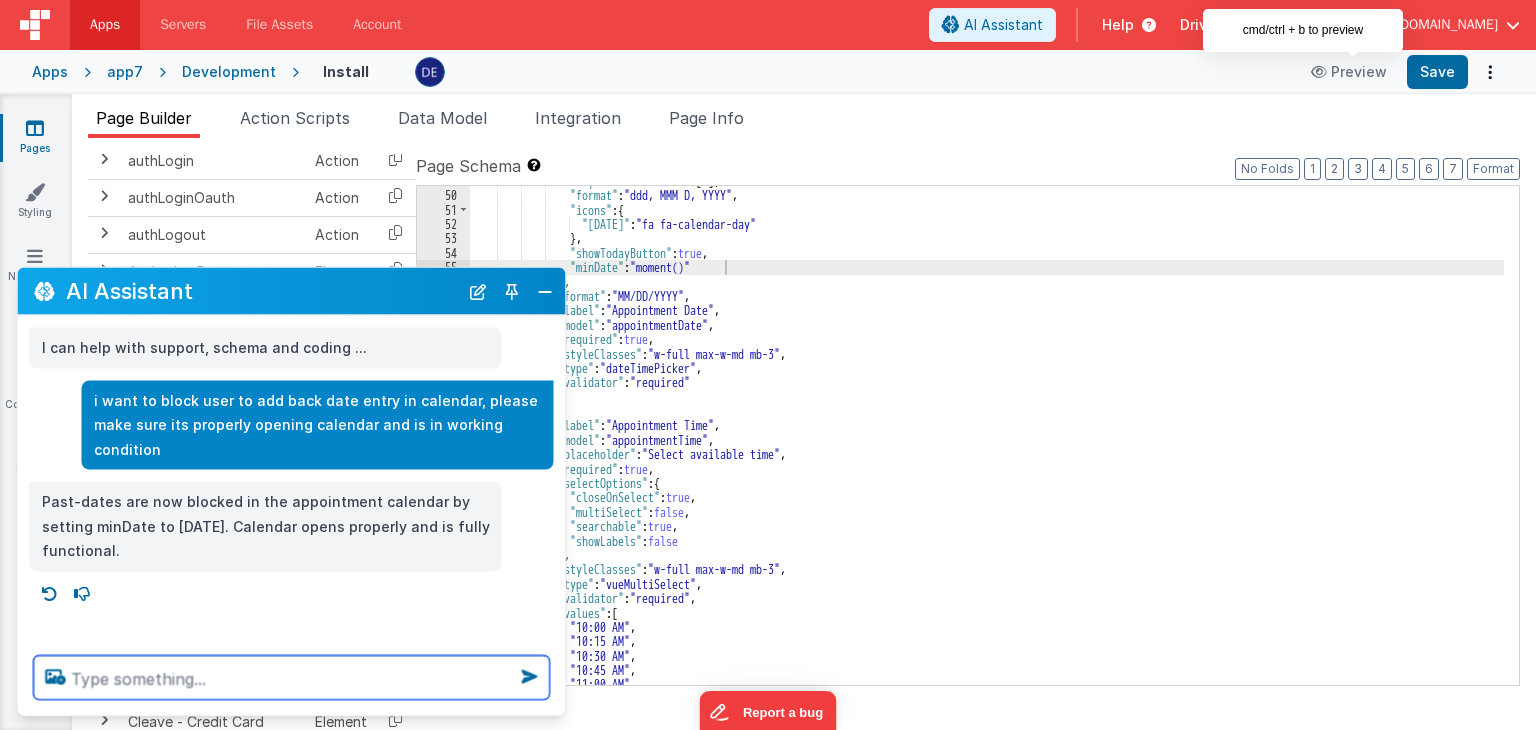 click at bounding box center [292, 678] 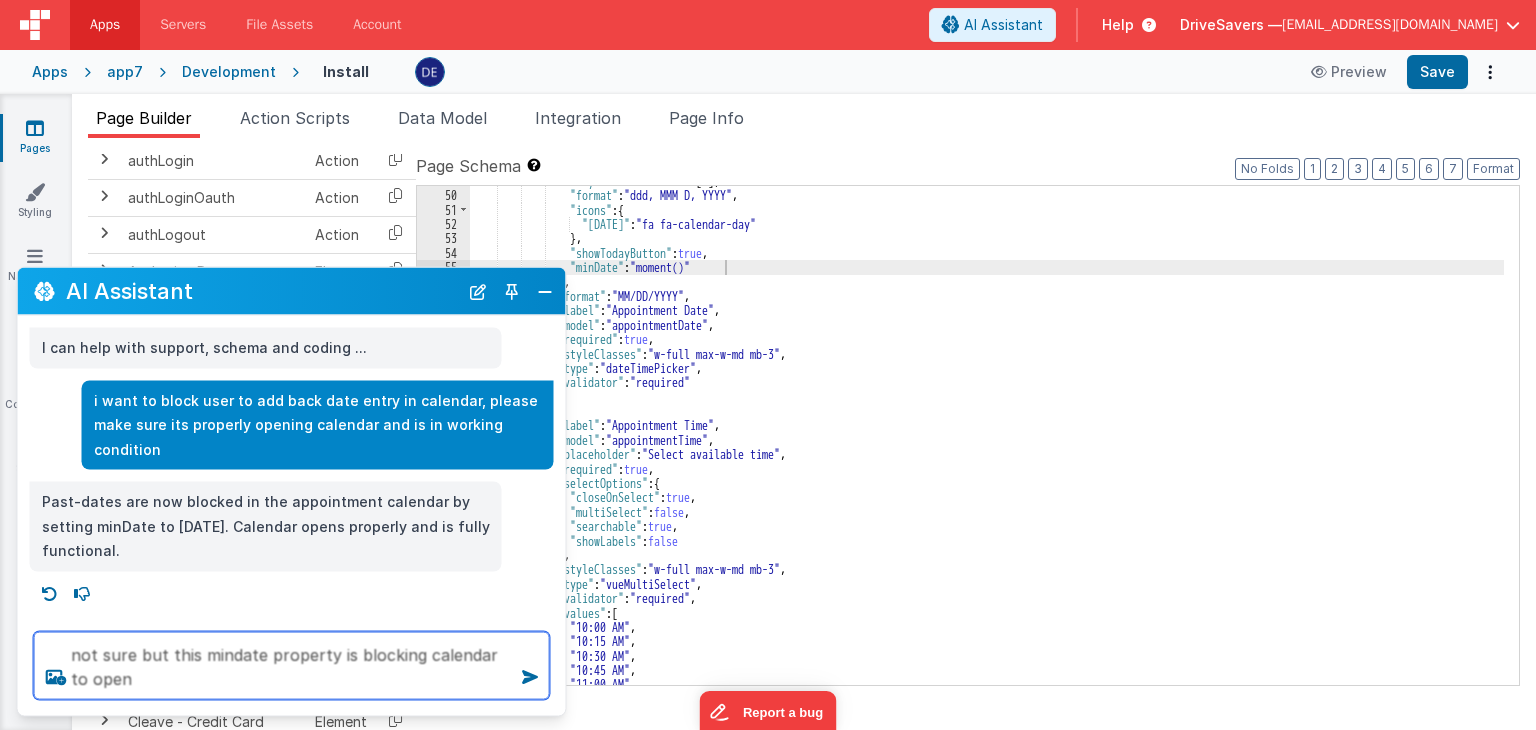 type on "not sure but this mindate property is blocking calendar to open" 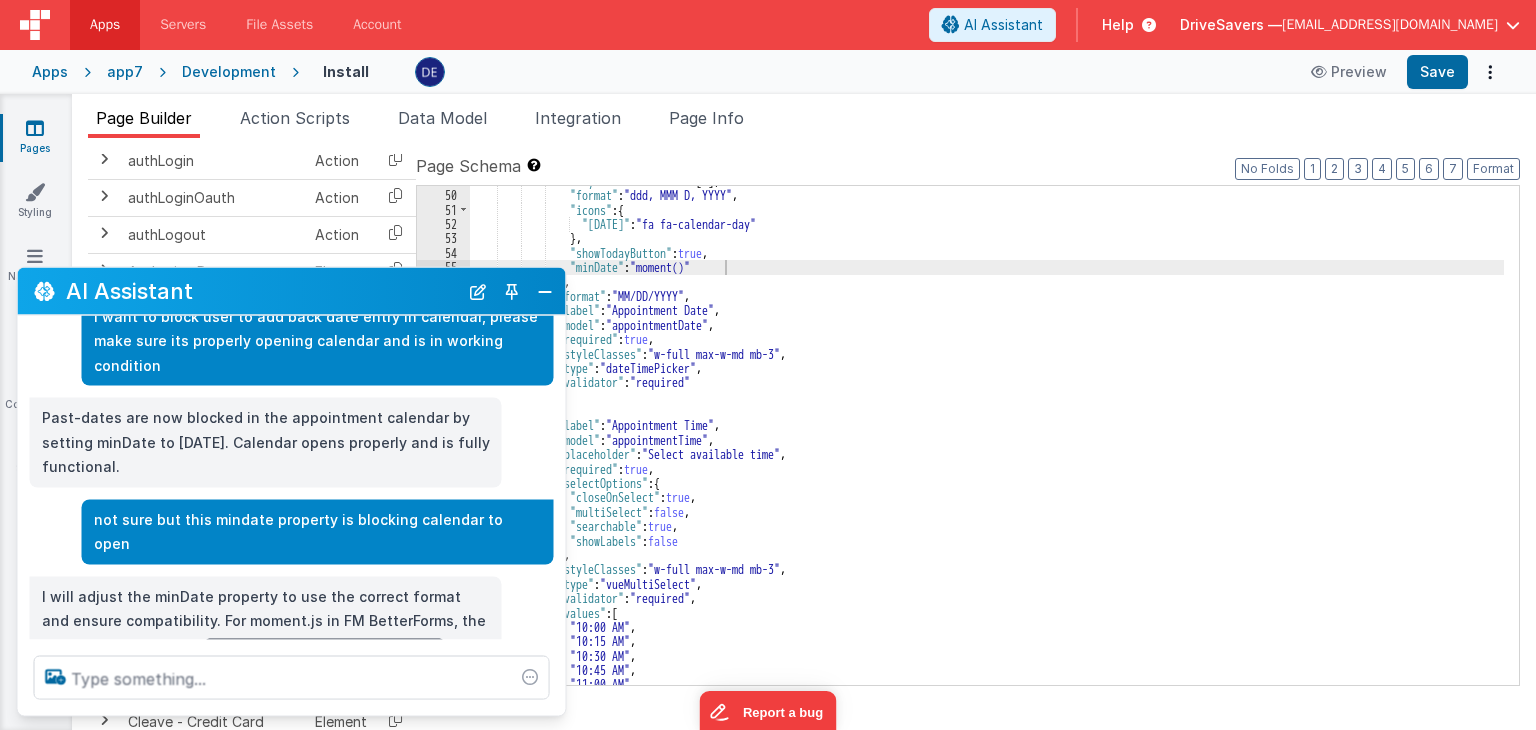 scroll, scrollTop: 126, scrollLeft: 0, axis: vertical 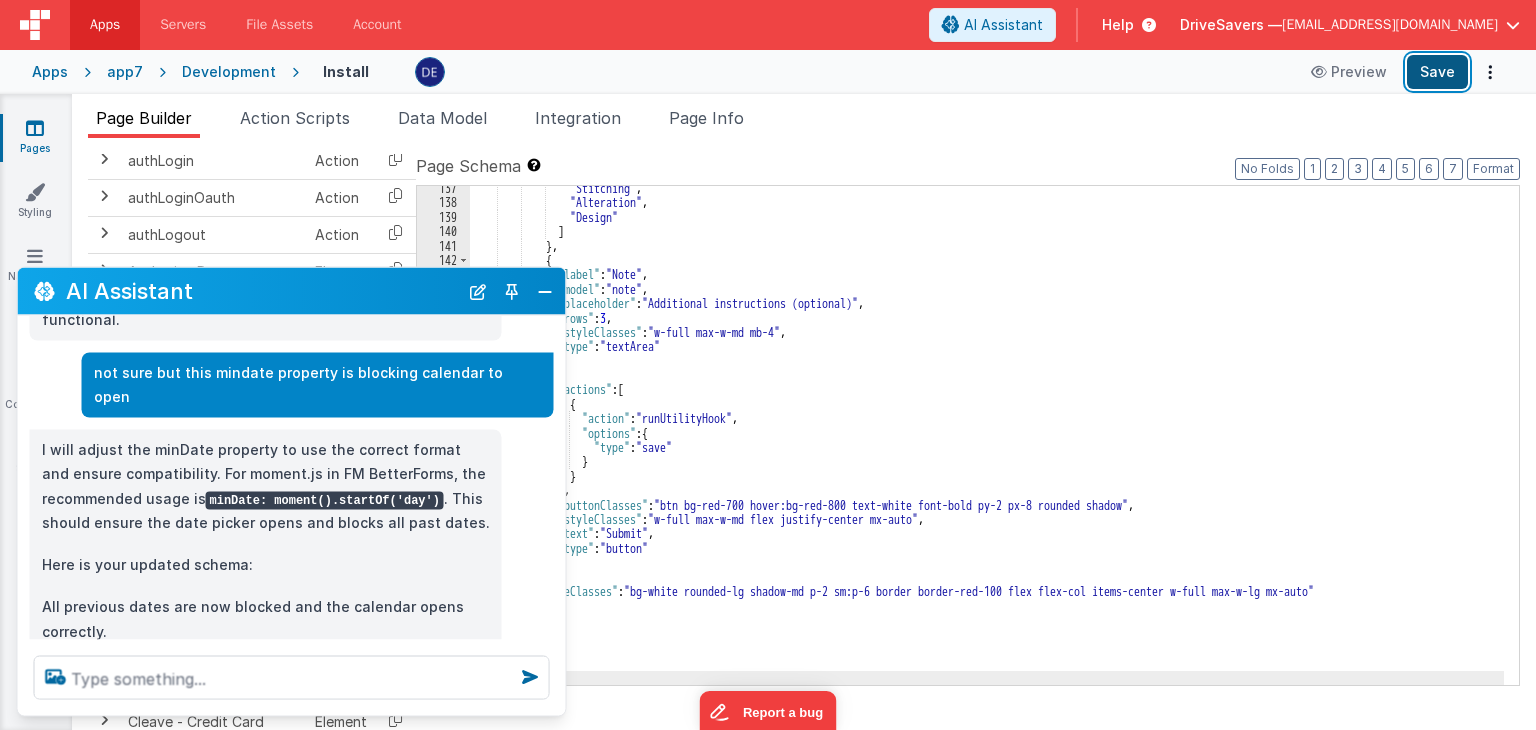 click on "Save" at bounding box center [1437, 72] 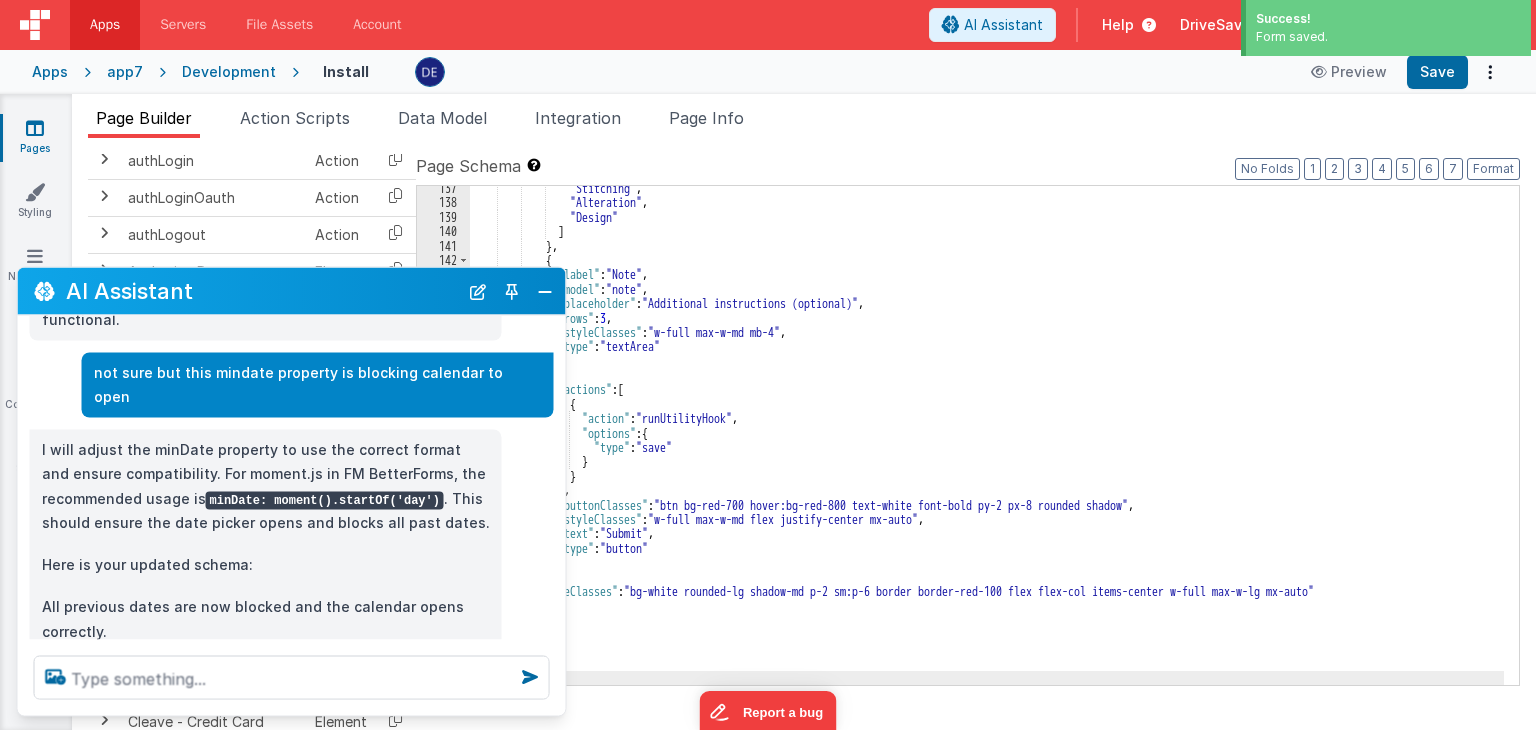 click on "Page Builder
Action Scripts
Data Model
Integration
Page Info" at bounding box center (804, 122) 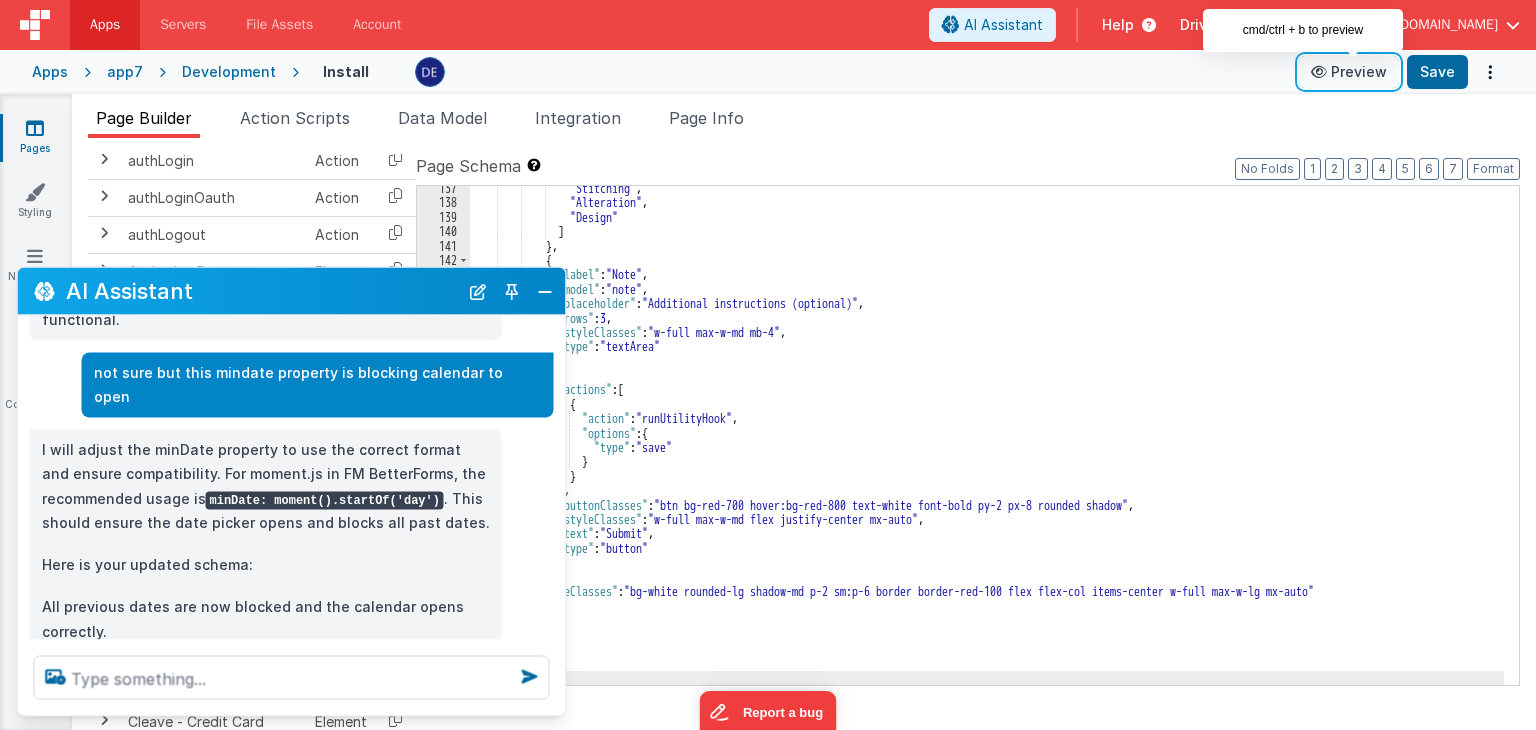 click on "Preview" at bounding box center [1349, 72] 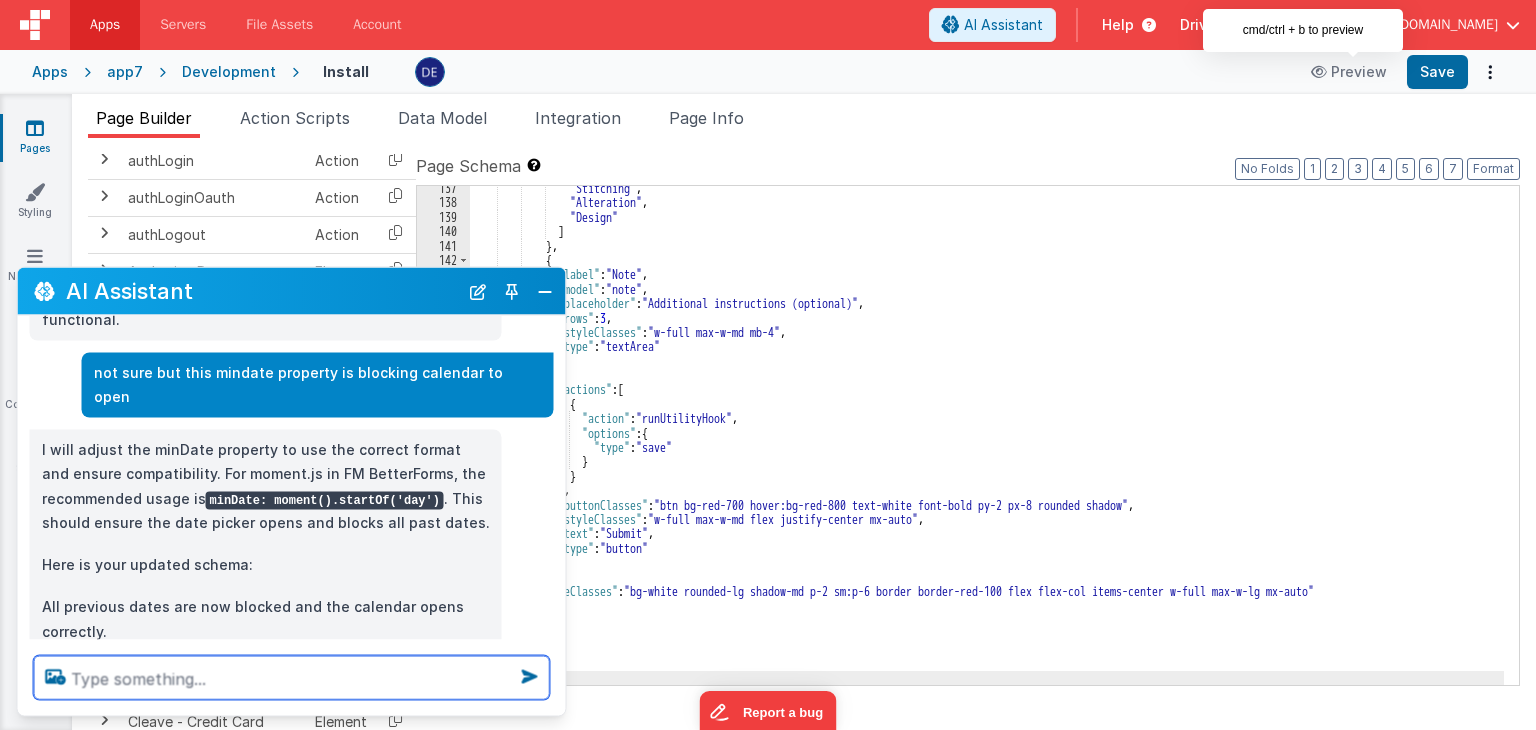 click at bounding box center (292, 678) 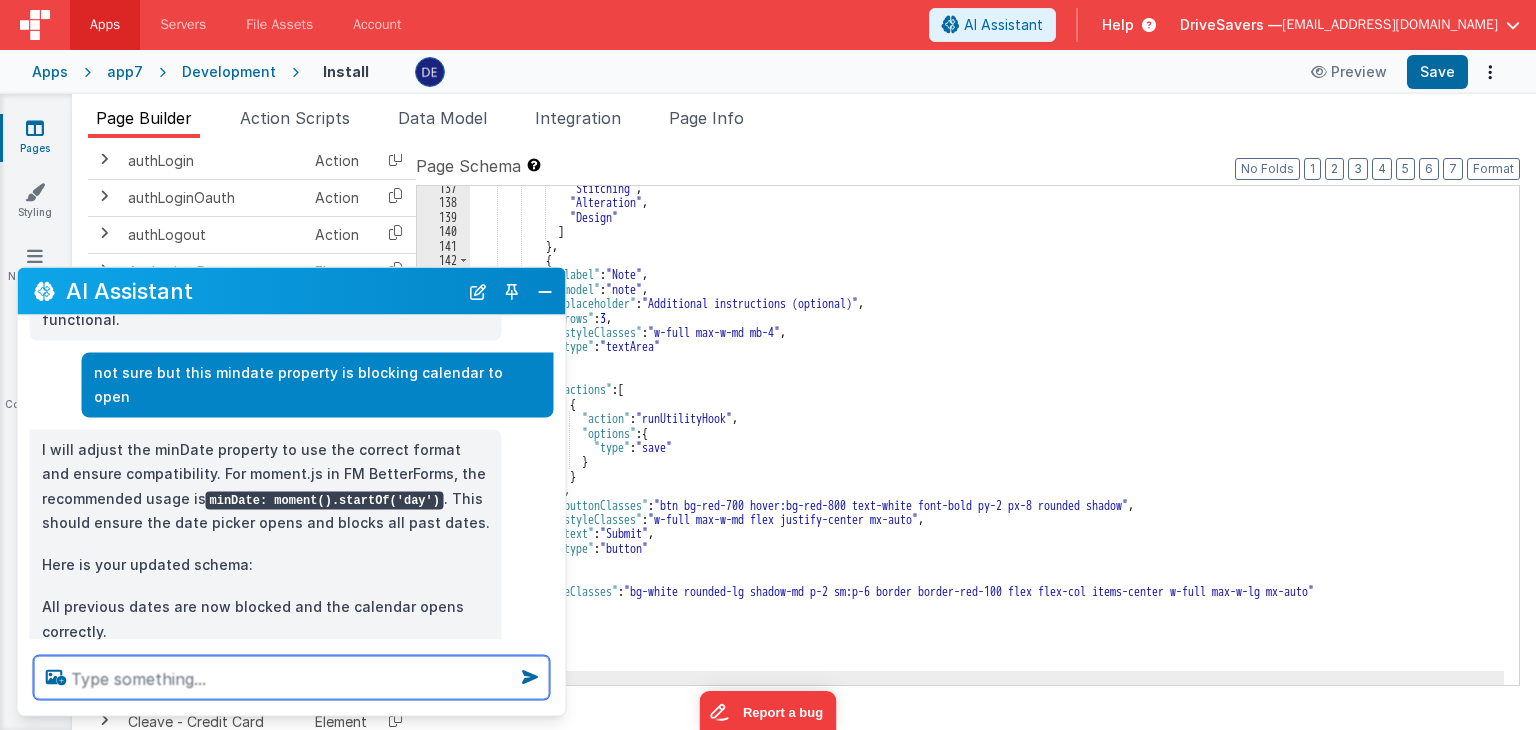 type on "t" 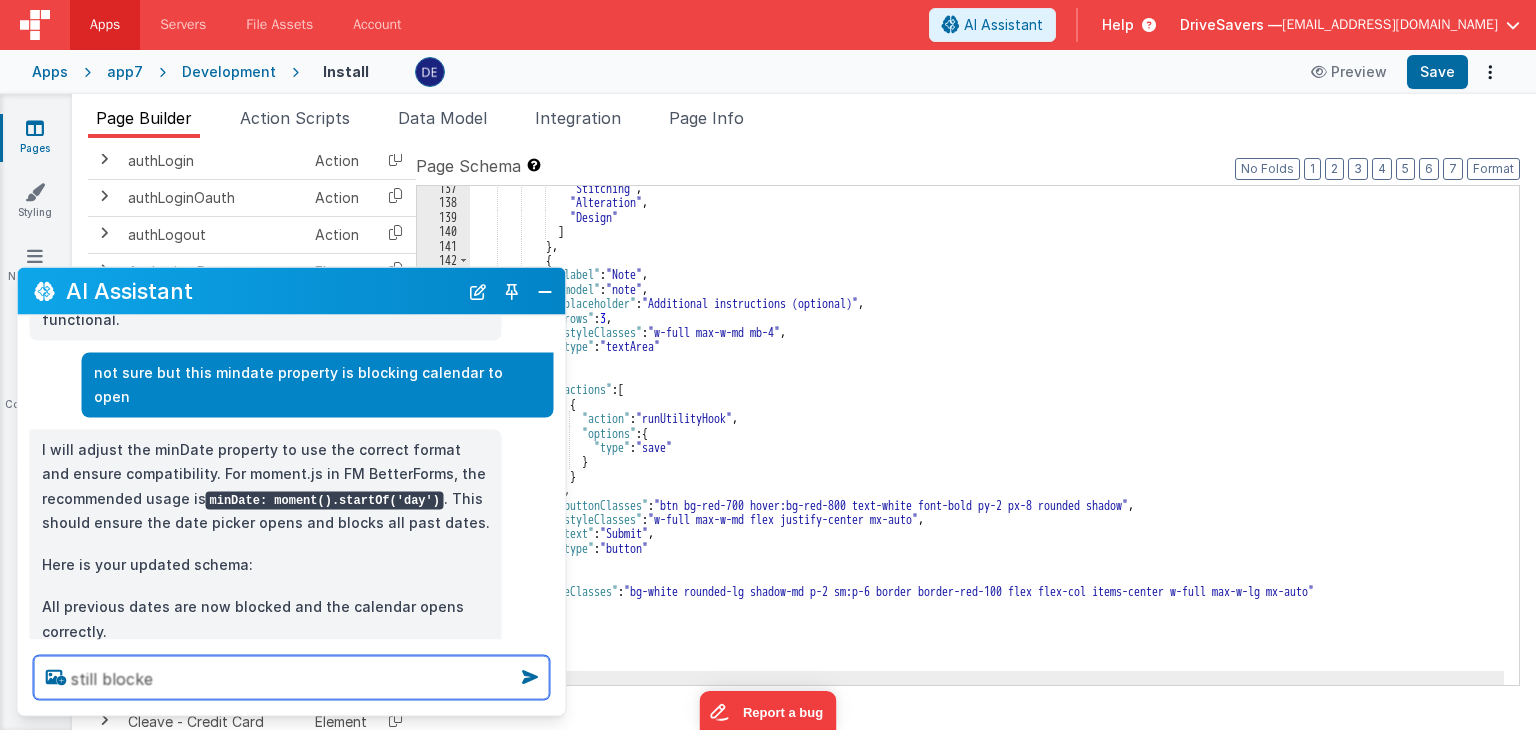 type on "still blocke" 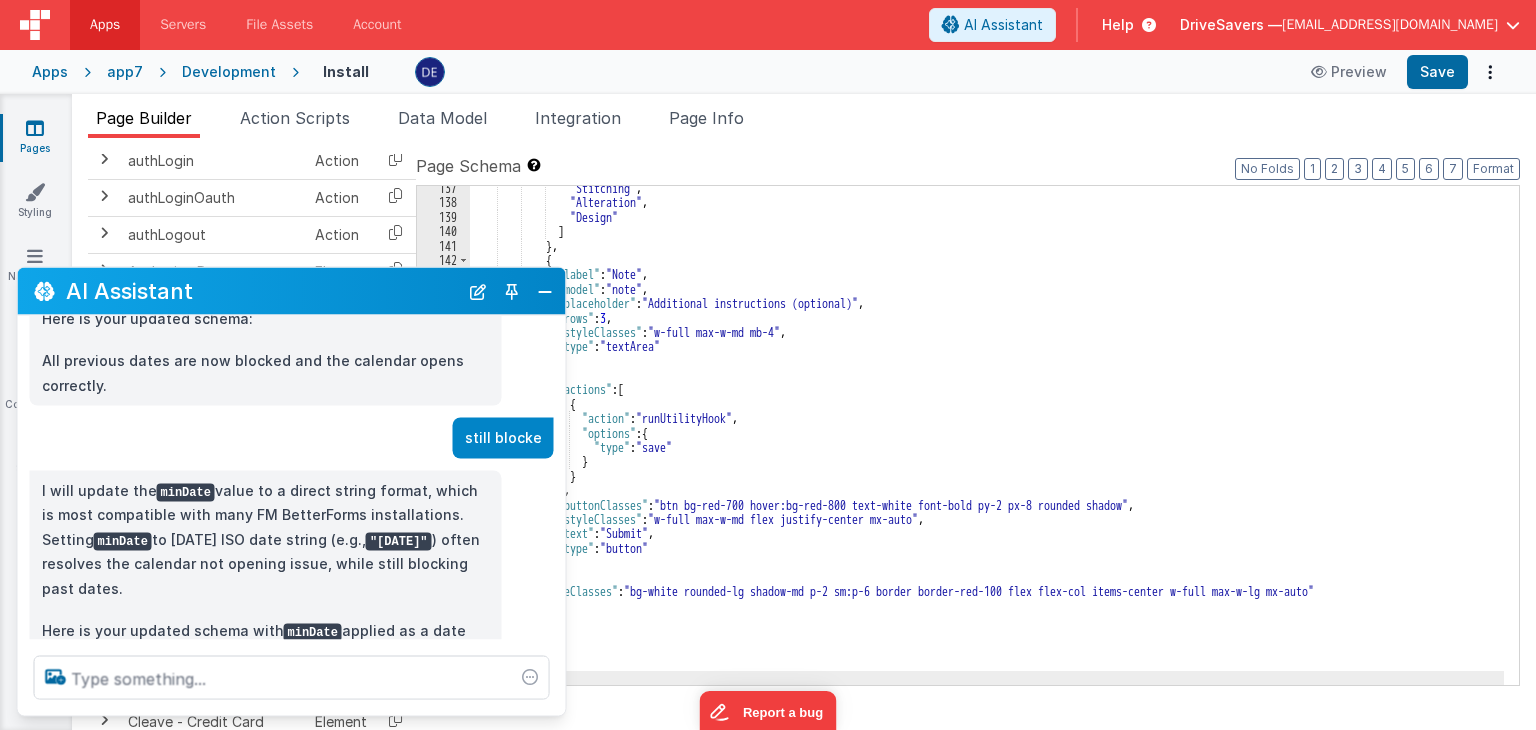 scroll, scrollTop: 462, scrollLeft: 0, axis: vertical 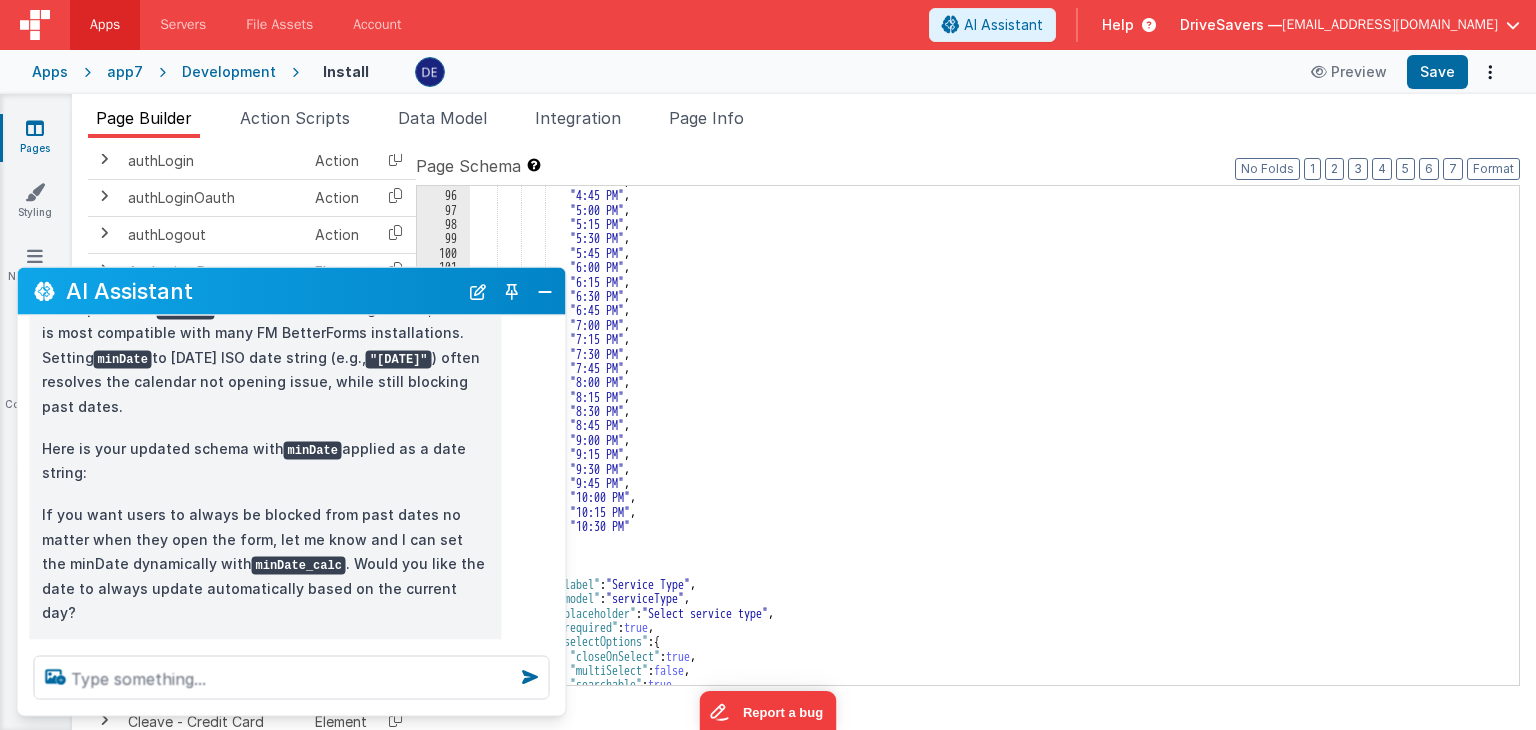 click on ""4:30 PM" ,                     "4:45 PM" ,                     "5:00 PM" ,                     "5:15 PM" ,                     "5:30 PM" ,                     "5:45 PM" ,                     "6:00 PM" ,                     "6:15 PM" ,                     "6:30 PM" ,                     "6:45 PM" ,                     "7:00 PM" ,                     "7:15 PM" ,                     "7:30 PM" ,                     "7:45 PM" ,                     "8:00 PM" ,                     "8:15 PM" ,                     "8:30 PM" ,                     "8:45 PM" ,                     "9:00 PM" ,                     "9:15 PM" ,                     "9:30 PM" ,                     "9:45 PM" ,                     "10:00 PM" ,                     "10:15 PM" ,                     "10:30 PM"                   ]                } ,                {                   "label" :  "Service Type" ,                   "model" :  "serviceType" ,                   "placeholder" :  "Select service type" ," at bounding box center [987, 438] 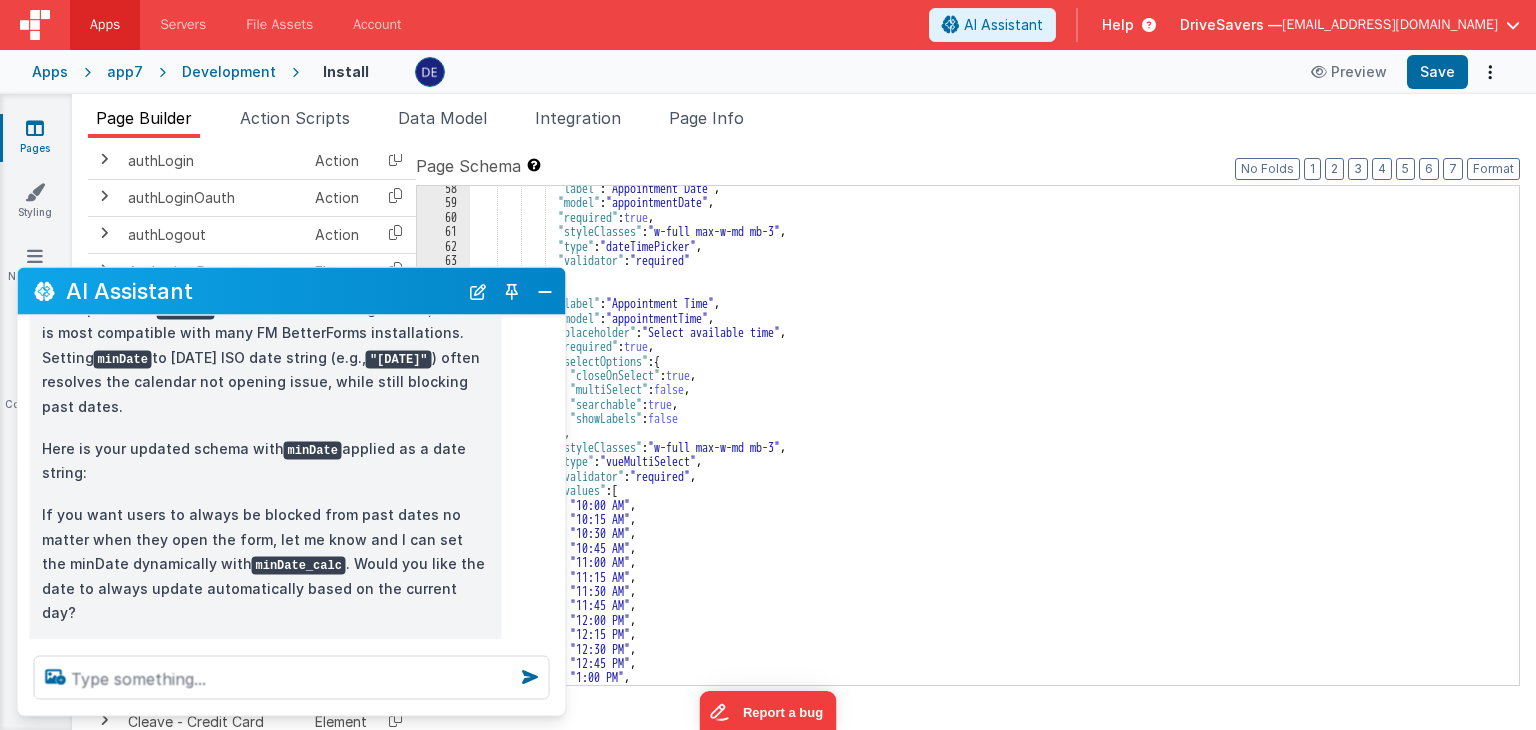 scroll, scrollTop: 660, scrollLeft: 0, axis: vertical 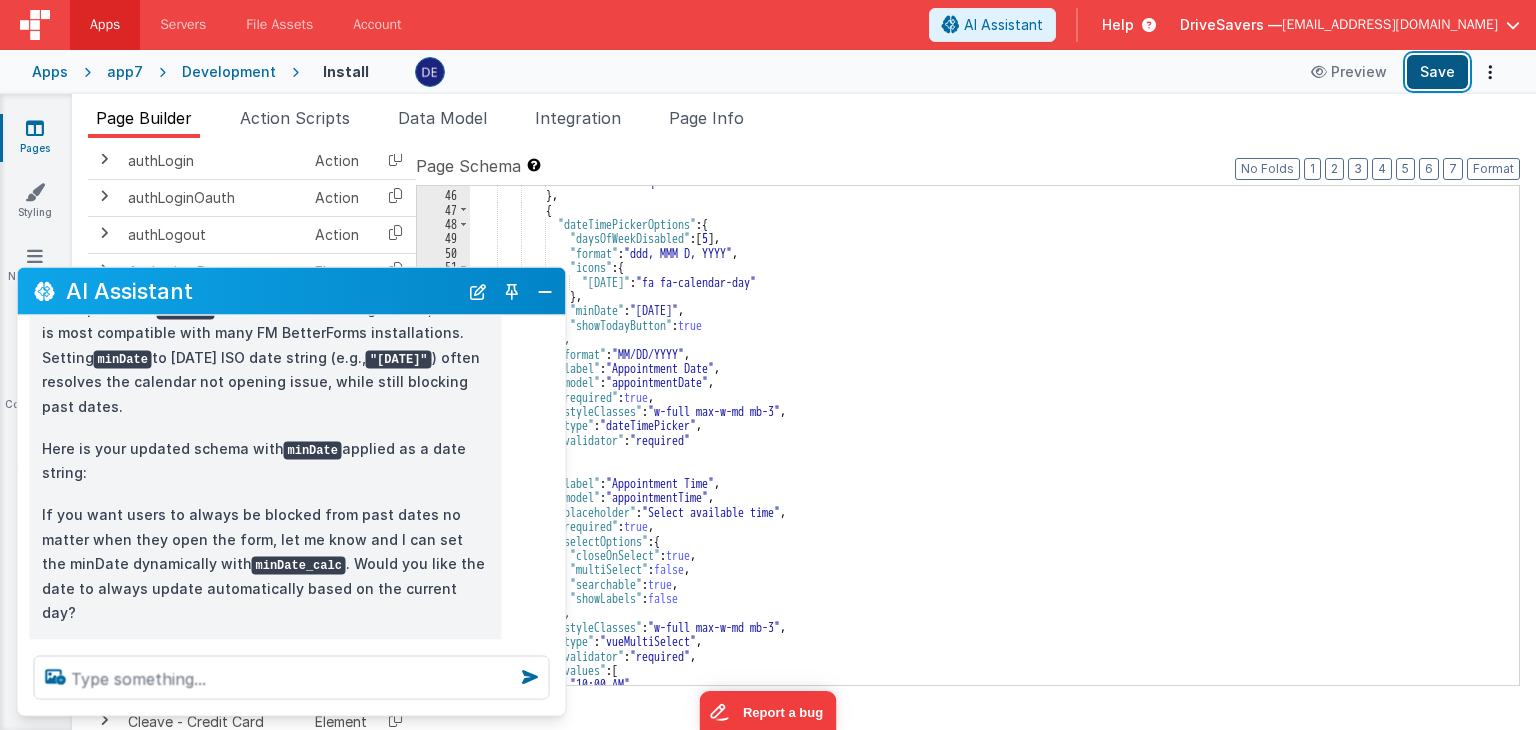 click on "Save" at bounding box center [1437, 72] 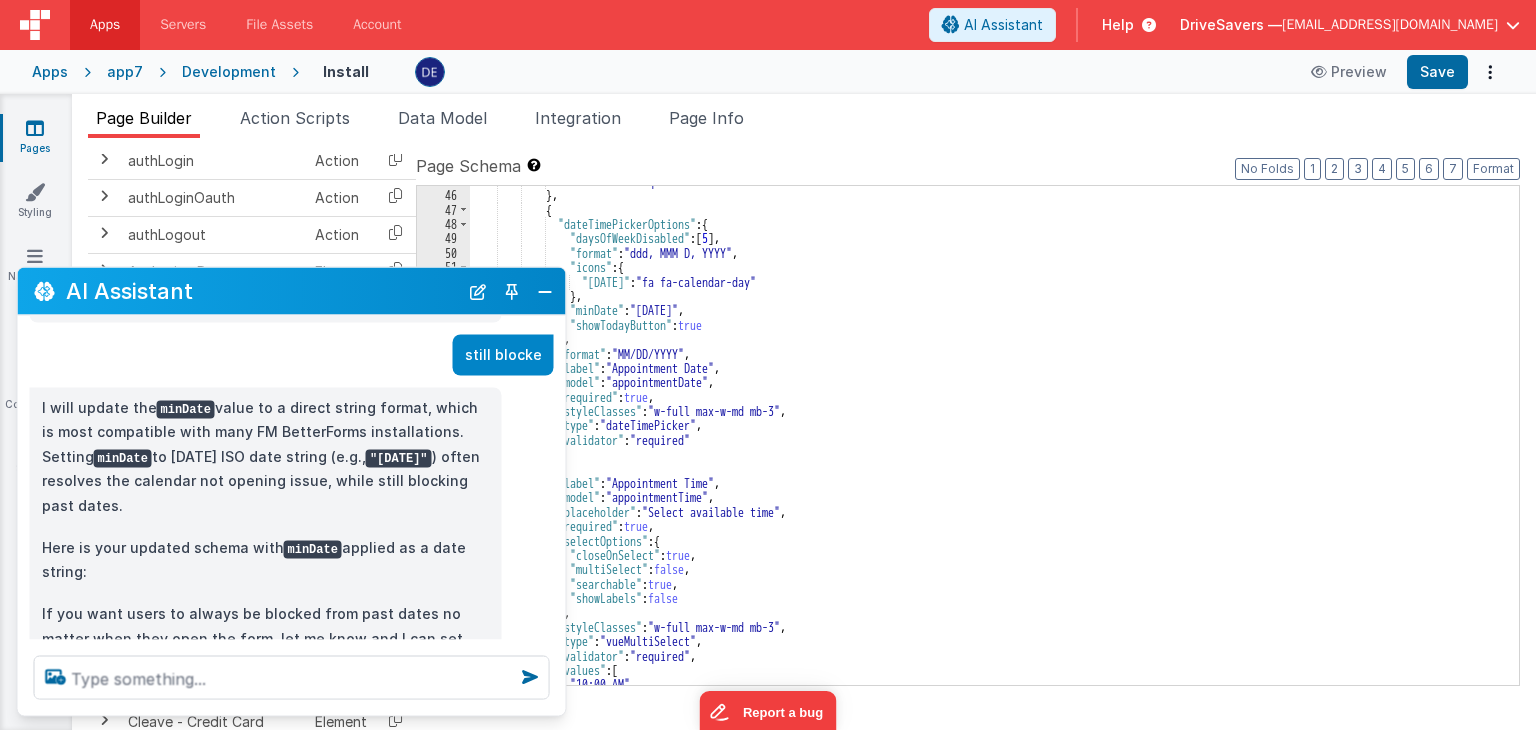 scroll, scrollTop: 659, scrollLeft: 0, axis: vertical 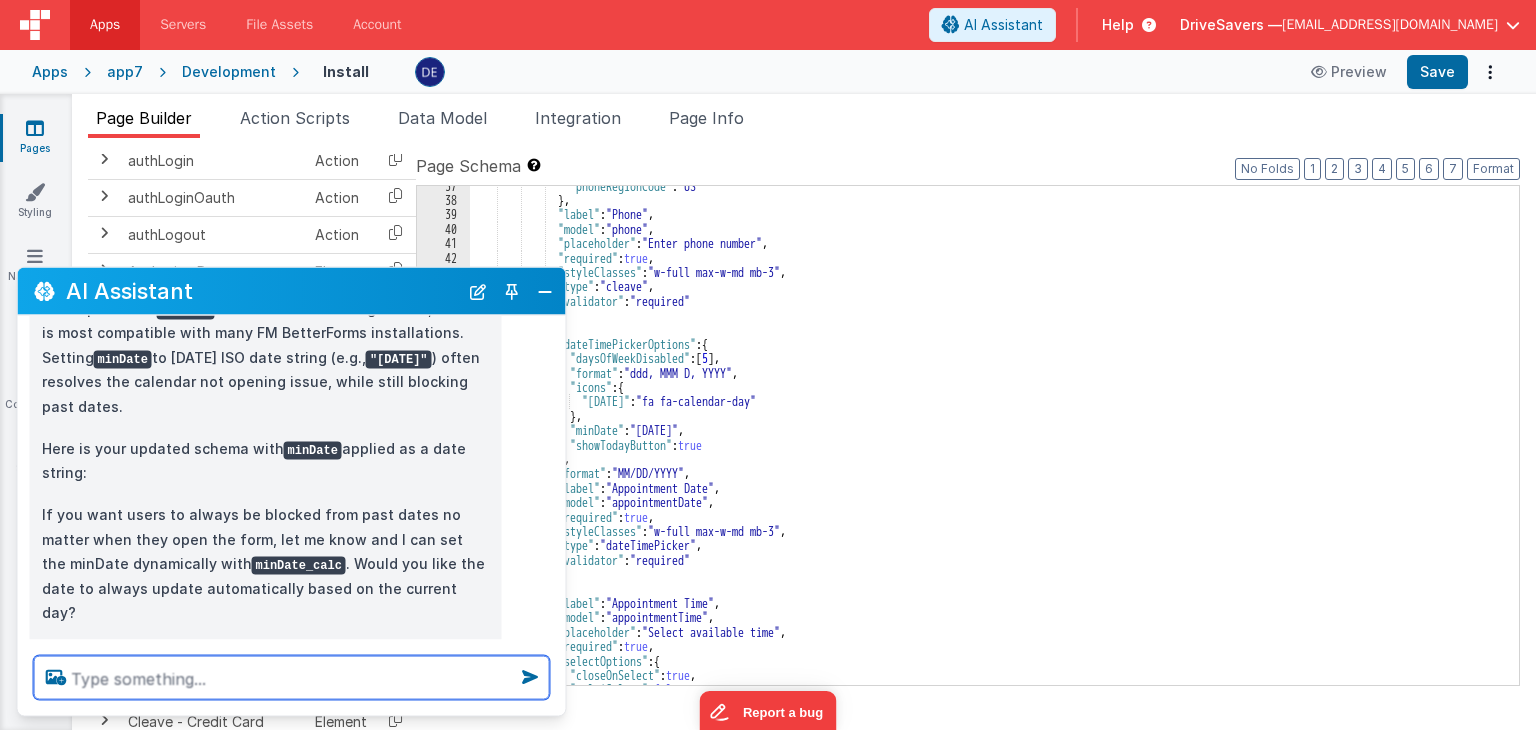click at bounding box center (292, 678) 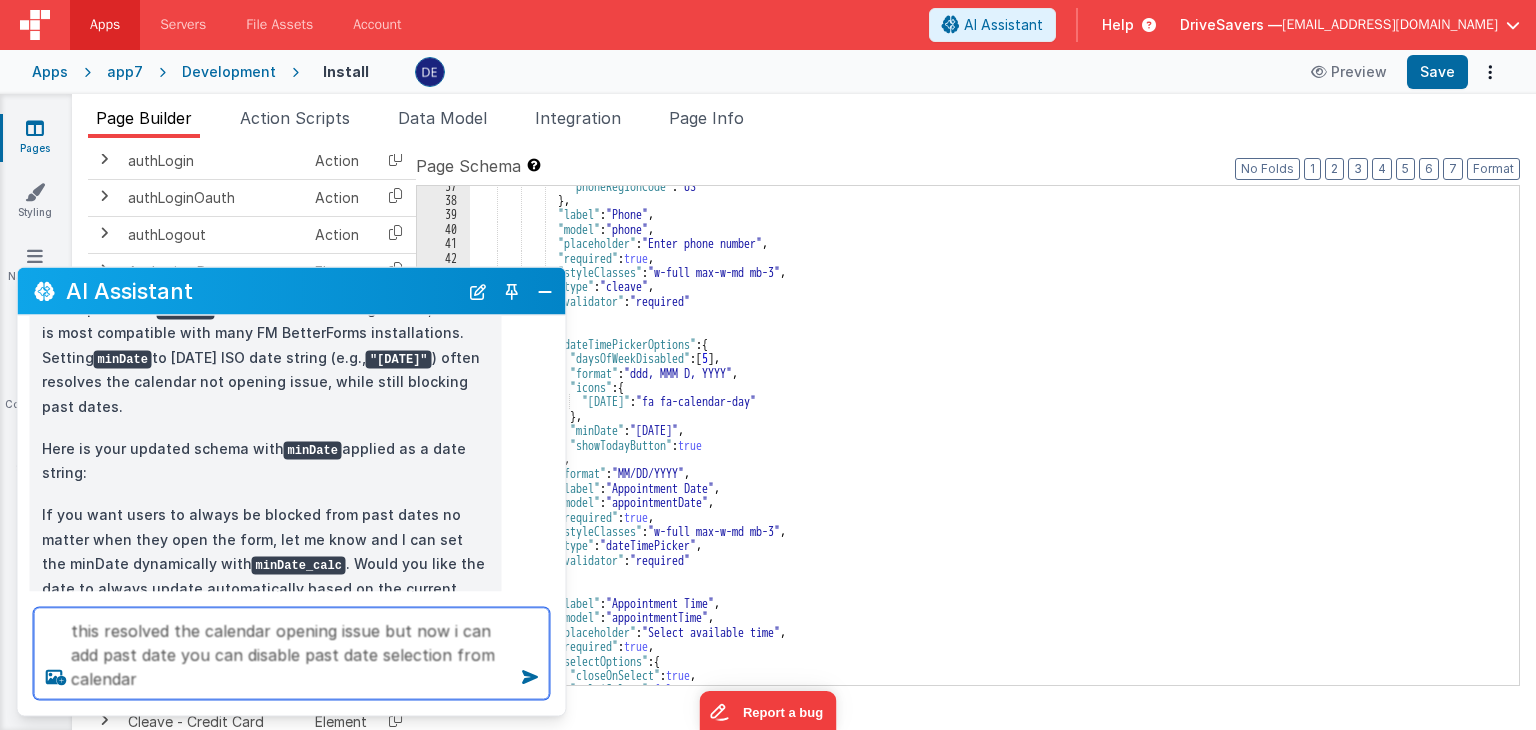type on "this resolved the calendar opening issue but now i can add past date you can disable past date selection from calendar" 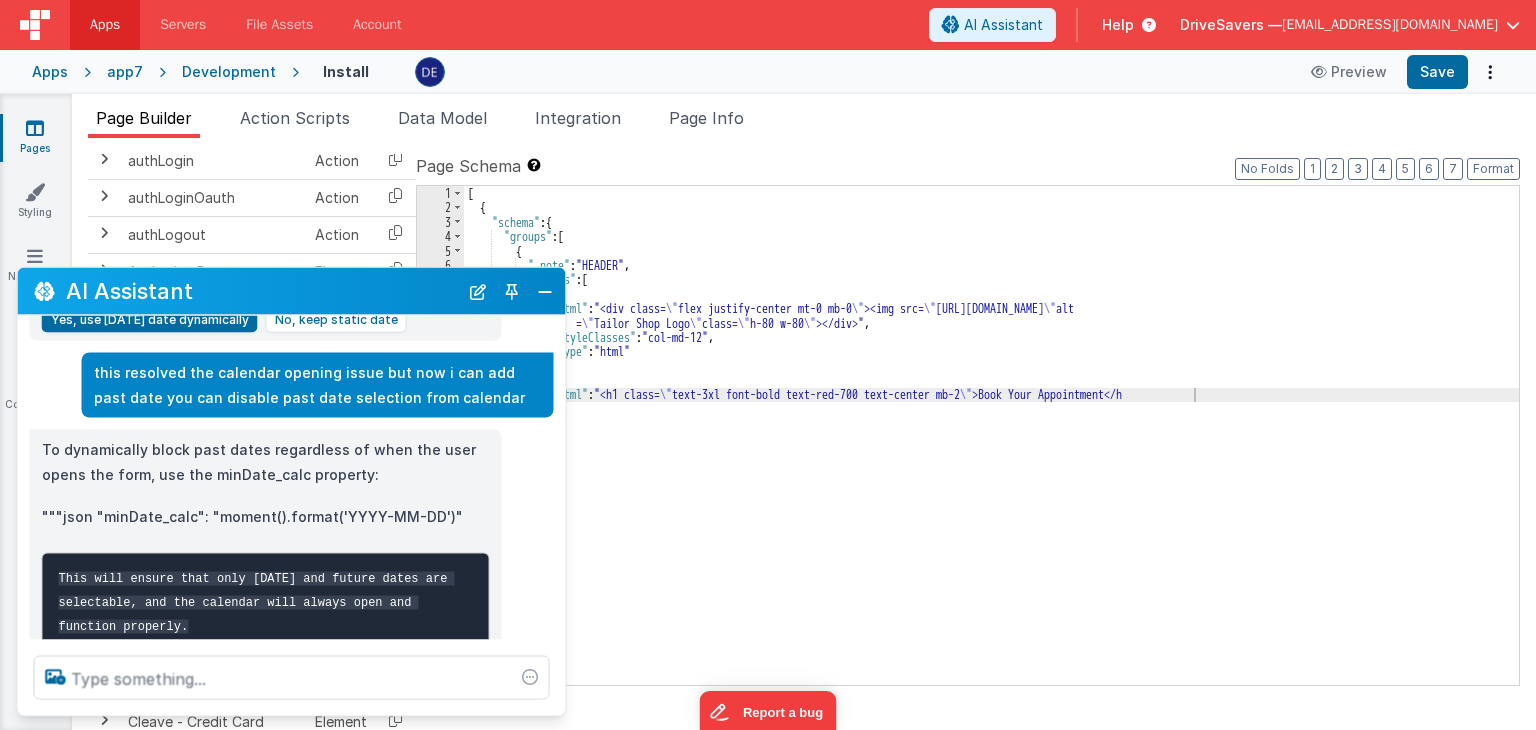 scroll, scrollTop: 1011, scrollLeft: 0, axis: vertical 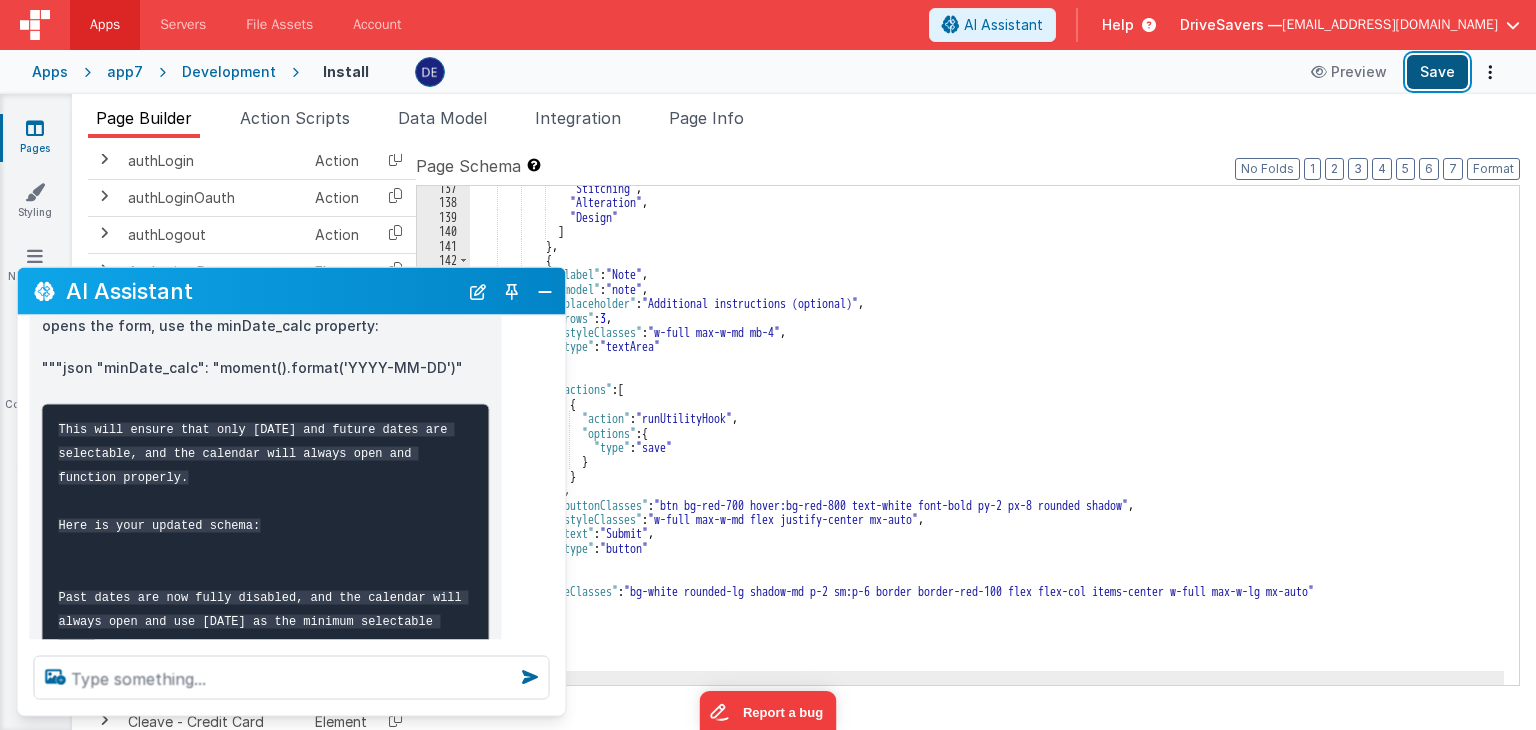 click on "Save" at bounding box center [1437, 72] 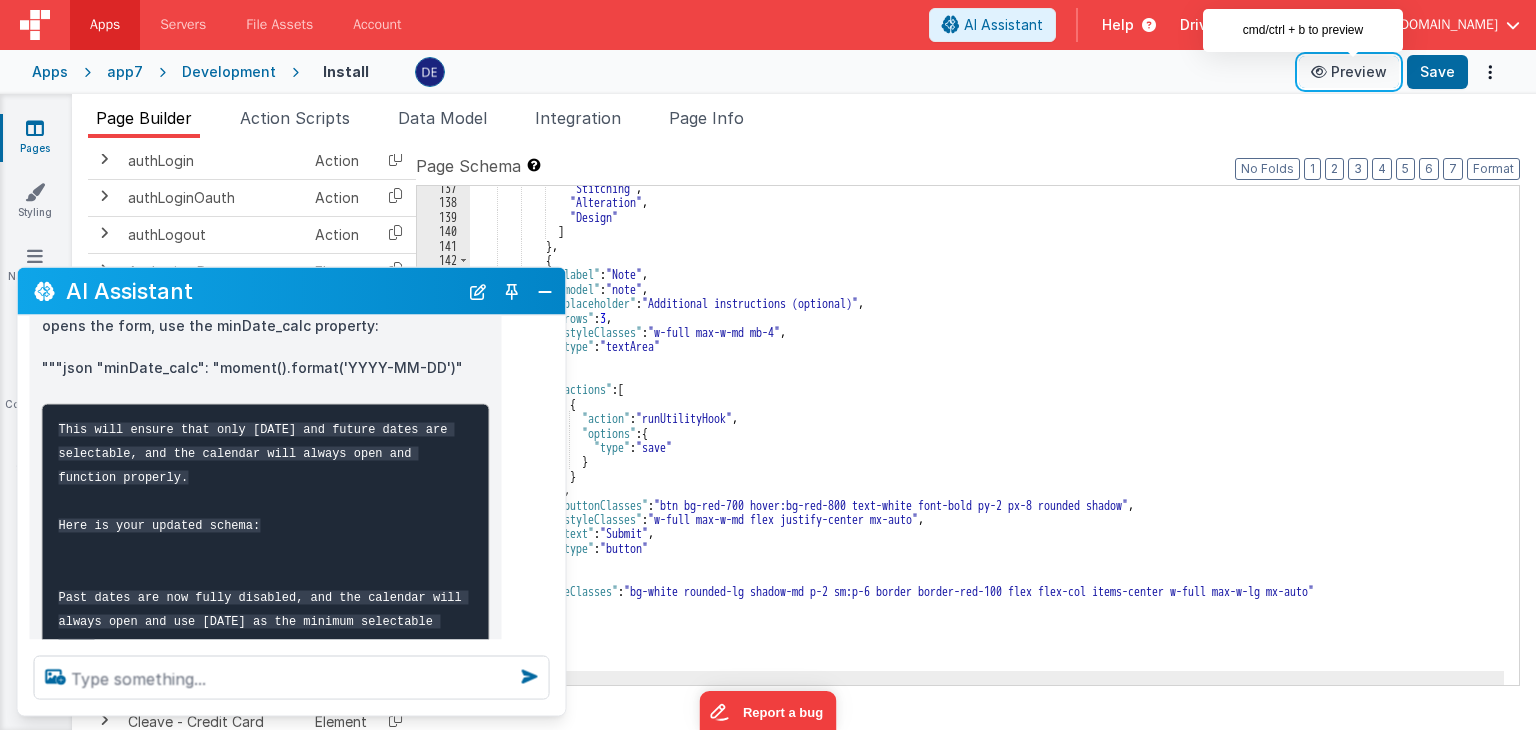 click at bounding box center [1321, 72] 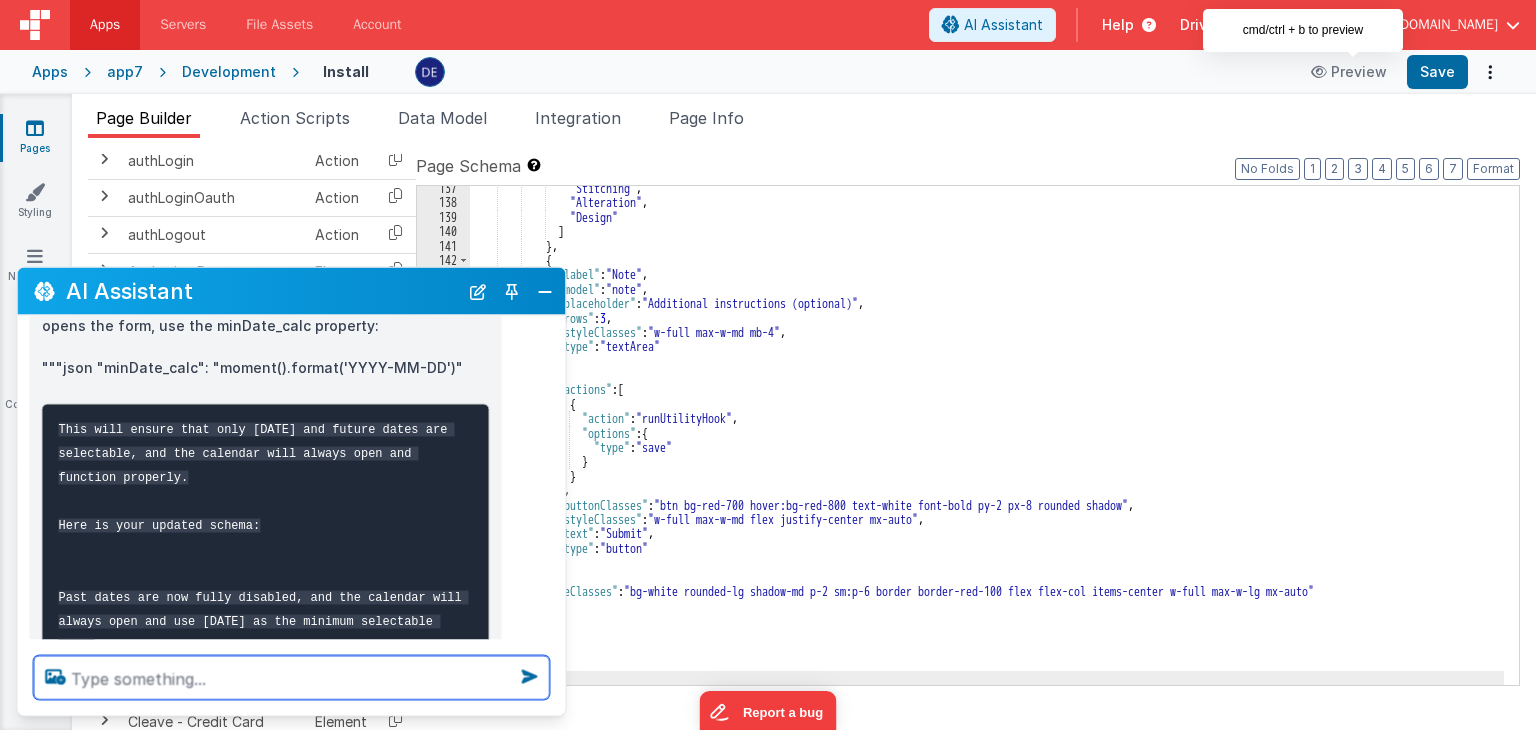 click at bounding box center [292, 678] 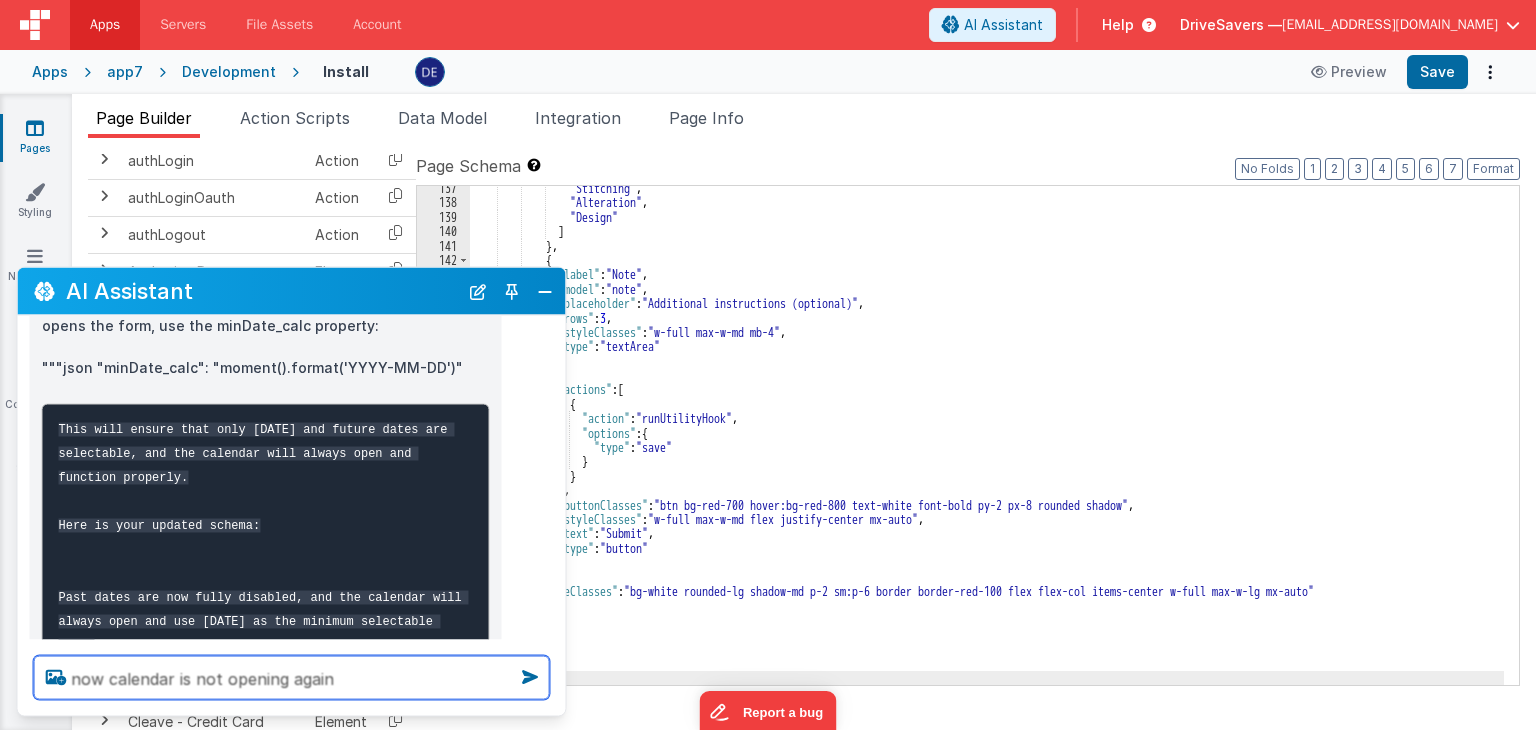 type on "now calendar is not opening again" 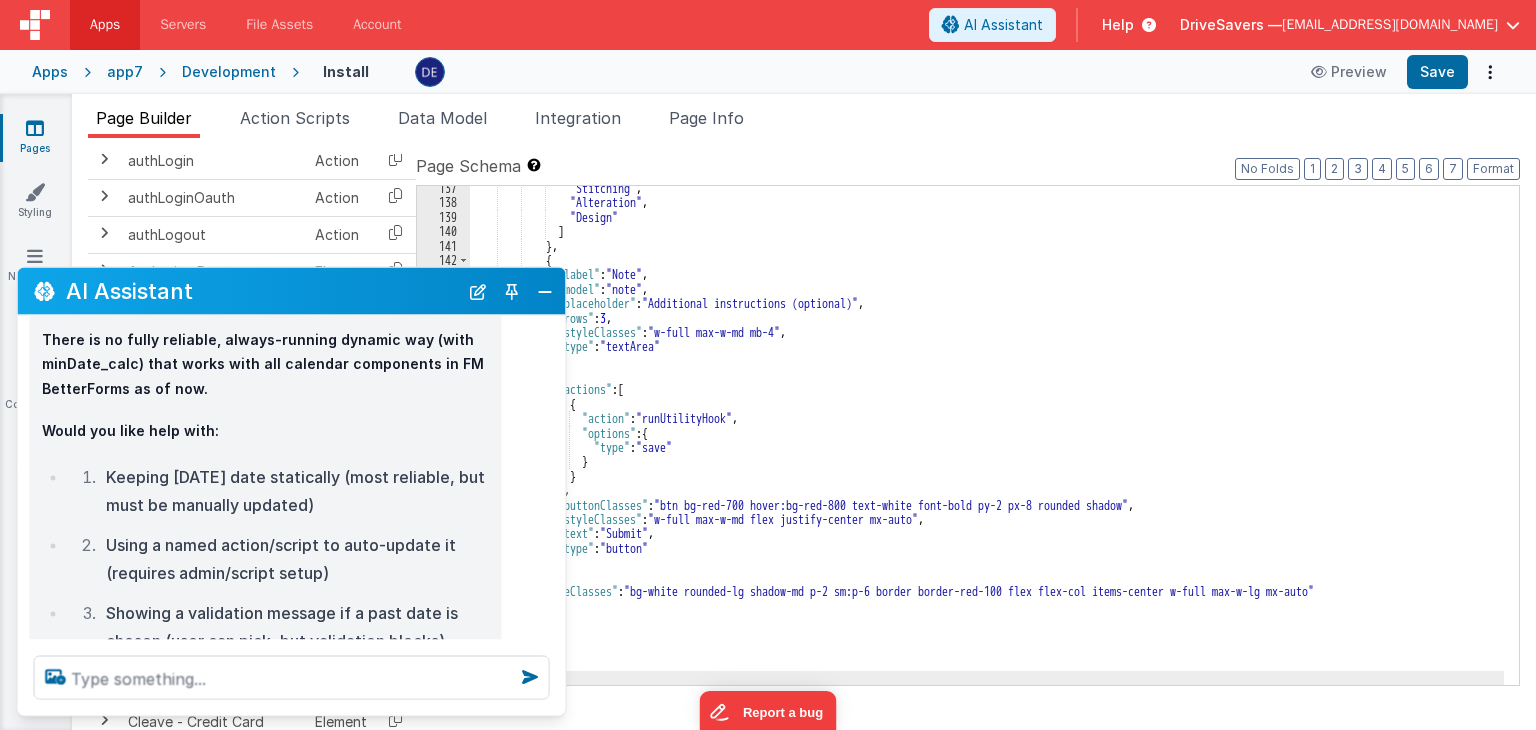 scroll, scrollTop: 1983, scrollLeft: 0, axis: vertical 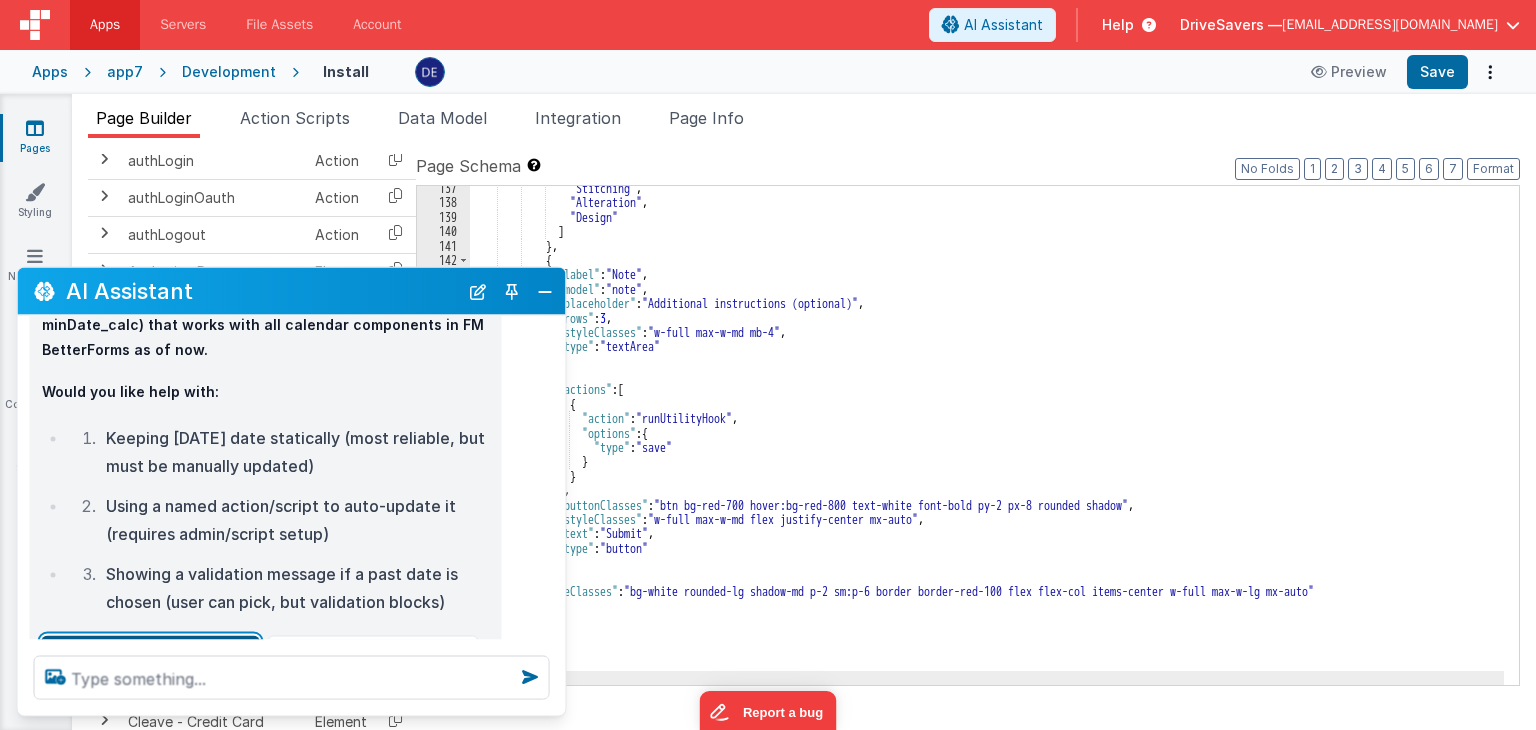 click on "1. Static minDate (manual update)" at bounding box center (151, 649) 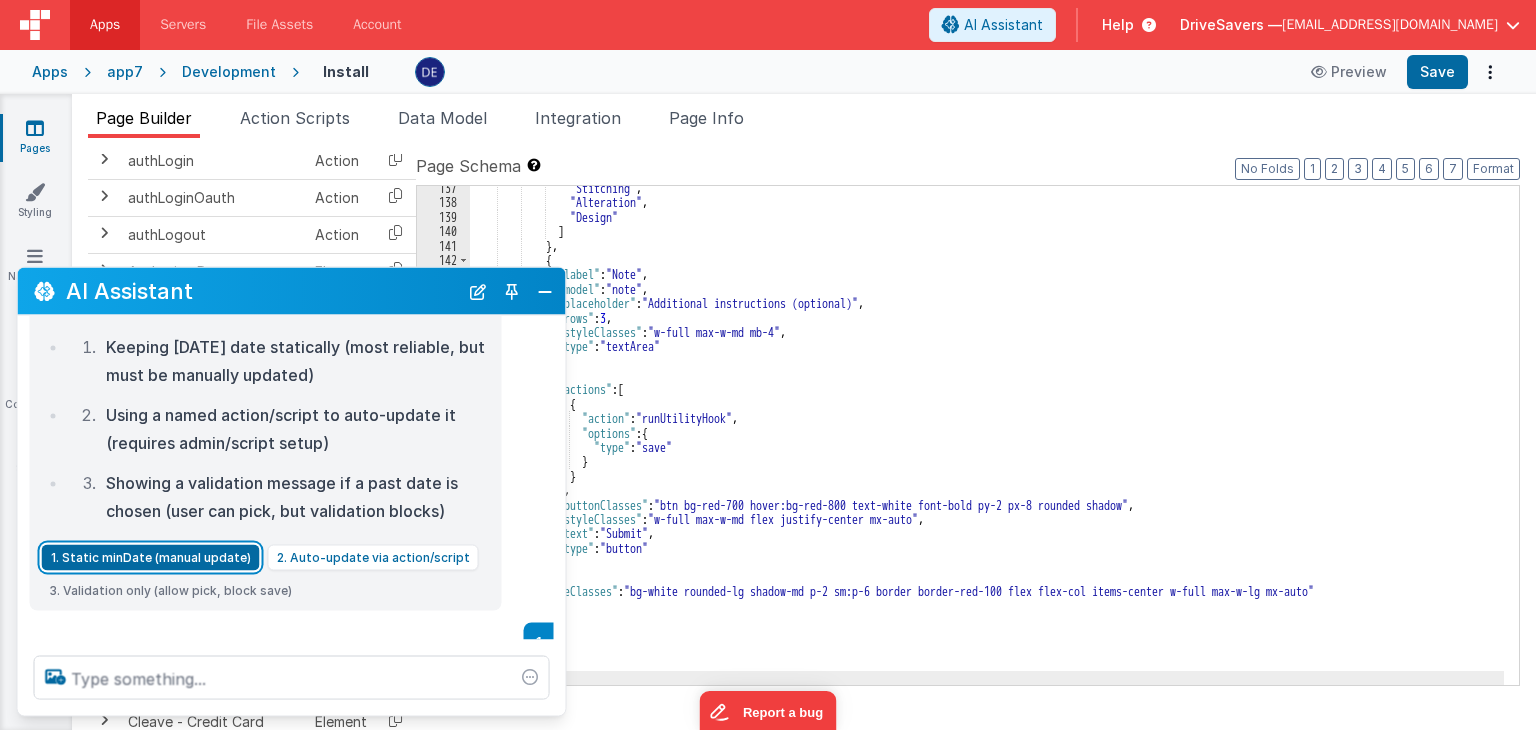scroll, scrollTop: 2075, scrollLeft: 0, axis: vertical 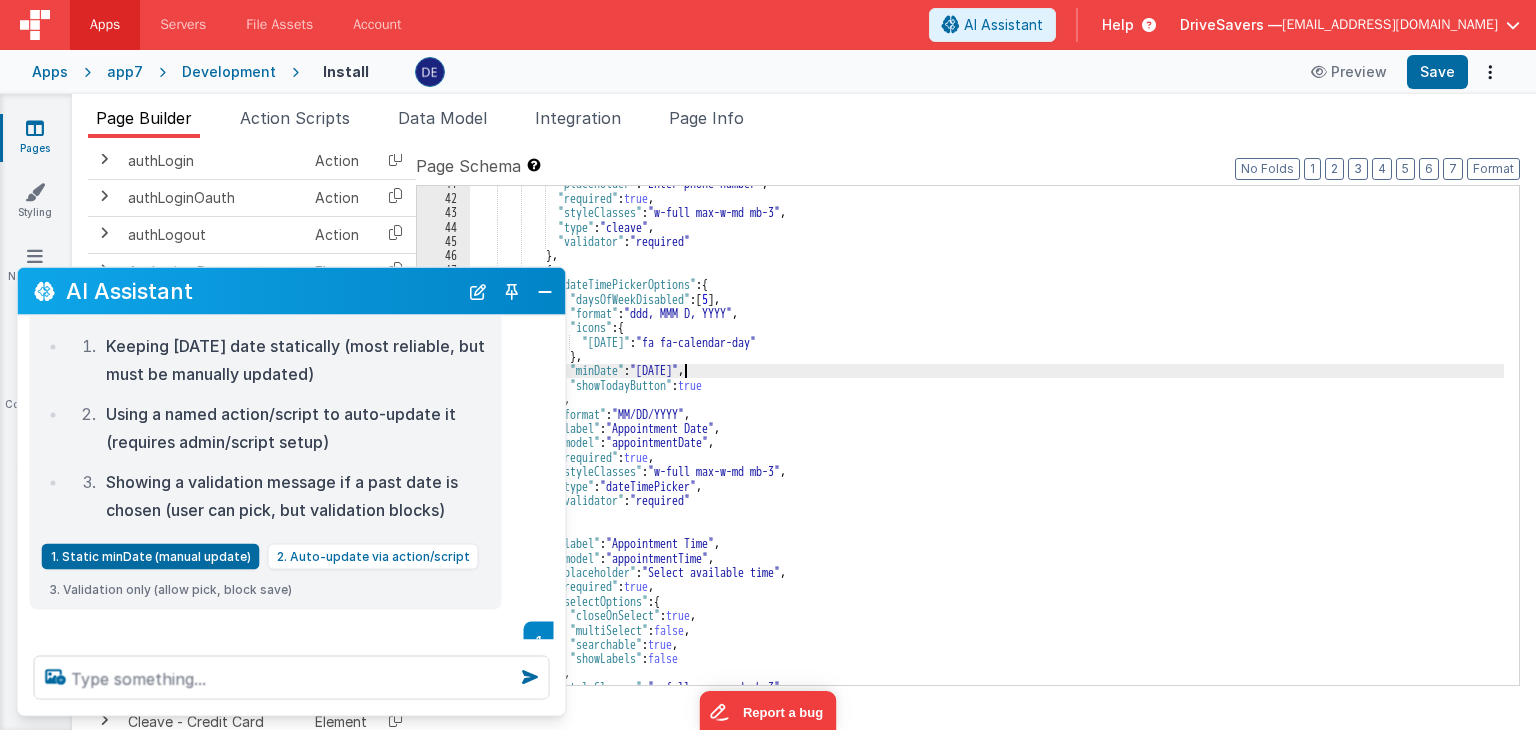 click on ""placeholder" :  "Enter phone number" ,                   "required" :  true ,                   "styleClasses" :  "w-full max-w-md mb-3" ,                   "type" :  "cleave" ,                   "validator" :  "required"                } ,                {                   "dateTimePickerOptions" :  {                     "daysOfWeekDisabled" :  [ 5 ] ,                     "format" :  "ddd, MMM D, YYYY" ,                     "icons" :  {                        "[DATE]" :  "fa fa-calendar-day"                     } ,                     "minDate" :  "[DATE]" ,                     "showTodayButton" :  true                   } ,                   "format" :  "MM/DD/YYYY" ,                   "label" :  "Appointment Date" ,                   "model" :  "appointmentDate" ,                   "required" :  true ,                   "styleClasses" :  "w-full max-w-md mb-3" ,                   "type" :  "dateTimePicker" ,                   "validator" :  "required"                } ,           { ," at bounding box center [987, 440] 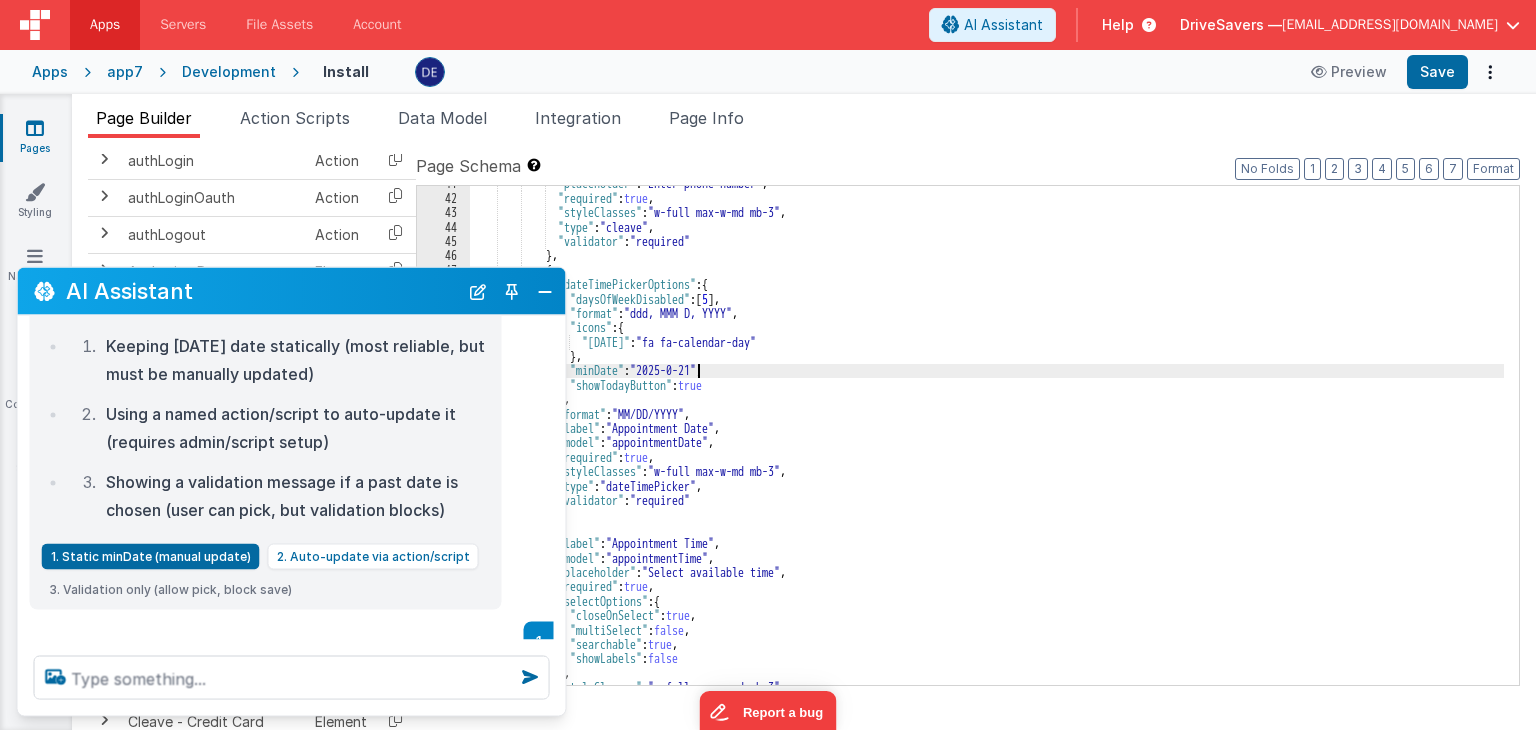 type 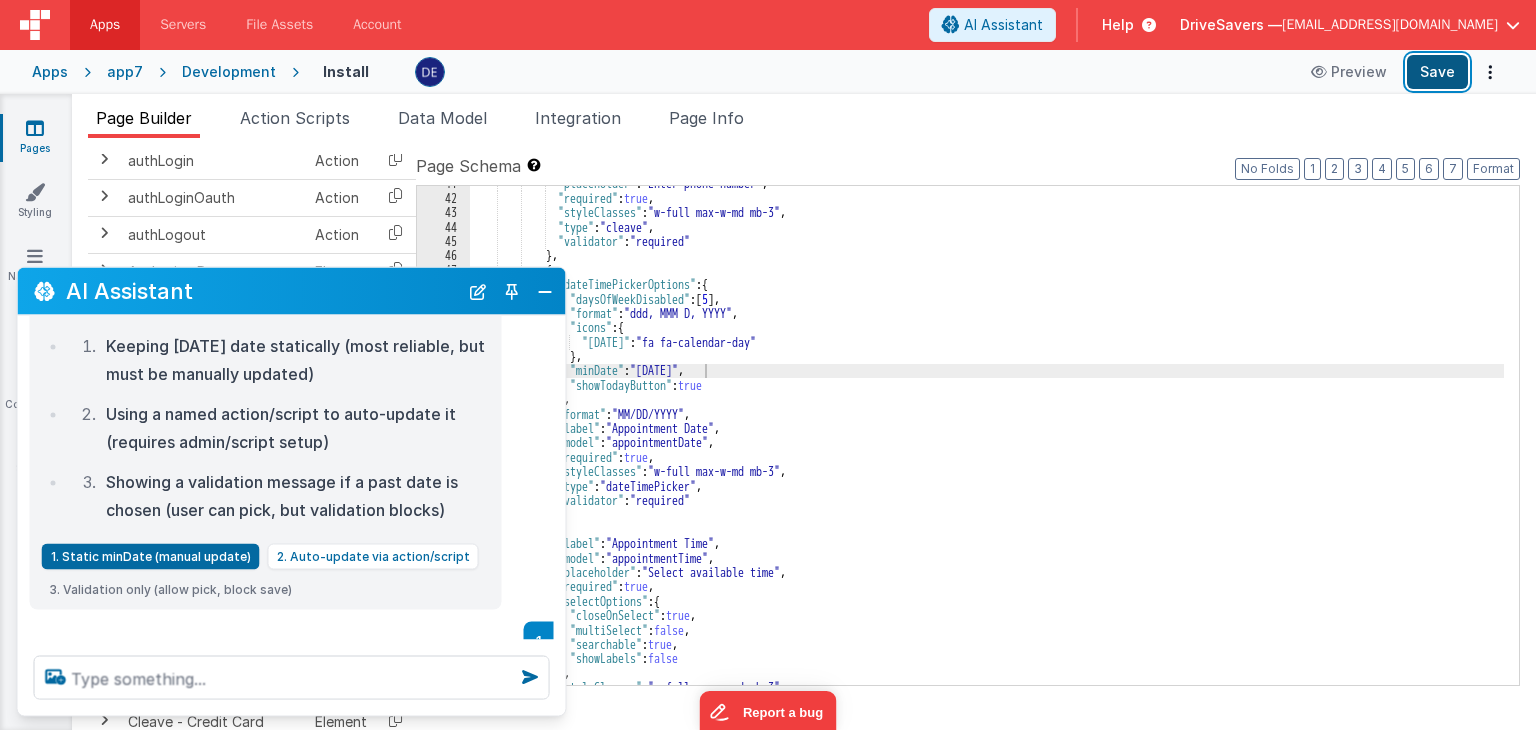 click on "Save" at bounding box center (1437, 72) 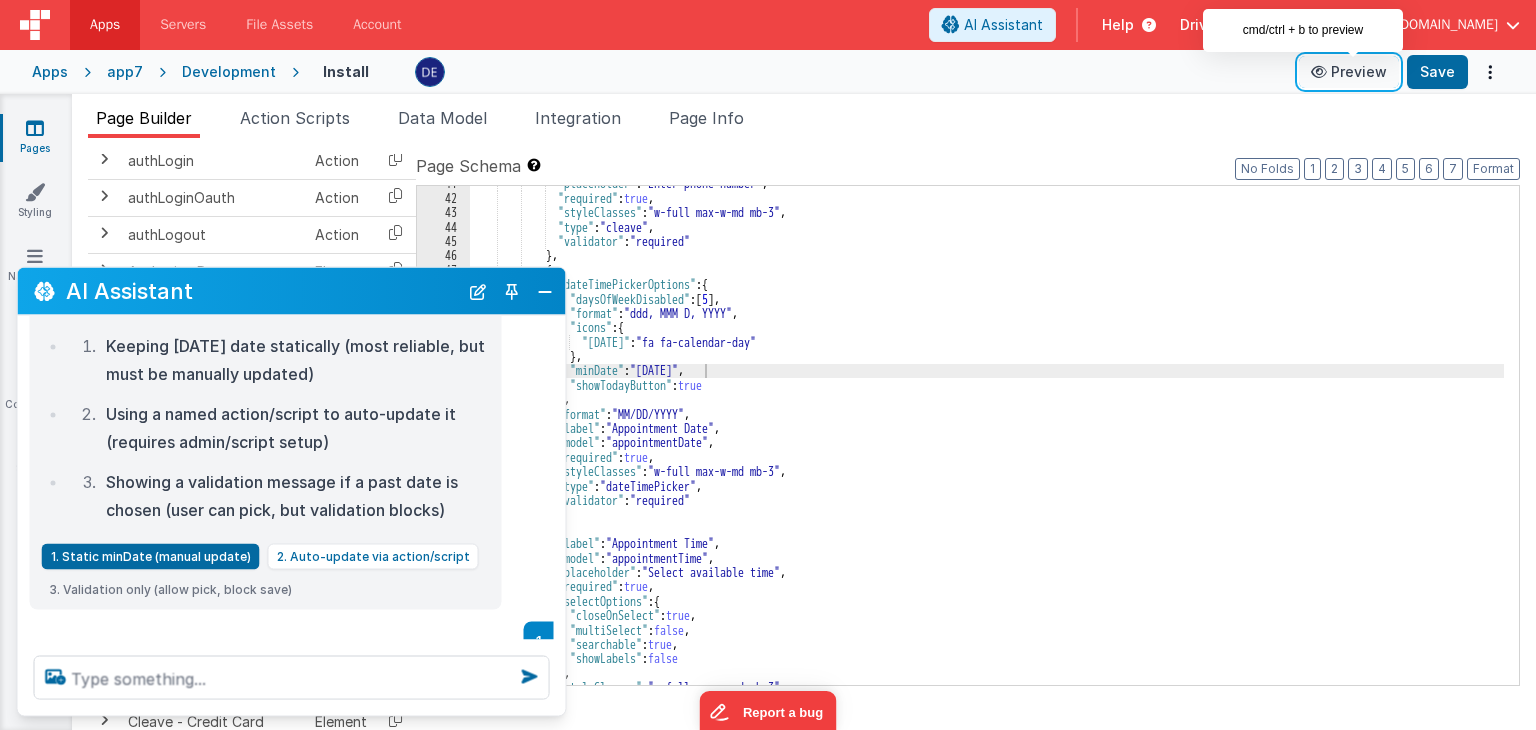 click on "Preview" at bounding box center [1349, 72] 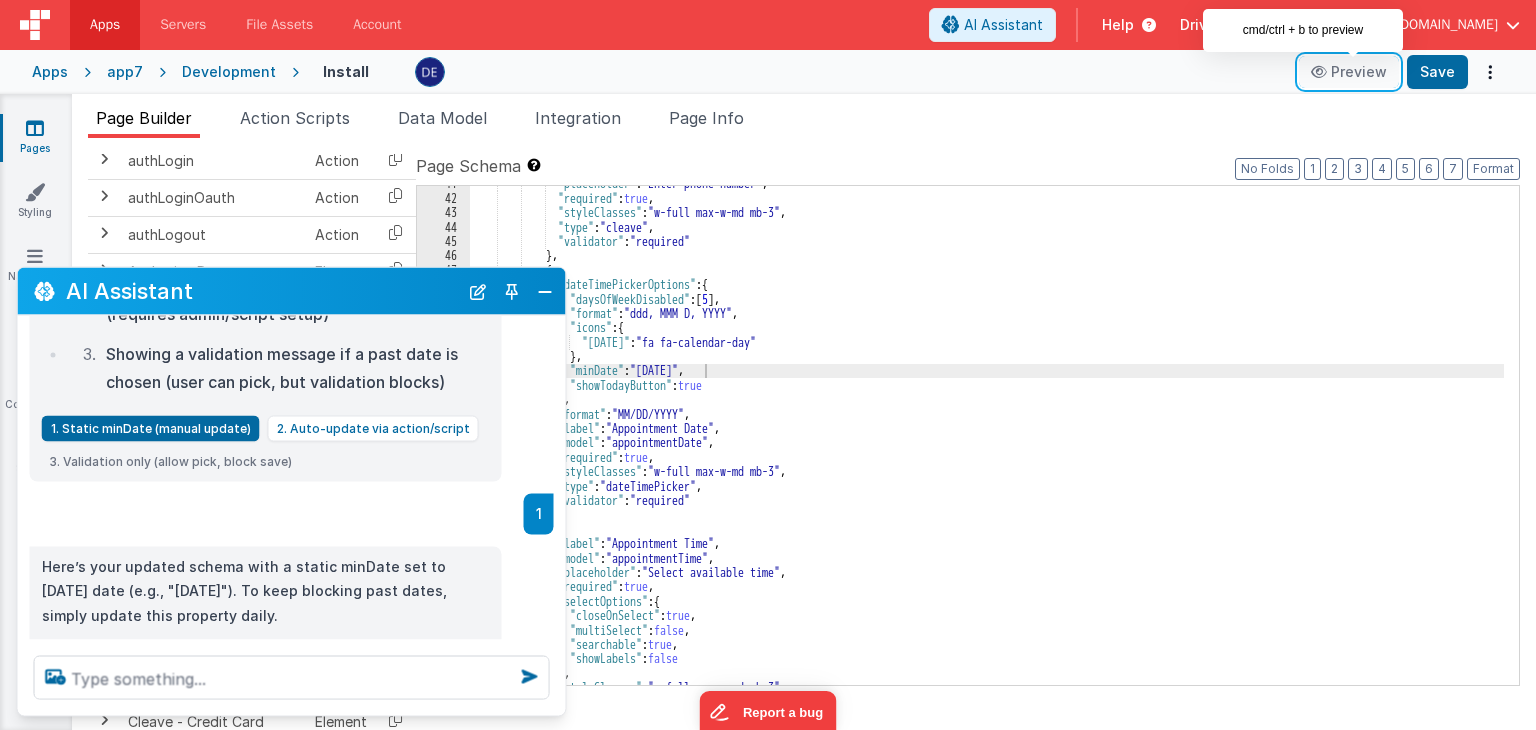scroll, scrollTop: 2104, scrollLeft: 0, axis: vertical 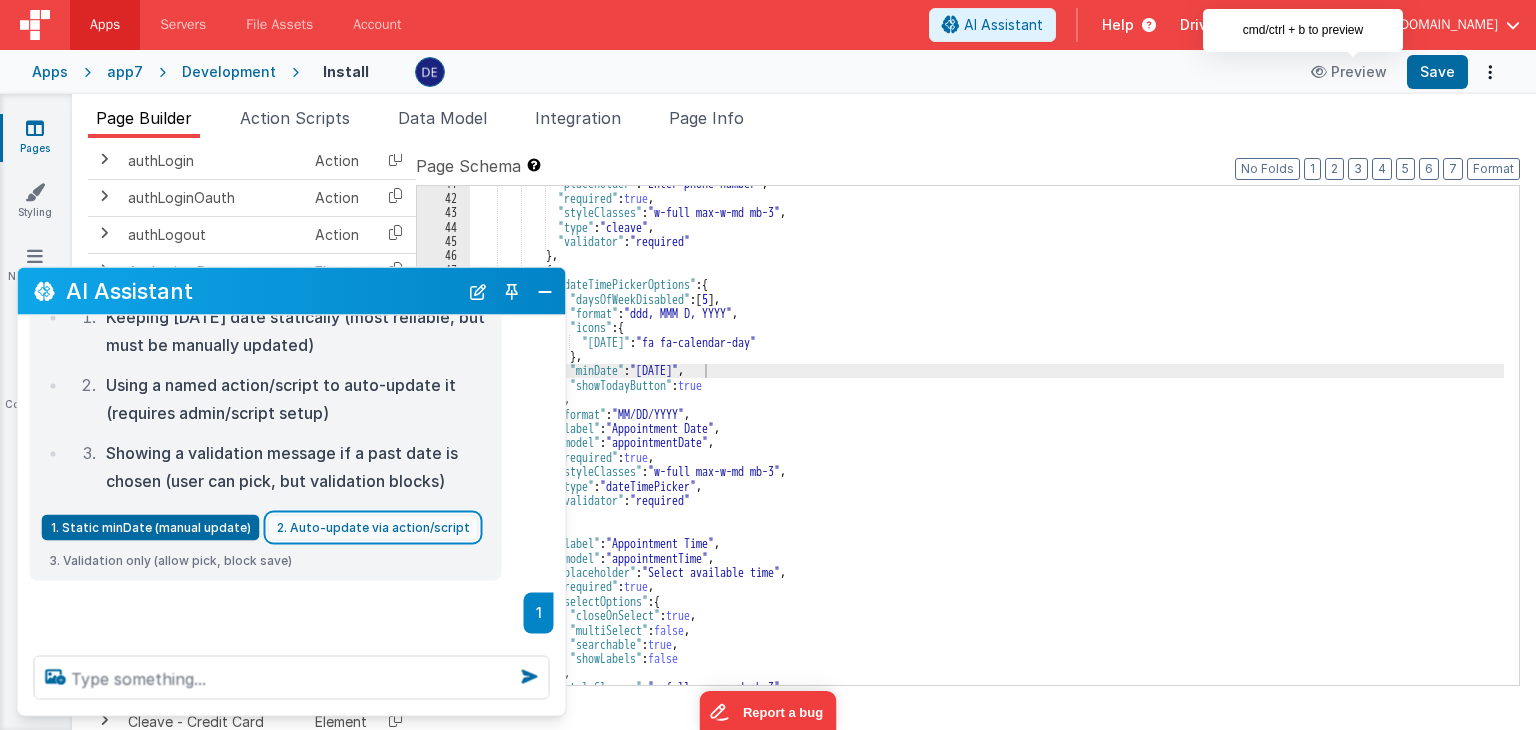 click on "2. Auto-update via action/script" at bounding box center [373, 528] 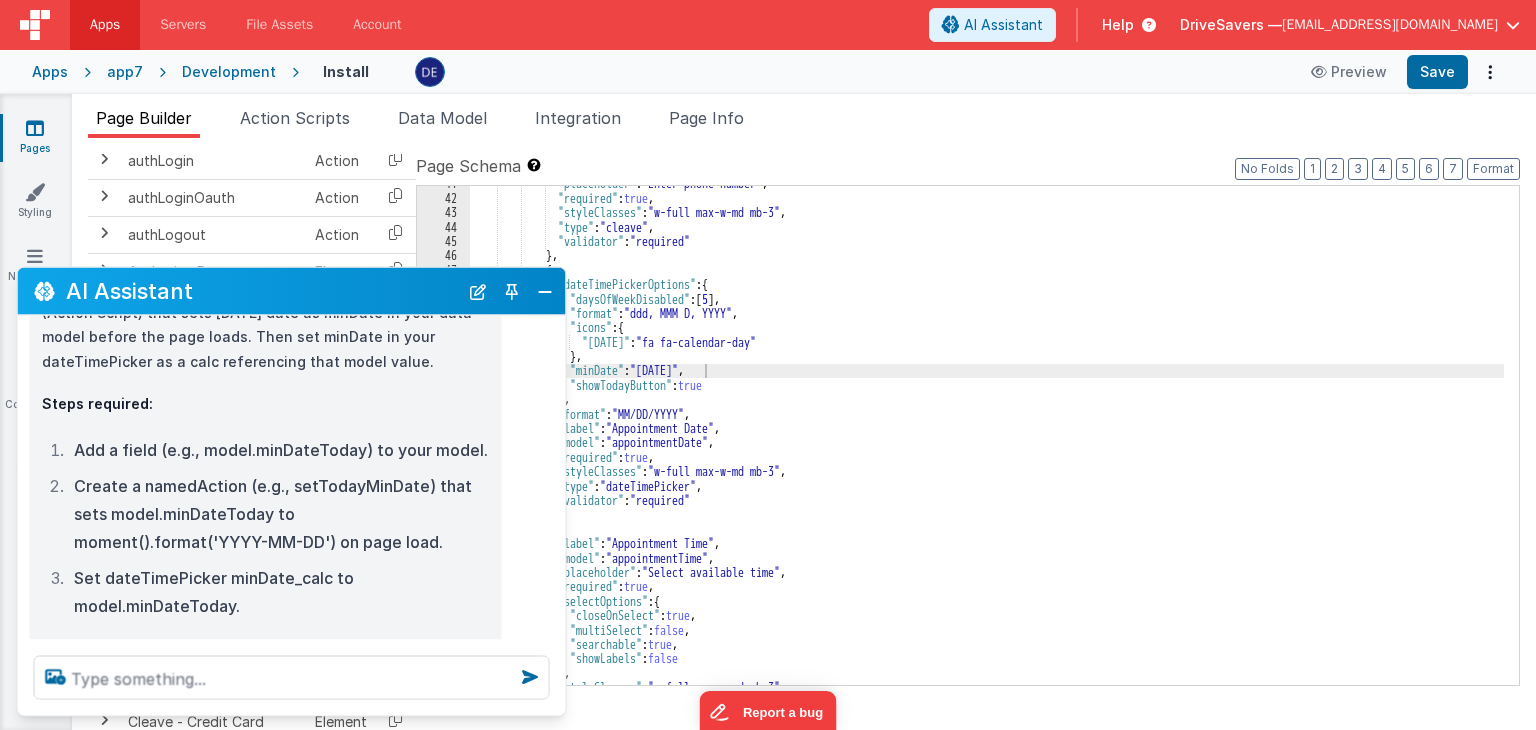 scroll, scrollTop: 2740, scrollLeft: 0, axis: vertical 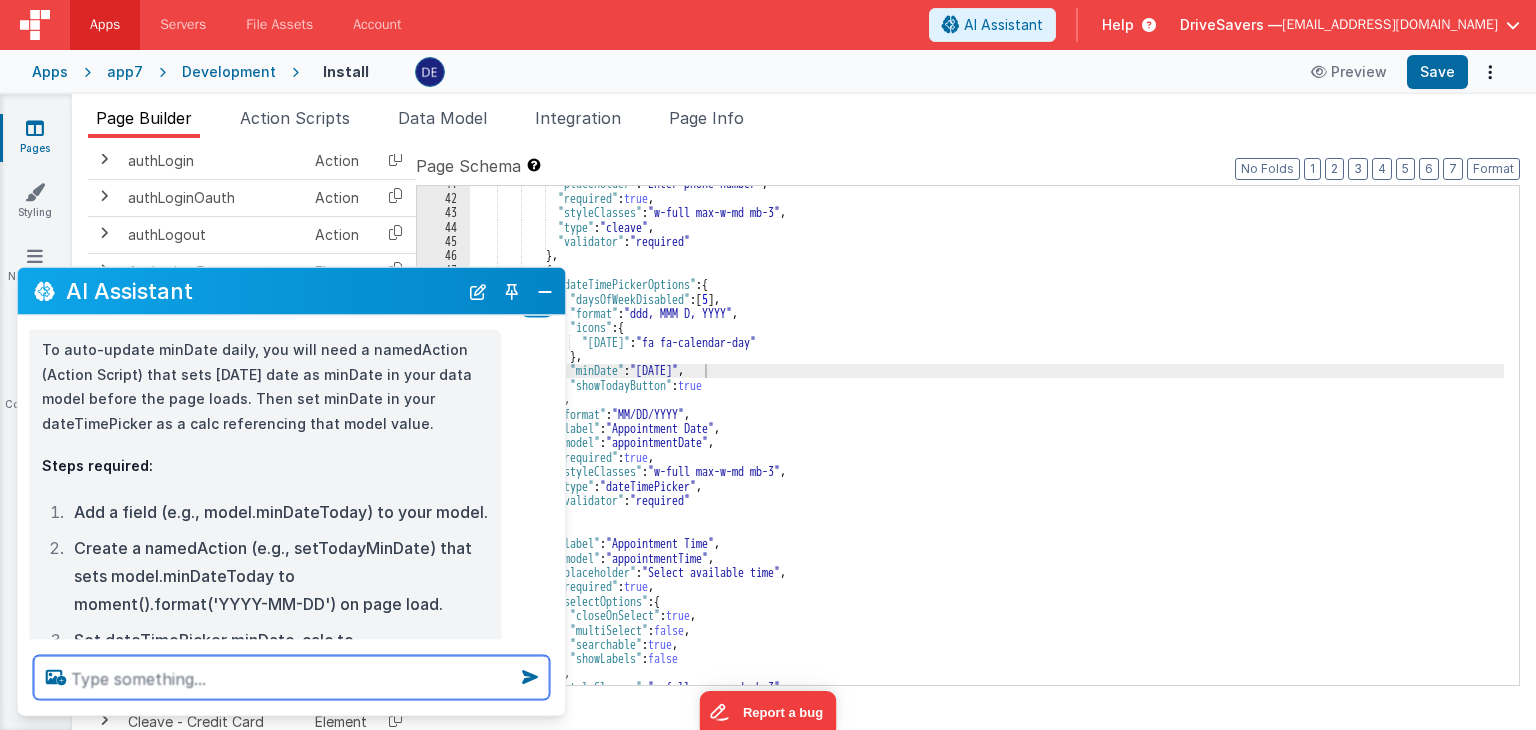 click at bounding box center [292, 678] 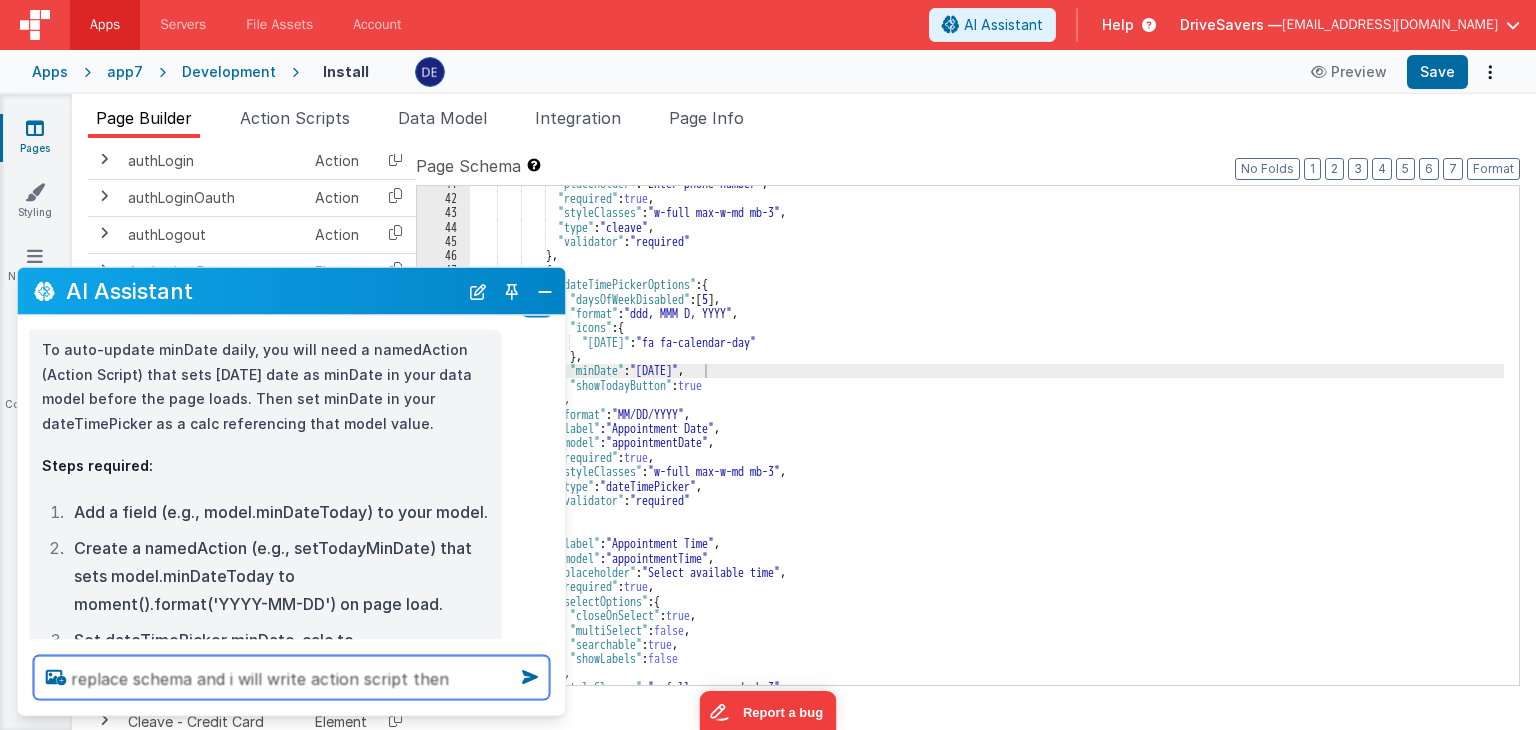 type on "replace schema and i will write action script then" 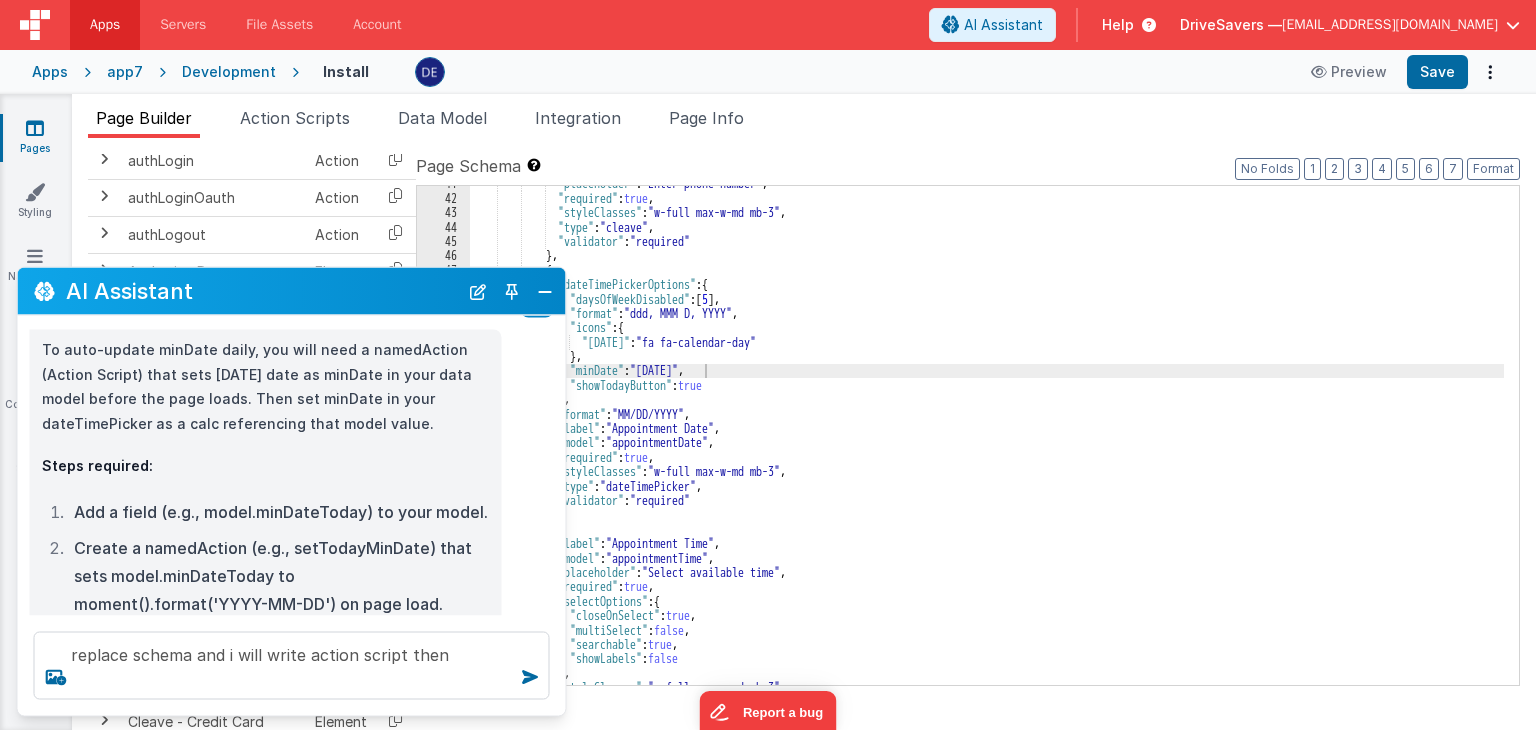 type 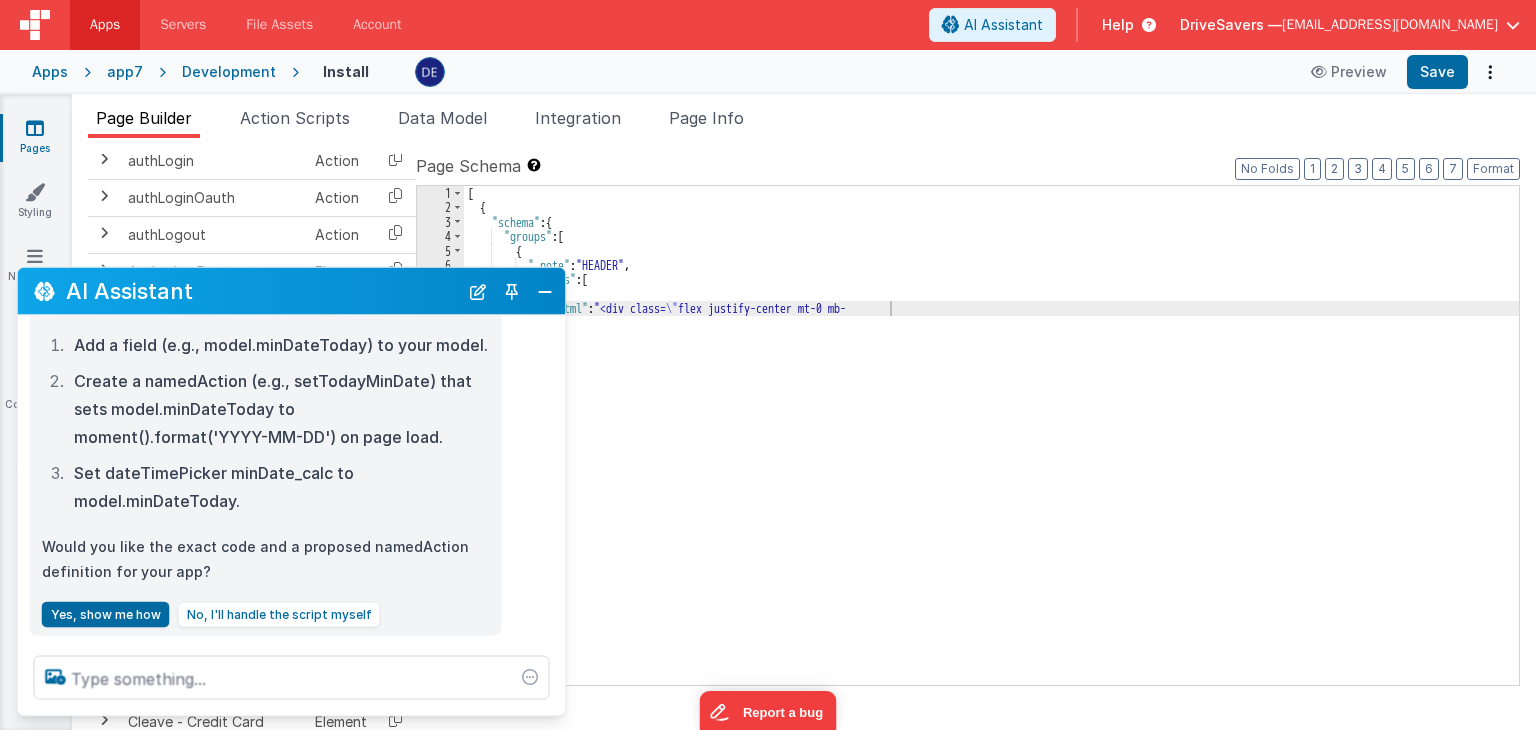 scroll, scrollTop: 2810, scrollLeft: 0, axis: vertical 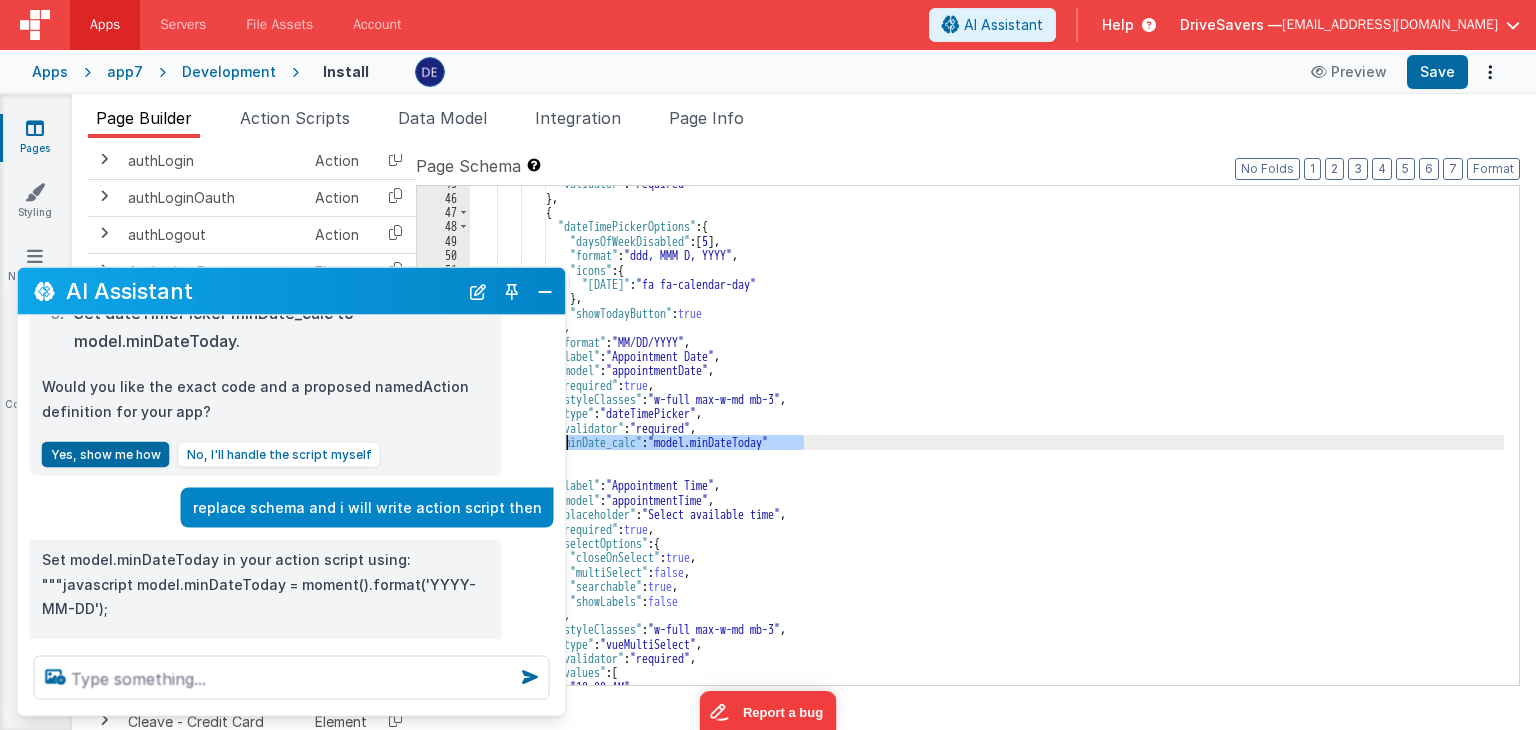 drag, startPoint x: 816, startPoint y: 436, endPoint x: 564, endPoint y: 439, distance: 252.01785 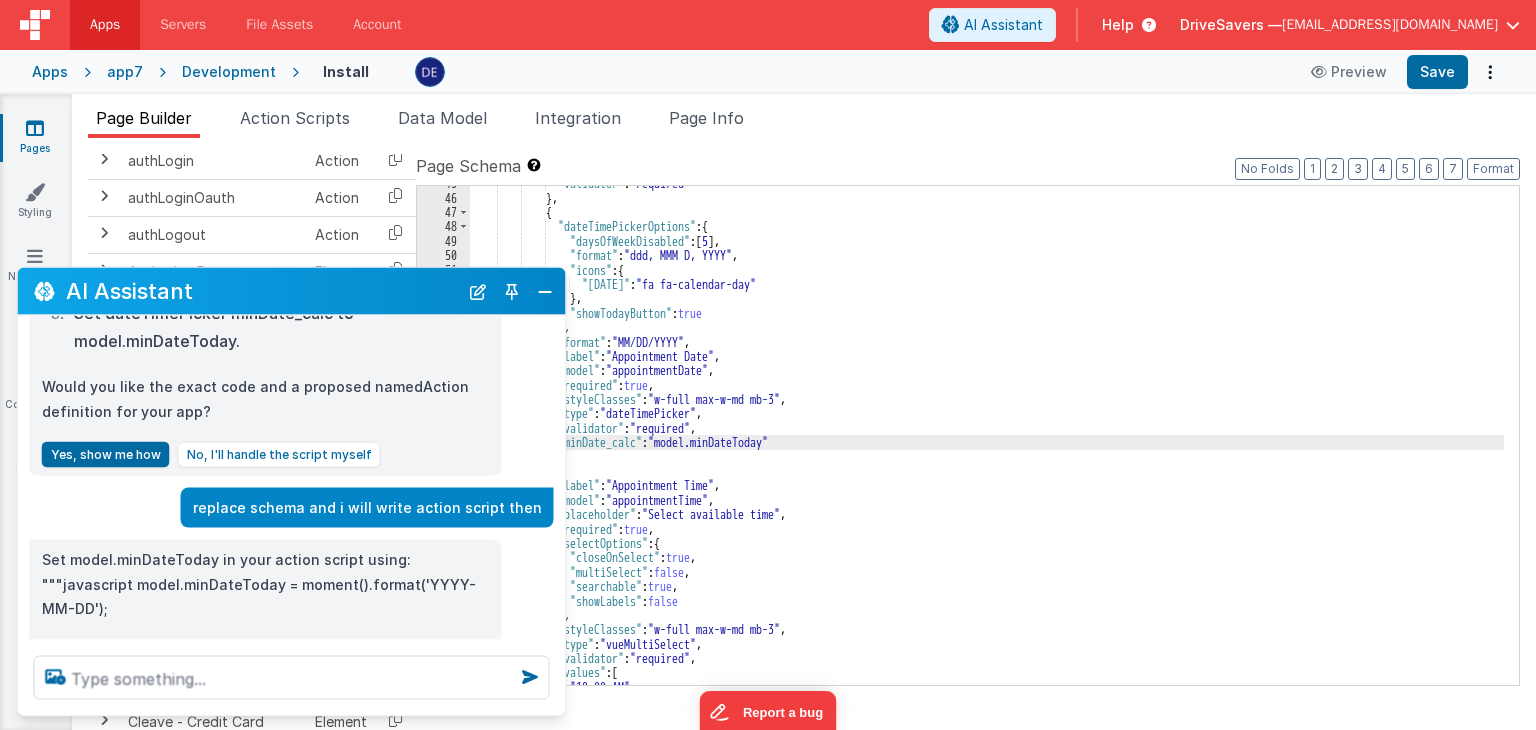 click on ""validator" :  "required"                } ,                {                   "dateTimePickerOptions" :  {                     "daysOfWeekDisabled" :  [ 5 ] ,                     "format" :  "ddd, MMM D, YYYY" ,                     "icons" :  {                        "[DATE]" :  "fa fa-calendar-day"                     } ,                     "showTodayButton" :  true                   } ,                   "format" :  "MM/DD/YYYY" ,                   "label" :  "Appointment Date" ,                   "model" :  "appointmentDate" ,                   "required" :  true ,                   "styleClasses" :  "w-full max-w-md mb-3" ,                   "type" :  "dateTimePicker" ,                   "validator" :  "required" ,                   "minDate_calc" :  "model.minDateToday"                } ,                {                   "label" :  "Appointment Time" ,                   "model" :  "appointmentTime" ,                   "placeholder" :  "Select available time" ,                   :  ," at bounding box center (987, 440) 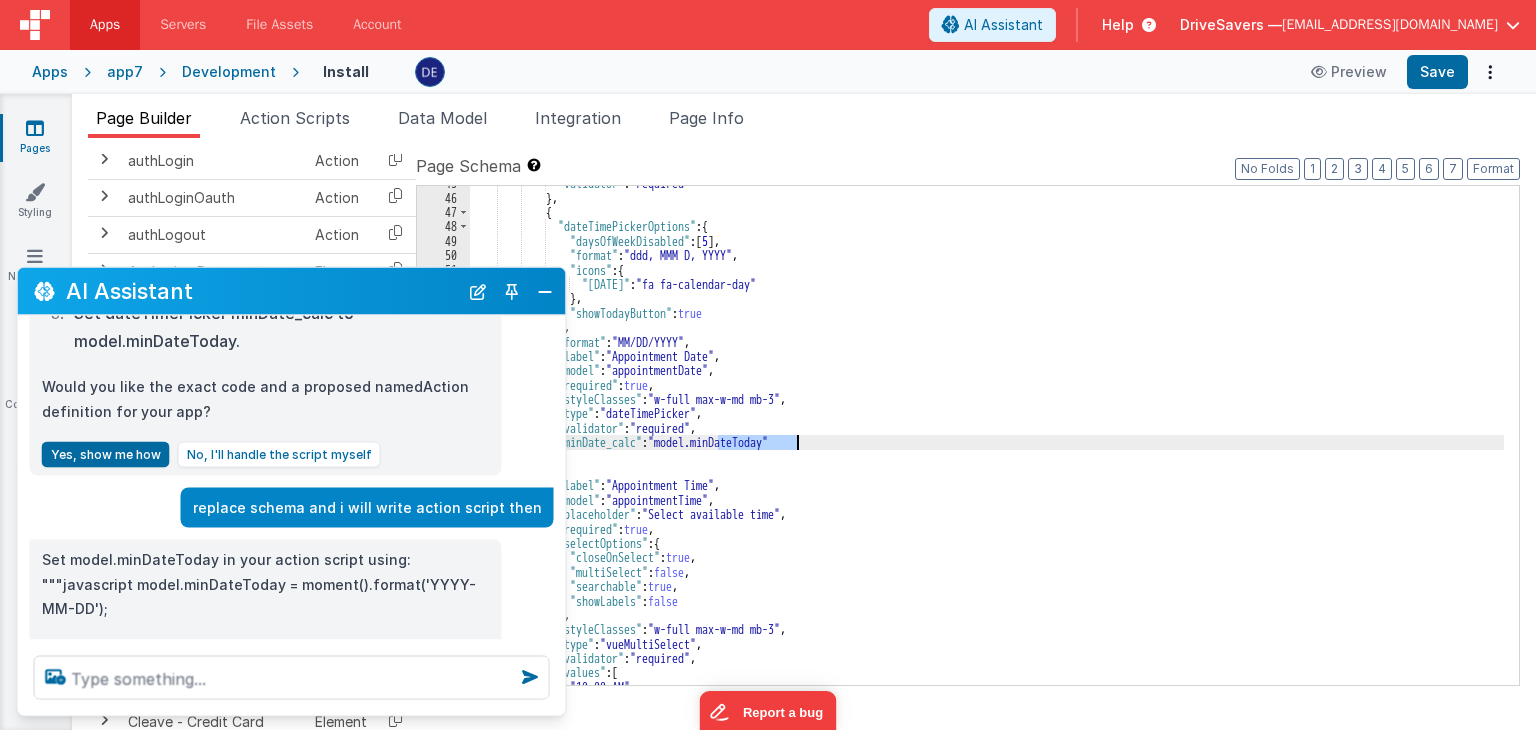 click on ""validator" :  "required"                } ,                {                   "dateTimePickerOptions" :  {                     "daysOfWeekDisabled" :  [ 5 ] ,                     "format" :  "ddd, MMM D, YYYY" ,                     "icons" :  {                        "[DATE]" :  "fa fa-calendar-day"                     } ,                     "showTodayButton" :  true                   } ,                   "format" :  "MM/DD/YYYY" ,                   "label" :  "Appointment Date" ,                   "model" :  "appointmentDate" ,                   "required" :  true ,                   "styleClasses" :  "w-full max-w-md mb-3" ,                   "type" :  "dateTimePicker" ,                   "validator" :  "required" ,                   "minDate_calc" :  "model.minDateToday"                } ,                {                   "label" :  "Appointment Time" ,                   "model" :  "appointmentTime" ,                   "placeholder" :  "Select available time" ,                   :  ," at bounding box center (987, 440) 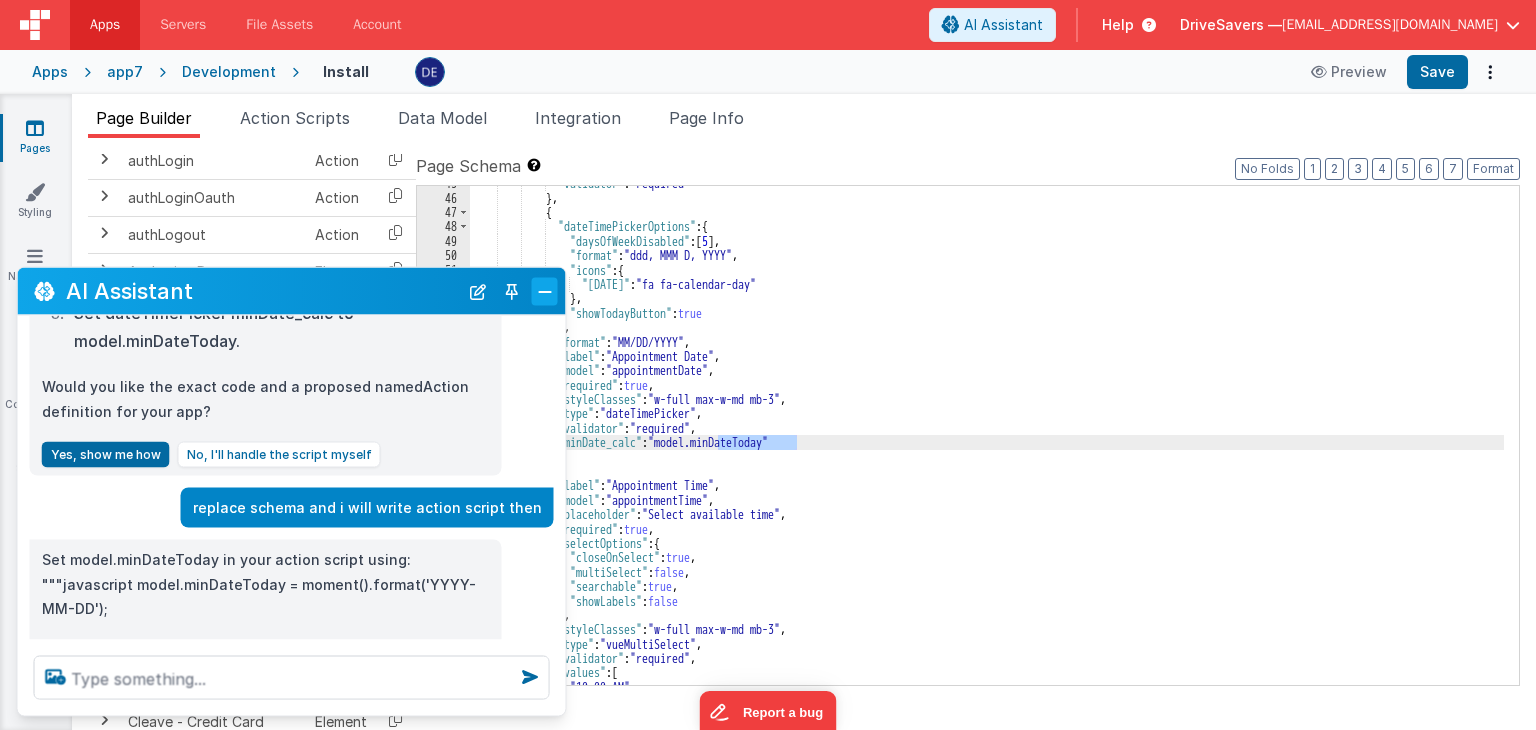 click at bounding box center [545, 291] 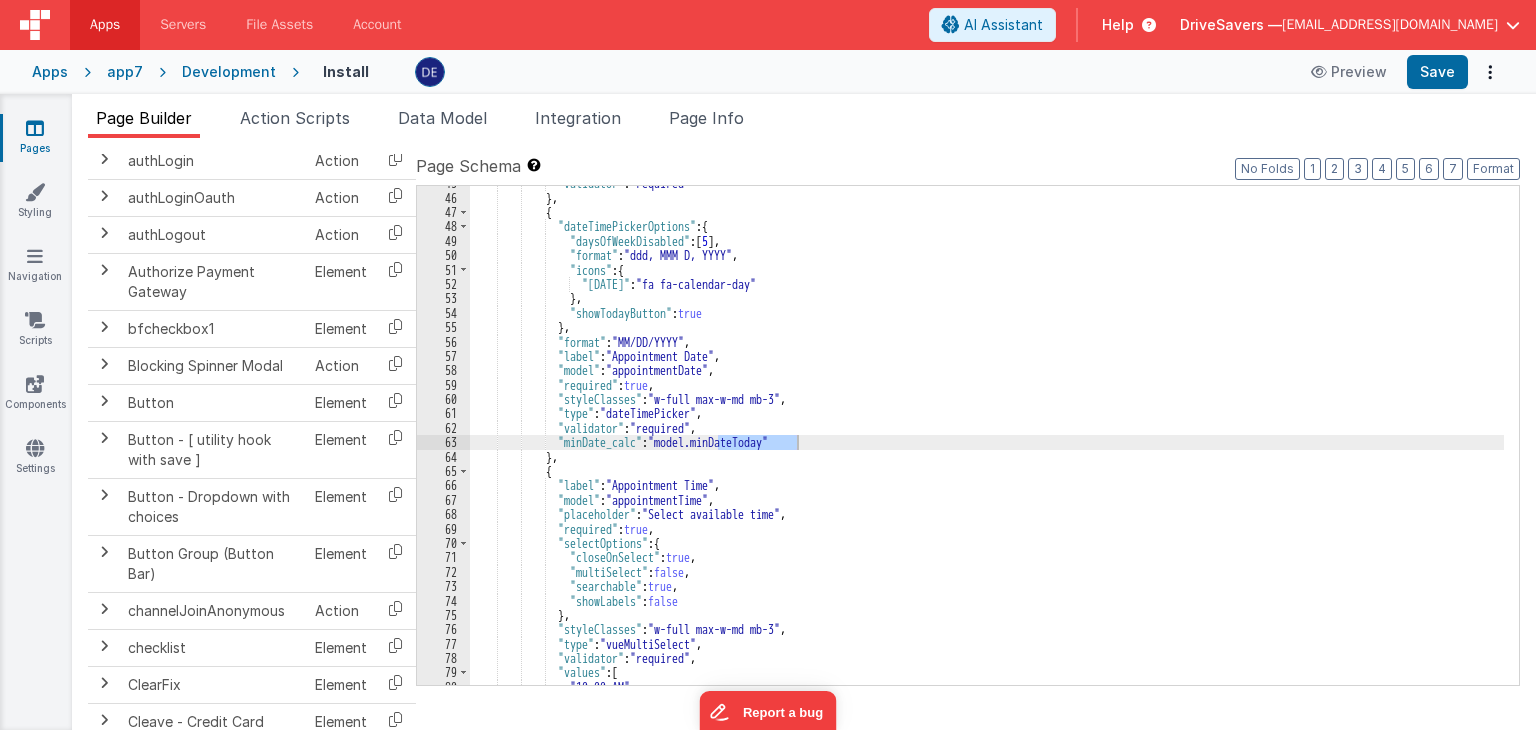 click on ""validator" :  "required"                } ,                {                   "dateTimePickerOptions" :  {                     "daysOfWeekDisabled" :  [ 5 ] ,                     "format" :  "ddd, MMM D, YYYY" ,                     "icons" :  {                        "[DATE]" :  "fa fa-calendar-day"                     } ,                     "showTodayButton" :  true                   } ,                   "format" :  "MM/DD/YYYY" ,                   "label" :  "Appointment Date" ,                   "model" :  "appointmentDate" ,                   "required" :  true ,                   "styleClasses" :  "w-full max-w-md mb-3" ,                   "type" :  "dateTimePicker" ,                   "validator" :  "required" ,                   "minDate_calc" :  "model.minDateToday"                } ,                {                   "label" :  "Appointment Time" ,                   "model" :  "appointmentTime" ,                   "placeholder" :  "Select available time" ,                   :  ," at bounding box center (987, 440) 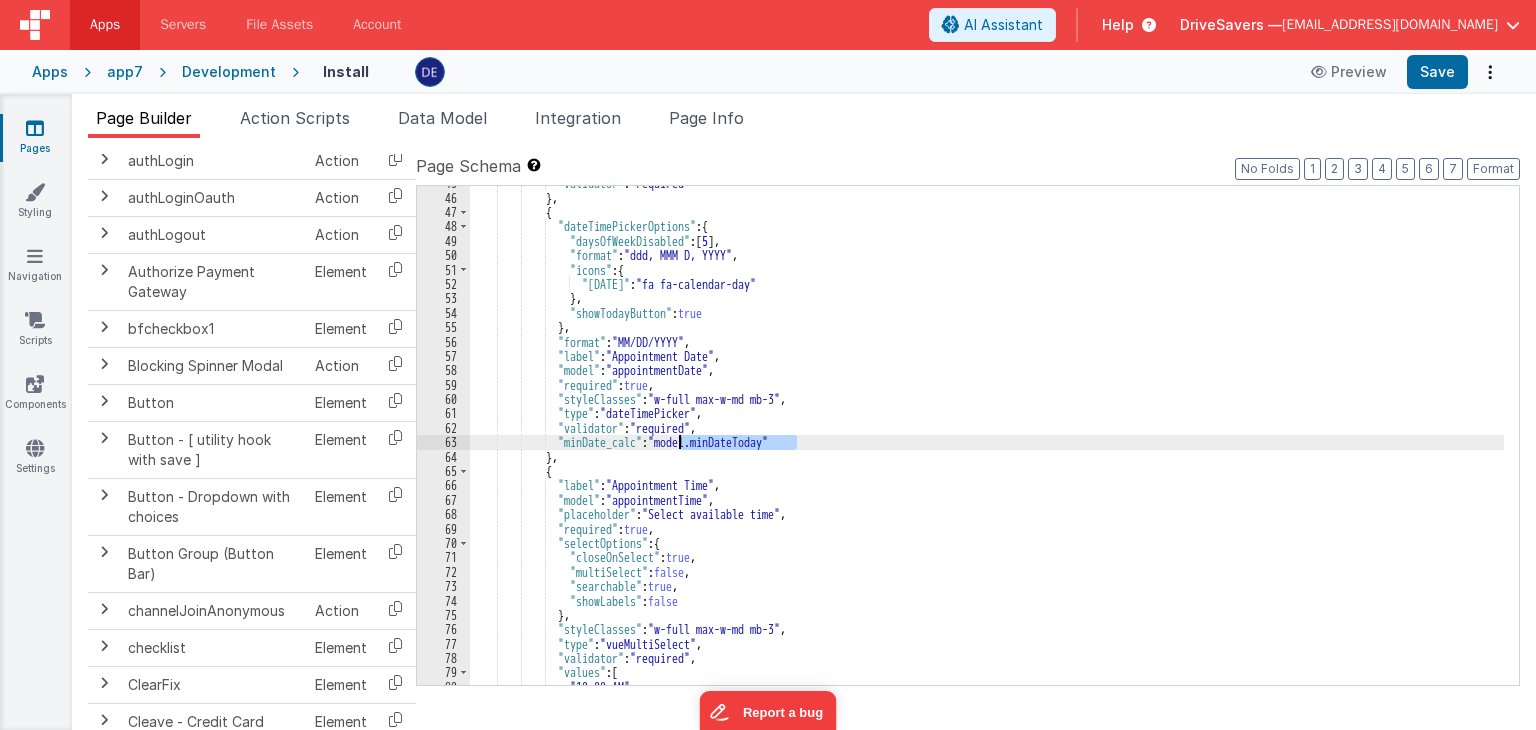drag, startPoint x: 796, startPoint y: 446, endPoint x: 681, endPoint y: 446, distance: 115 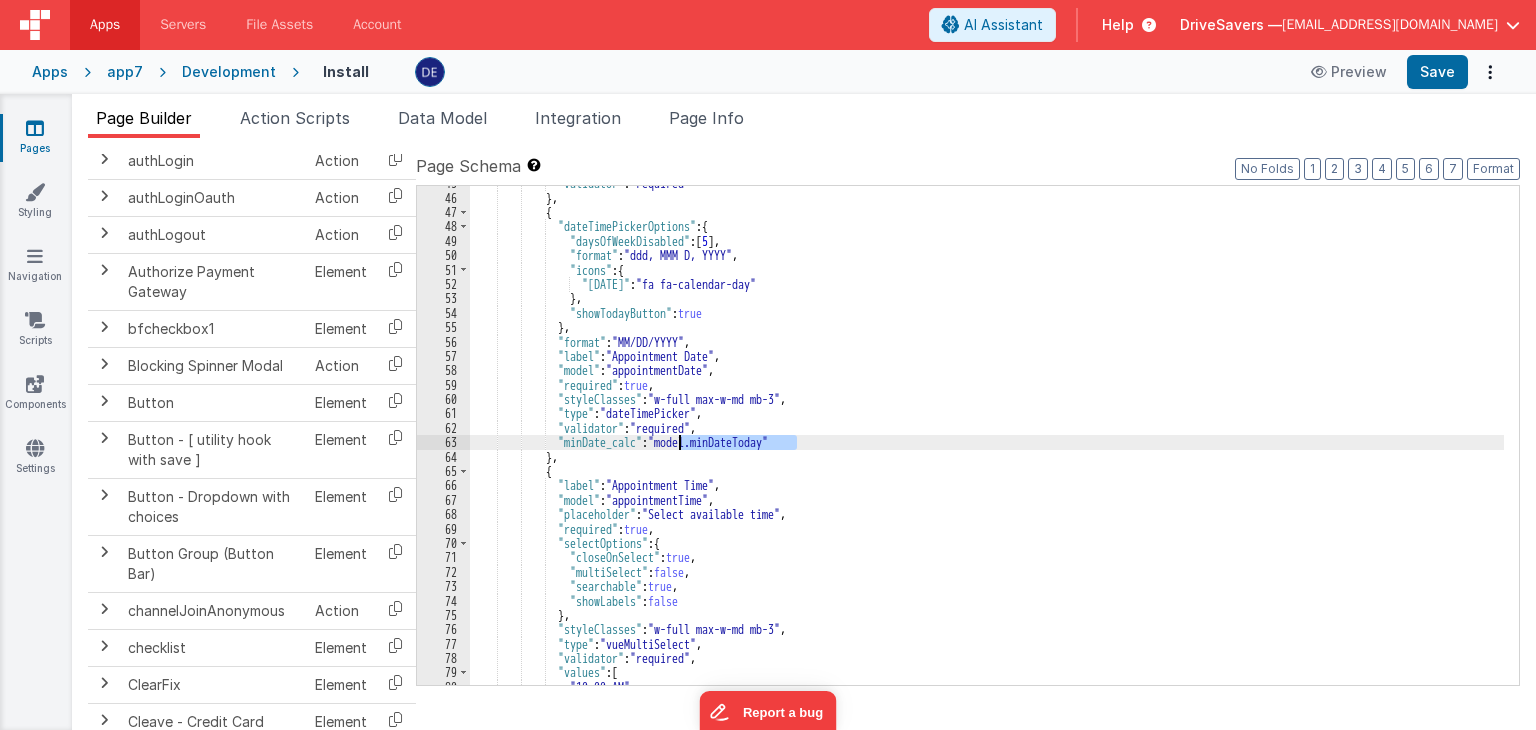 click on "Apps
app7
Development
Install
Preview
Save" at bounding box center [768, 72] 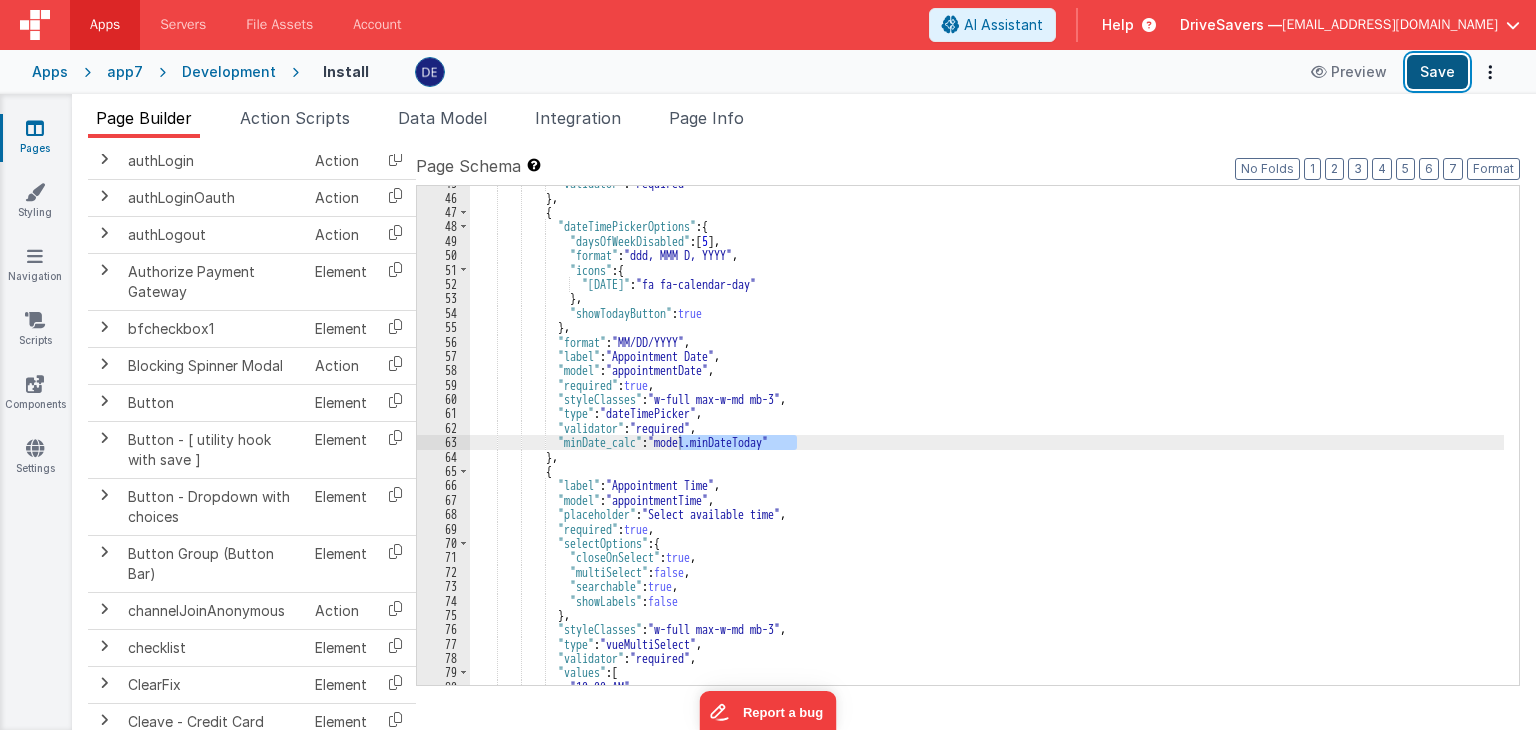 click on "Save" at bounding box center (1437, 72) 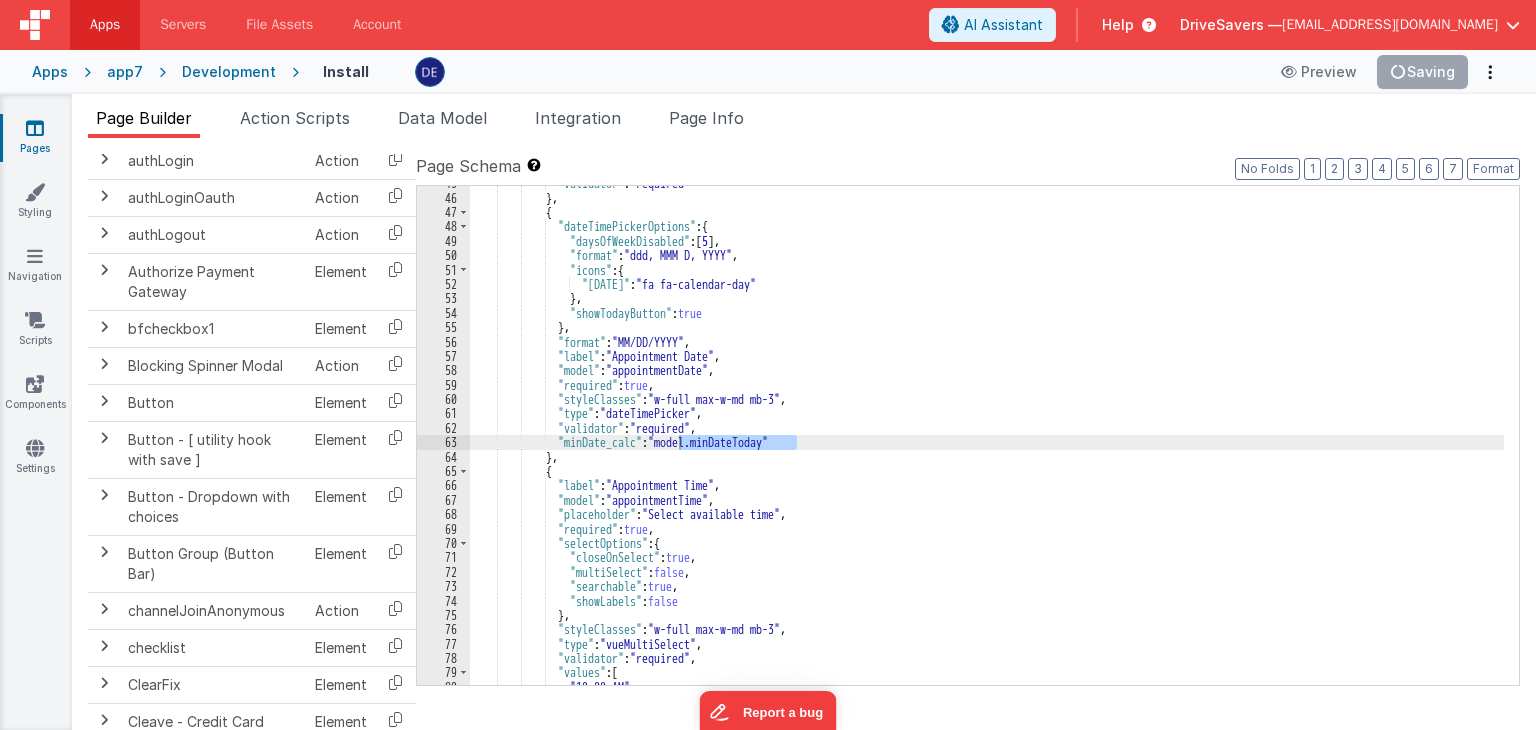 click on "Page Builder
Action Scripts
Data Model
Integration
Page Info
Snippet Library Name Type Accordion Element Alert Action Action authLogin Action authLoginOauth Action authLogout Action Authorize Payment Gateway Element bfcheckbox1 Element Blocking Spinner Modal Action Button Element Button - [ utility hook with save ] Element Button - Dropdown with choices Element Button Group (Button Bar) Element channelJoinAnonymous Action checklist Element ClearFix Element Cleave - Credit Card Element Cleave Phone input Element Clipboard - copy model field Action Code Editor Element Component - HTML Element Component BF Element cookie - set Action Date Time Picker Element debounce Action DropZone File Upload Element Focus Action Action Function - Runs JavaScript  Action Action <" at bounding box center (804, 412) 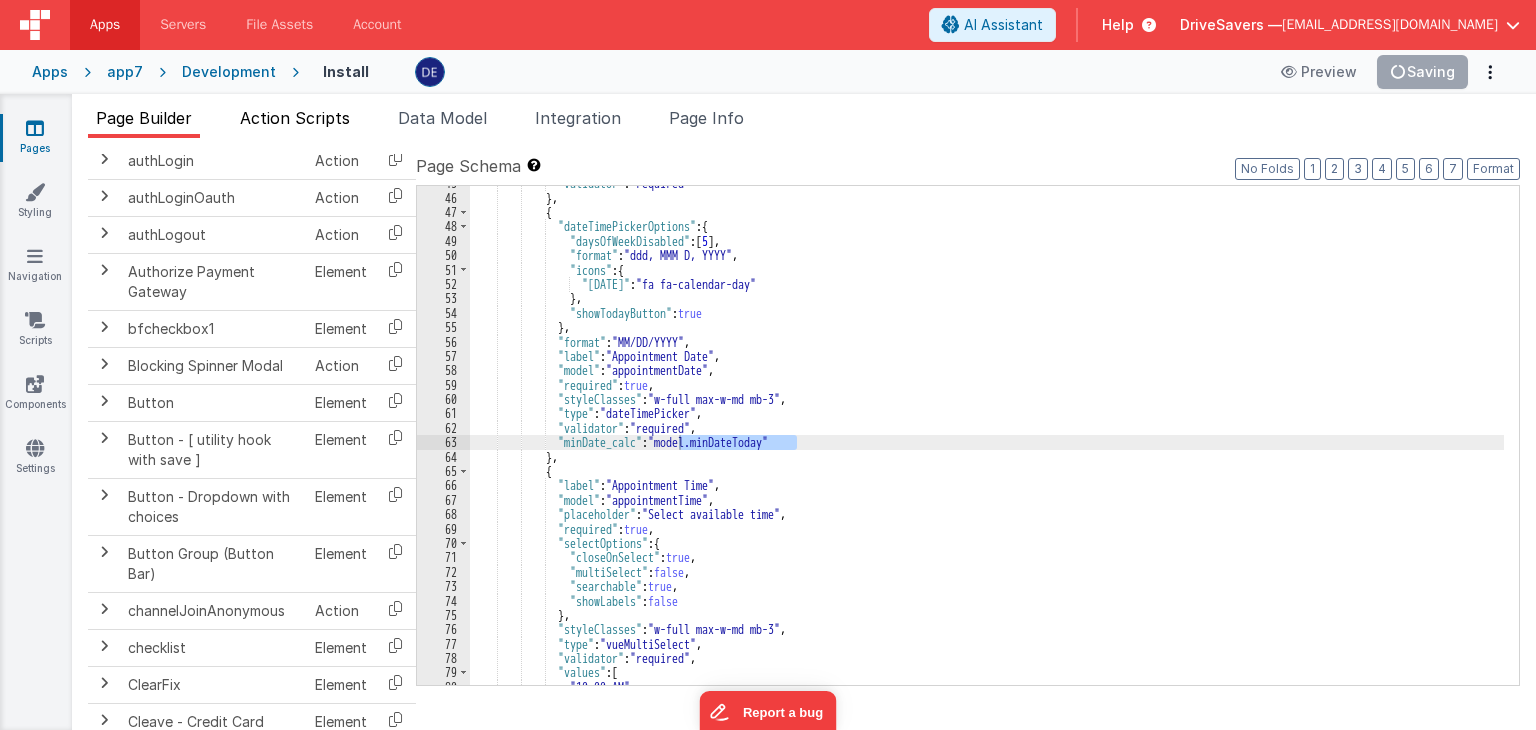 click on "Action Scripts" at bounding box center [295, 122] 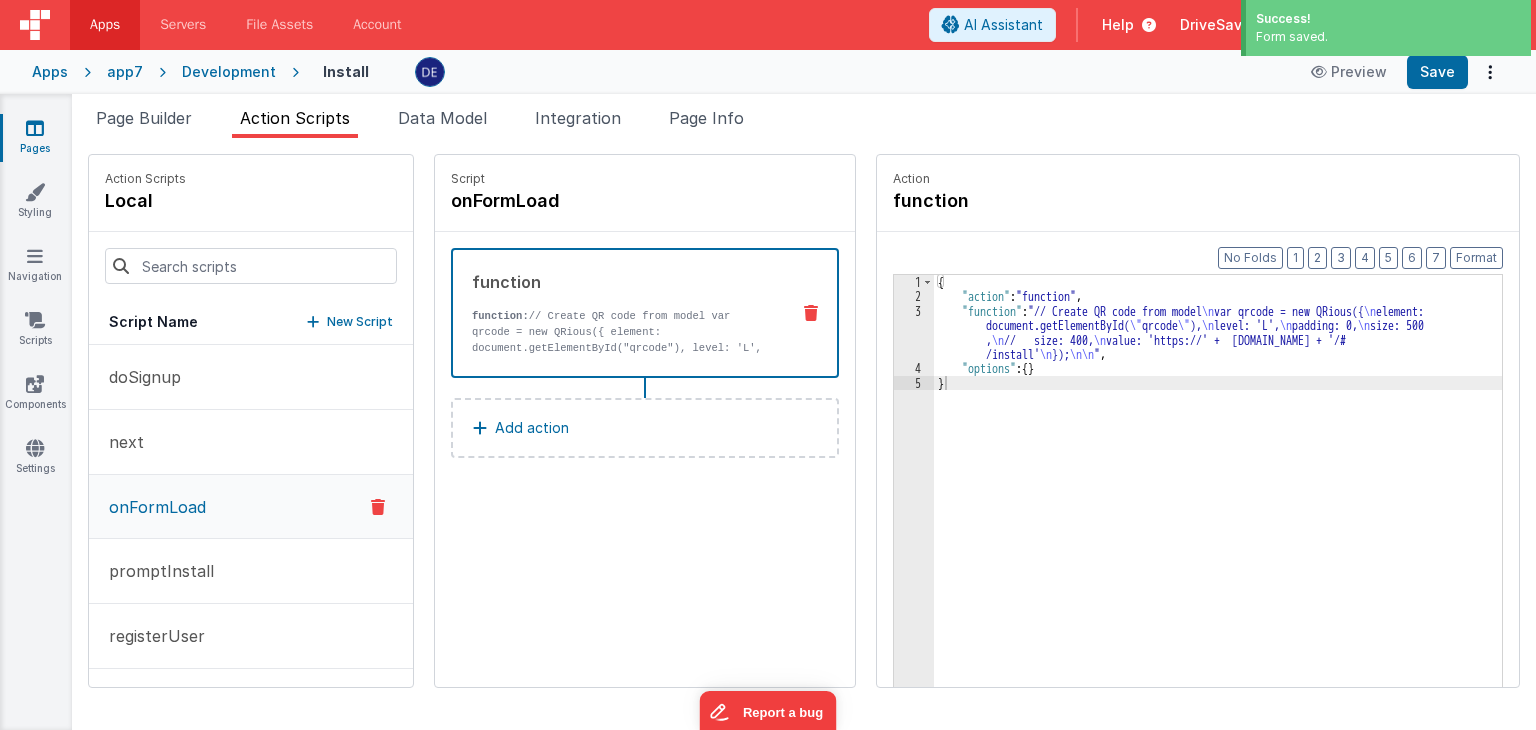 click on "onFormLoad" at bounding box center [151, 507] 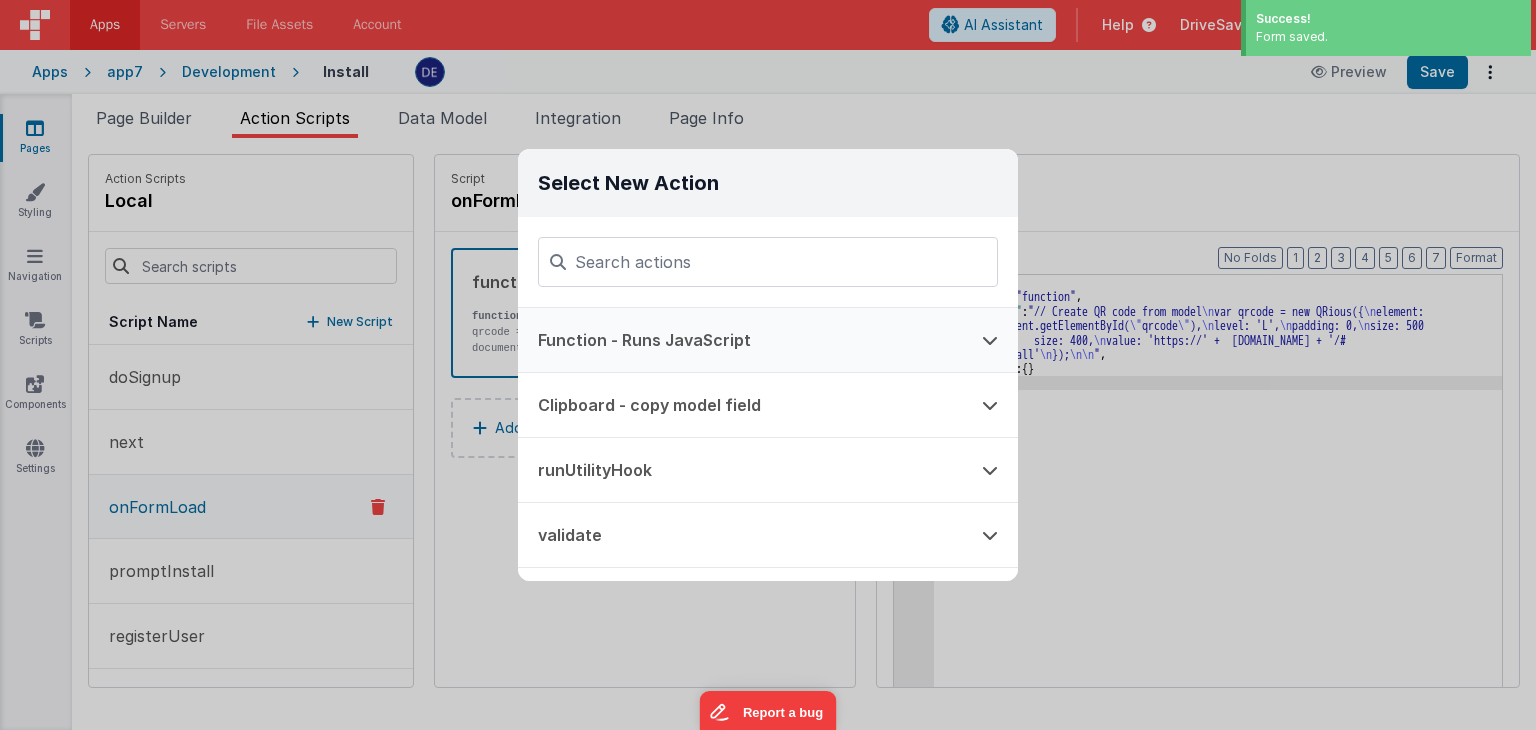 click on "Function - Runs JavaScript" at bounding box center [740, 340] 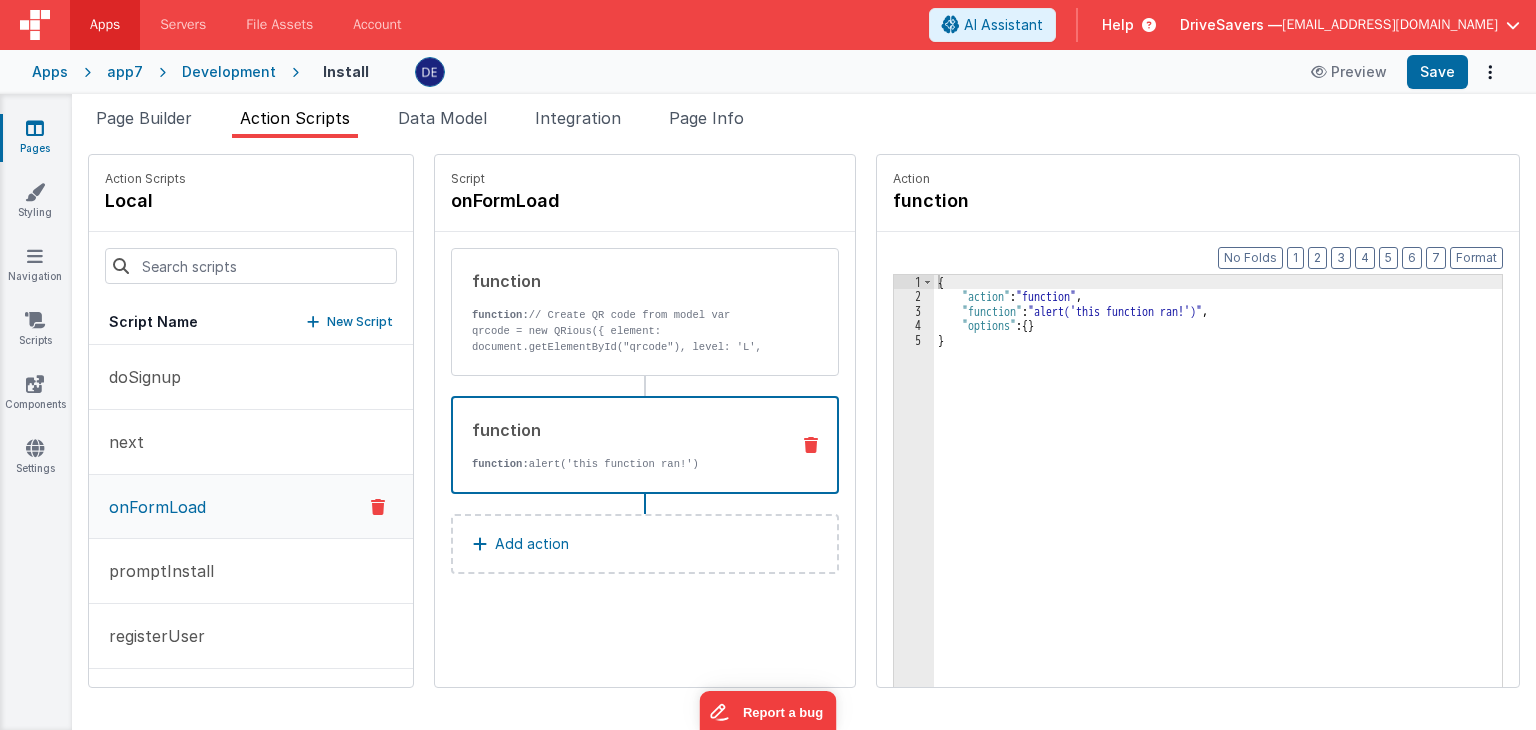 click on "{      "action" :  "function" ,      "function" :  "alert('this function ran!')" ,      "options" :  { } }" at bounding box center (1228, 526) 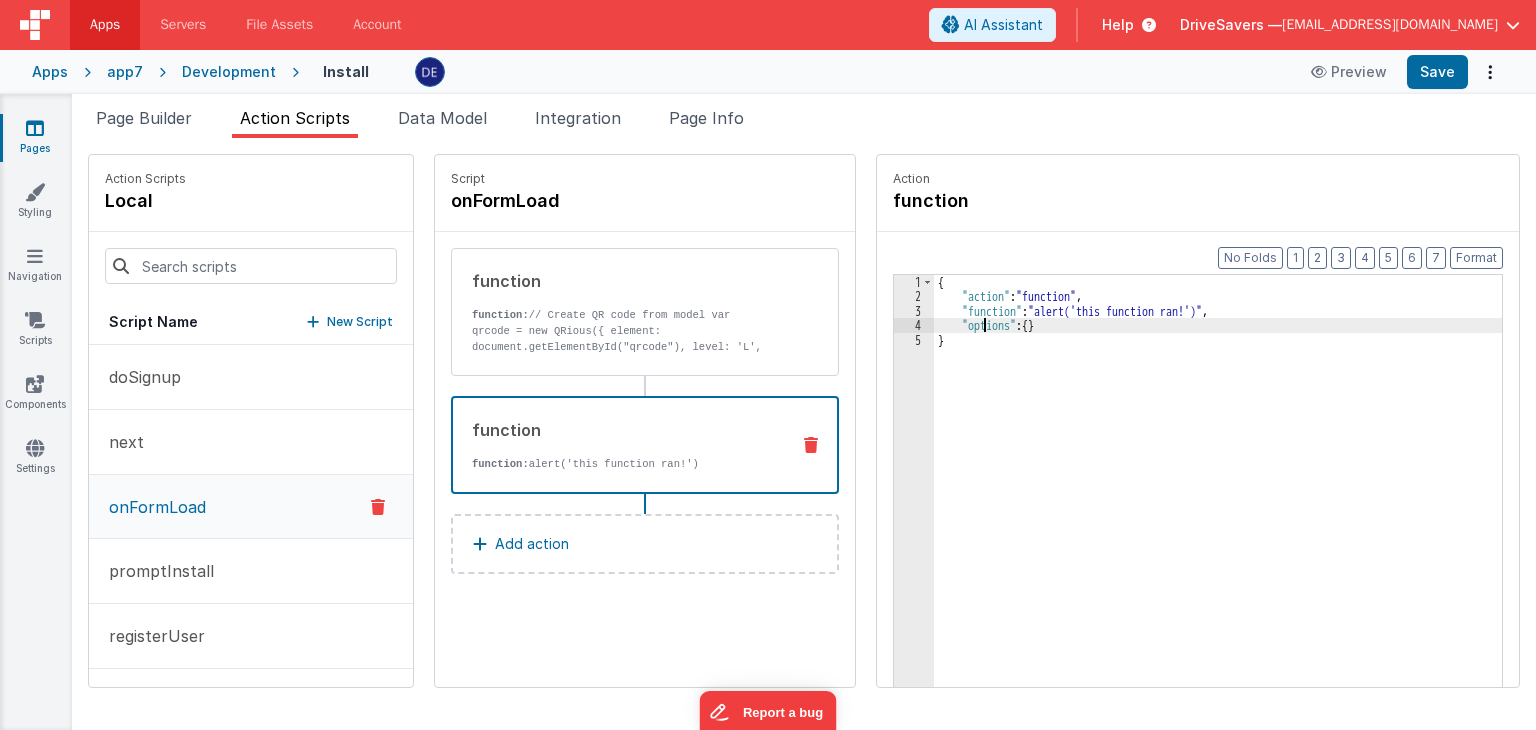click on "3" at bounding box center (914, 311) 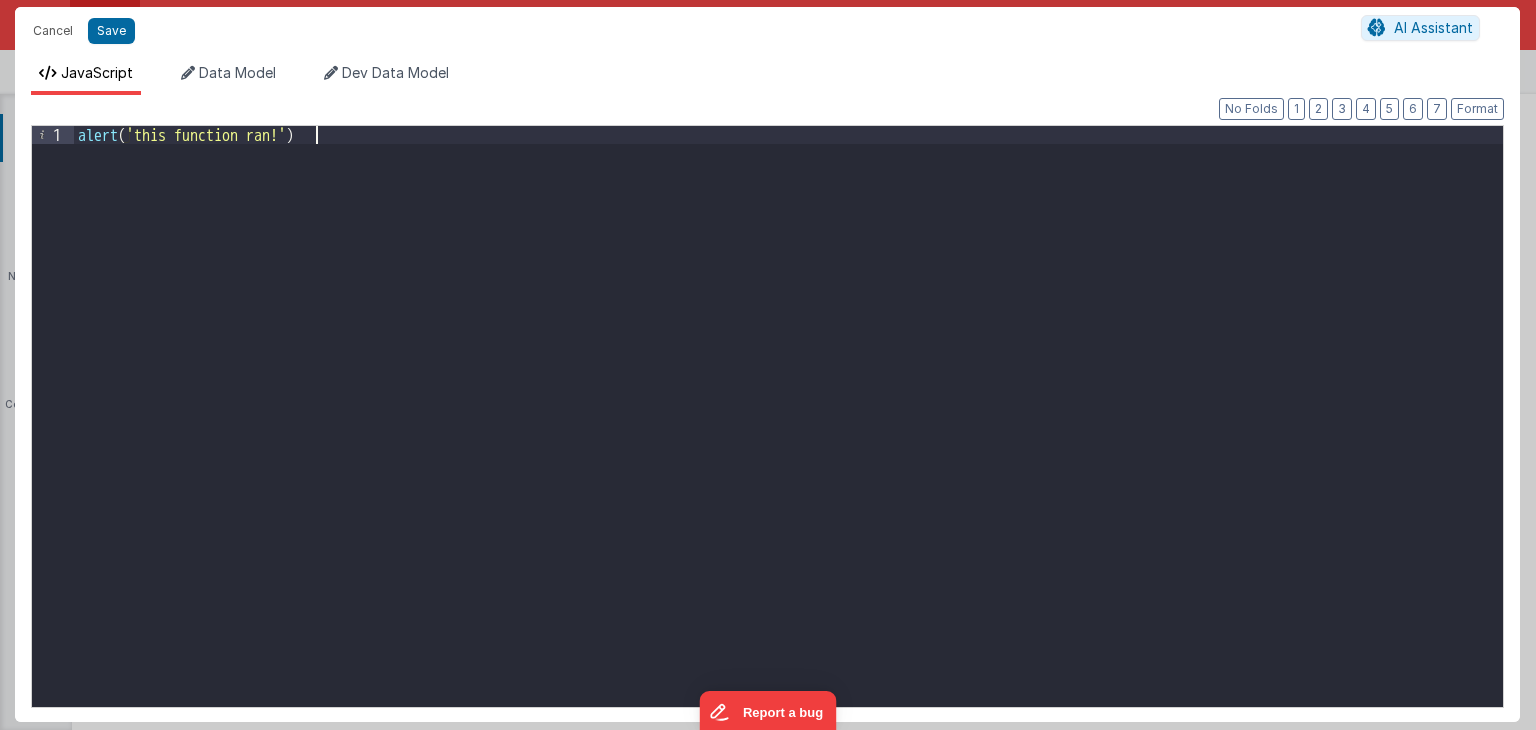 click on "alert ( 'this function ran!' )" at bounding box center (789, 435) 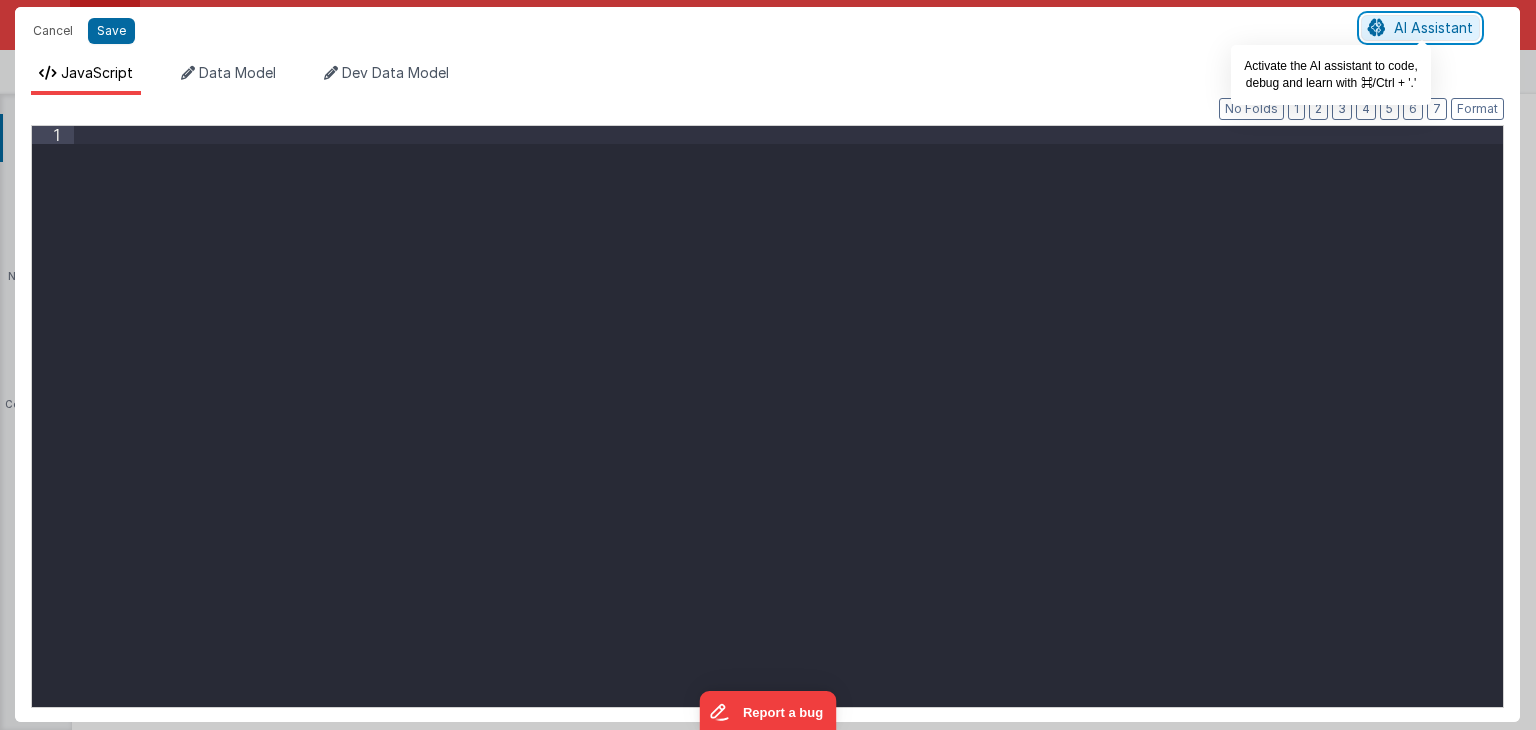 click at bounding box center (1377, 28) 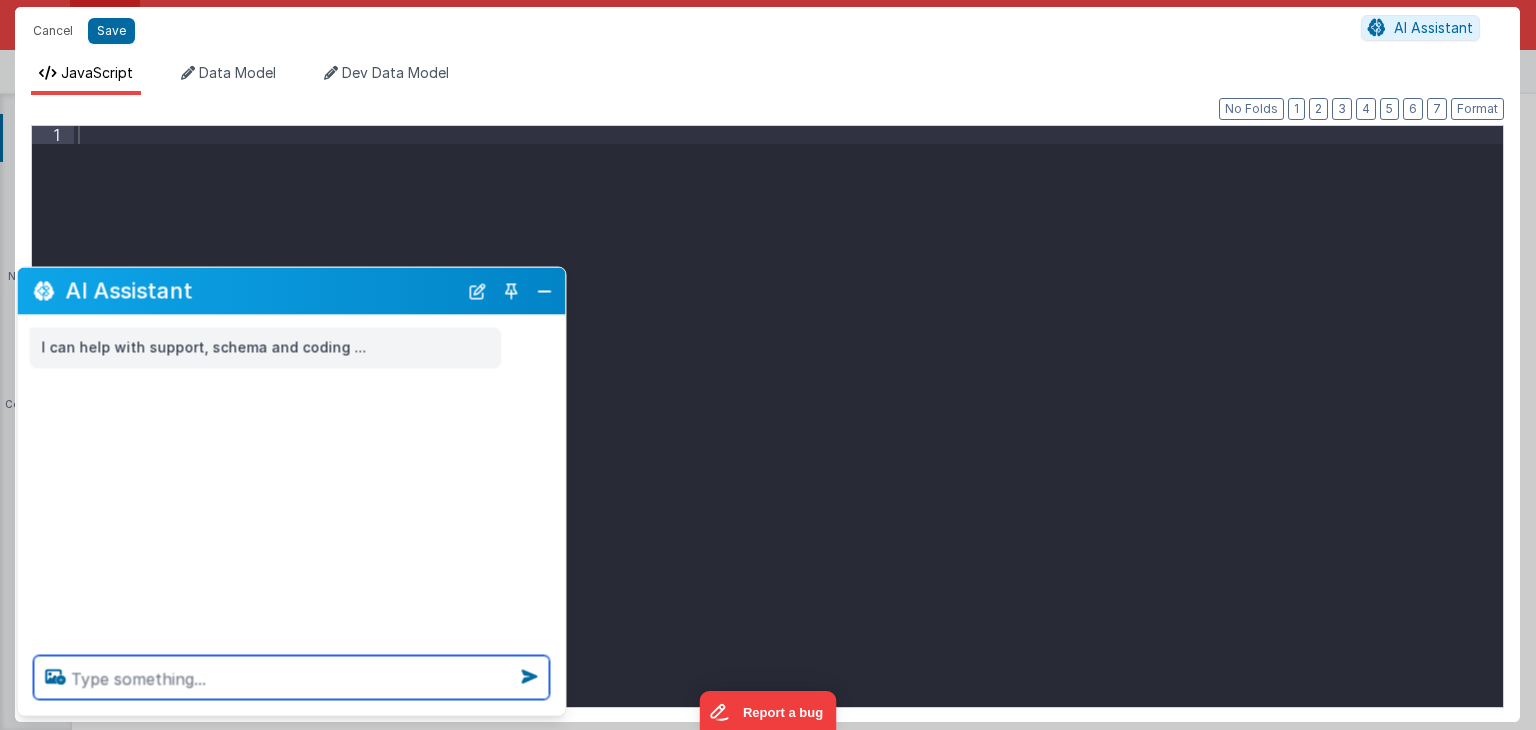 click at bounding box center (292, 678) 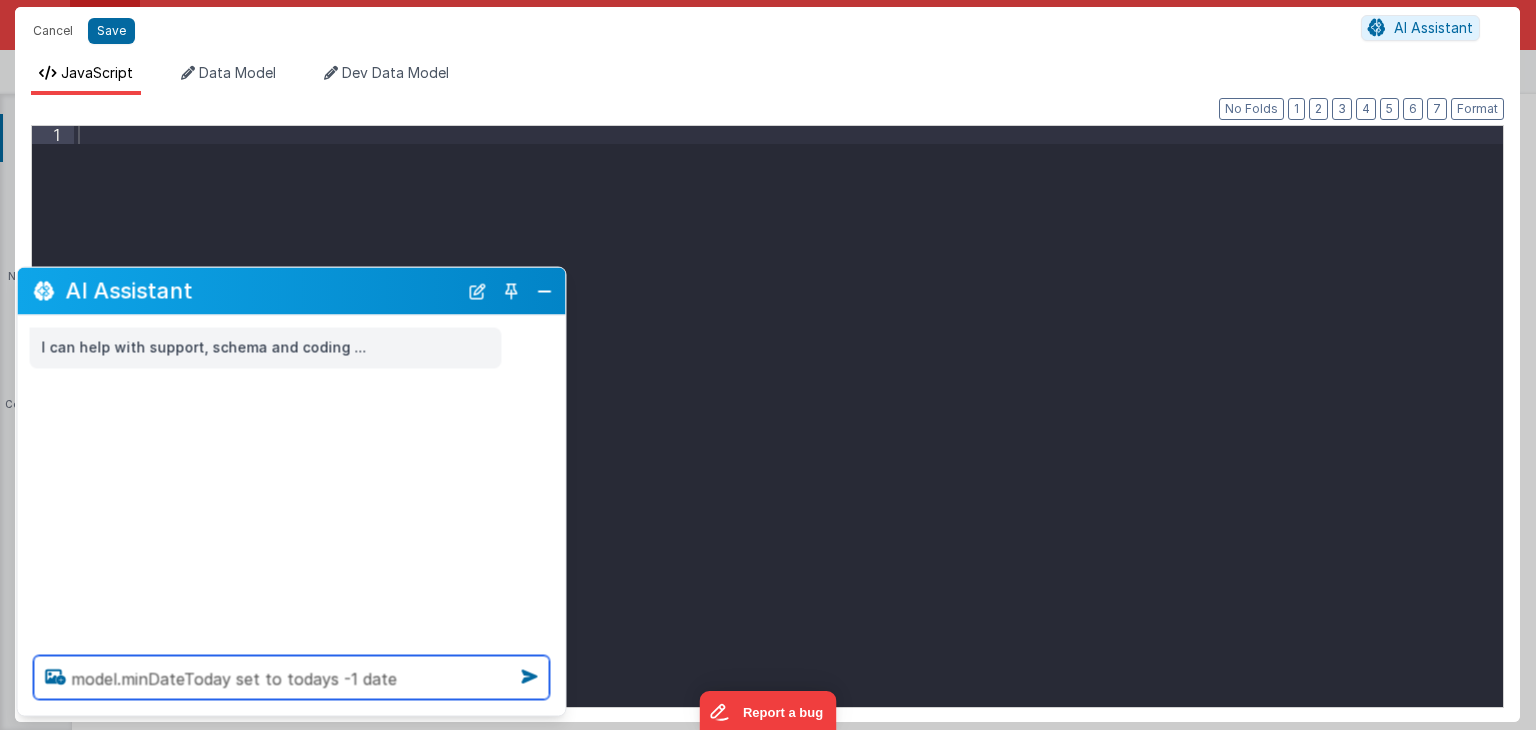 type on "model.minDateToday set to todays -1 date" 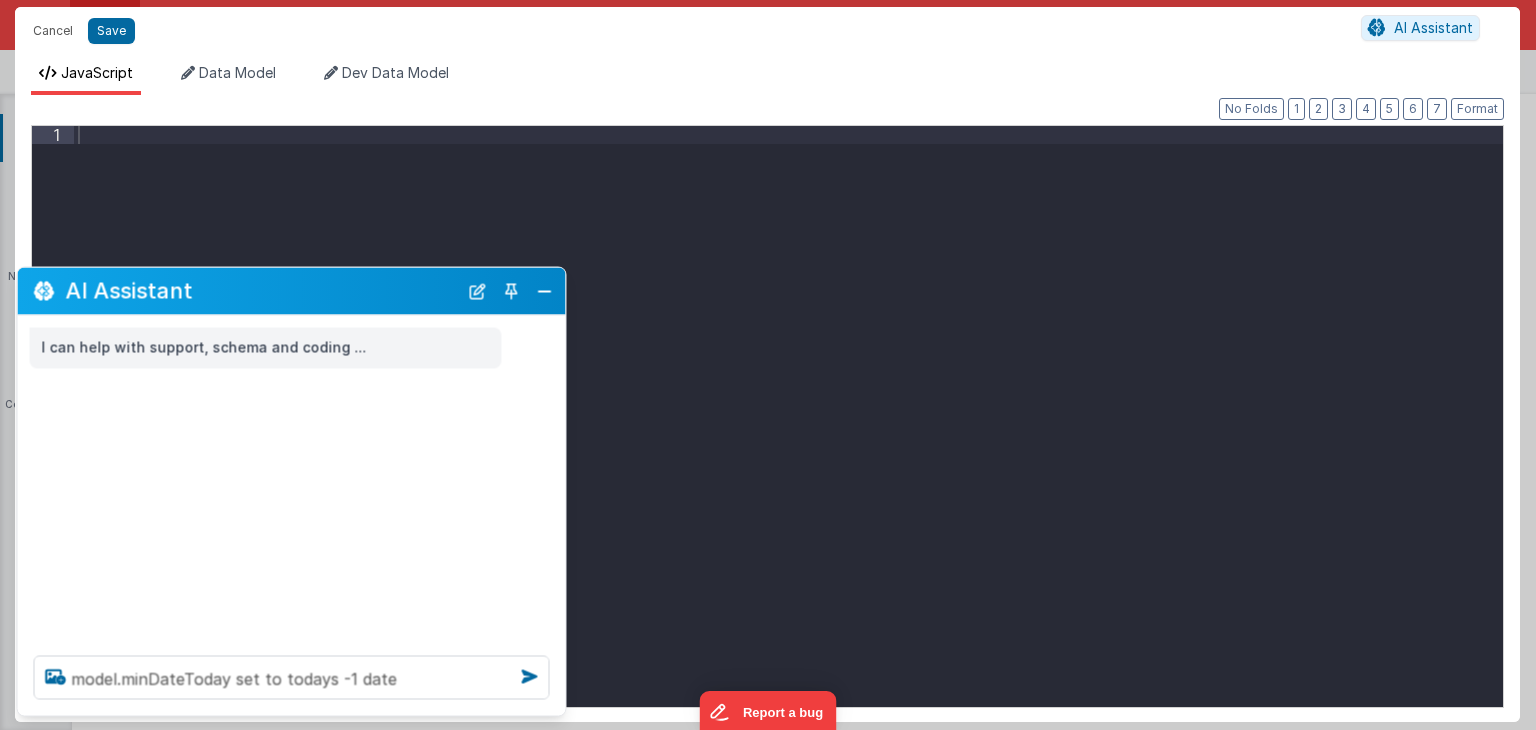 type 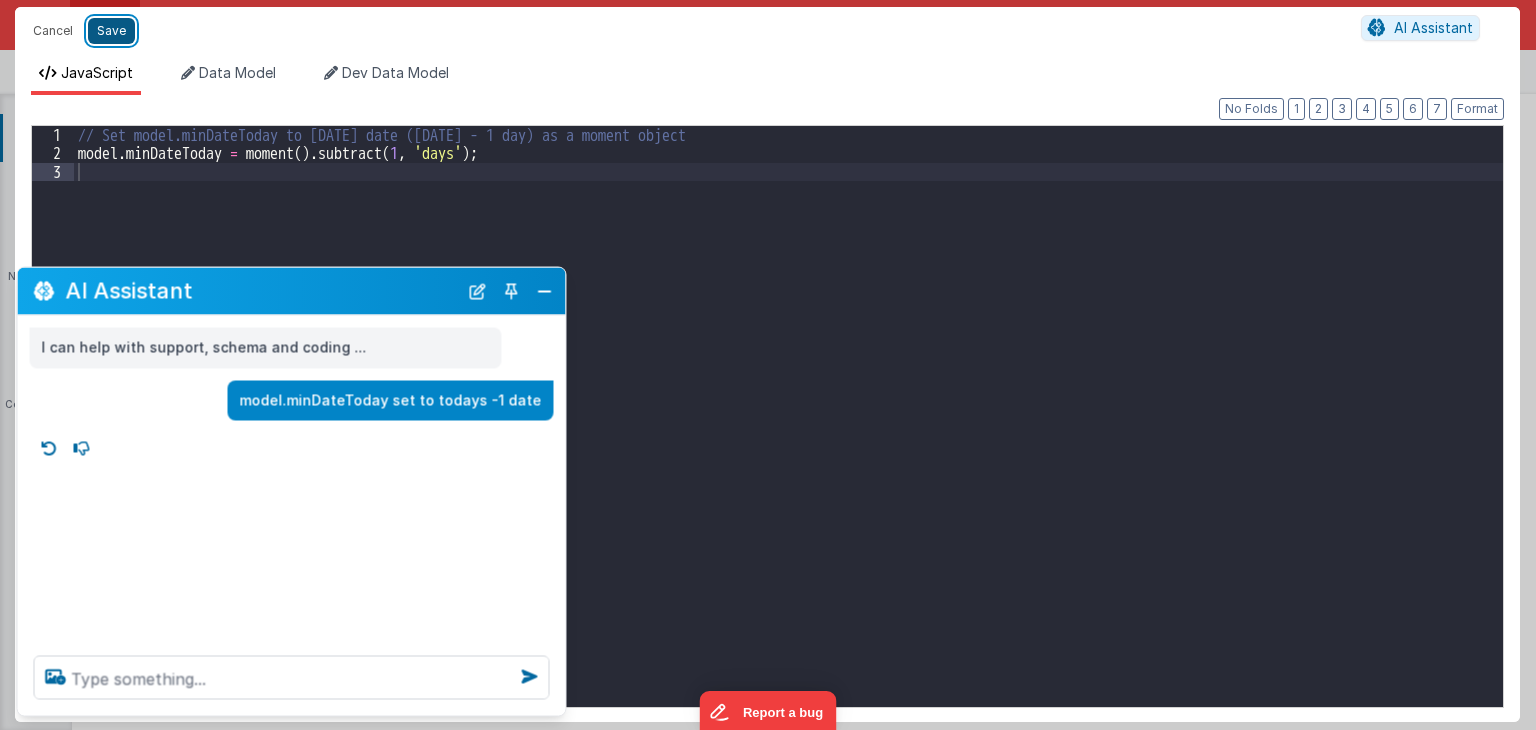 click on "Save" at bounding box center (111, 31) 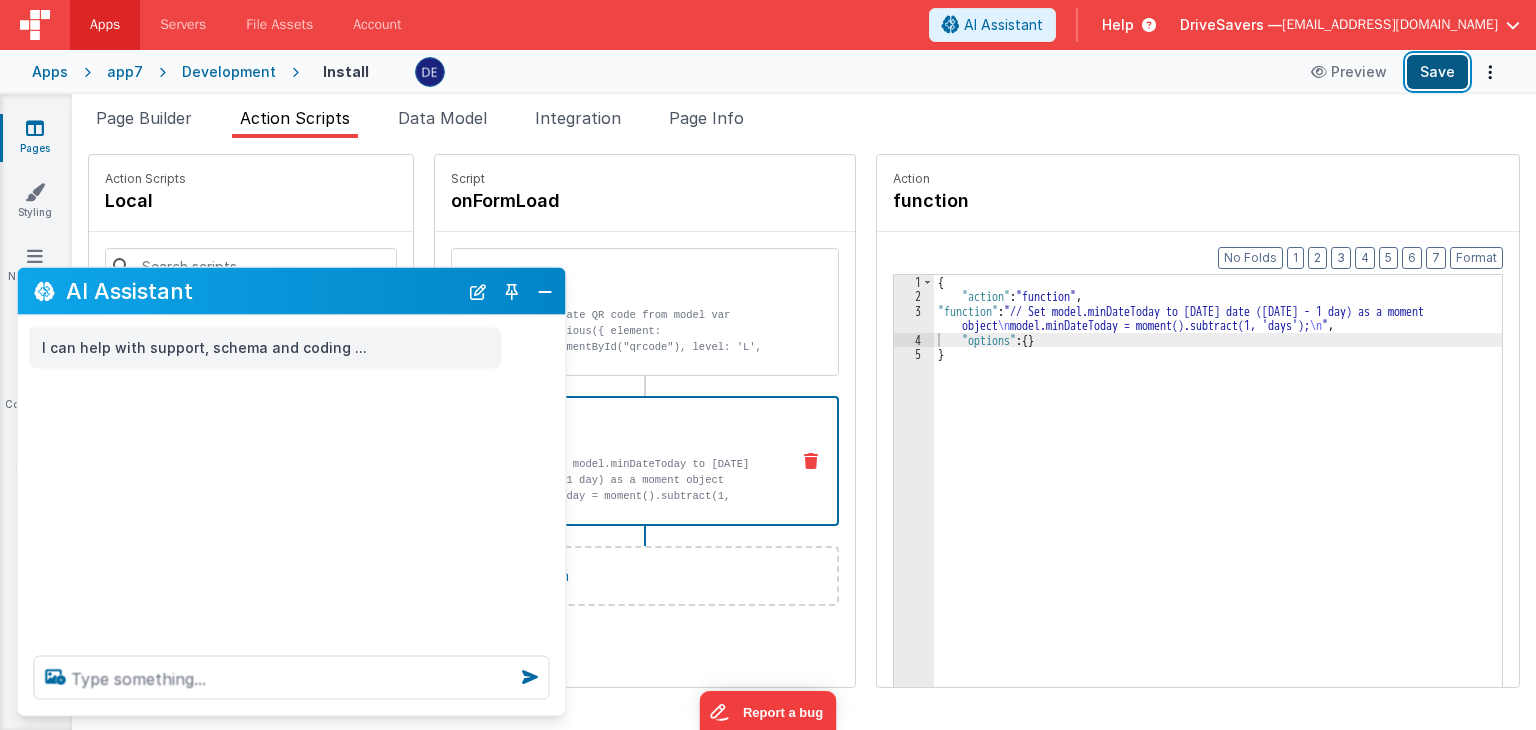 click on "Save" at bounding box center [1437, 72] 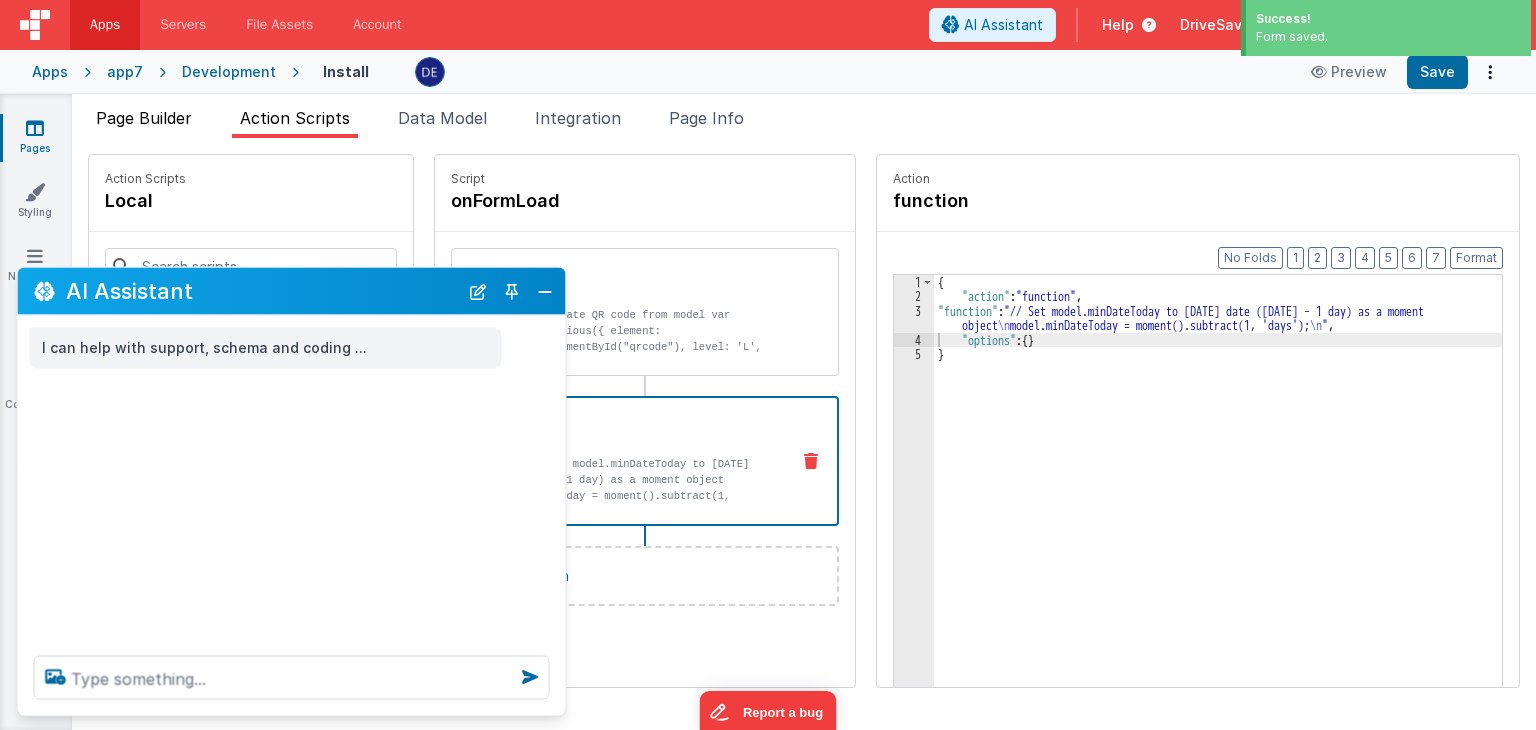 click on "Page Builder" at bounding box center [144, 118] 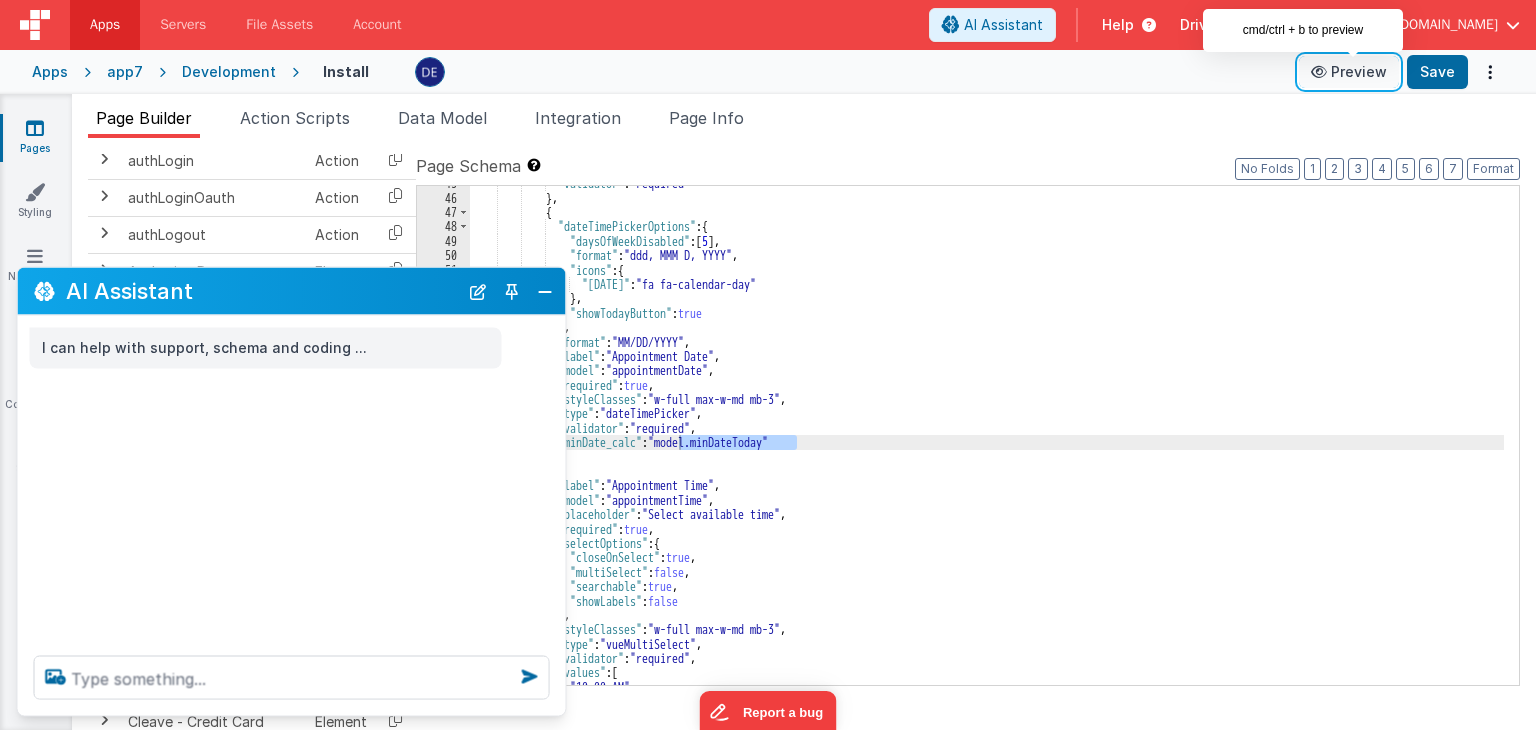 click on "Preview" at bounding box center [1349, 72] 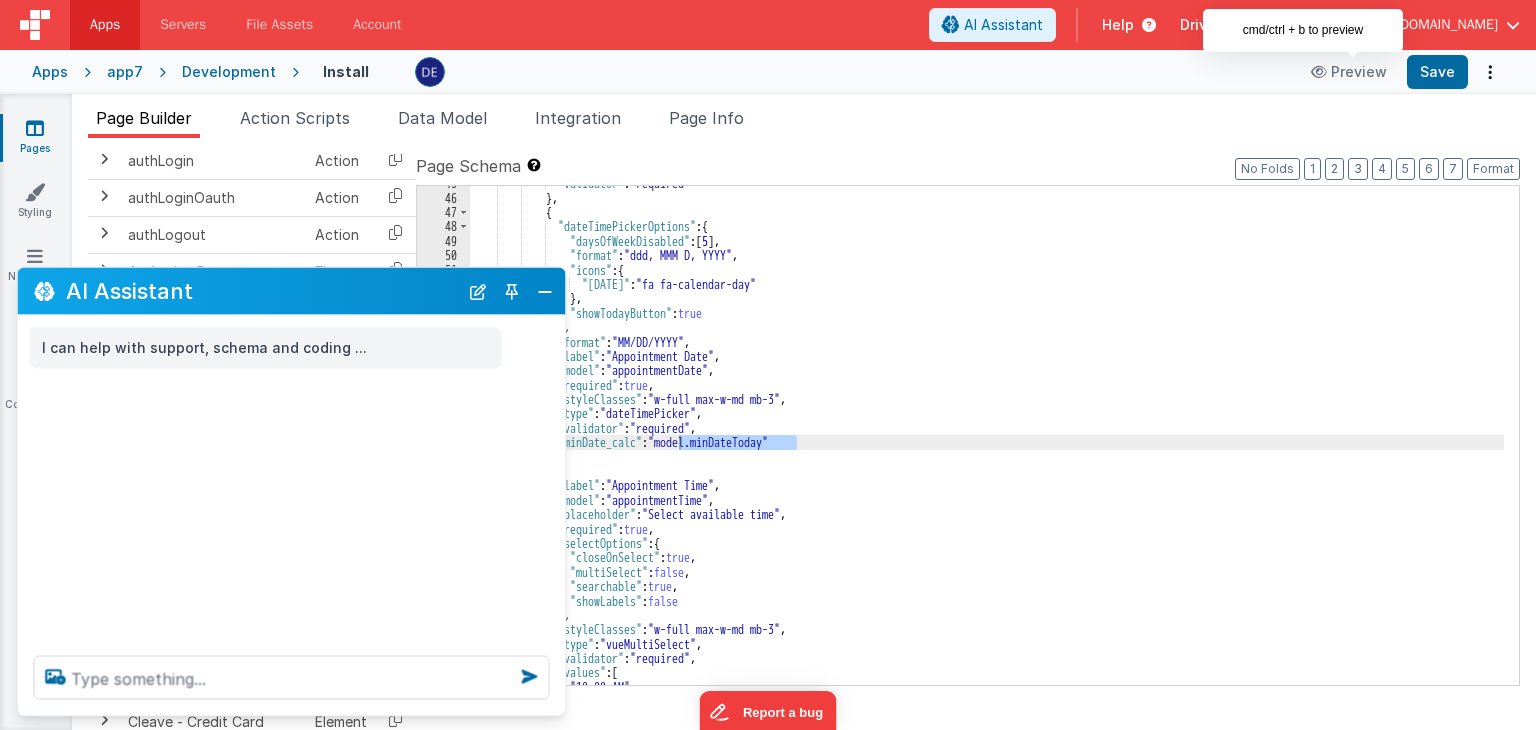 click on "Apps     Servers     File Assets
Account
Some FUTURE Slot
AI Assistant     Help       DriveSavers —    [EMAIL_ADDRESS][DOMAIN_NAME]
Apps
app7
Development
Install
Preview
Save
Pages
Styling
Navigation
Scripts
Components
Settings
Page Builder
Action Scripts
Data Model
Integration
Page Info
<<" at bounding box center (768, 365) 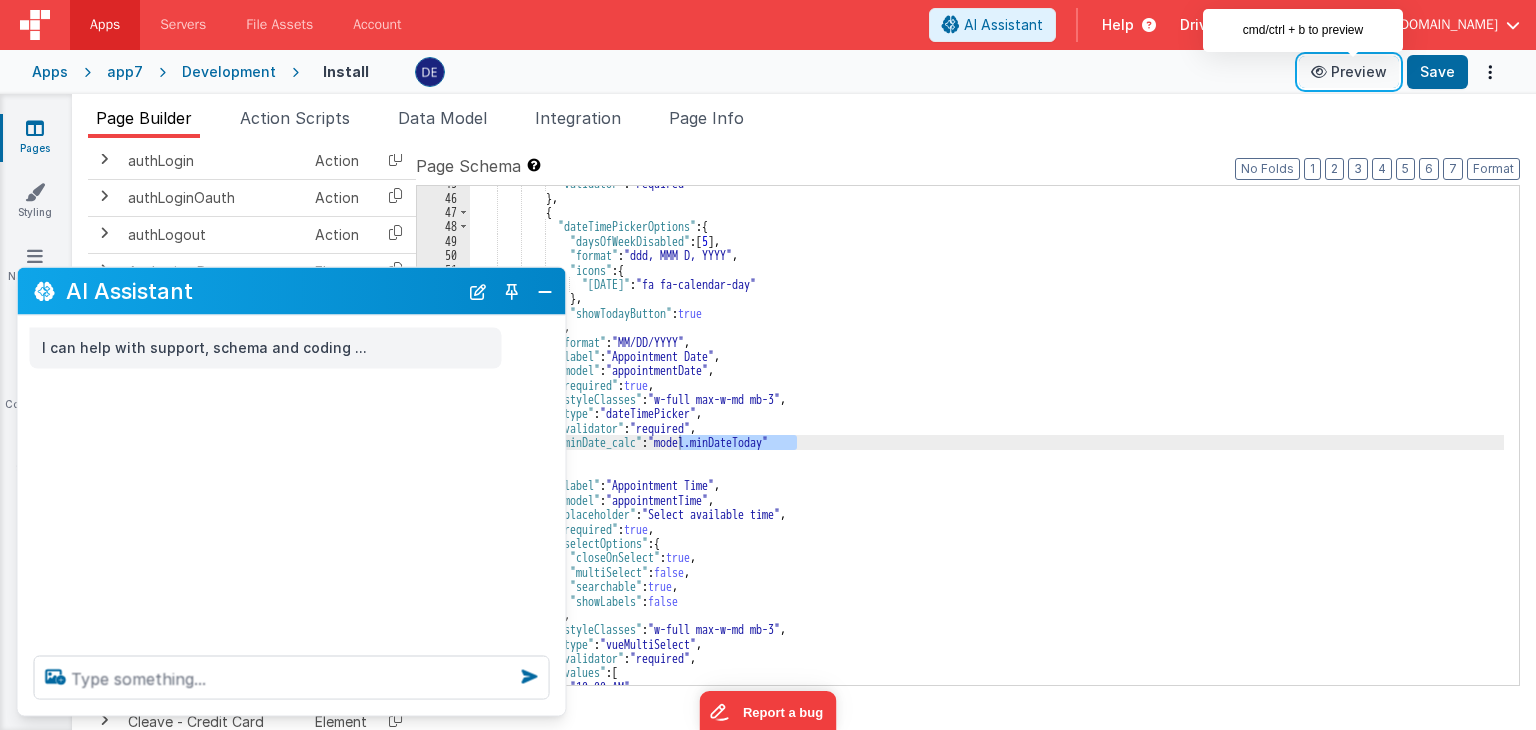 click on "Preview" at bounding box center [1349, 72] 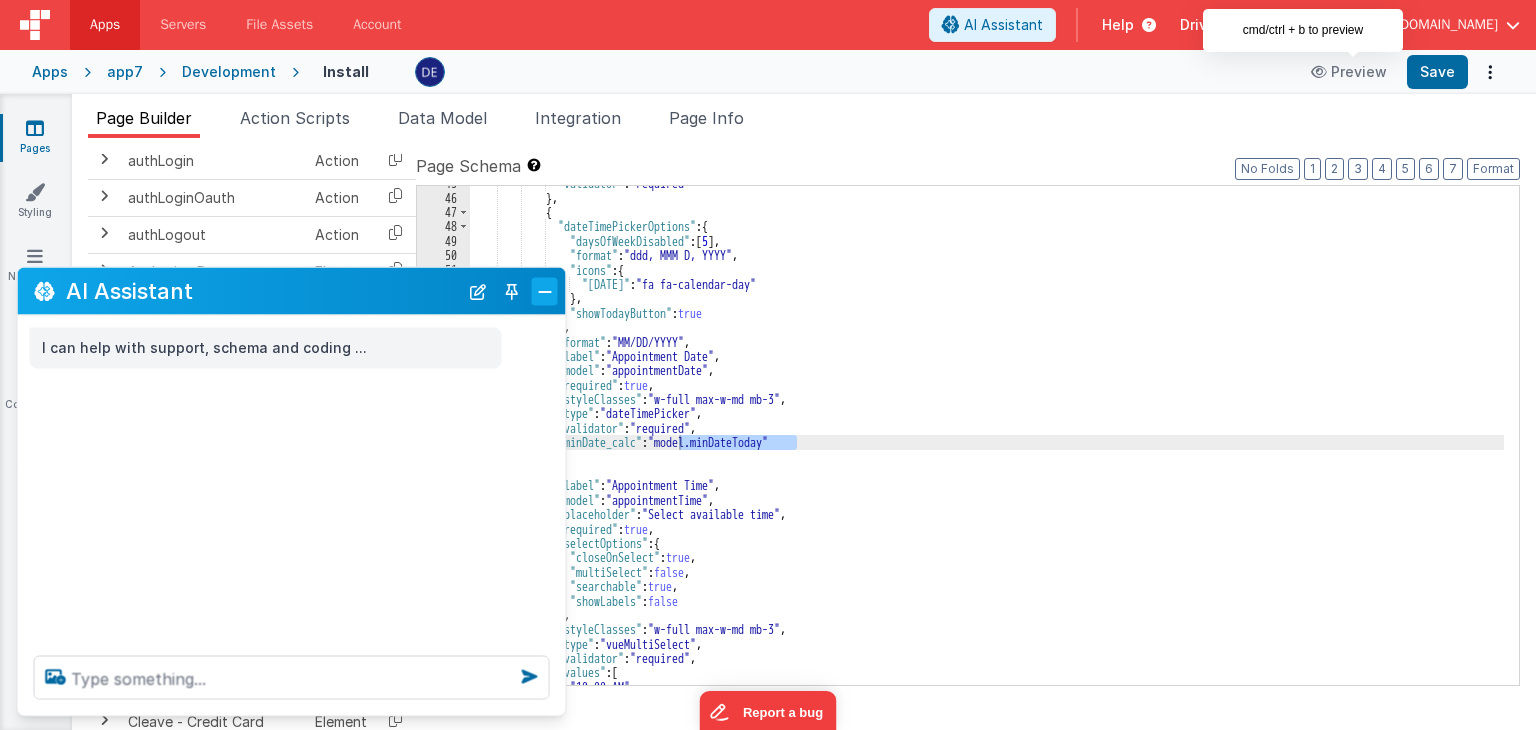 click at bounding box center [545, 291] 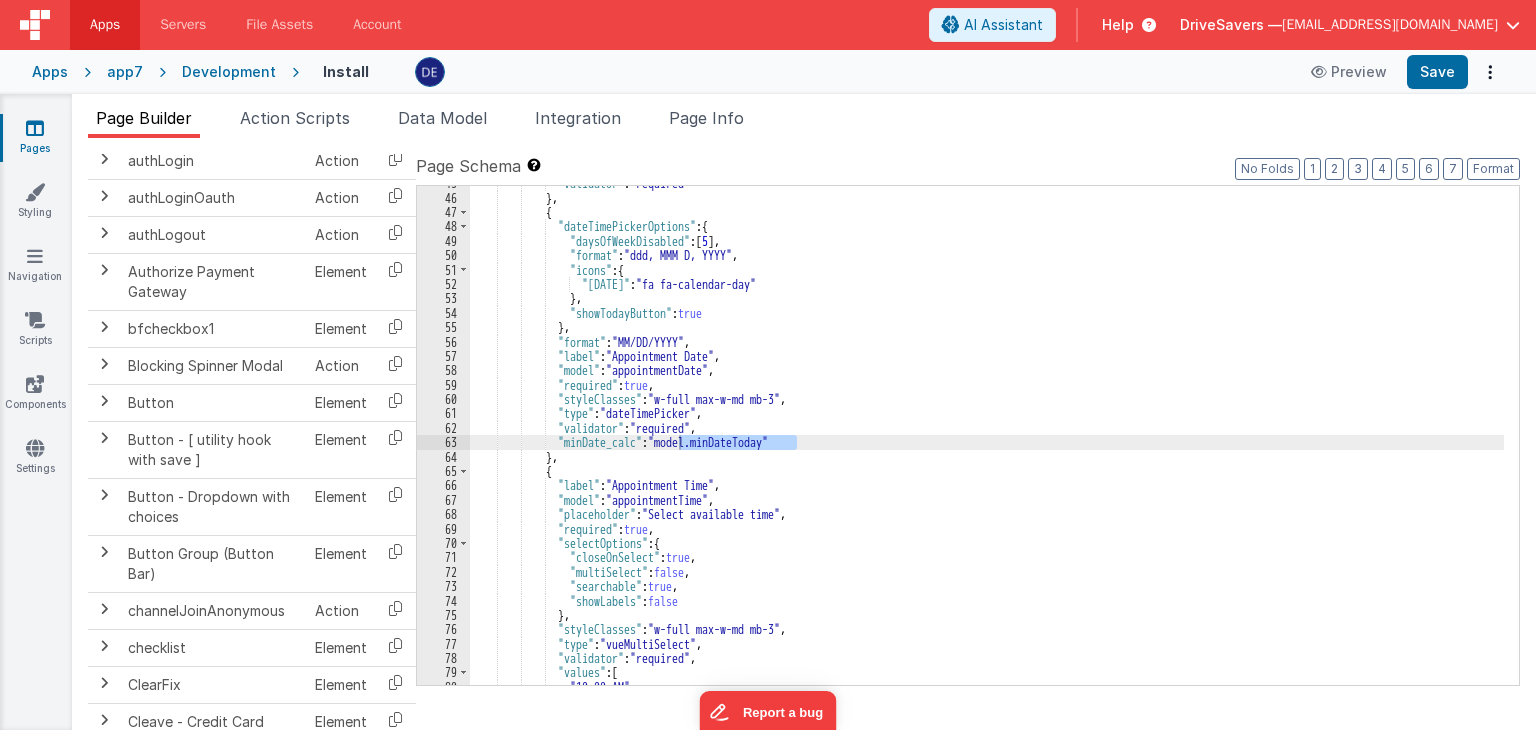 click on ""validator" :  "required"                } ,                {                   "dateTimePickerOptions" :  {                     "daysOfWeekDisabled" :  [ 5 ] ,                     "format" :  "ddd, MMM D, YYYY" ,                     "icons" :  {                        "[DATE]" :  "fa fa-calendar-day"                     } ,                     "showTodayButton" :  true                   } ,                   "format" :  "MM/DD/YYYY" ,                   "label" :  "Appointment Date" ,                   "model" :  "appointmentDate" ,                   "required" :  true ,                   "styleClasses" :  "w-full max-w-md mb-3" ,                   "type" :  "dateTimePicker" ,                   "validator" :  "required" ,                   "minDate_calc" :  "model.minDateToday"                } ,                {                   "label" :  "Appointment Time" ,                   "model" :  "appointmentTime" ,                   "placeholder" :  "Select available time" ,                   :  ," at bounding box center [987, 435] 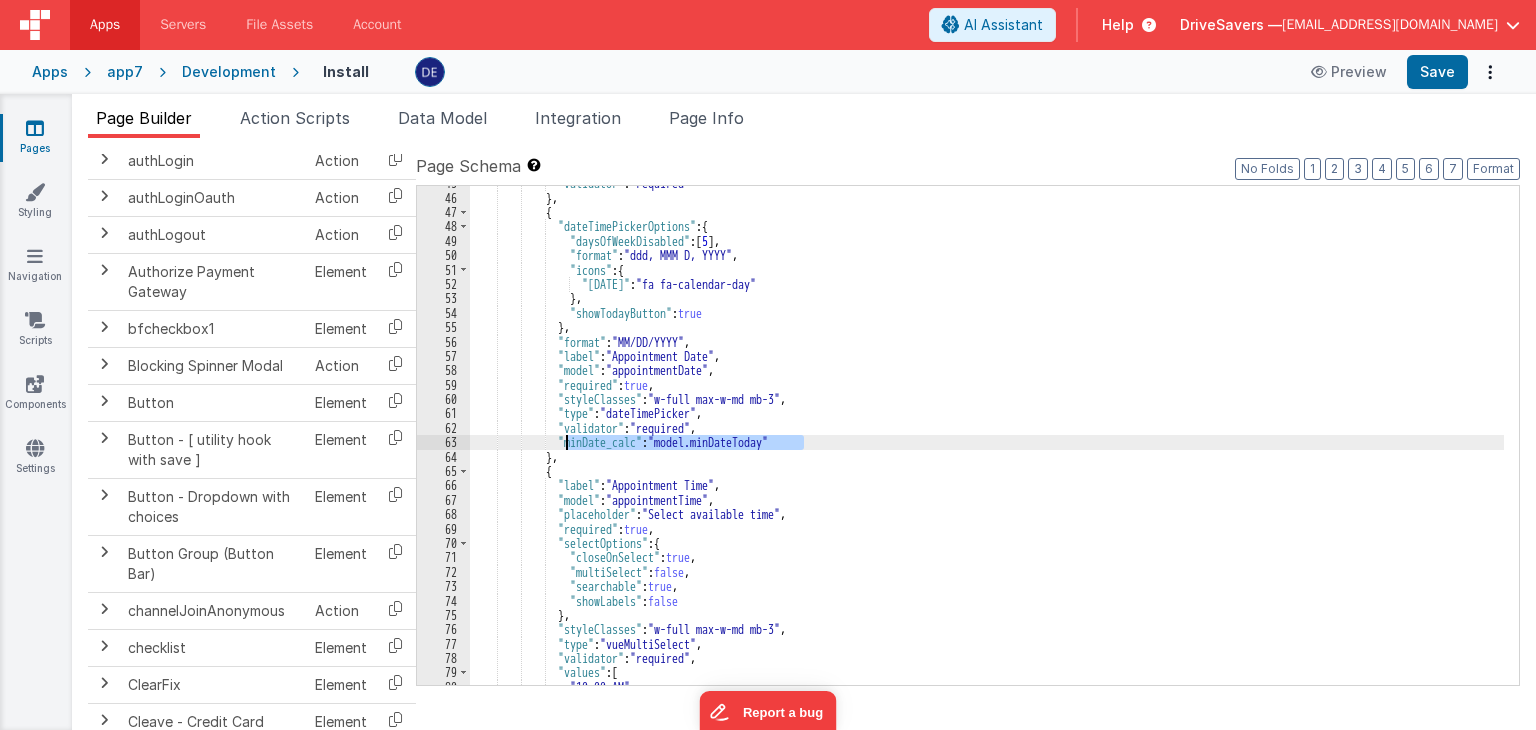 drag, startPoint x: 812, startPoint y: 444, endPoint x: 565, endPoint y: 441, distance: 247.01822 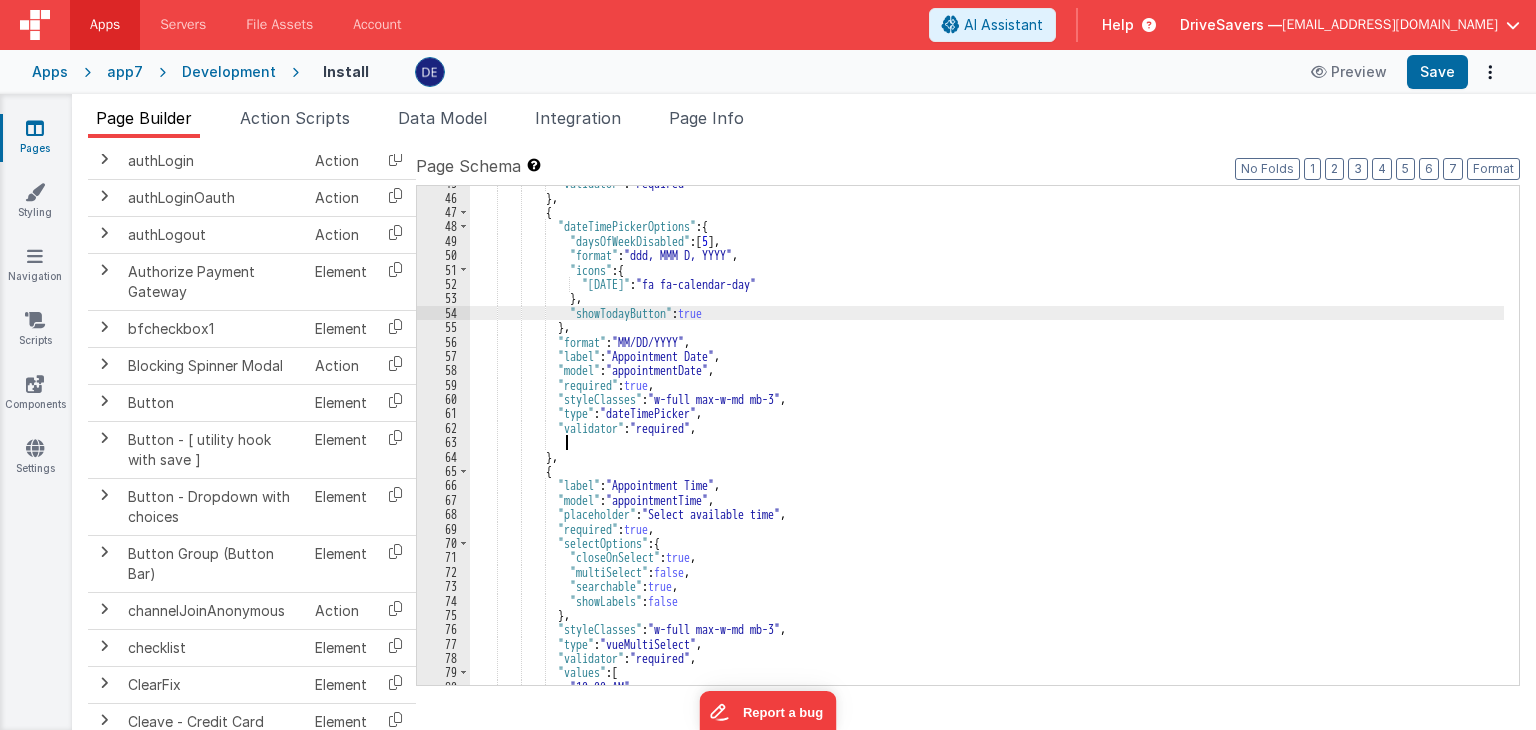 click on ""validator" :  "required"                } ,                {                   "dateTimePickerOptions" :  {                     "daysOfWeekDisabled" :  [ 5 ] ,                     "format" :  "ddd, MMM D, YYYY" ,                     "icons" :  {                        "[DATE]" :  "fa fa-calendar-day"                     } ,                     "showTodayButton" :  true                   } ,                   "format" :  "MM/DD/YYYY" ,                   "label" :  "Appointment Date" ,                   "model" :  "appointmentDate" ,                   "required" :  true ,                   "styleClasses" :  "w-full max-w-md mb-3" ,                   "type" :  "dateTimePicker" ,                   "validator" :  "required" ,                                  } ,                {                   "label" :  "Appointment Time" ,                   "model" :  "appointmentTime" ,                   "placeholder" :  "Select available time" ,                   "required" :  true ,                   :  {" at bounding box center (987, 440) 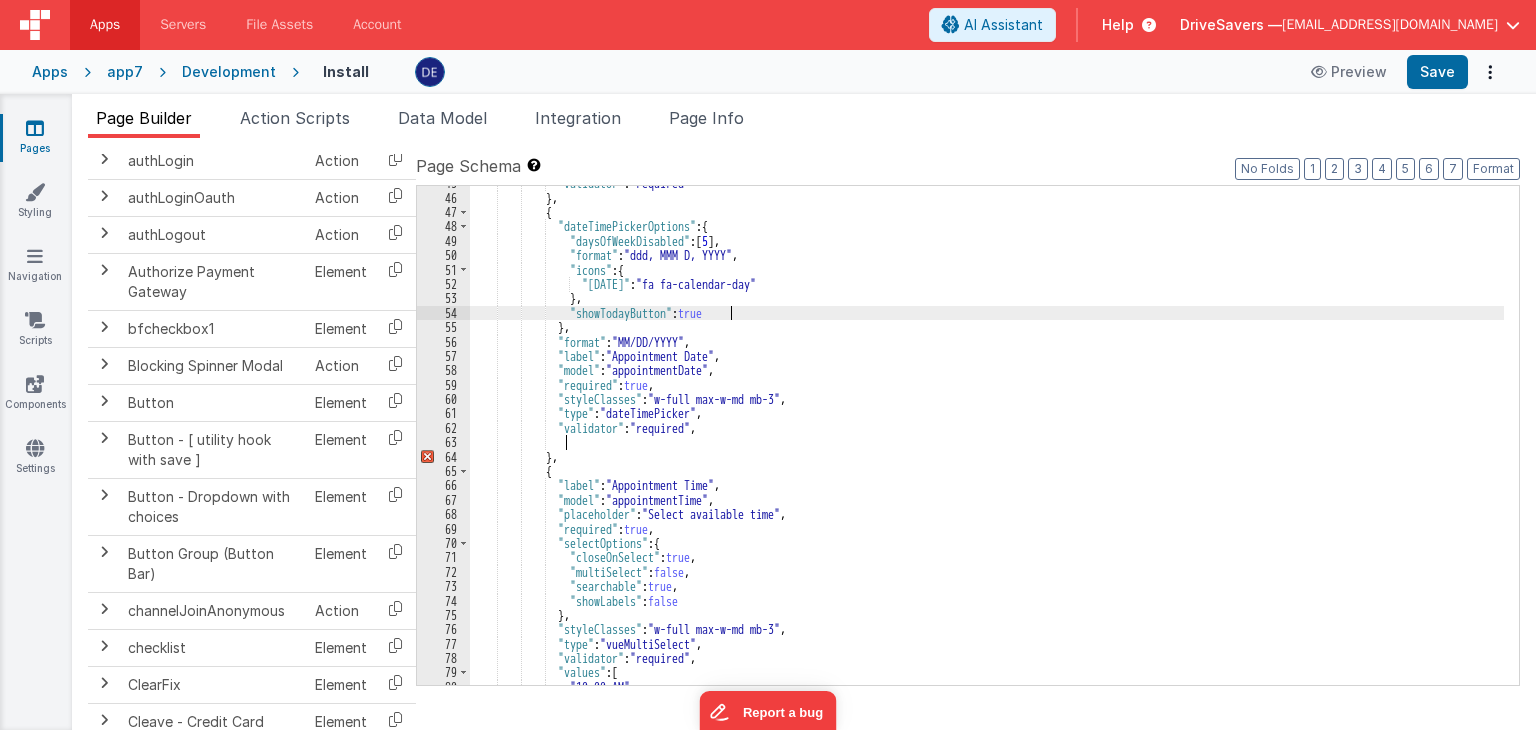 type 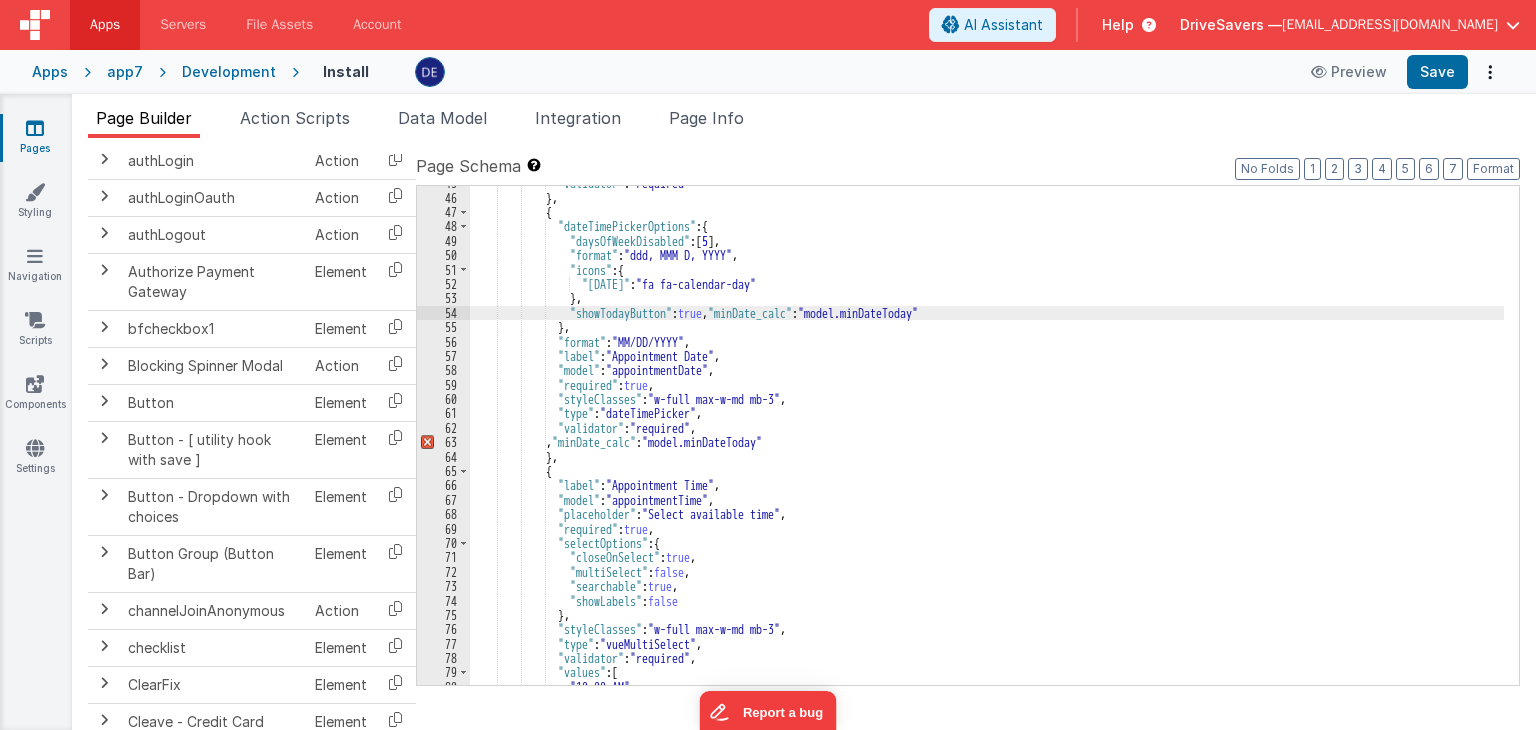 click on ""validator" :  "required"                } ,                {                   "dateTimePickerOptions" :  {                     "daysOfWeekDisabled" :  [ 5 ] ,                     "format" :  "ddd, MMM D, YYYY" ,                     "icons" :  {                        "[DATE]" :  "fa fa-calendar-day"                     } ,                     "showTodayButton" :  true , "minDate_calc" :  "model.minDateToday"                   } ,                   "format" :  "MM/DD/YYYY" ,                   "label" :  "Appointment Date" ,                   "model" :  "appointmentDate" ,                   "required" :  true ,                   "styleClasses" :  "w-full max-w-md mb-3" ,                   "type" :  "dateTimePicker" ,                   "validator" :  "required" ,                  , "minDate_calc" :  "model.minDateToday"                } ,                {                   "label" :  "Appointment Time" ,                   "model" :  "appointmentTime" ,                   "placeholder" :  ," at bounding box center (987, 440) 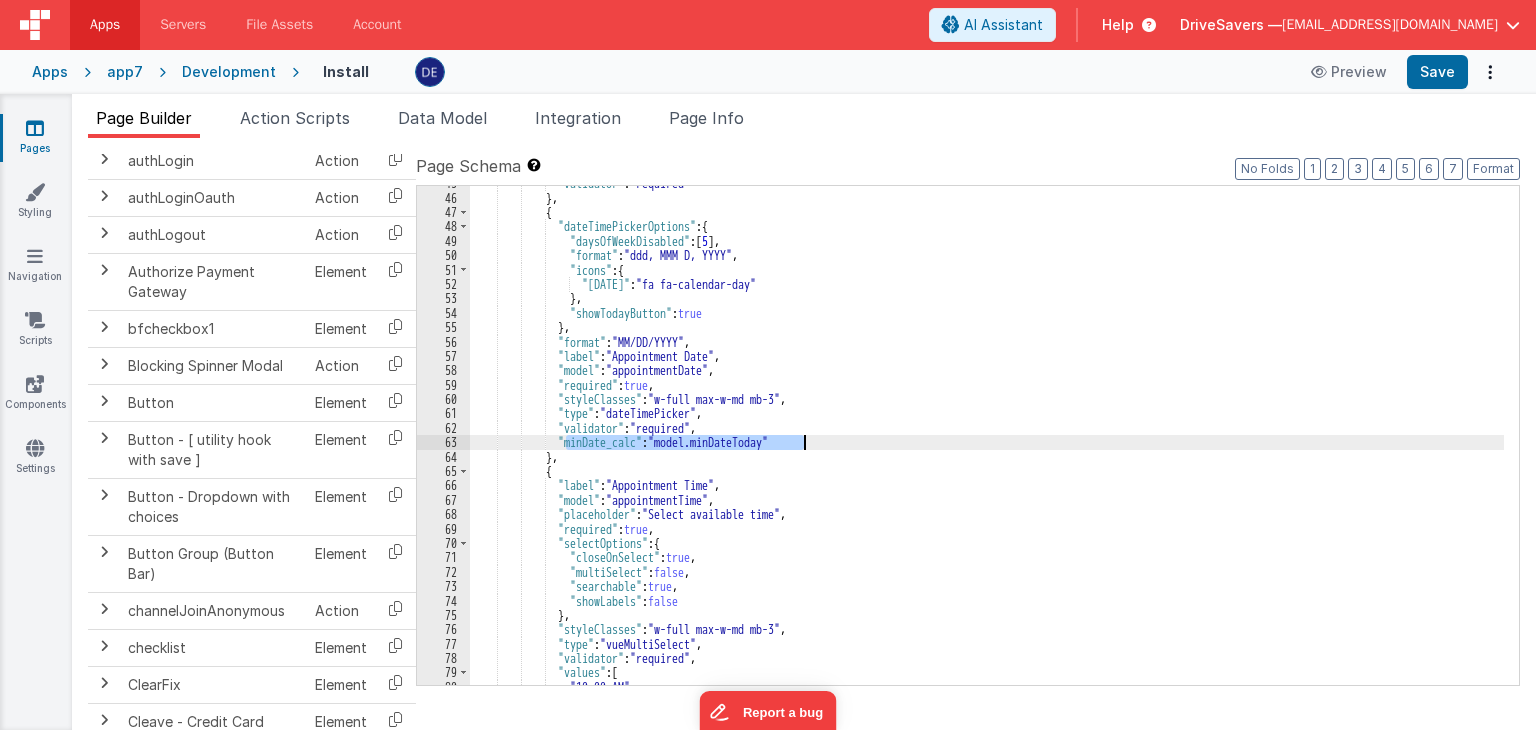 click on ""validator" :  "required"                } ,                {                   "dateTimePickerOptions" :  {                     "daysOfWeekDisabled" :  [ 5 ] ,                     "format" :  "ddd, MMM D, YYYY" ,                     "icons" :  {                        "[DATE]" :  "fa fa-calendar-day"                     } ,                     "showTodayButton" :  true                   } ,                   "format" :  "MM/DD/YYYY" ,                   "label" :  "Appointment Date" ,                   "model" :  "appointmentDate" ,                   "required" :  true ,                   "styleClasses" :  "w-full max-w-md mb-3" ,                   "type" :  "dateTimePicker" ,                   "validator" :  "required" ,                   "minDate_calc" :  "model.minDateToday"                } ,                {                   "label" :  "Appointment Time" ,                   "model" :  "appointmentTime" ,                   "placeholder" :  "Select available time" ,                   :  ," at bounding box center (987, 435) 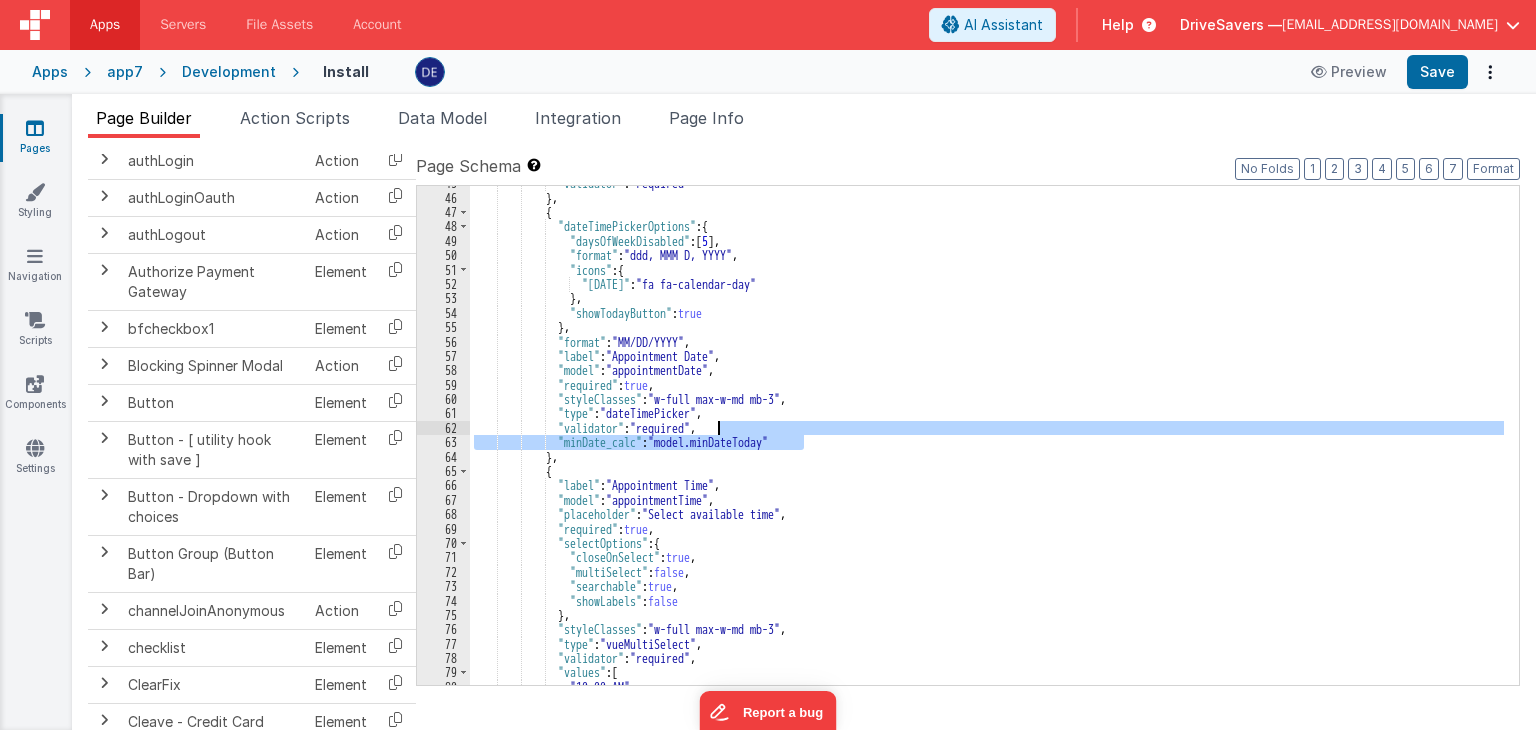 drag, startPoint x: 849, startPoint y: 447, endPoint x: 717, endPoint y: 431, distance: 132.96616 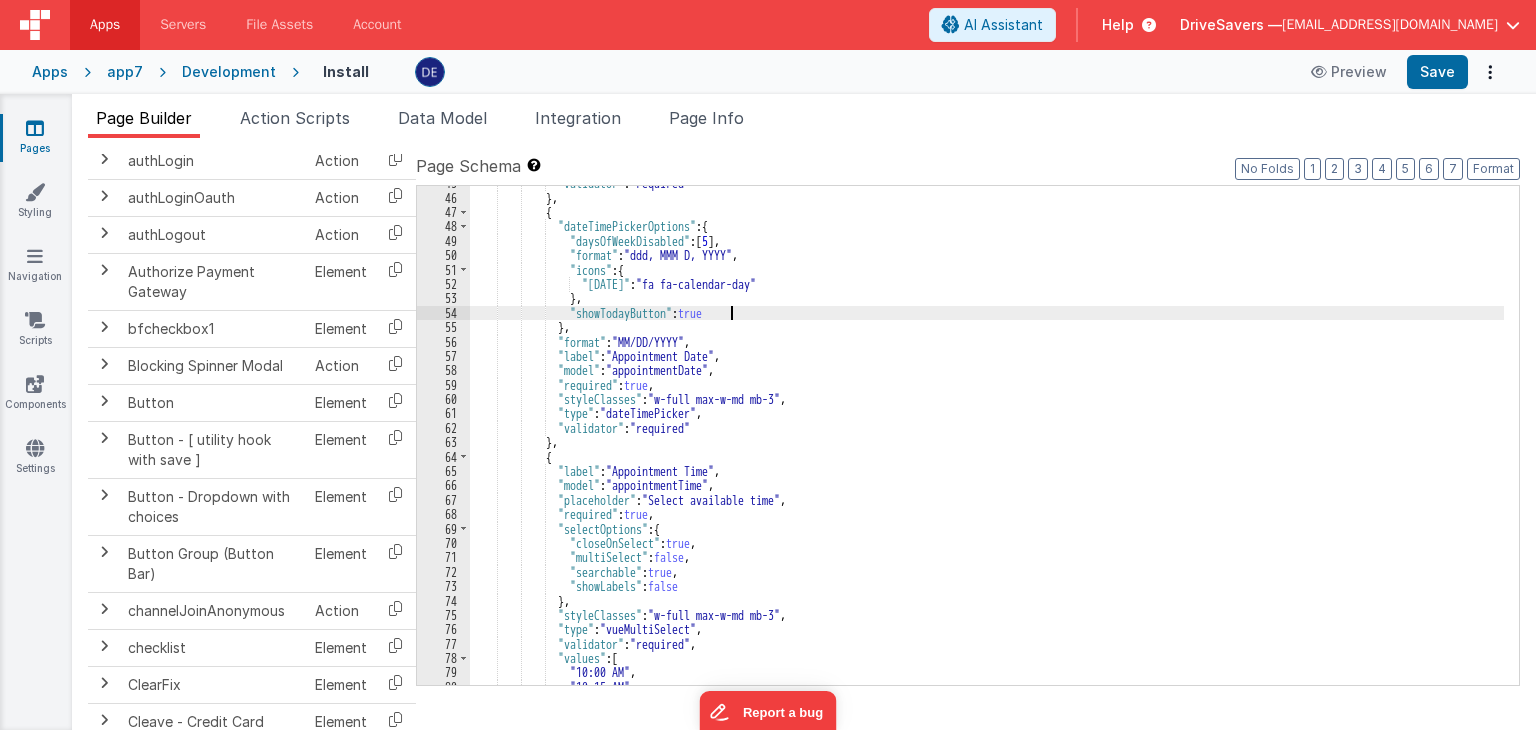 click on ""validator" :  "required"                } ,                {                   "dateTimePickerOptions" :  {                     "daysOfWeekDisabled" :  [ 5 ] ,                     "format" :  "ddd, MMM D, YYYY" ,                     "icons" :  {                        "[DATE]" :  "fa fa-calendar-day"                     } ,                     "showTodayButton" :  true                   } ,                   "format" :  "MM/DD/YYYY" ,                   "label" :  "Appointment Date" ,                   "model" :  "appointmentDate" ,                   "required" :  true ,                   "styleClasses" :  "w-full max-w-md mb-3" ,                   "type" :  "dateTimePicker" ,                   "validator" :  "required"                } ,                {                   "label" :  "Appointment Time" ,                   "model" :  "appointmentTime" ,                   "placeholder" :  "Select available time" ,                   "required" :  true ,                   "selectOptions" :  { :" at bounding box center [987, 440] 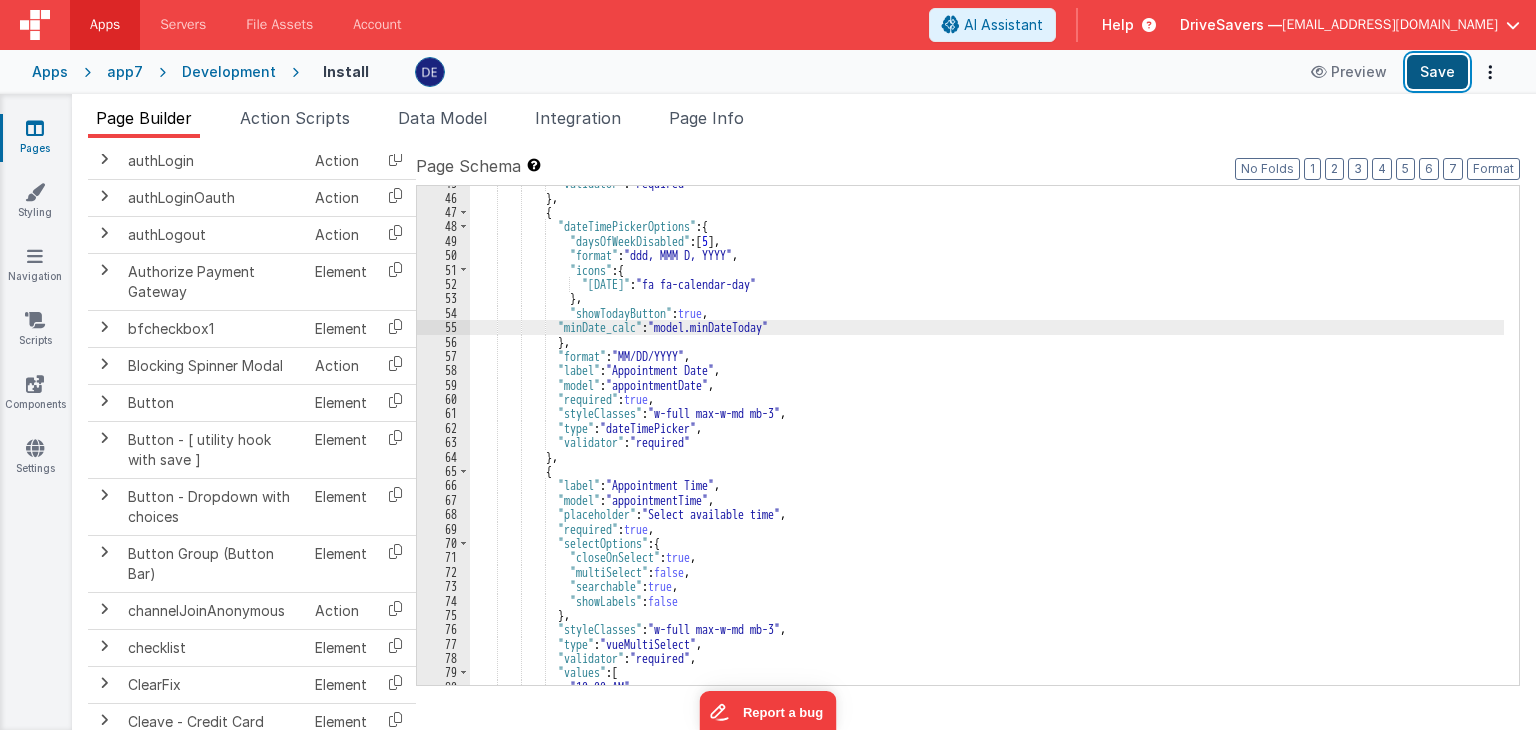 click on "Save" at bounding box center [1437, 72] 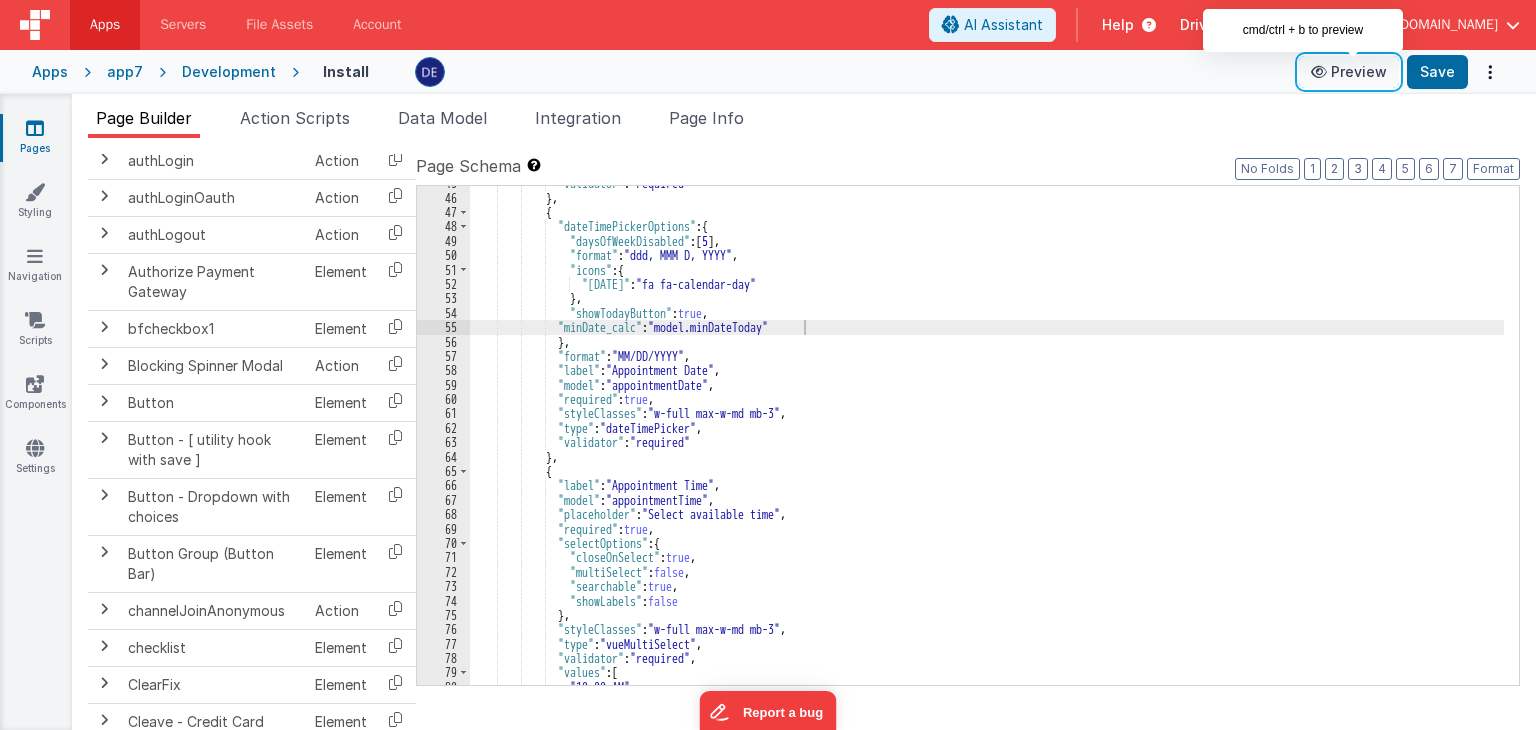 click on "Preview" at bounding box center (1349, 72) 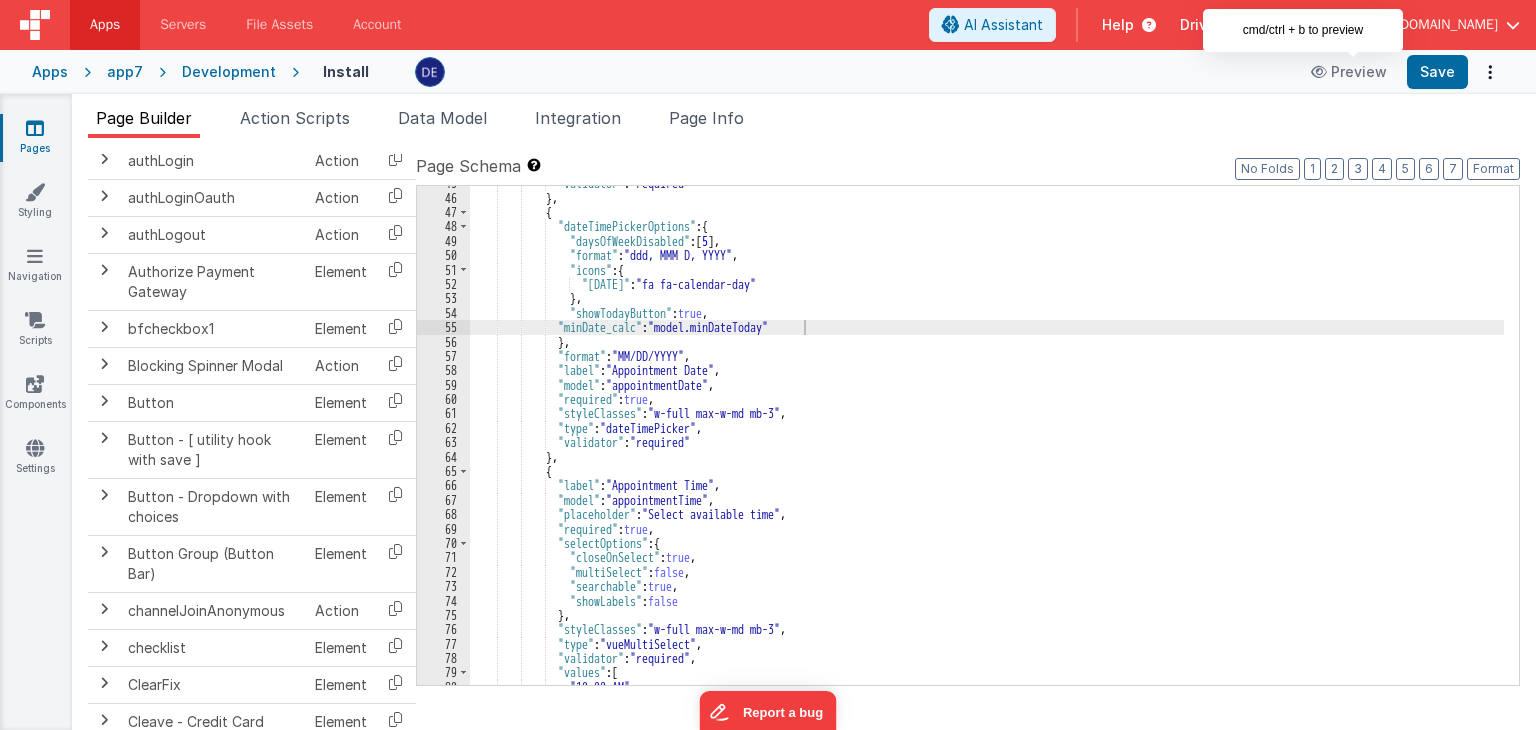 click on ""validator" :  "required"                } ,                {                   "dateTimePickerOptions" :  {                     "daysOfWeekDisabled" :  [ 5 ] ,                     "format" :  "ddd, MMM D, YYYY" ,                     "icons" :  {                        "[DATE]" :  "fa fa-calendar-day"                     } ,                     "showTodayButton" :  true ,                   "minDate_calc" :  "model.minDateToday"                   } ,                   "format" :  "MM/DD/YYYY" ,                   "label" :  "Appointment Date" ,                   "model" :  "appointmentDate" ,                   "required" :  true ,                   "styleClasses" :  "w-full max-w-md mb-3" ,                   "type" :  "dateTimePicker" ,                   "validator" :  "required"                } ,                {                   "label" :  "Appointment Time" ,                   "model" :  "appointmentTime" ,                   "placeholder" :  "Select available time" ,                   :  ," at bounding box center (987, 440) 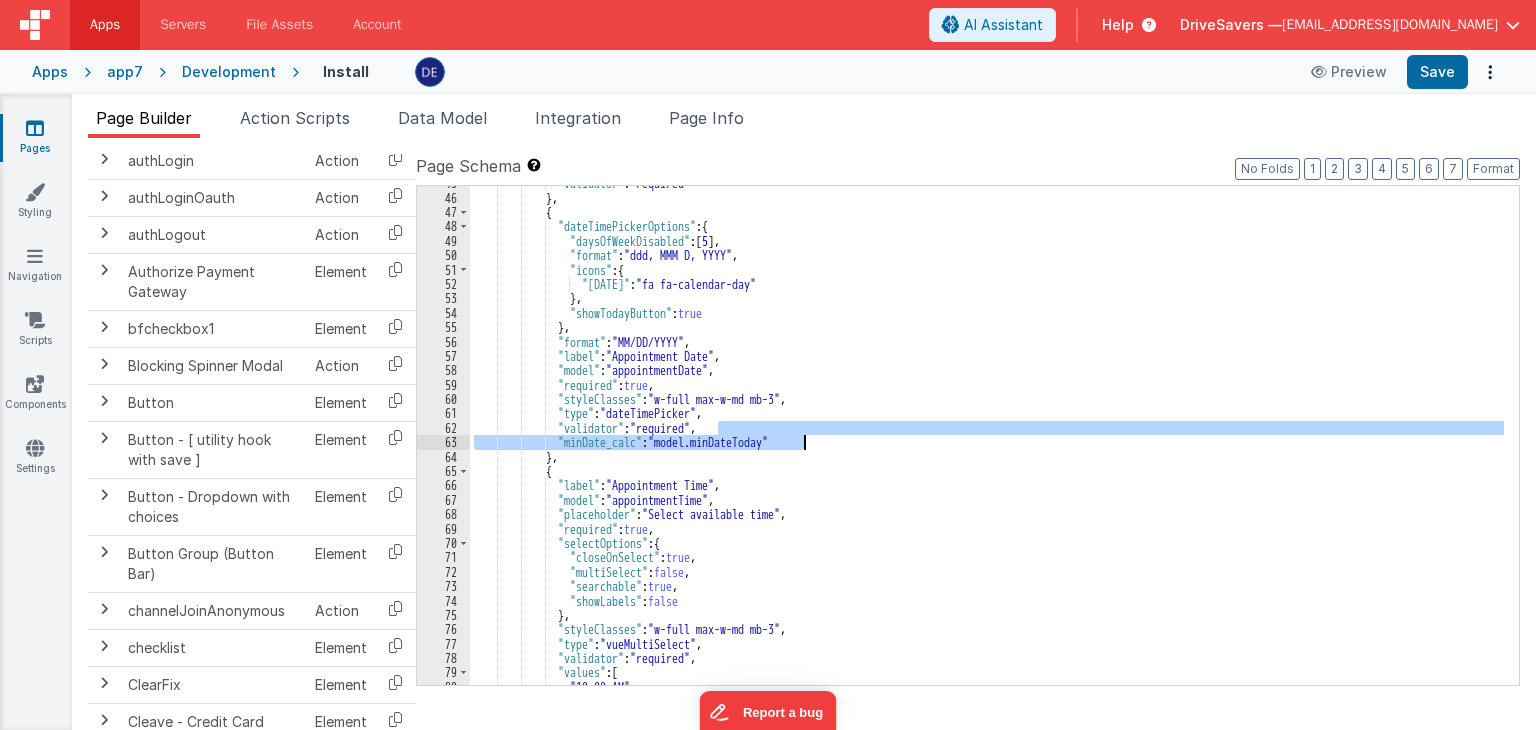 click on ""validator" :  "required"                } ,                {                   "dateTimePickerOptions" :  {                     "daysOfWeekDisabled" :  [ 5 ] ,                     "format" :  "ddd, MMM D, YYYY" ,                     "icons" :  {                        "[DATE]" :  "fa fa-calendar-day"                     } ,                     "showTodayButton" :  true                   } ,                   "format" :  "MM/DD/YYYY" ,                   "label" :  "Appointment Date" ,                   "model" :  "appointmentDate" ,                   "required" :  true ,                   "styleClasses" :  "w-full max-w-md mb-3" ,                   "type" :  "dateTimePicker" ,                   "validator" :  "required" ,                   "minDate_calc" :  "model.minDateToday"                } ,                {                   "label" :  "Appointment Time" ,                   "model" :  "appointmentTime" ,                   "placeholder" :  "Select available time" ,                   :  ," at bounding box center [987, 440] 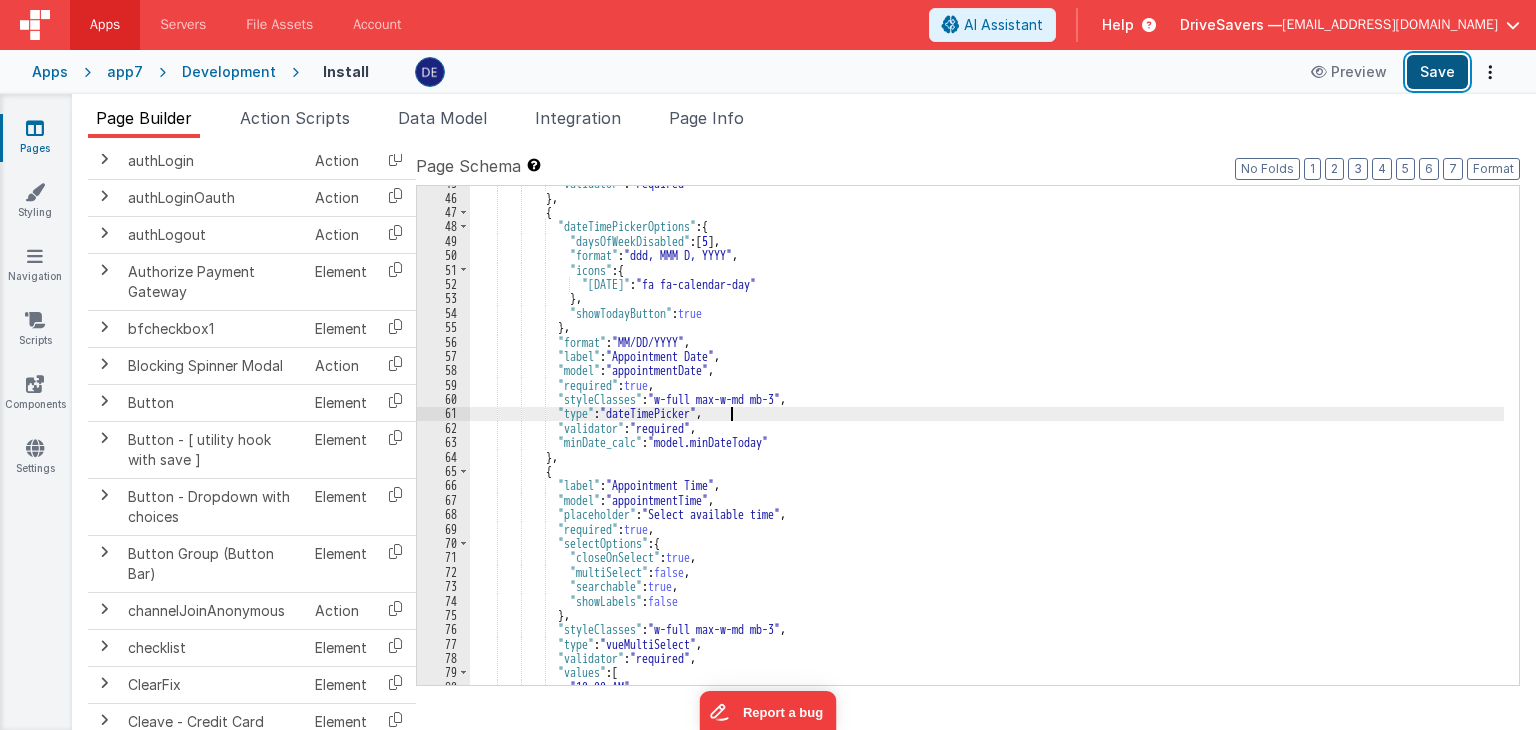 click on "Save" at bounding box center [1437, 72] 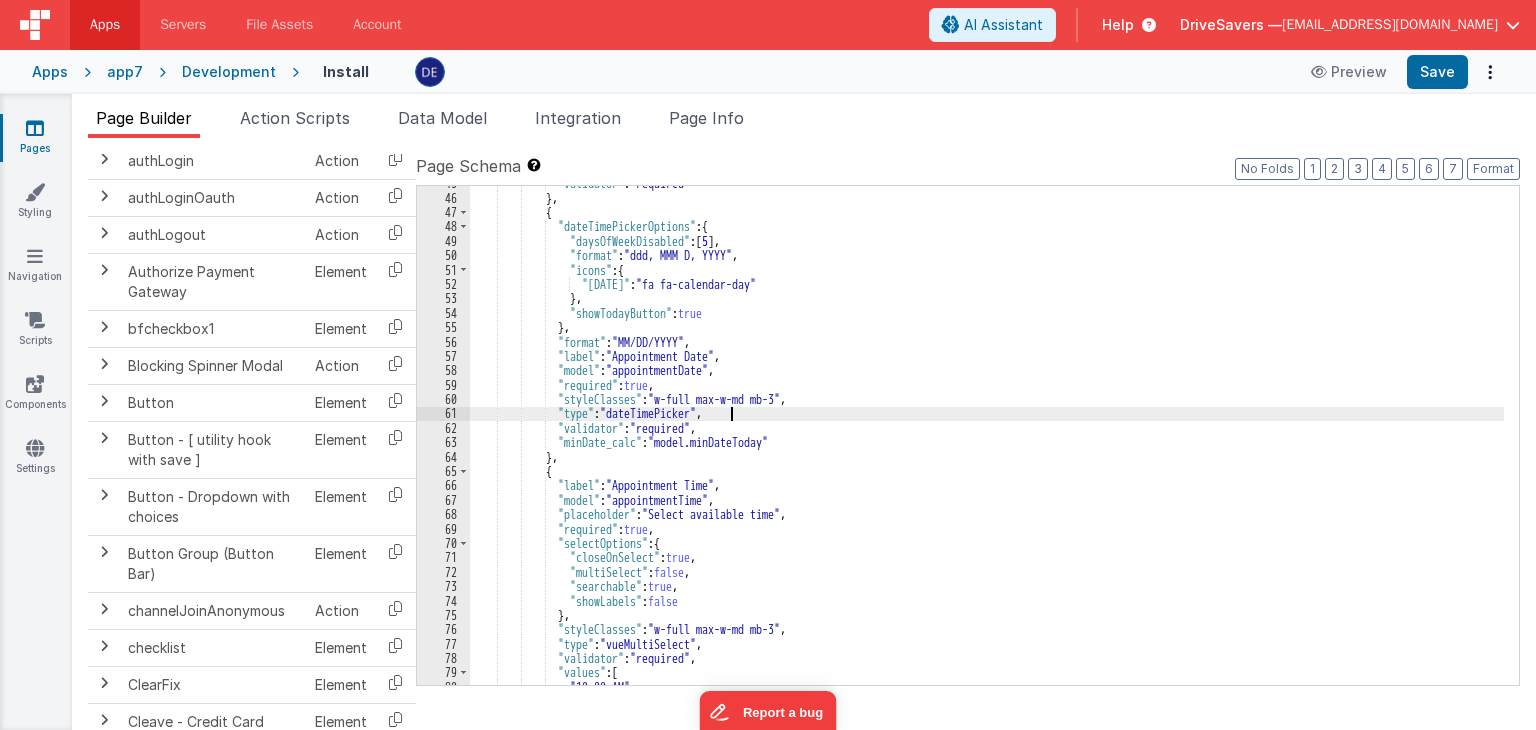 click on ""validator" :  "required"                } ,                {                   "dateTimePickerOptions" :  {                     "daysOfWeekDisabled" :  [ 5 ] ,                     "format" :  "ddd, MMM D, YYYY" ,                     "icons" :  {                        "[DATE]" :  "fa fa-calendar-day"                     } ,                     "showTodayButton" :  true                   } ,                   "format" :  "MM/DD/YYYY" ,                   "label" :  "Appointment Date" ,                   "model" :  "appointmentDate" ,                   "required" :  true ,                   "styleClasses" :  "w-full max-w-md mb-3" ,                   "type" :  "dateTimePicker" ,                   "validator" :  "required" ,                   "minDate_calc" :  "model.minDateToday"                } ,                {                   "label" :  "Appointment Time" ,                   "model" :  "appointmentTime" ,                   "placeholder" :  "Select available time" ,                   :  ," at bounding box center (987, 440) 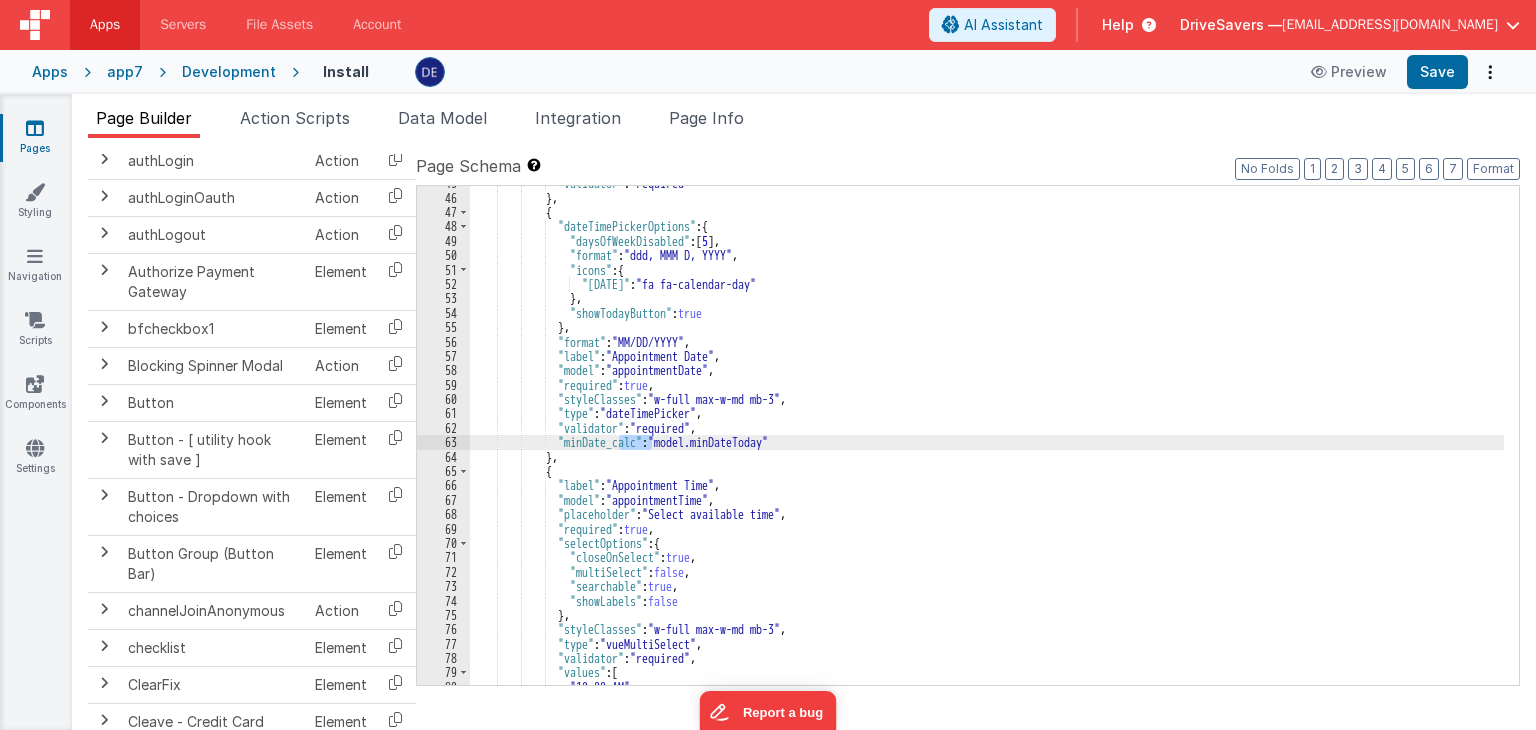 drag, startPoint x: 651, startPoint y: 445, endPoint x: 622, endPoint y: 448, distance: 29.15476 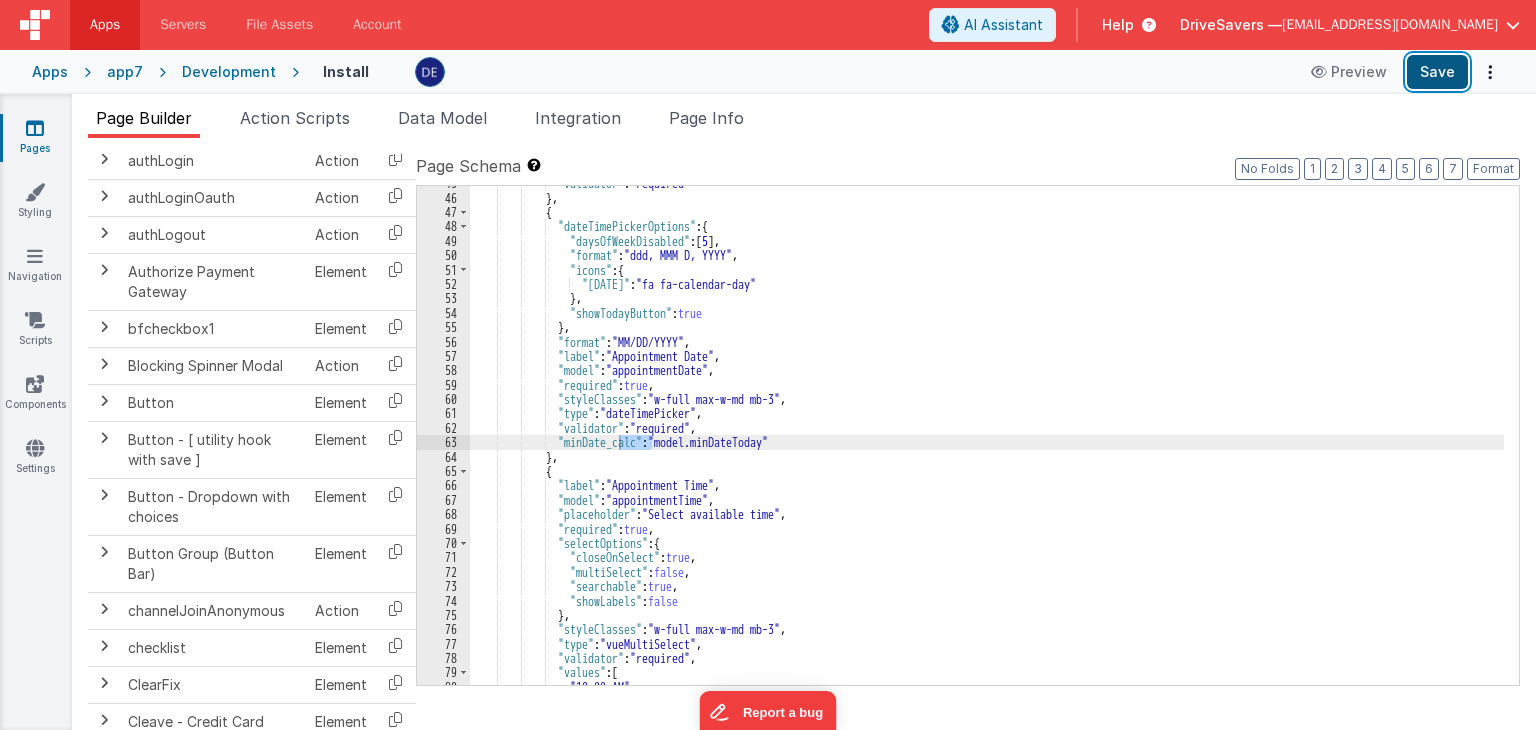 click on "Save" at bounding box center [1437, 72] 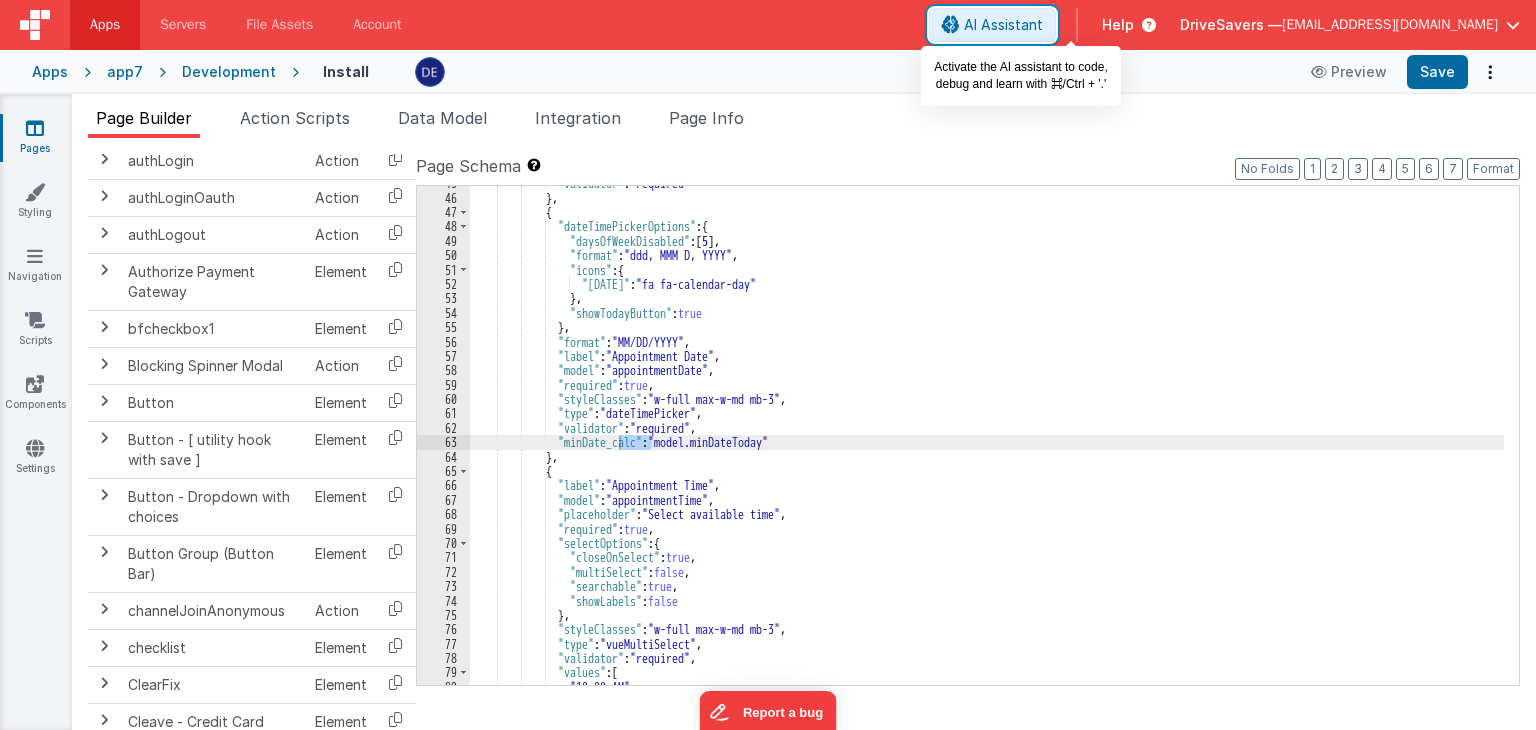 click on "AI Assistant" at bounding box center (992, 25) 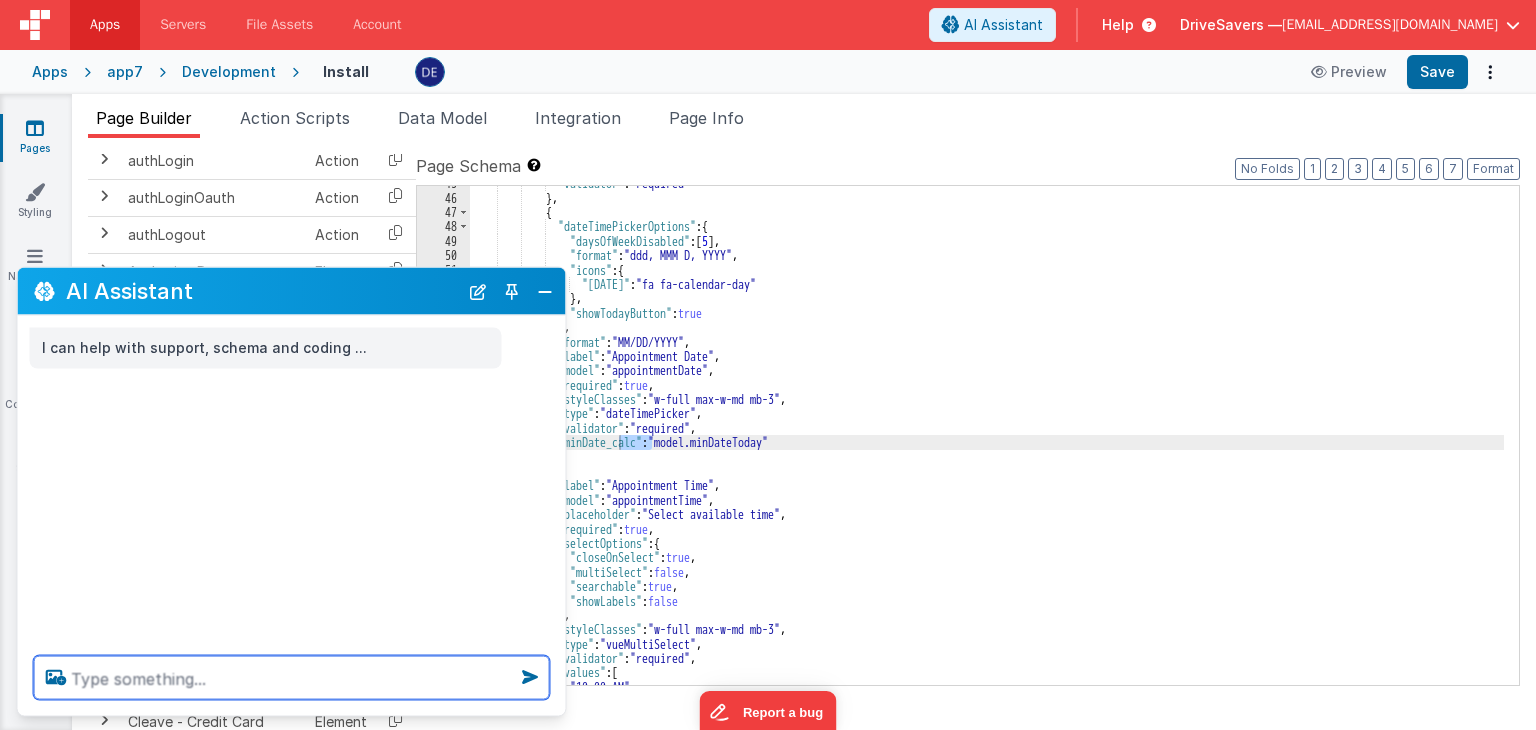 click at bounding box center [292, 678] 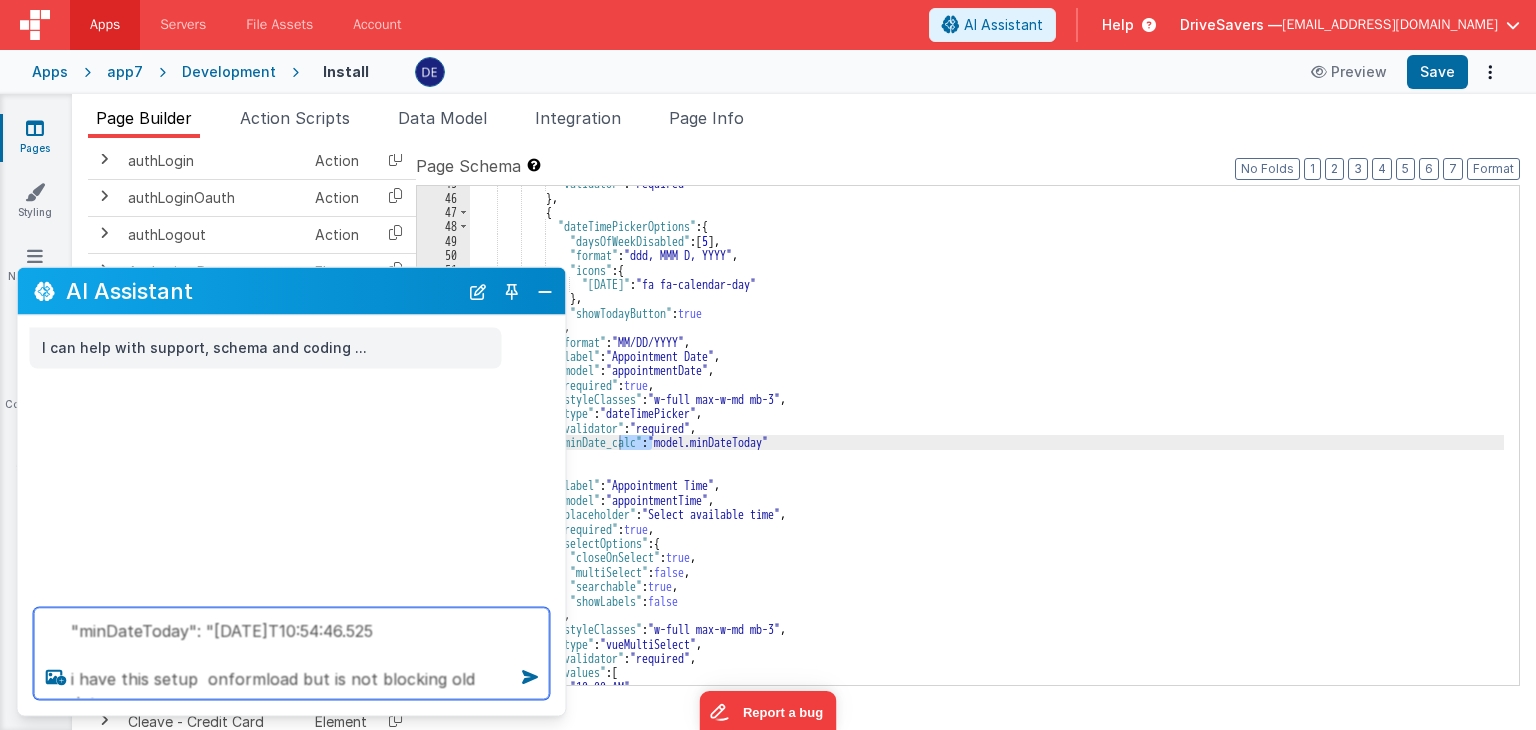 scroll, scrollTop: 1, scrollLeft: 0, axis: vertical 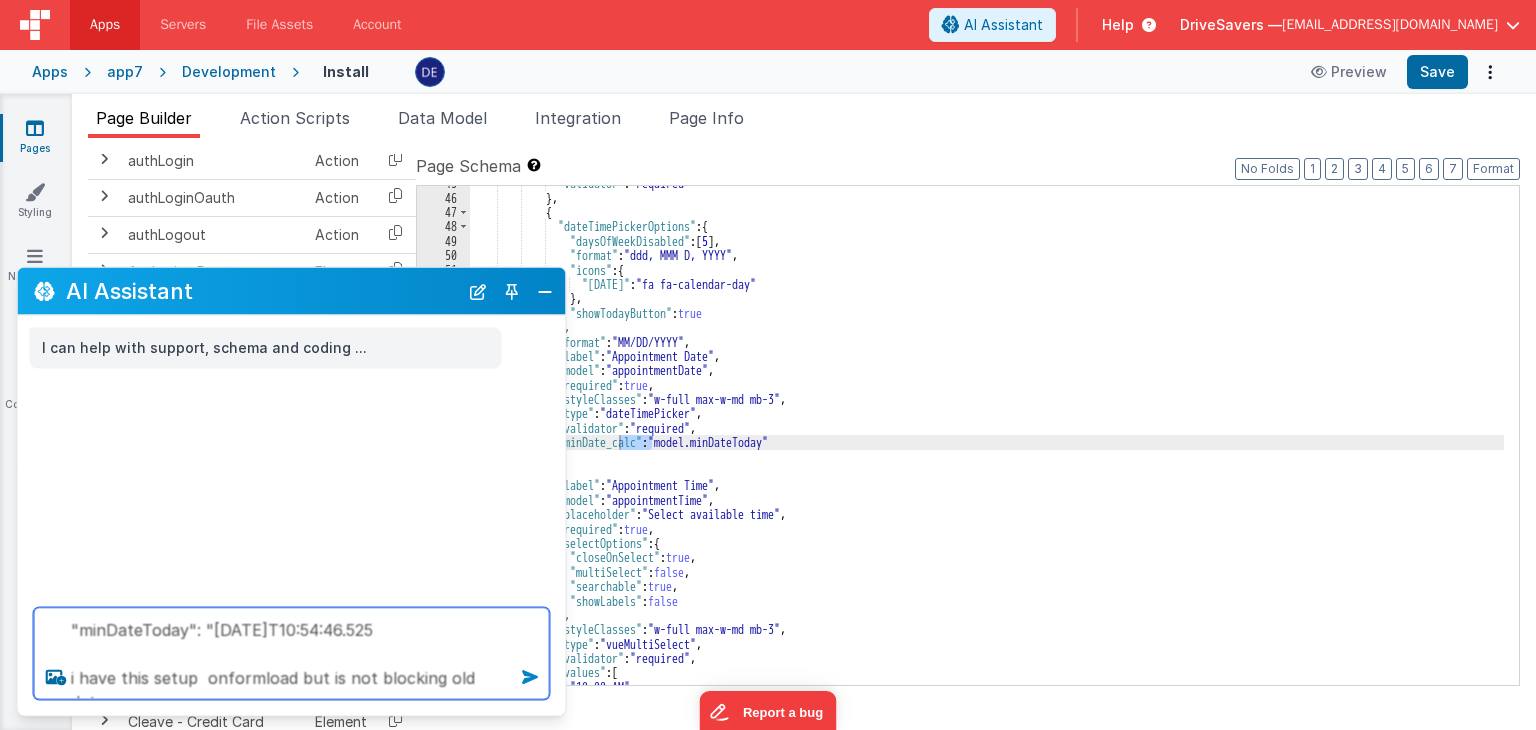 type on ""minDateToday": "[DATE]T10:54:46.525
i have this setup  onformload but is not blocking old dates" 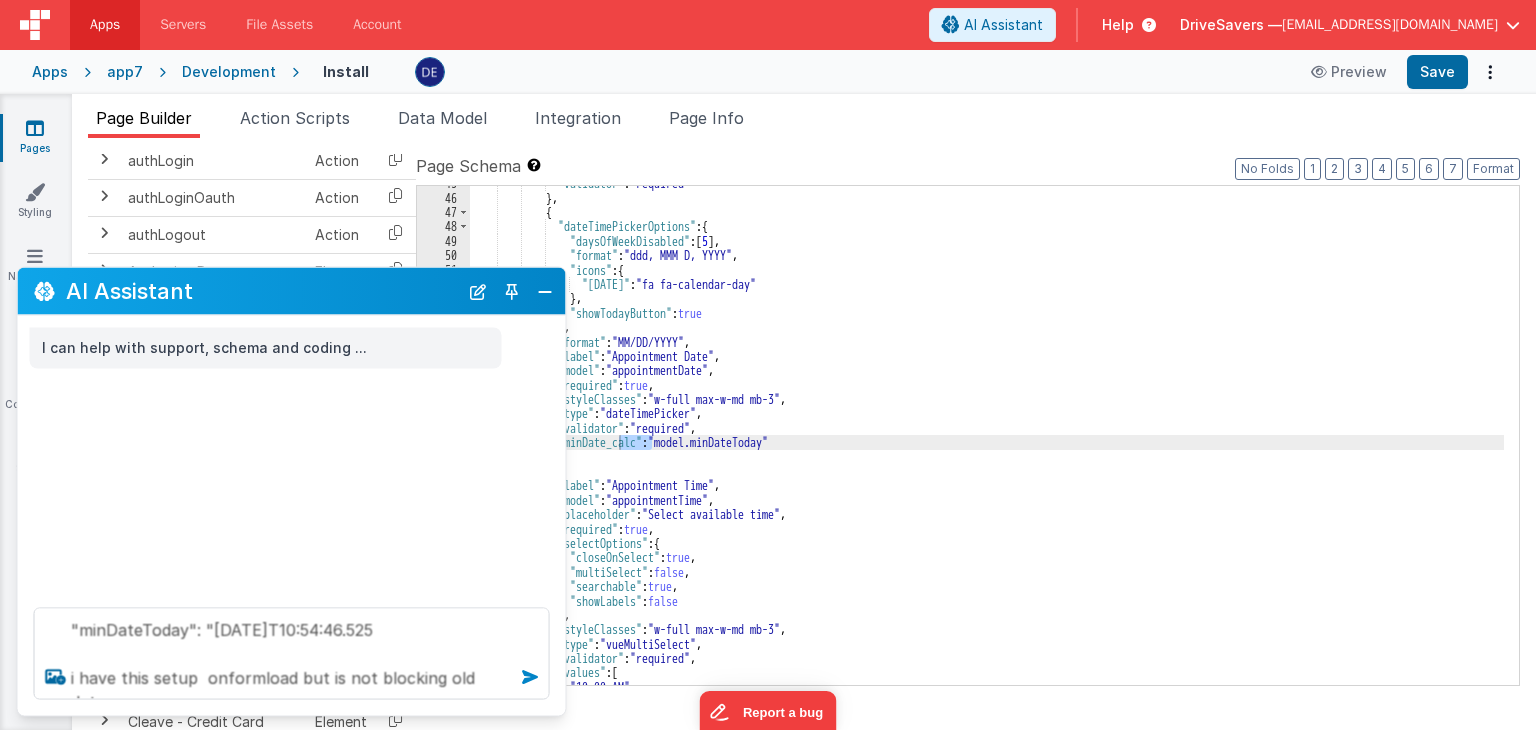 click at bounding box center (530, 677) 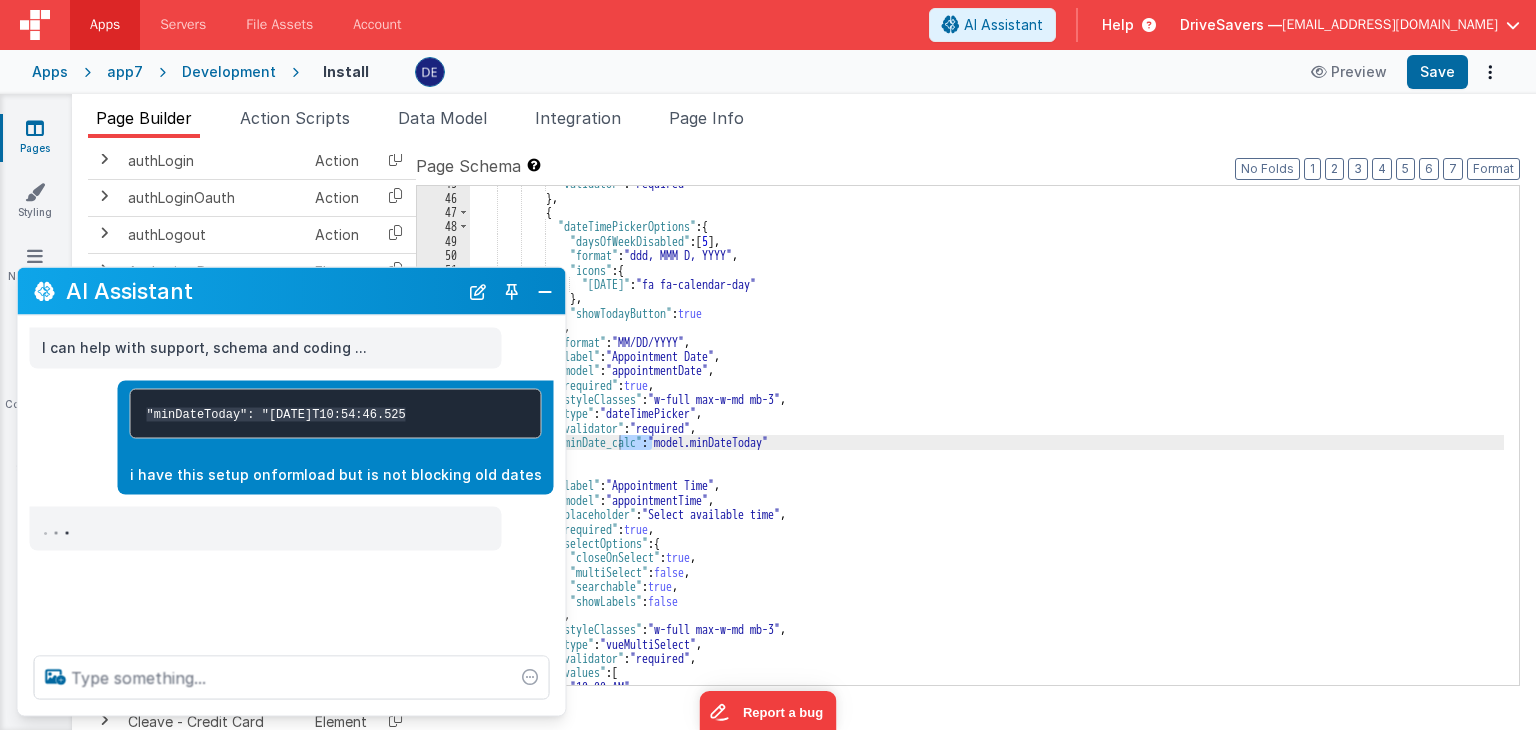 scroll, scrollTop: 0, scrollLeft: 0, axis: both 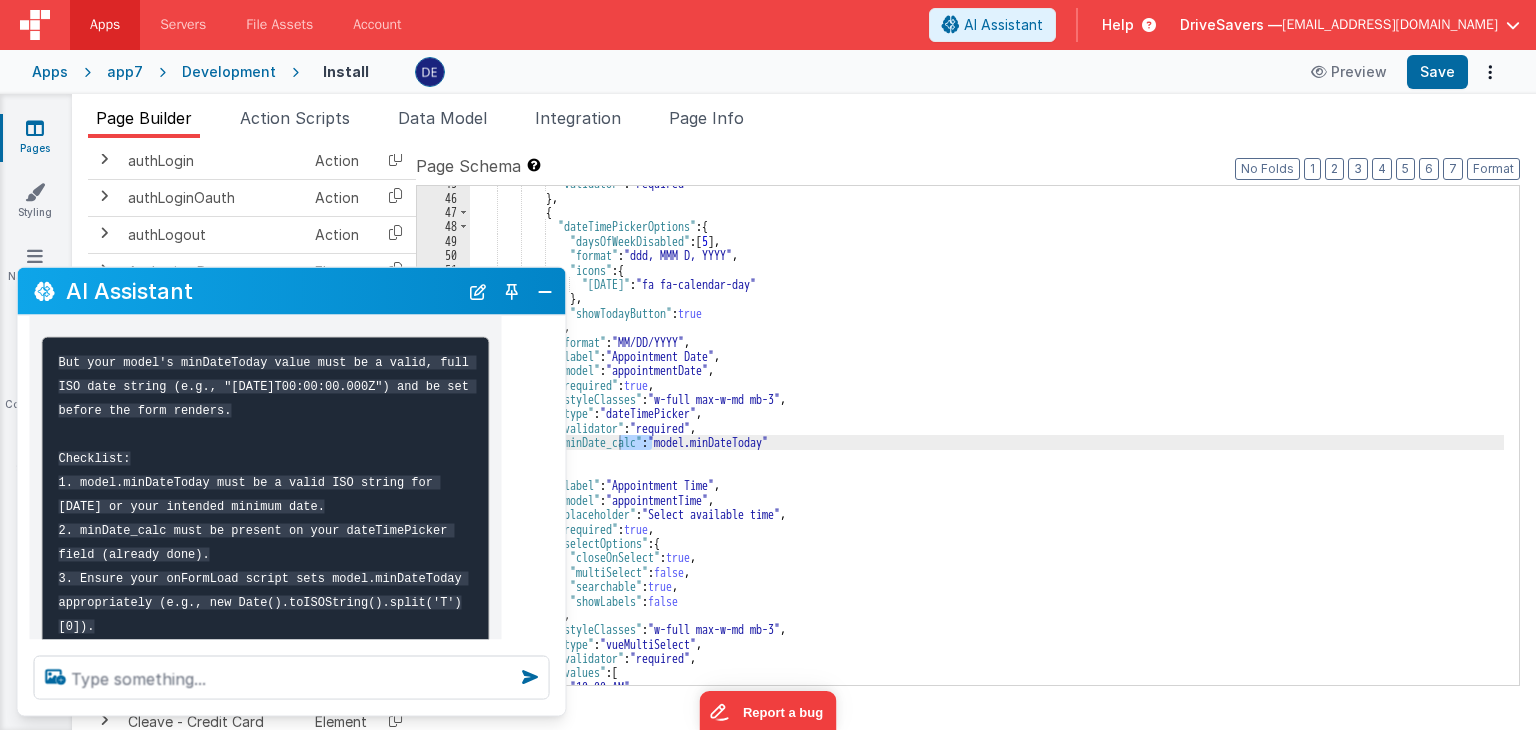 click on "But your model's minDateToday value must be a valid, full ISO date string (e.g., "[DATE]T00:00:00.000Z") and be set before the form renders.
Checklist:
1. model.minDateToday must be a valid ISO string for [DATE] or your intended minimum date.
2. minDate_calc must be present on your dateTimePicker field (already done).
3. Ensure your onFormLoad script sets model.minDateToday appropriately (e.g., new Date().toISOString().split('T')[0]).
If you need help writing the onFormLoad script or want to see how to set [DATE] date dynamically, press the button below.
Would you like the script to set [DATE] date as minDate in onFormLoad?
<div class="flex flex-wrap gap-2">
<button class="!px-2 !py-1 !text-xs btn-pri" onclick="BF.namedAction('assistantReply', {value: 'Yes'})">Yes</button>
<button class="!px-2 !py-1 !text-xs btn-sec" onclick="BF.namedAction('assistantReply', {value: 'No'})">No</button>
</div>" at bounding box center [266, 685] 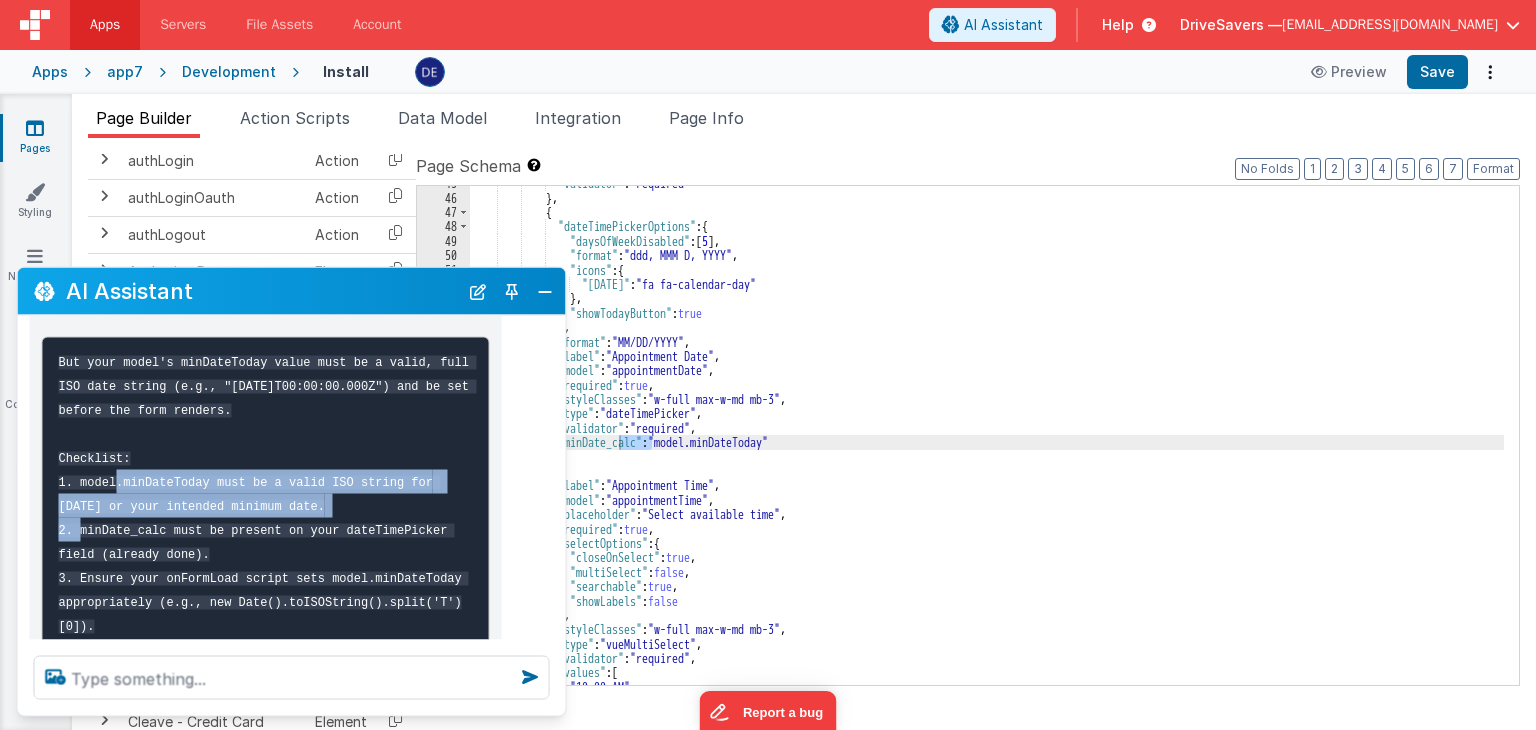 drag, startPoint x: 80, startPoint y: 507, endPoint x: 295, endPoint y: 520, distance: 215.39267 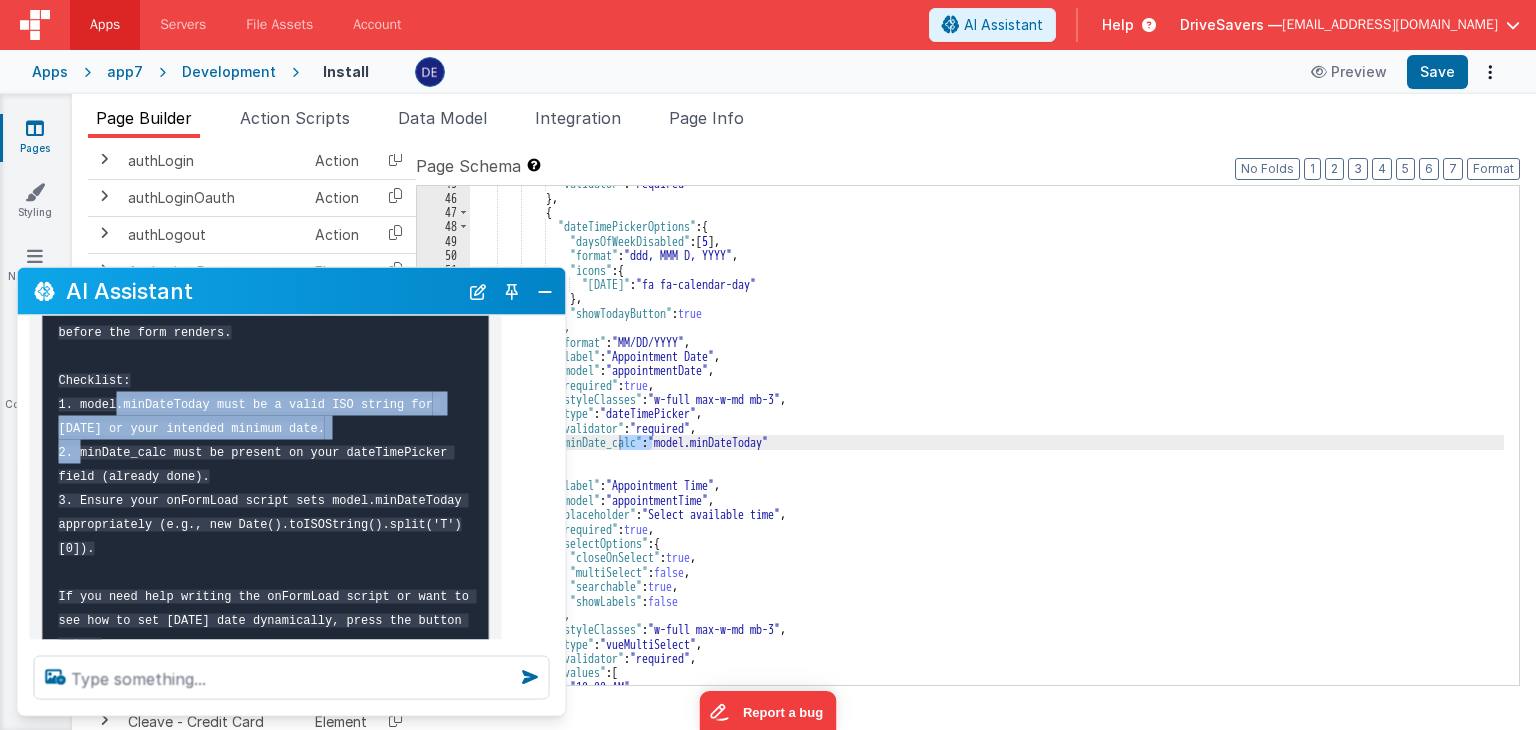 scroll, scrollTop: 509, scrollLeft: 0, axis: vertical 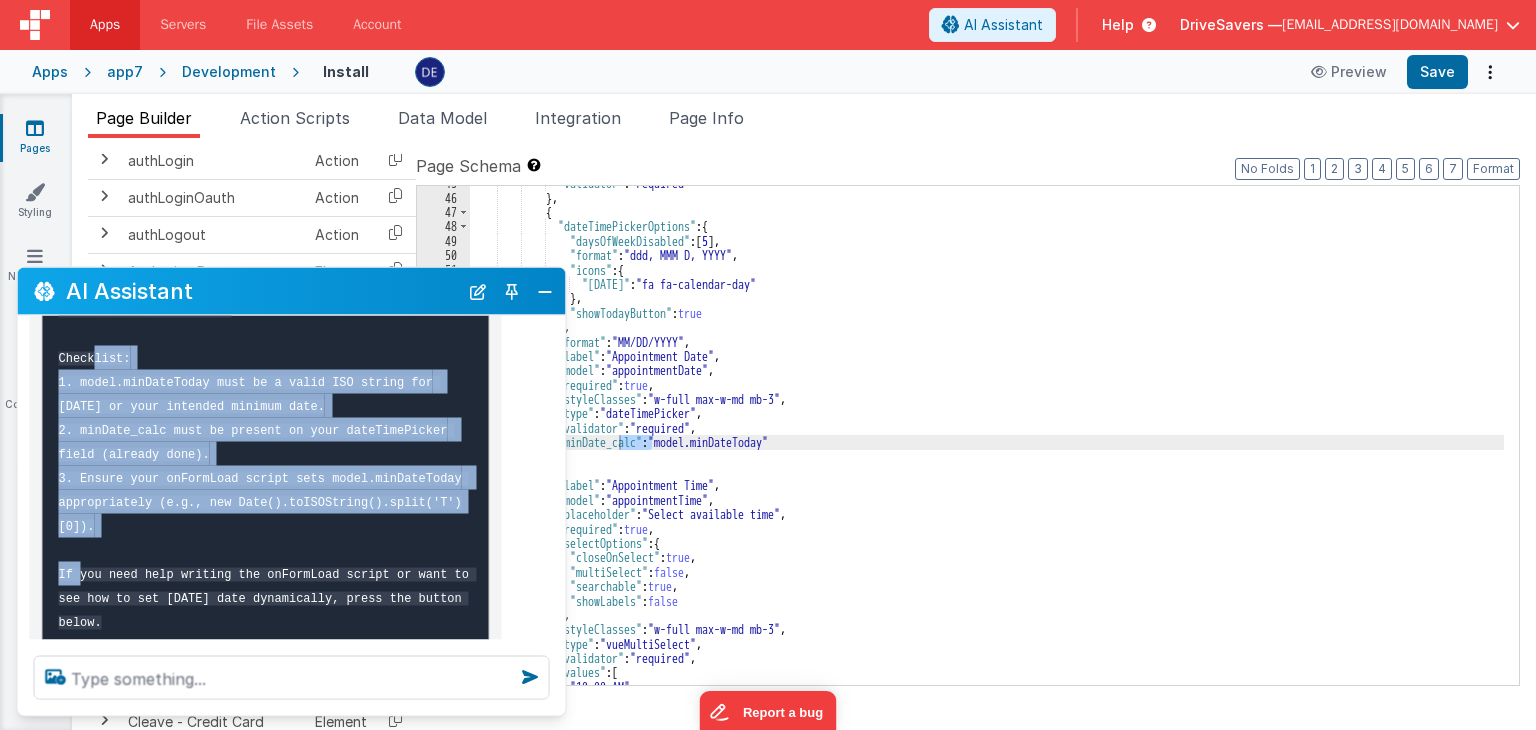 drag, startPoint x: 199, startPoint y: 535, endPoint x: 60, endPoint y: 382, distance: 206.71236 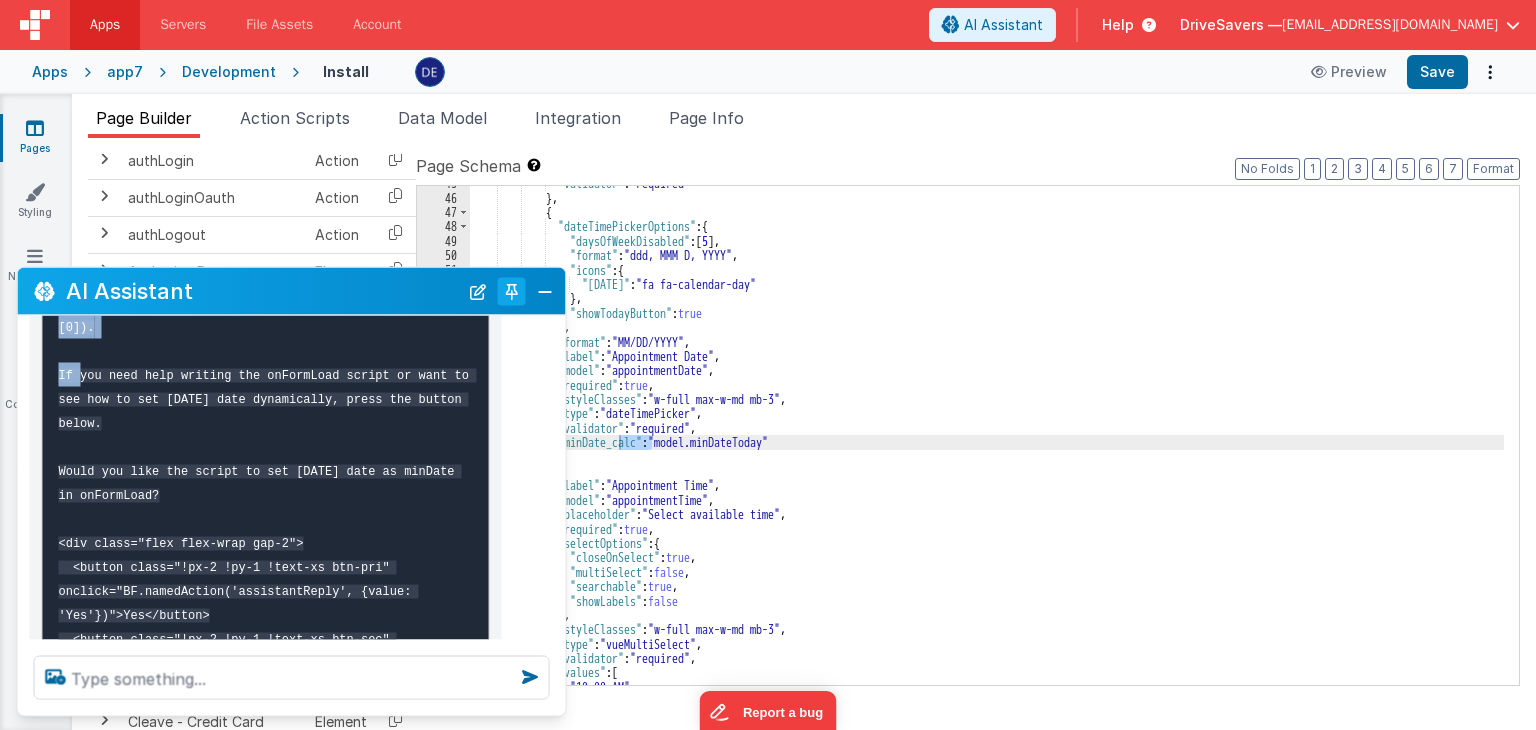 scroll, scrollTop: 509, scrollLeft: 0, axis: vertical 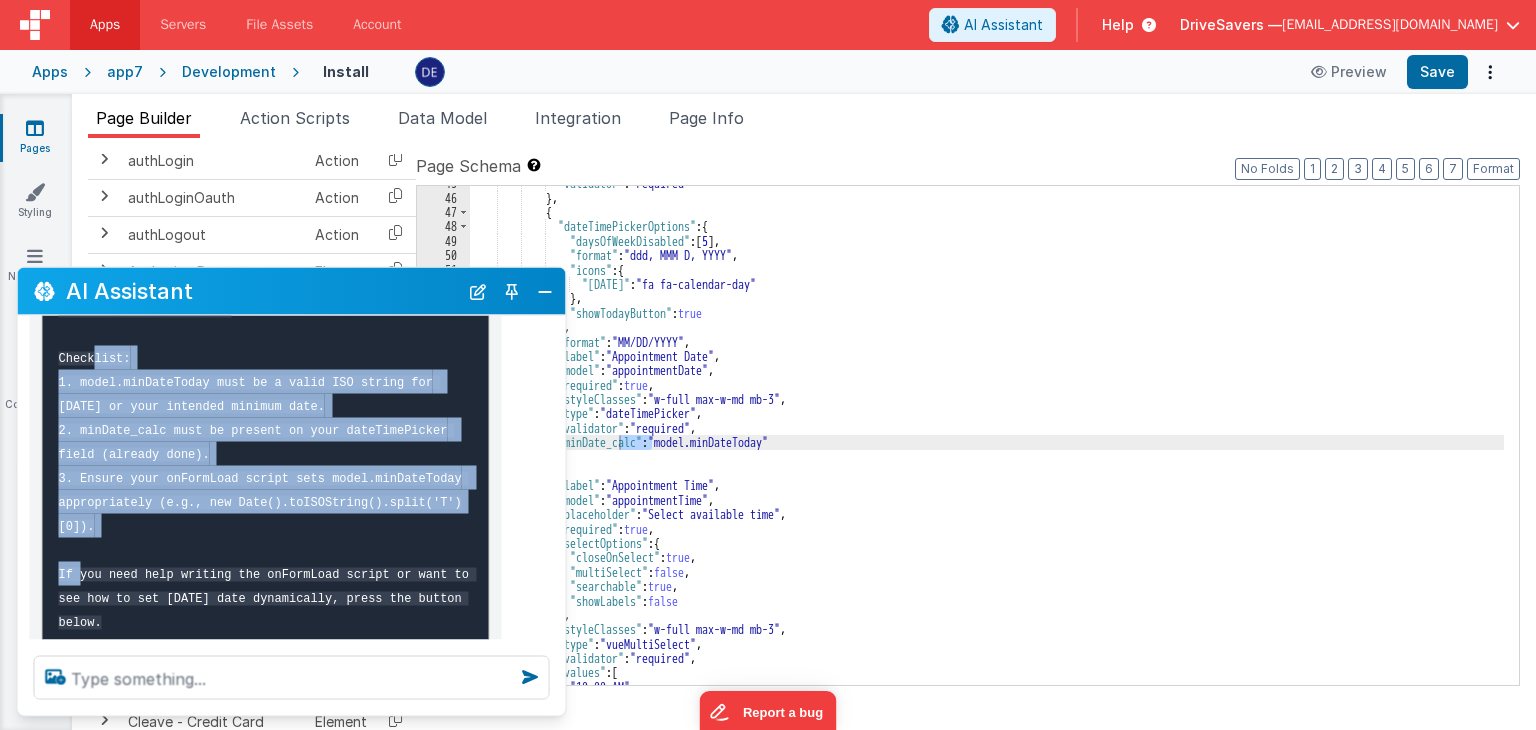 drag, startPoint x: 543, startPoint y: 286, endPoint x: 231, endPoint y: 133, distance: 347.49533 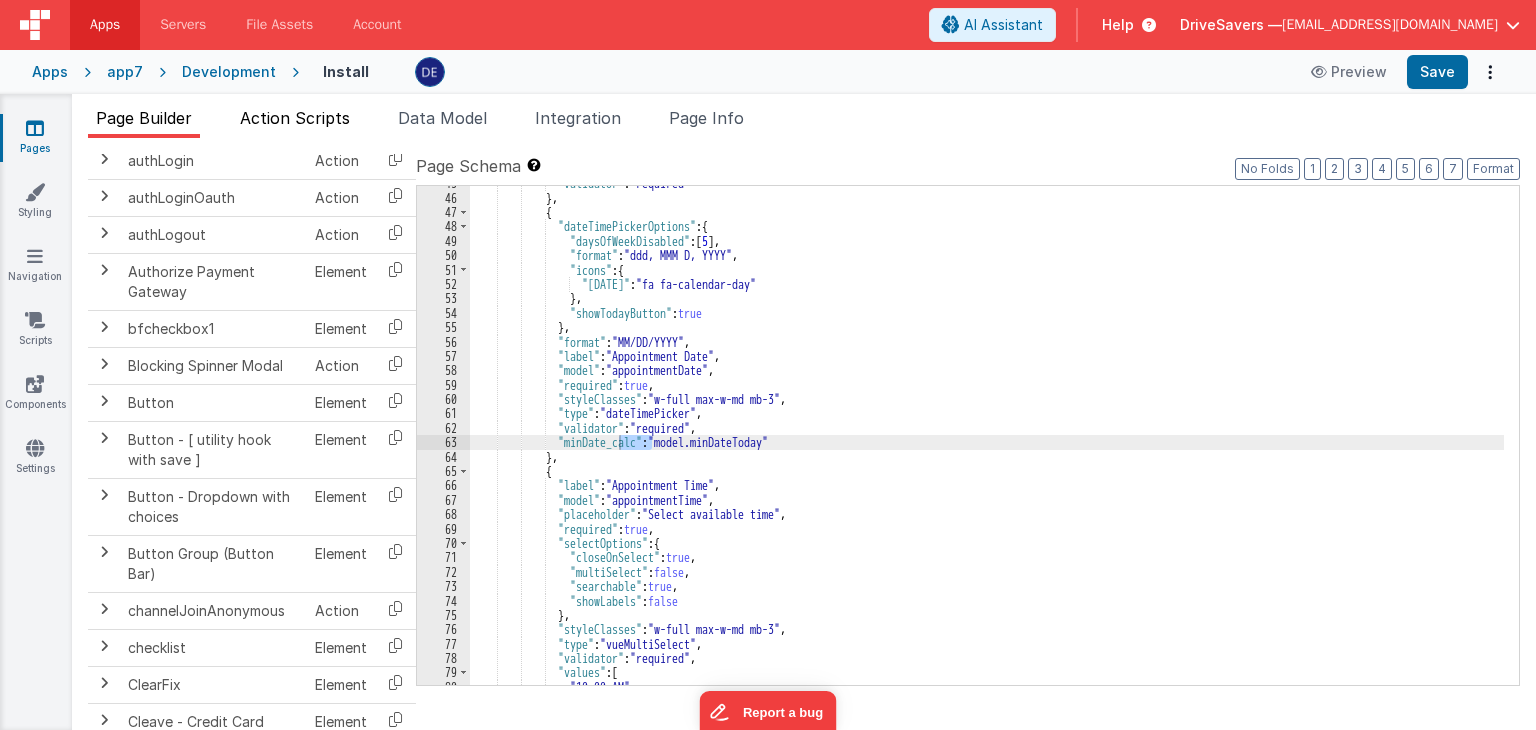 click on "Action Scripts" at bounding box center [295, 118] 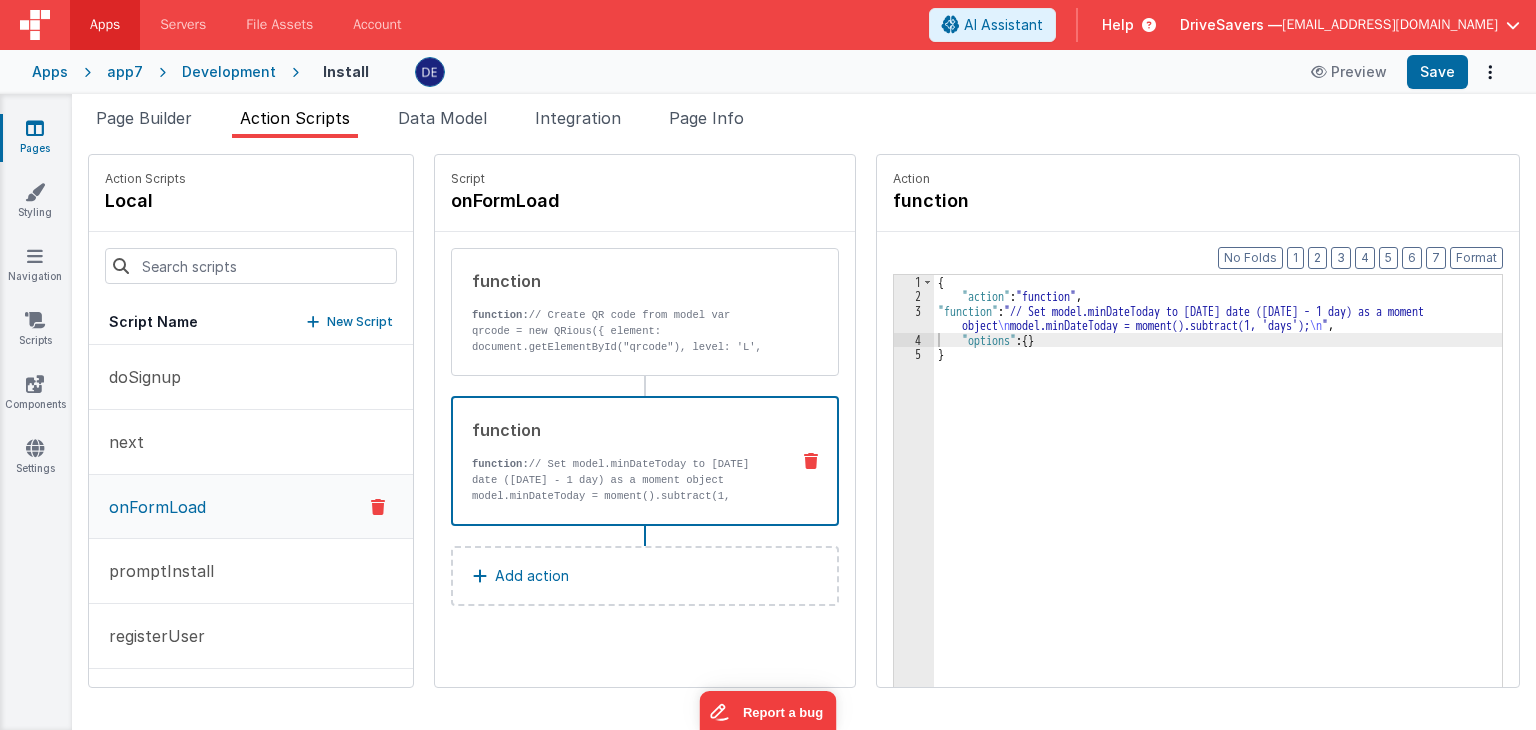 click on "onFormLoad" at bounding box center (251, 507) 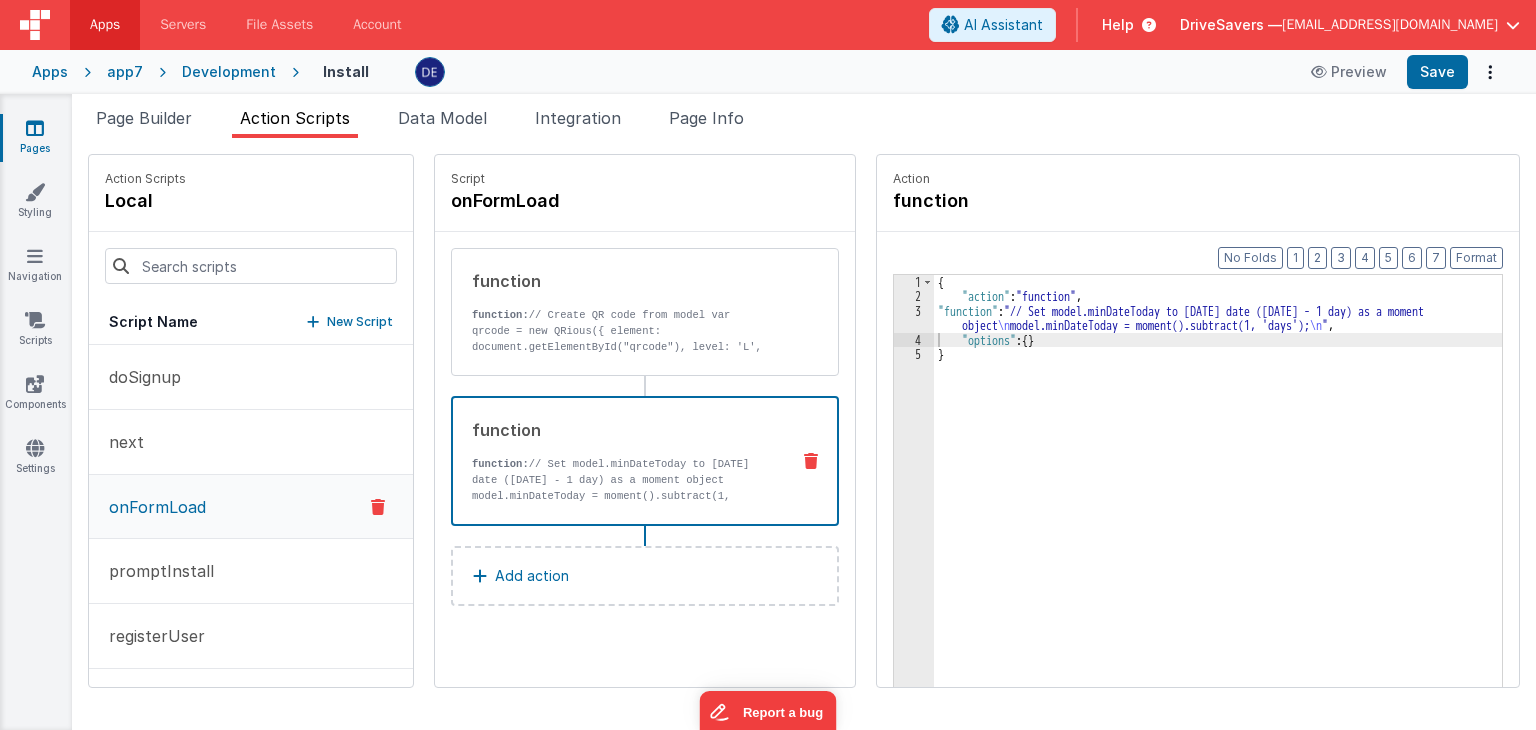 click on "{      "action" :  "function" , "function" :  "// Set model.minDateToday to [DATE] date ([DATE] - 1 day) as a moment       object \n model.minDateToday = moment().subtract(1, 'days'); \n " ,      "options" :  { } }" at bounding box center [1228, 526] 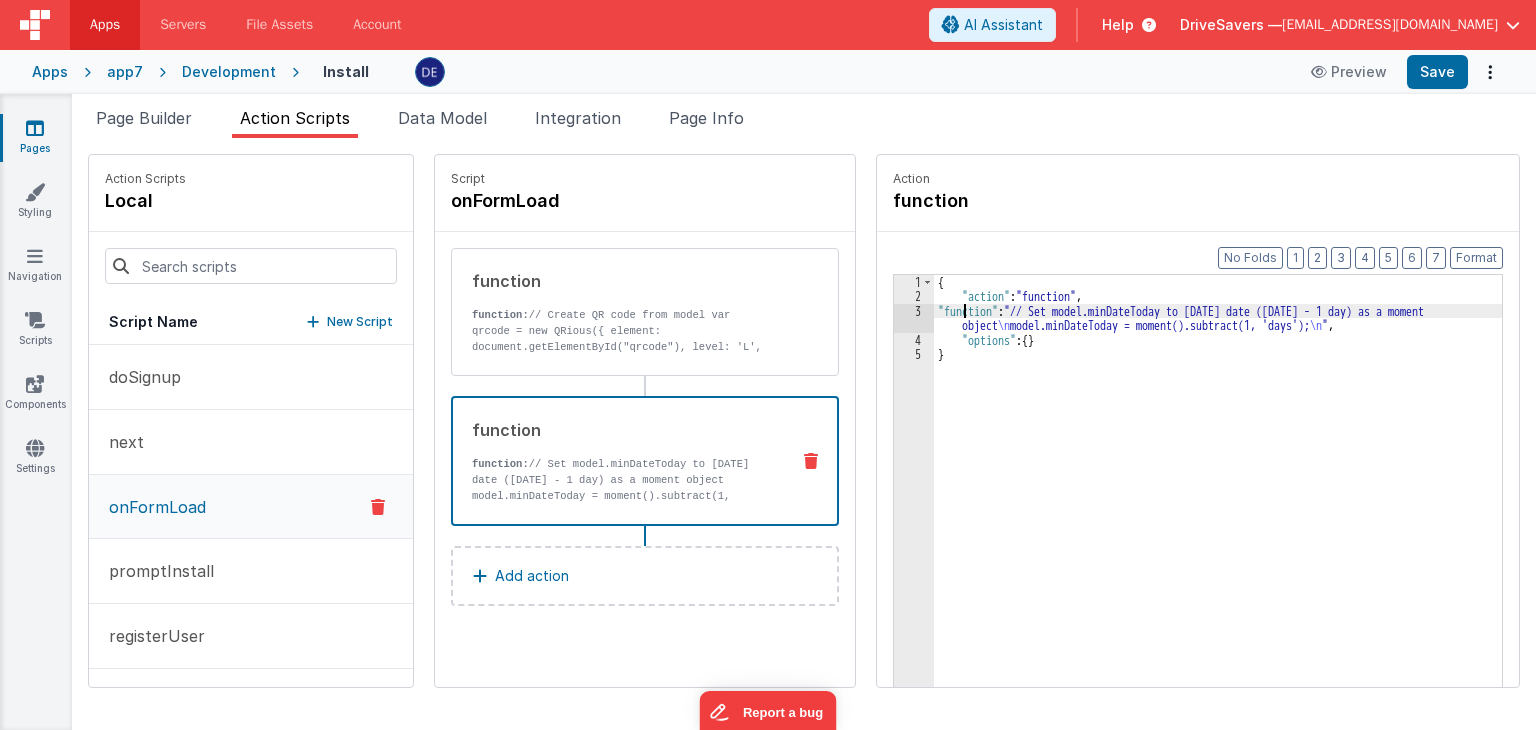click on "3" at bounding box center (914, 318) 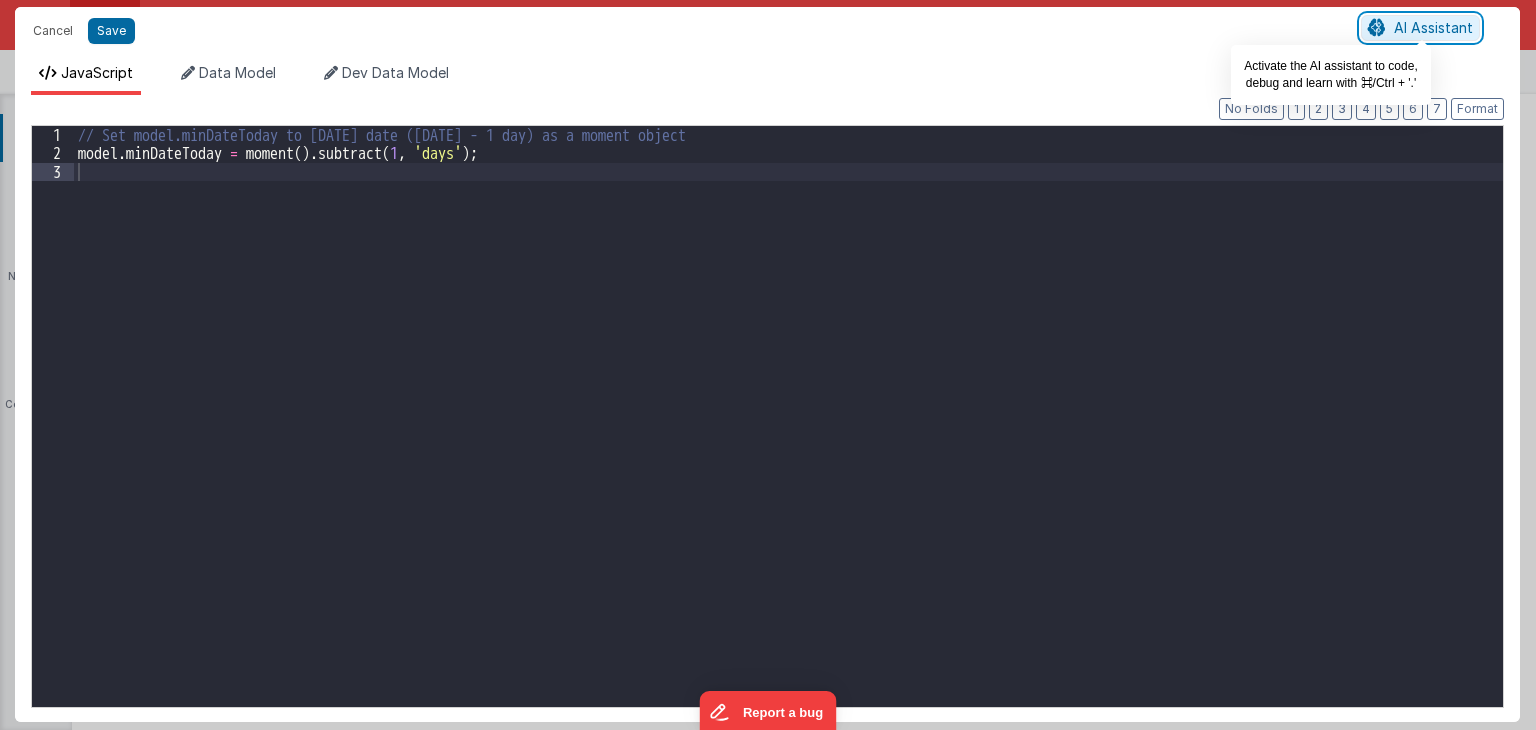 click on "AI Assistant" at bounding box center (1433, 27) 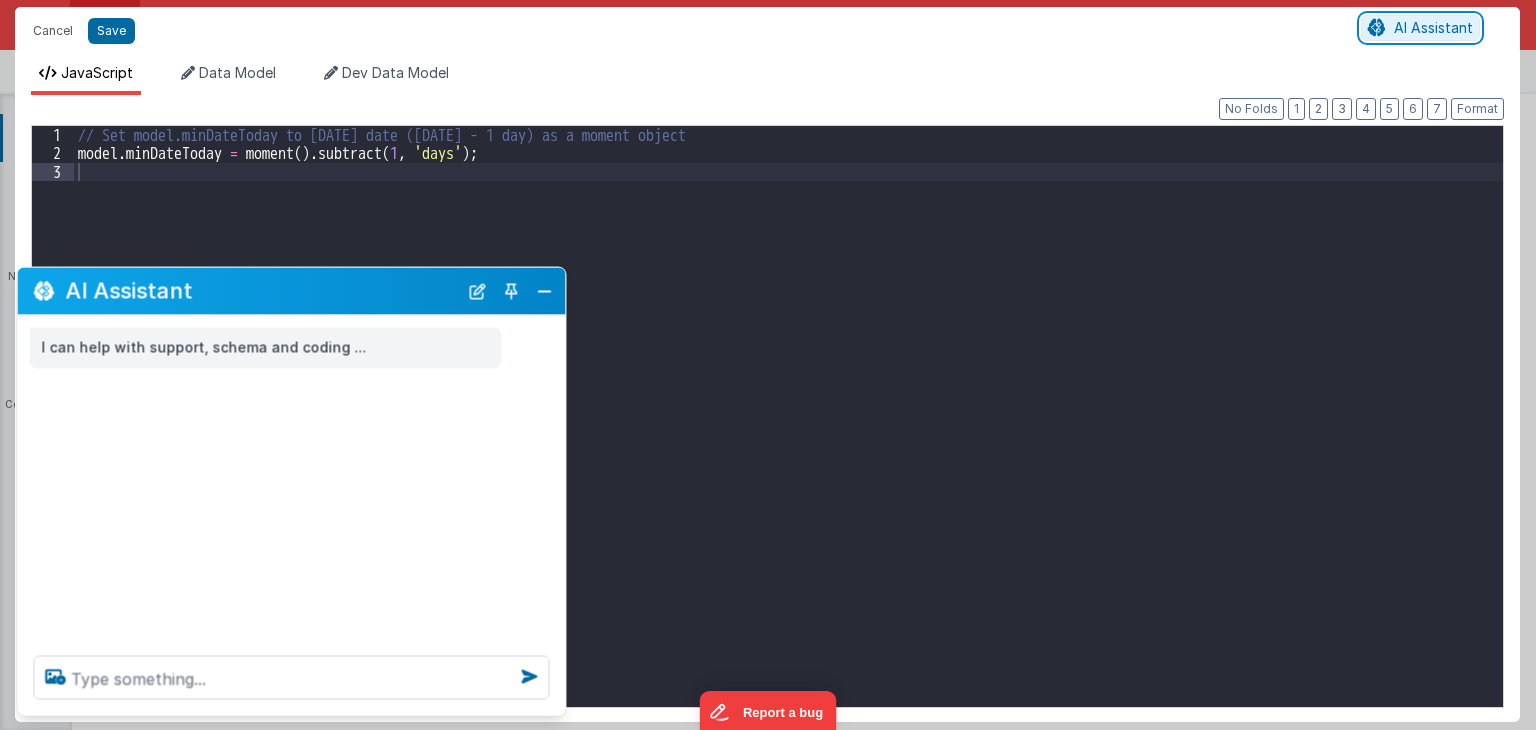 type 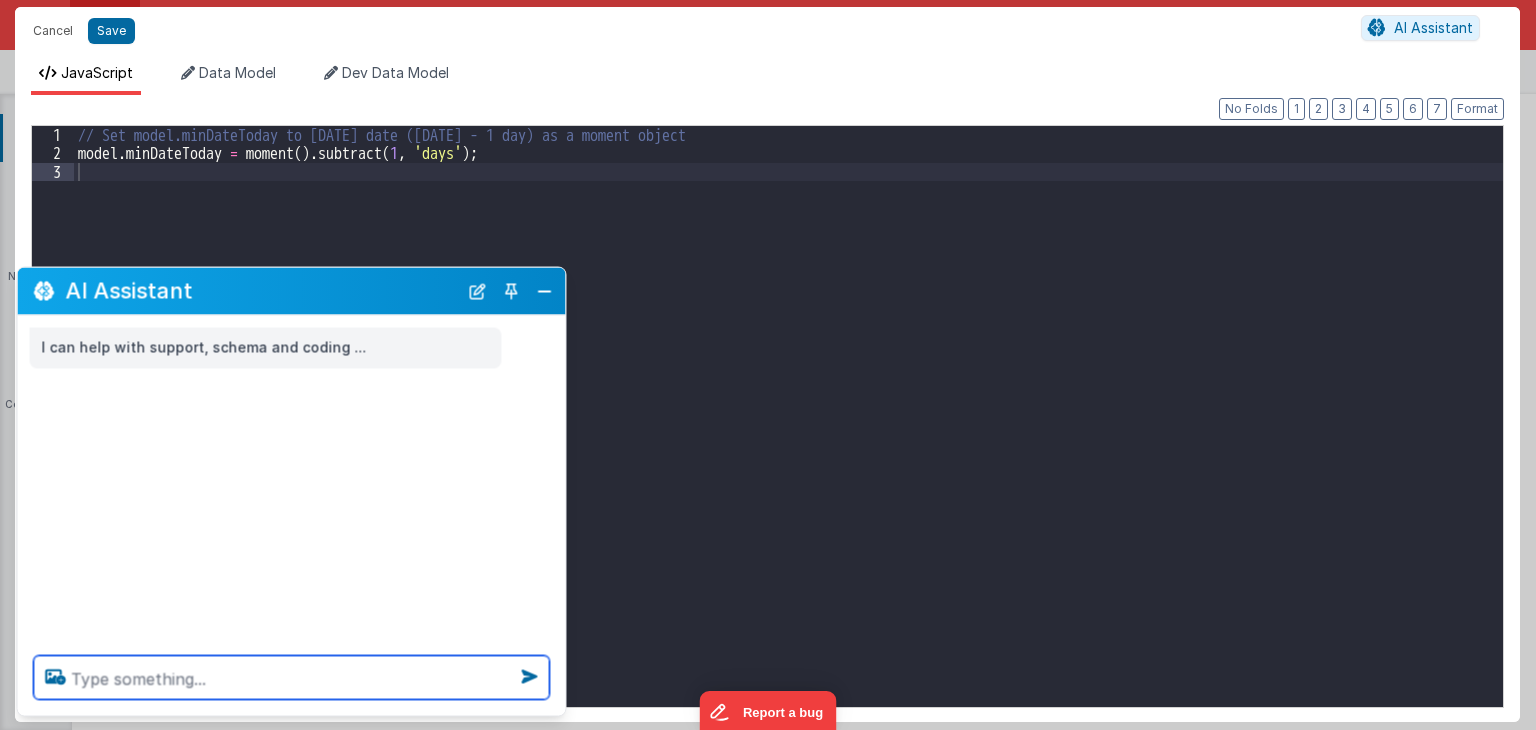 click at bounding box center (292, 678) 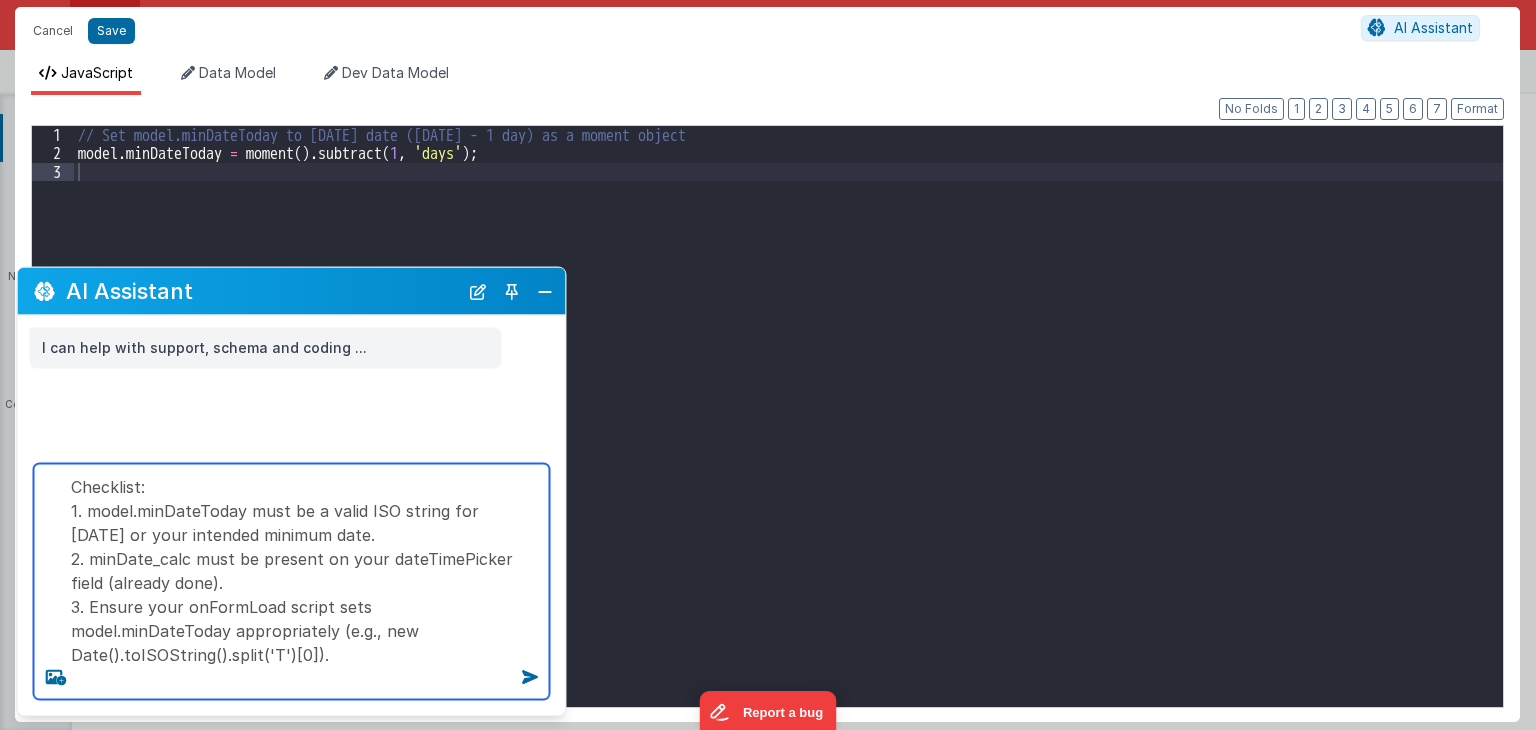 drag, startPoint x: 241, startPoint y: 575, endPoint x: 34, endPoint y: 560, distance: 207.54277 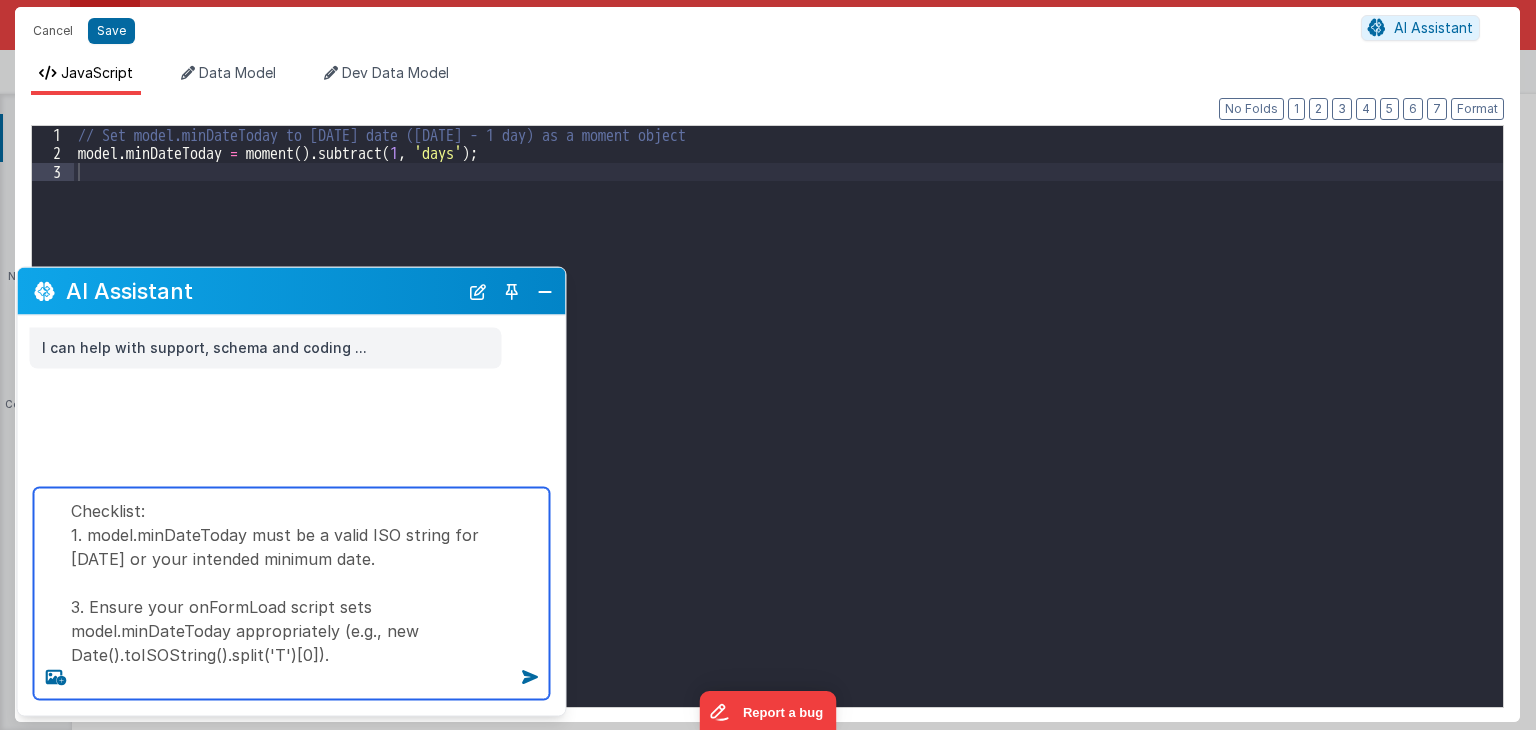 click on "Checklist:
1. model.minDateToday must be a valid ISO string for [DATE] or your intended minimum date.
3. Ensure your onFormLoad script sets model.minDateToday appropriately (e.g., new Date().toISOString().split('T')[0])." at bounding box center [292, 594] 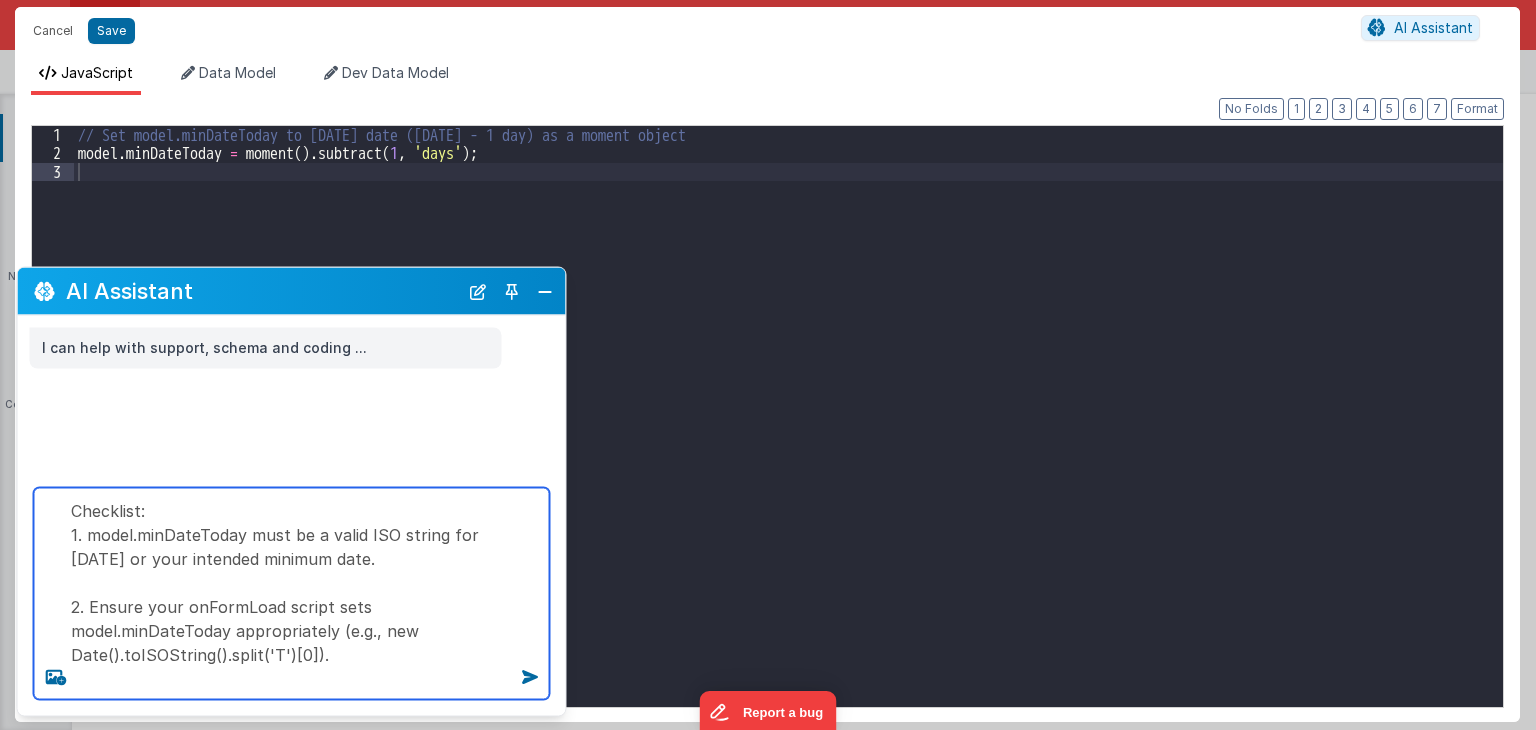 drag, startPoint x: 287, startPoint y: 608, endPoint x: 256, endPoint y: 608, distance: 31 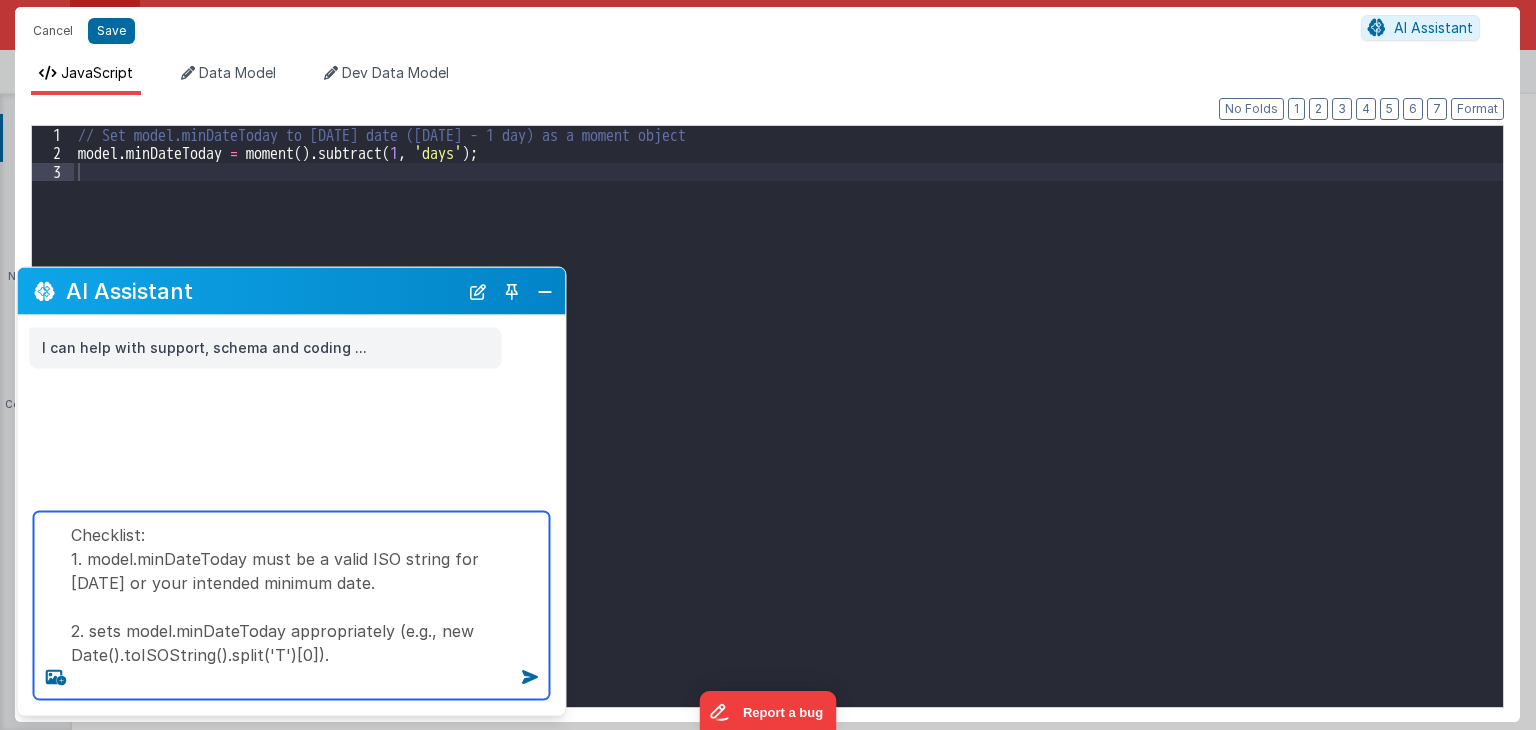 click on "Checklist:
1. model.minDateToday must be a valid ISO string for [DATE] or your intended minimum date.
2. sets model.minDateToday appropriately (e.g., new Date().toISOString().split('T')[0])." at bounding box center [292, 606] 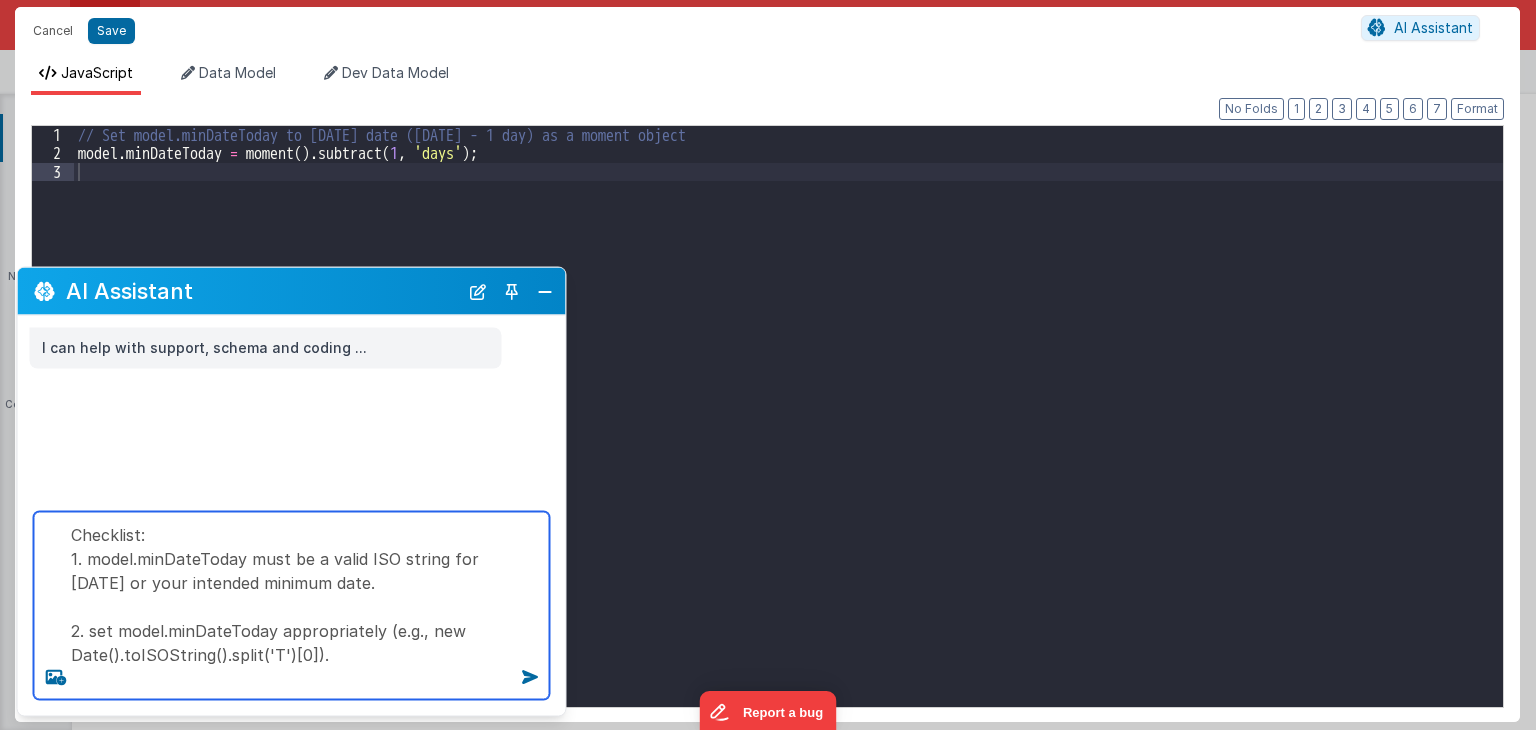 click on "Checklist:
1. model.minDateToday must be a valid ISO string for [DATE] or your intended minimum date.
2. set model.minDateToday appropriately (e.g., new Date().toISOString().split('T')[0])." at bounding box center (292, 606) 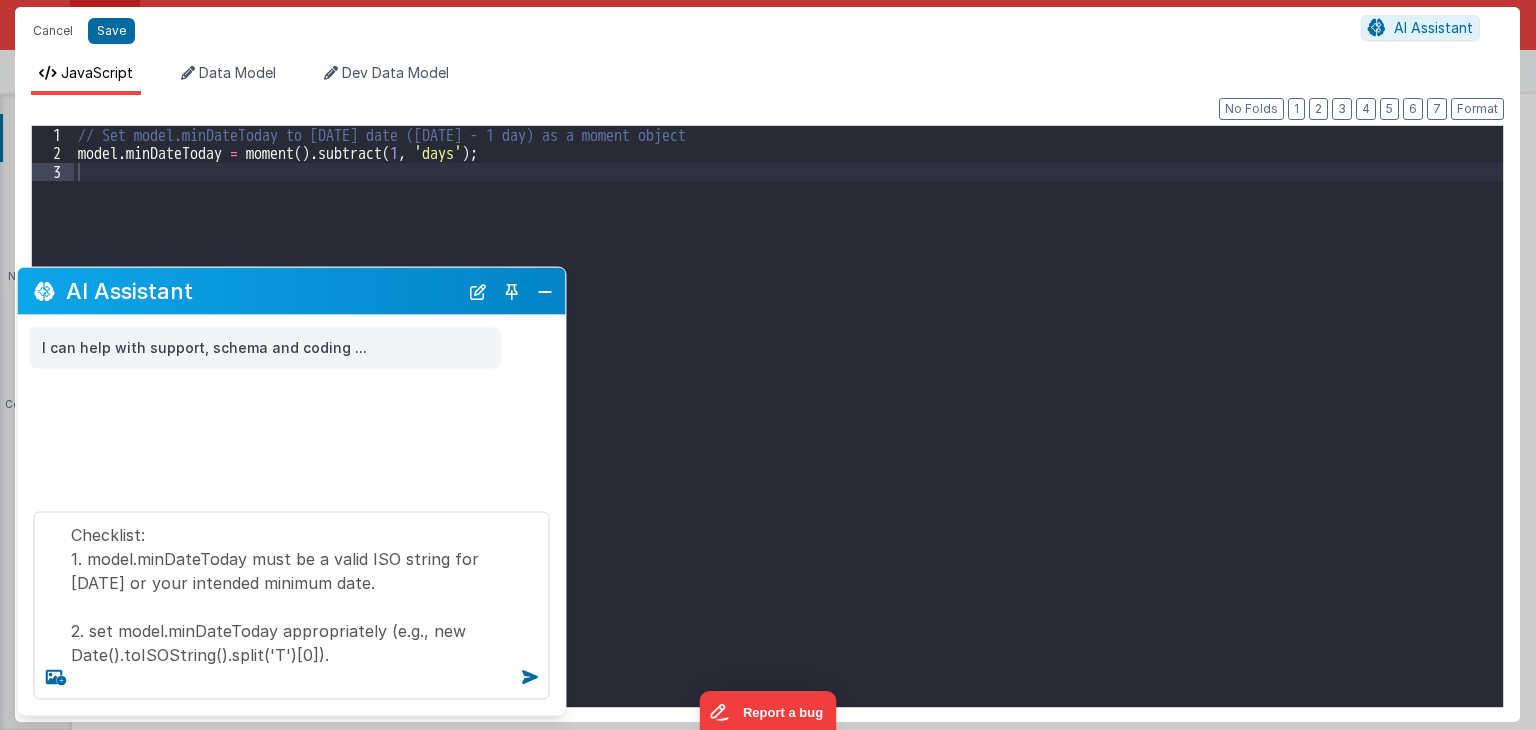 type 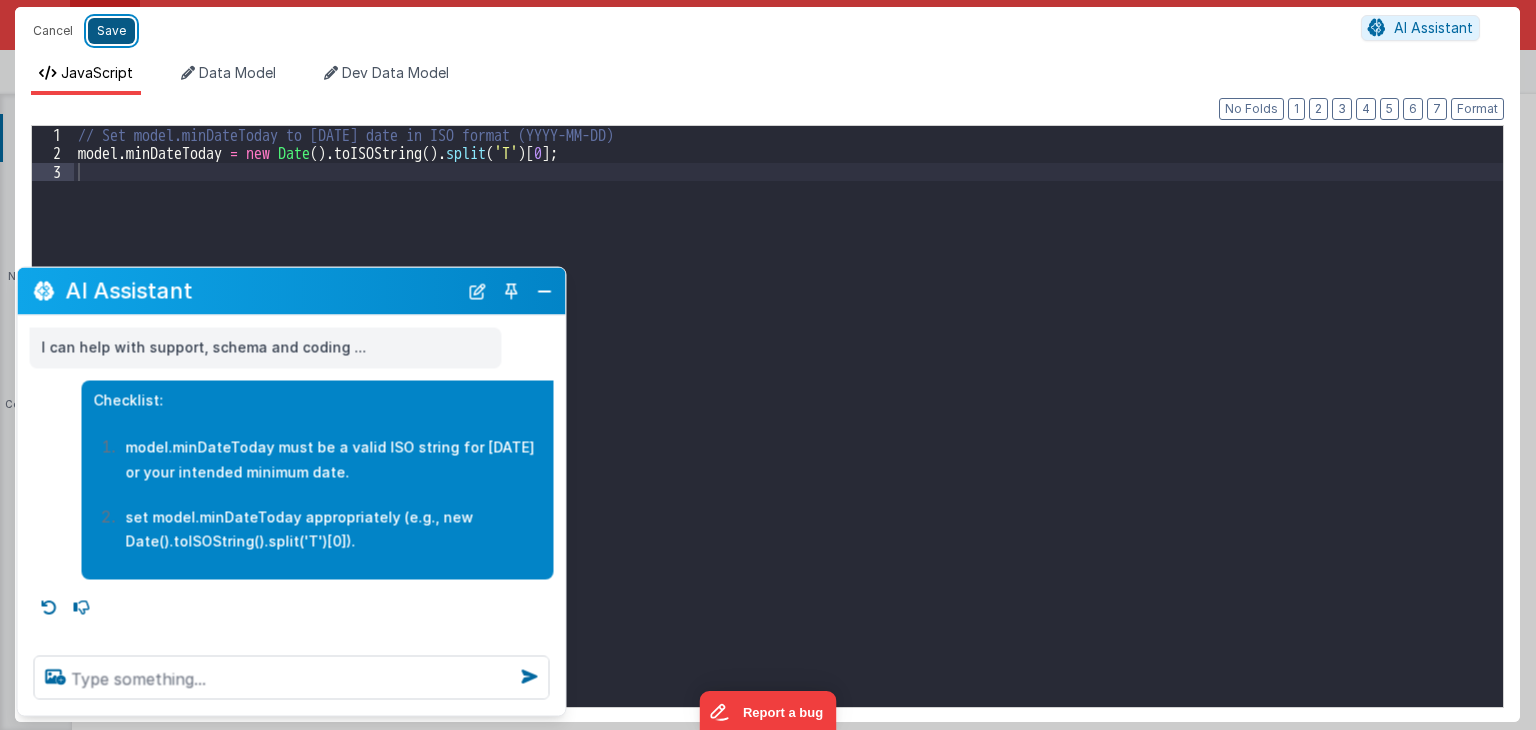 click on "Save" at bounding box center [111, 31] 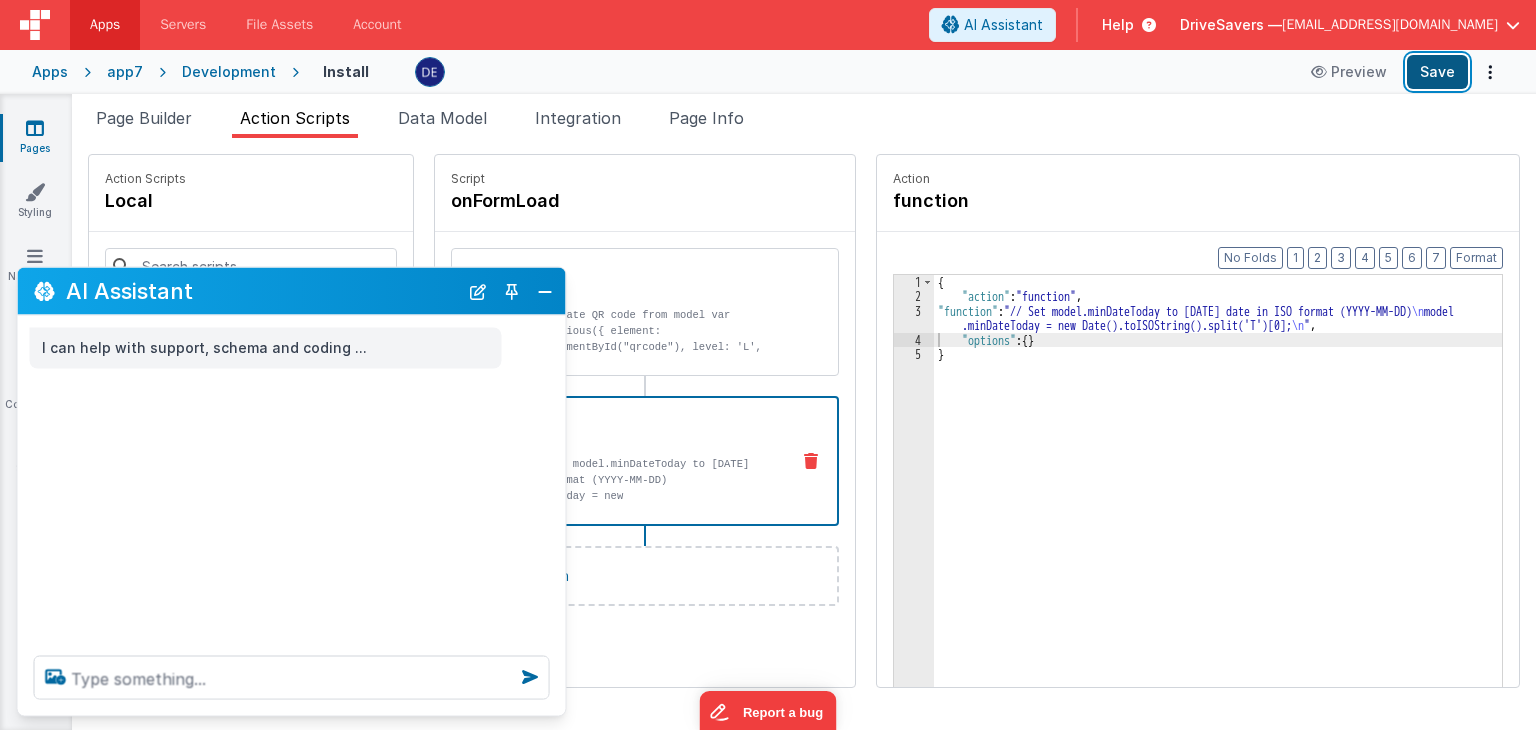 click on "Save" at bounding box center (1437, 72) 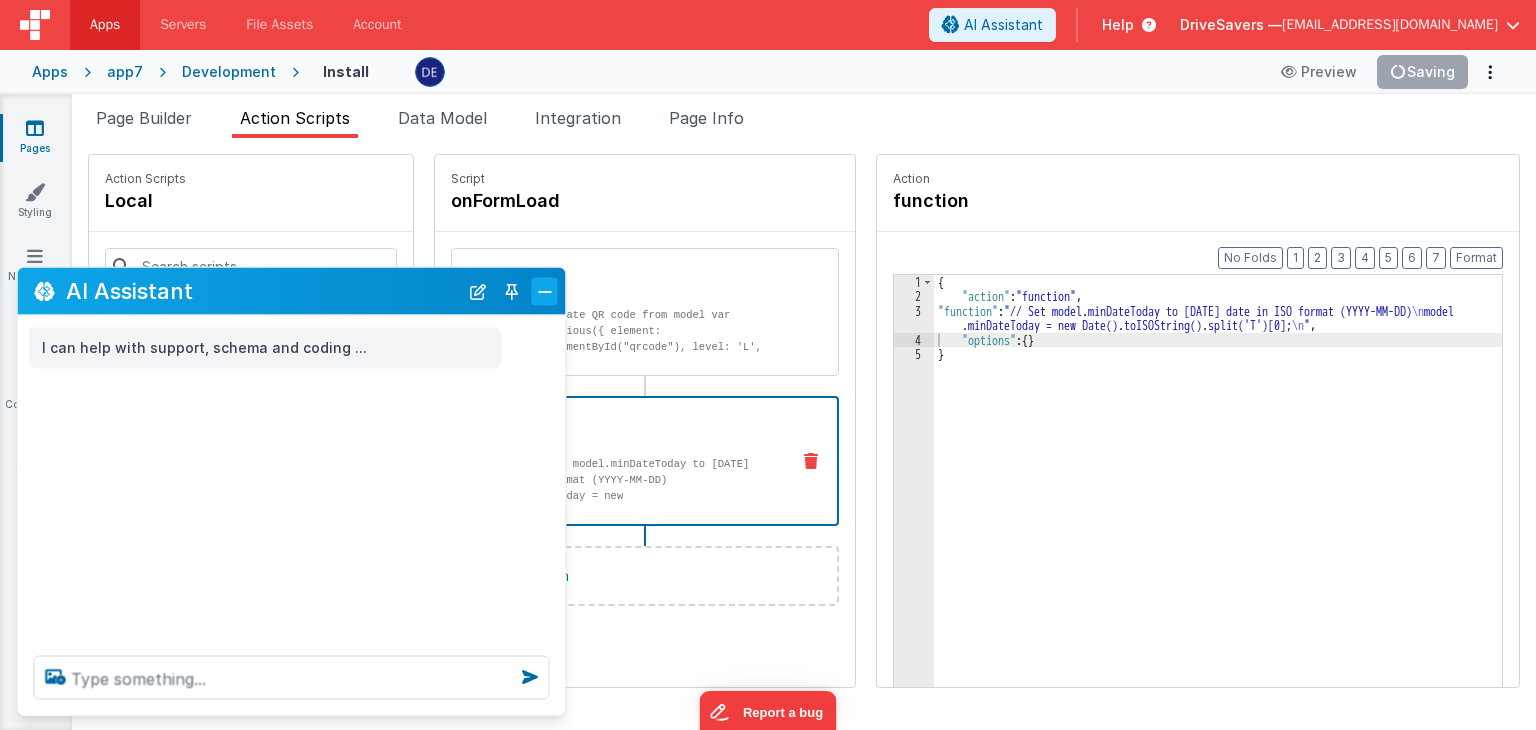 click at bounding box center [545, 291] 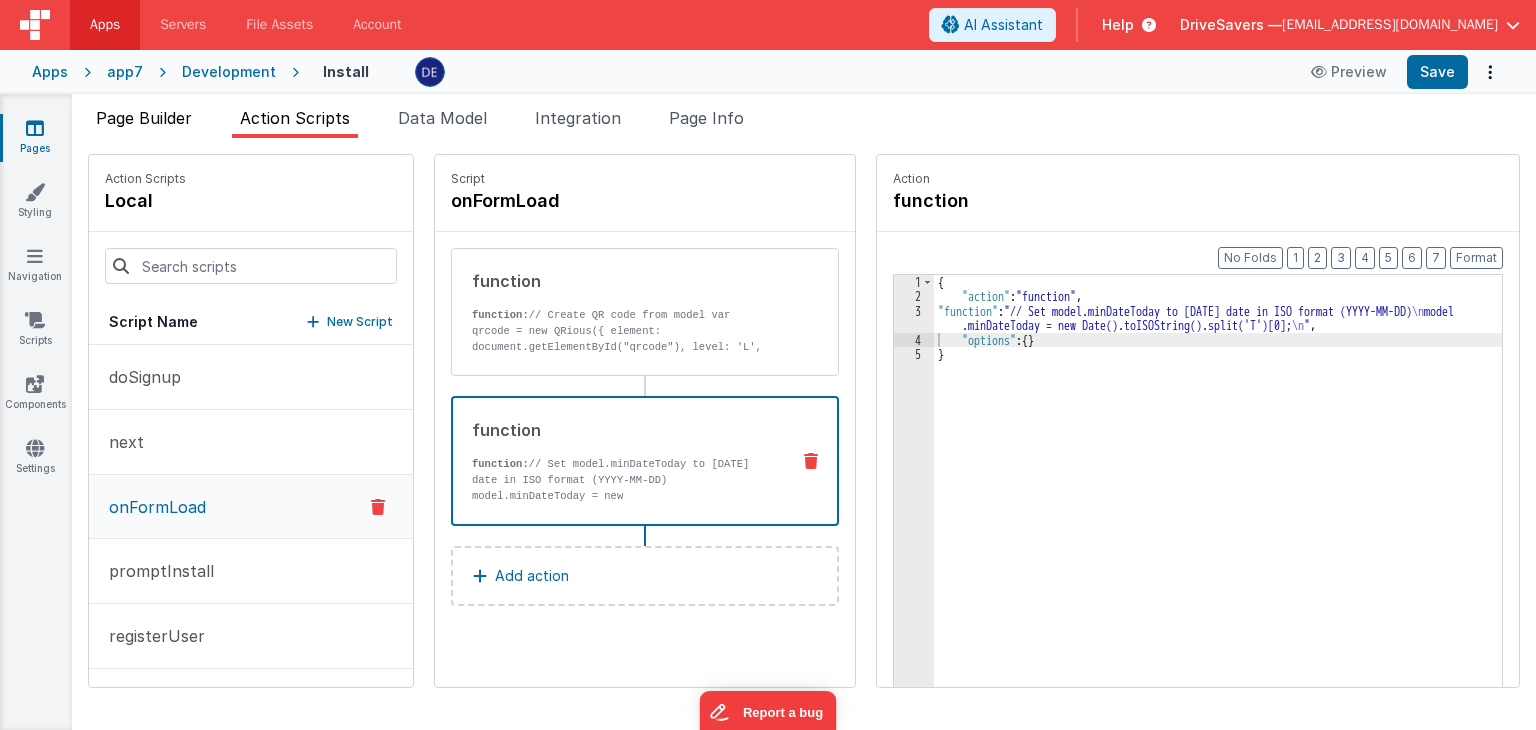 click on "Page Builder" at bounding box center (144, 118) 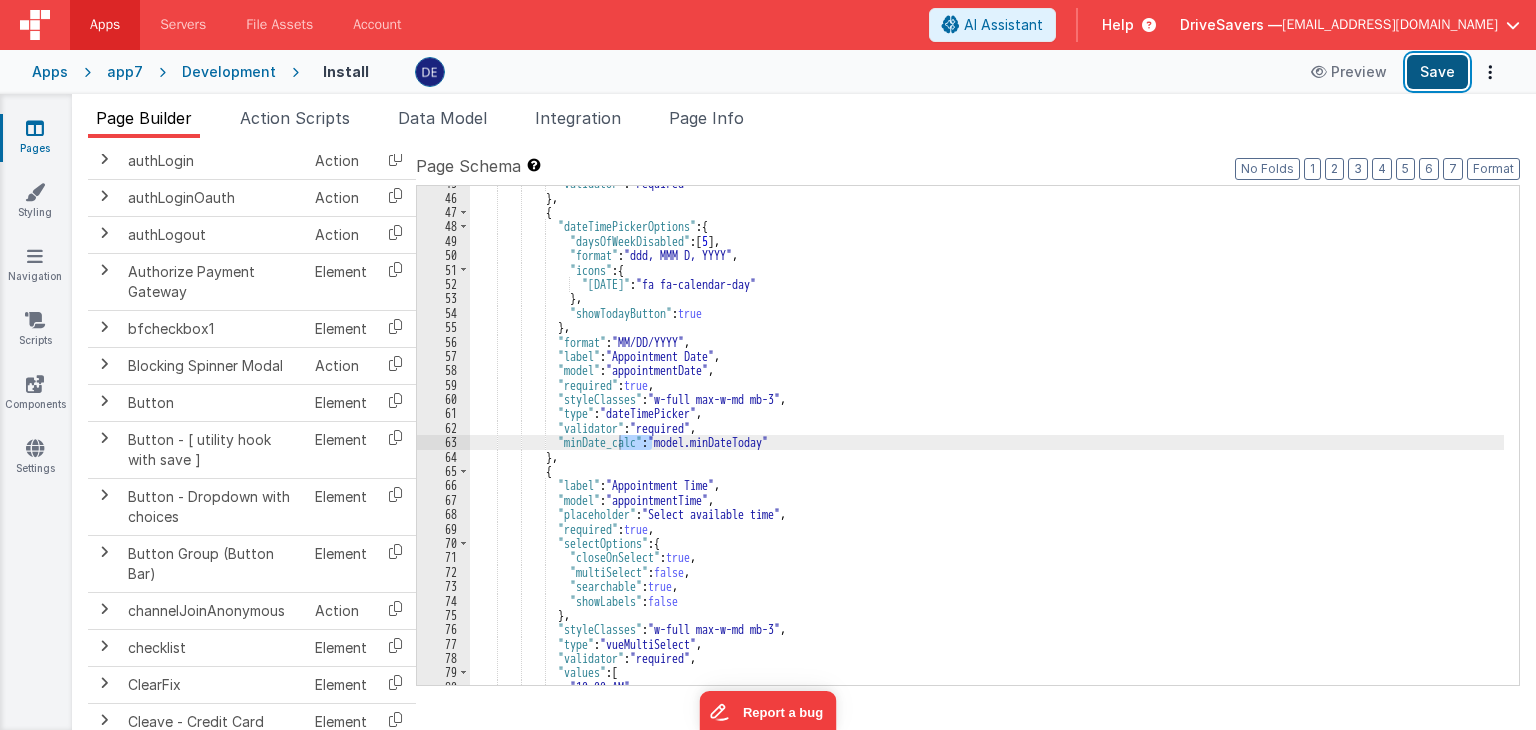 click on "Save" at bounding box center [1437, 72] 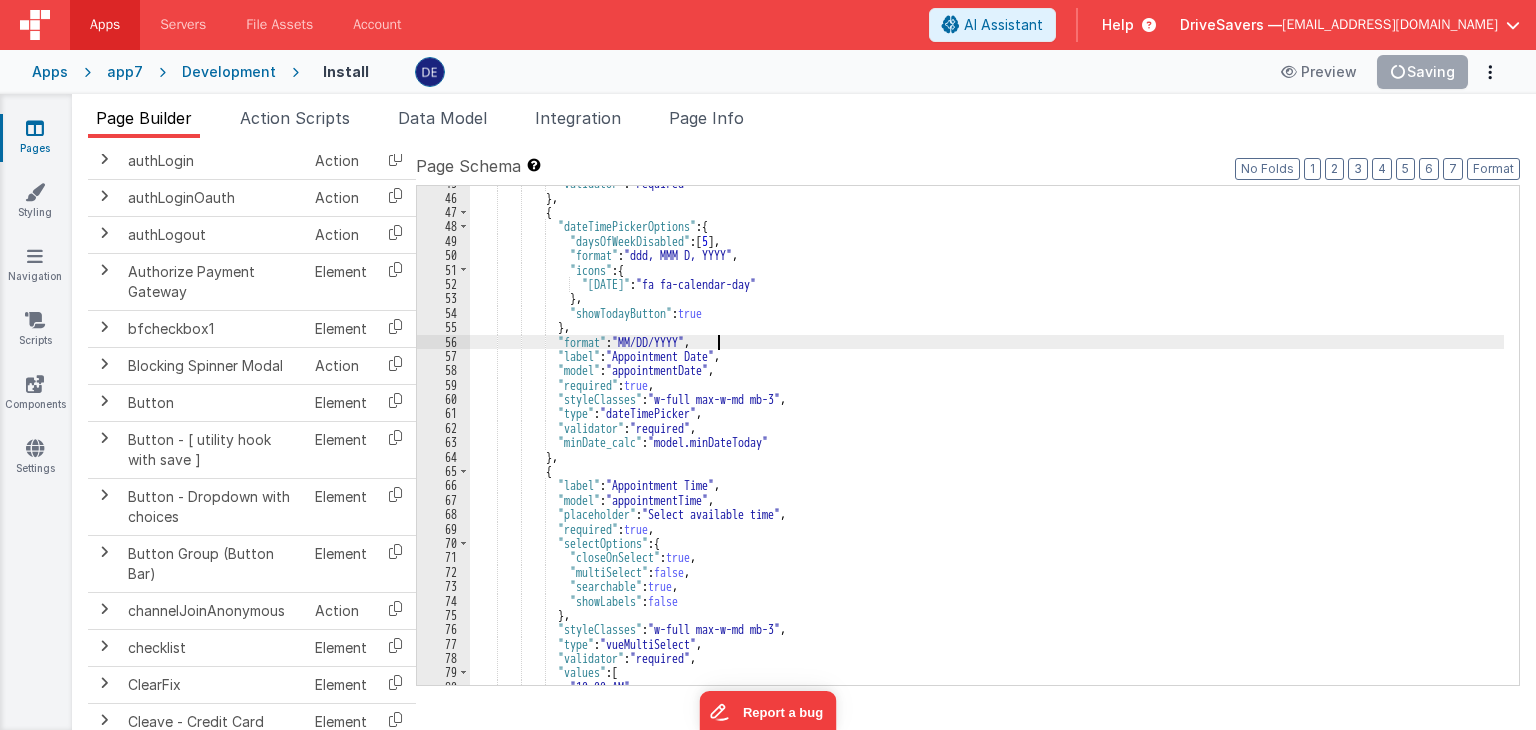 click on ""validator" :  "required"                } ,                {                   "dateTimePickerOptions" :  {                     "daysOfWeekDisabled" :  [ 5 ] ,                     "format" :  "ddd, MMM D, YYYY" ,                     "icons" :  {                        "[DATE]" :  "fa fa-calendar-day"                     } ,                     "showTodayButton" :  true                   } ,                   "format" :  "MM/DD/YYYY" ,                   "label" :  "Appointment Date" ,                   "model" :  "appointmentDate" ,                   "required" :  true ,                   "styleClasses" :  "w-full max-w-md mb-3" ,                   "type" :  "dateTimePicker" ,                   "validator" :  "required" ,                   "minDate_calc" :  "model.minDateToday"                } ,                {                   "label" :  "Appointment Time" ,                   "model" :  "appointmentTime" ,                   "placeholder" :  "Select available time" ,                   :  ," at bounding box center (987, 440) 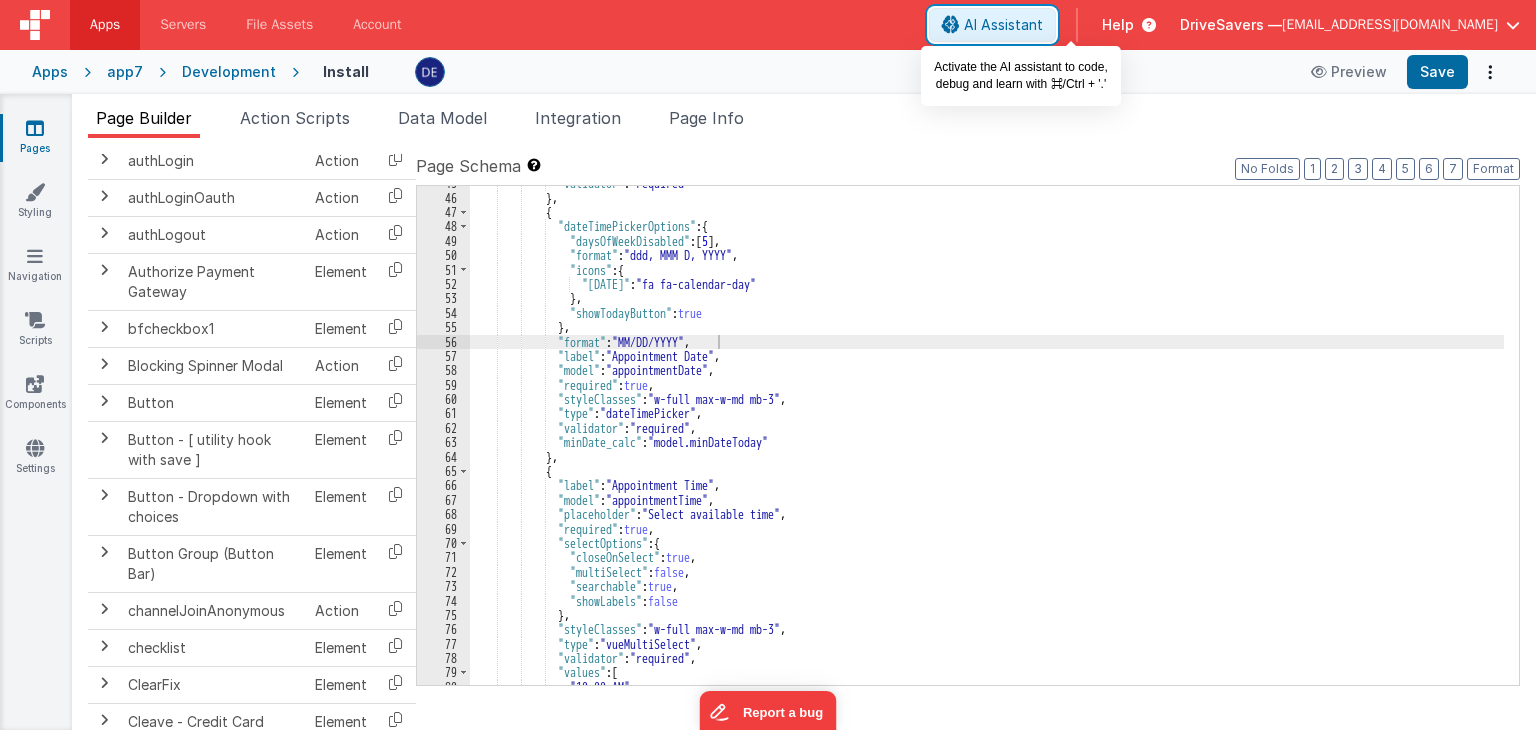 click on "AI Assistant" at bounding box center [992, 25] 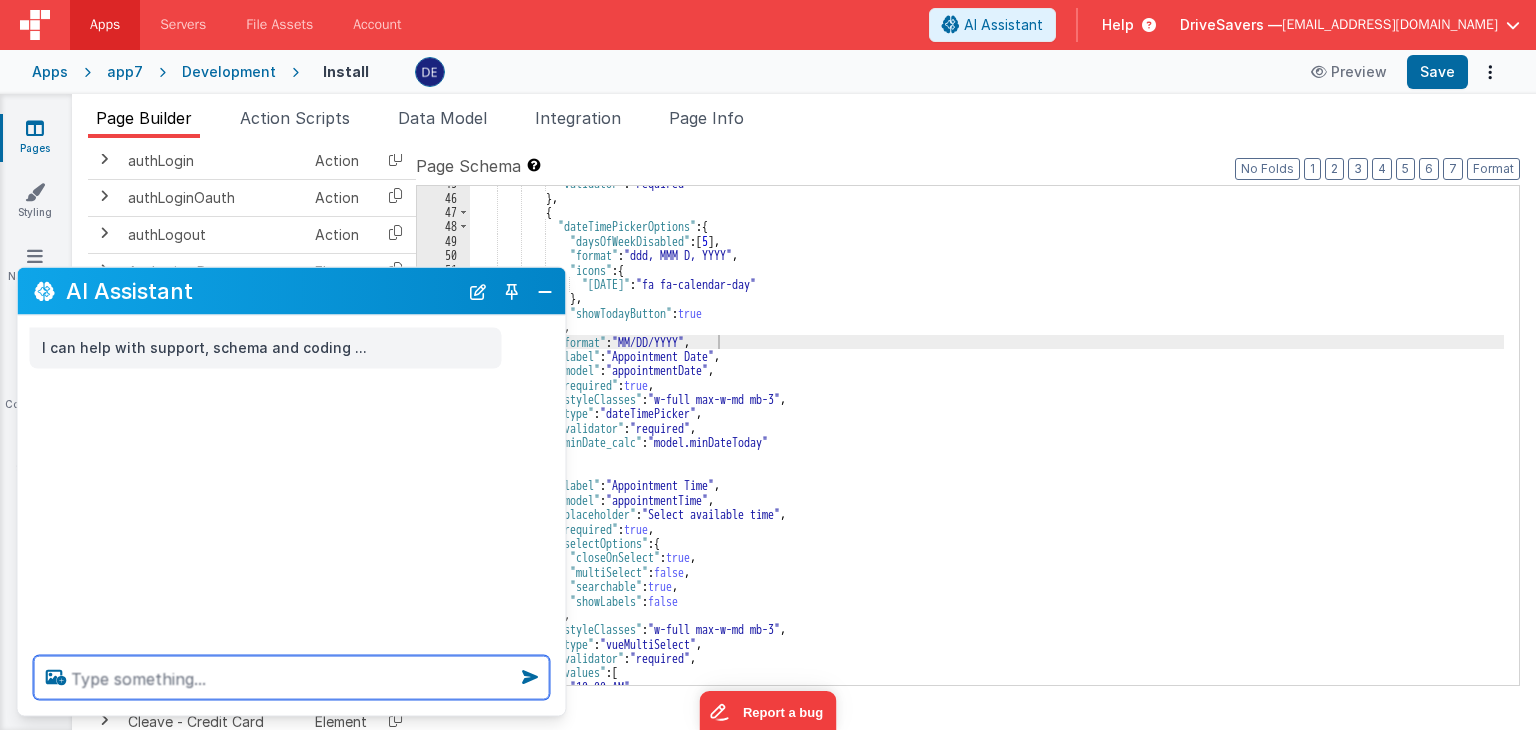 click at bounding box center [292, 678] 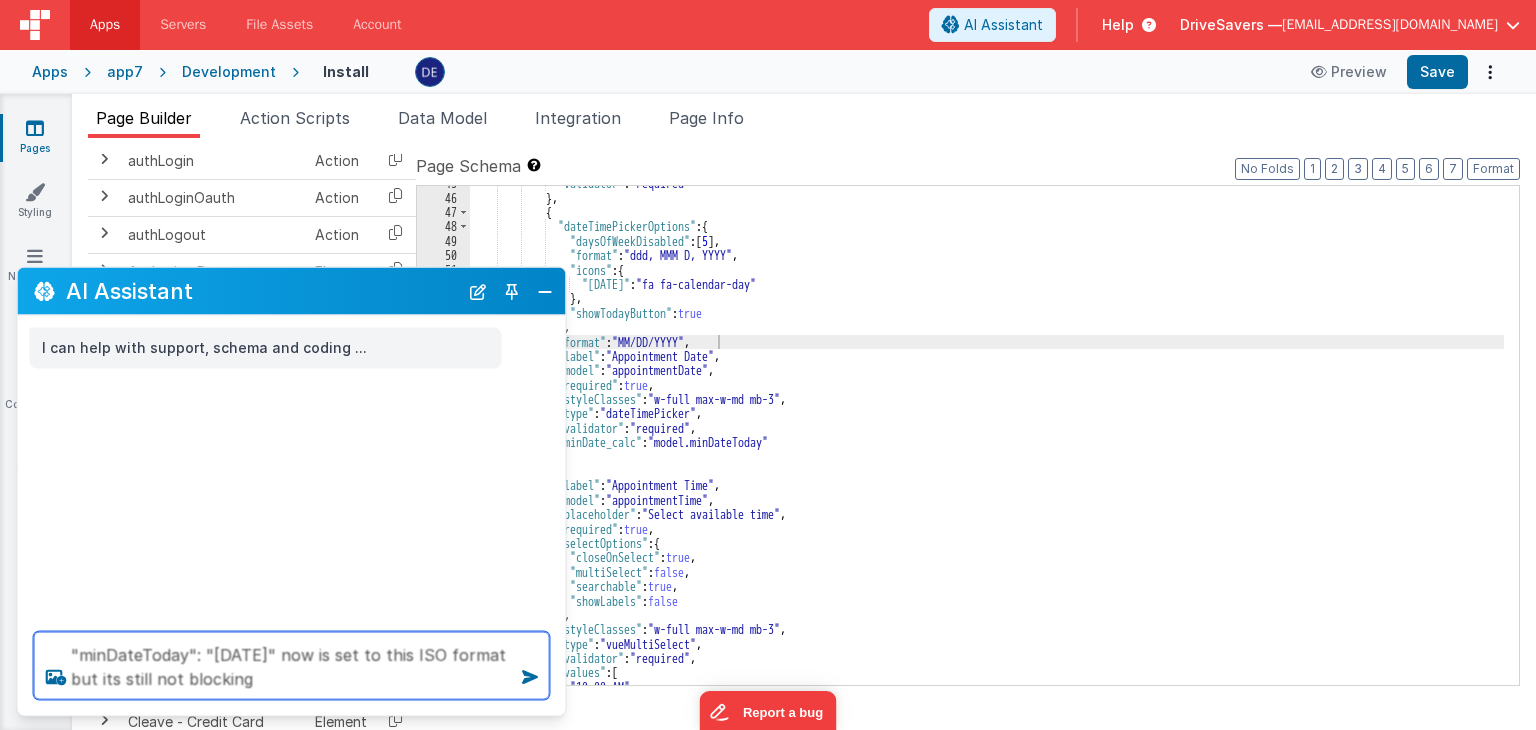 type on ""minDateToday": "[DATE]" now is set to this ISO format but its still not blocking" 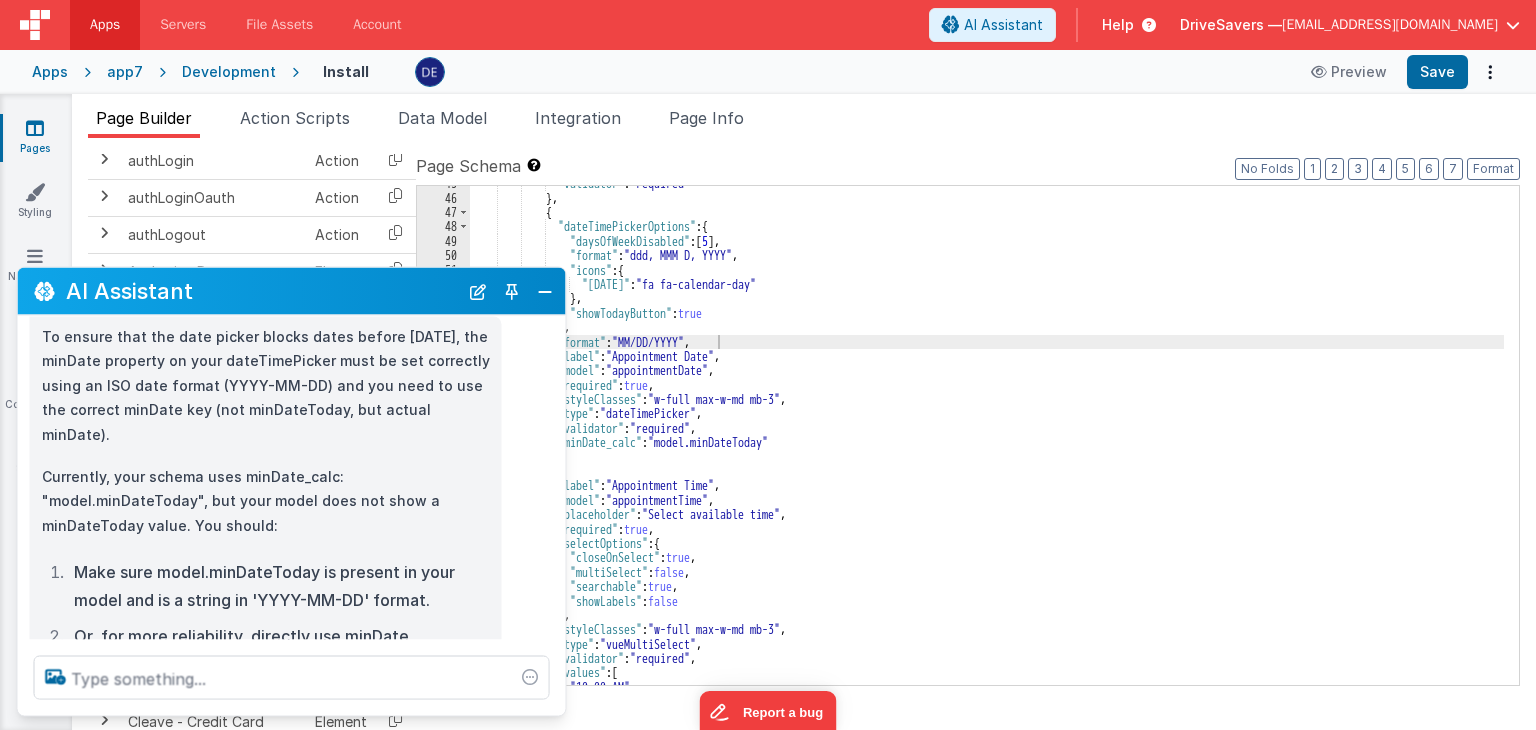 scroll, scrollTop: 66, scrollLeft: 0, axis: vertical 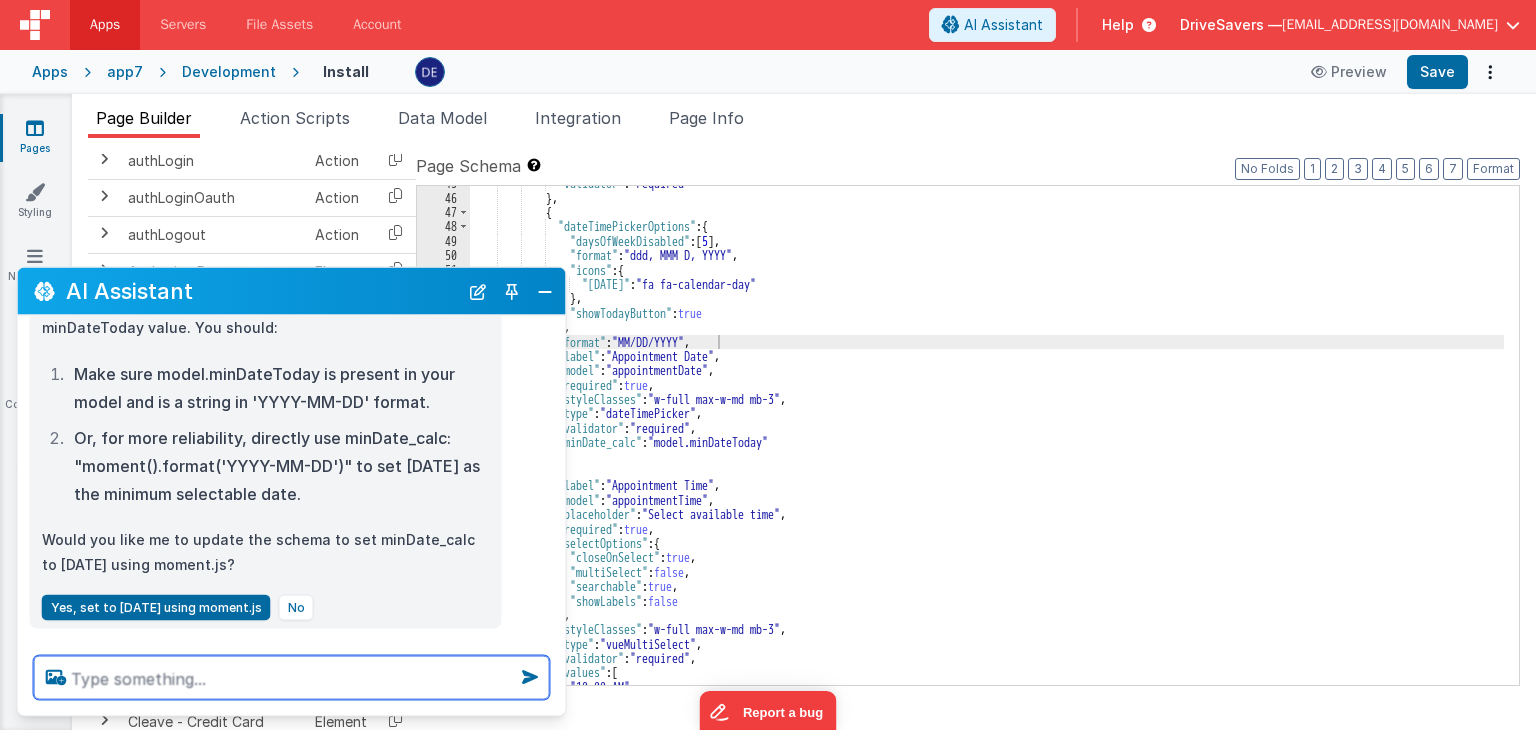 click at bounding box center [292, 678] 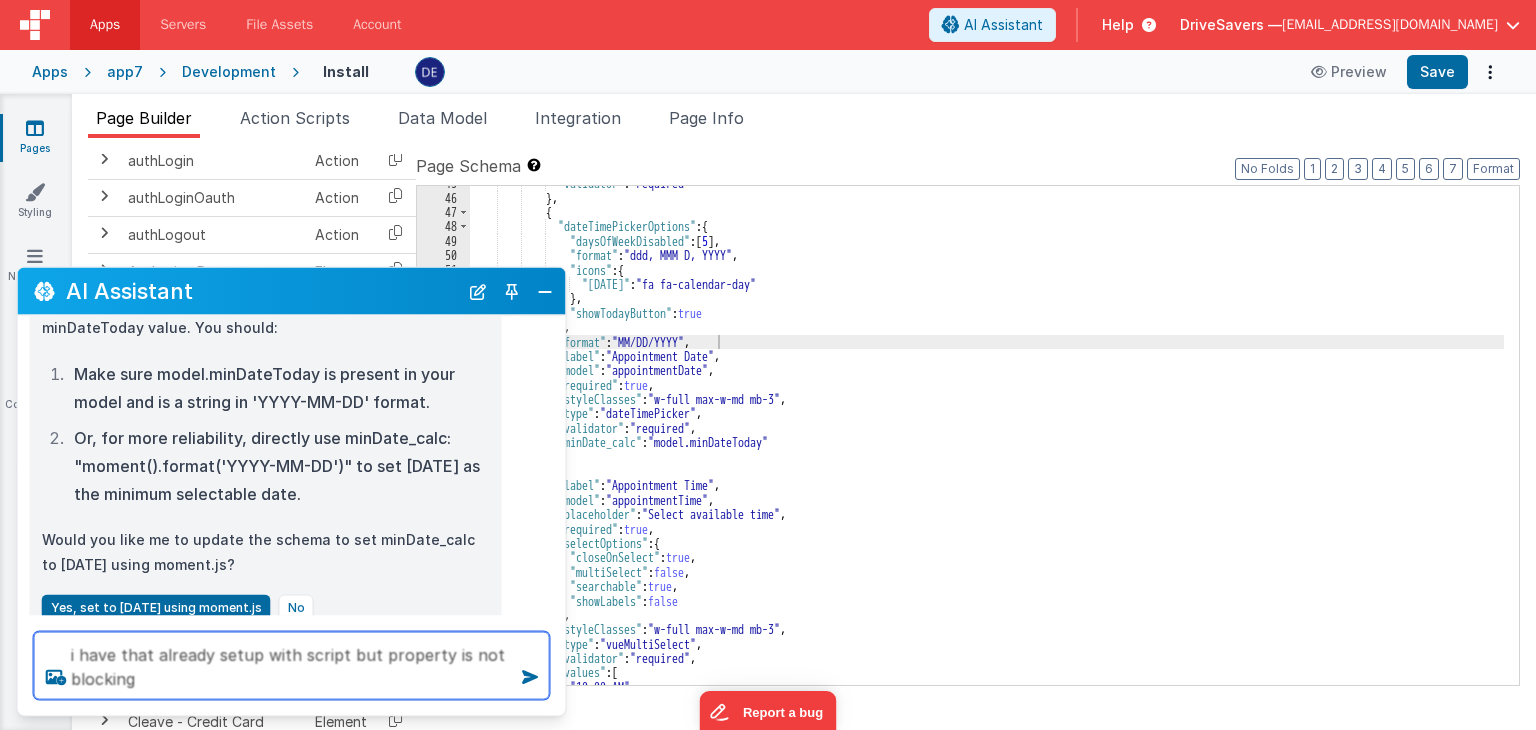 type on "i have that already setup with script but property is not blocking" 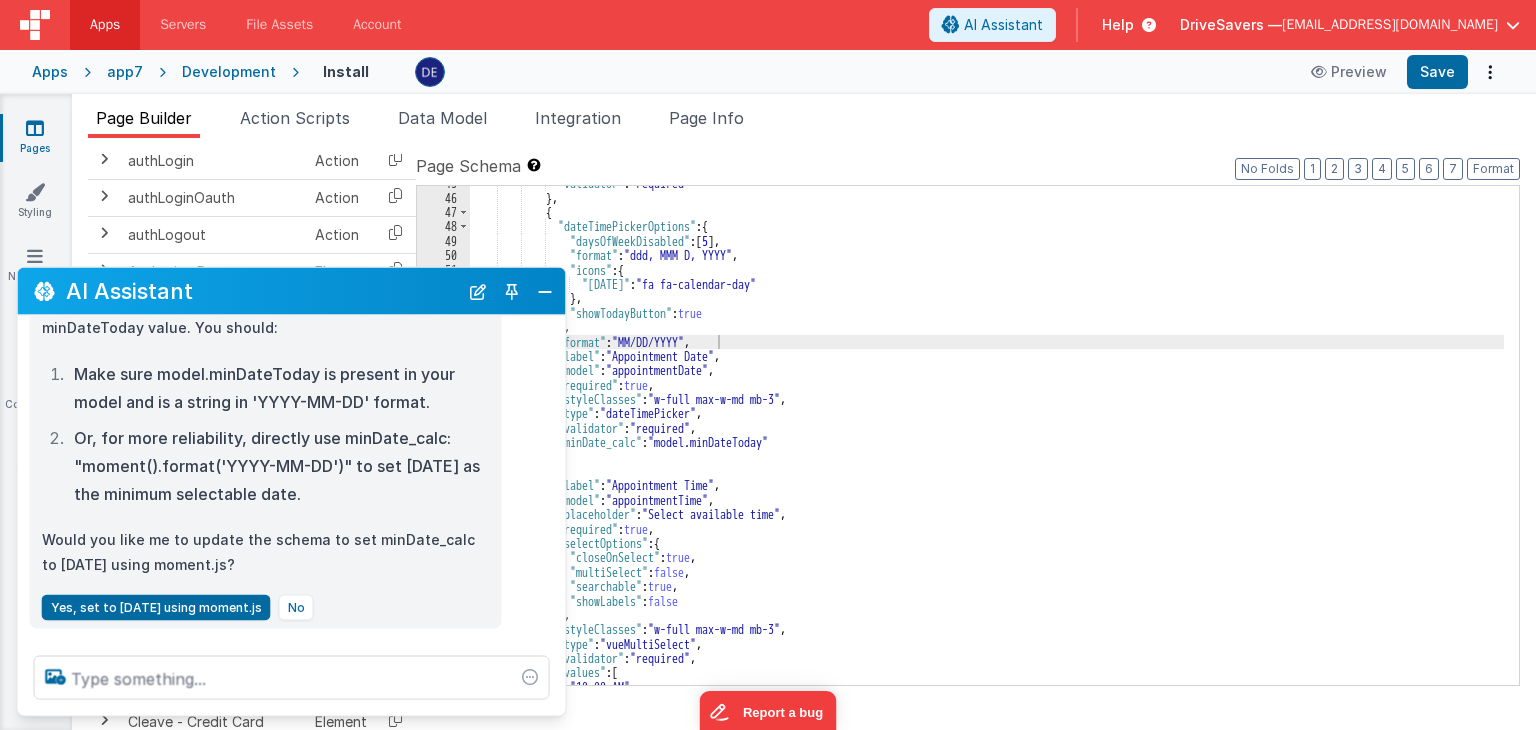scroll, scrollTop: 435, scrollLeft: 0, axis: vertical 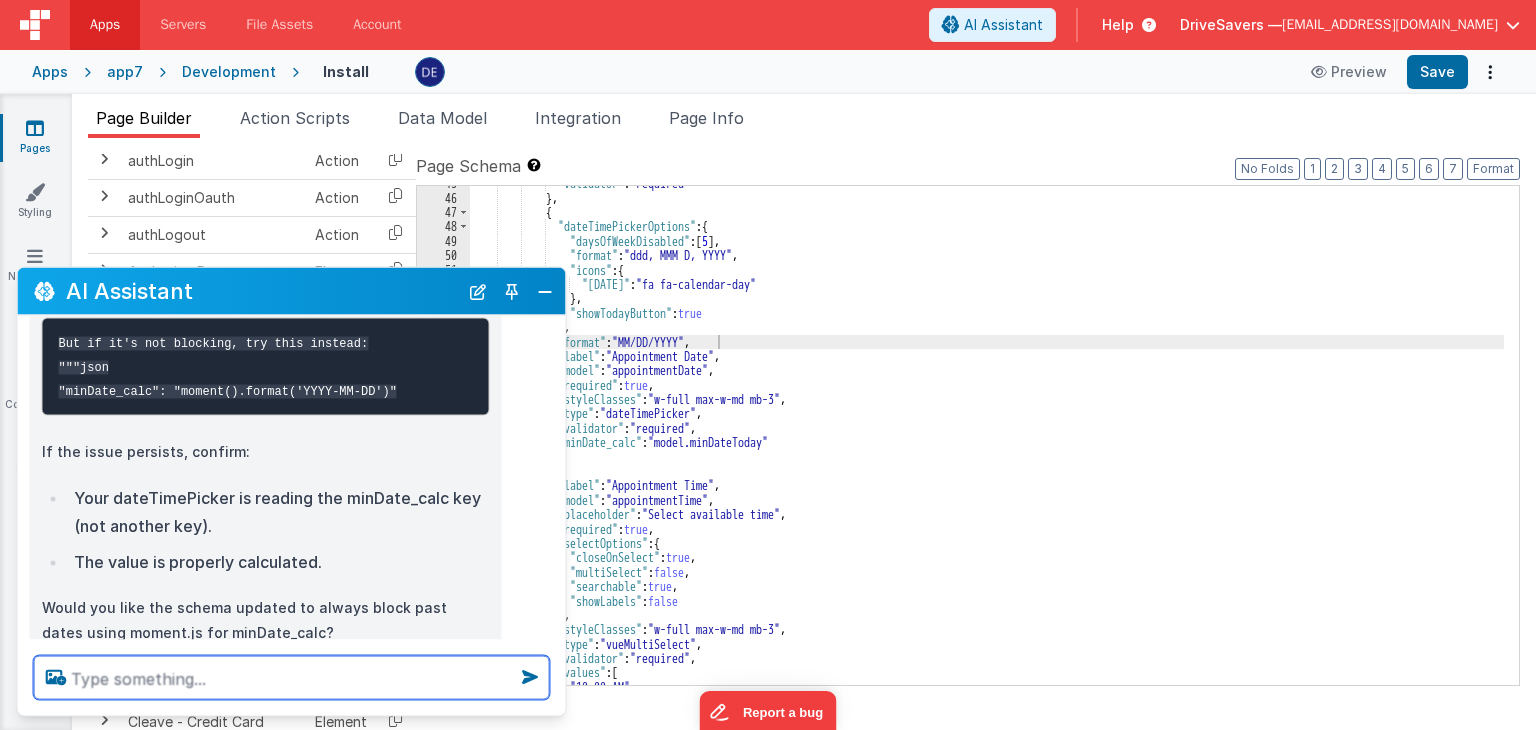 click at bounding box center (292, 678) 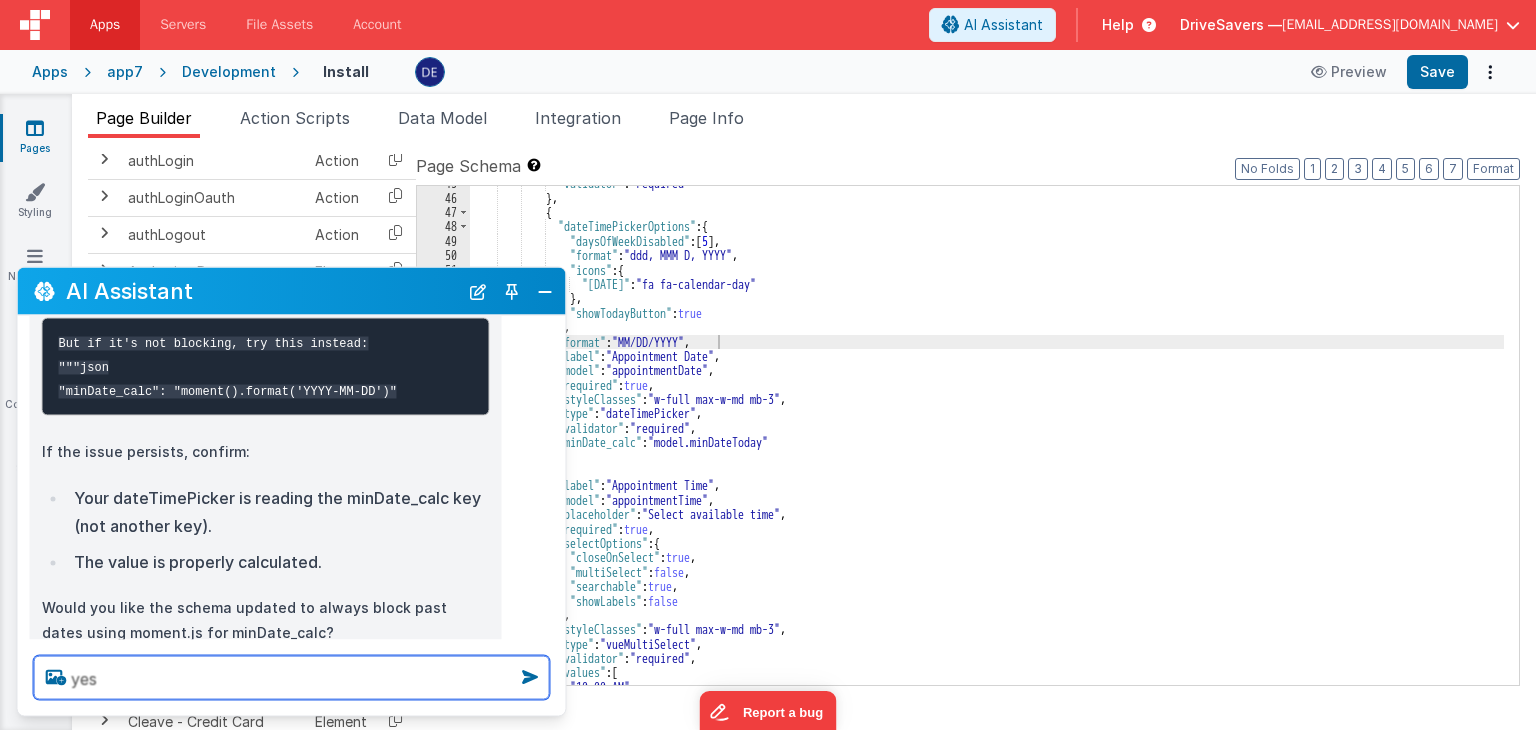 type on "yes" 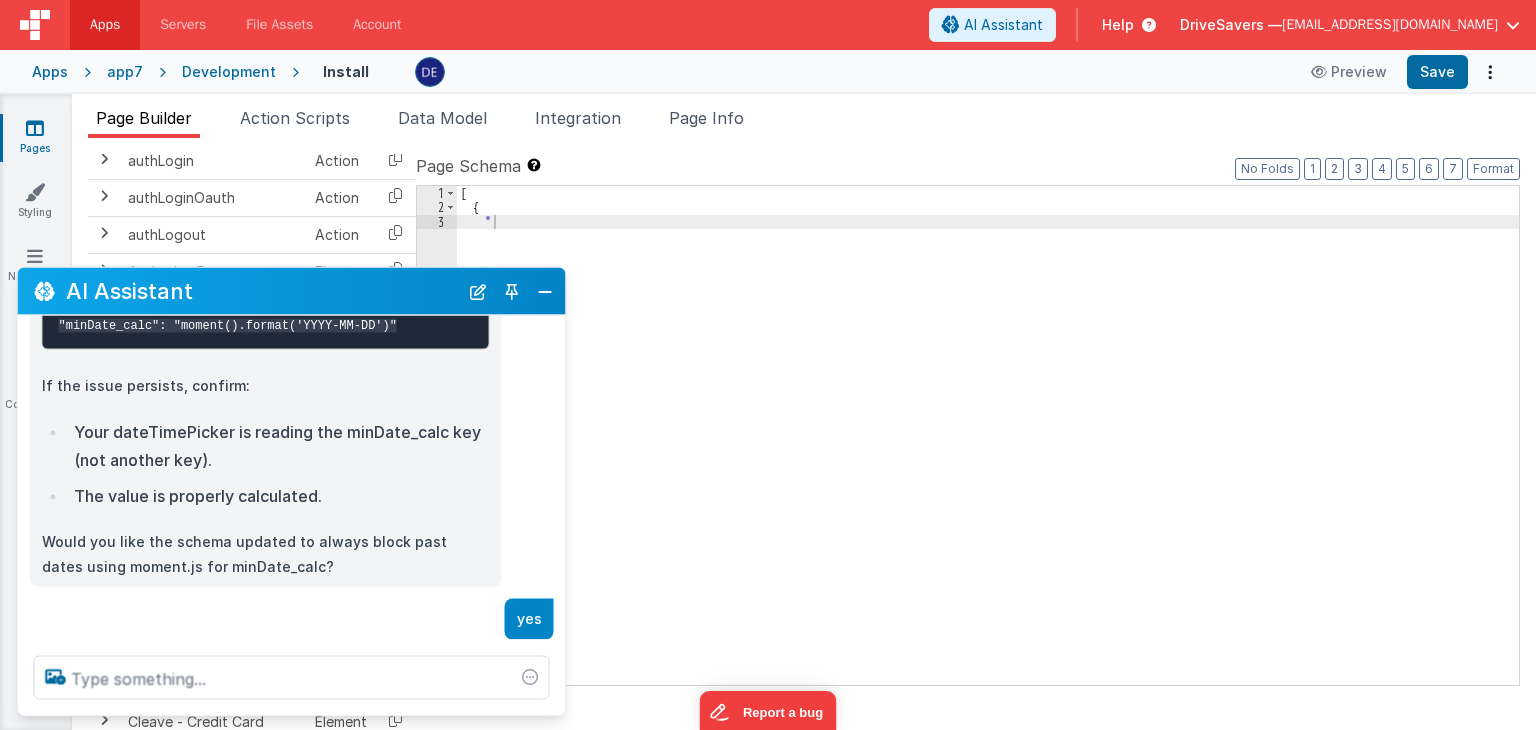 scroll, scrollTop: 1188, scrollLeft: 0, axis: vertical 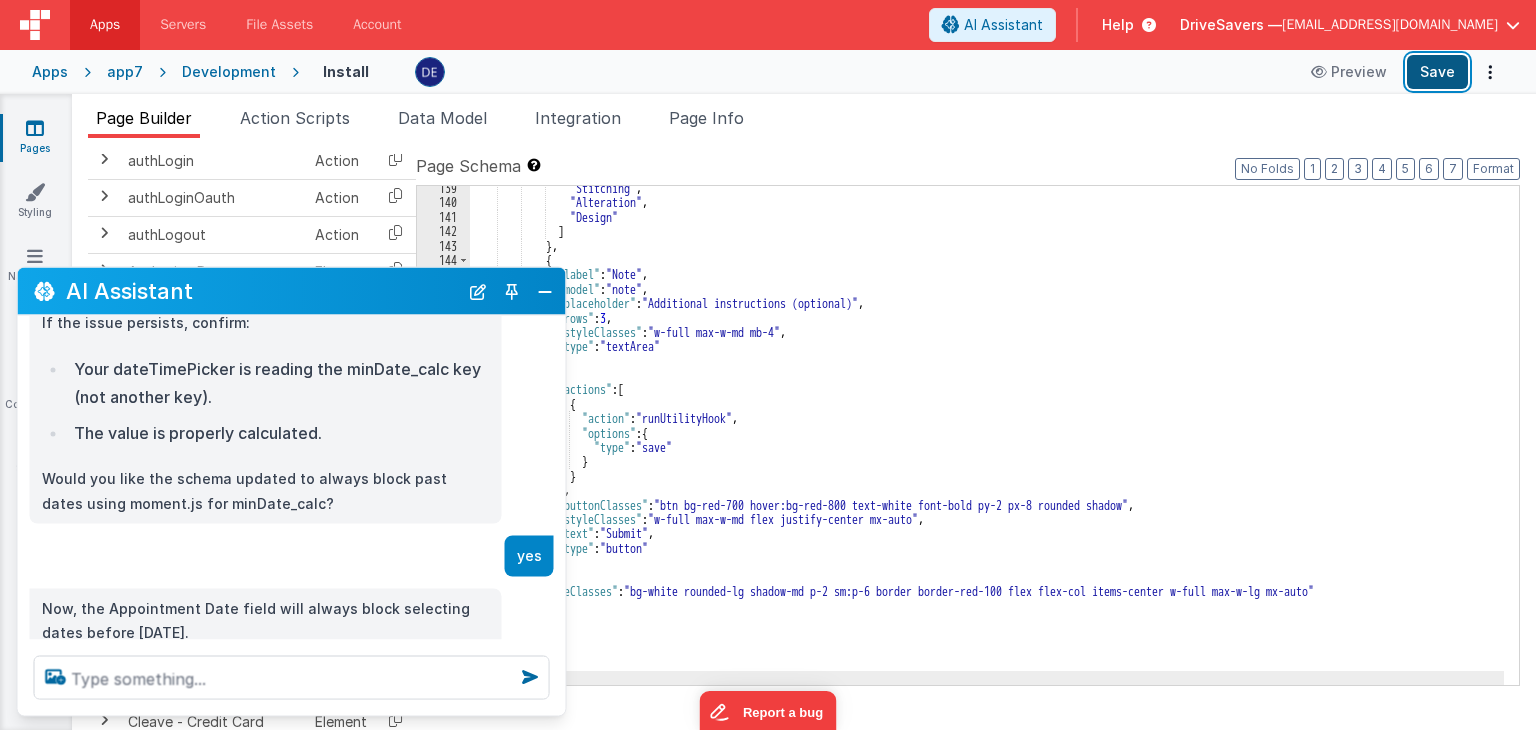 click on "Save" at bounding box center (1437, 72) 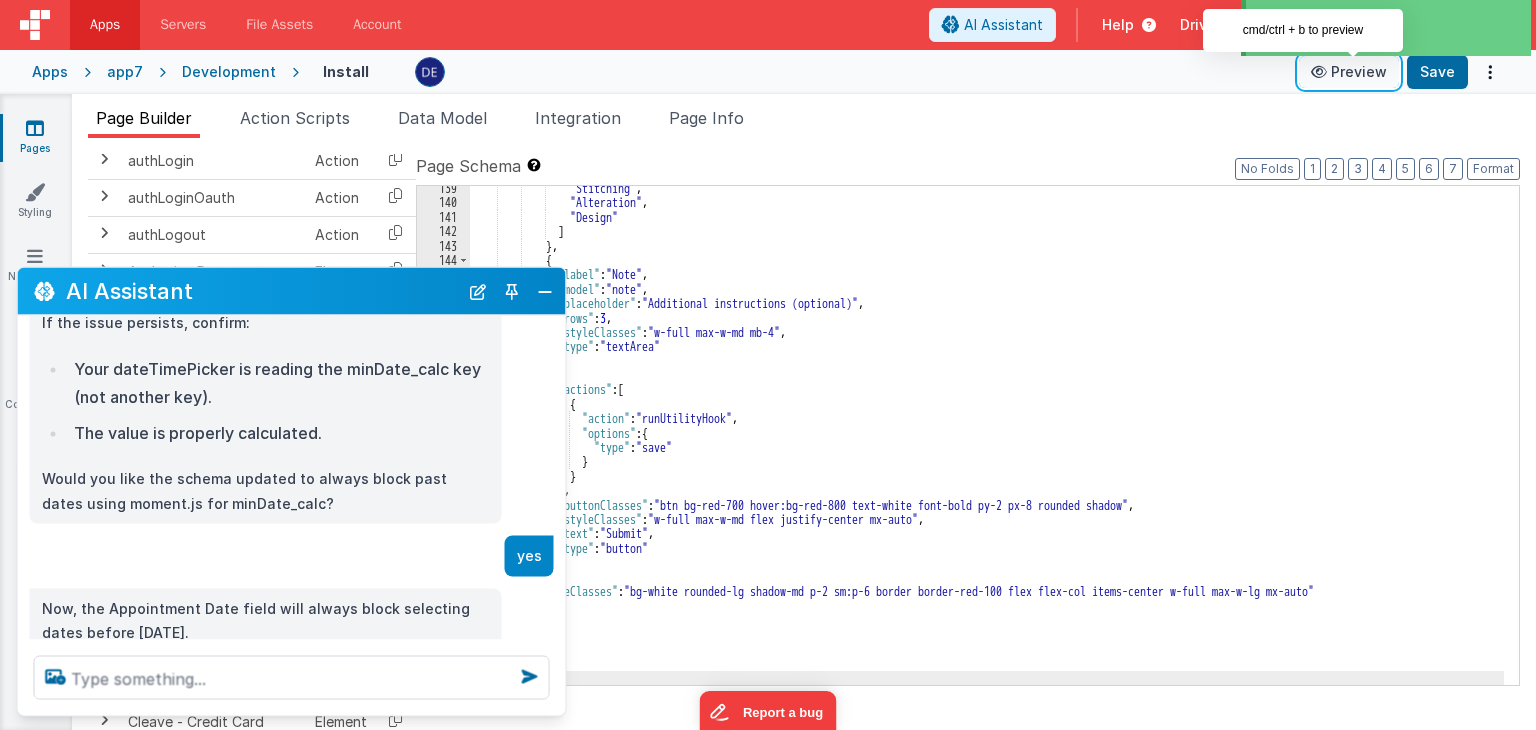click on "Preview" at bounding box center (1349, 72) 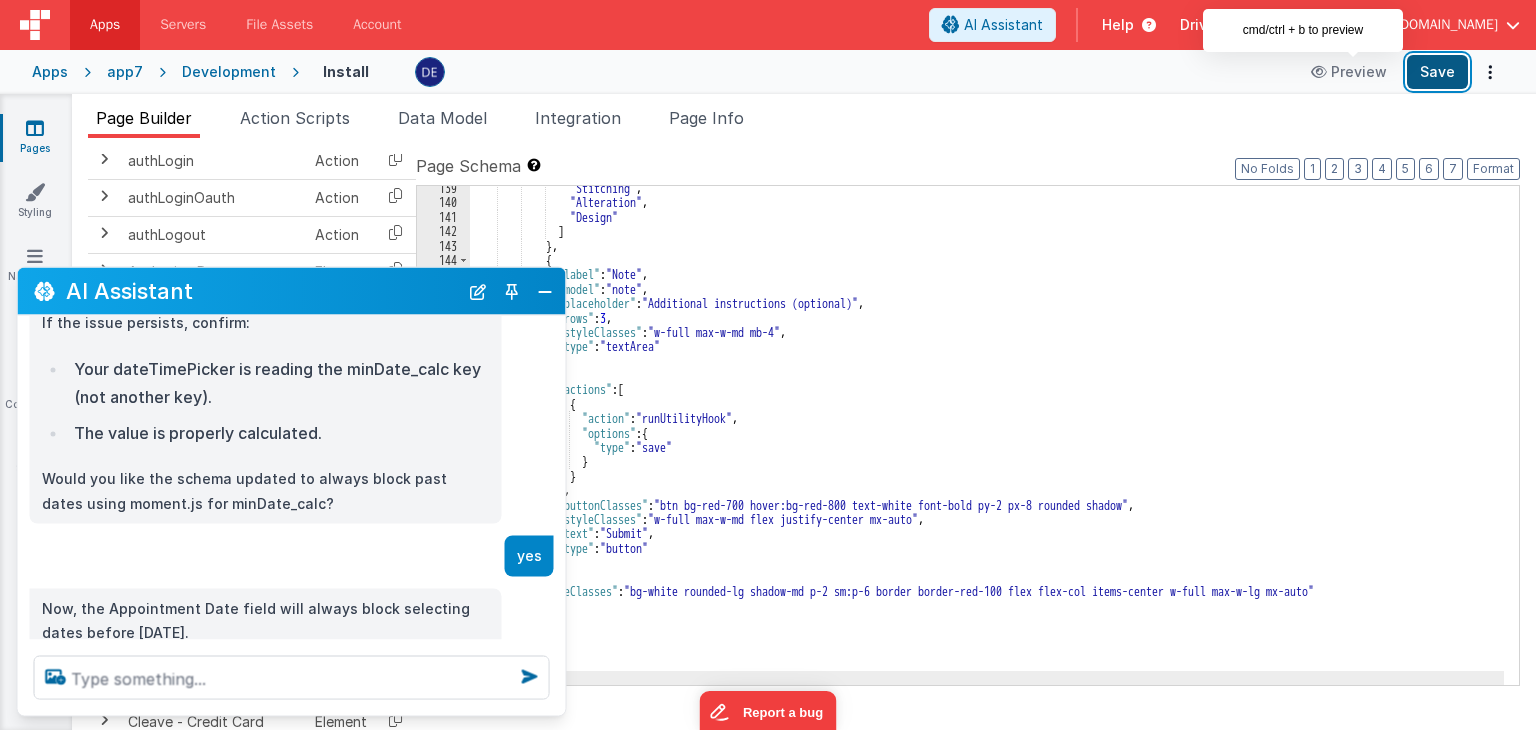 click on "Save" at bounding box center (1437, 72) 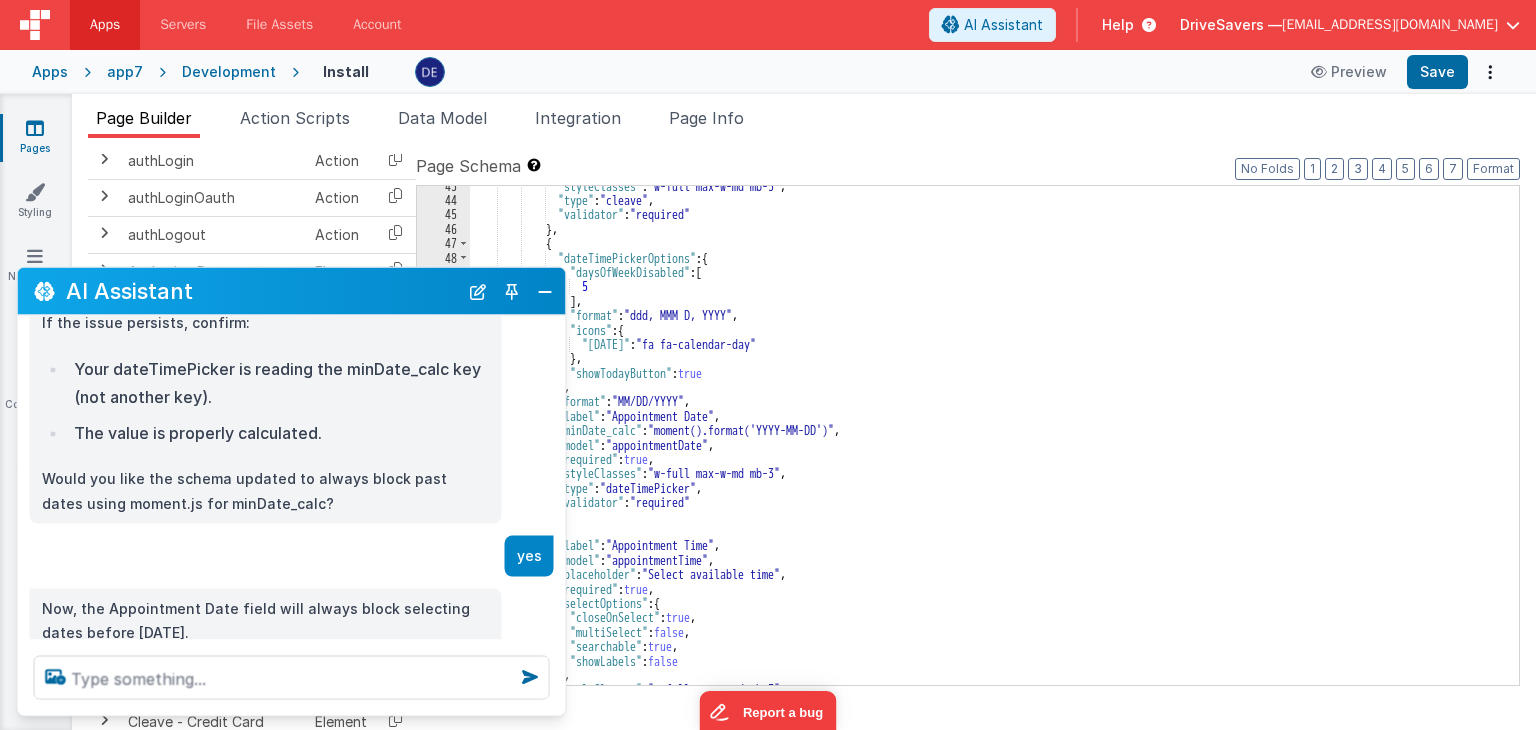 scroll, scrollTop: 566, scrollLeft: 0, axis: vertical 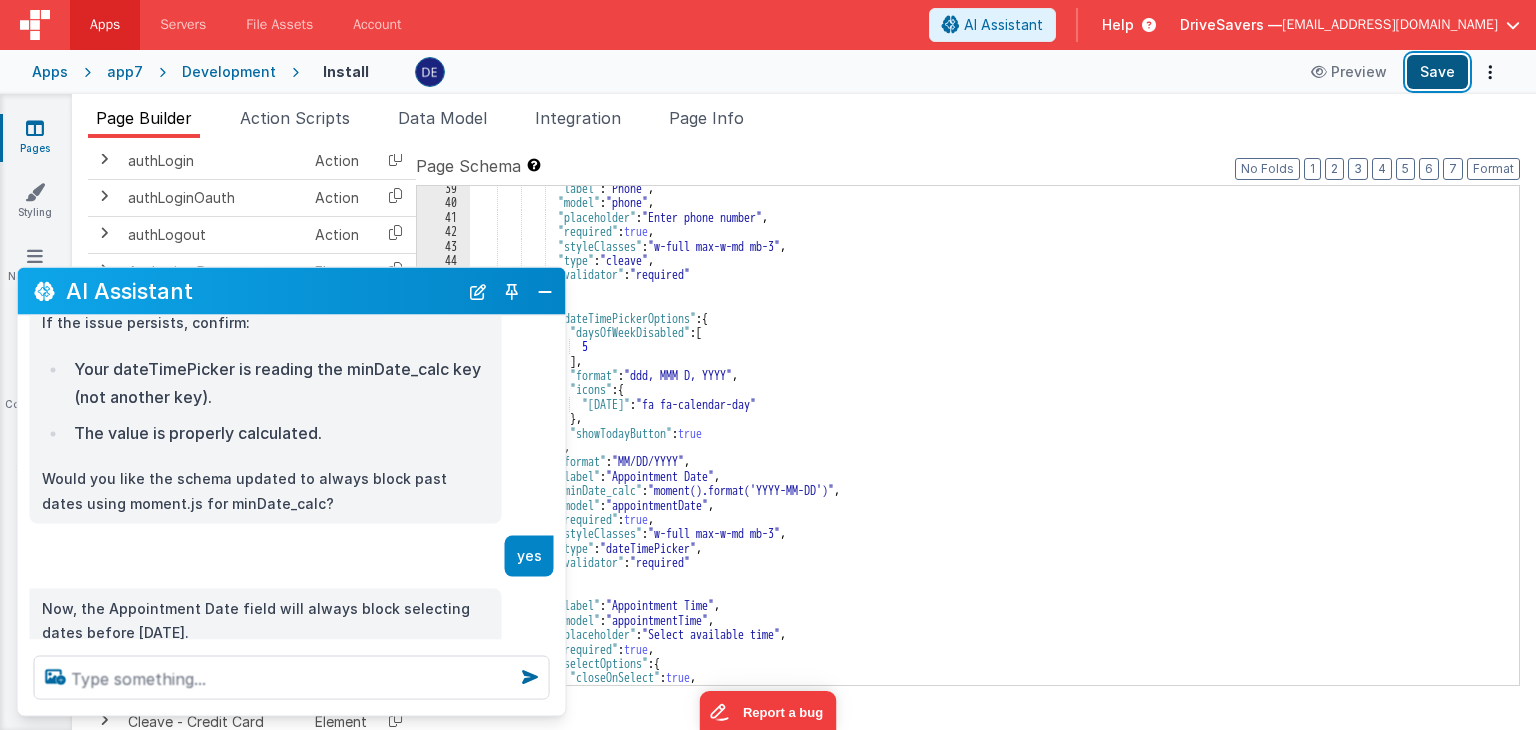click on "Save" at bounding box center [1437, 72] 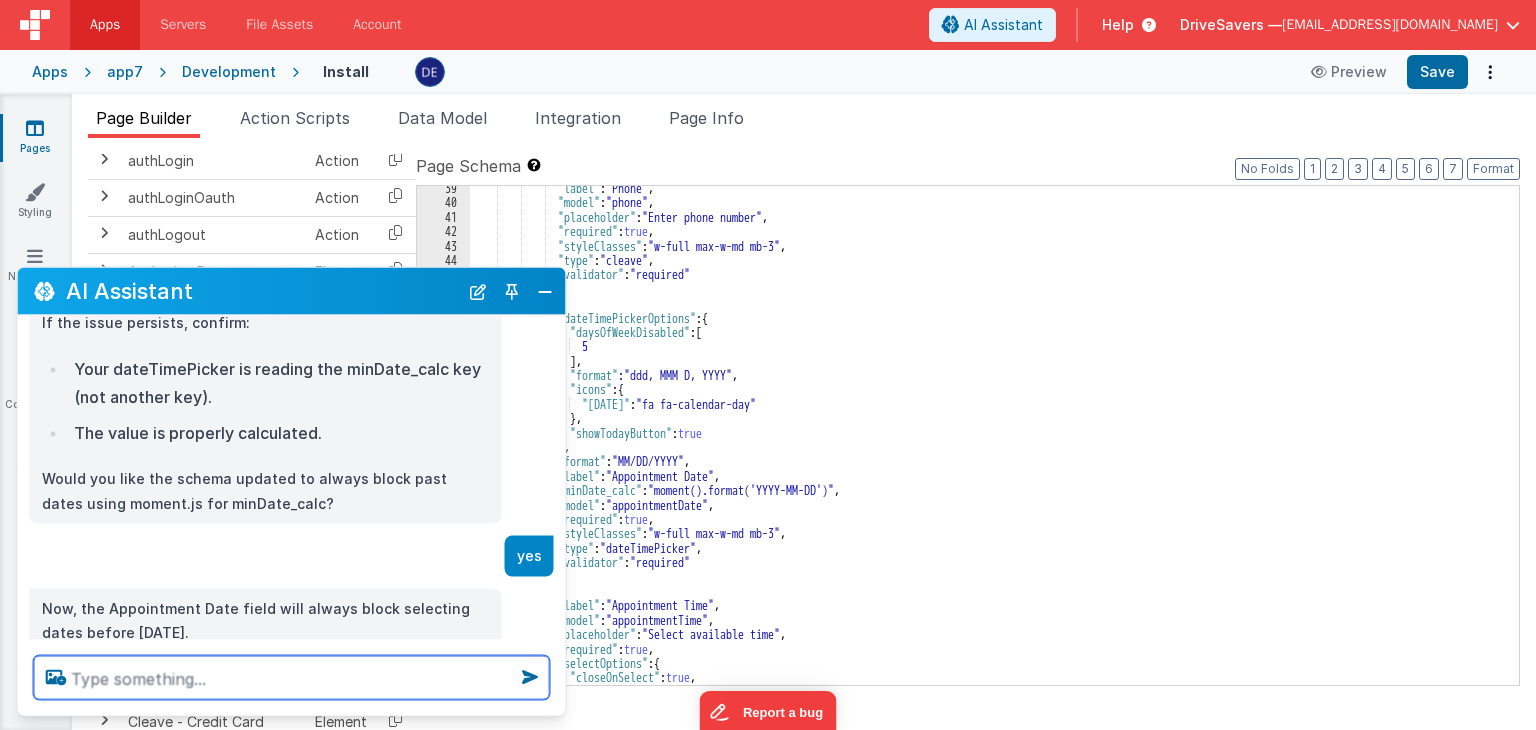 click at bounding box center [292, 678] 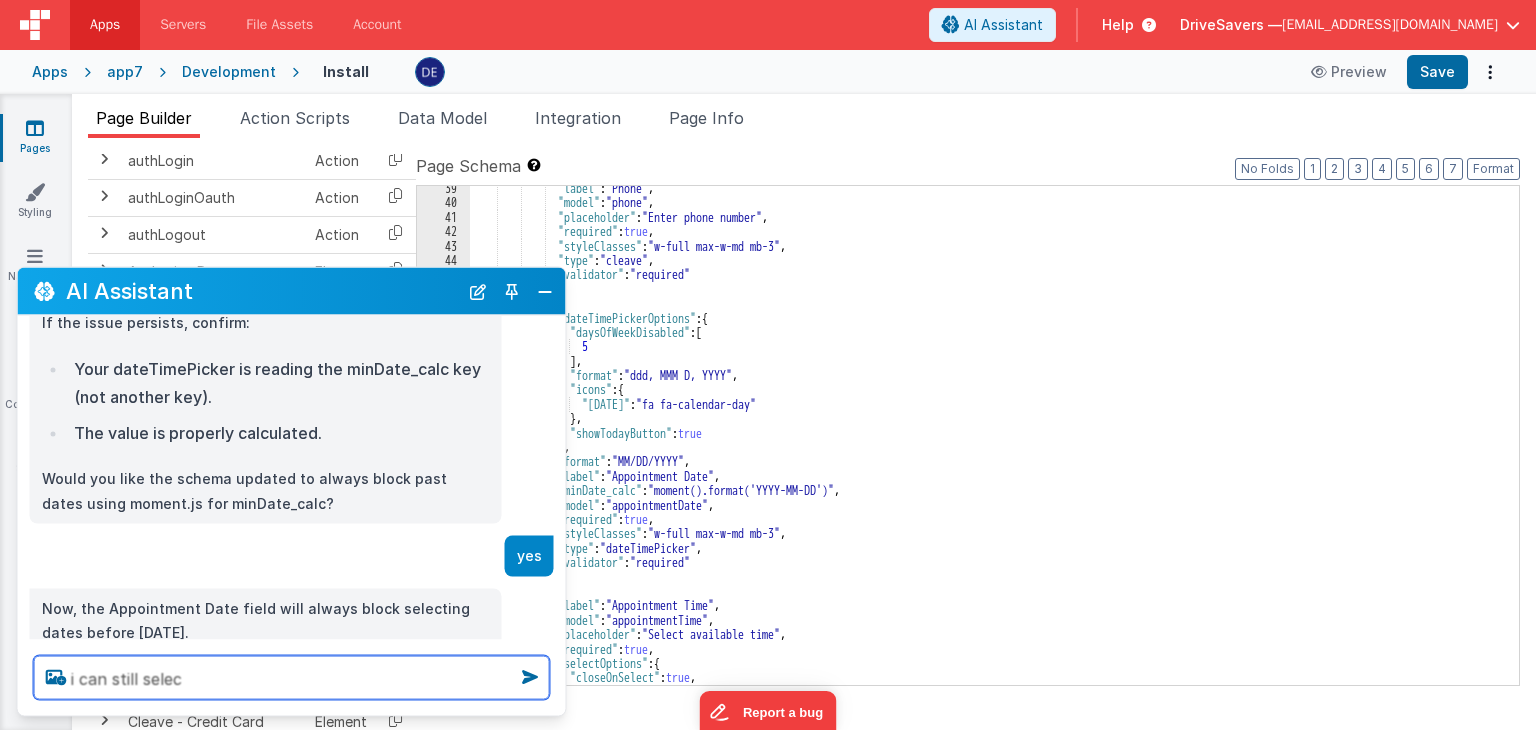 type on "i can still select" 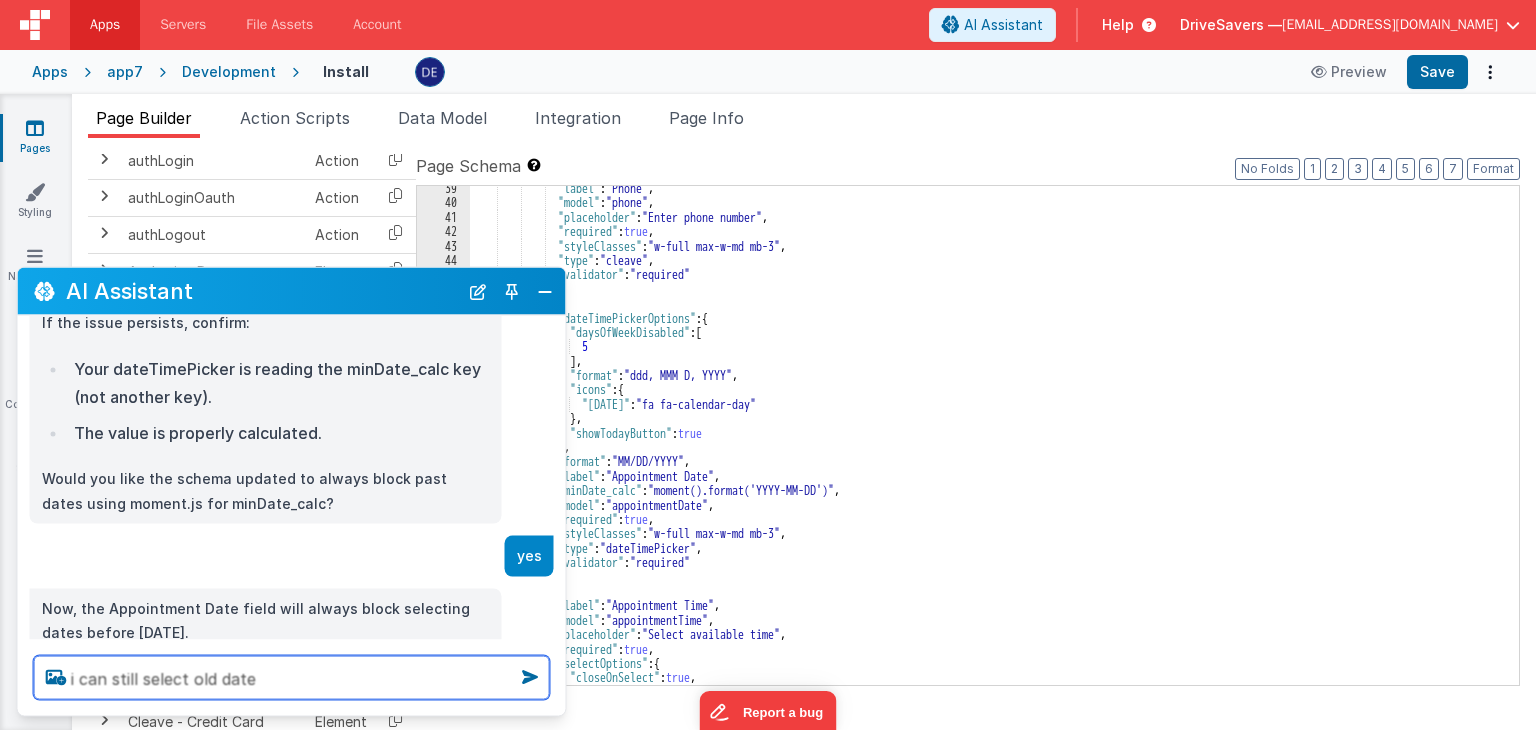 type on "i can still select old date" 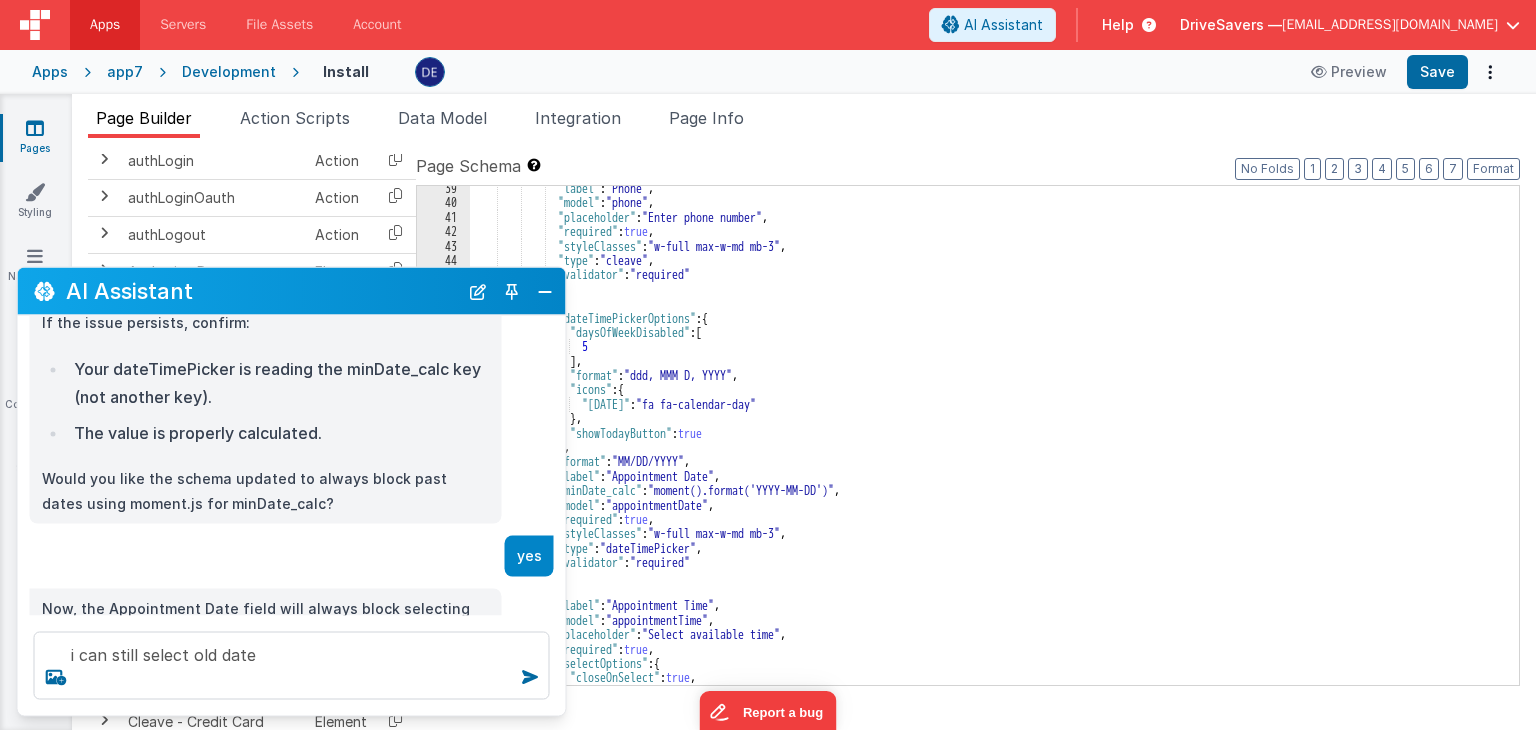 type 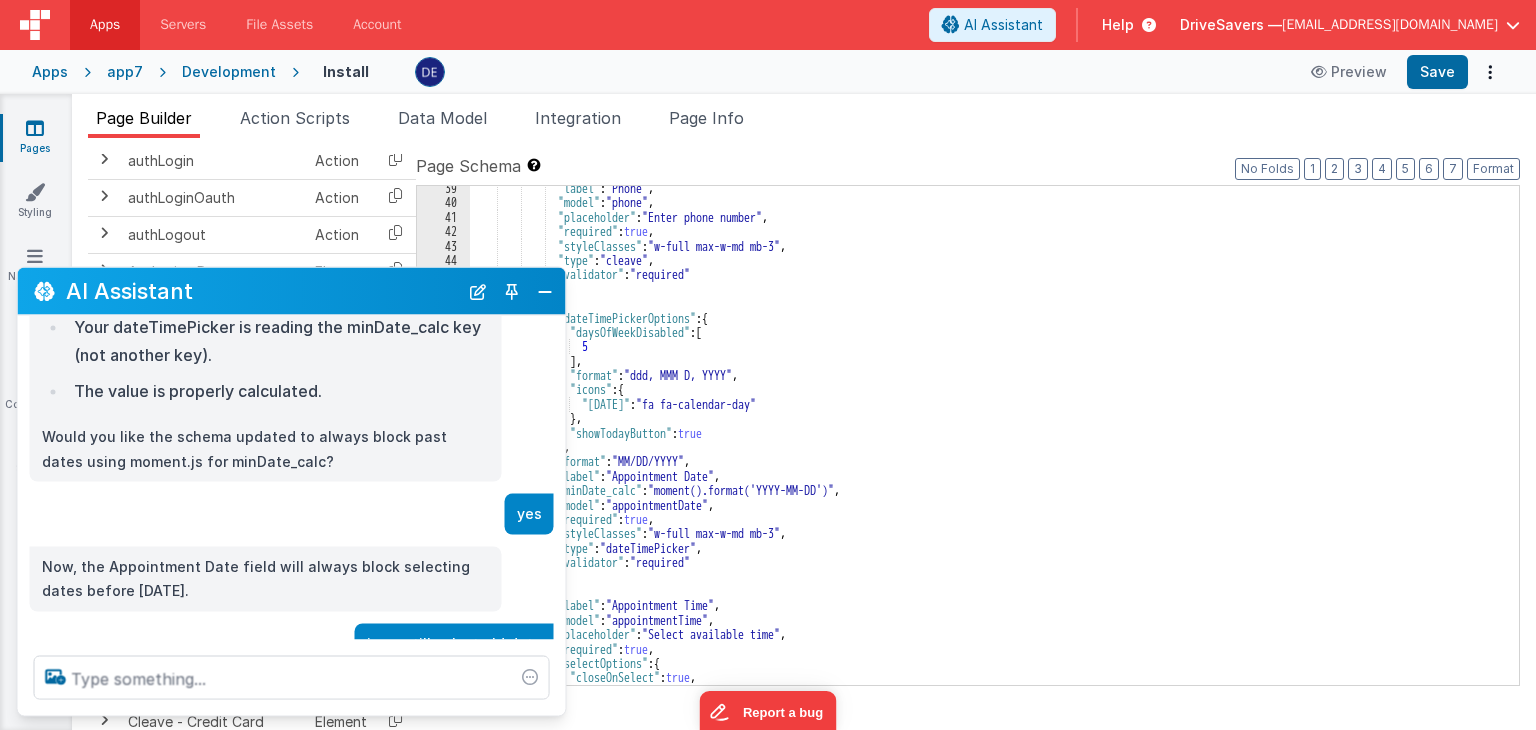 scroll, scrollTop: 1318, scrollLeft: 0, axis: vertical 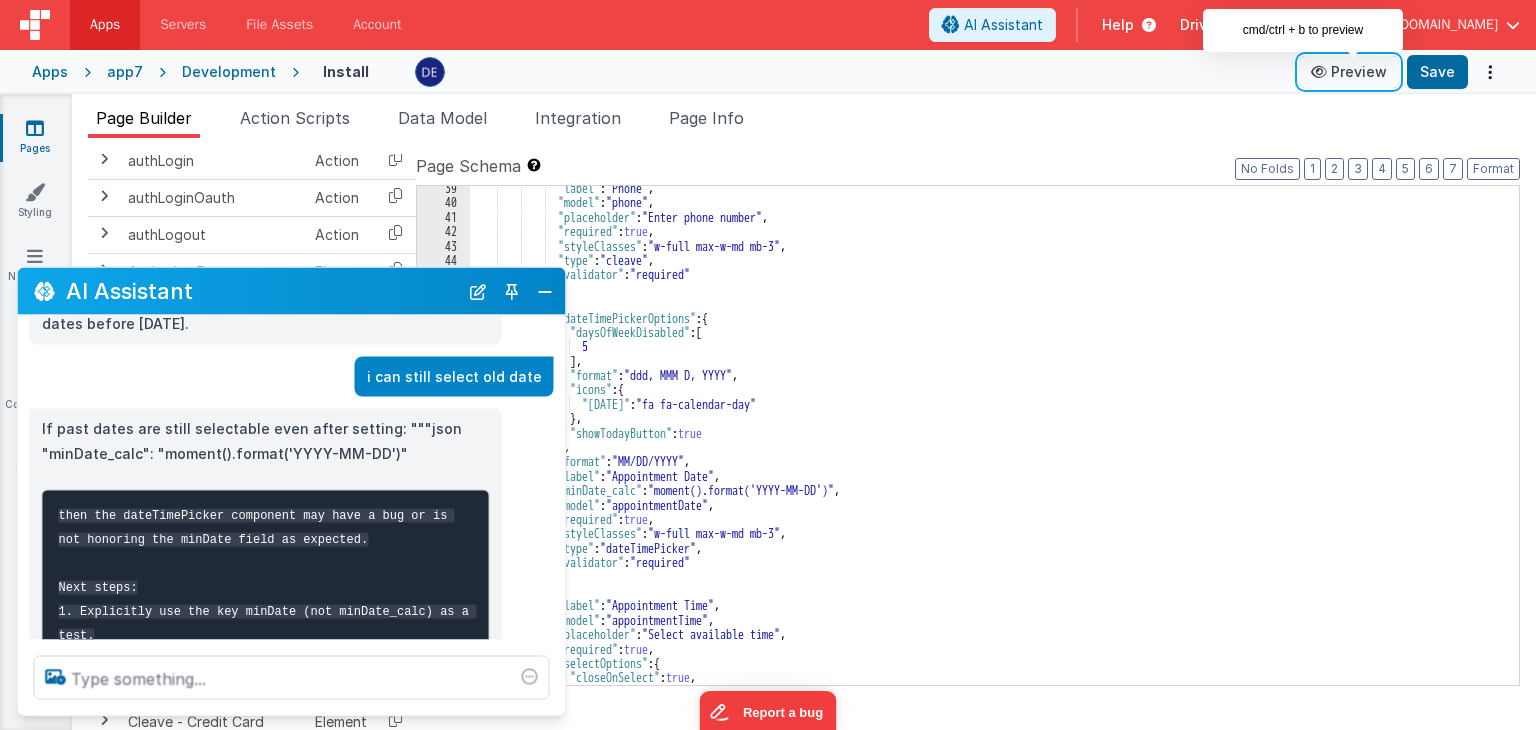 click on "Preview" at bounding box center (1349, 72) 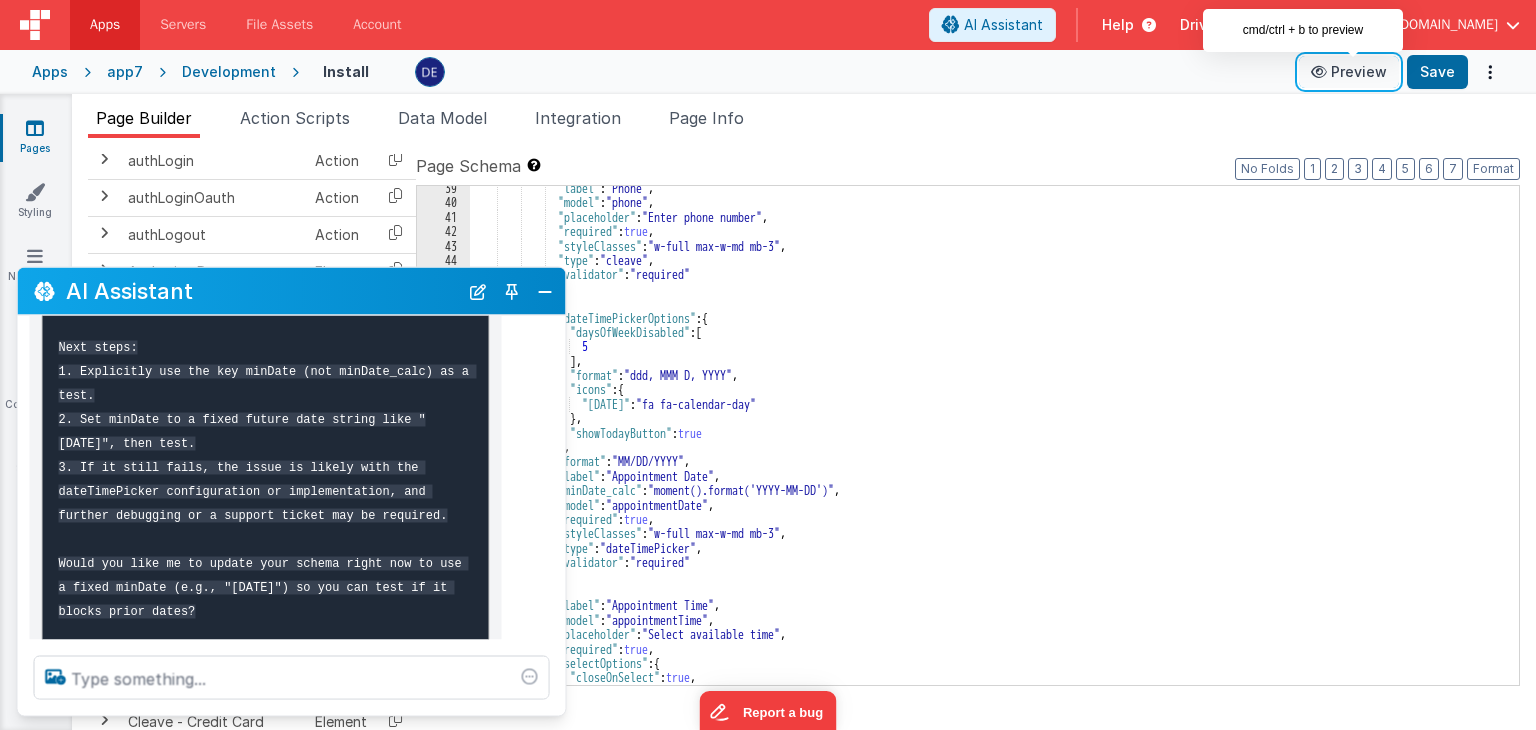 scroll, scrollTop: 1796, scrollLeft: 0, axis: vertical 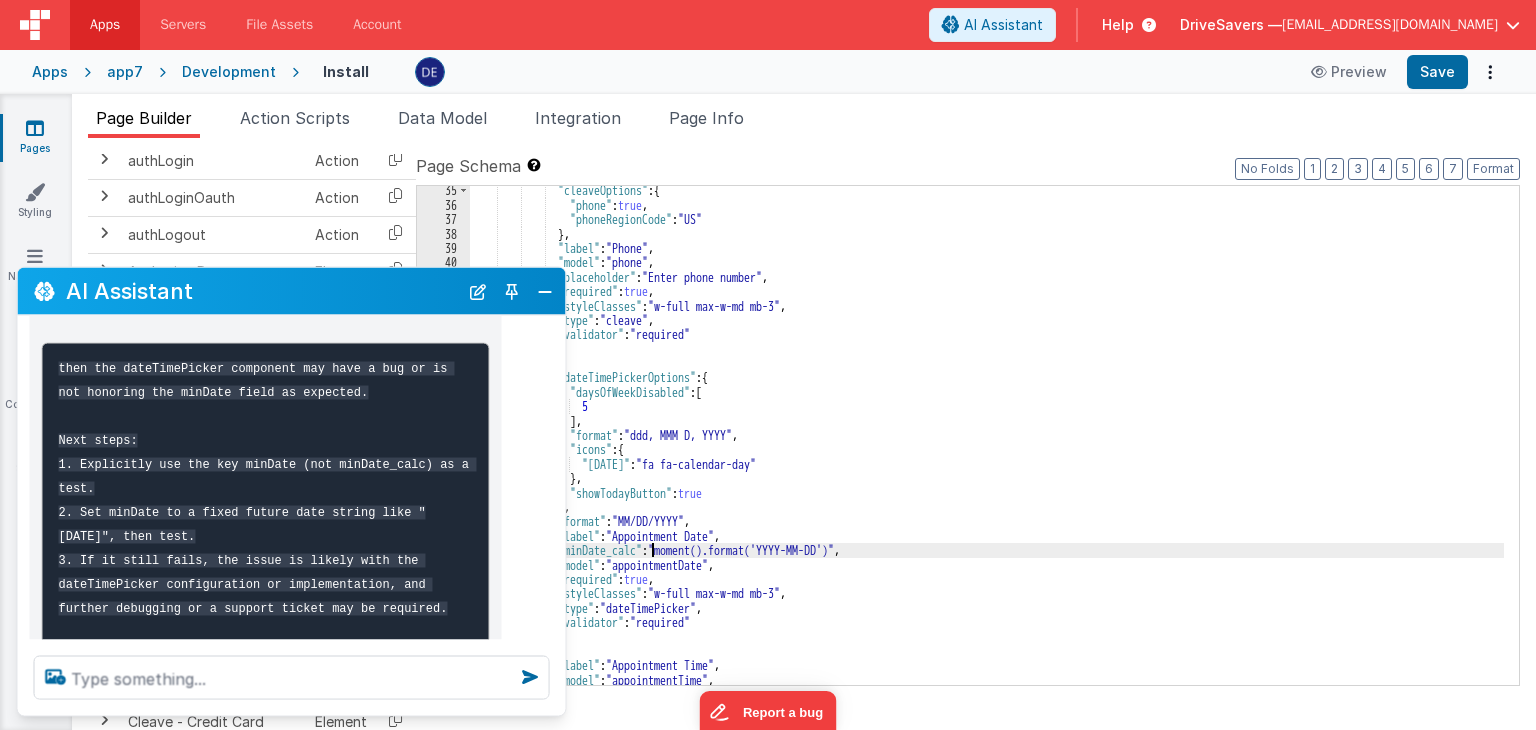 click on ""cleaveOptions" :  {                     "phone" :  true ,                     "phoneRegionCode" :  "US"                   } ,                   "label" :  "Phone" ,                   "model" :  "phone" ,                   "placeholder" :  "Enter phone number" ,                   "required" :  true ,                   "styleClasses" :  "w-full max-w-md mb-3" ,                   "type" :  "cleave" ,                   "validator" :  "required"                } ,                {                   "dateTimePickerOptions" :  {                     "daysOfWeekDisabled" :  [                        5                     ] ,                     "format" :  "ddd, MMM D, YYYY" ,                     "icons" :  {                        "[DATE]" :  "fa fa-calendar-day"                     } ,                     "showTodayButton" :  true                   } ,                   "format" :  "MM/DD/YYYY" ,                   "label" :  "Appointment Date" ,                   "minDate_calc" :  ,                ," at bounding box center (987, 447) 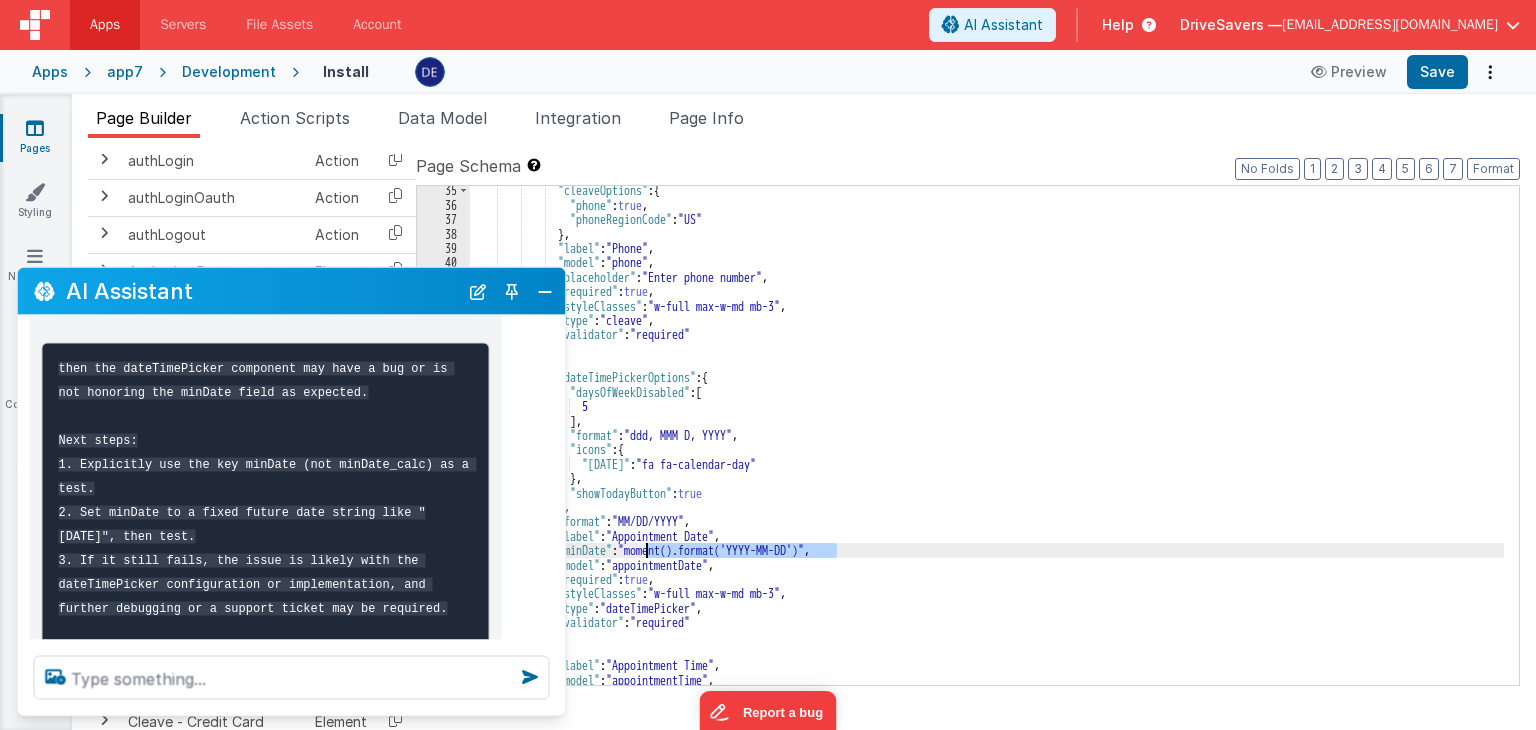 drag, startPoint x: 838, startPoint y: 547, endPoint x: 646, endPoint y: 554, distance: 192.12756 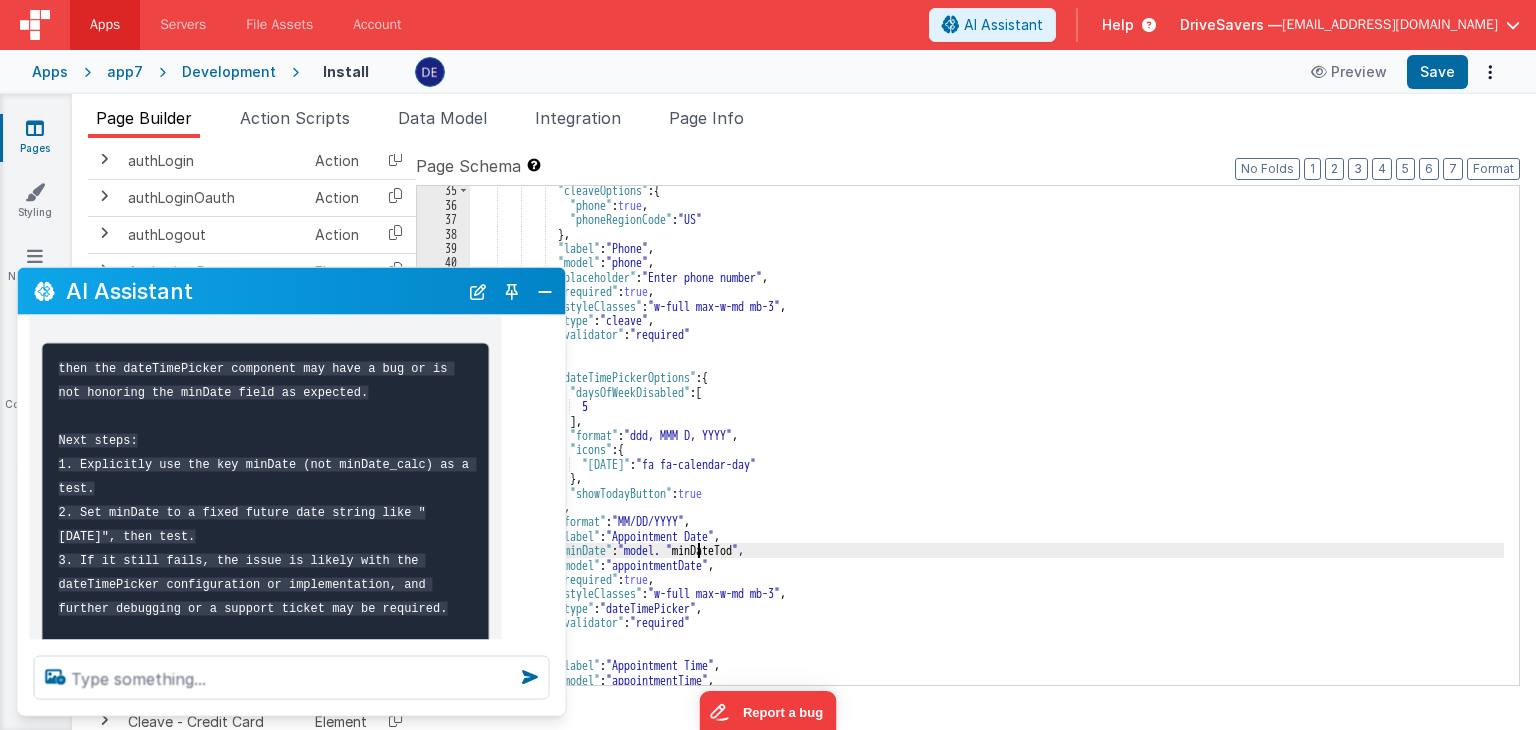 click on ""cleaveOptions" :  {                     "phone" :  true ,                     "phoneRegionCode" :  "US"                   } ,                   "label" :  "Phone" ,                   "model" :  "phone" ,                   "placeholder" :  "Enter phone number" ,                   "required" :  true ,                   "styleClasses" :  "w-full max-w-md mb-3" ,                   "type" :  "cleave" ,                   "validator" :  "required"                } ,                {                   "dateTimePickerOptions" :  {                     "daysOfWeekDisabled" :  [                        5                     ] ,                     "format" :  "ddd, MMM D, YYYY" ,                     "icons" :  {                        "[DATE]" :  "fa fa-calendar-day"                     } ,                     "showTodayButton" :  true                   } ,                   "format" :  "MM/DD/YYYY" ,                   "label" :  "Appointment Date" ,                   "minDate" :  "model. " minDateTod "," at bounding box center (987, 447) 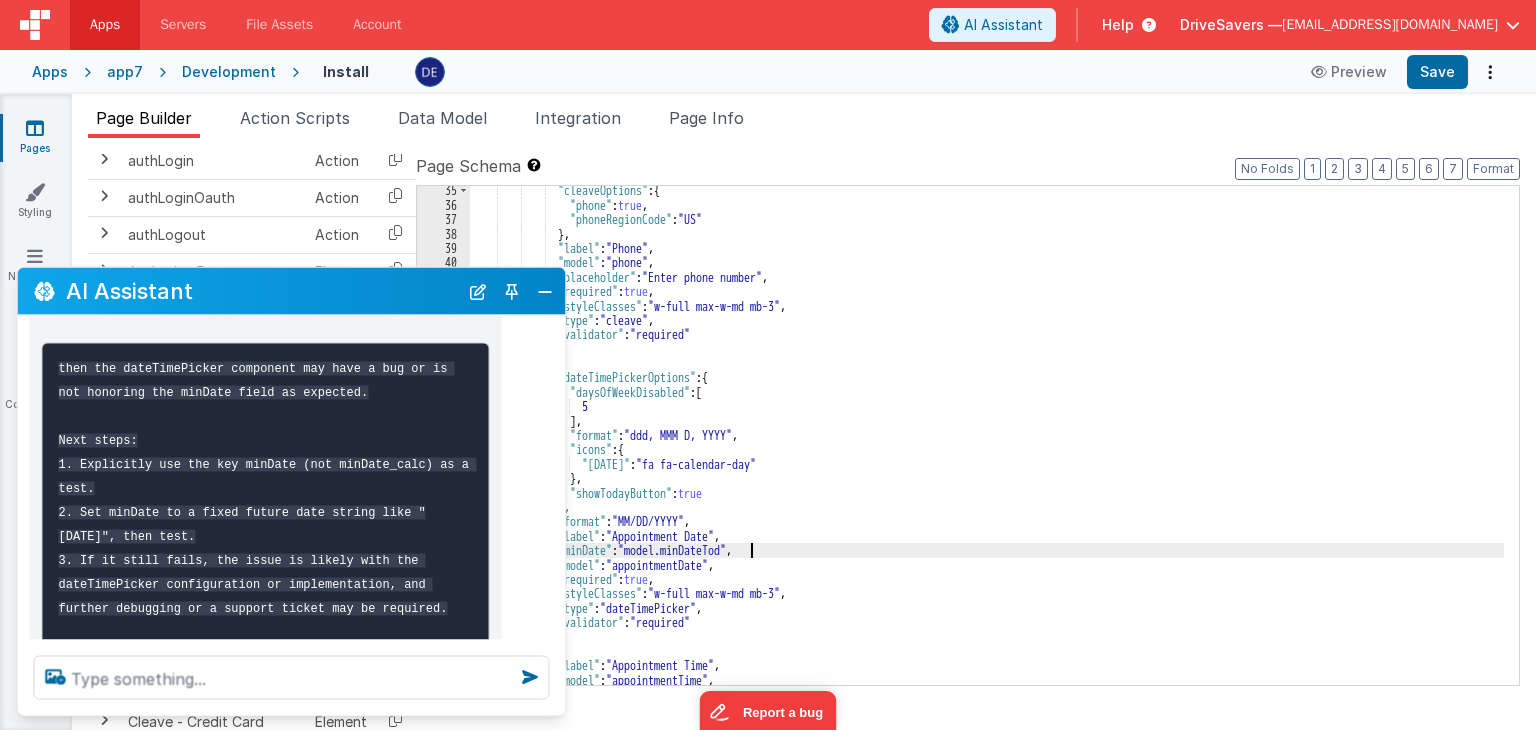click on ""cleaveOptions" :  {                     "phone" :  true ,                     "phoneRegionCode" :  "US"                   } ,                   "label" :  "Phone" ,                   "model" :  "phone" ,                   "placeholder" :  "Enter phone number" ,                   "required" :  true ,                   "styleClasses" :  "w-full max-w-md mb-3" ,                   "type" :  "cleave" ,                   "validator" :  "required"                } ,                {                   "dateTimePickerOptions" :  {                     "daysOfWeekDisabled" :  [                        5                     ] ,                     "format" :  "ddd, MMM D, YYYY" ,                     "icons" :  {                        "[DATE]" :  "fa fa-calendar-day"                     } ,                     "showTodayButton" :  true                   } ,                   "format" :  "MM/DD/YYYY" ,                   "label" :  "Appointment Date" ,                   "minDate" :  "model.minDateTod" ," at bounding box center (987, 447) 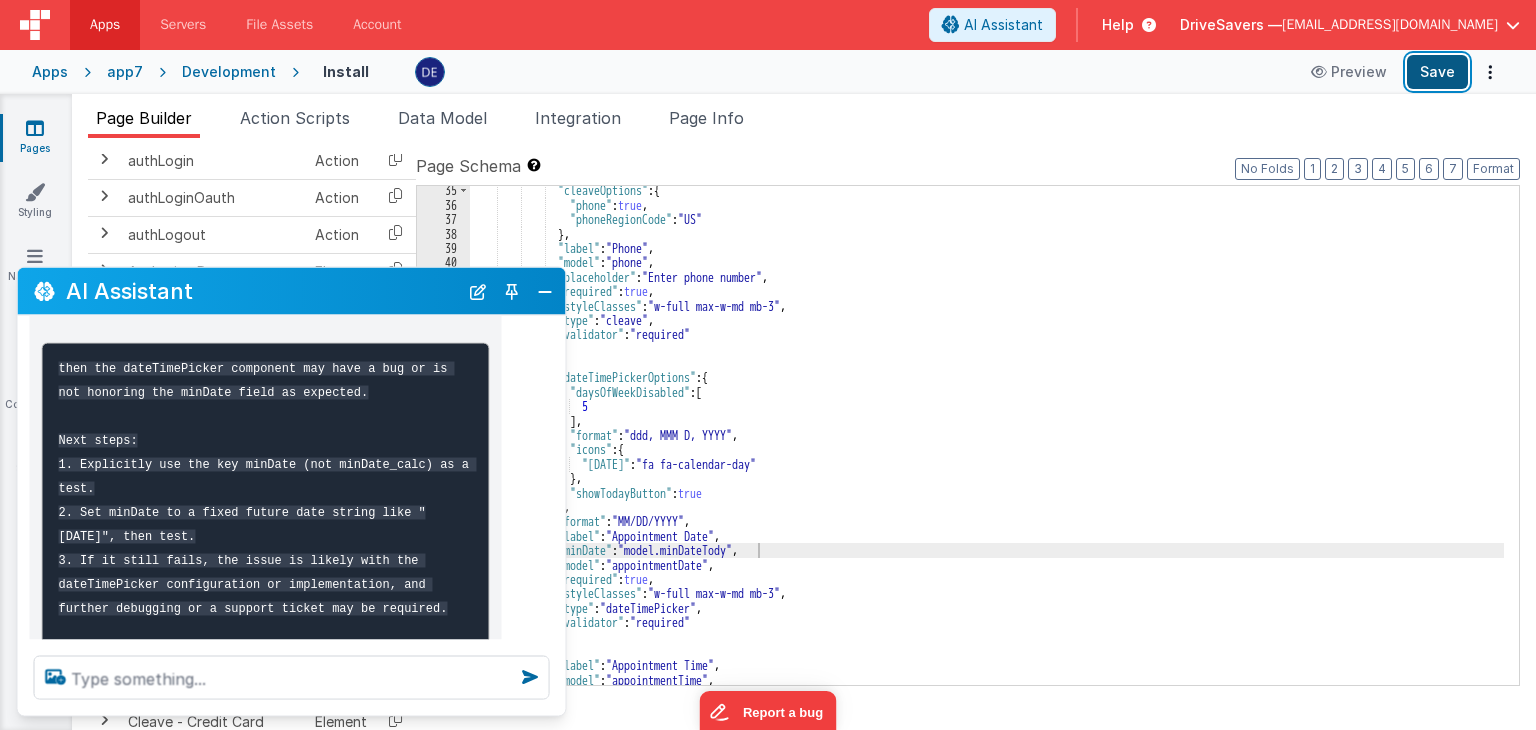 click on "Save" at bounding box center (1437, 72) 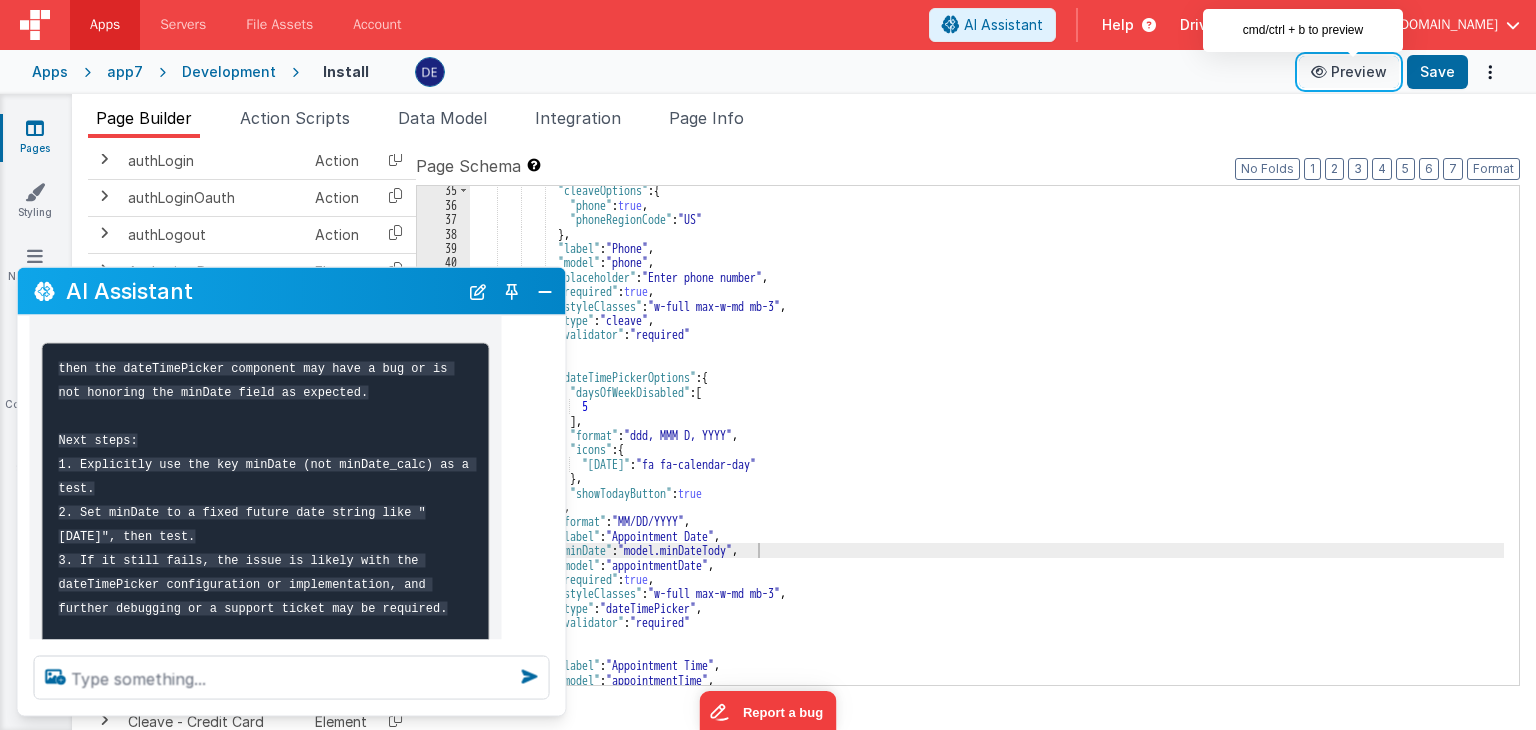 click on "Preview" at bounding box center (1349, 72) 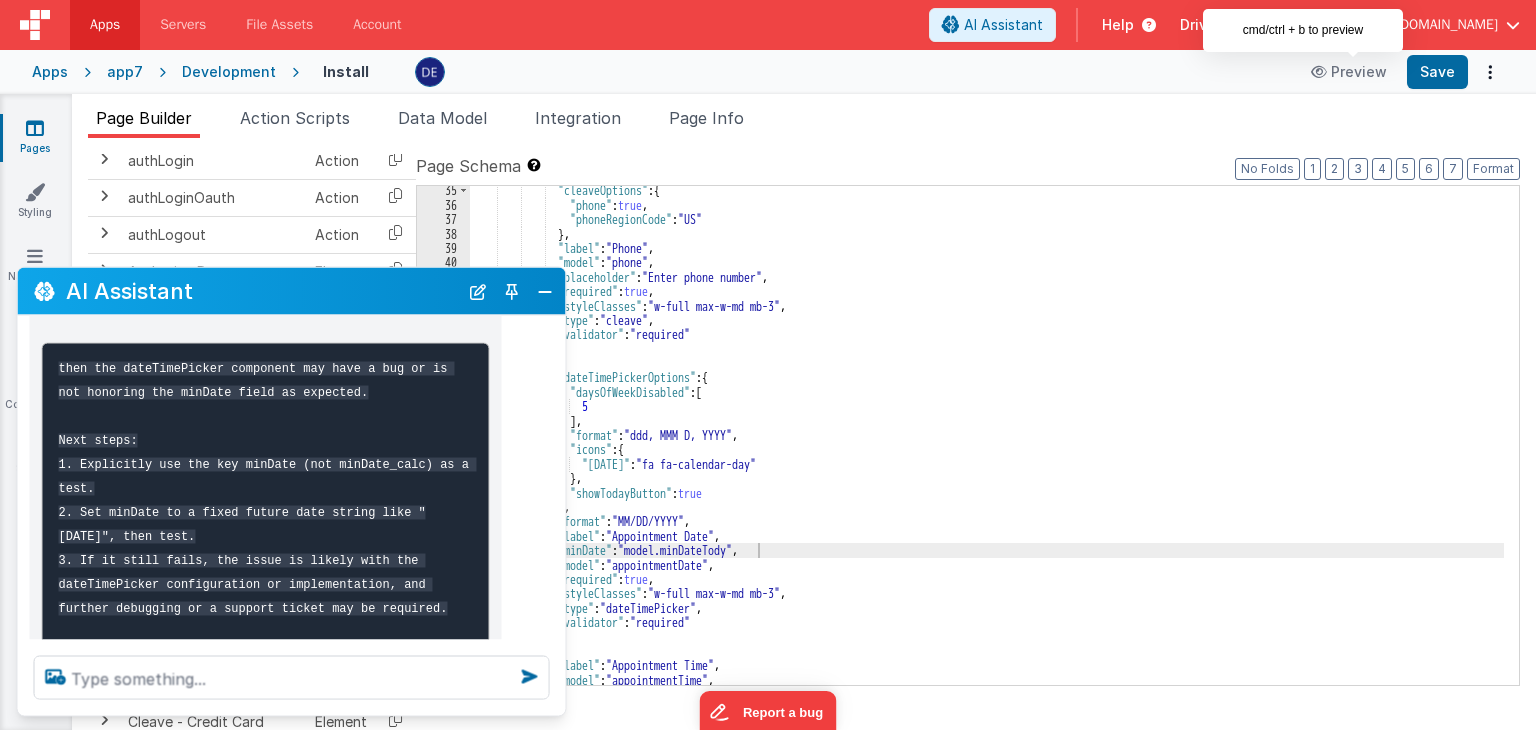 click on ""cleaveOptions" :  {                     "phone" :  true ,                     "phoneRegionCode" :  "US"                   } ,                   "label" :  "Phone" ,                   "model" :  "phone" ,                   "placeholder" :  "Enter phone number" ,                   "required" :  true ,                   "styleClasses" :  "w-full max-w-md mb-3" ,                   "type" :  "cleave" ,                   "validator" :  "required"                } ,                {                   "dateTimePickerOptions" :  {                     "daysOfWeekDisabled" :  [                        5                     ] ,                     "format" :  "ddd, MMM D, YYYY" ,                     "icons" :  {                        "[DATE]" :  "fa fa-calendar-day"                     } ,                     "showTodayButton" :  true                   } ,                   "format" :  "MM/DD/YYYY" ,                   "label" :  "Appointment Date" ,                   "minDate" :  "model.minDateTody" , ," at bounding box center [987, 447] 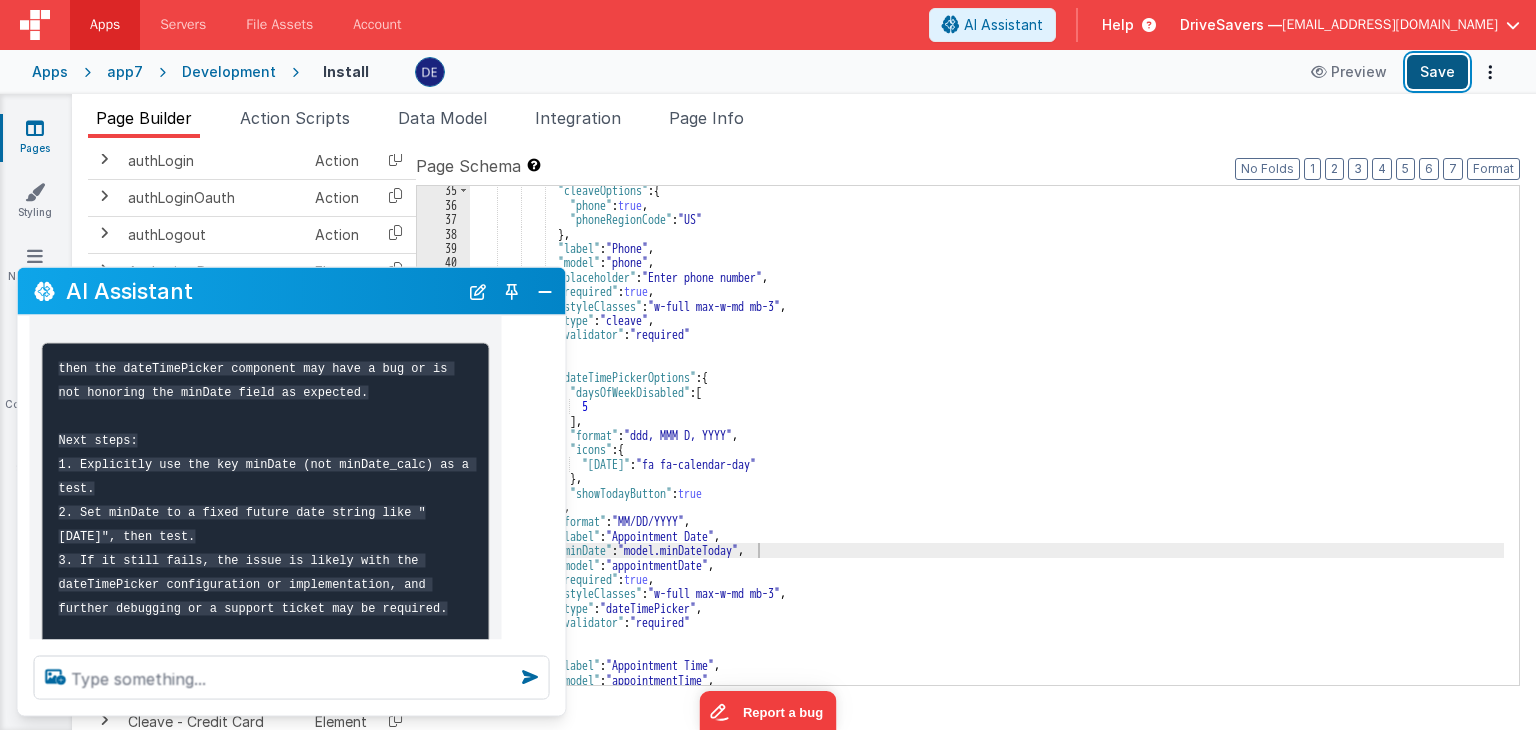 click on "Save" at bounding box center [1437, 72] 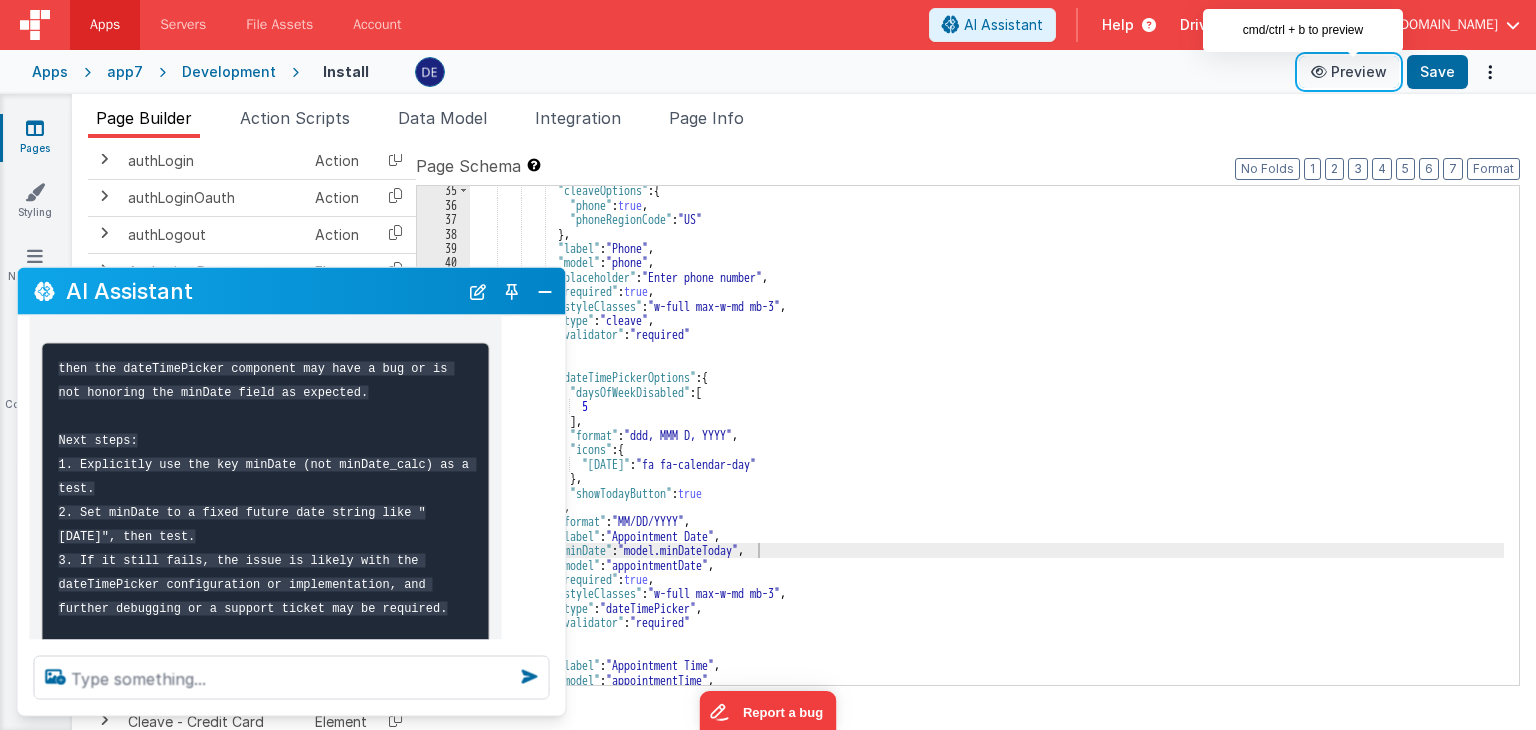 click on "Preview" at bounding box center [1349, 72] 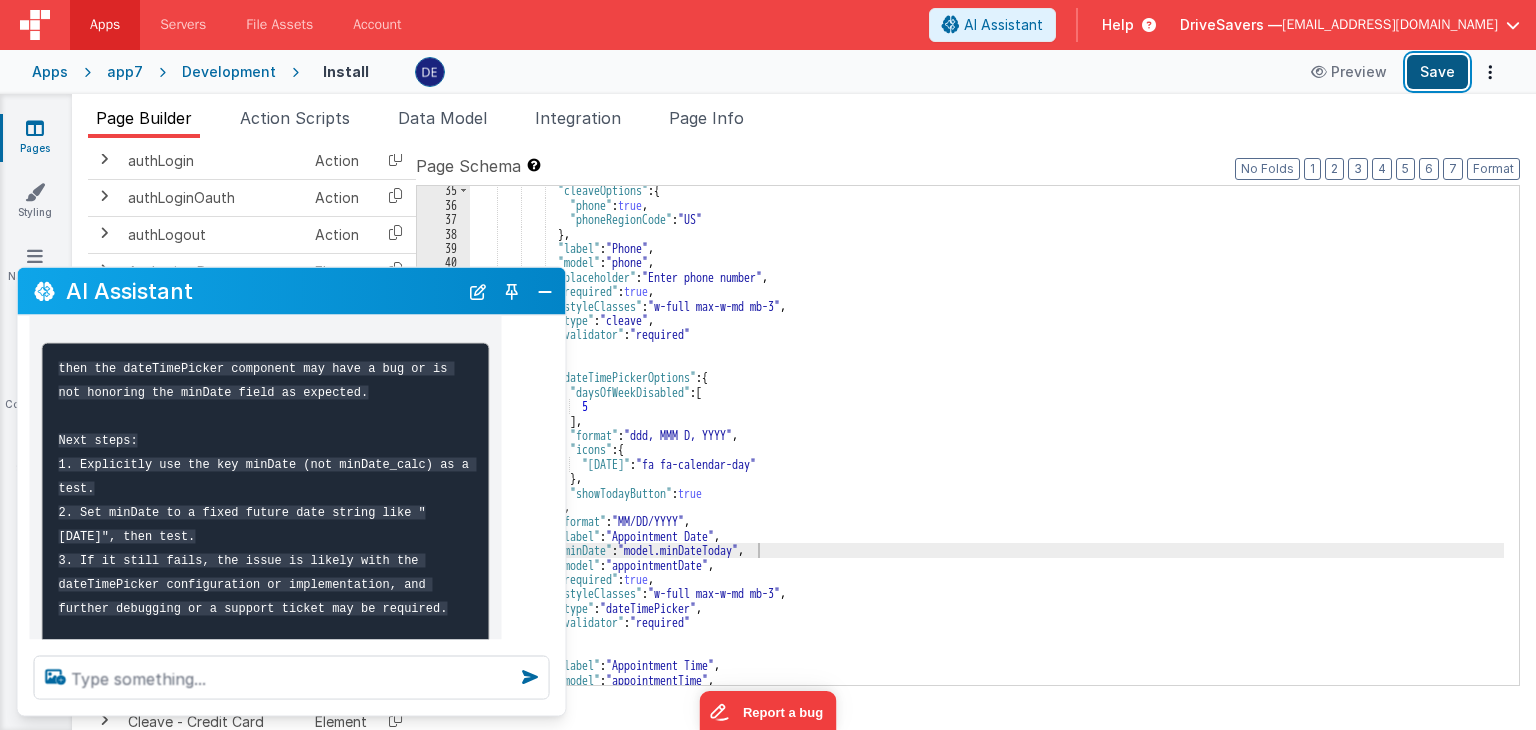 click on "Save" at bounding box center (1437, 72) 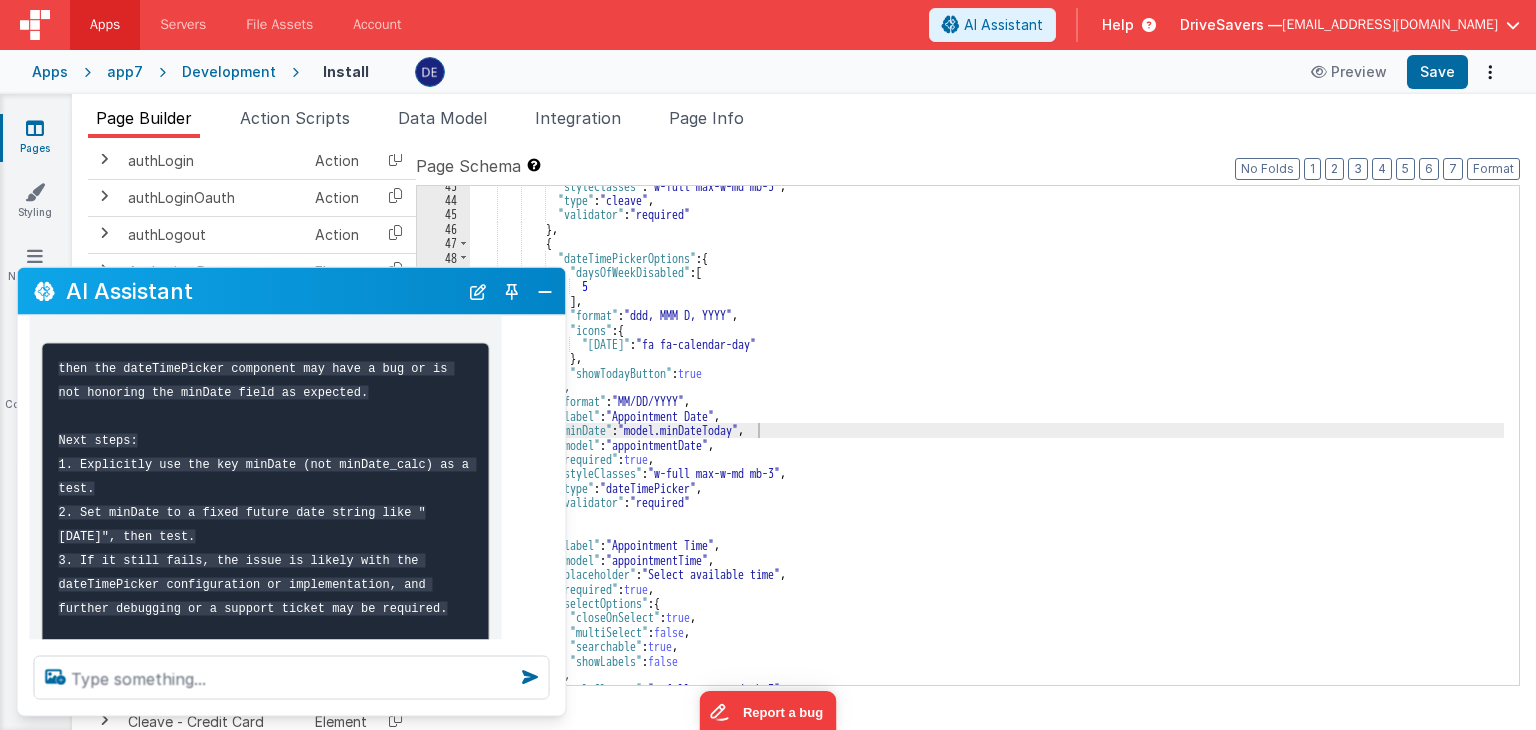 scroll, scrollTop: 626, scrollLeft: 0, axis: vertical 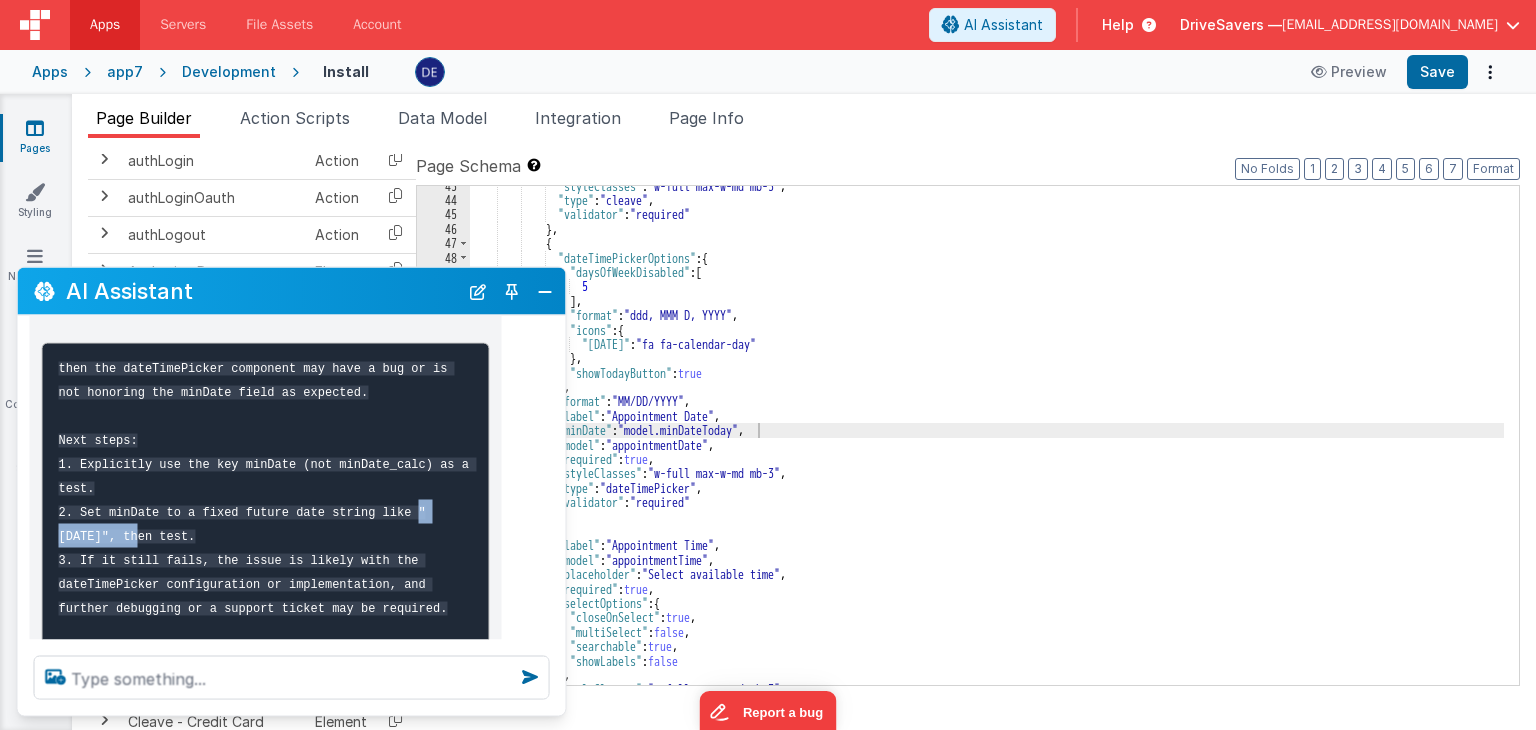 drag, startPoint x: 388, startPoint y: 457, endPoint x: 77, endPoint y: 488, distance: 312.5412 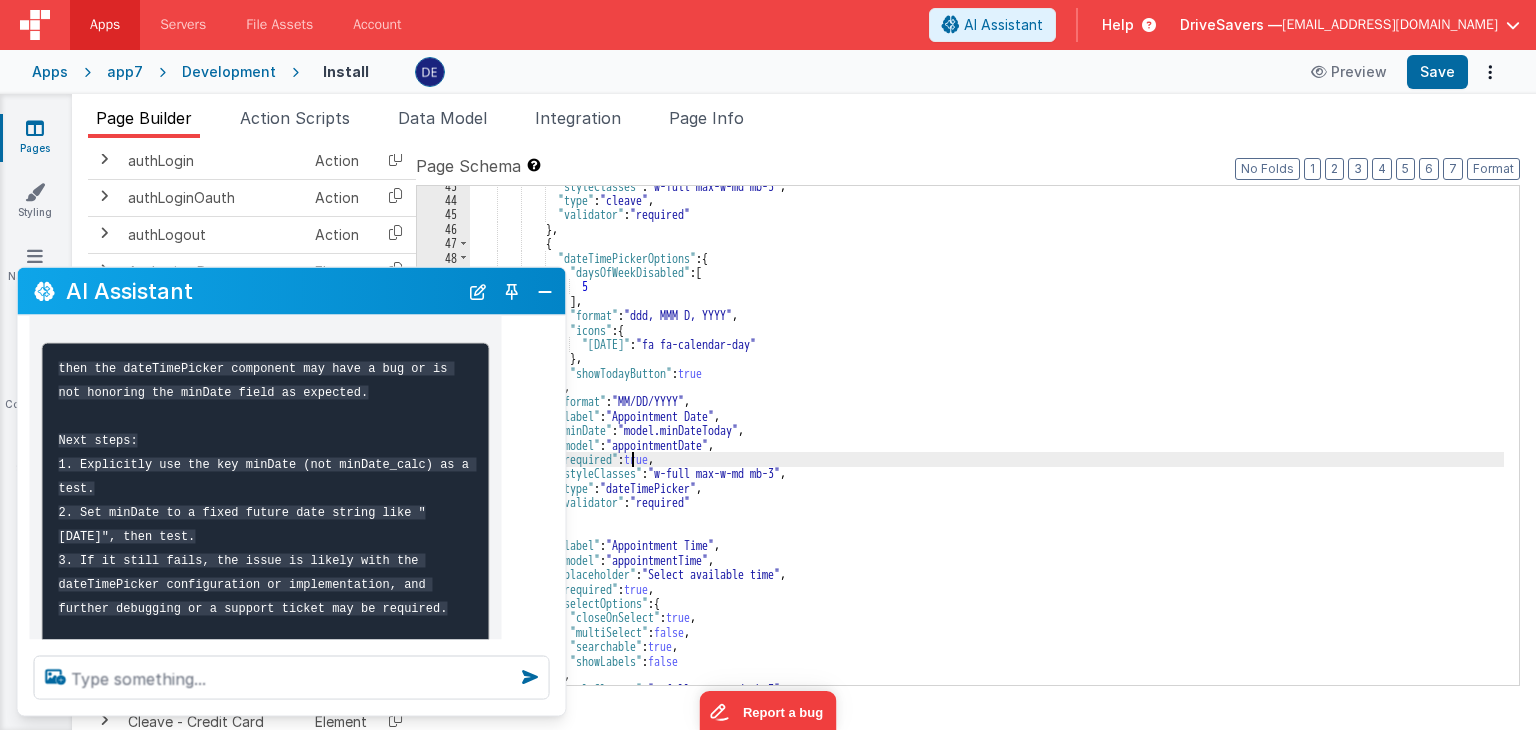 click on ""styleClasses" :  "w-full max-w-md mb-3" ,                   "type" :  "cleave" ,                   "validator" :  "required"                } ,                {                   "dateTimePickerOptions" :  {                     "daysOfWeekDisabled" :  [                        5                     ] ,                     "format" :  "ddd, MMM D, YYYY" ,                     "icons" :  {                        "[DATE]" :  "fa fa-calendar-day"                     } ,                     "showTodayButton" :  true                   } ,                   "format" :  "MM/DD/YYYY" ,                   "label" :  "Appointment Date" ,                   "minDate" :  "model.minDateToday" ,                   "model" :  "appointmentDate" ,                   "required" :  true ,                   "styleClasses" :  "w-full max-w-md mb-3" ,                   "type" :  "dateTimePicker" ,                   "validator" :  "required"                } ,                {                   "label" :  ," at bounding box center [987, 443] 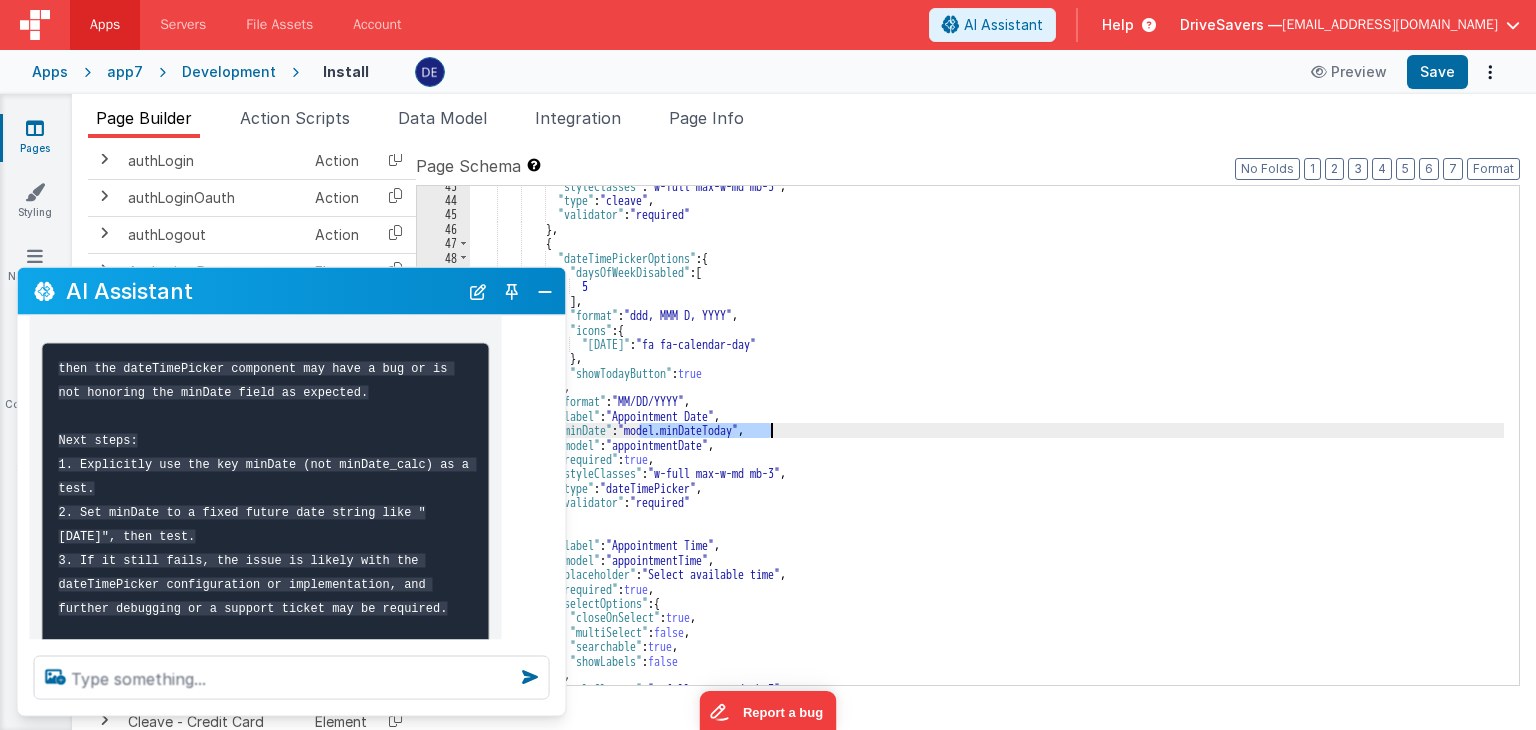 drag, startPoint x: 639, startPoint y: 431, endPoint x: 770, endPoint y: 436, distance: 131.09538 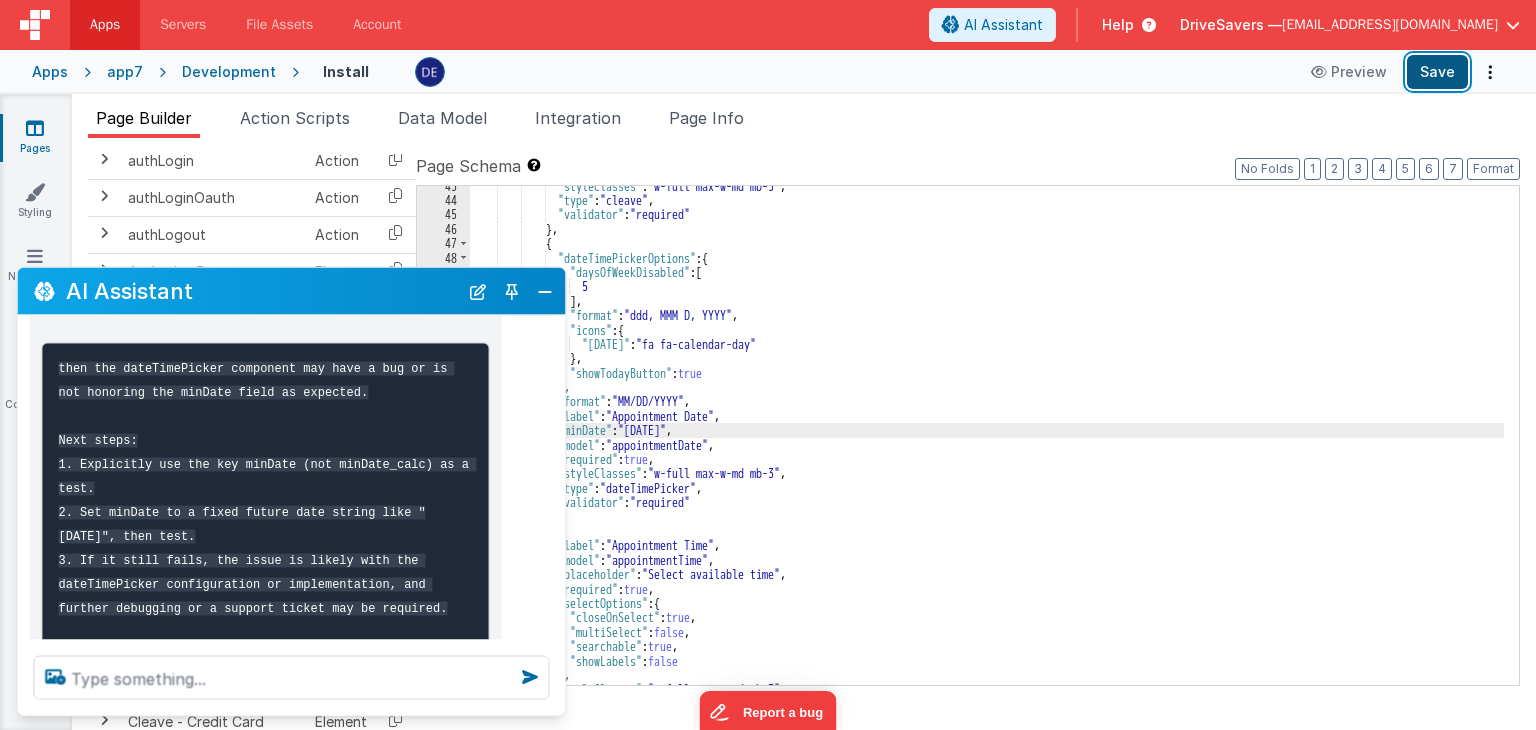 click on "Save" at bounding box center (1437, 72) 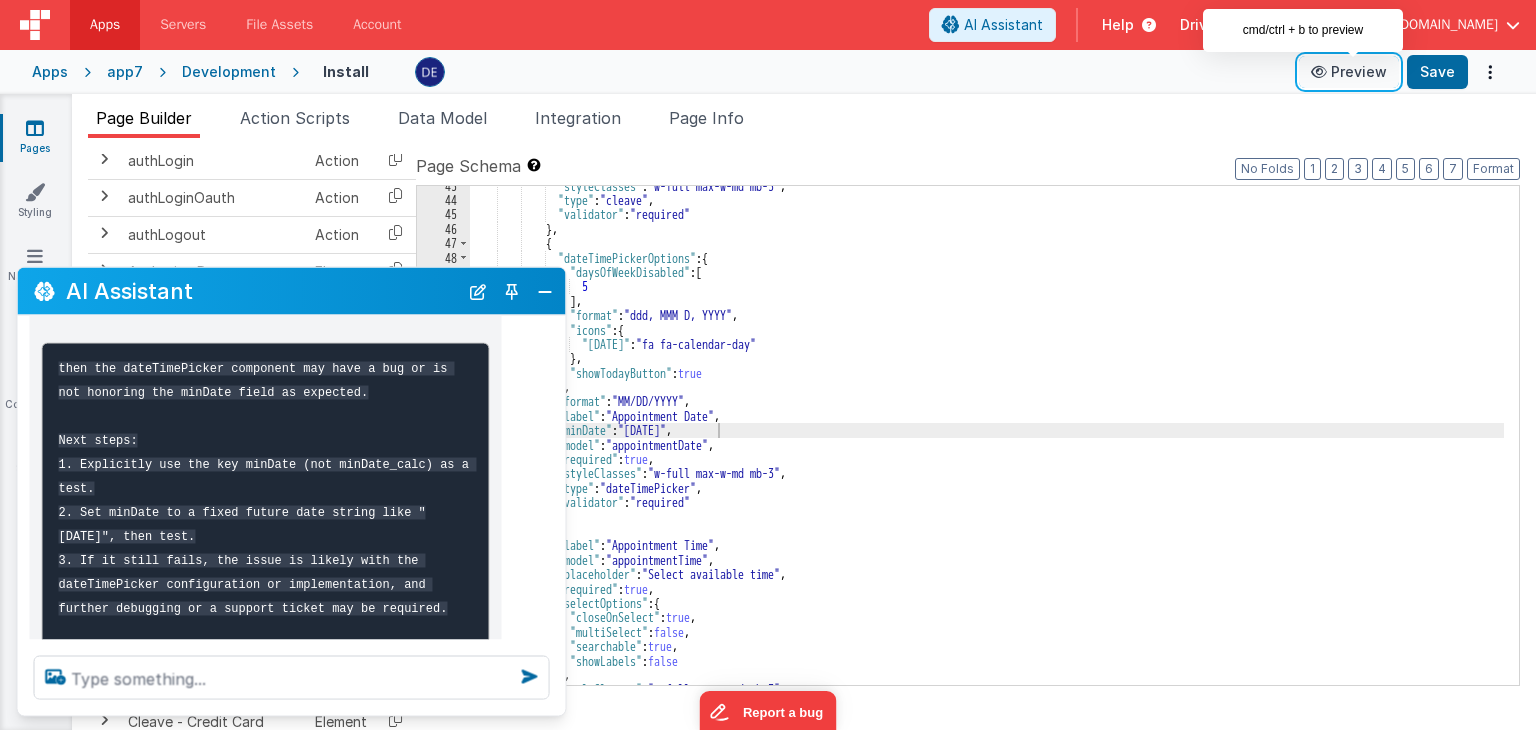 click on "Preview" at bounding box center [1349, 72] 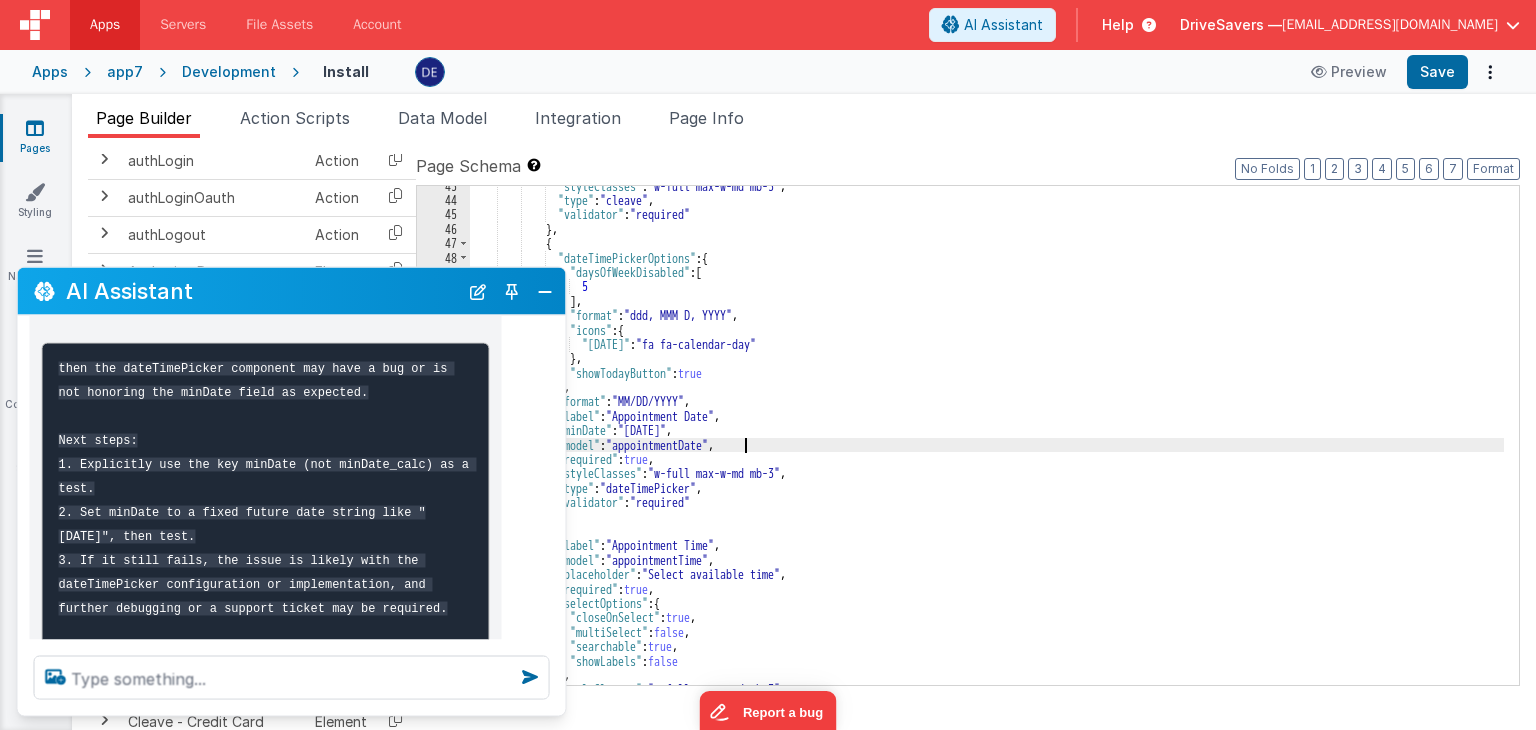 click on ""styleClasses" :  "w-full max-w-md mb-3" ,                   "type" :  "cleave" ,                   "validator" :  "required"                } ,                {                   "dateTimePickerOptions" :  {                     "daysOfWeekDisabled" :  [                        5                     ] ,                     "format" :  "ddd, MMM D, YYYY" ,                     "icons" :  {                        "[DATE]" :  "fa fa-calendar-day"                     } ,                     "showTodayButton" :  true                   } ,                   "format" :  "MM/DD/YYYY" ,                   "label" :  "Appointment Date" ,                   "minDate" :  "[DATE]" ,                   "model" :  "appointmentDate" ,                   "required" :  true ,                   "styleClasses" :  "w-full max-w-md mb-3" ,                   "type" :  "dateTimePicker" ,                   "validator" :  "required"                } ,                {                   "label" :  "Appointment Time" ," at bounding box center (987, 443) 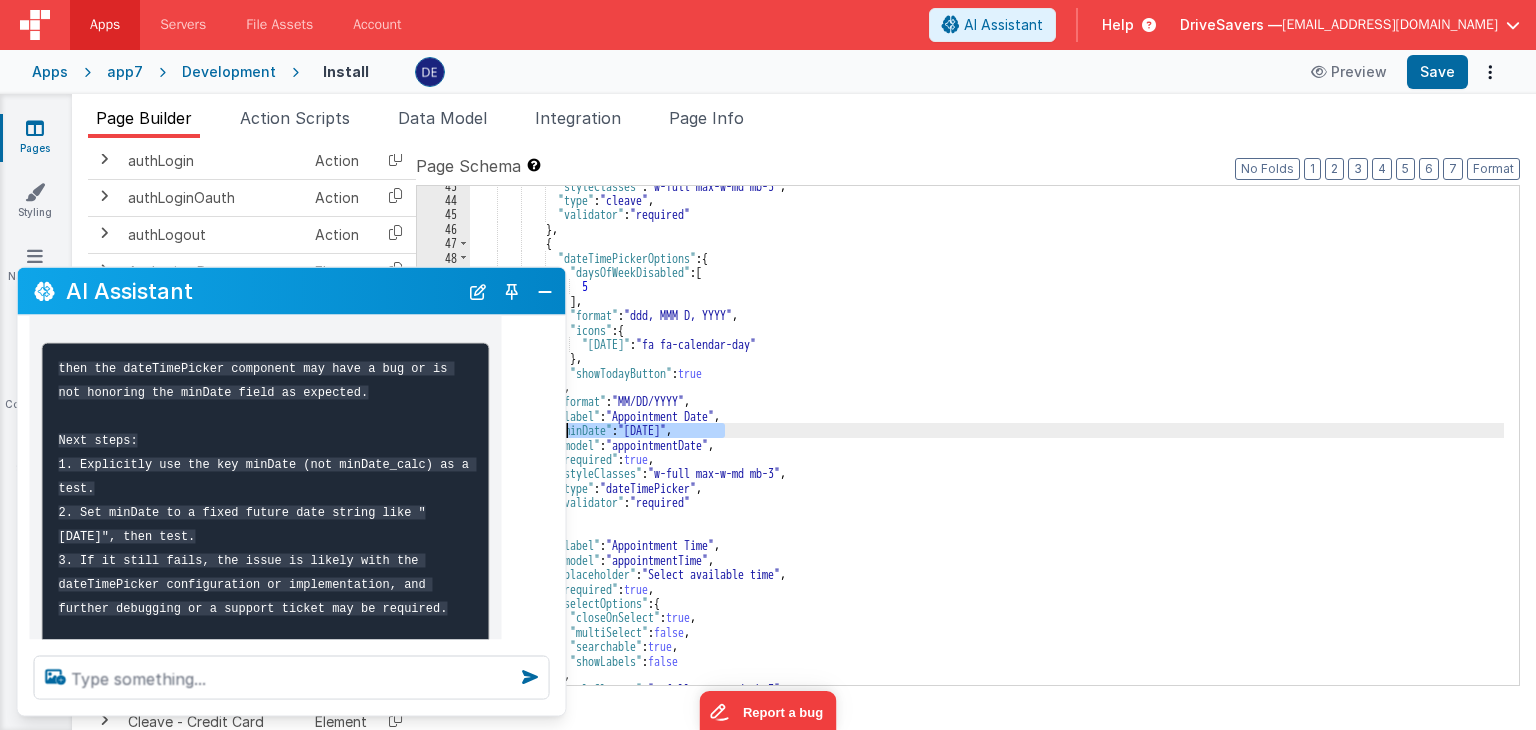 drag, startPoint x: 740, startPoint y: 432, endPoint x: 564, endPoint y: 432, distance: 176 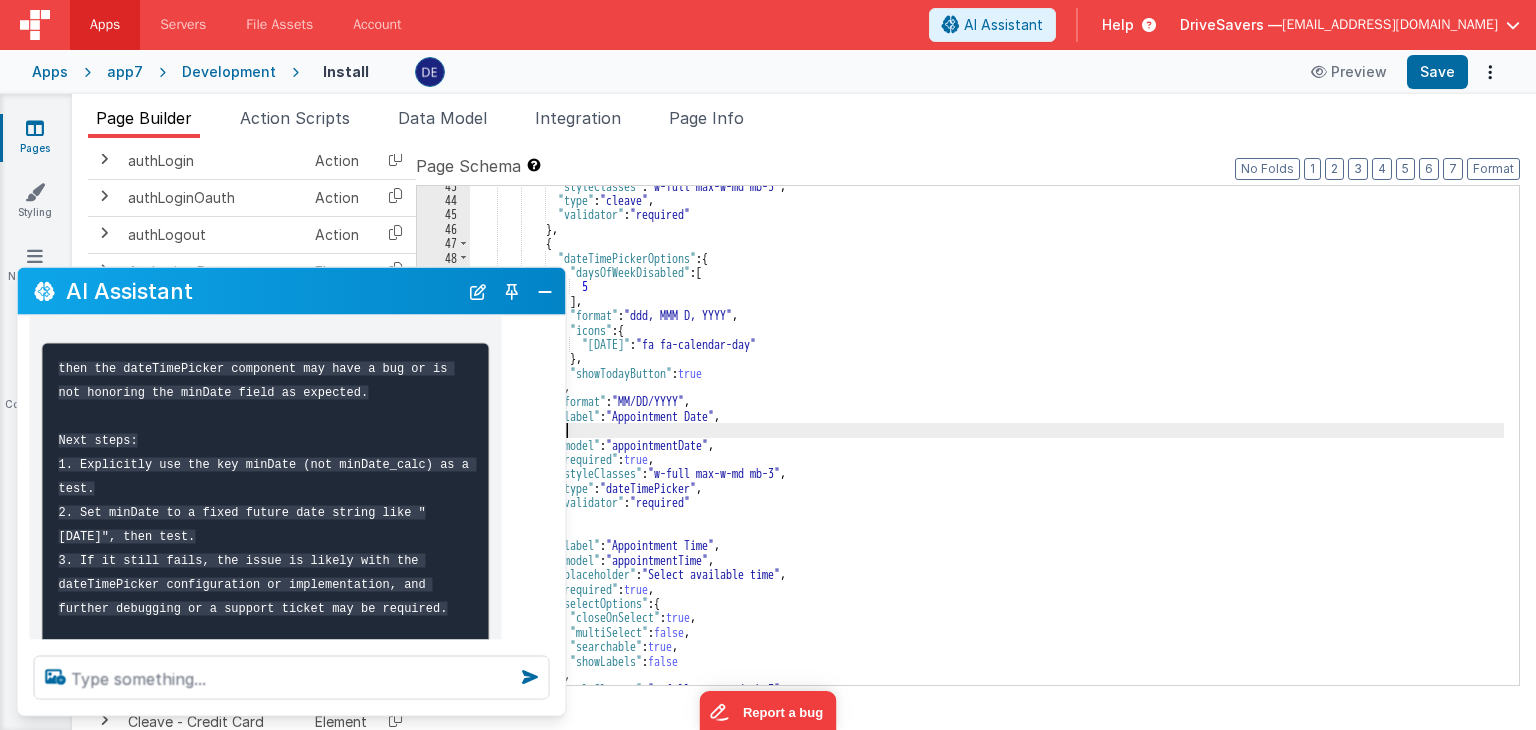 click on ""styleClasses" :  "w-full max-w-md mb-3" ,                   "type" :  "cleave" ,                   "validator" :  "required"                } ,                {                   "dateTimePickerOptions" :  {                     "daysOfWeekDisabled" :  [                        5                     ] ,                     "format" :  "ddd, MMM D, YYYY" ,                     "icons" :  {                        "[DATE]" :  "fa fa-calendar-day"                     } ,                     "showTodayButton" :  true                   } ,                   "format" :  "MM/DD/YYYY" ,                   "label" :  "Appointment Date" ,                                     "model" :  "appointmentDate" ,                   "required" :  true ,                   "styleClasses" :  "w-full max-w-md mb-3" ,                   "type" :  "dateTimePicker" ,                   "validator" :  "required"                } ,                {                   "label" :  "Appointment Time" ,                   "model" :  ," at bounding box center (987, 443) 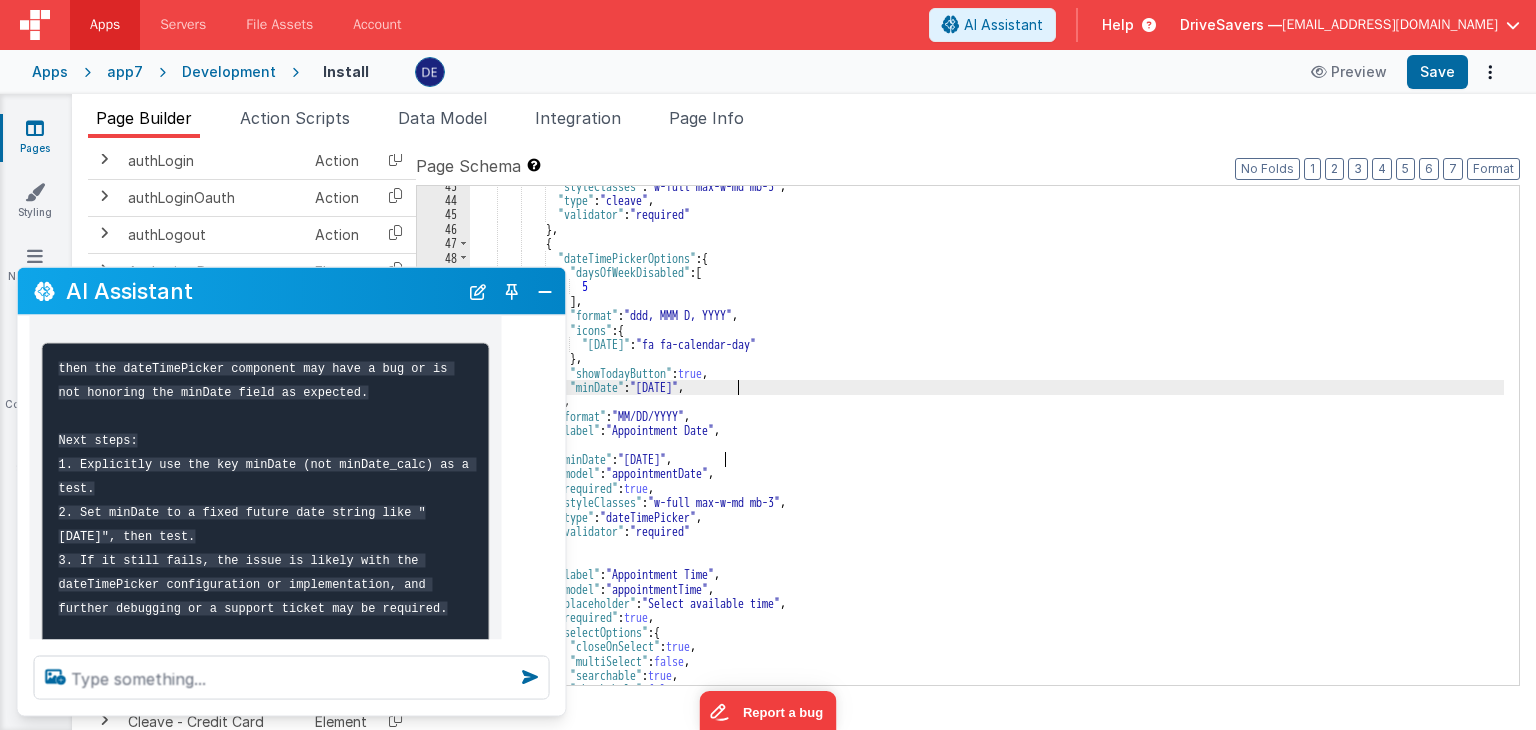click on ""styleClasses" :  "w-full max-w-md mb-3" ,                   "type" :  "cleave" ,                   "validator" :  "required"                } ,                {                   "dateTimePickerOptions" :  {                     "daysOfWeekDisabled" :  [                        5                     ] ,                     "format" :  "ddd, MMM D, YYYY" ,                     "icons" :  {                        "[DATE]" :  "fa fa-calendar-day"                     } ,                     "showTodayButton" :  true ,                     "minDate" :  "[DATE]" ,                   } ,                   "format" :  "MM/DD/YYYY" ,                   "label" :  "Appointment Date" ,                  ,                   "minDate" :  "[DATE]" ,                   "model" :  "appointmentDate" ,                   "required" :  true ,                   "styleClasses" :  "w-full max-w-md mb-3" ,                   "type" :  "dateTimePicker" ,                   "validator" :  "required"                } ," at bounding box center [987, 443] 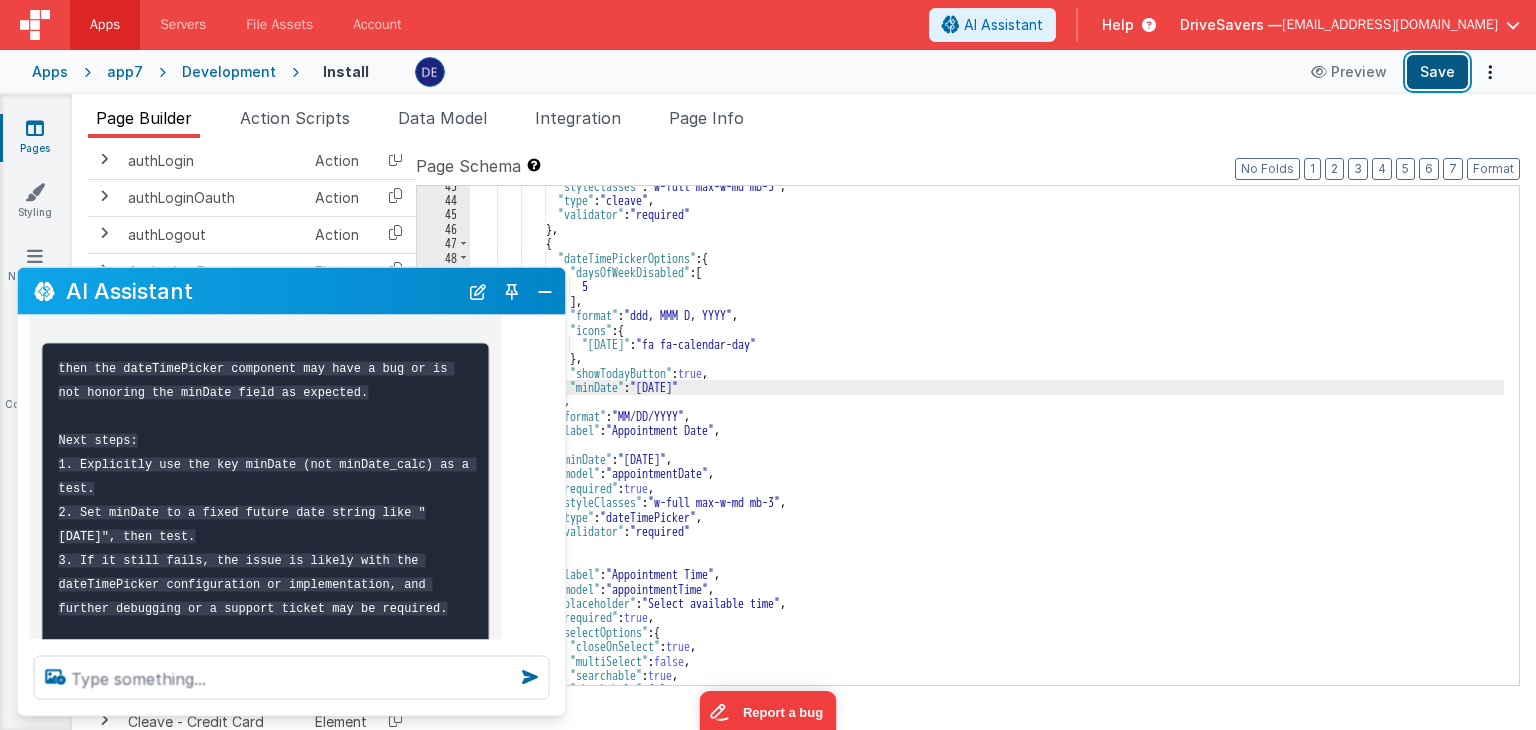 click on "Save" at bounding box center (1437, 72) 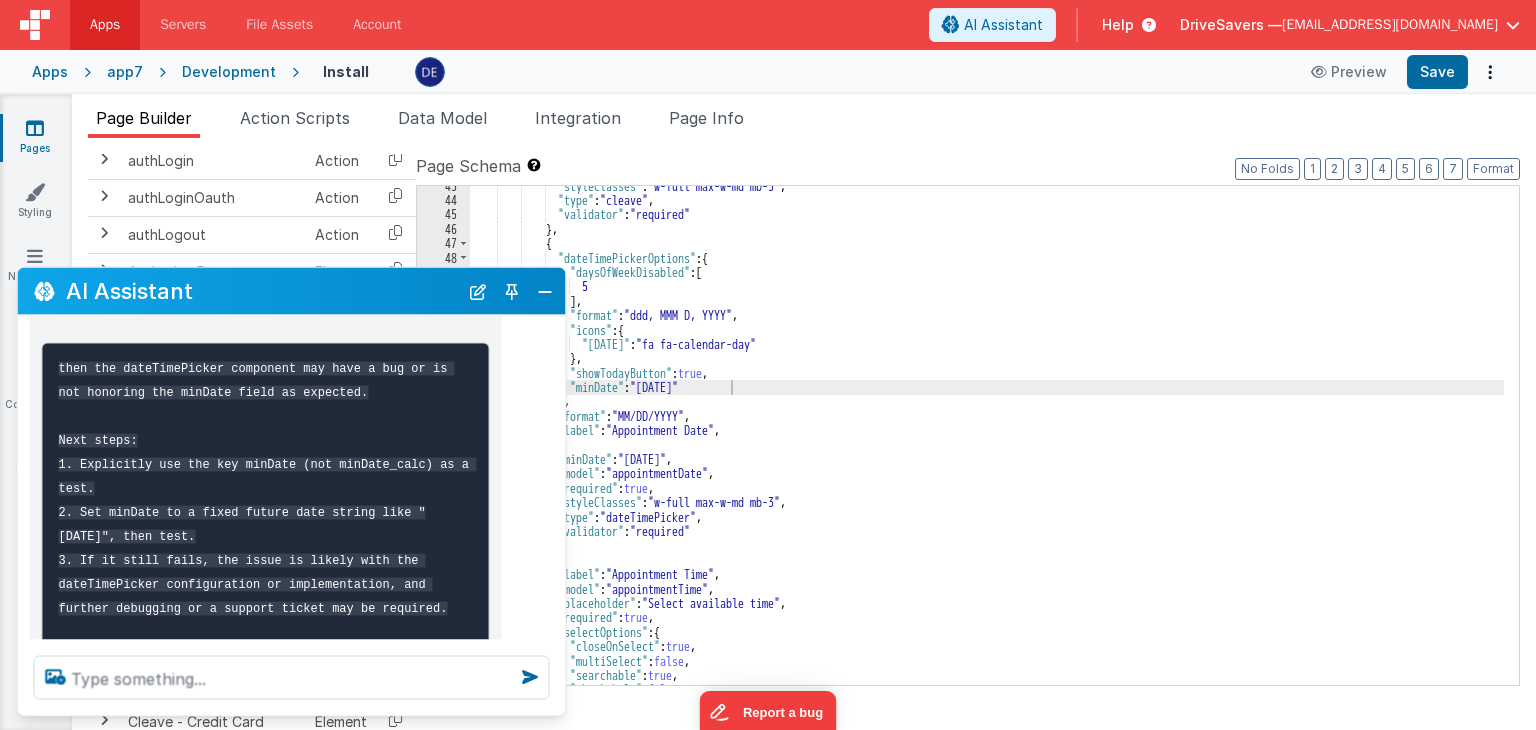click on ""styleClasses" :  "w-full max-w-md mb-3" ,                   "type" :  "cleave" ,                   "validator" :  "required"                } ,                {                   "dateTimePickerOptions" :  {                     "daysOfWeekDisabled" :  [                        5                     ] ,                     "format" :  "ddd, MMM D, YYYY" ,                     "icons" :  {                        "[DATE]" :  "fa fa-calendar-day"                     } ,                     "showTodayButton" :  true ,                     "minDate" :  "[DATE]"                   } ,                   "format" :  "MM/DD/YYYY" ,                   "label" :  "Appointment Date" ,                  ,                   "minDate" :  "[DATE]" ,                   "model" :  "appointmentDate" ,                   "required" :  true ,                   "styleClasses" :  "w-full max-w-md mb-3" ,                   "type" :  "dateTimePicker" ,                   "validator" :  "required"                } , {" at bounding box center [987, 443] 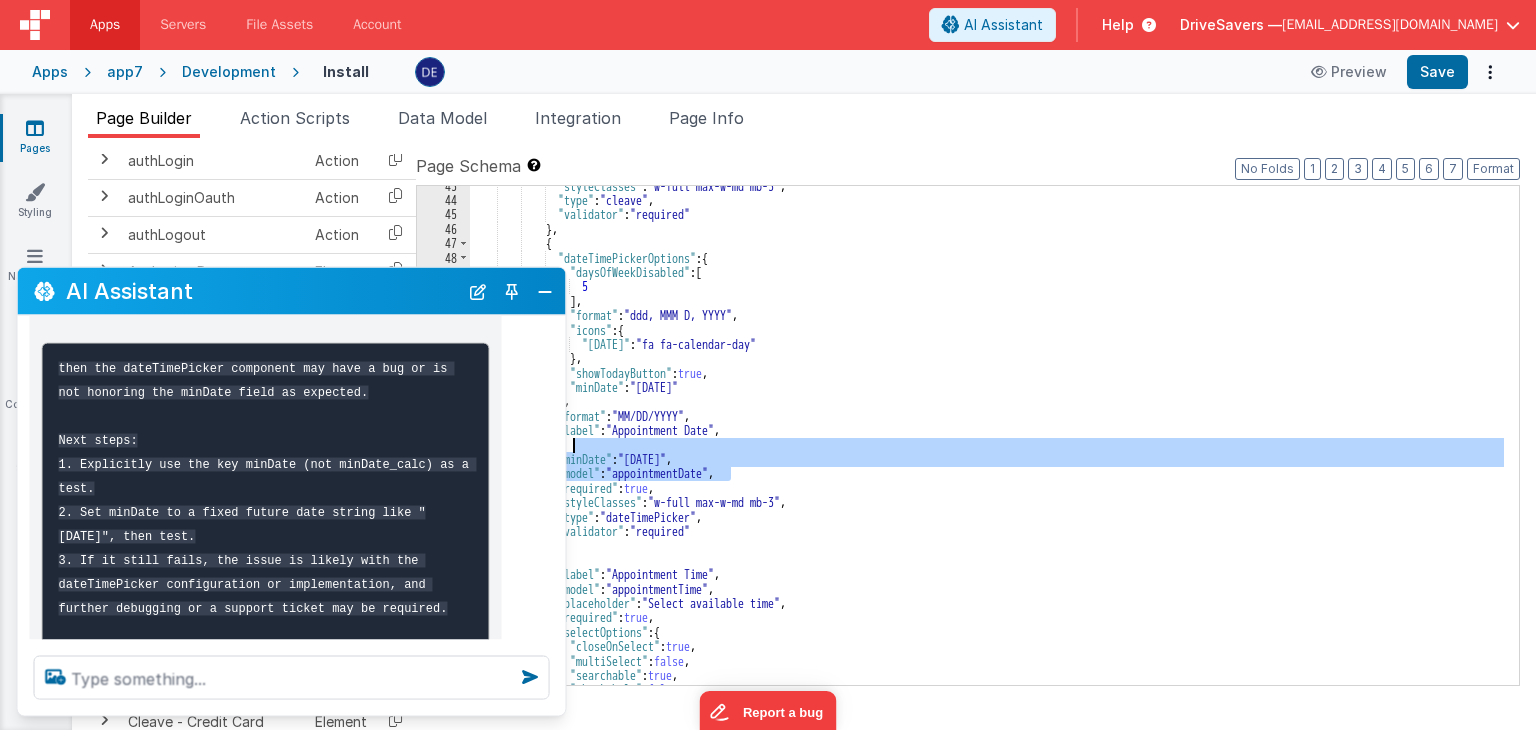 drag, startPoint x: 734, startPoint y: 466, endPoint x: 730, endPoint y: 451, distance: 15.524175 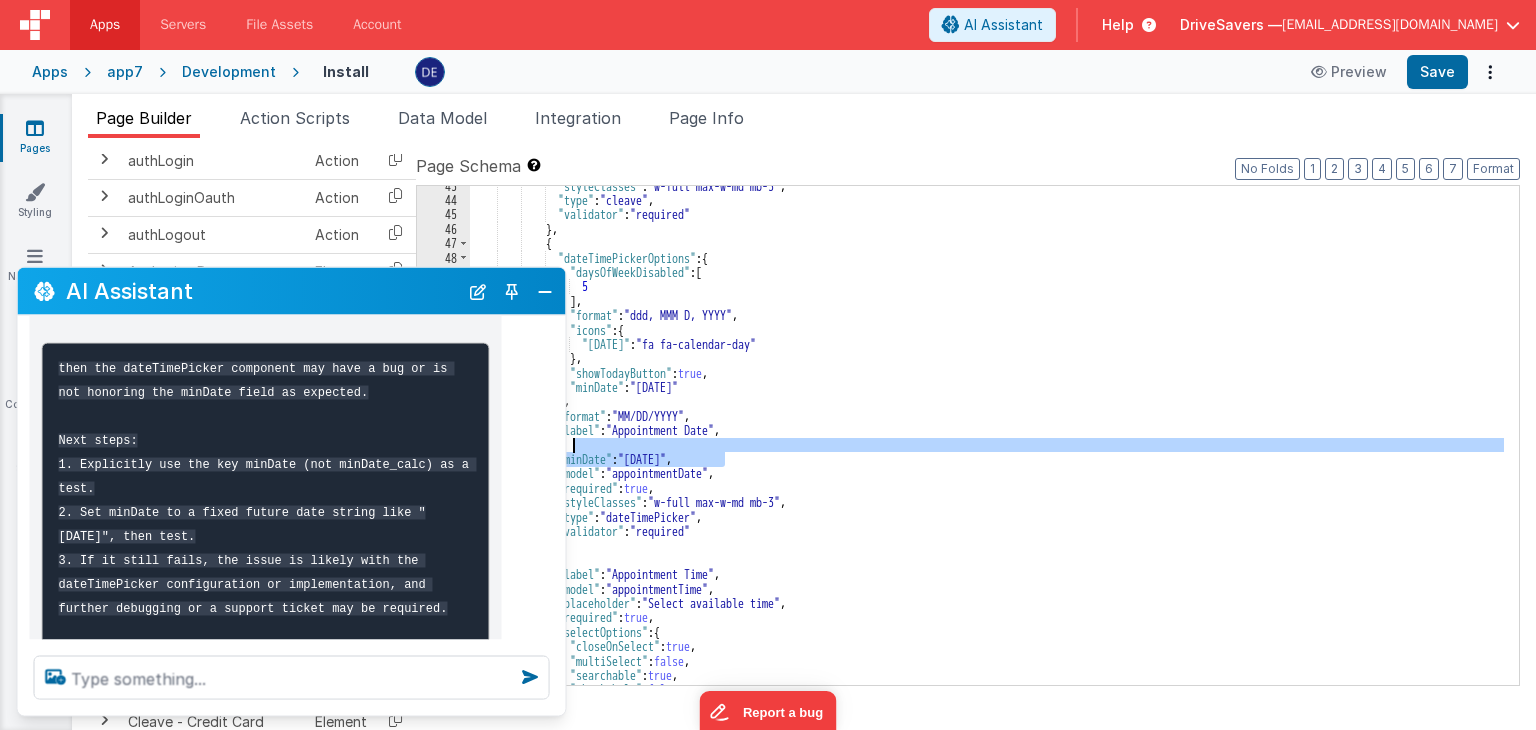 drag, startPoint x: 725, startPoint y: 458, endPoint x: 723, endPoint y: 445, distance: 13.152946 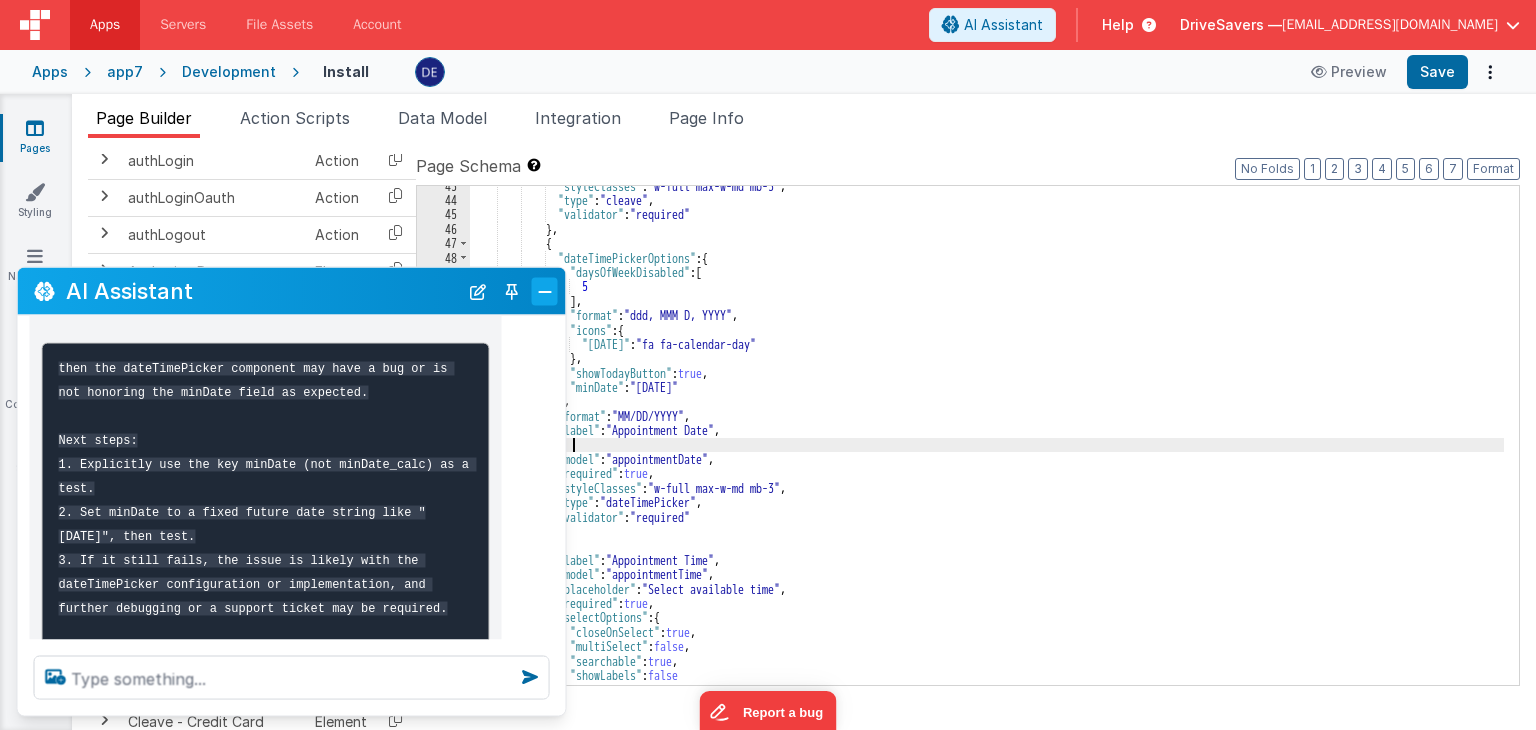 click at bounding box center [545, 291] 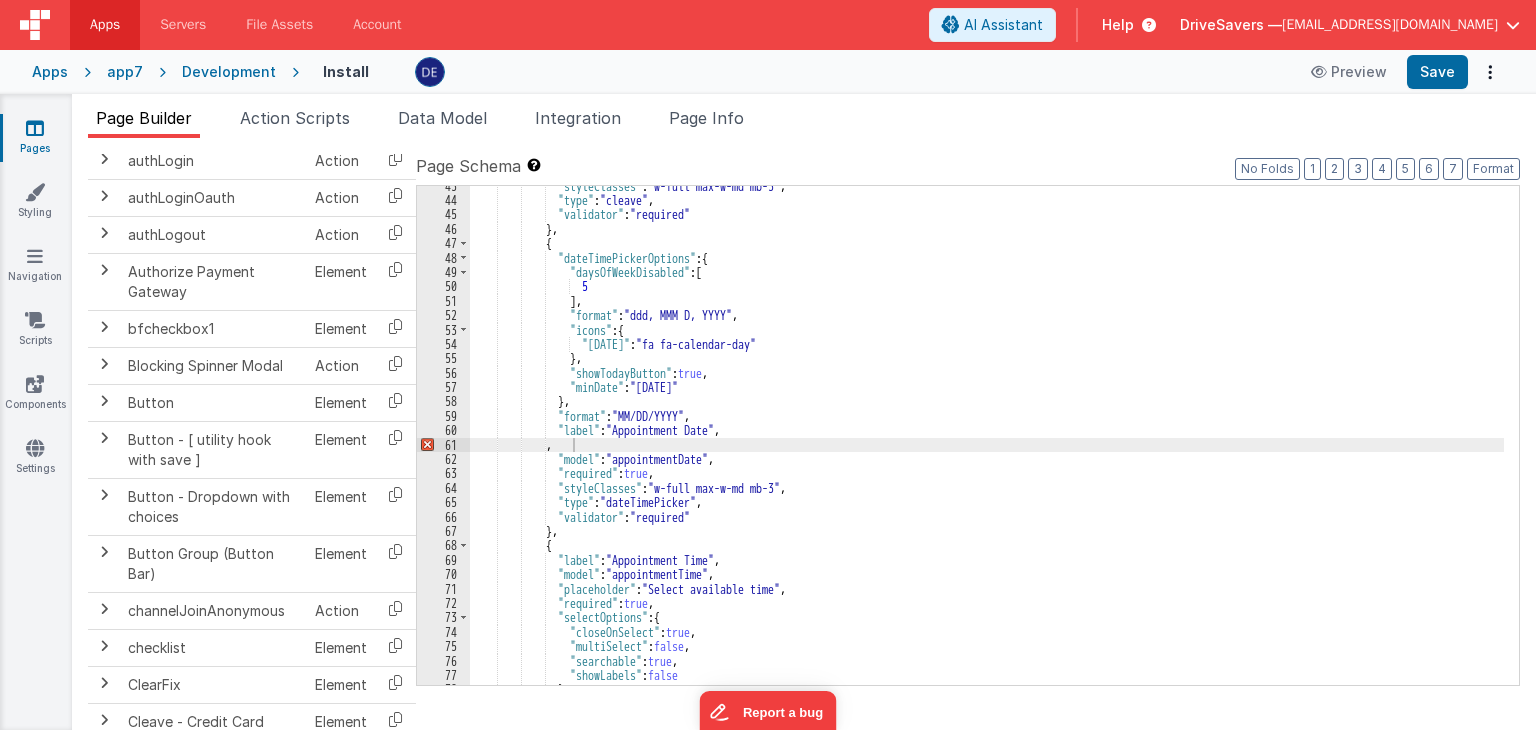 click on ""styleClasses" :  "w-full max-w-md mb-3" ,                   "type" :  "cleave" ,                   "validator" :  "required"                } ,                {                   "dateTimePickerOptions" :  {                     "daysOfWeekDisabled" :  [                        5                     ] ,                     "format" :  "ddd, MMM D, YYYY" ,                     "icons" :  {                        "[DATE]" :  "fa fa-calendar-day"                     } ,                     "showTodayButton" :  true ,                     "minDate" :  "[DATE]"                   } ,                   "format" :  "MM/DD/YYYY" ,                   "label" :  "Appointment Date" ,                  ,                   "model" :  "appointmentDate" ,                   "required" :  true ,                   "styleClasses" :  "w-full max-w-md mb-3" ,                   "type" :  "dateTimePicker" ,                   "validator" :  "required"                } ,                {                   "label" :  ," at bounding box center [987, 443] 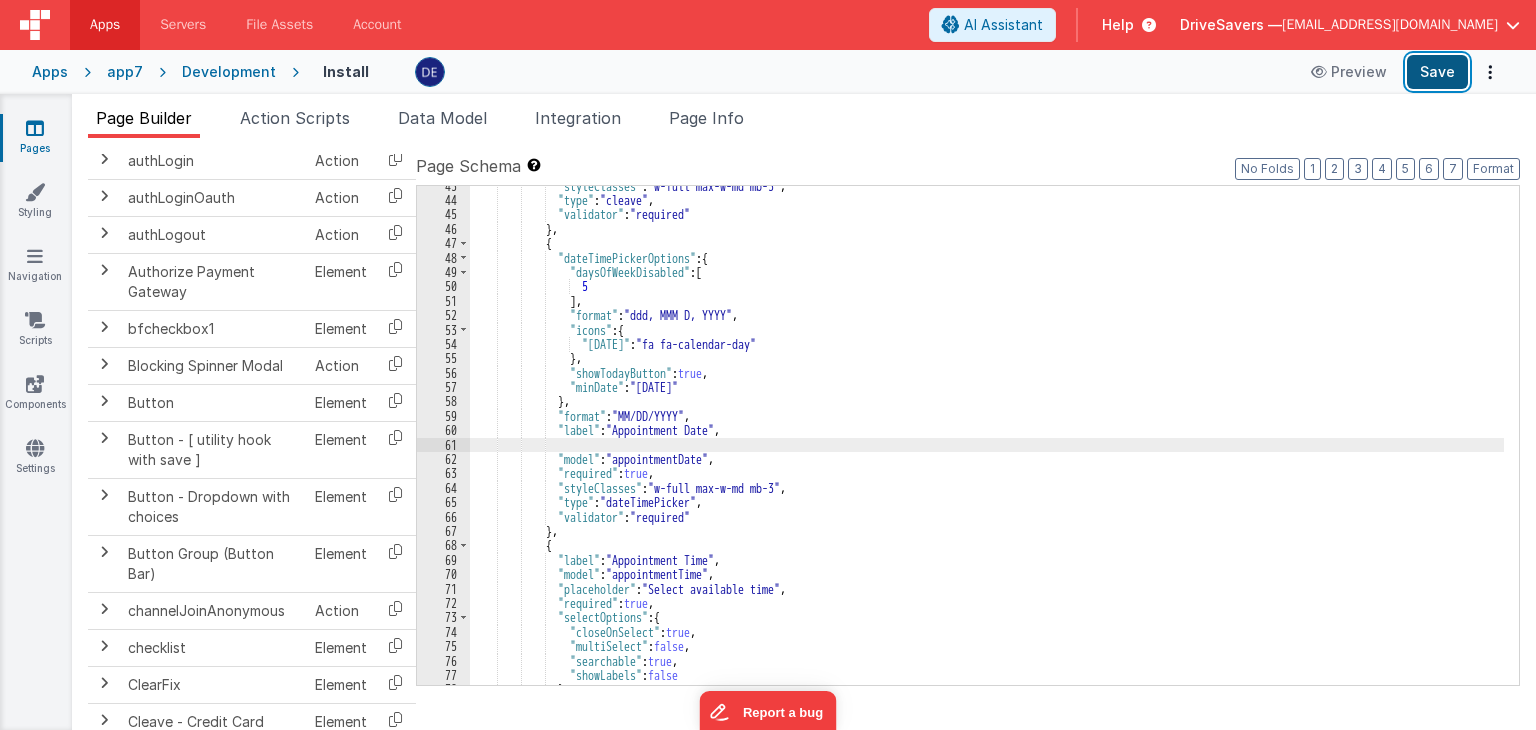click on "Save" at bounding box center [1437, 72] 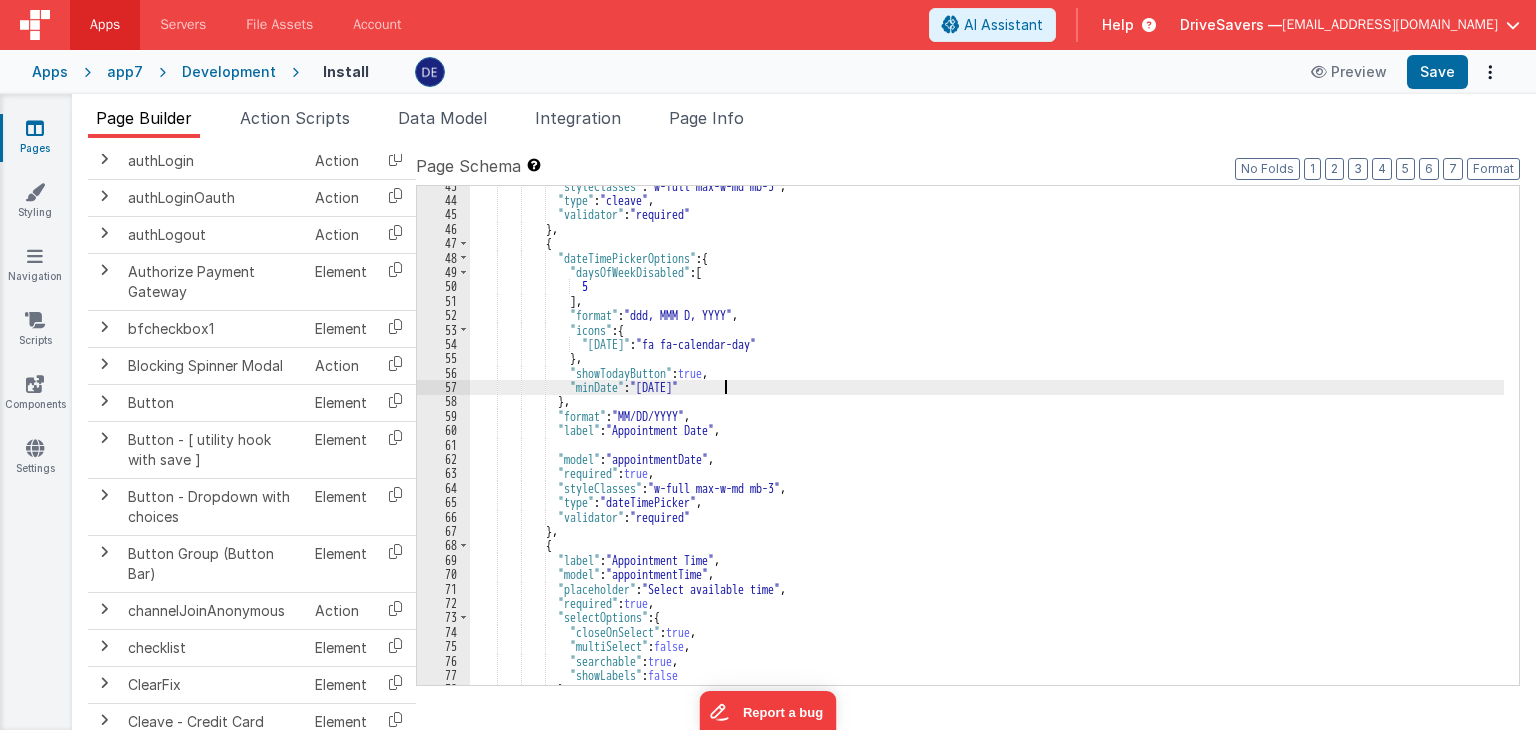 click on ""styleClasses" :  "w-full max-w-md mb-3" ,                   "type" :  "cleave" ,                   "validator" :  "required"                } ,                {                   "dateTimePickerOptions" :  {                     "daysOfWeekDisabled" :  [                        5                     ] ,                     "format" :  "ddd, MMM D, YYYY" ,                     "icons" :  {                        "[DATE]" :  "fa fa-calendar-day"                     } ,                     "showTodayButton" :  true ,                     "minDate" :  "[DATE]"                   } ,                   "format" :  "MM/DD/YYYY" ,                   "label" :  "Appointment Date" ,                                     "model" :  "appointmentDate" ,                   "required" :  true ,                   "styleClasses" :  "w-full max-w-md mb-3" ,                   "type" :  "dateTimePicker" ,                   "validator" :  "required"                } ,                {                   "label" :  , ," at bounding box center (987, 443) 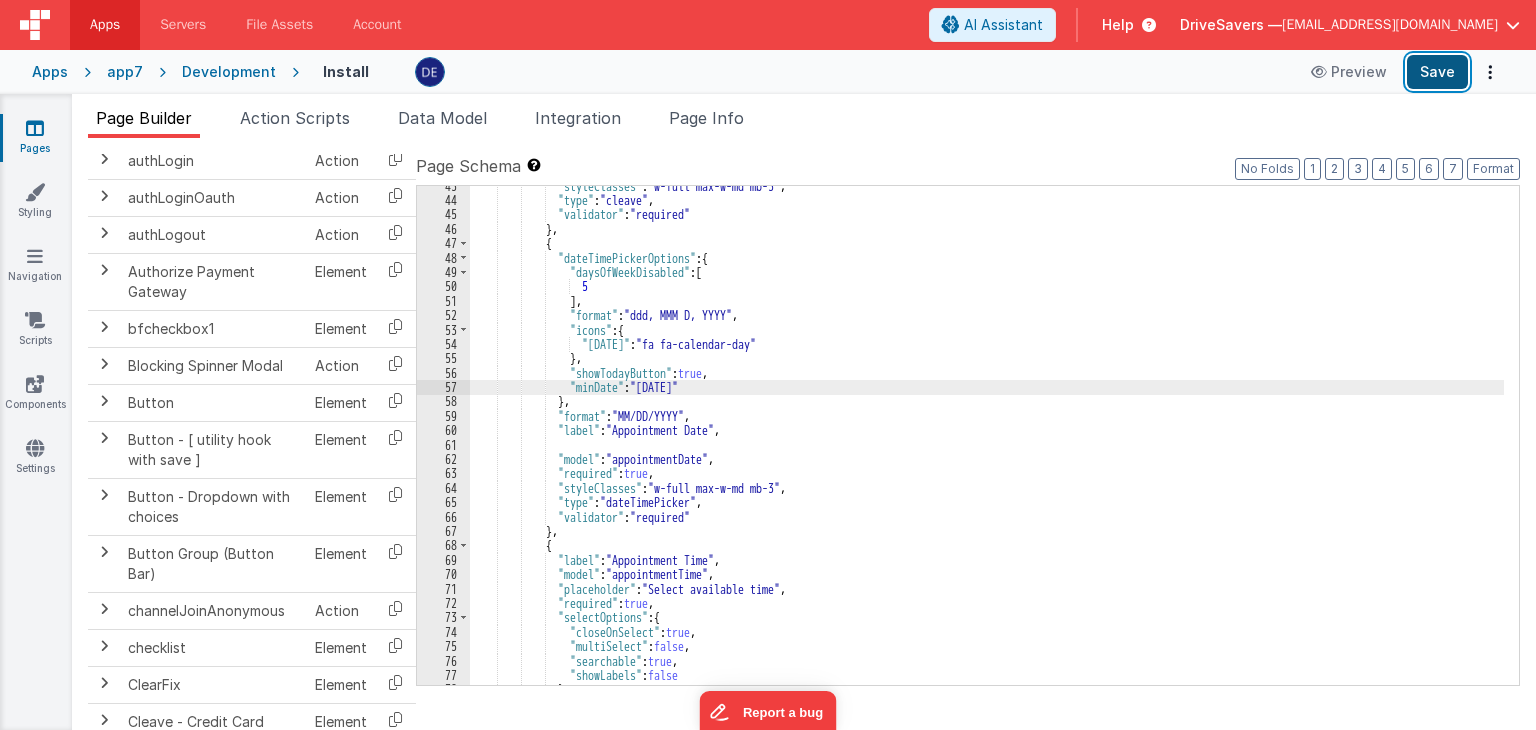 click on "Save" at bounding box center (1437, 72) 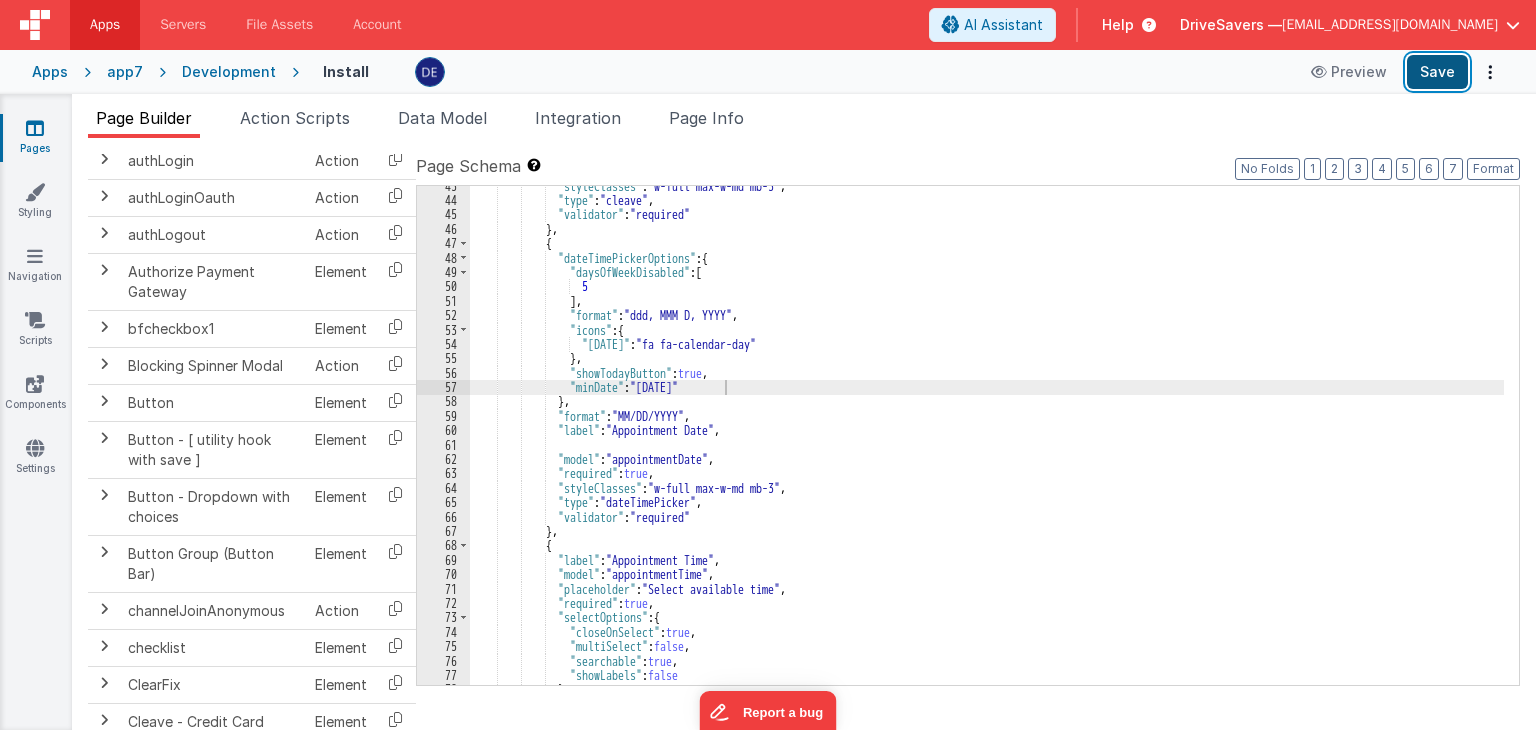 click on "Save" at bounding box center (1437, 72) 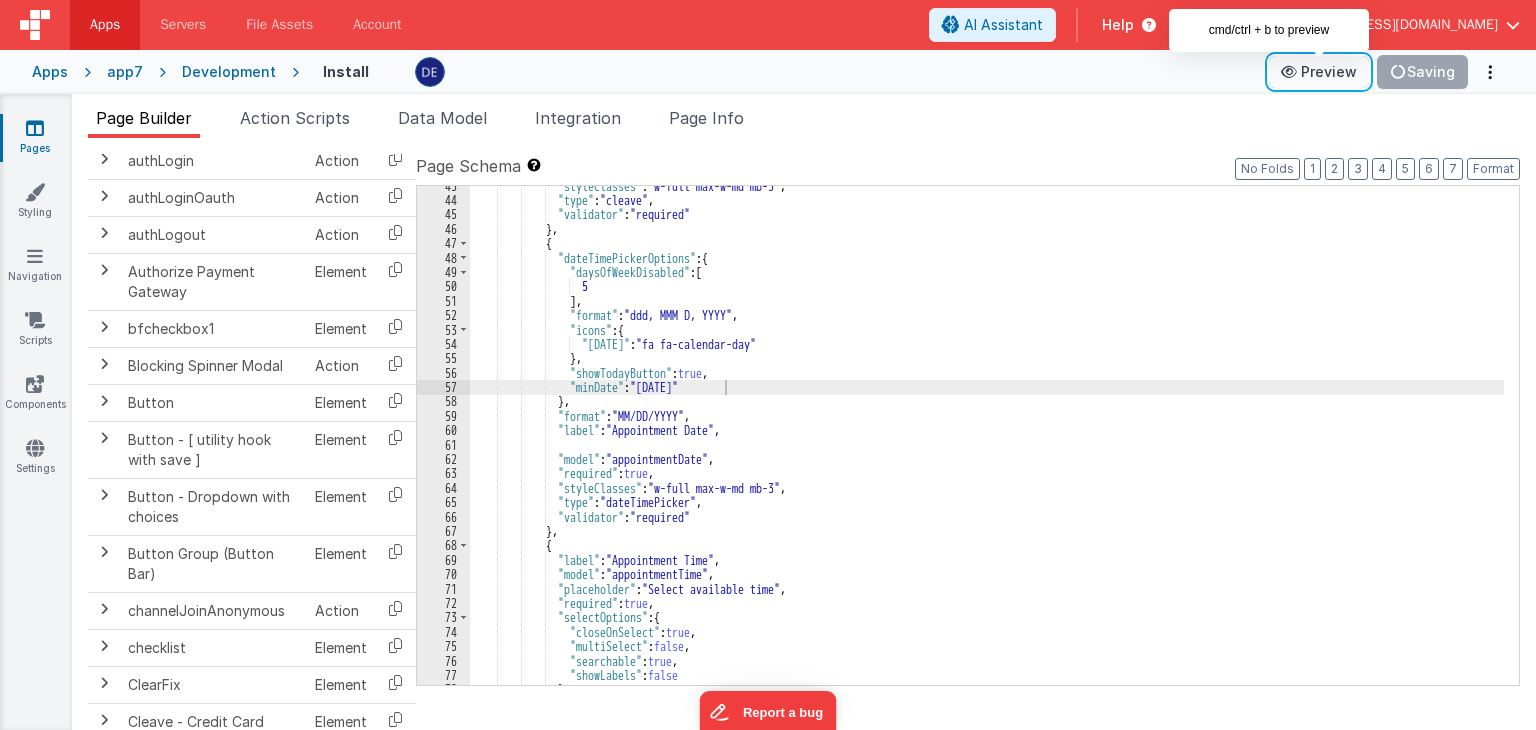 click on "Preview" at bounding box center (1319, 72) 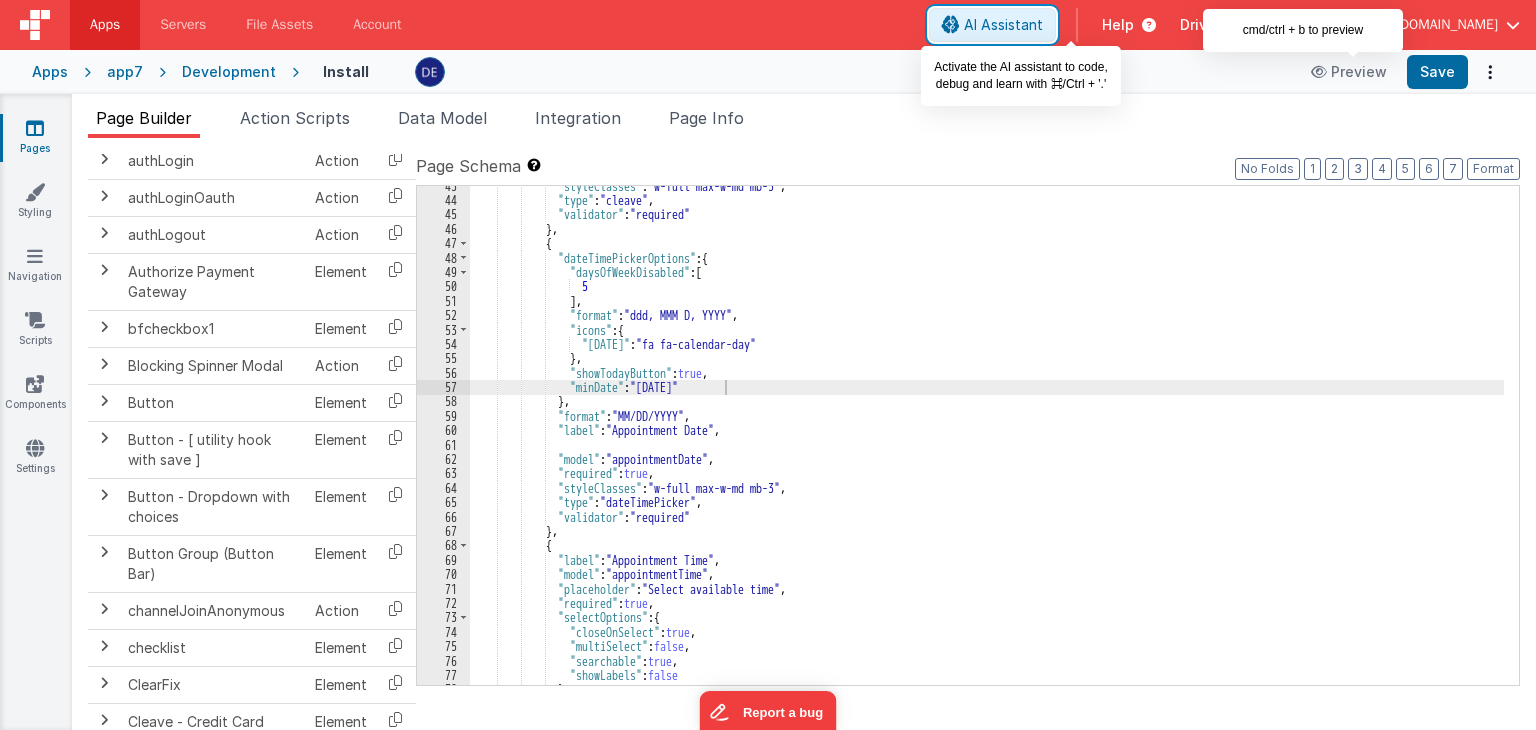 click on "AI Assistant" at bounding box center (992, 25) 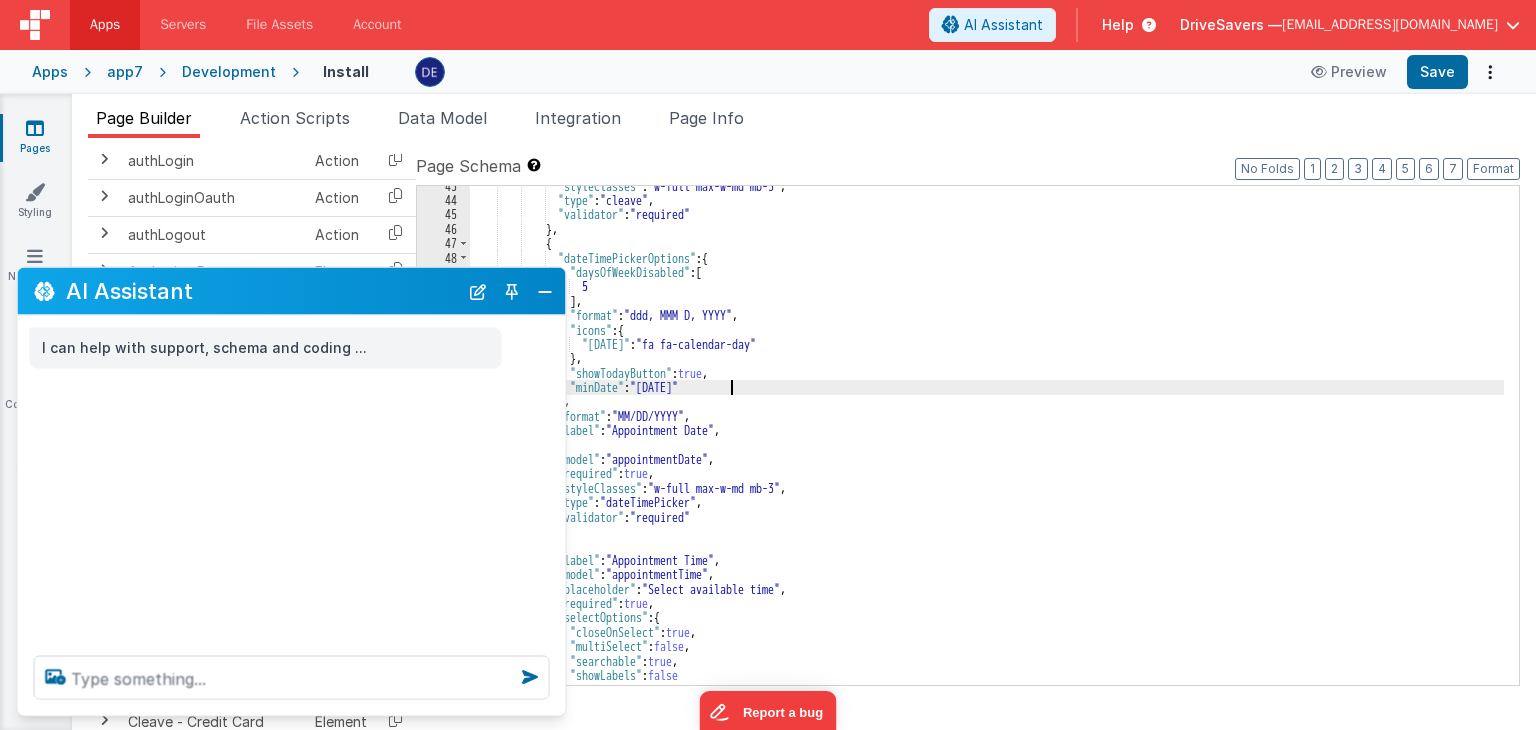 click on ""styleClasses" :  "w-full max-w-md mb-3" ,                   "type" :  "cleave" ,                   "validator" :  "required"                } ,                {                   "dateTimePickerOptions" :  {                     "daysOfWeekDisabled" :  [                        5                     ] ,                     "format" :  "ddd, MMM D, YYYY" ,                     "icons" :  {                        "[DATE]" :  "fa fa-calendar-day"                     } ,                     "showTodayButton" :  true ,                     "minDate" :  "[DATE]"                   } ,                   "format" :  "MM/DD/YYYY" ,                   "label" :  "Appointment Date" ,                                     "model" :  "appointmentDate" ,                   "required" :  true ,                   "styleClasses" :  "w-full max-w-md mb-3" ,                   "type" :  "dateTimePicker" ,                   "validator" :  "required"                } ,                {                   "label" :  , ," at bounding box center [987, 443] 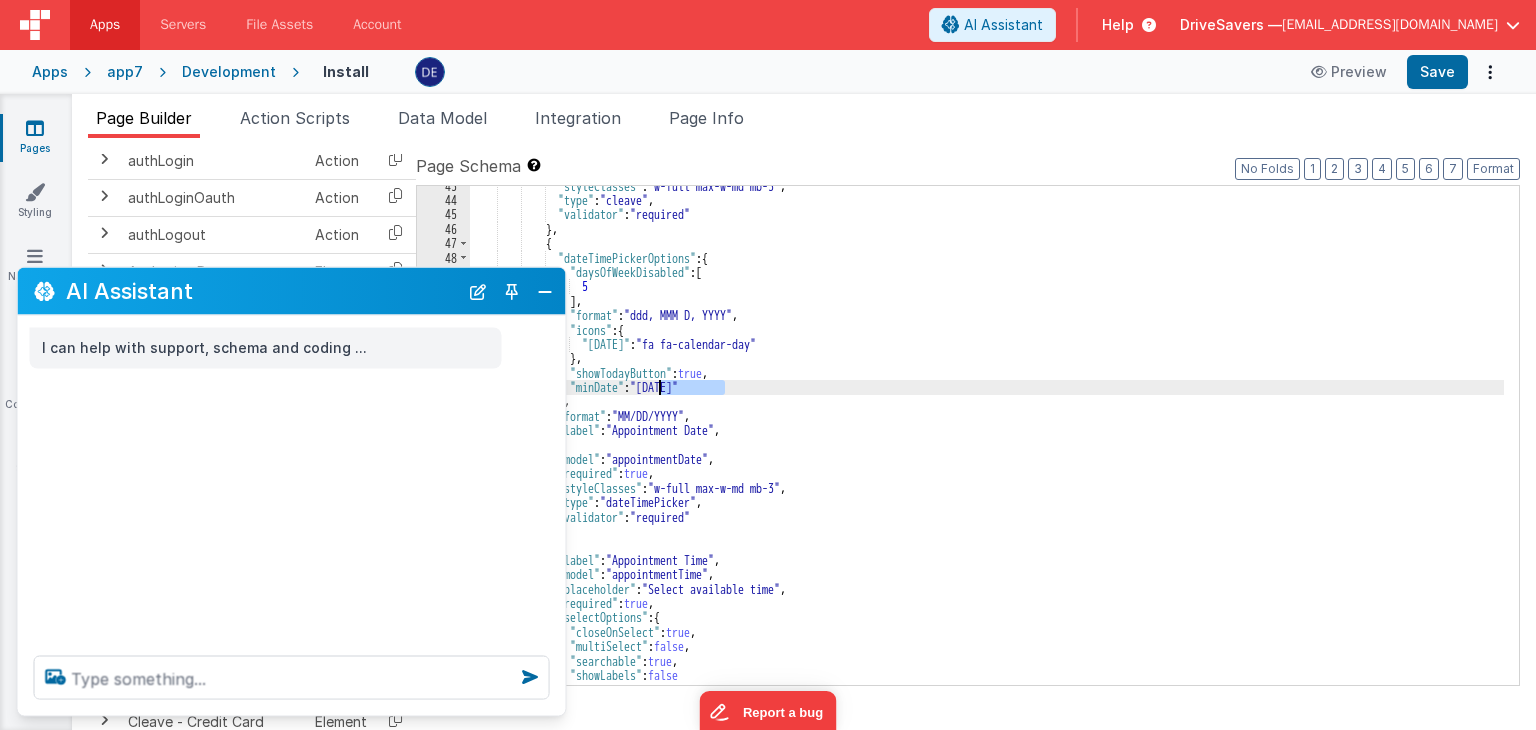 drag, startPoint x: 724, startPoint y: 385, endPoint x: 660, endPoint y: 385, distance: 64 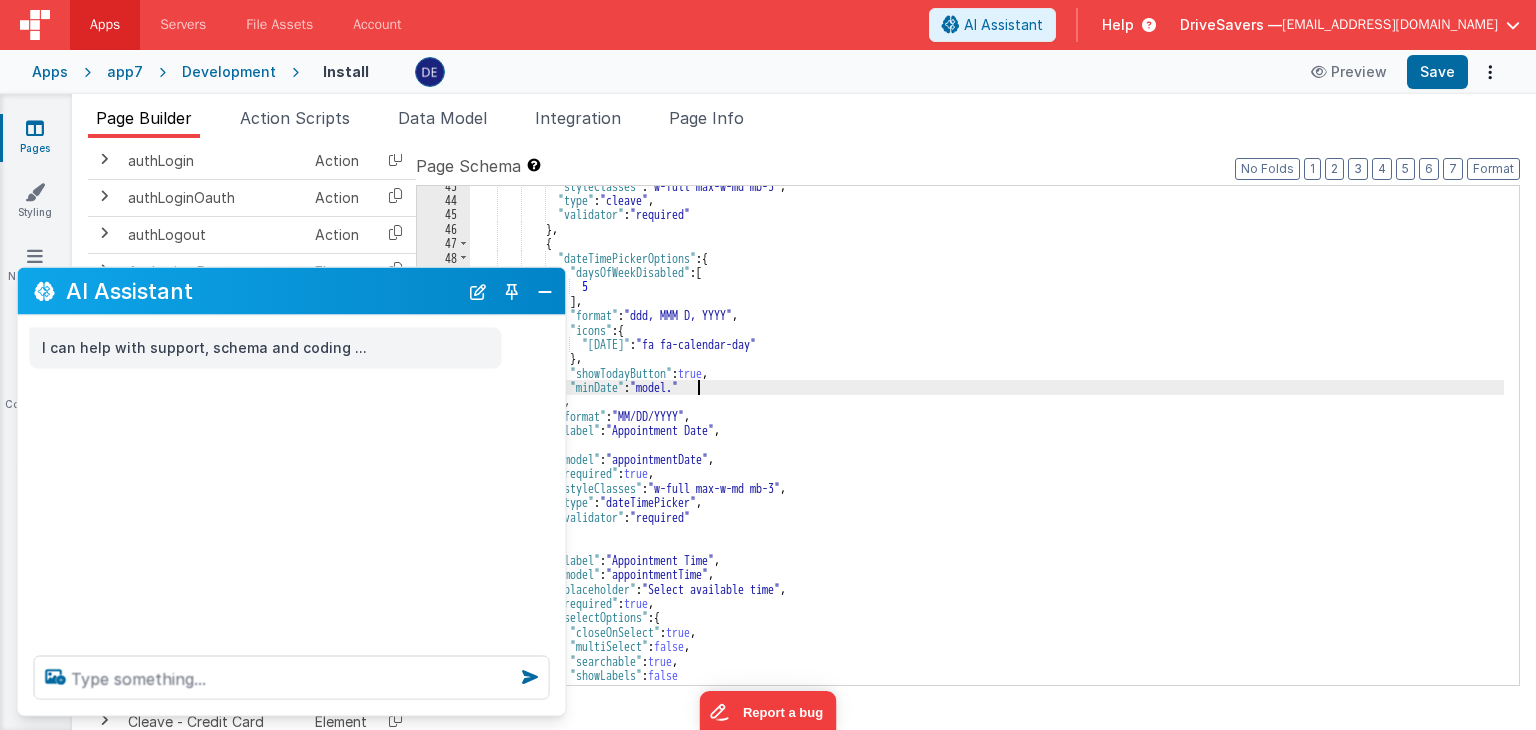 paste 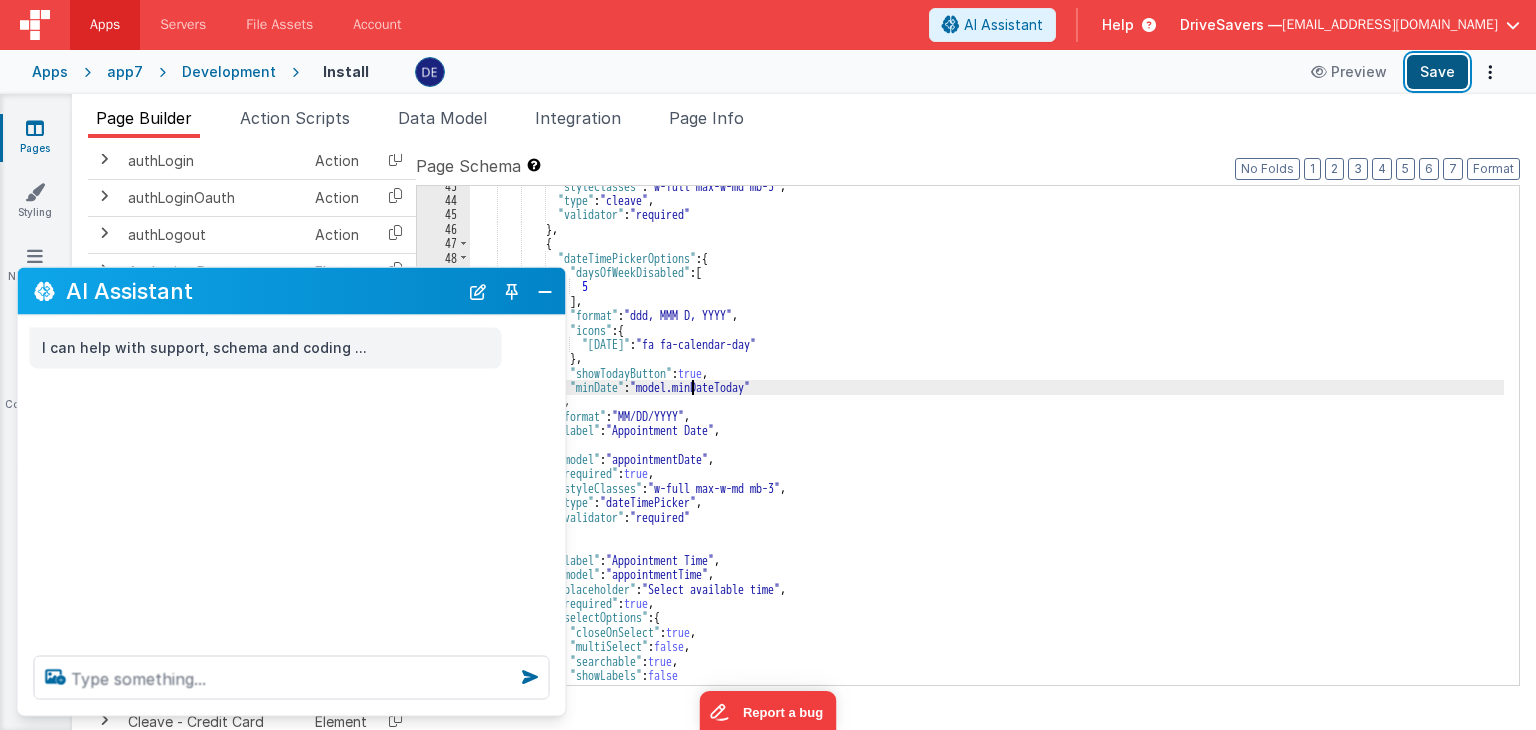 click on "Save" at bounding box center [1437, 72] 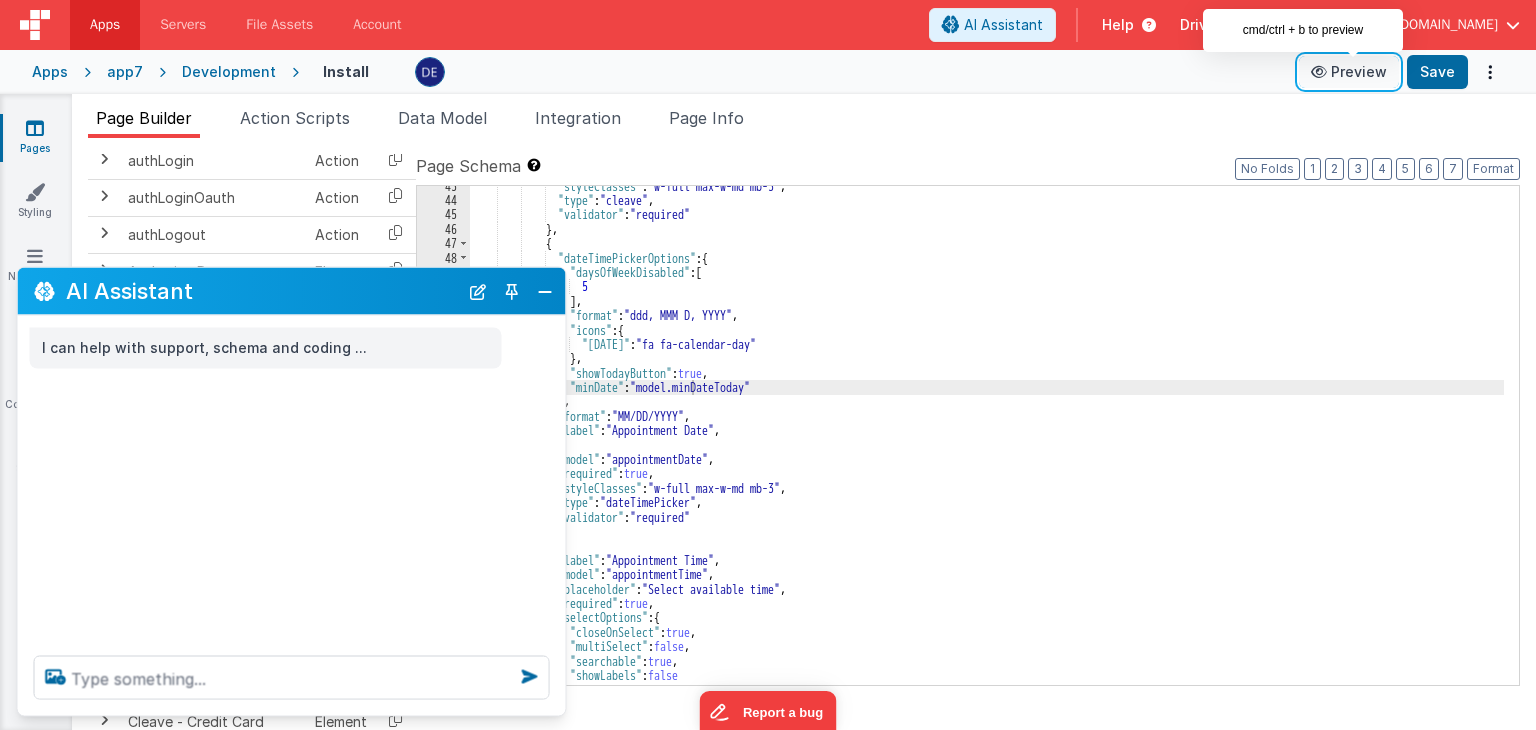 click on "Preview" at bounding box center (1349, 72) 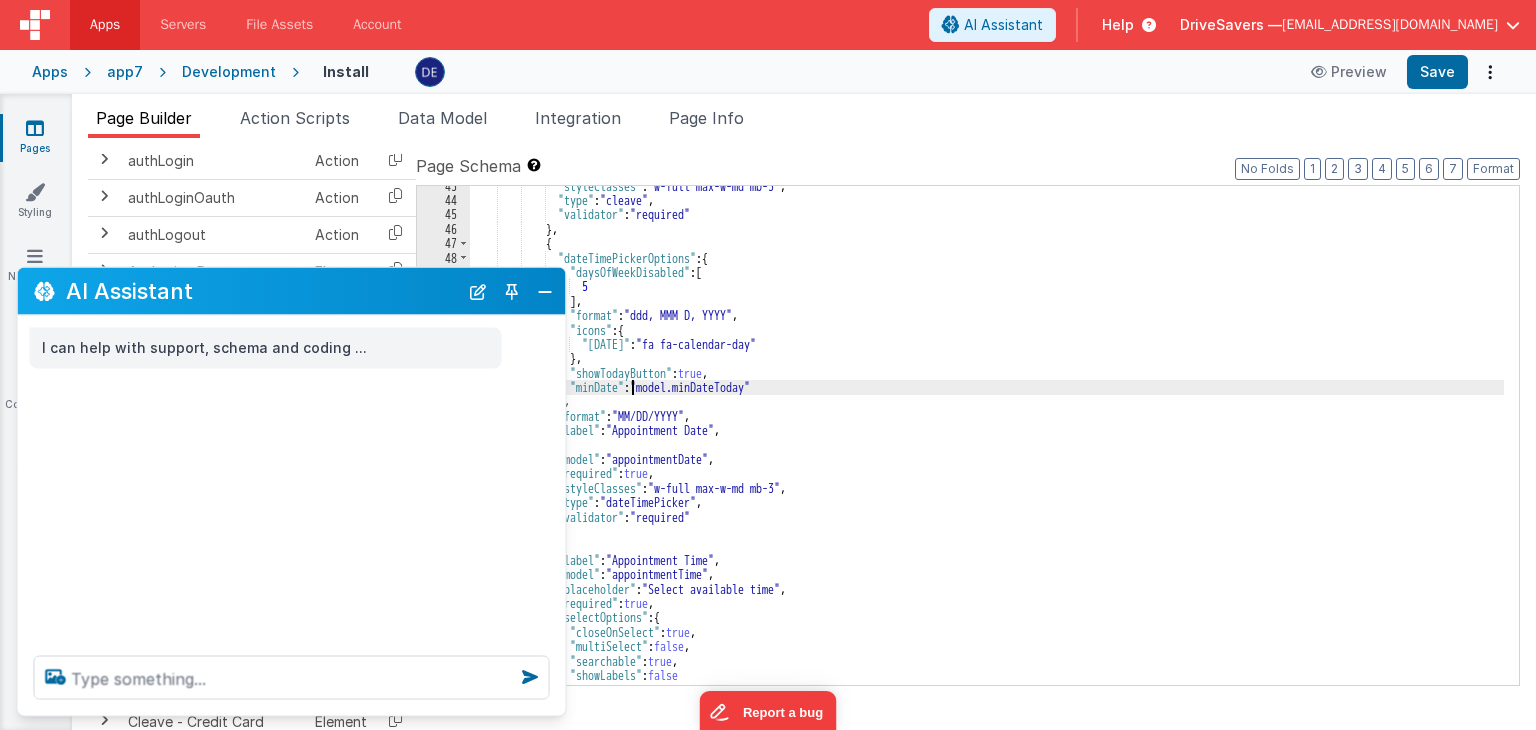 click on ""styleClasses" :  "w-full max-w-md mb-3" ,                   "type" :  "cleave" ,                   "validator" :  "required"                } ,                {                   "dateTimePickerOptions" :  {                     "daysOfWeekDisabled" :  [                        5                     ] ,                     "format" :  "ddd, MMM D, YYYY" ,                     "icons" :  {                        "[DATE]" :  "fa fa-calendar-day"                     } ,                     "showTodayButton" :  true ,                     "minDate" :  "model.minDateToday"                   } ,                   "format" :  "MM/DD/YYYY" ,                   "label" :  "Appointment Date" ,                                     "model" :  "appointmentDate" ,                   "required" :  true ,                   "styleClasses" :  "w-full max-w-md mb-3" ,                   "type" :  "dateTimePicker" ,                   "validator" :  "required"                } ,                {                   :  , ," at bounding box center (987, 443) 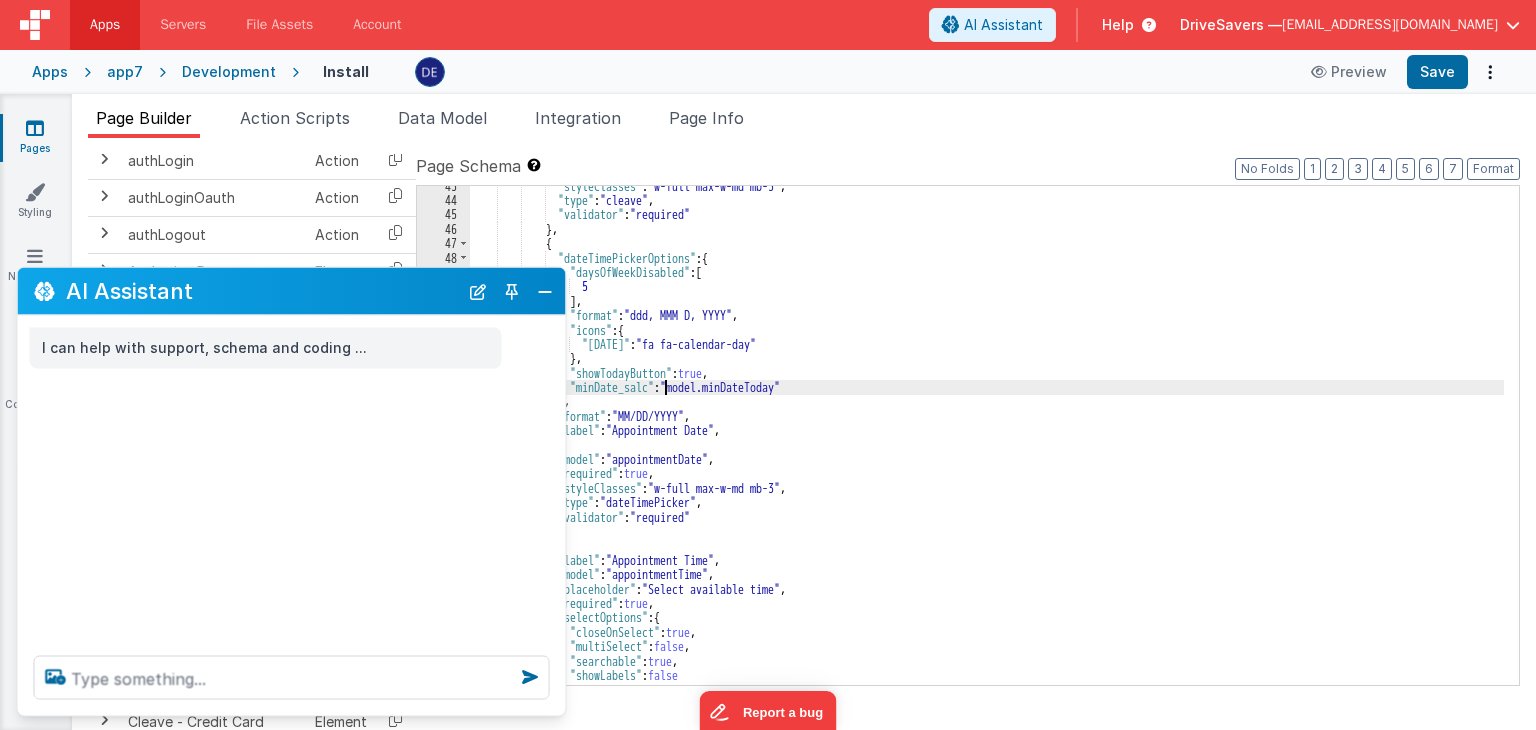 click on ""styleClasses" :  "w-full max-w-md mb-3" ,                   "type" :  "cleave" ,                   "validator" :  "required"                } ,                {                   "dateTimePickerOptions" :  {                     "daysOfWeekDisabled" :  [                        5                     ] ,                     "format" :  "ddd, MMM D, YYYY" ,                     "icons" :  {                        "[DATE]" :  "fa fa-calendar-day"                     } ,                     "showTodayButton" :  true ,                     "minDate_salc" :  "model.minDateToday"                   } ,                   "format" :  "MM/DD/YYYY" ,                   "label" :  "Appointment Date" ,                                     "model" :  "appointmentDate" ,                   "required" :  true ,                   "styleClasses" :  "w-full max-w-md mb-3" ,                   "type" :  "dateTimePicker" ,                   "validator" :  "required"                } ,                {                   ," at bounding box center [987, 443] 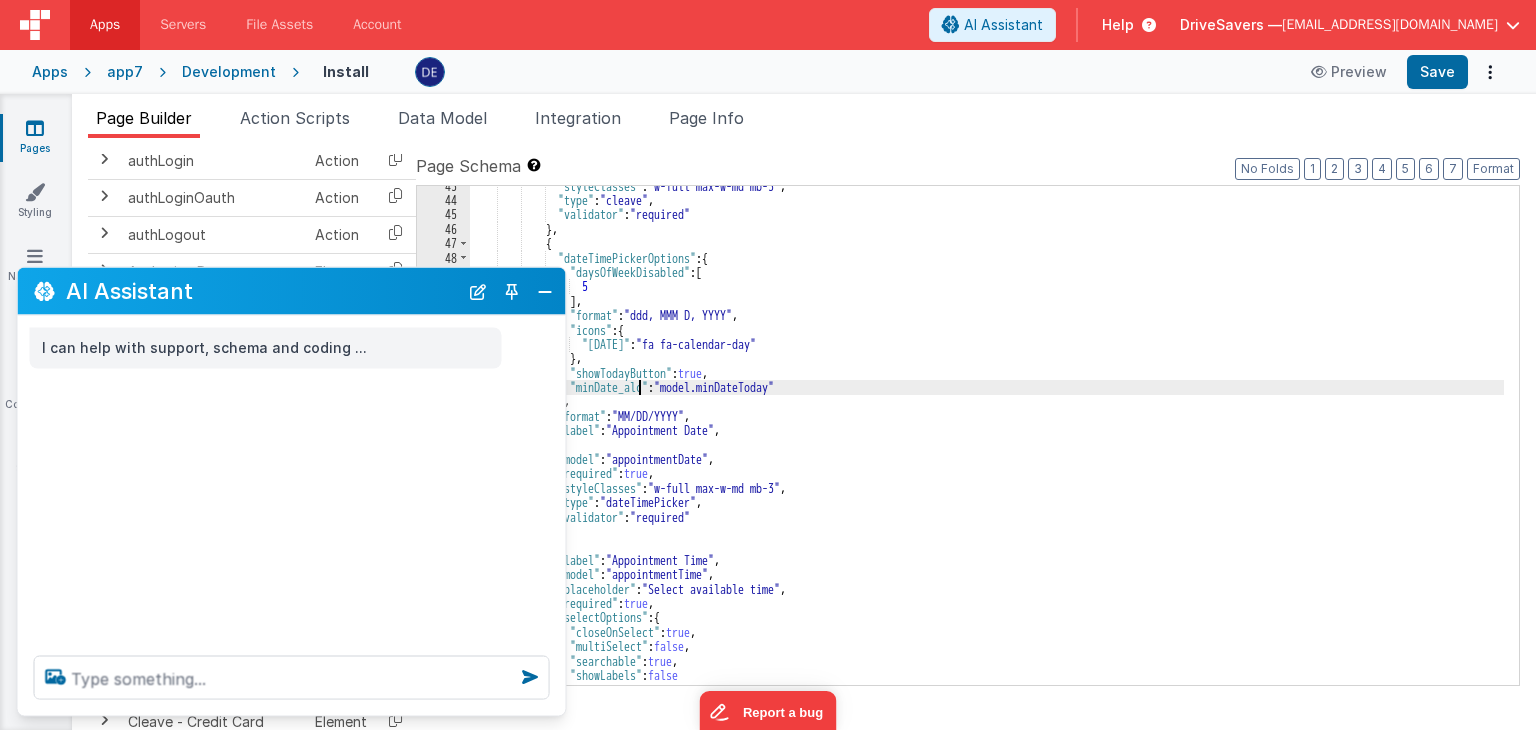 type 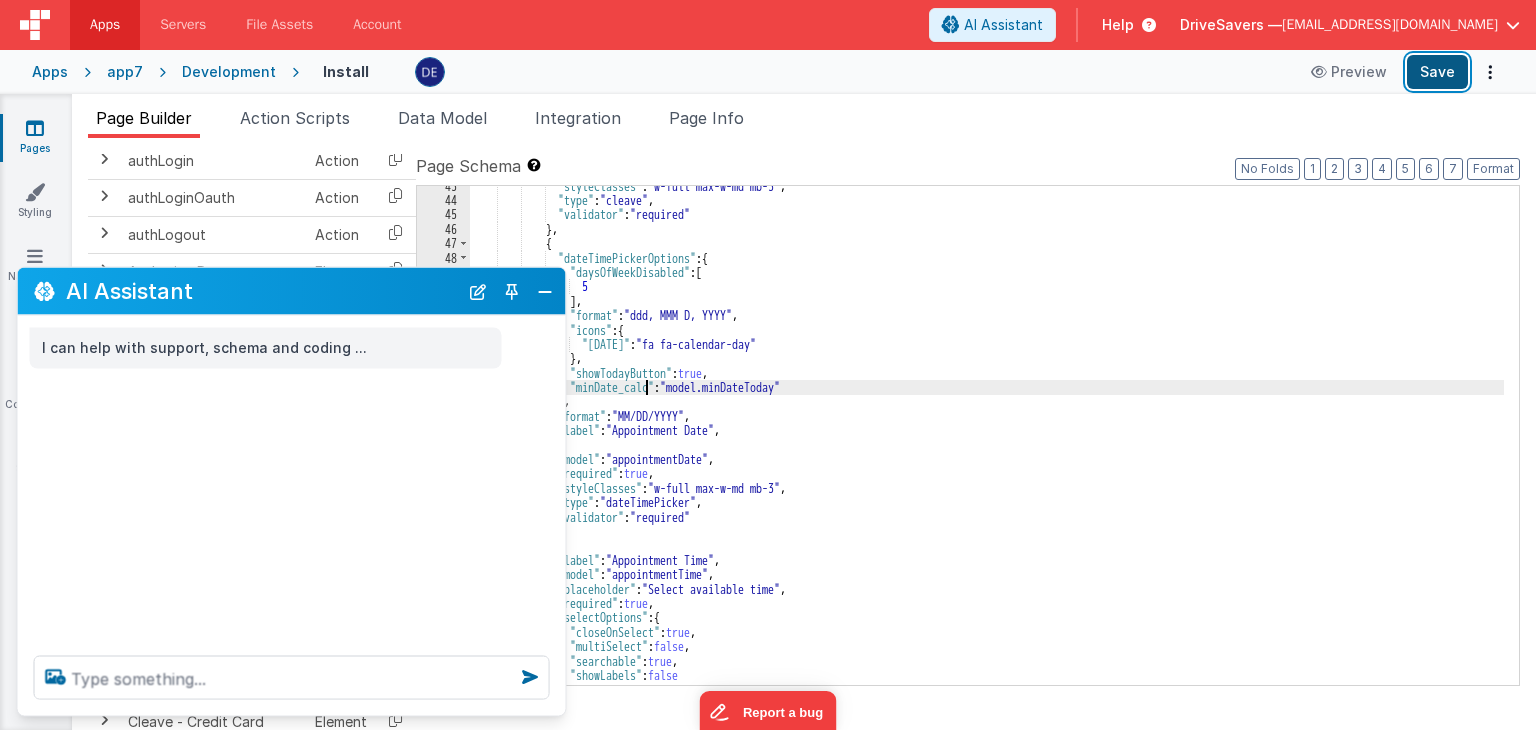 click on "Save" at bounding box center (1437, 72) 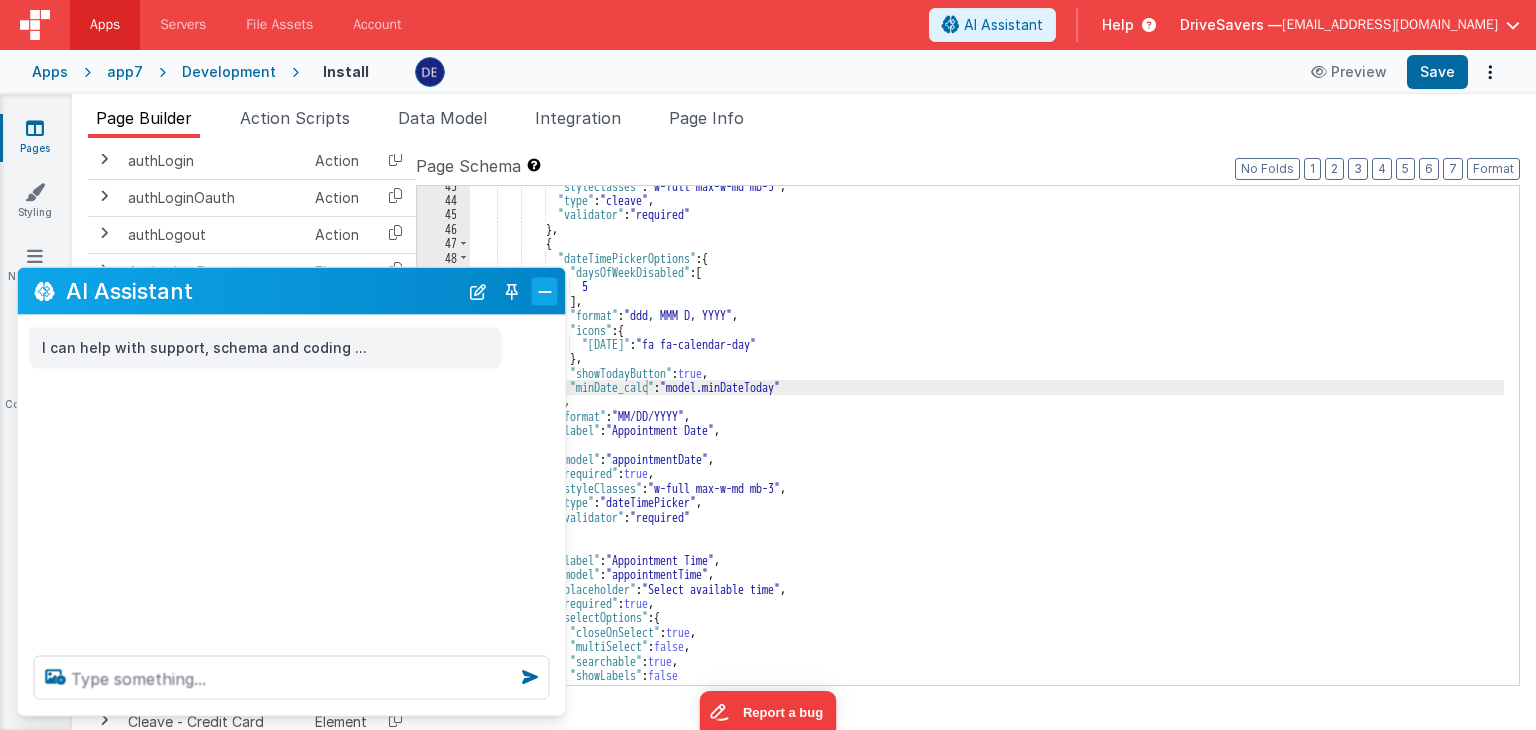 click at bounding box center (545, 291) 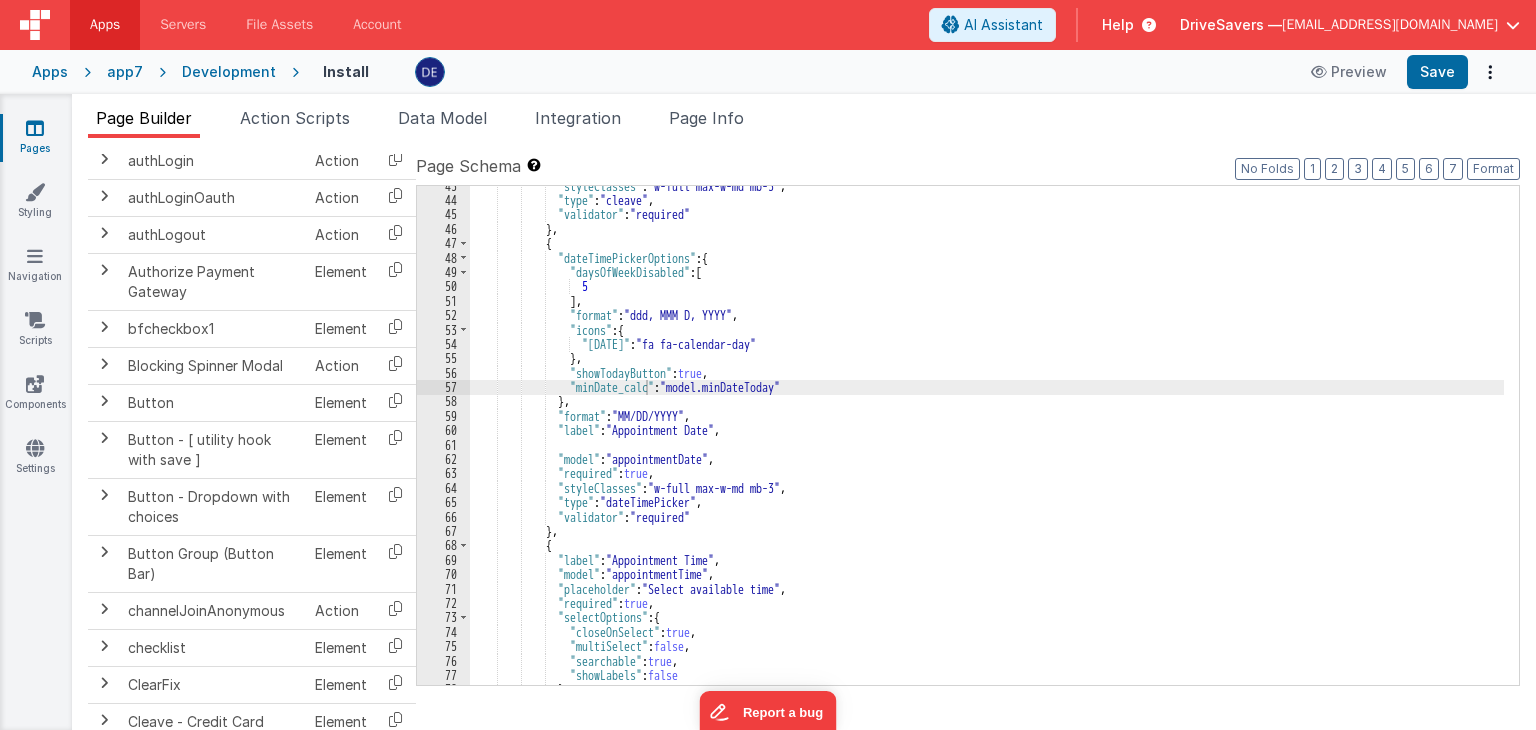 click on "Apps     Servers     File Assets
Account
Some FUTURE Slot
AI Assistant     Help       DriveSavers —    [EMAIL_ADDRESS][DOMAIN_NAME]" at bounding box center [768, 25] 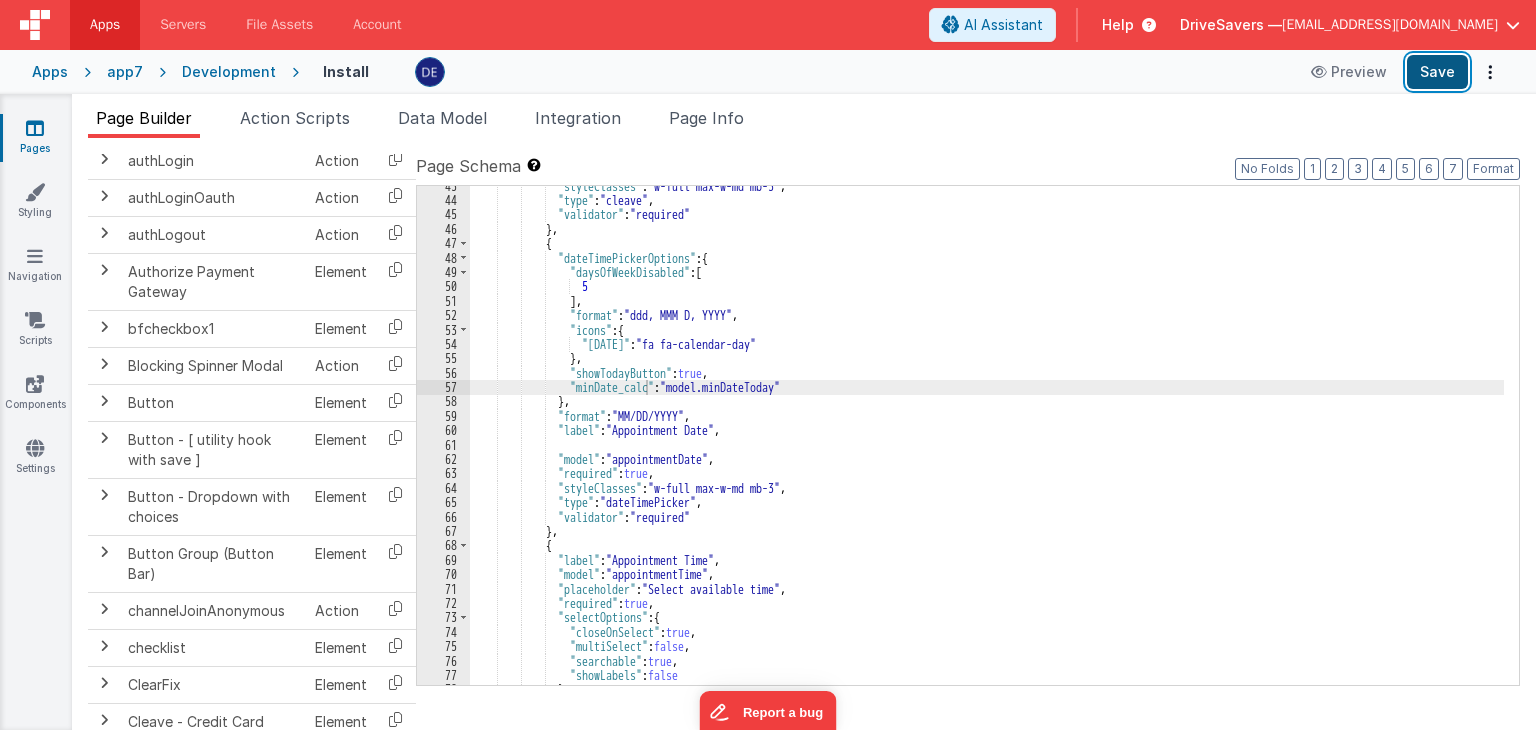 click on "Save" at bounding box center [1437, 72] 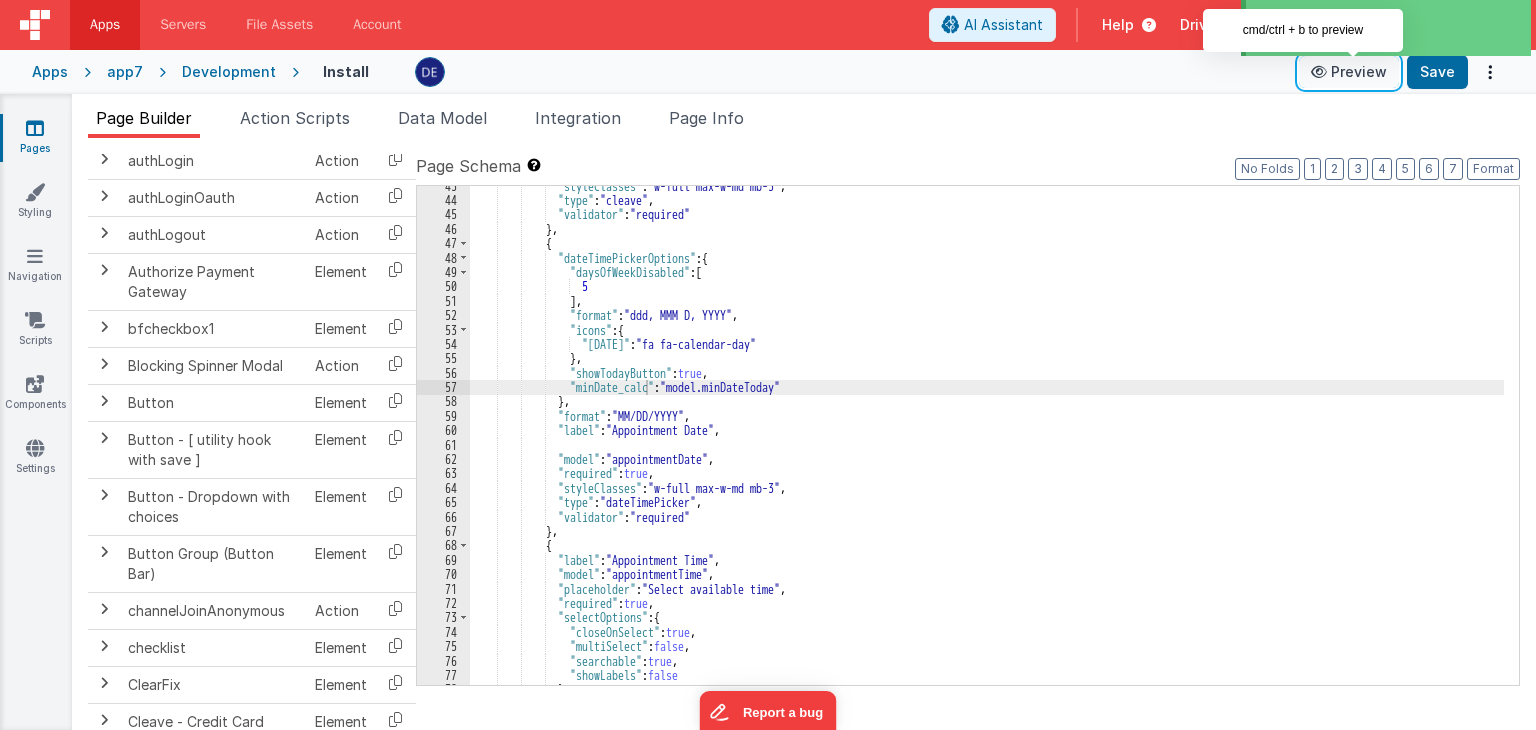 click on "Preview" at bounding box center (1349, 72) 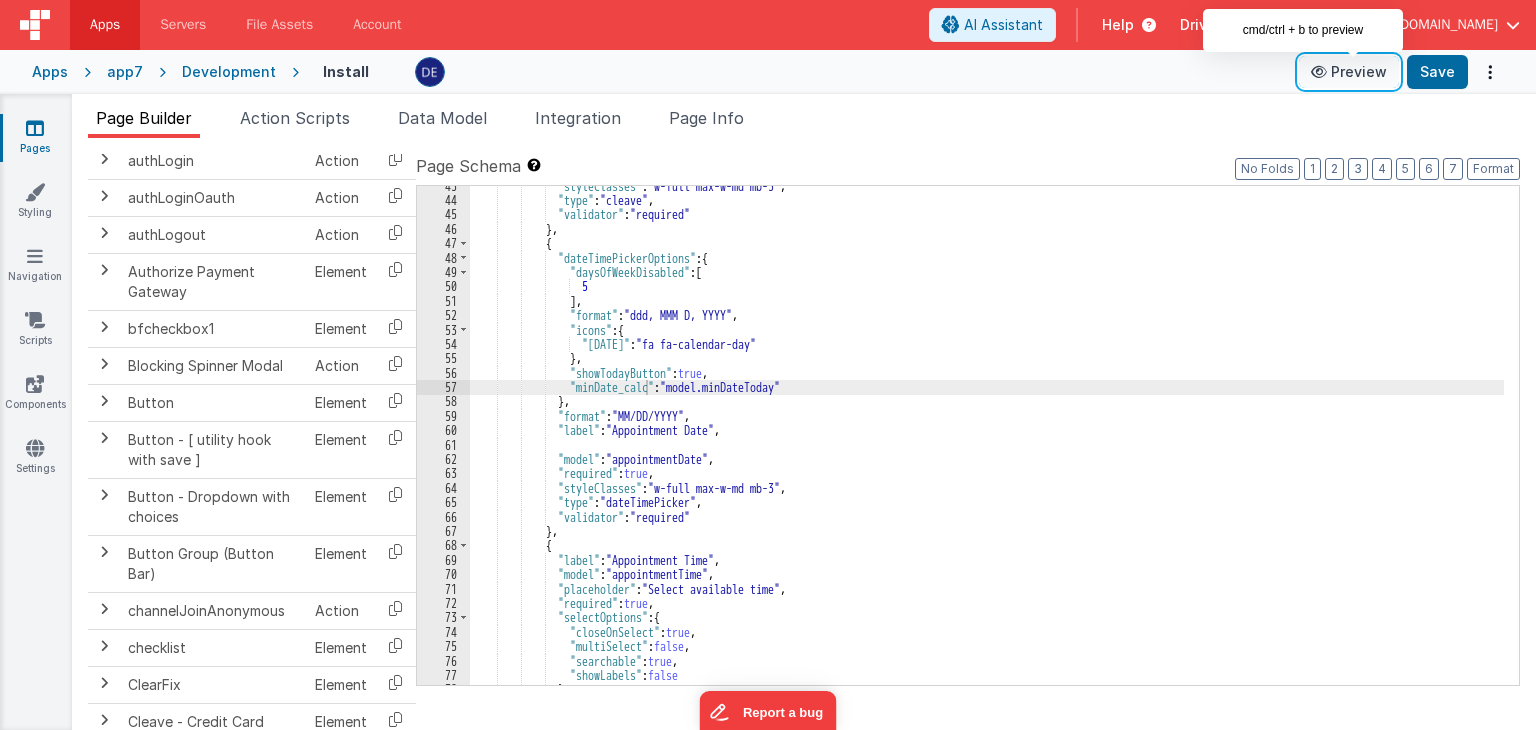 click at bounding box center [1321, 72] 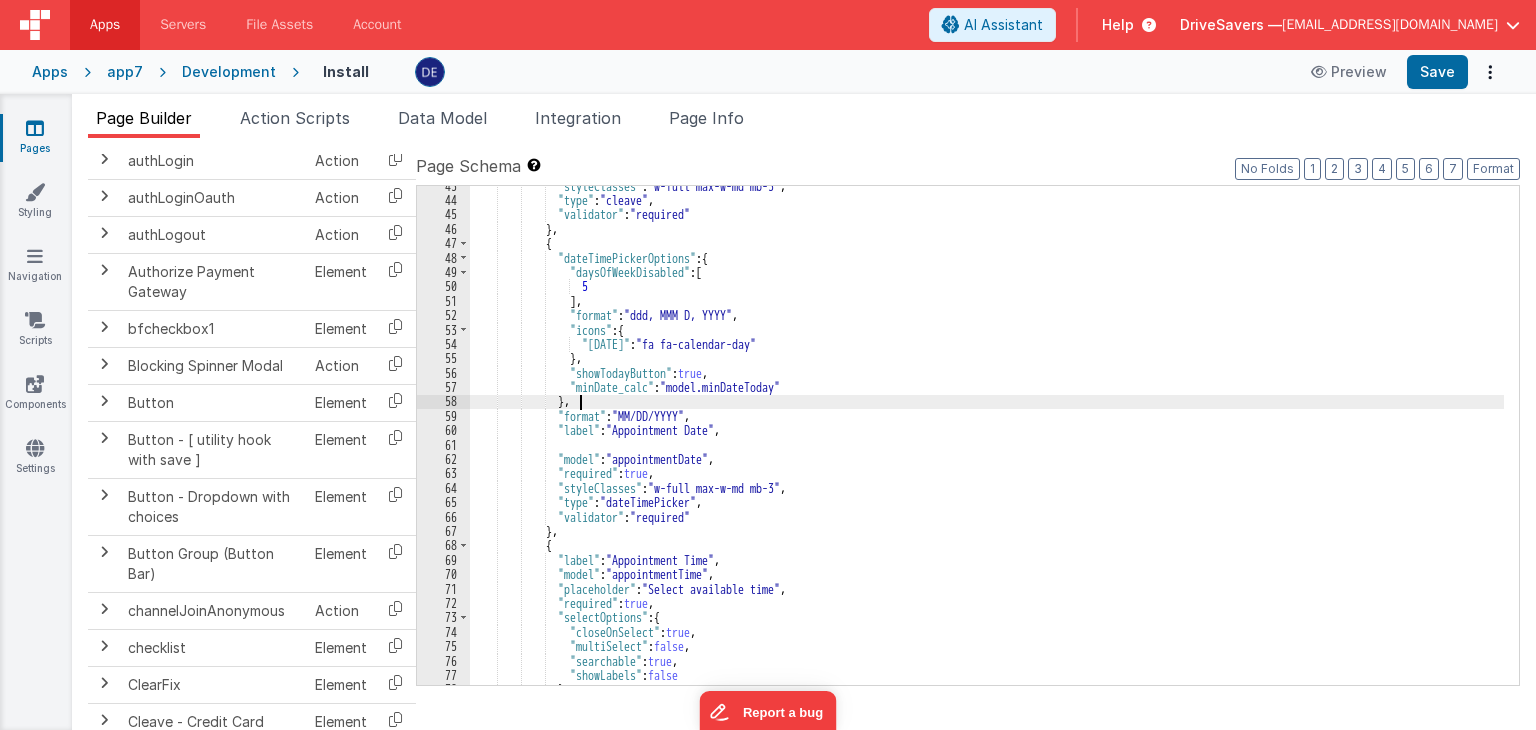 click on ""styleClasses" :  "w-full max-w-md mb-3" ,                   "type" :  "cleave" ,                   "validator" :  "required"                } ,                {                   "dateTimePickerOptions" :  {                     "daysOfWeekDisabled" :  [                        5                     ] ,                     "format" :  "ddd, MMM D, YYYY" ,                     "icons" :  {                        "[DATE]" :  "fa fa-calendar-day"                     } ,                     "showTodayButton" :  true ,                     "minDate_calc" :  "model.minDateToday"                   } ,                   "format" :  "MM/DD/YYYY" ,                   "label" :  "Appointment Date" ,                                     "model" :  "appointmentDate" ,                   "required" :  true ,                   "styleClasses" :  "w-full max-w-md mb-3" ,                   "type" :  "dateTimePicker" ,                   "validator" :  "required"                } ,                {                   ," at bounding box center (987, 443) 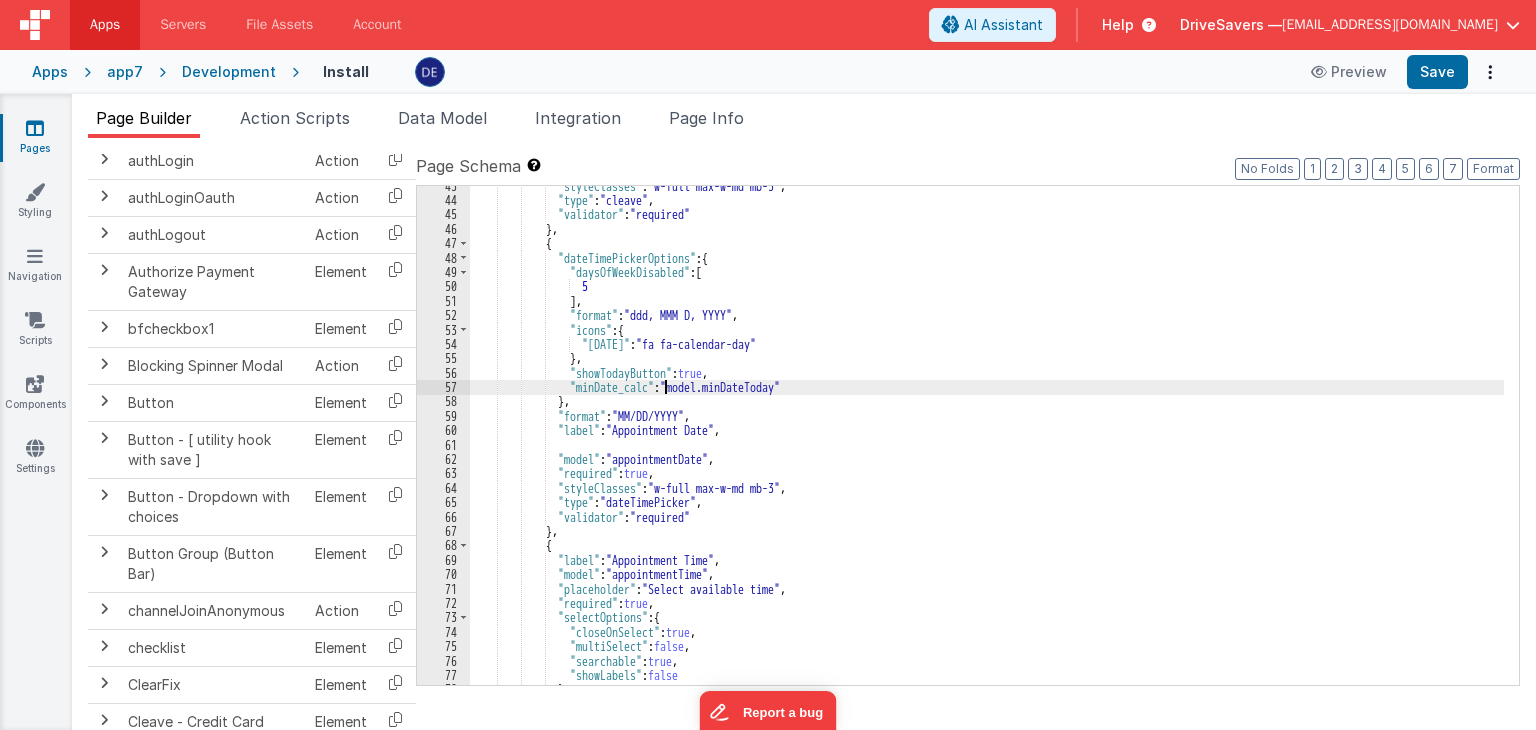 click on ""styleClasses" :  "w-full max-w-md mb-3" ,                   "type" :  "cleave" ,                   "validator" :  "required"                } ,                {                   "dateTimePickerOptions" :  {                     "daysOfWeekDisabled" :  [                        5                     ] ,                     "format" :  "ddd, MMM D, YYYY" ,                     "icons" :  {                        "[DATE]" :  "fa fa-calendar-day"                     } ,                     "showTodayButton" :  true ,                     "minDate_calc" :  "model.minDateToday"                   } ,                   "format" :  "MM/DD/YYYY" ,                   "label" :  "Appointment Date" ,                                     "model" :  "appointmentDate" ,                   "required" :  true ,                   "styleClasses" :  "w-full max-w-md mb-3" ,                   "type" :  "dateTimePicker" ,                   "validator" :  "required"                } ,                {                   ," at bounding box center (987, 443) 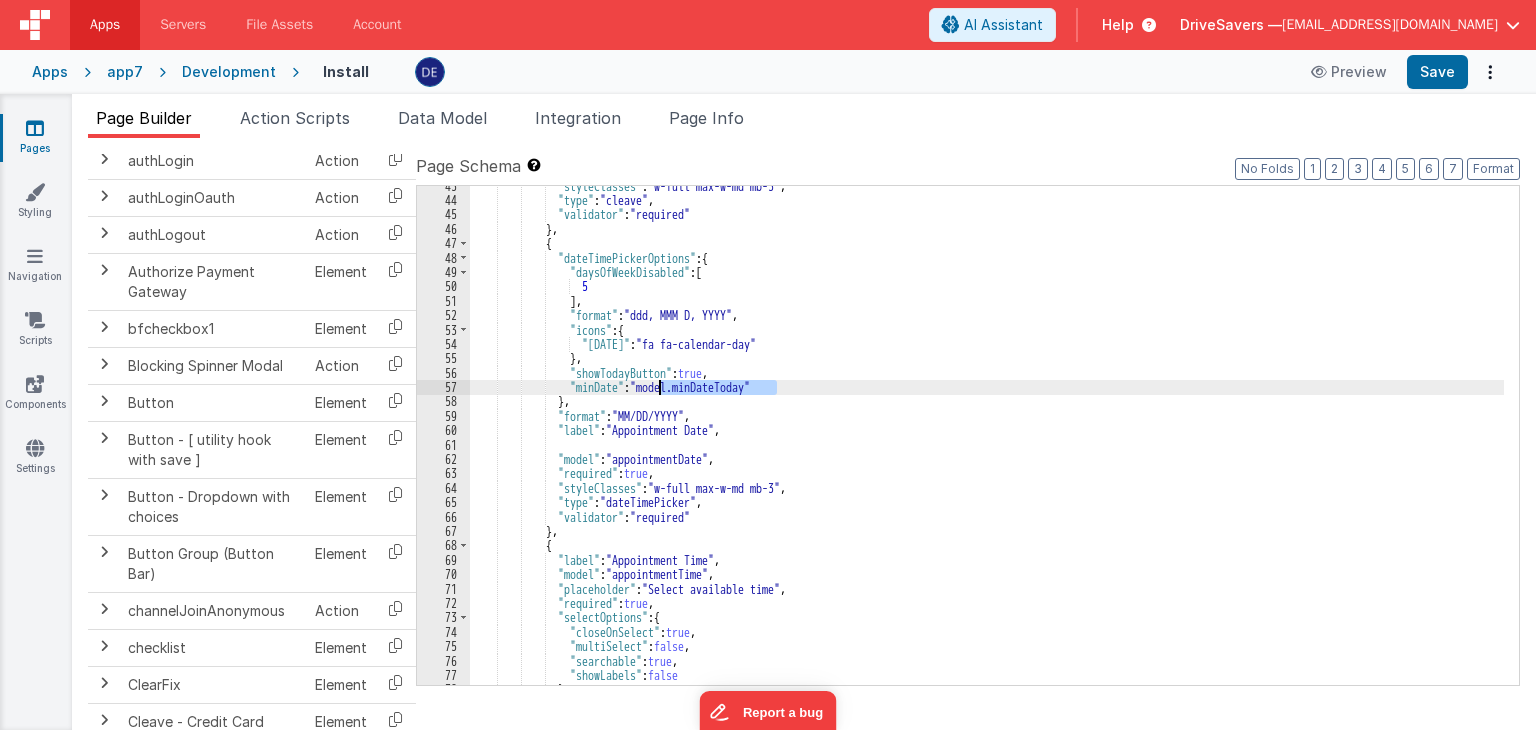 drag, startPoint x: 778, startPoint y: 389, endPoint x: 661, endPoint y: 385, distance: 117.06836 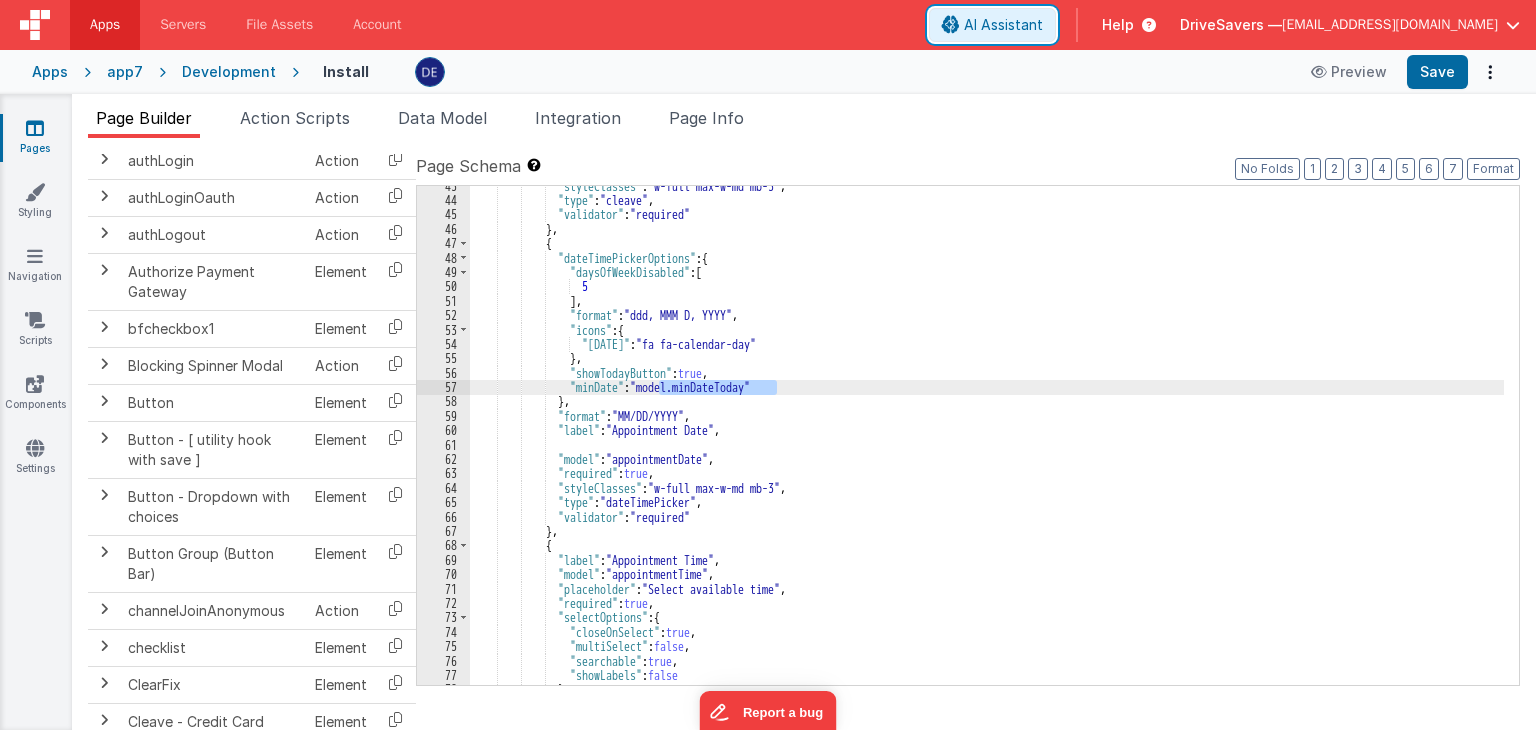 click on "AI Assistant" at bounding box center (992, 25) 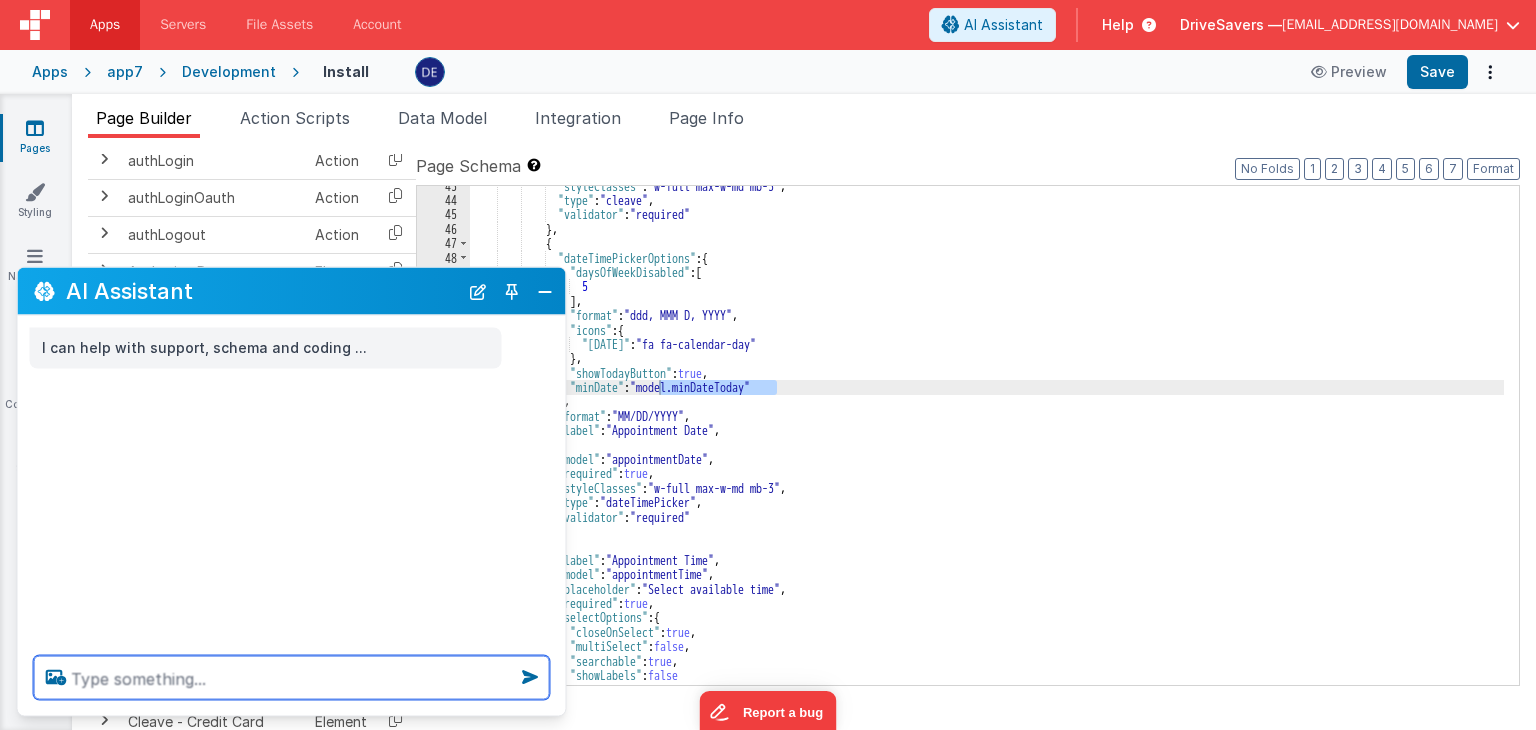 click at bounding box center (292, 678) 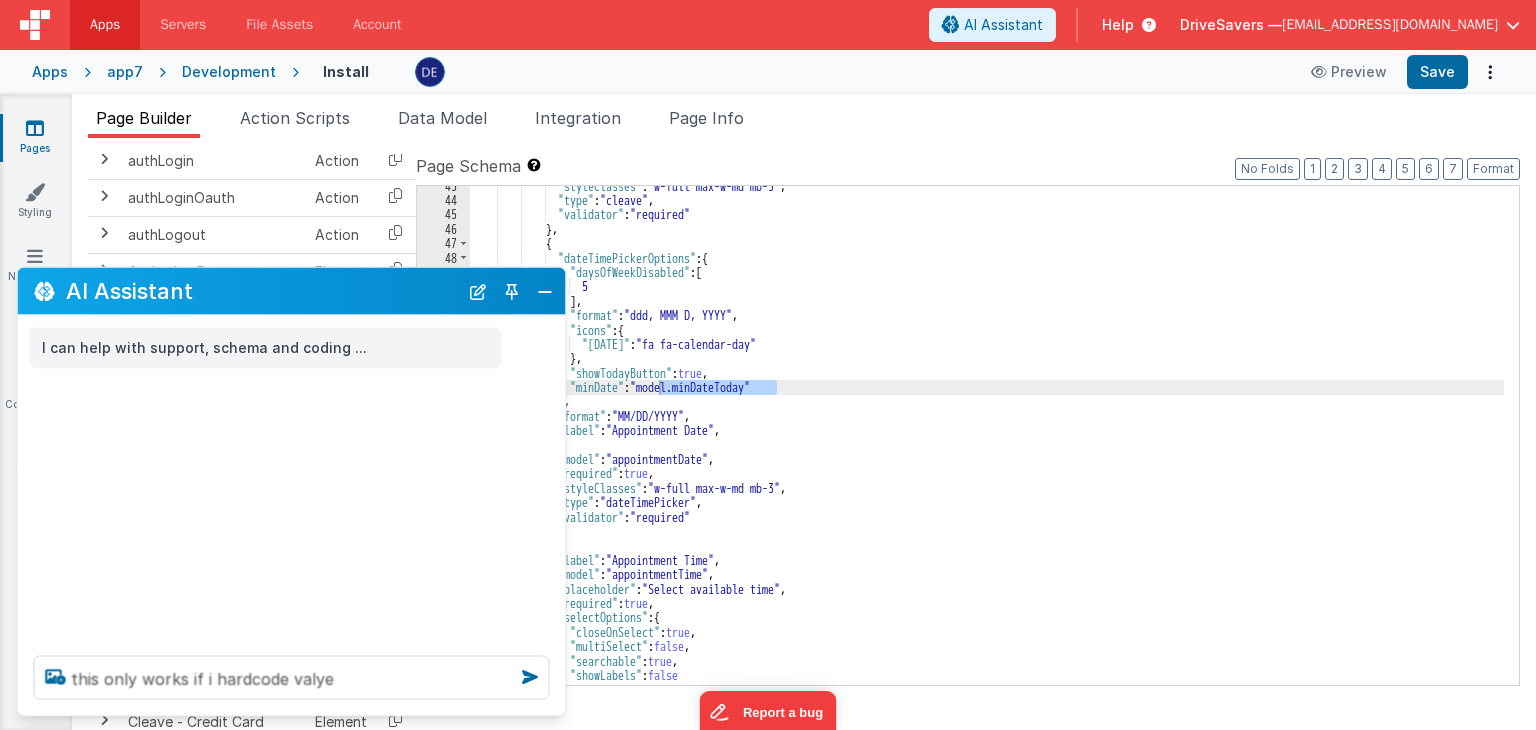 click on ""styleClasses" :  "w-full max-w-md mb-3" ,                   "type" :  "cleave" ,                   "validator" :  "required"                } ,                {                   "dateTimePickerOptions" :  {                     "daysOfWeekDisabled" :  [                        5                     ] ,                     "format" :  "ddd, MMM D, YYYY" ,                     "icons" :  {                        "[DATE]" :  "fa fa-calendar-day"                     } ,                     "showTodayButton" :  true ,                     "minDate" :  "model.minDateToday"                   } ,                   "format" :  "MM/DD/YYYY" ,                   "label" :  "Appointment Date" ,                                     "model" :  "appointmentDate" ,                   "required" :  true ,                   "styleClasses" :  "w-full max-w-md mb-3" ,                   "type" :  "dateTimePicker" ,                   "validator" :  "required"                } ,                {                   :  , ," at bounding box center (987, 443) 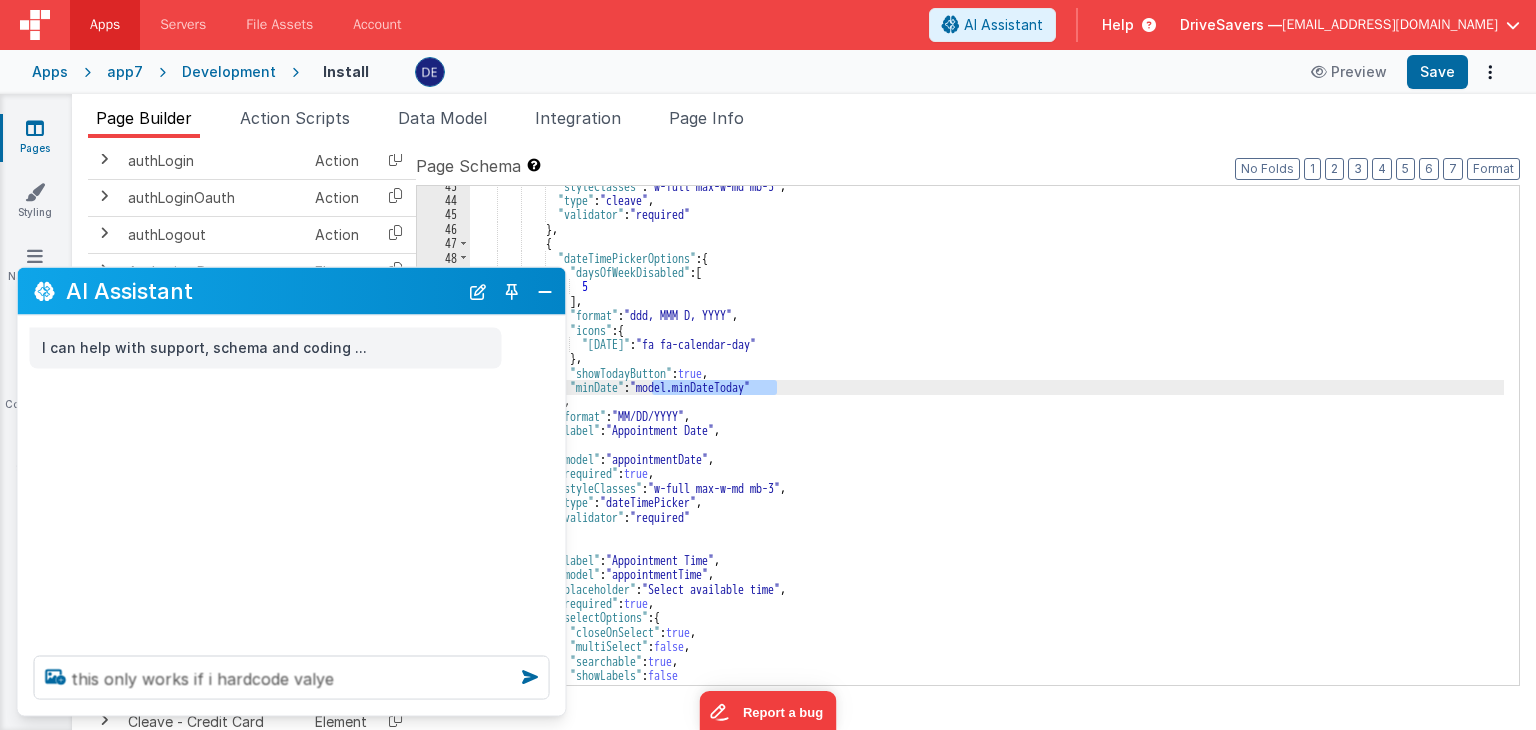 drag, startPoint x: 778, startPoint y: 385, endPoint x: 658, endPoint y: 393, distance: 120.26637 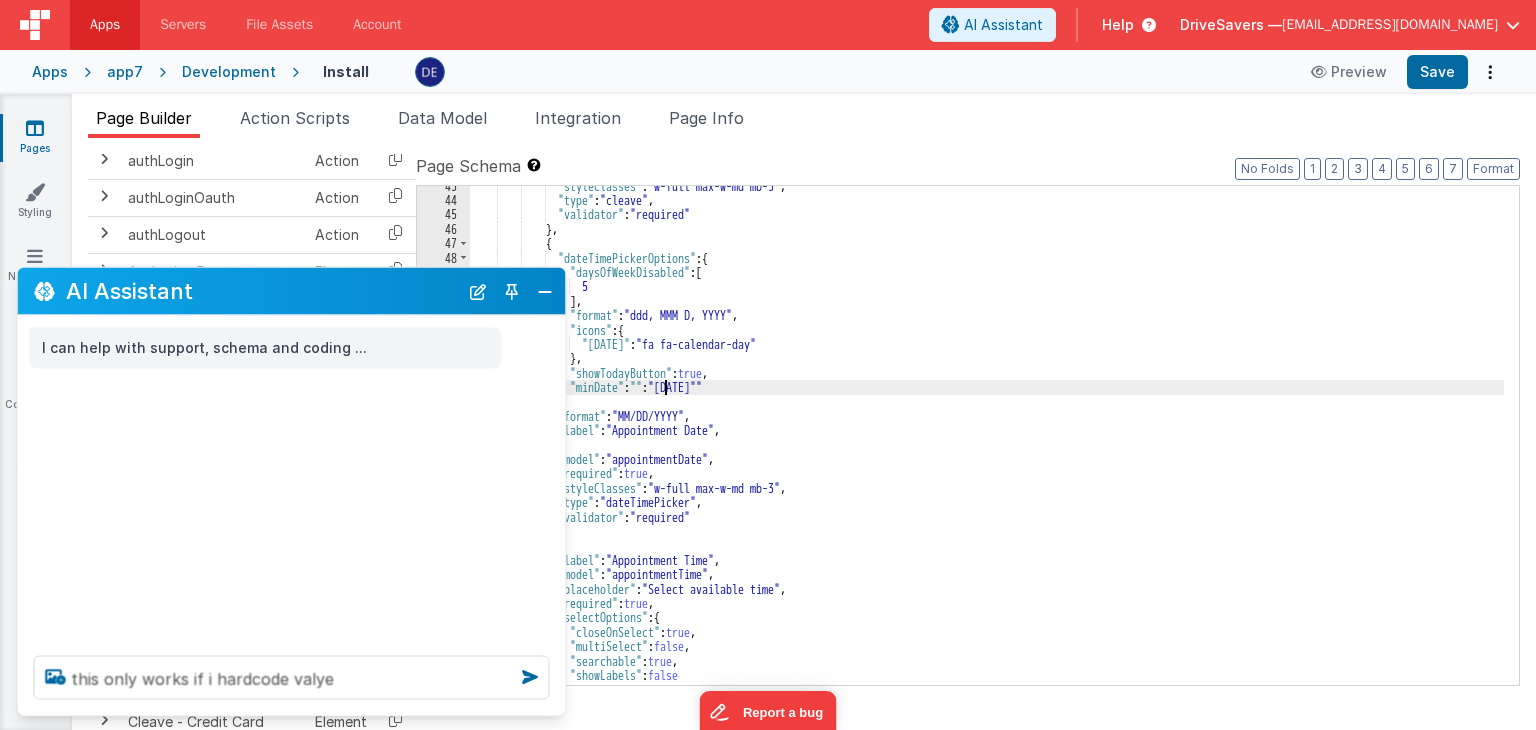 click on ""styleClasses" :  "w-full max-w-md mb-3" ,                   "type" :  "cleave" ,                   "validator" :  "required"                } ,                {                   "dateTimePickerOptions" :  {                     "daysOfWeekDisabled" :  [                        5                     ] ,                     "format" :  "ddd, MMM D, YYYY" ,                     "icons" :  {                        "[DATE]" :  "fa fa-calendar-day"                     } ,                     "showTodayButton" :  true ,                     "minDate" :  "" :  "[DATE]""                  },                   "format" :  "MM/DD/YYYY" ,                   "label" :  "Appointment Date" ,                                     "model" :  "appointmentDate" ,                   "required" :  true ,                   "styleClasses" :  "w-full max-w-md mb-3" ,                   "type" :  "dateTimePicker" ,                   "validator" :  "required"                } ,                {                   "label" ," at bounding box center (987, 443) 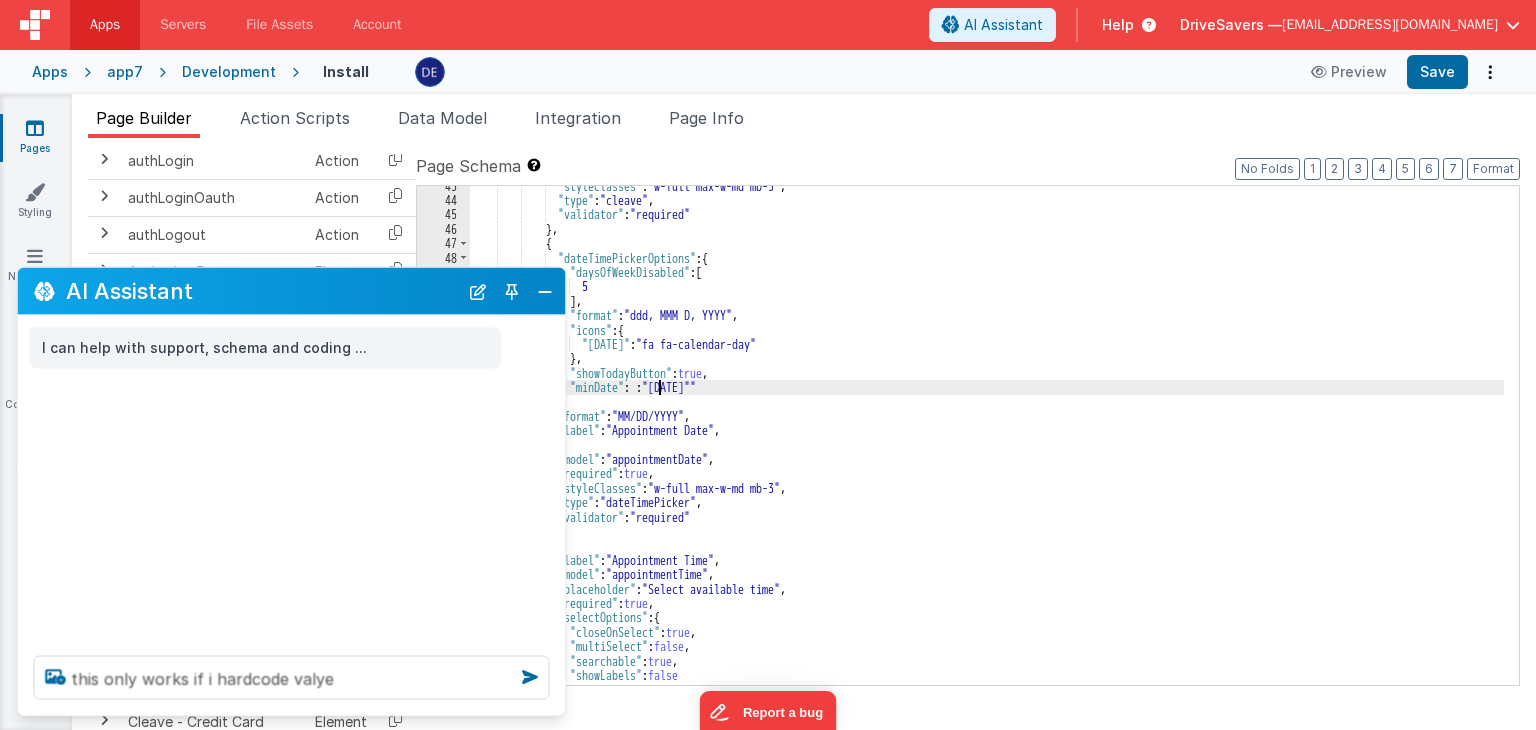 click on ""styleClasses" :  "w-full max-w-md mb-3" ,                   "type" :  "cleave" ,                   "validator" :  "required"                } ,                {                   "dateTimePickerOptions" :  {                     "daysOfWeekDisabled" :  [                        5                     ] ,                     "format" :  "ddd, MMM D, YYYY" ,                     "icons" :  {                        "[DATE]" :  "fa fa-calendar-day"                     } ,                     "showTodayButton" :  true ,                     "minDate" : :  "[DATE]""                  },                   "format" :  "MM/DD/YYYY" ,                   "label" :  "Appointment Date" ,                                     "model" :  "appointmentDate" ,                   "required" :  true ,                   "styleClasses" :  "w-full max-w-md mb-3" ,                   "type" :  "dateTimePicker" ,                   "validator" :  "required"                } ,                {                   "label" :  ," at bounding box center (987, 443) 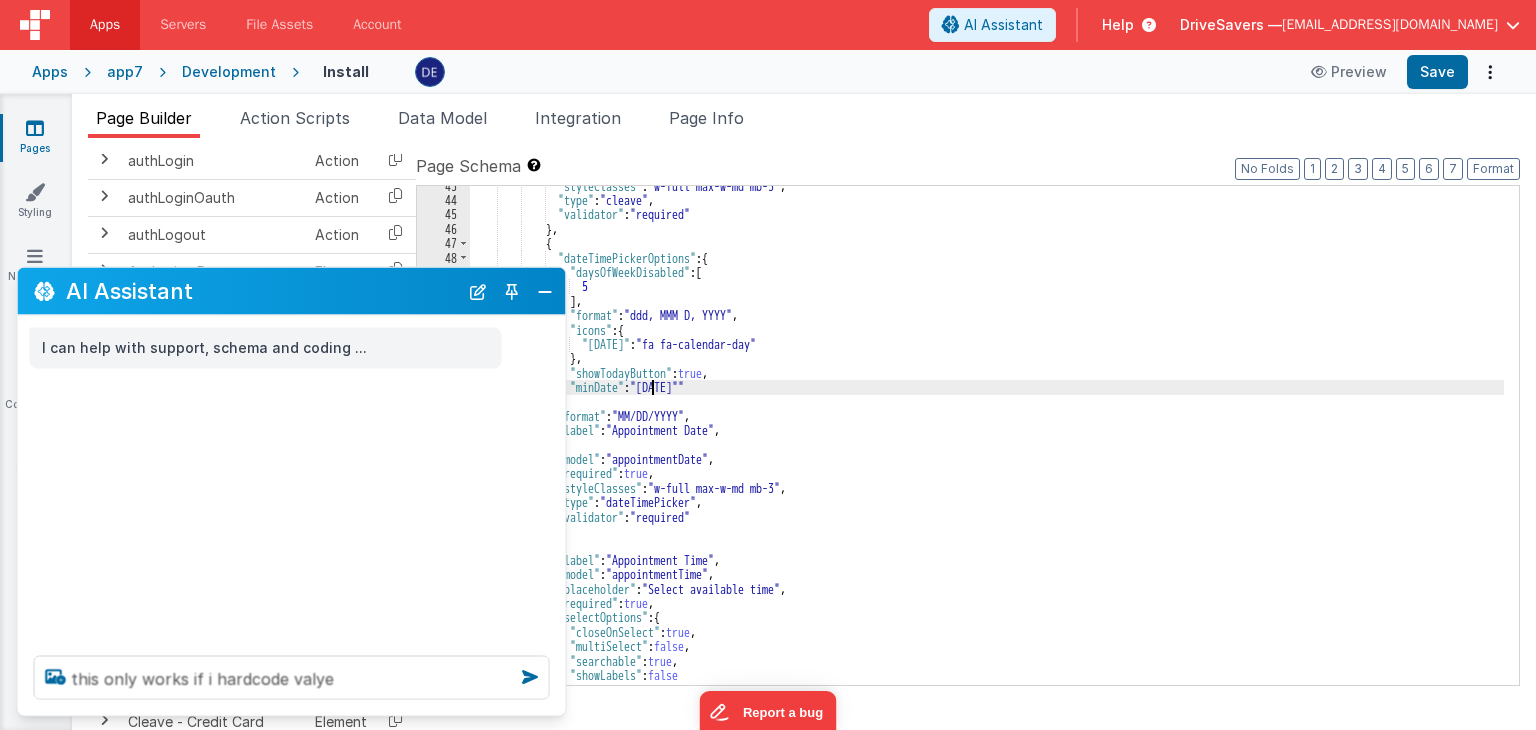 click on ""styleClasses" :  "w-full max-w-md mb-3" ,                   "type" :  "cleave" ,                   "validator" :  "required"                } ,                {                   "dateTimePickerOptions" :  {                     "daysOfWeekDisabled" :  [                        5                     ] ,                     "format" :  "ddd, MMM D, YYYY" ,                     "icons" :  {                        "[DATE]" :  "fa fa-calendar-day"                     } ,                     "showTodayButton" :  true ,                     "minDate" :   "[DATE]""                  },                   "format" :  "MM/DD/YYYY" ,                   "label" :  "Appointment Date" ,                                     "model" :  "appointmentDate" ,                   "required" :  true ,                   "styleClasses" :  "w-full max-w-md mb-3" ,                   "type" :  "dateTimePicker" ,                   "validator" :  "required"                } ,                {                   "label" :  , ," at bounding box center [987, 443] 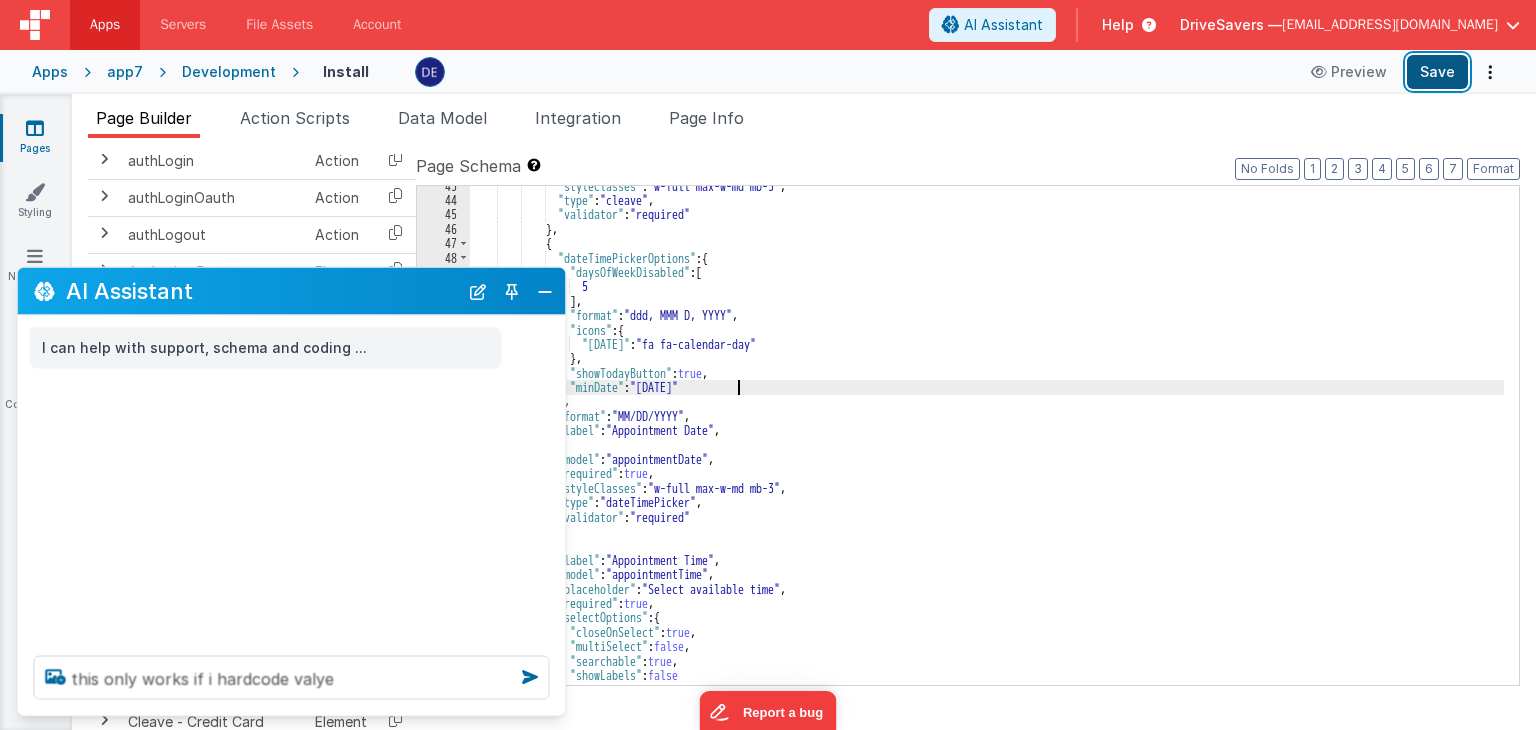 click on "Save" at bounding box center [1437, 72] 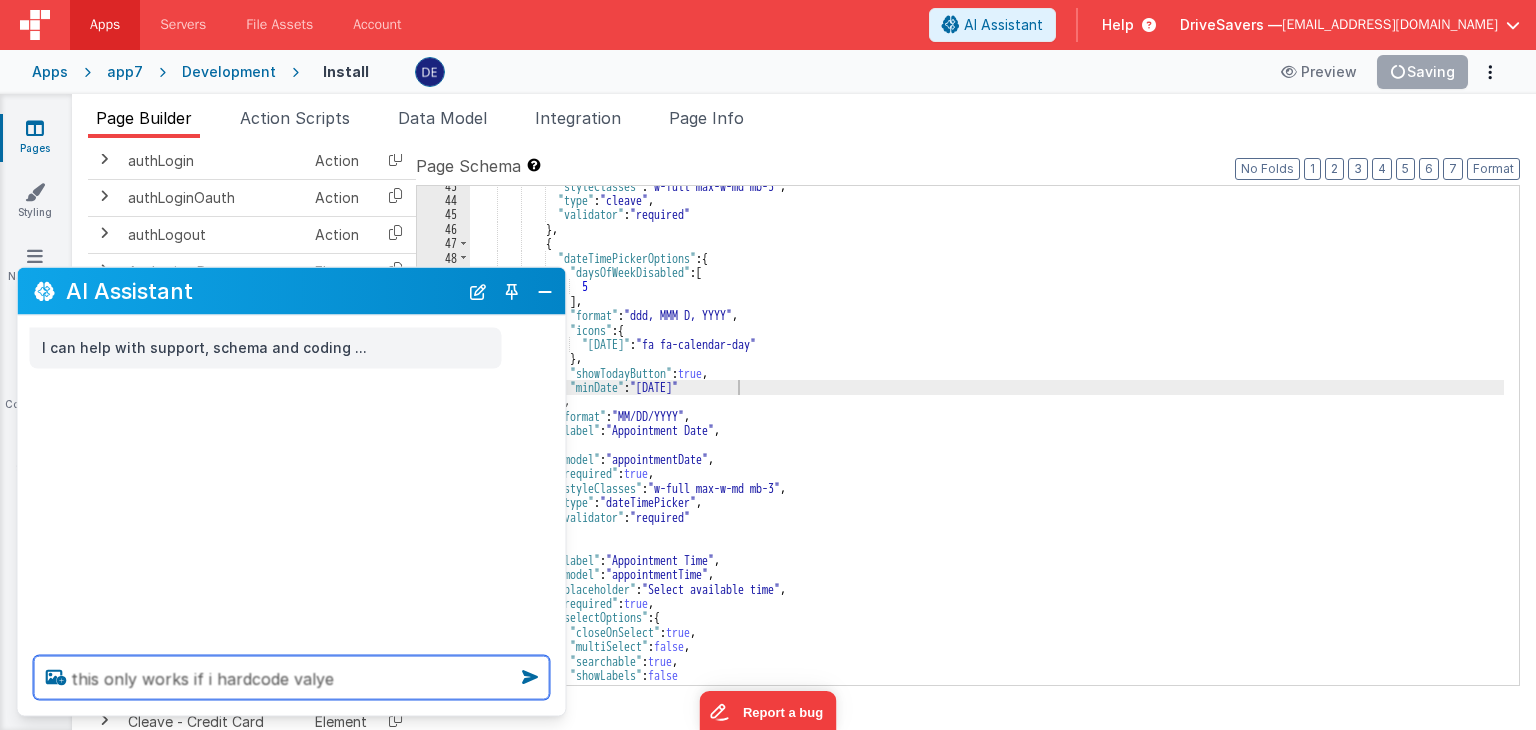 click on "this only works if i hardcode valye" at bounding box center [292, 678] 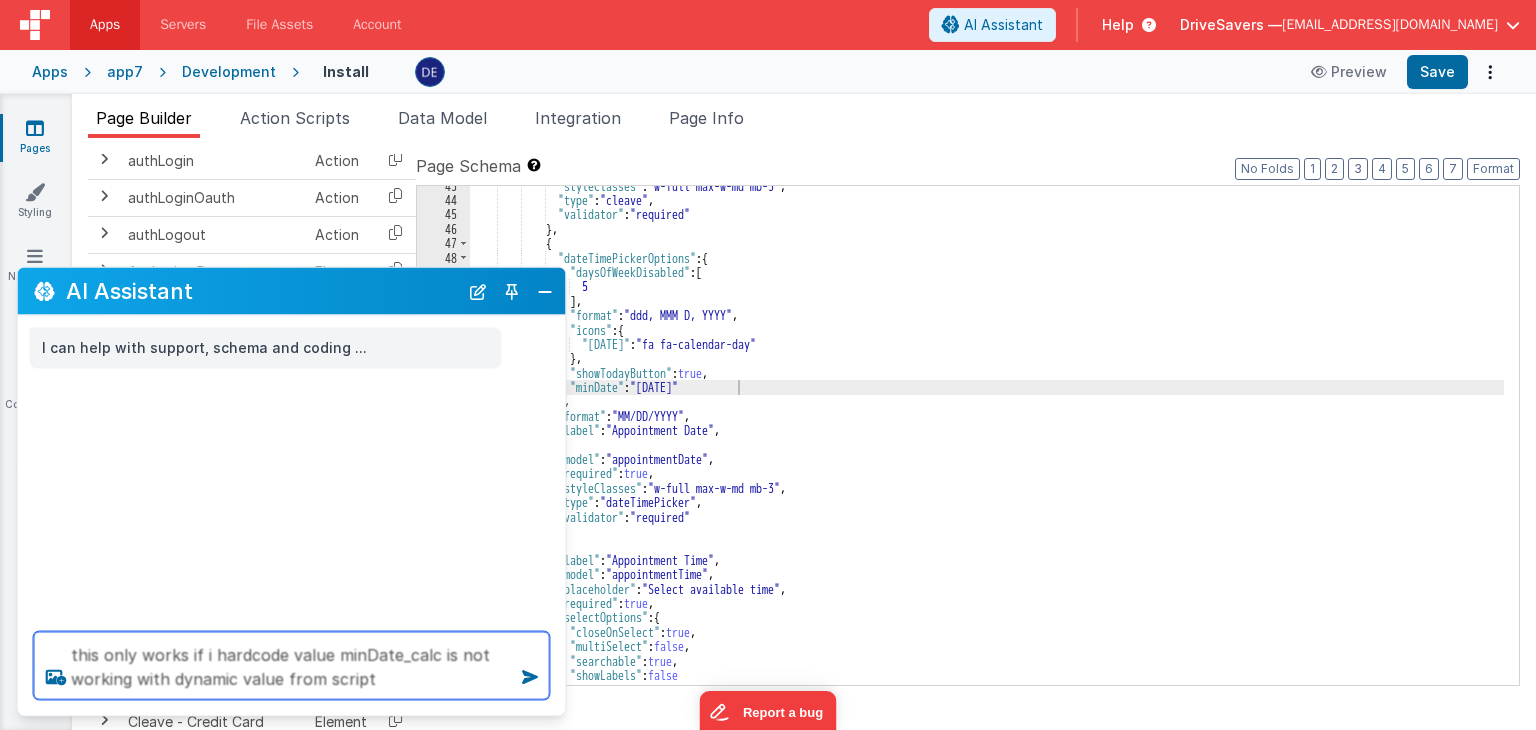 type on "this only works if i hardcode value minDate_calc is not working with dynamic value from script" 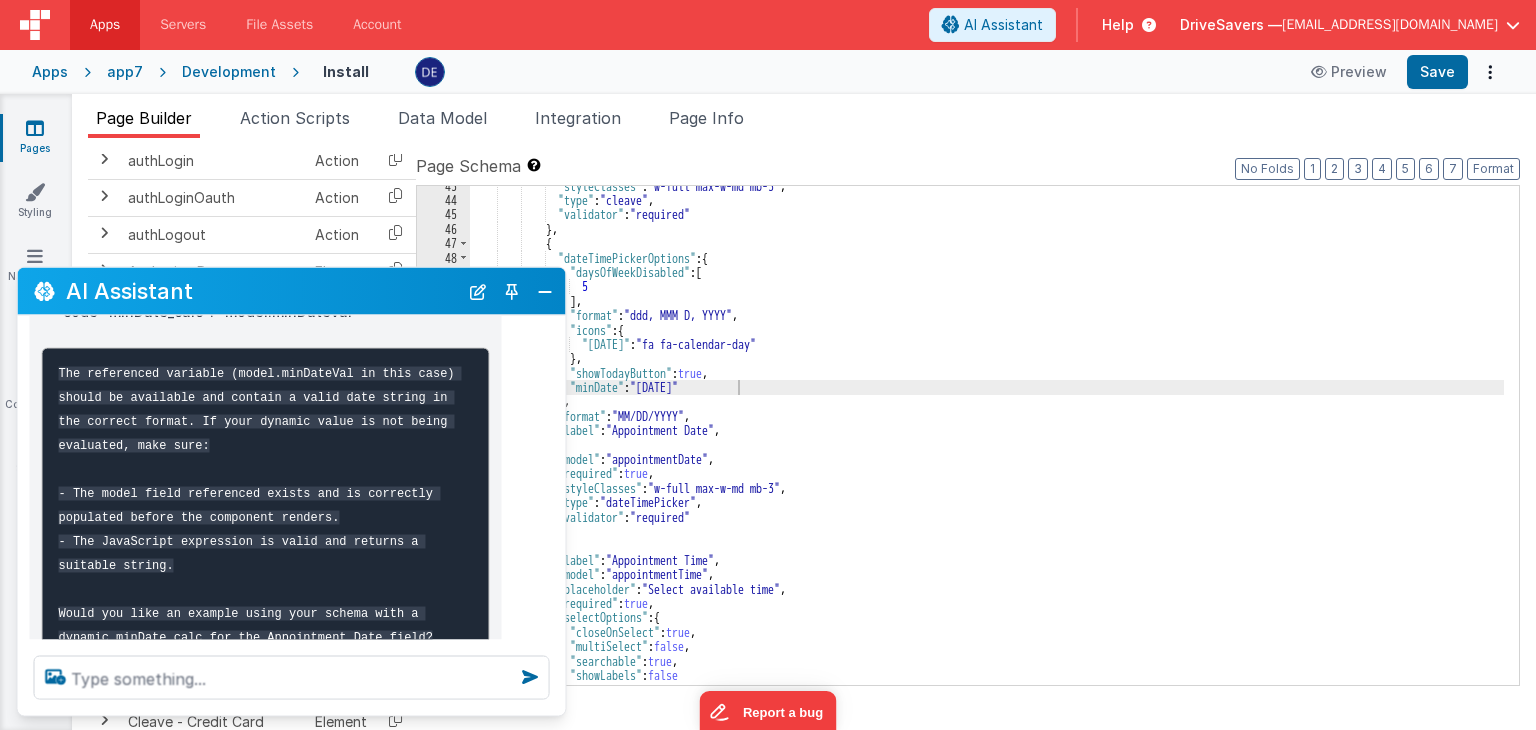 scroll, scrollTop: 334, scrollLeft: 0, axis: vertical 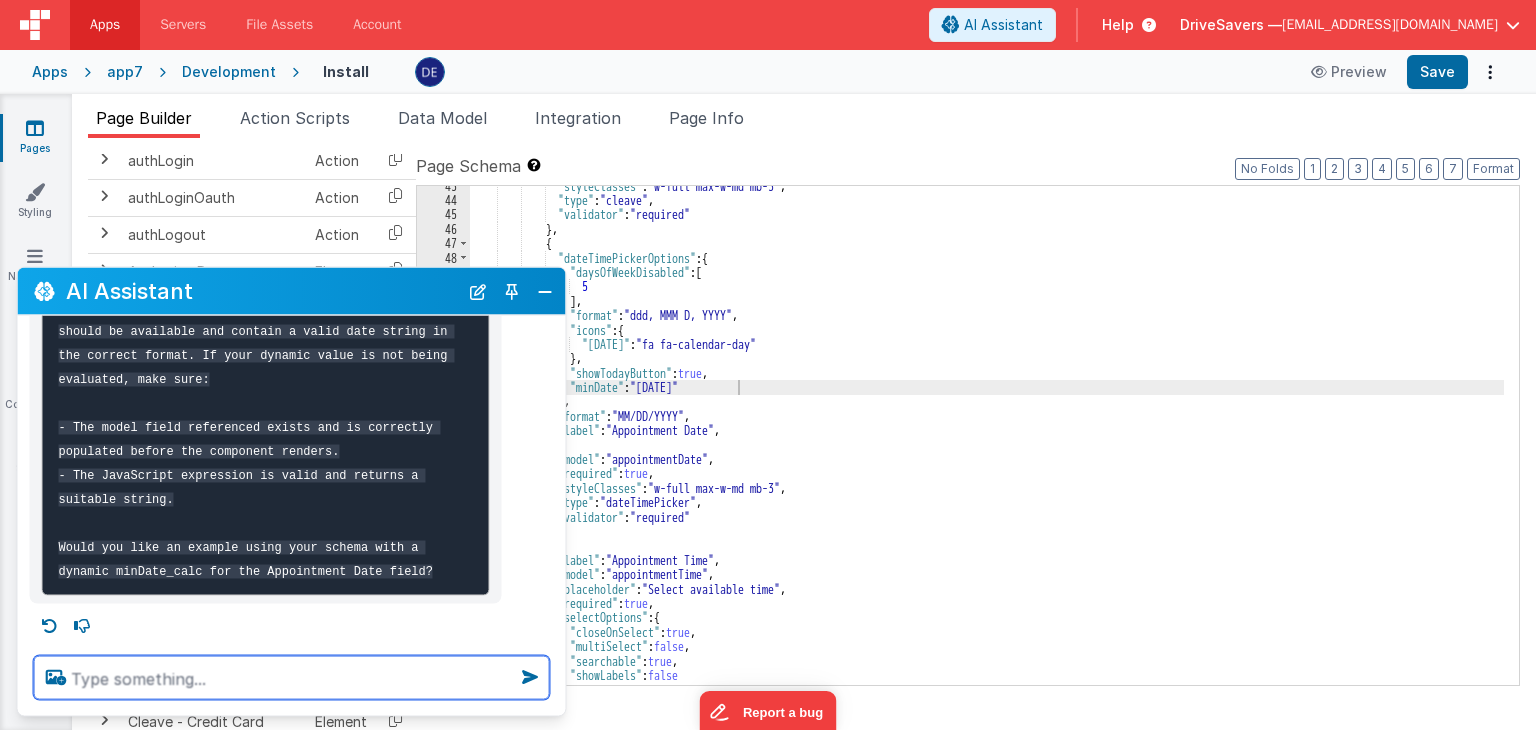 click at bounding box center (292, 678) 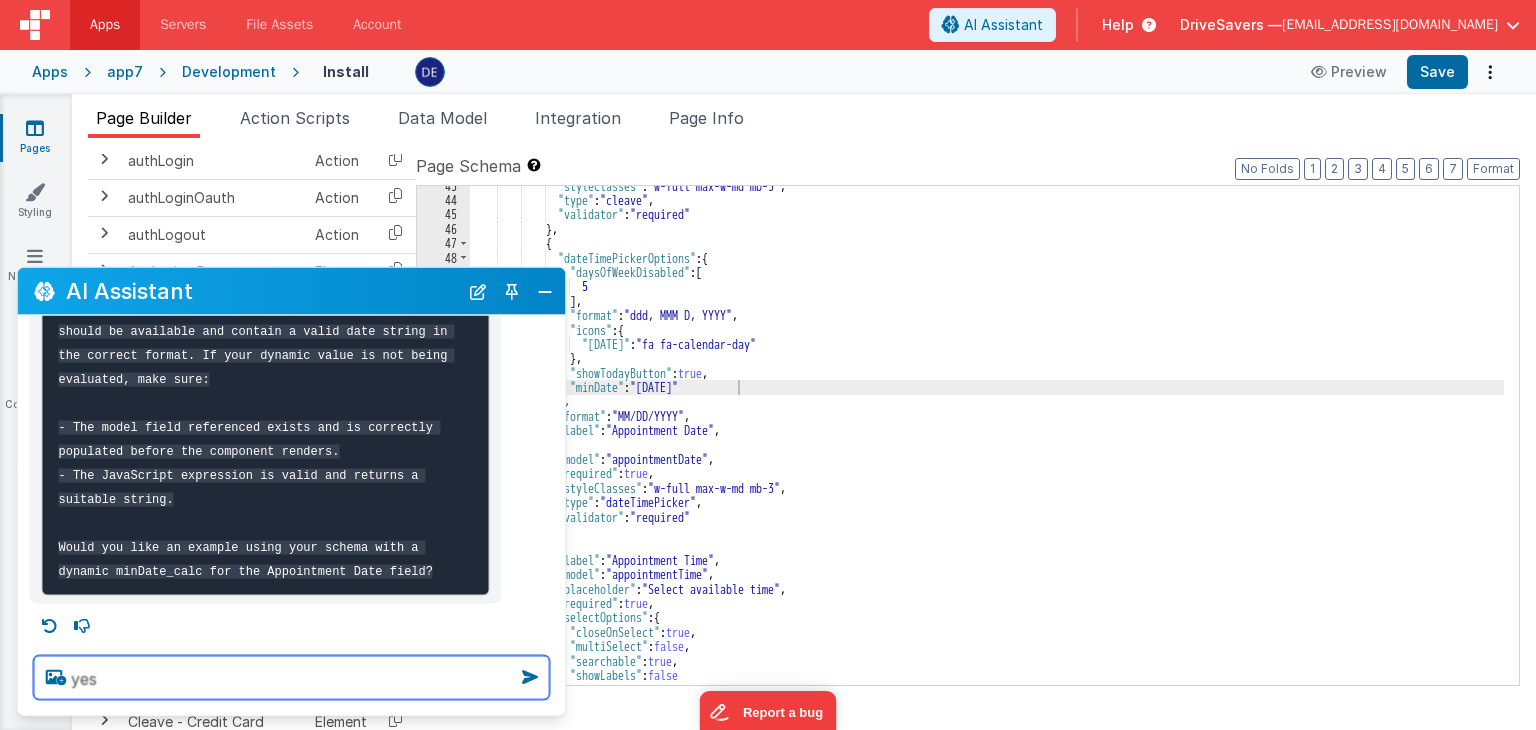 type on "yes" 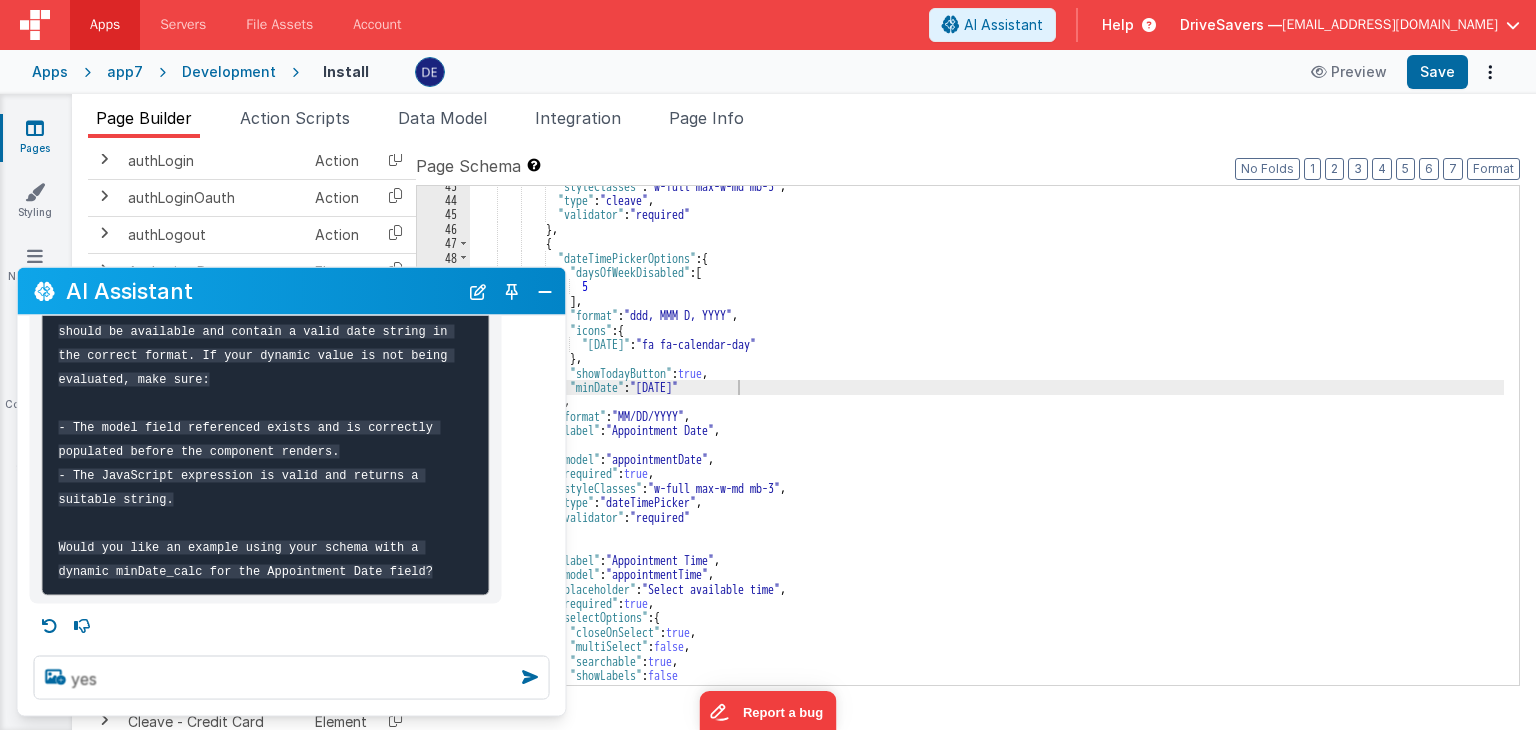 type 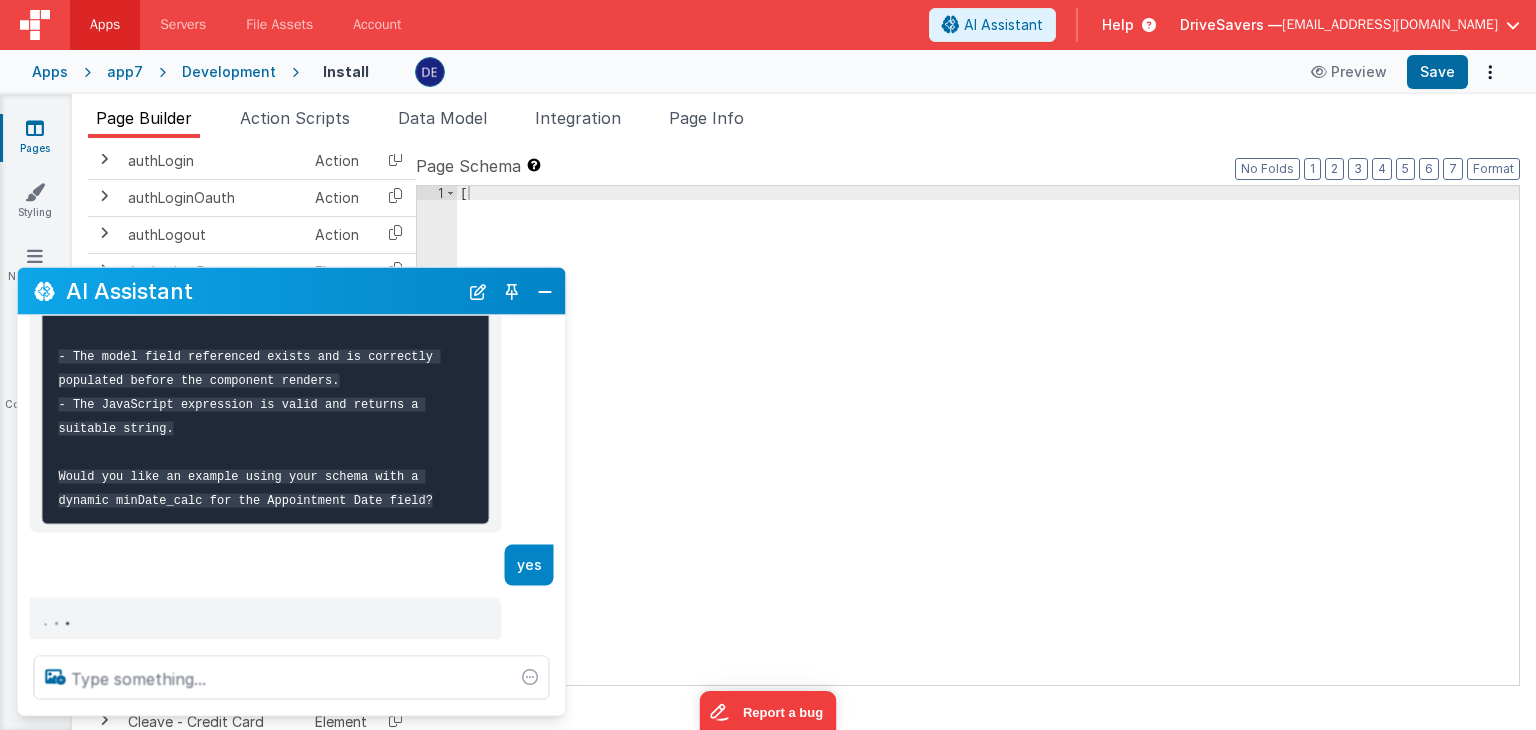 scroll, scrollTop: 443, scrollLeft: 0, axis: vertical 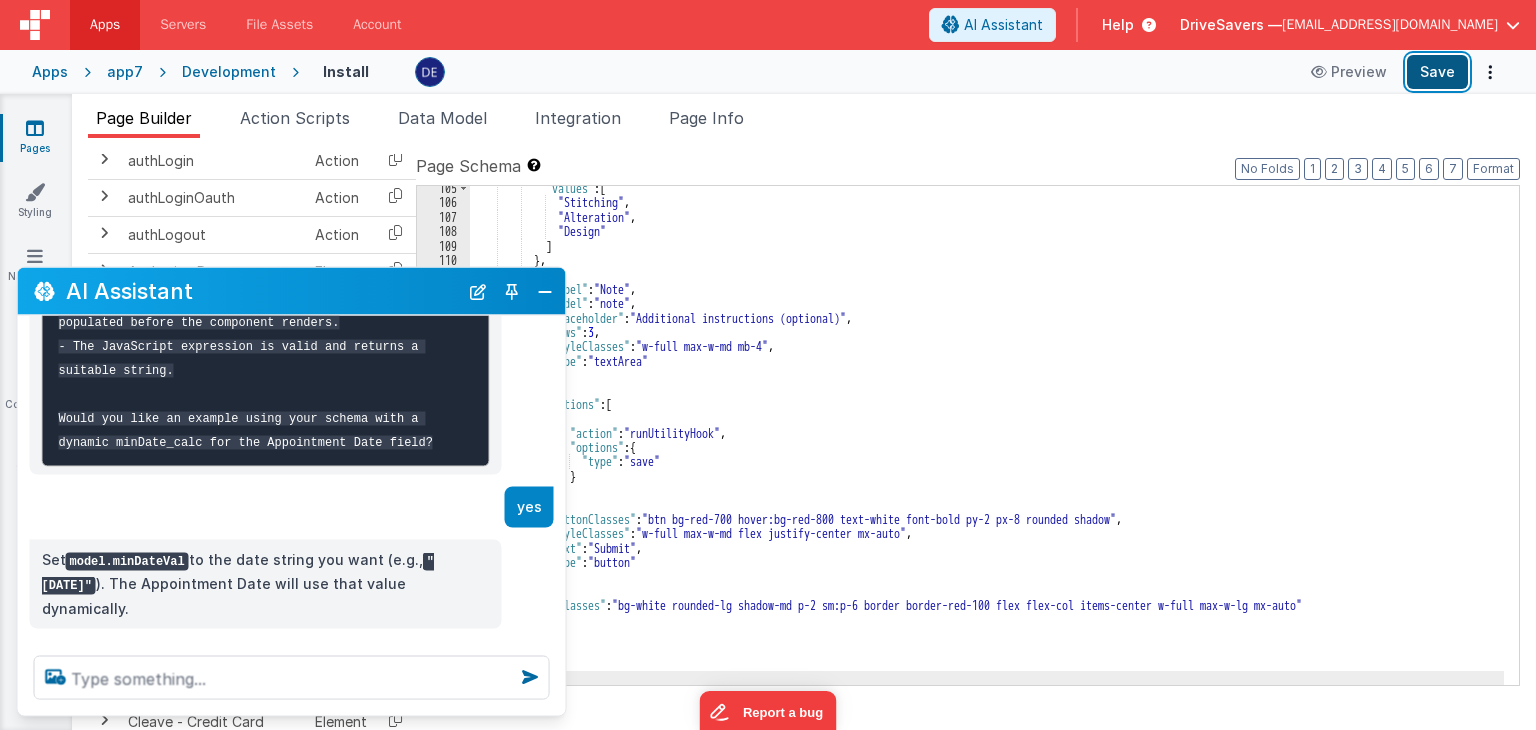 click on "Save" at bounding box center (1437, 72) 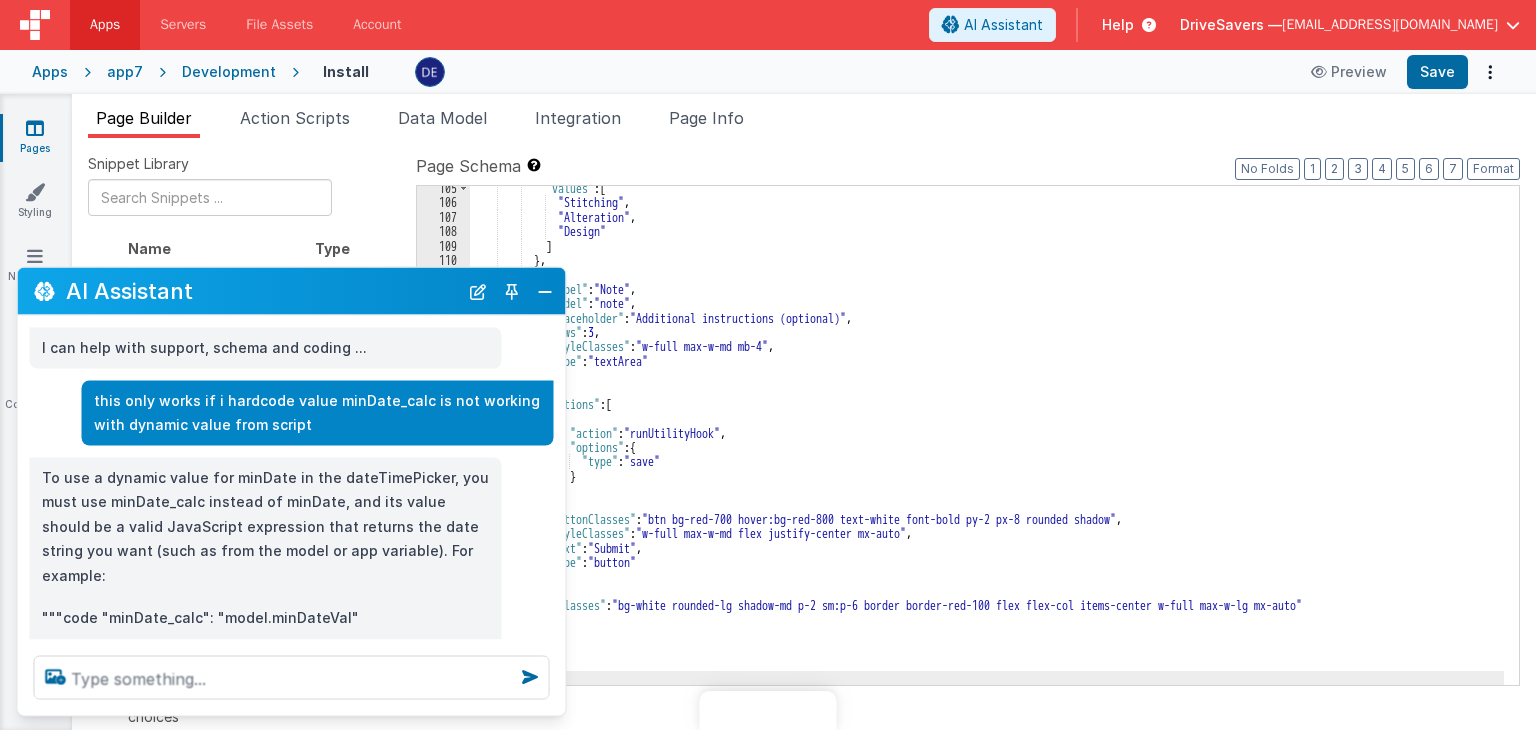 scroll, scrollTop: 0, scrollLeft: 0, axis: both 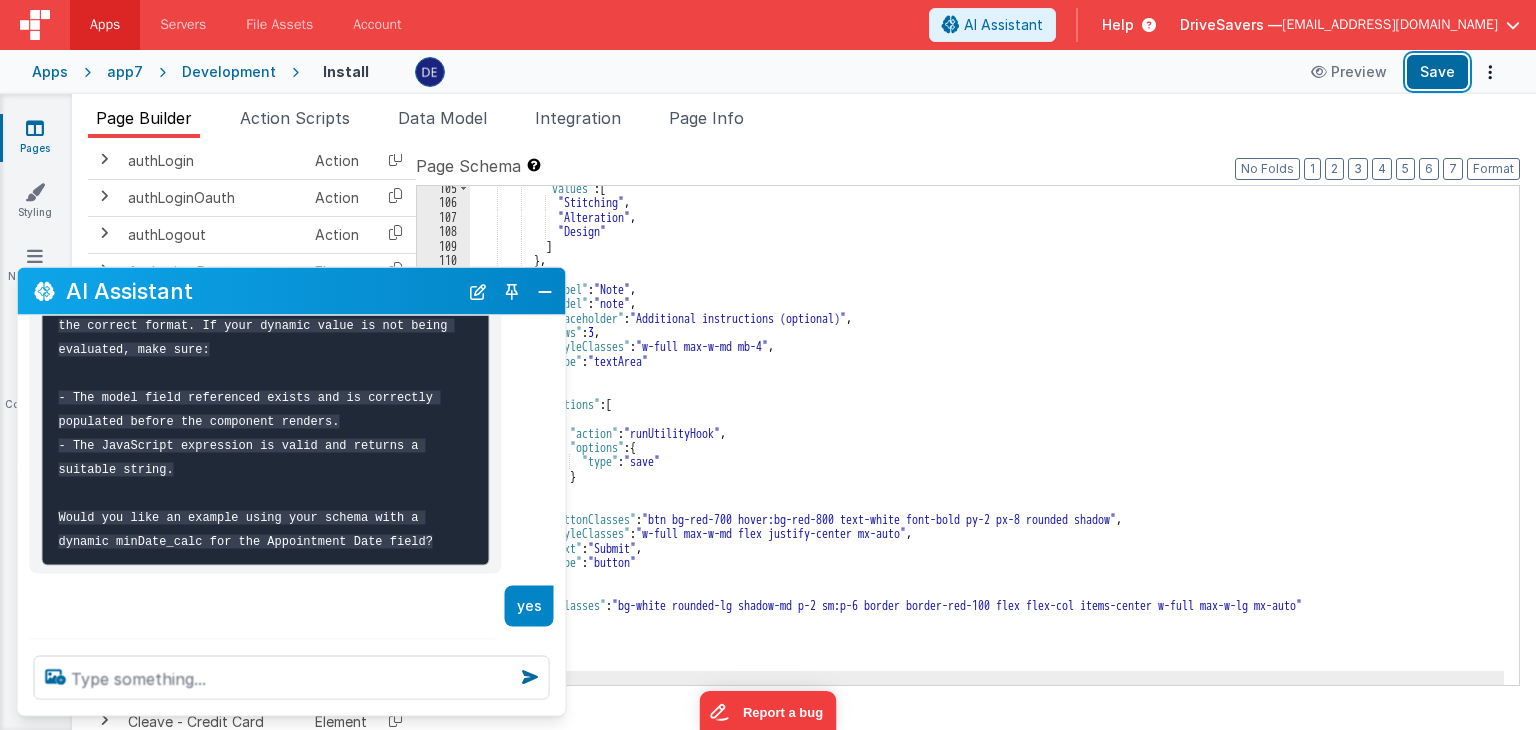 drag, startPoint x: 1425, startPoint y: 77, endPoint x: 1320, endPoint y: 121, distance: 113.84639 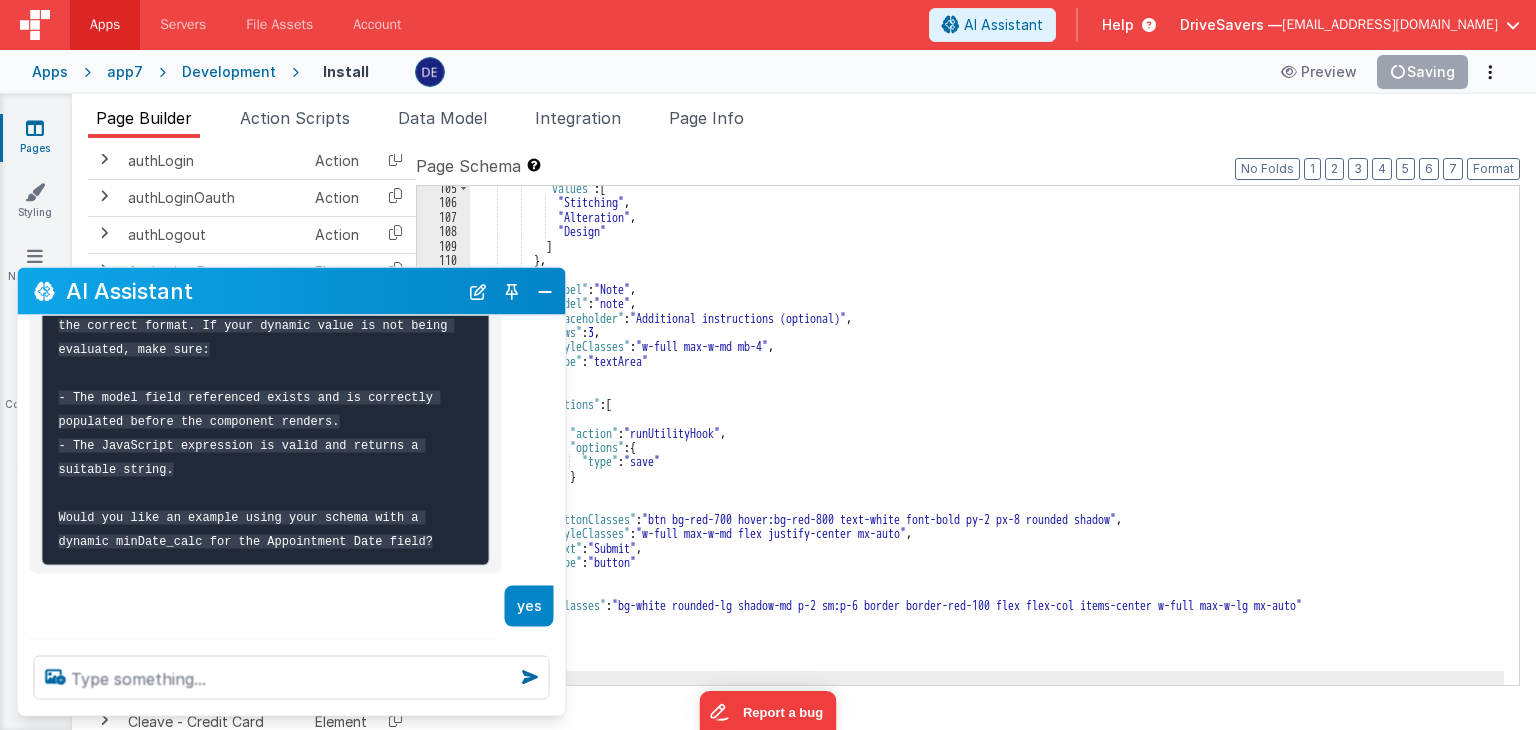 scroll, scrollTop: 501, scrollLeft: 0, axis: vertical 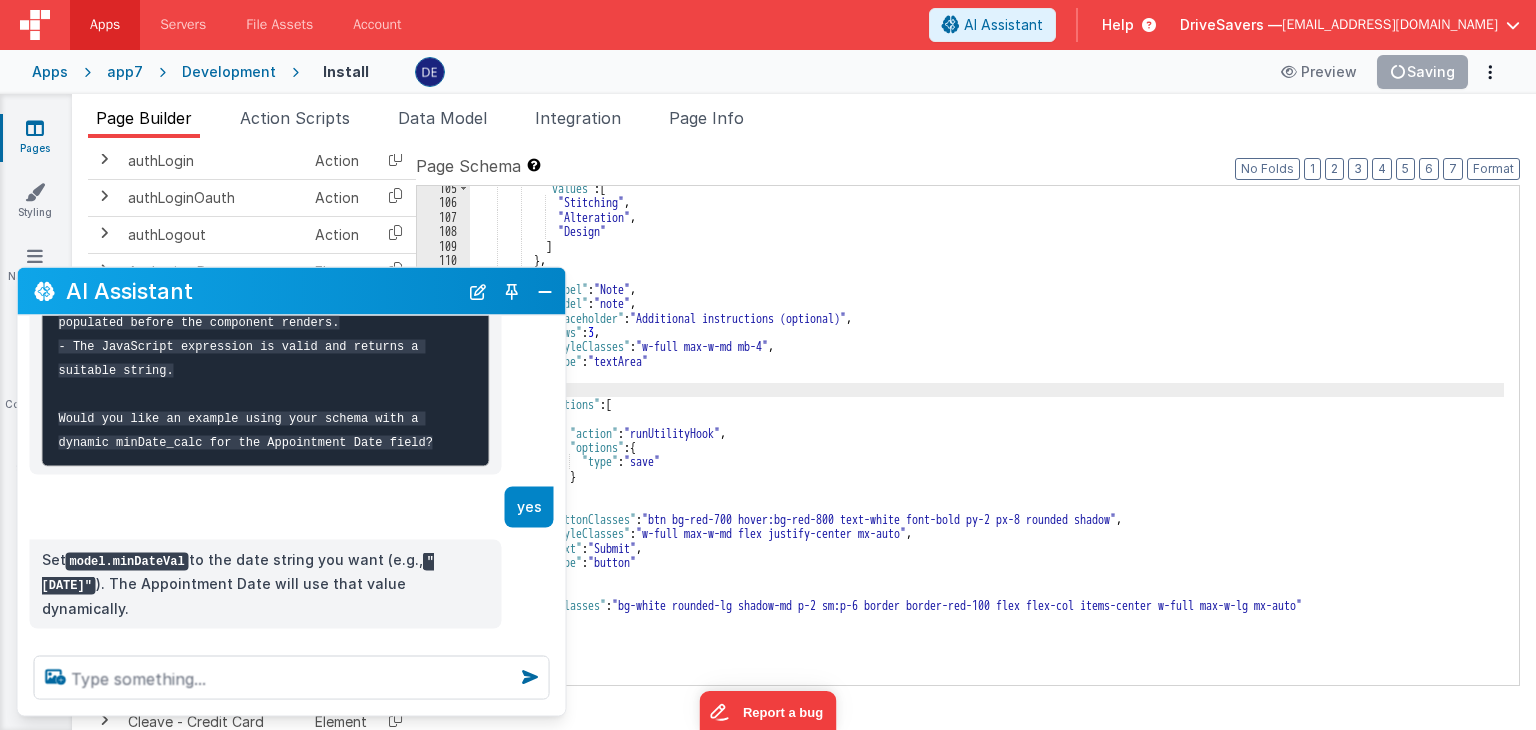 click on ""values" :  [                   "Stitching" ,                   "Alteration" ,                   "Design"                ]              } ,              {                "label" :  "Note" ,                "model" :  "note" ,                "placeholder" :  "Additional instructions (optional)" ,                "rows" :  3 ,                "styleClasses" :  "w-full max-w-md mb-4" ,                "type" :  "textArea"              } ,              {                "actions" :  [                   {                     "action" :  "runUtilityHook" ,                     "options" :  {                        "type" :  "save"                     }                   }                ] ,                "buttonClasses" :  "btn bg-red-700 hover:bg-red-800 text-white font-bold py-2 px-8 rounded shadow" ,                "styleClasses" :  "w-full max-w-md flex justify-center mx-auto" ,                "text" :  "Submit" ,                "type" :  "button"              }           ] ,           "styleClasses"" at bounding box center (987, 445) 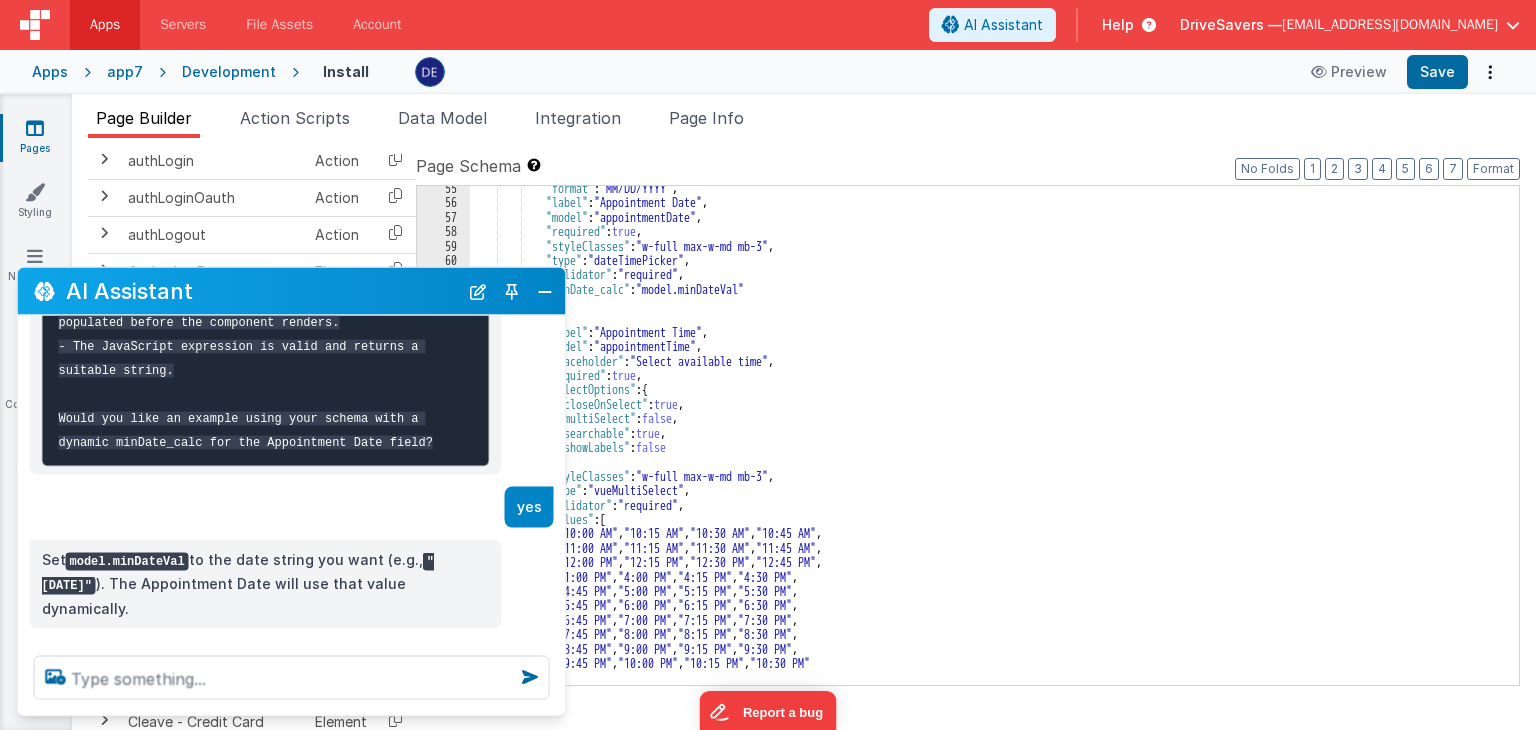 scroll, scrollTop: 736, scrollLeft: 0, axis: vertical 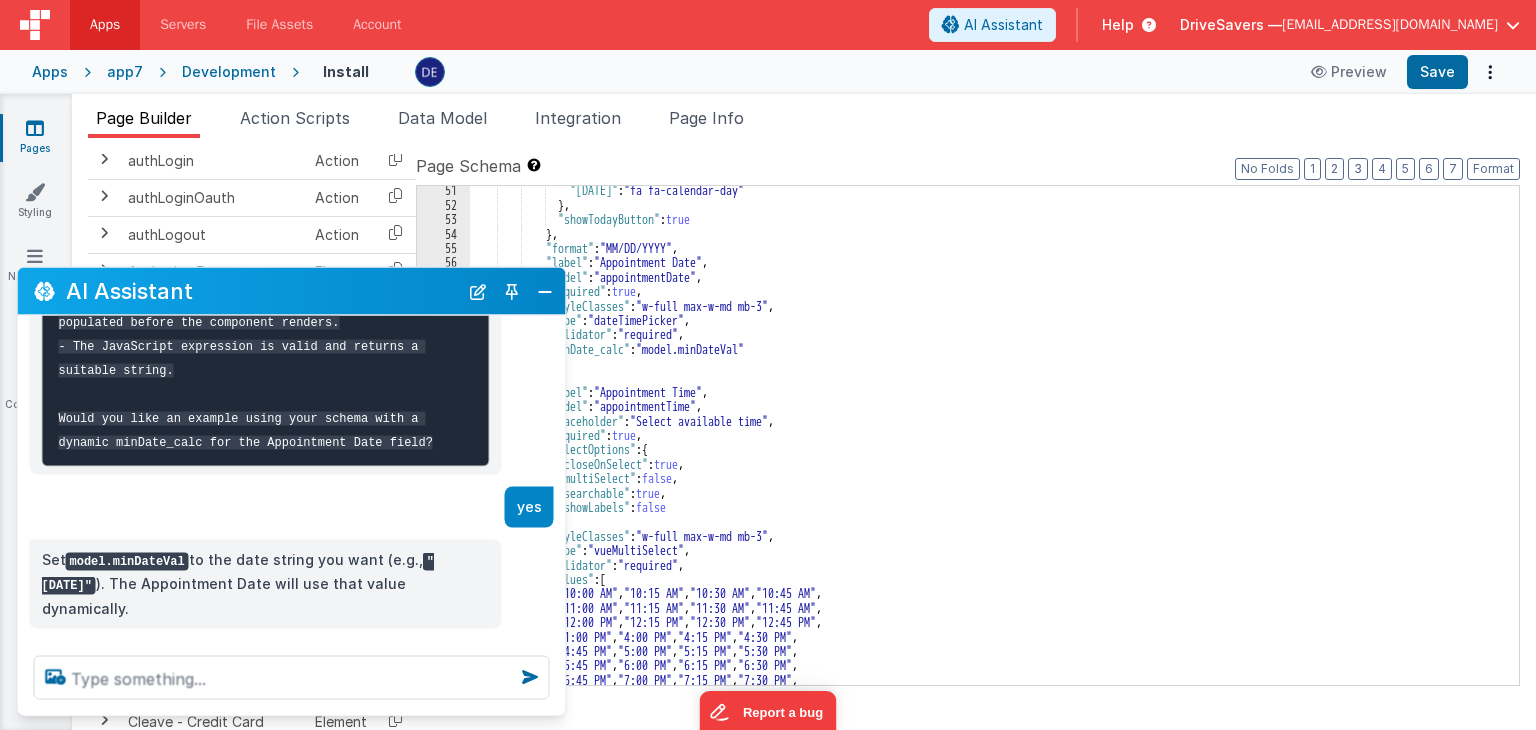 click on ""today" :  "fa fa-calendar-day"                   } ,                   "showTodayButton" :  true                } ,                "format" :  "MM/DD/YYYY" ,                "label" :  "Appointment Date" ,                "model" :  "appointmentDate" ,                "required" :  true ,                "styleClasses" :  "w-full max-w-md mb-3" ,                "type" :  "dateTimePicker" ,                "validator" :  "required" ,                "minDate_calc" :  "model.minDateVal"              } ,              {                "label" :  "Appointment Time" ,                "model" :  "appointmentTime" ,                "placeholder" :  "Select available time" ,                "required" :  true ,                "selectOptions" :  {                   "closeOnSelect" :  true ,                   "multiSelect" :  false ,                   "searchable" :  true ,                   "showLabels" :  false                } ,                "styleClasses" :  "w-full max-w-md mb-3" ,                :  ," at bounding box center (987, 447) 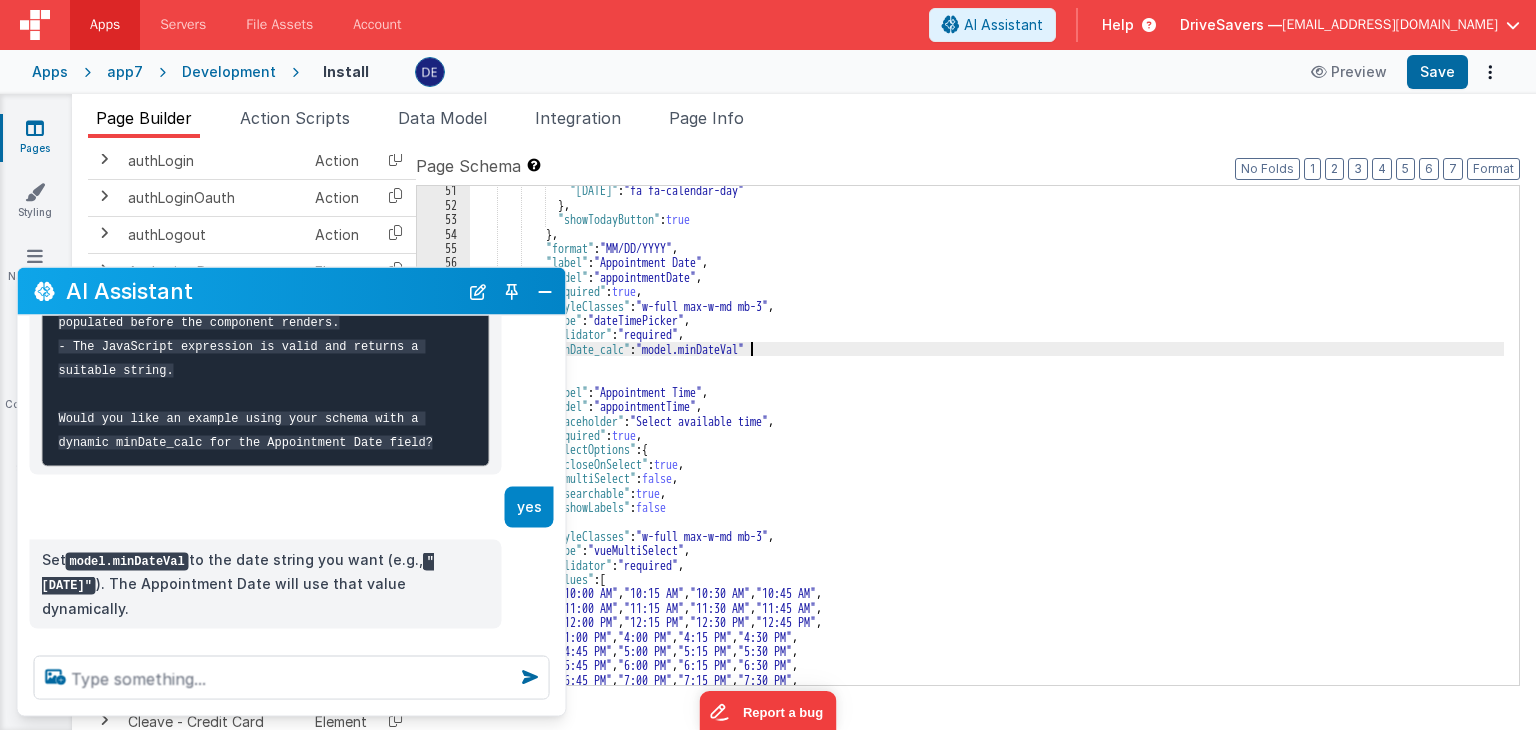 click on ""today" :  "fa fa-calendar-day"                   } ,                   "showTodayButton" :  true                } ,                "format" :  "MM/DD/YYYY" ,                "label" :  "Appointment Date" ,                "model" :  "appointmentDate" ,                "required" :  true ,                "styleClasses" :  "w-full max-w-md mb-3" ,                "type" :  "dateTimePicker" ,                "validator" :  "required" ,                "minDate_calc" :  "model.minDateVal"              } ,              {                "label" :  "Appointment Time" ,                "model" :  "appointmentTime" ,                "placeholder" :  "Select available time" ,                "required" :  true ,                "selectOptions" :  {                   "closeOnSelect" :  true ,                   "multiSelect" :  false ,                   "searchable" :  true ,                   "showLabels" :  false                } ,                "styleClasses" :  "w-full max-w-md mb-3" ,                :  ," at bounding box center (987, 447) 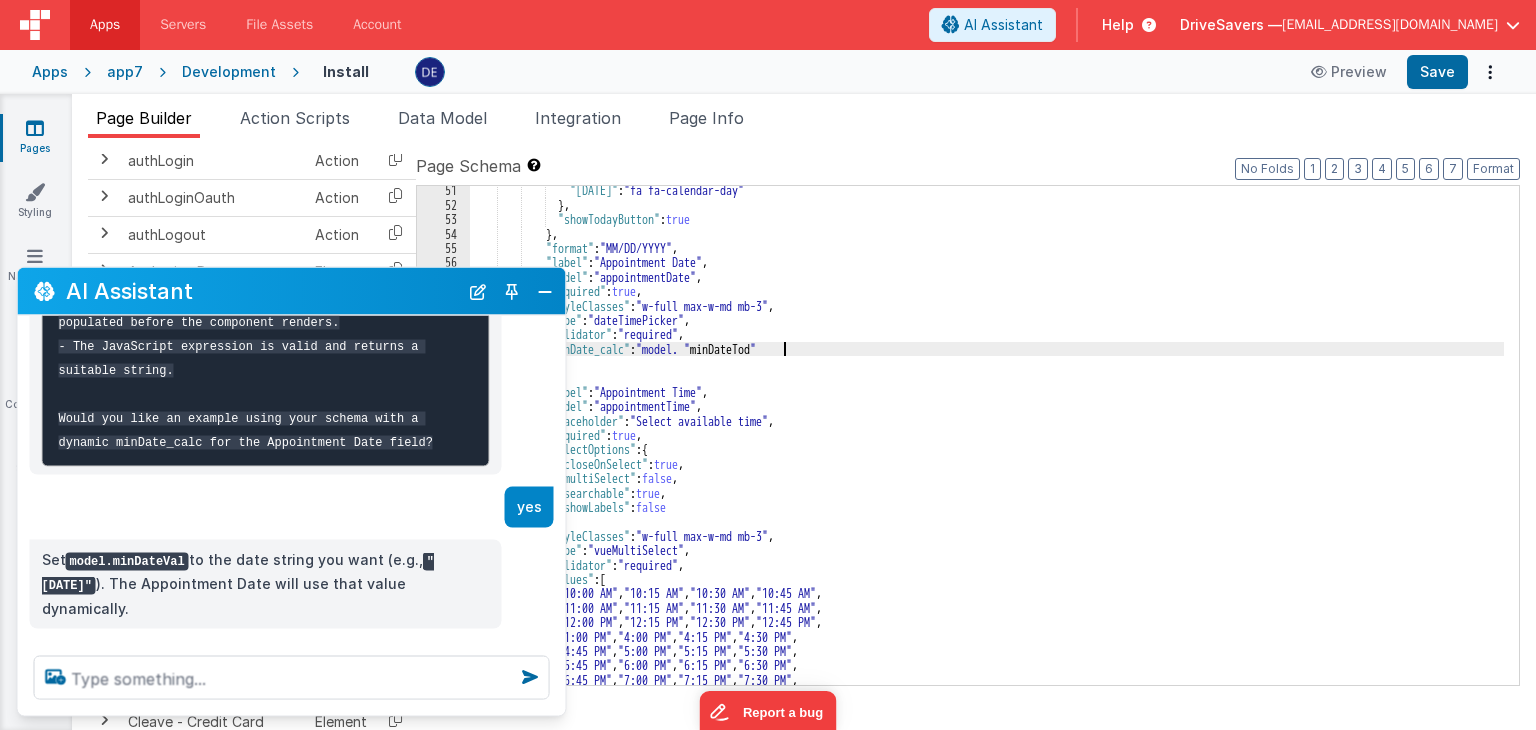 click on ""today" :  "fa fa-calendar-day"                   } ,                   "showTodayButton" :  true                } ,                "format" :  "MM/DD/YYYY" ,                "label" :  "Appointment Date" ,                "model" :  "appointmentDate" ,                "required" :  true ,                "styleClasses" :  "w-full max-w-md mb-3" ,                "type" :  "dateTimePicker" ,                "validator" :  "required" ,                "minDate_calc" :  "model. " minDateTod "             },              {                "label" :  "Appointment Time" ,                "model" :  "appointmentTime" ,                "placeholder" :  "Select available time" ,                "required" :  true ,                "selectOptions" :  {                   "closeOnSelect" :  true ,                   "multiSelect" :  false ,                   "searchable" :  true ,                   "showLabels" :  false                } ,                "styleClasses" :  "w-full max-w-md mb-3" ,                :" at bounding box center [987, 447] 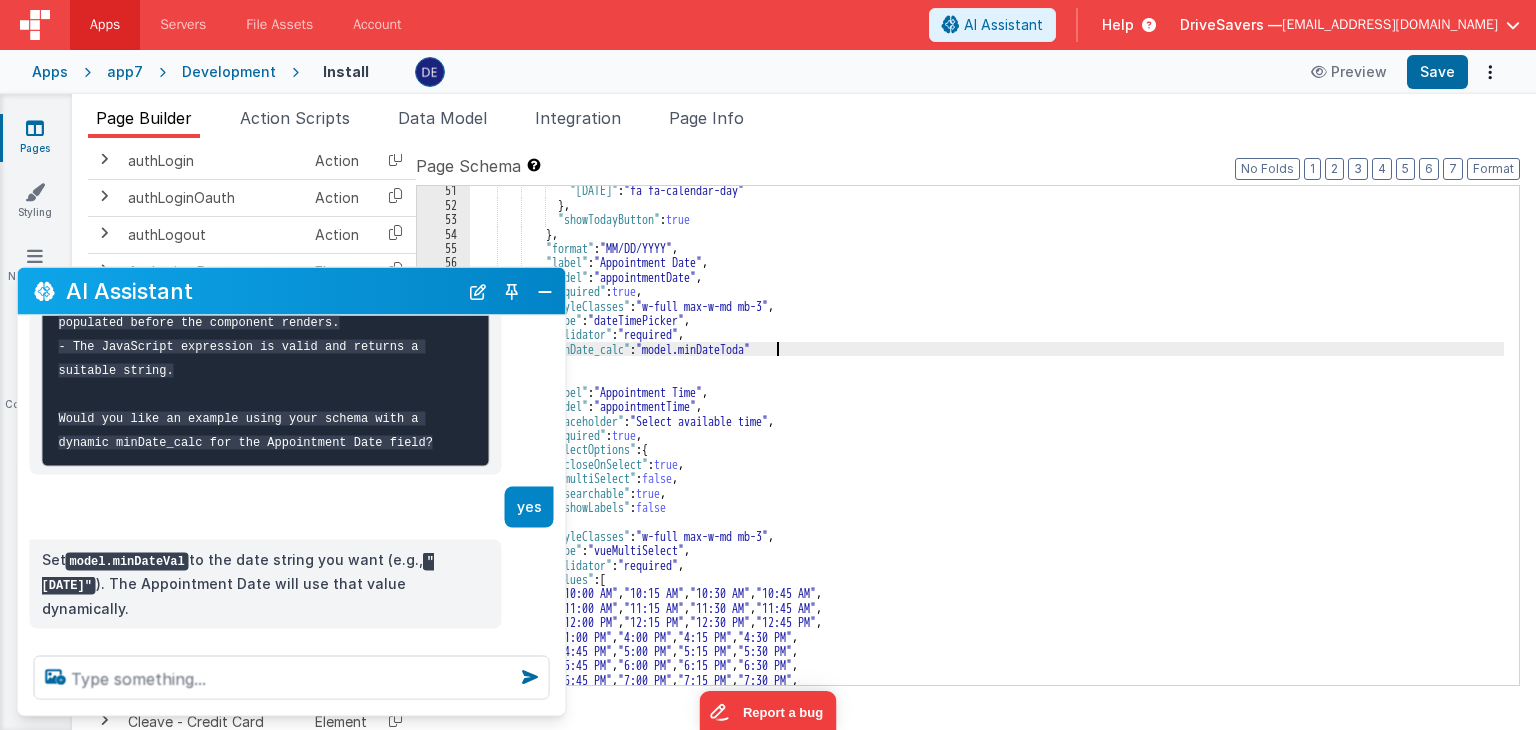 type 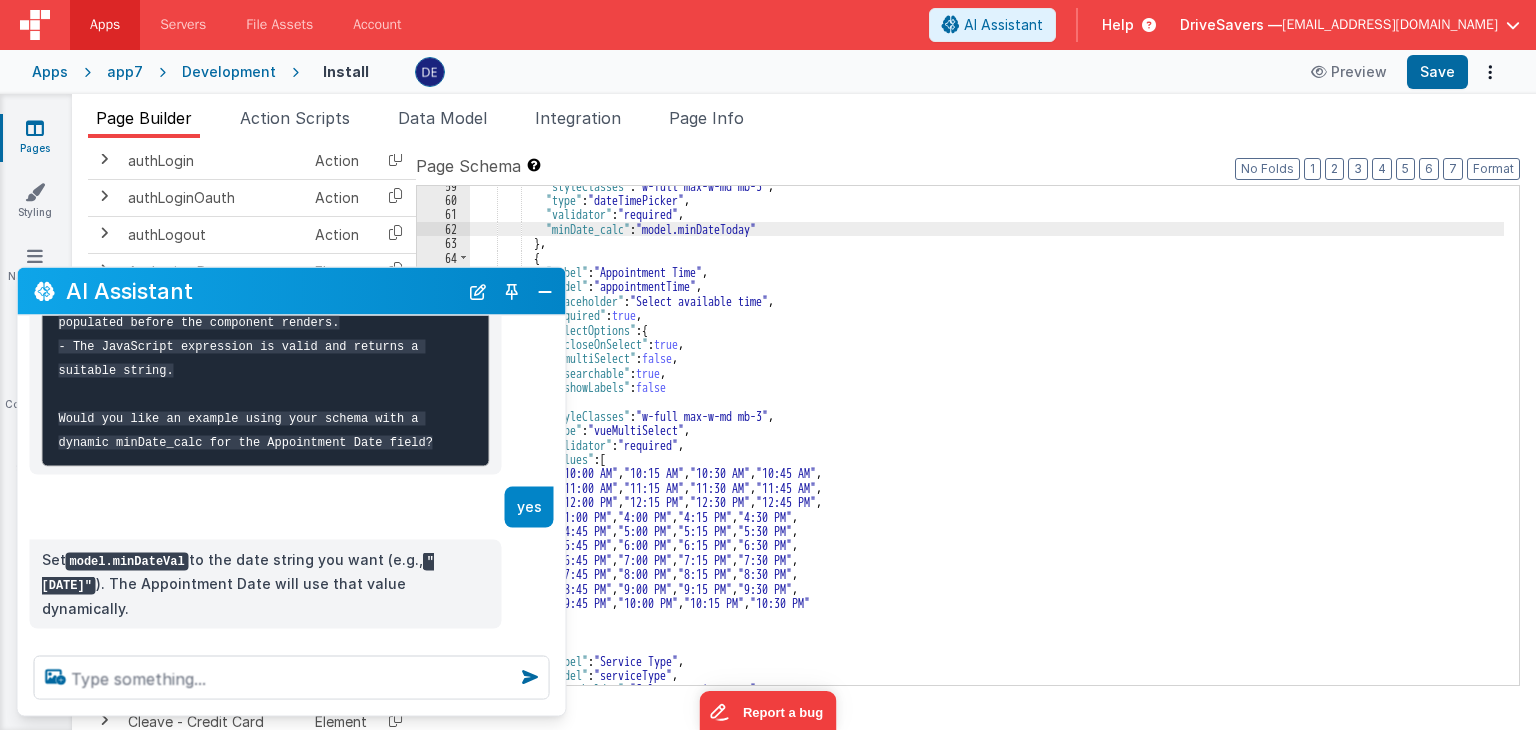 scroll, scrollTop: 796, scrollLeft: 0, axis: vertical 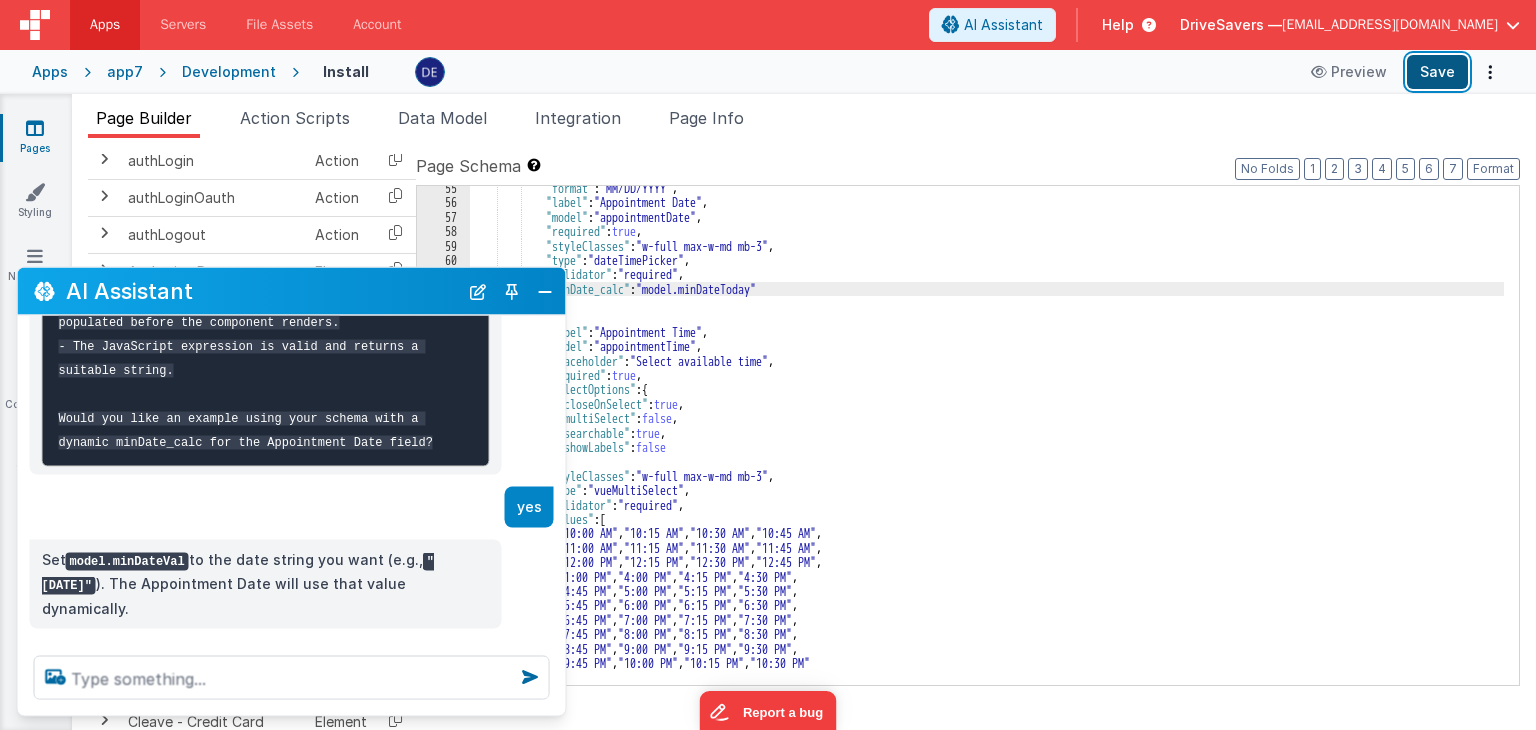 drag, startPoint x: 1424, startPoint y: 71, endPoint x: 1376, endPoint y: 69, distance: 48.04165 